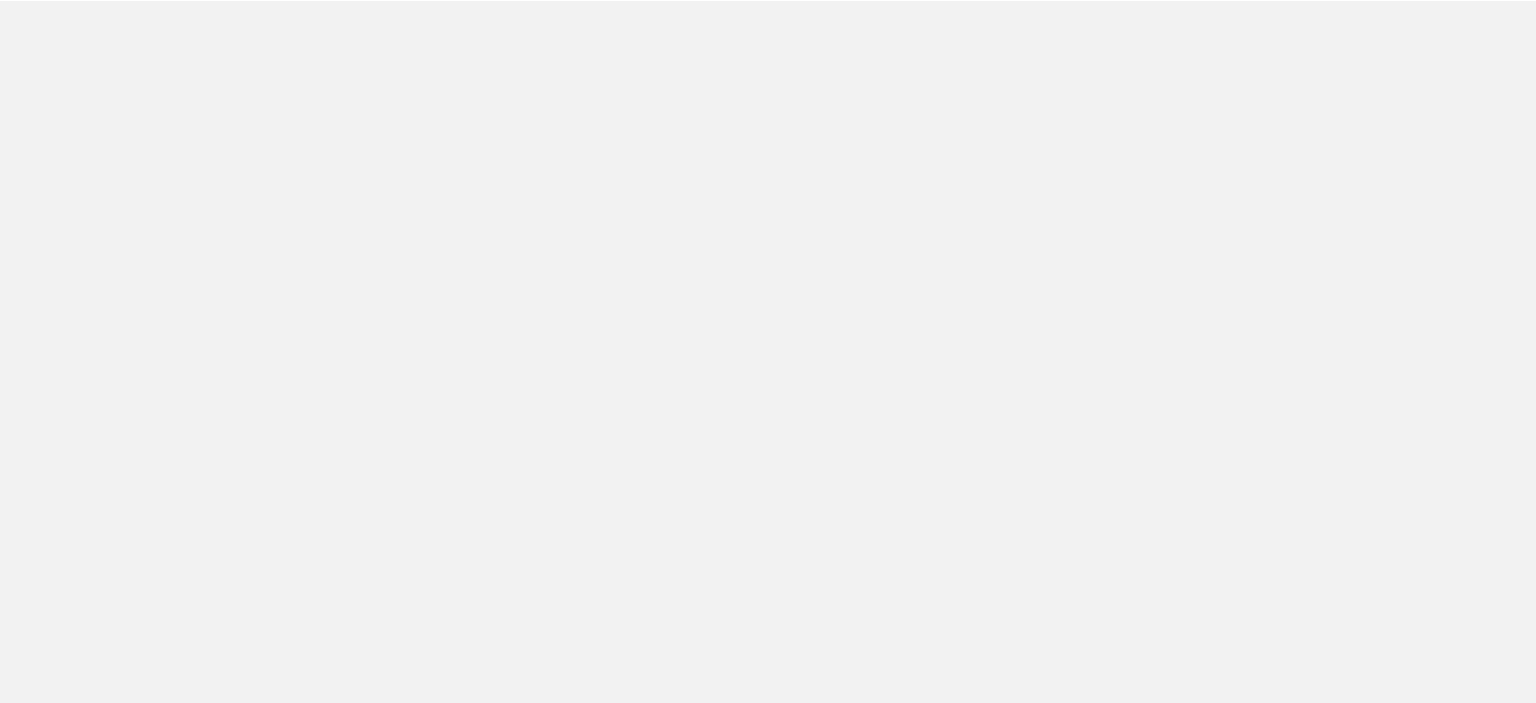 scroll, scrollTop: 0, scrollLeft: 0, axis: both 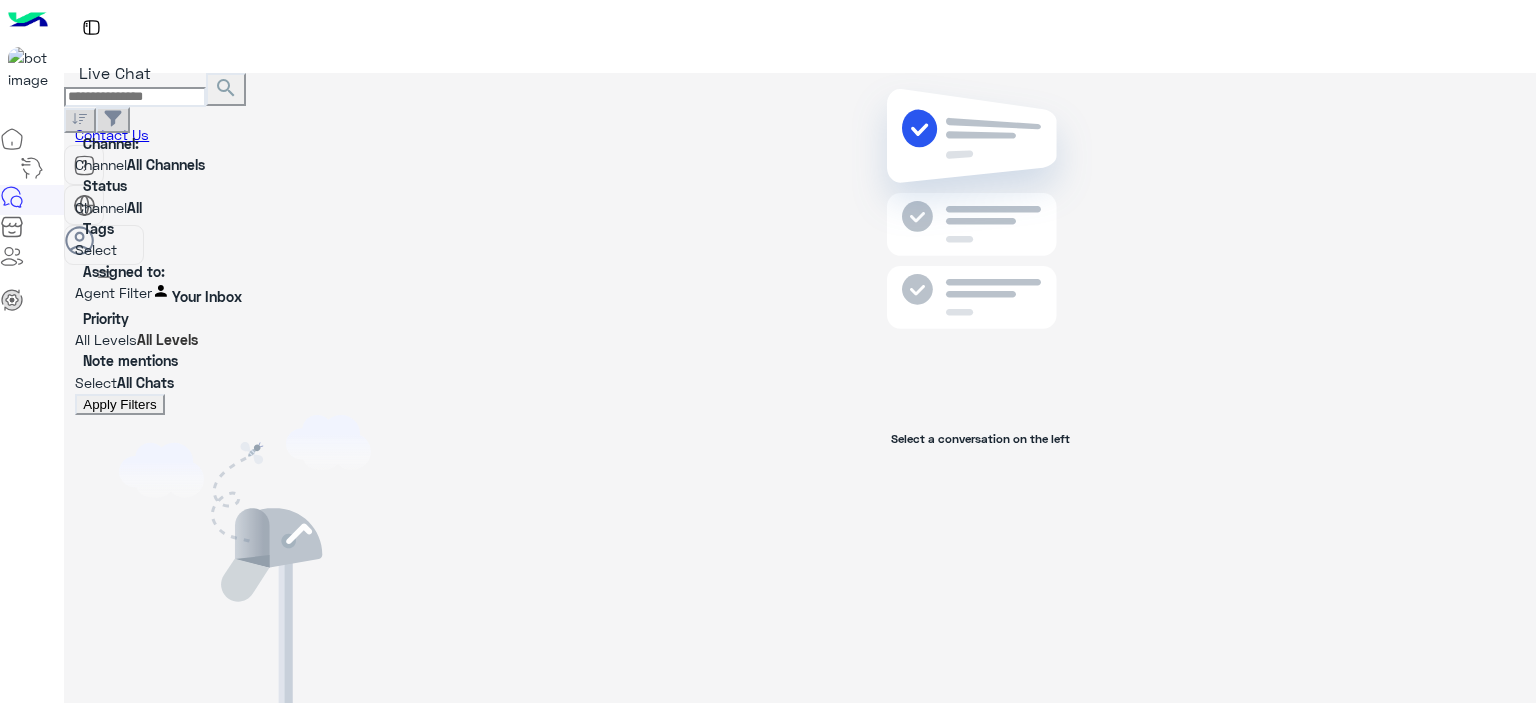 click on "×" at bounding box center [40, 1044] 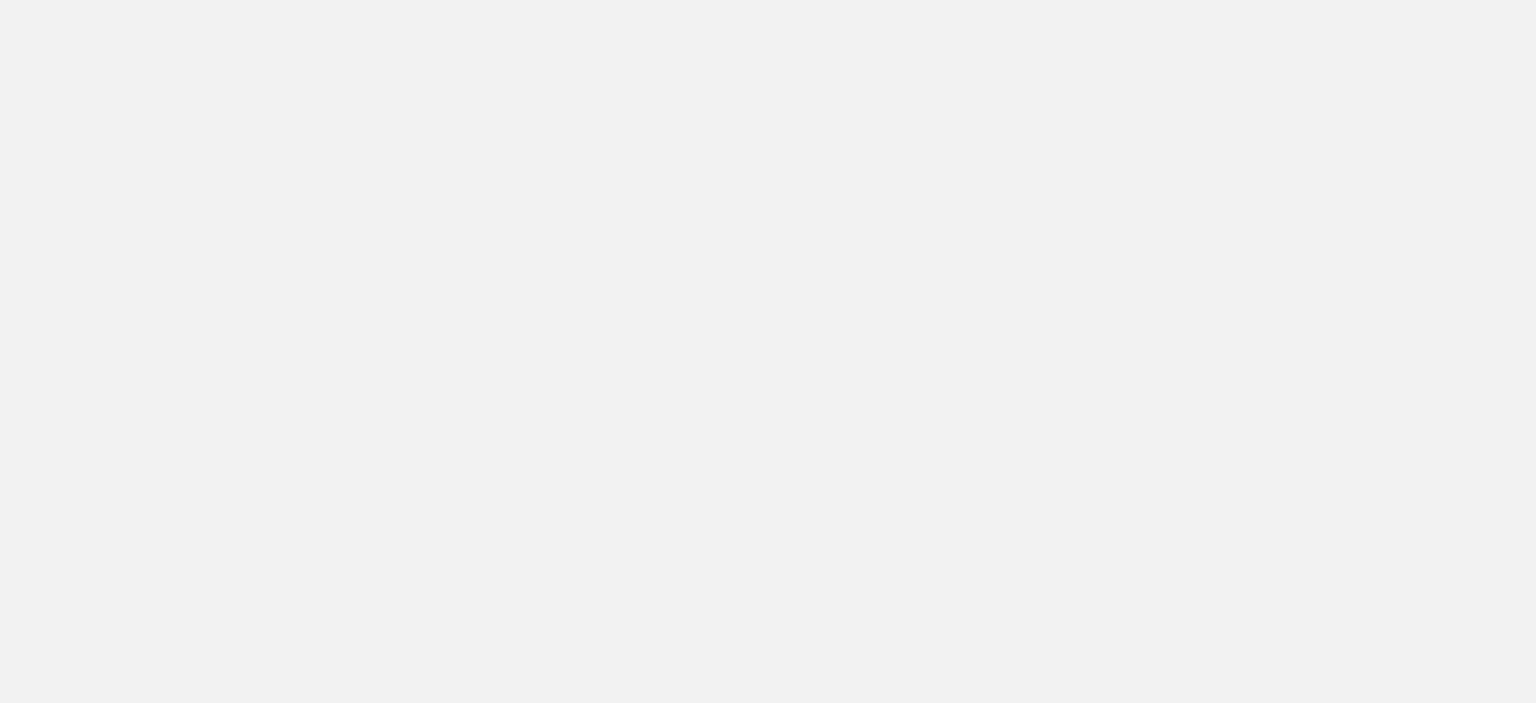 scroll, scrollTop: 0, scrollLeft: 0, axis: both 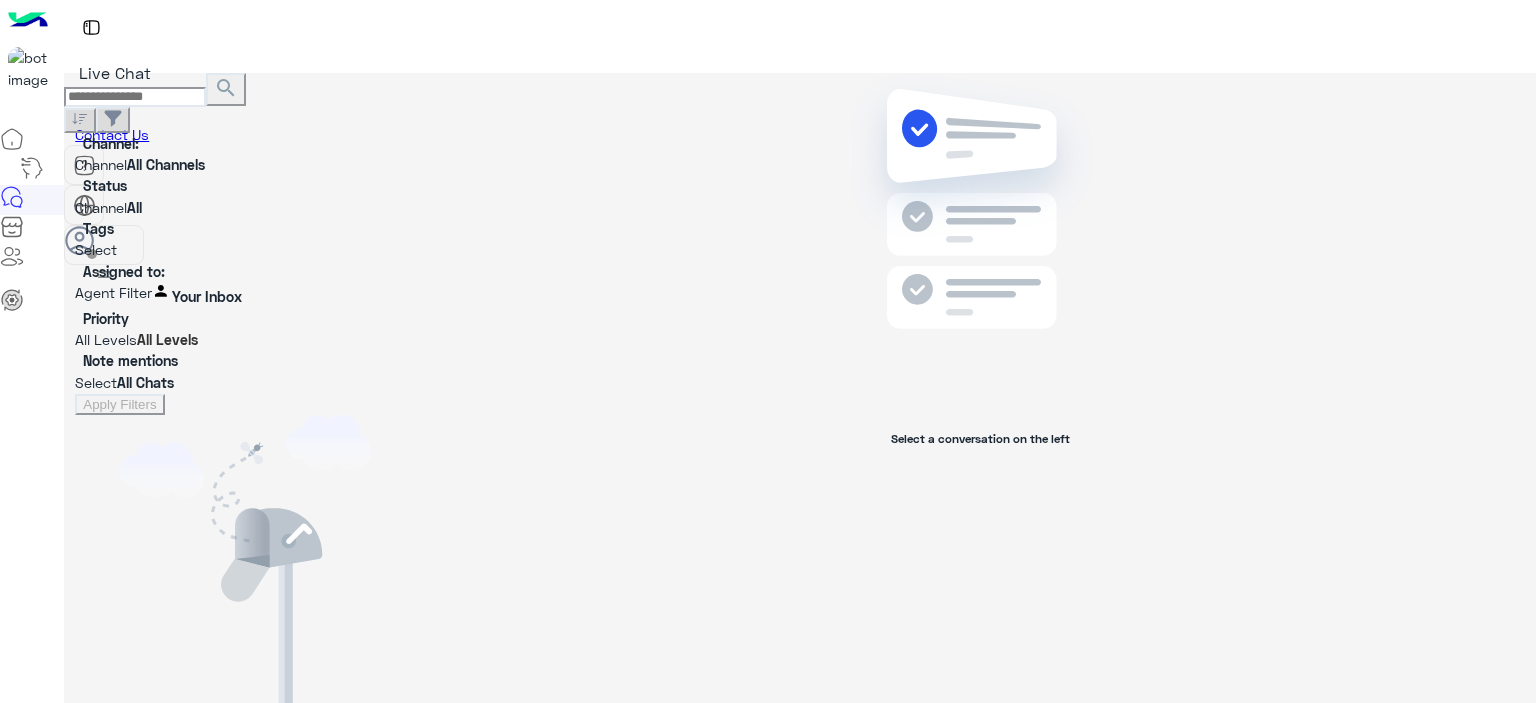 click on "×" at bounding box center (40, 1044) 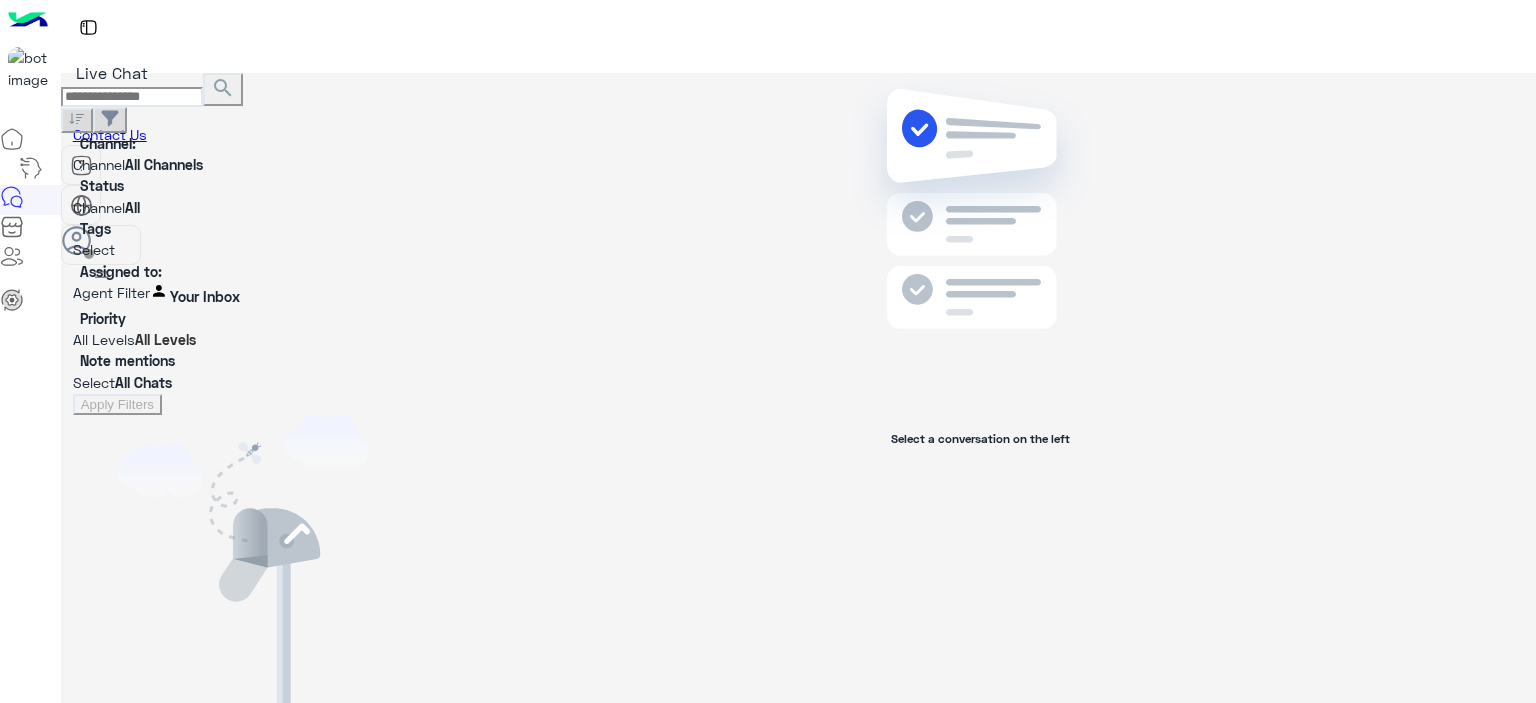click at bounding box center (89, 254) 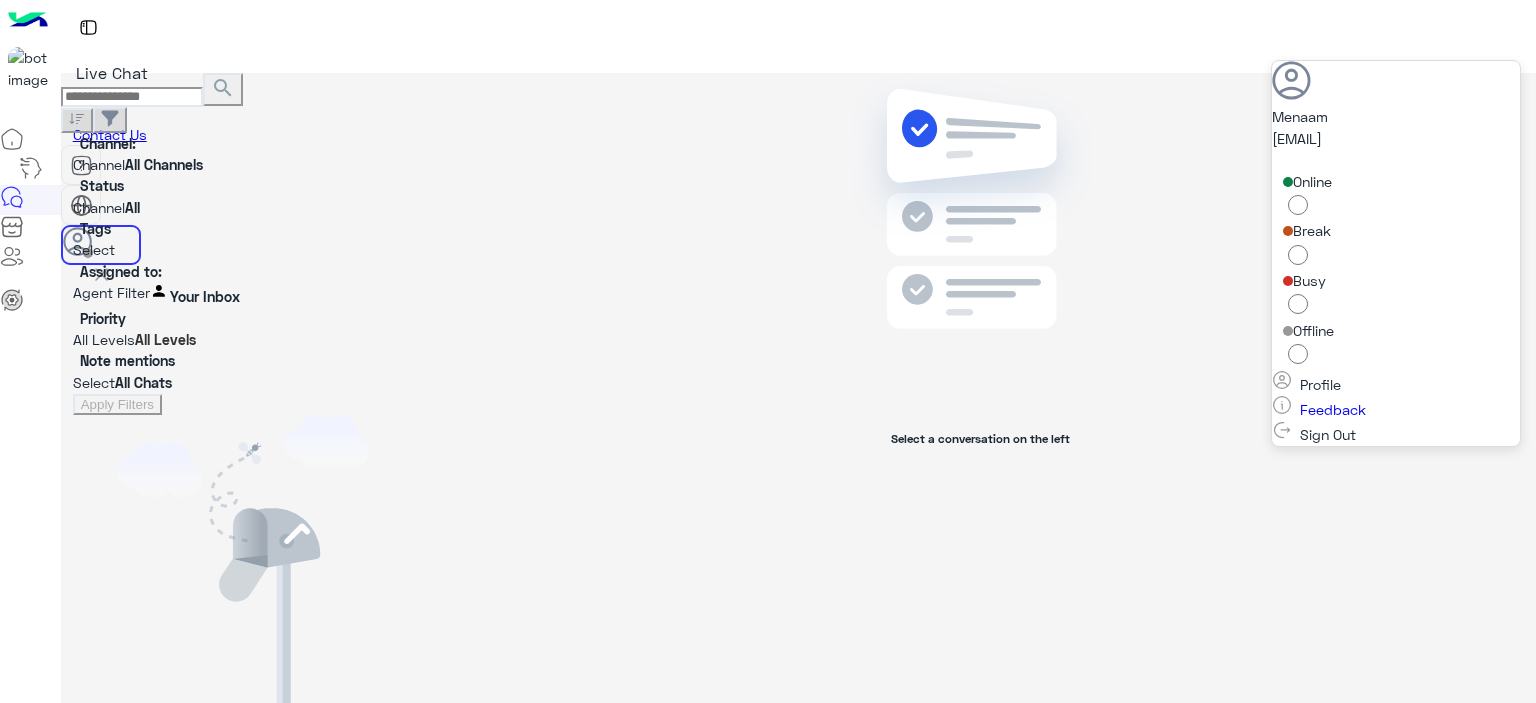 click on "Online" at bounding box center [1396, 196] 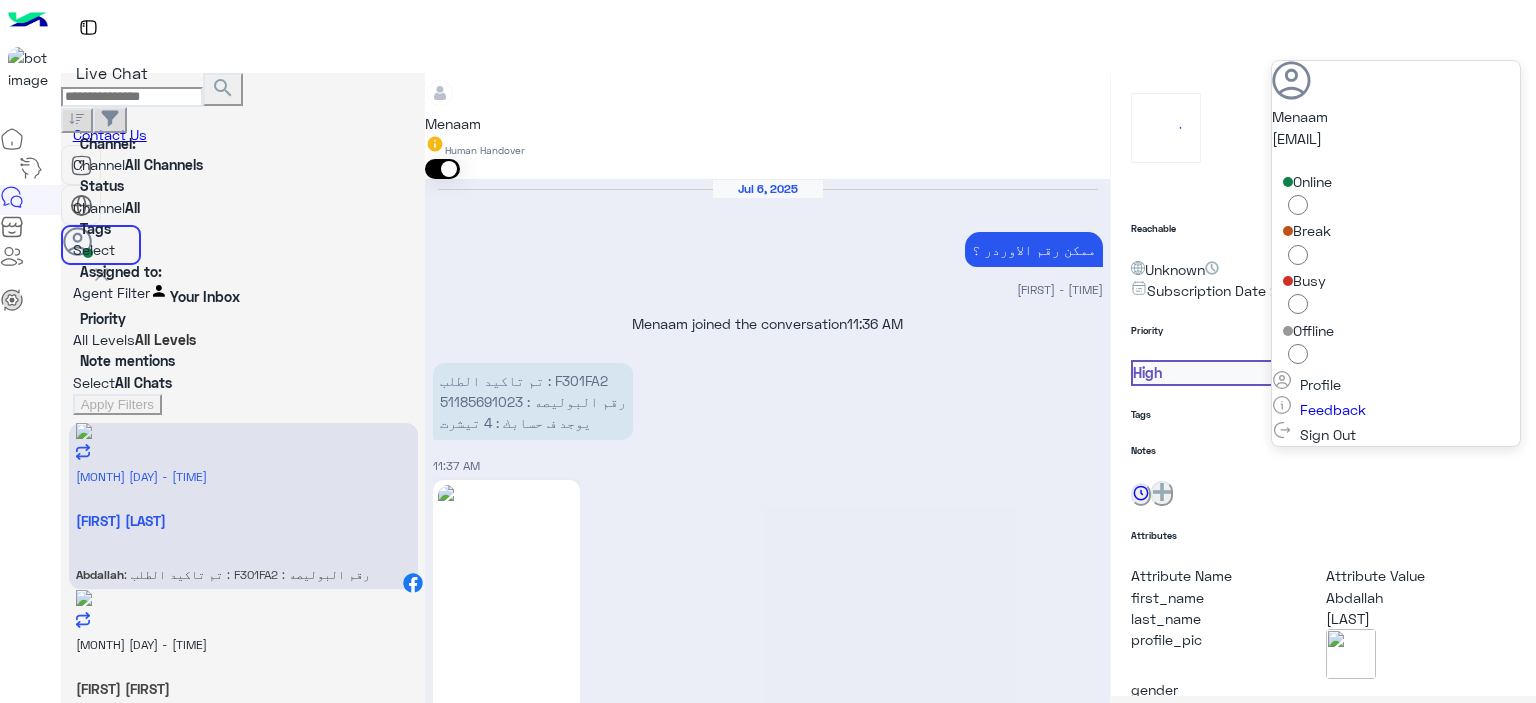 scroll, scrollTop: 1965, scrollLeft: 0, axis: vertical 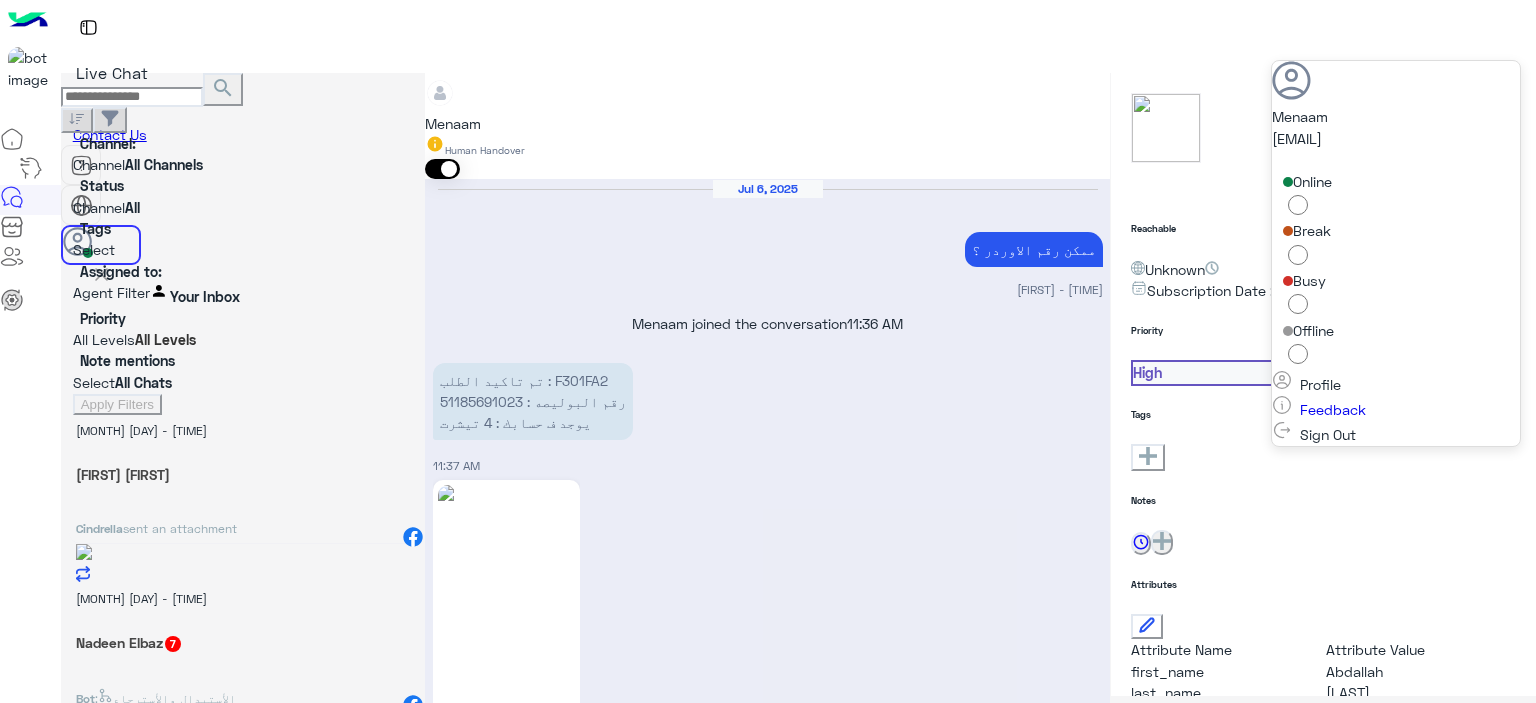 click on "10" at bounding box center [173, 644] 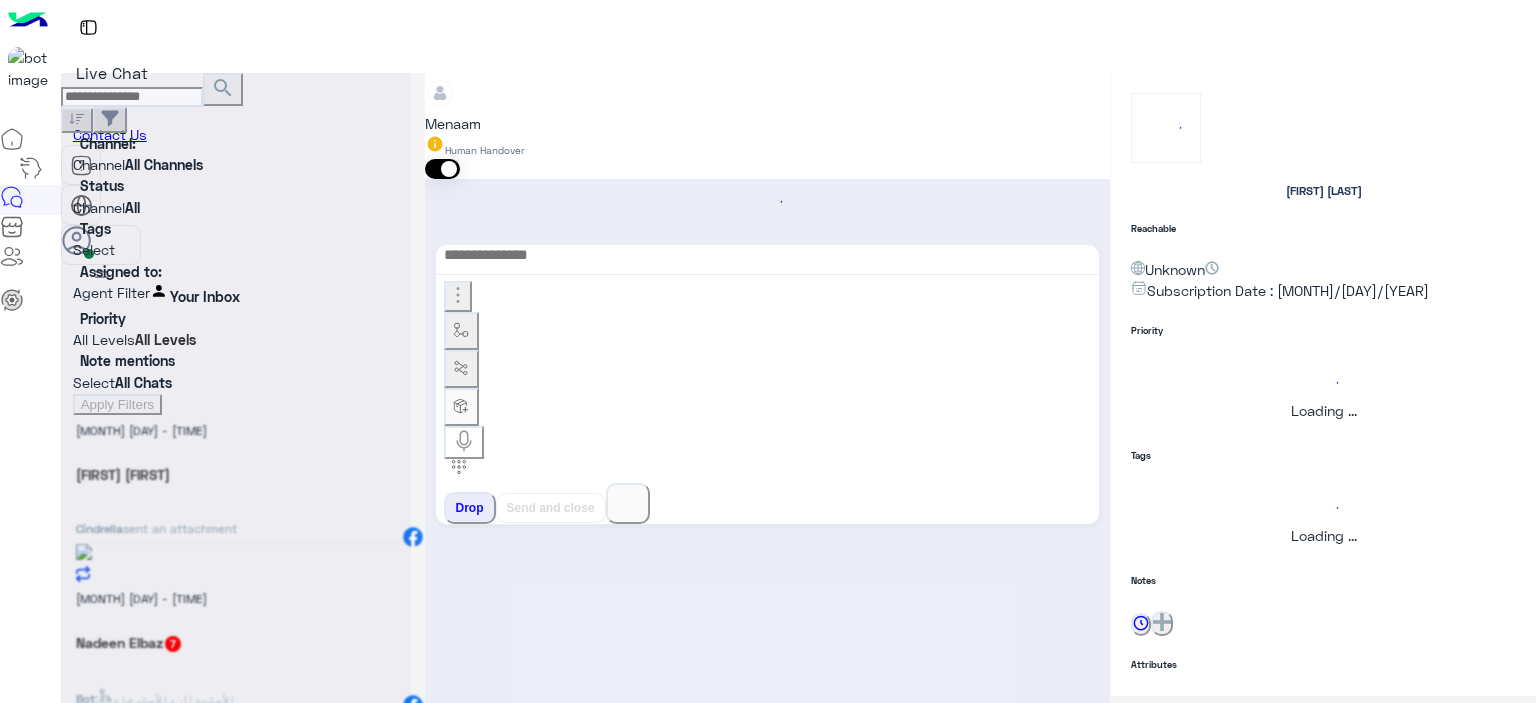 scroll, scrollTop: 213, scrollLeft: 0, axis: vertical 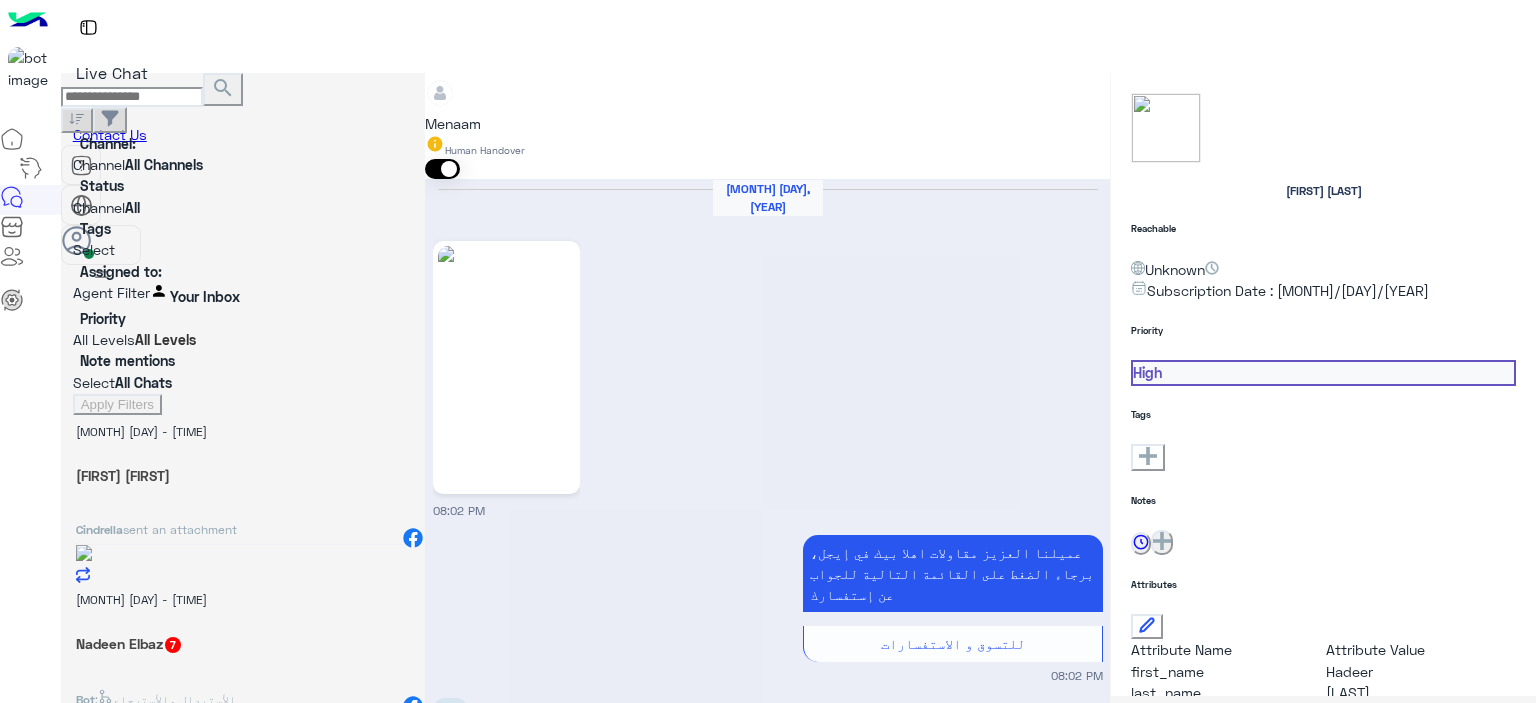 click at bounding box center (1110, 104) 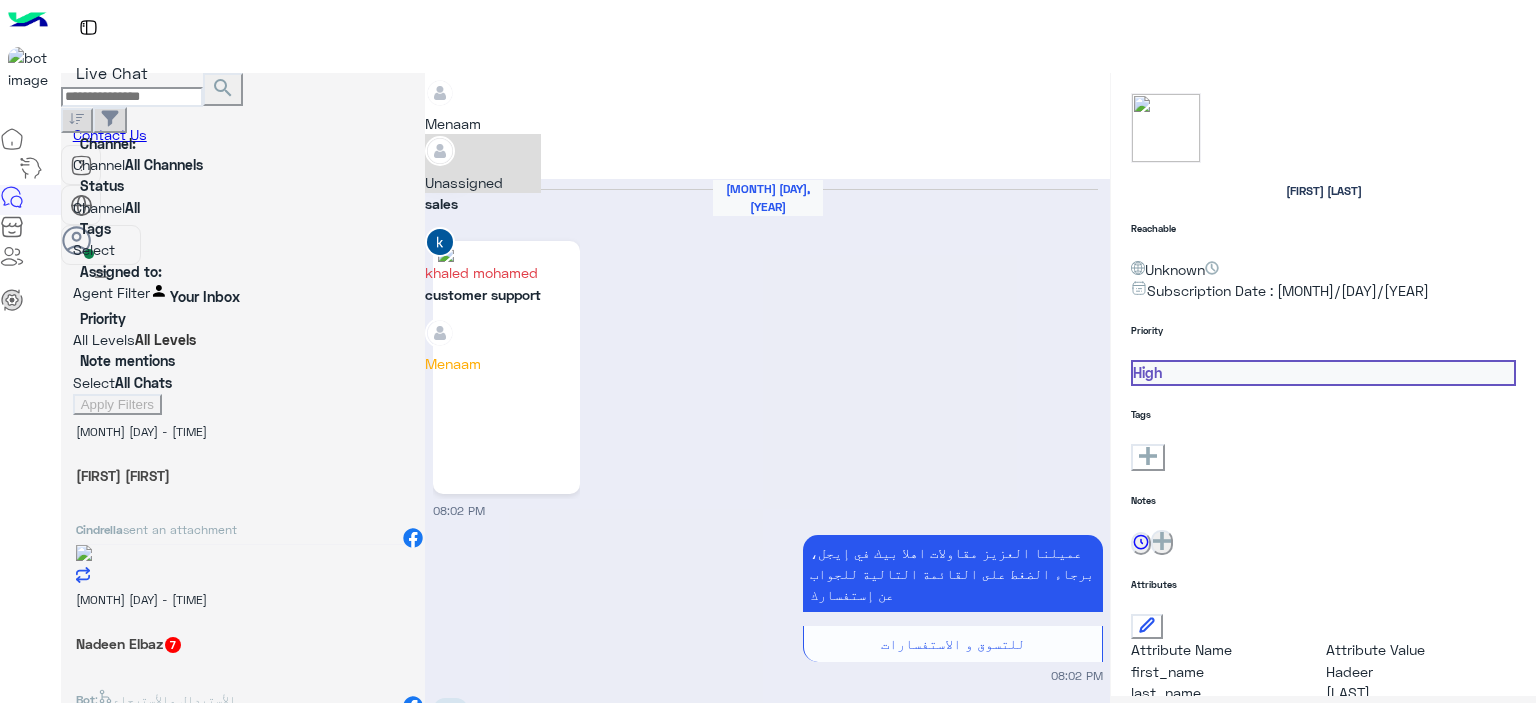 scroll, scrollTop: 76, scrollLeft: 0, axis: vertical 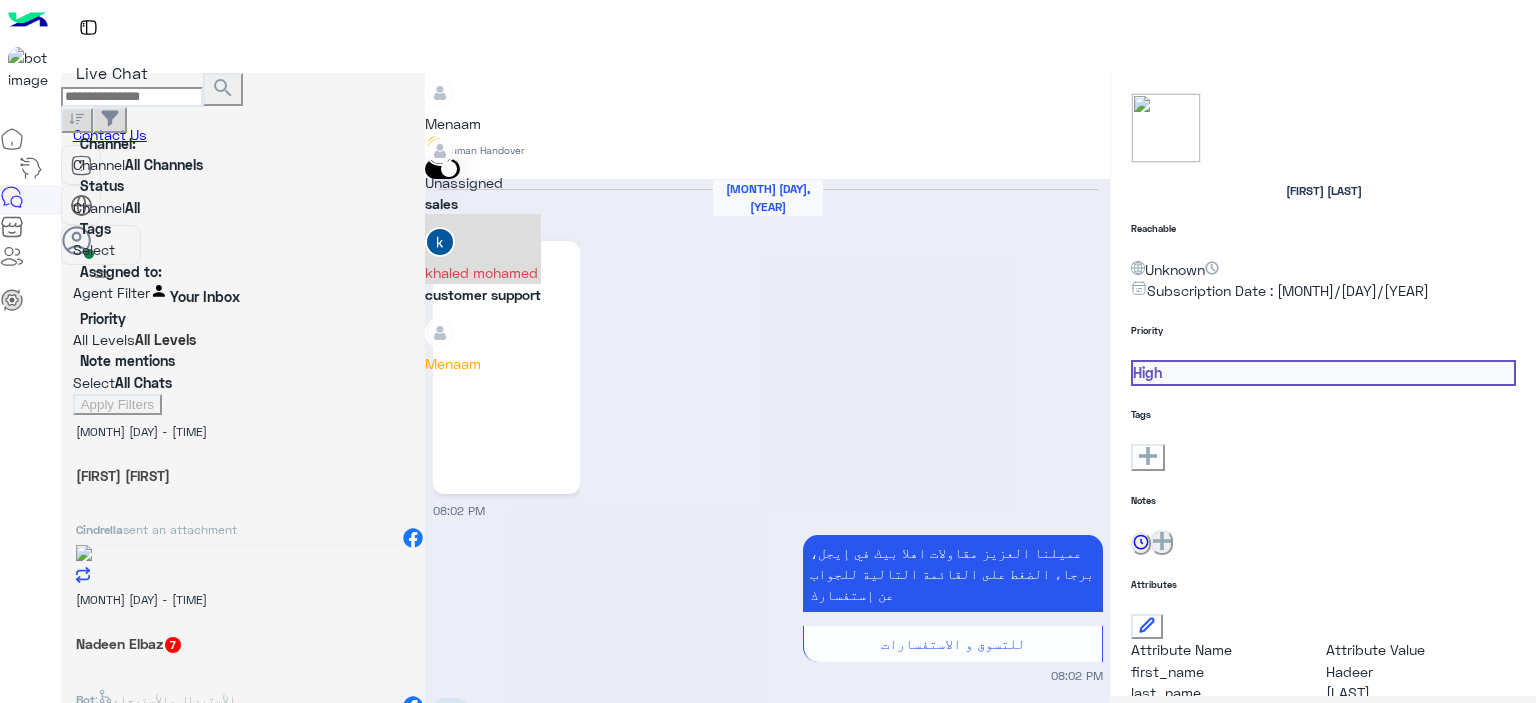 click on "khaled mohamed" at bounding box center (483, 272) 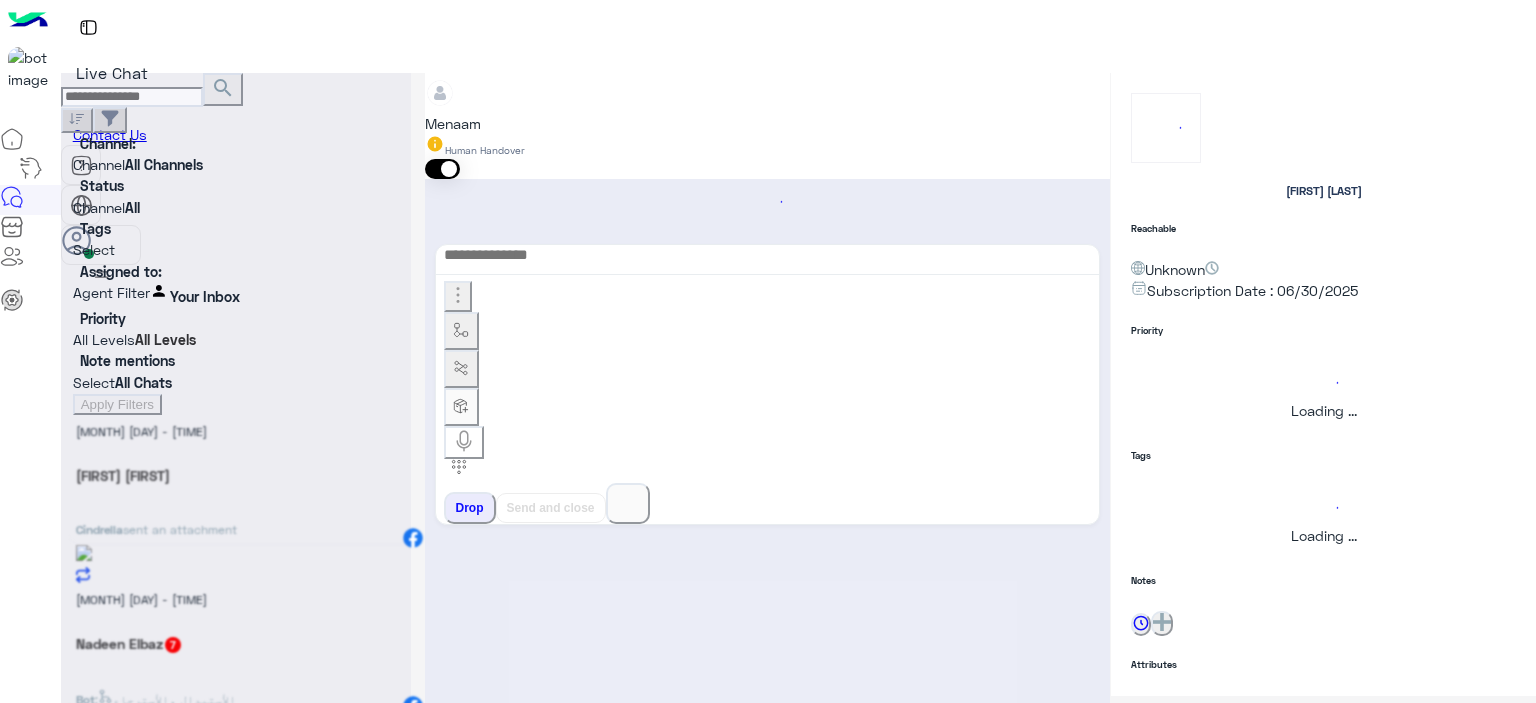 scroll, scrollTop: 114, scrollLeft: 0, axis: vertical 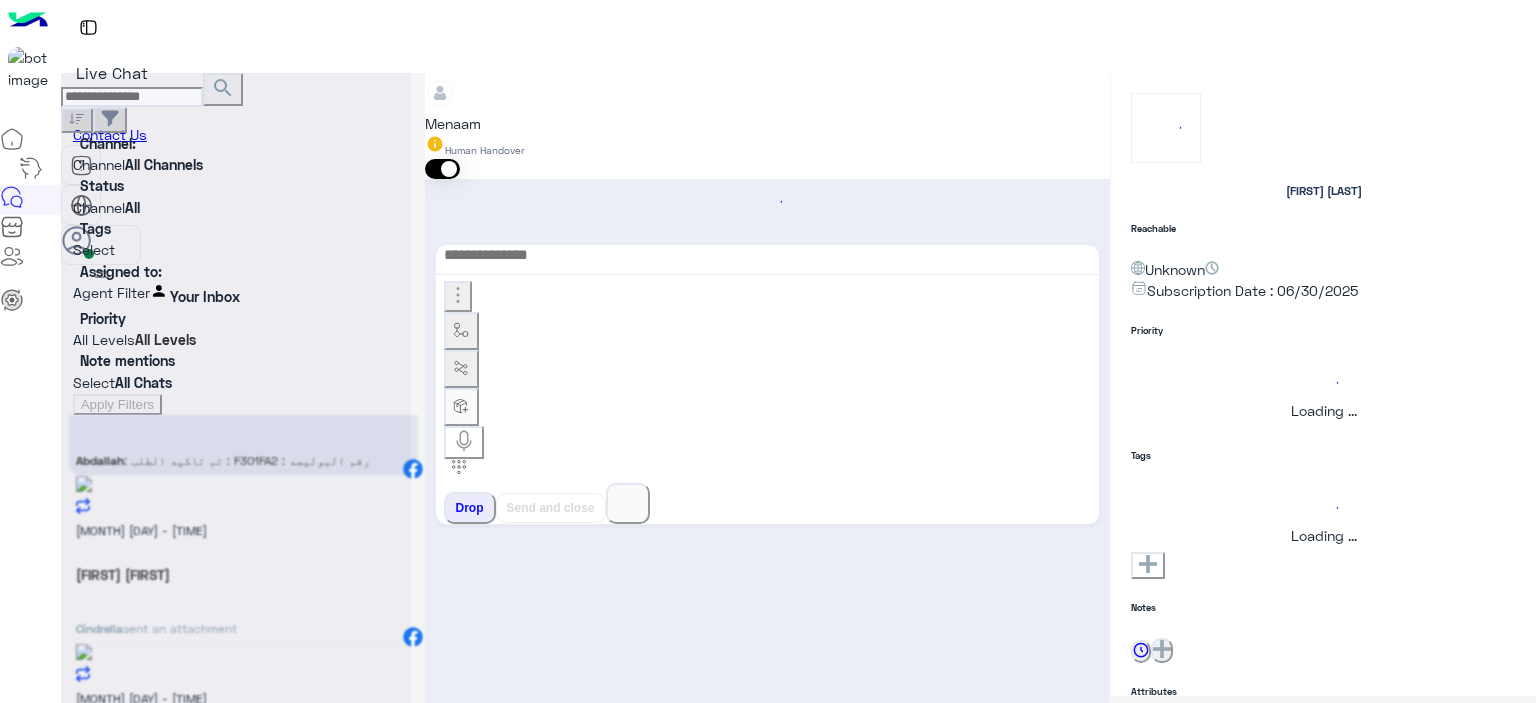 click at bounding box center [236, 359] 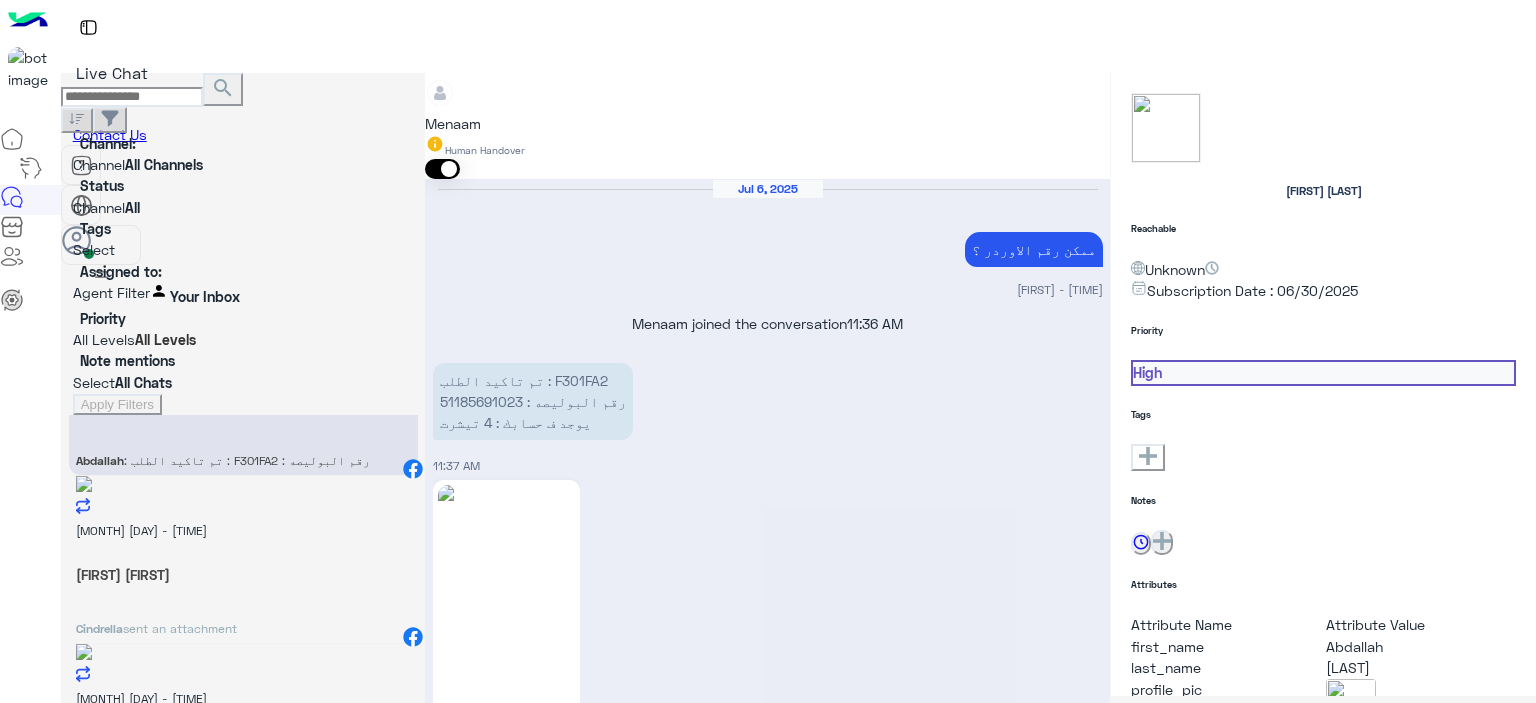 scroll, scrollTop: 1965, scrollLeft: 0, axis: vertical 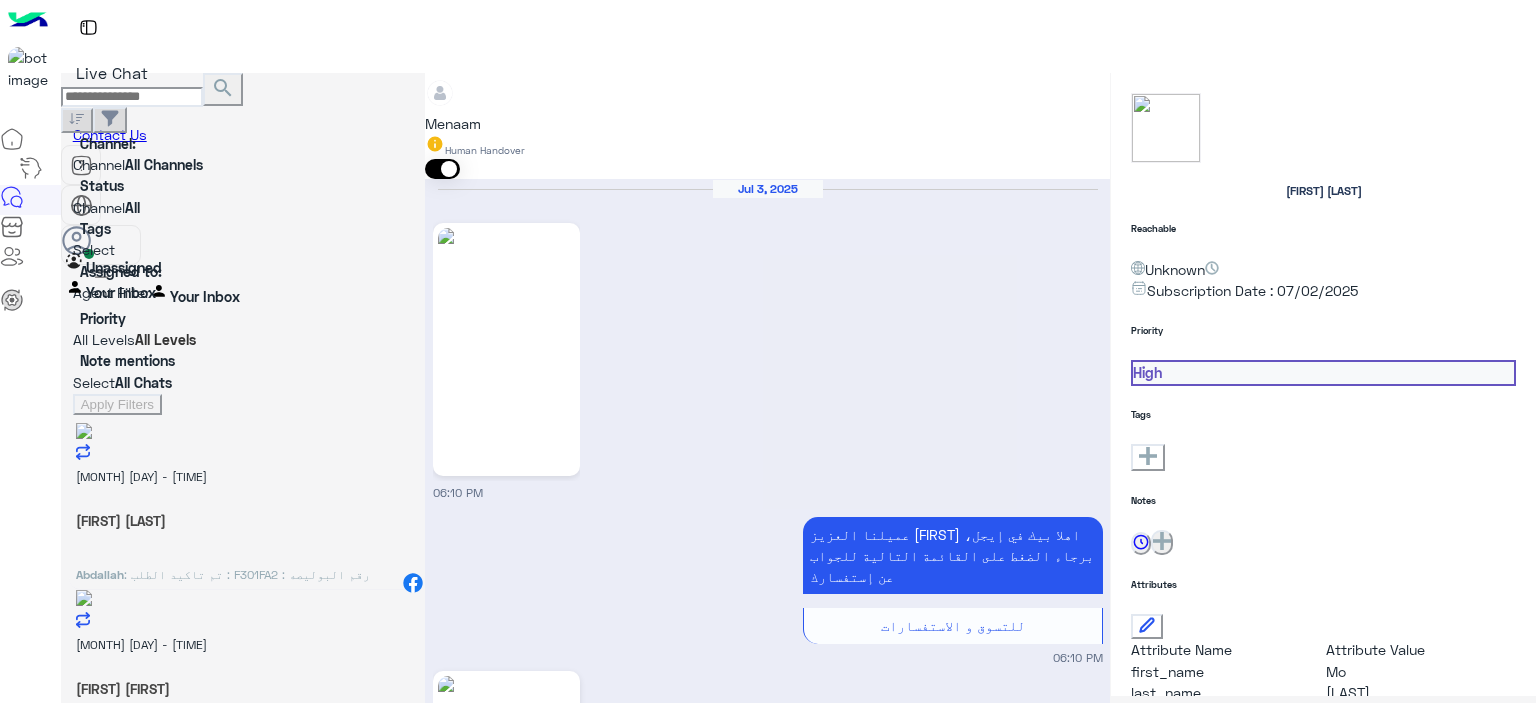 click at bounding box center [414, 294] 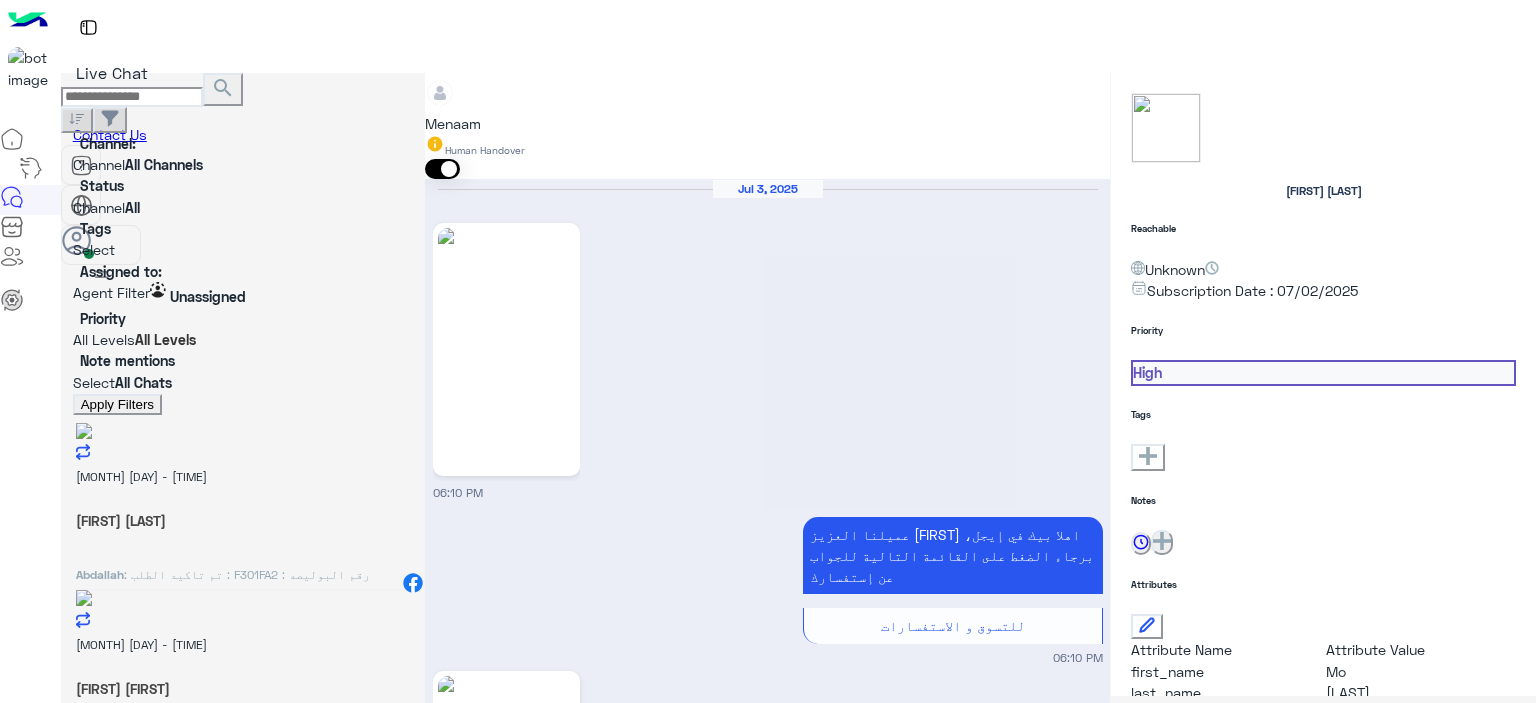 click on "Apply Filters" at bounding box center [117, 404] 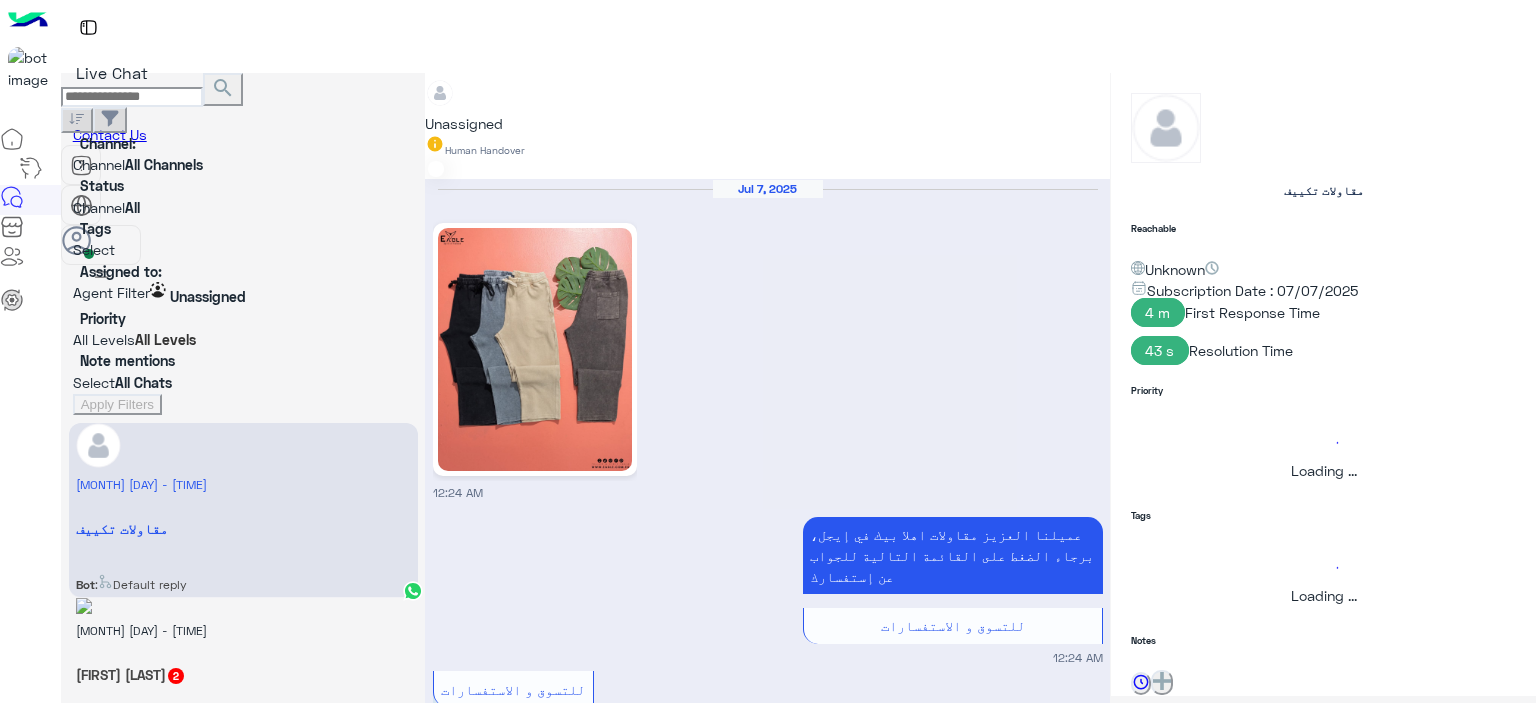 scroll, scrollTop: 1760, scrollLeft: 0, axis: vertical 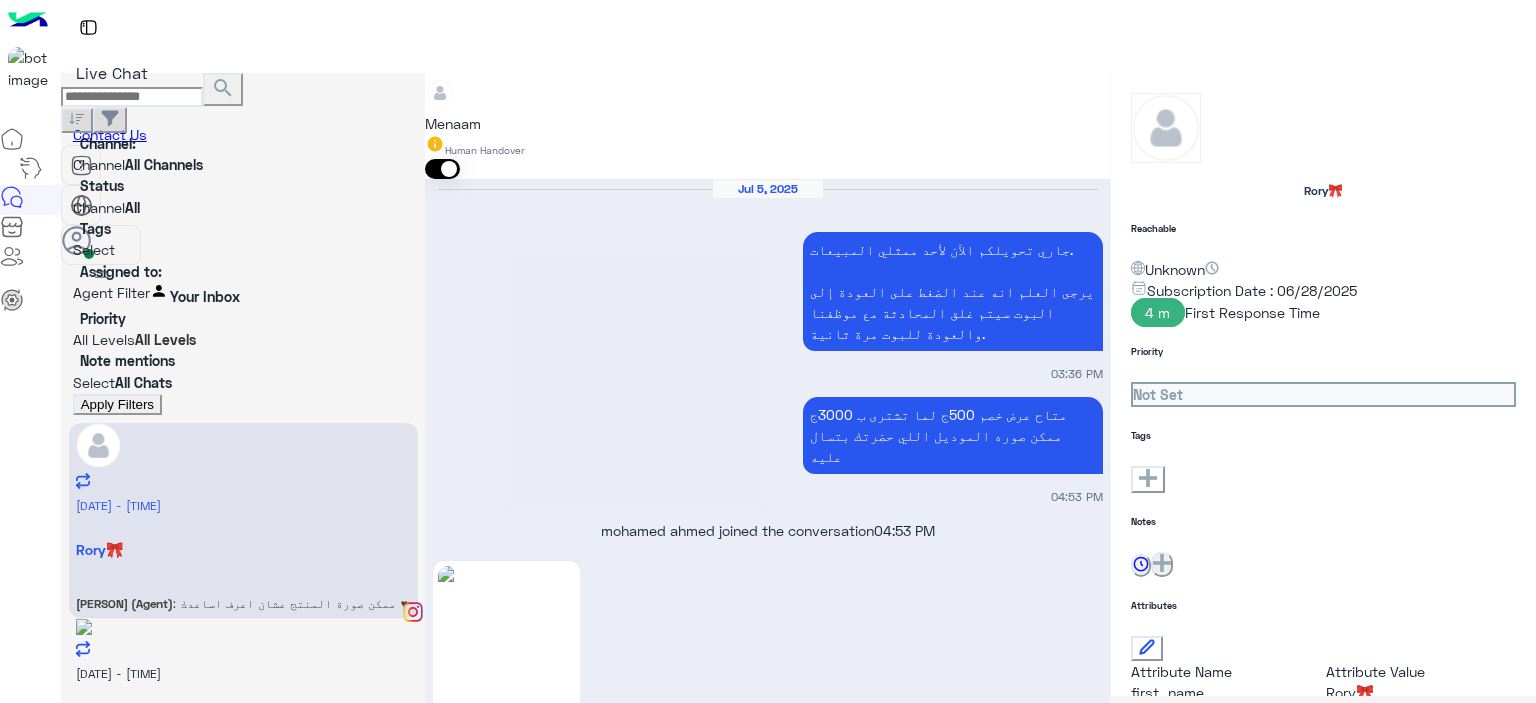 click at bounding box center (243, 292) 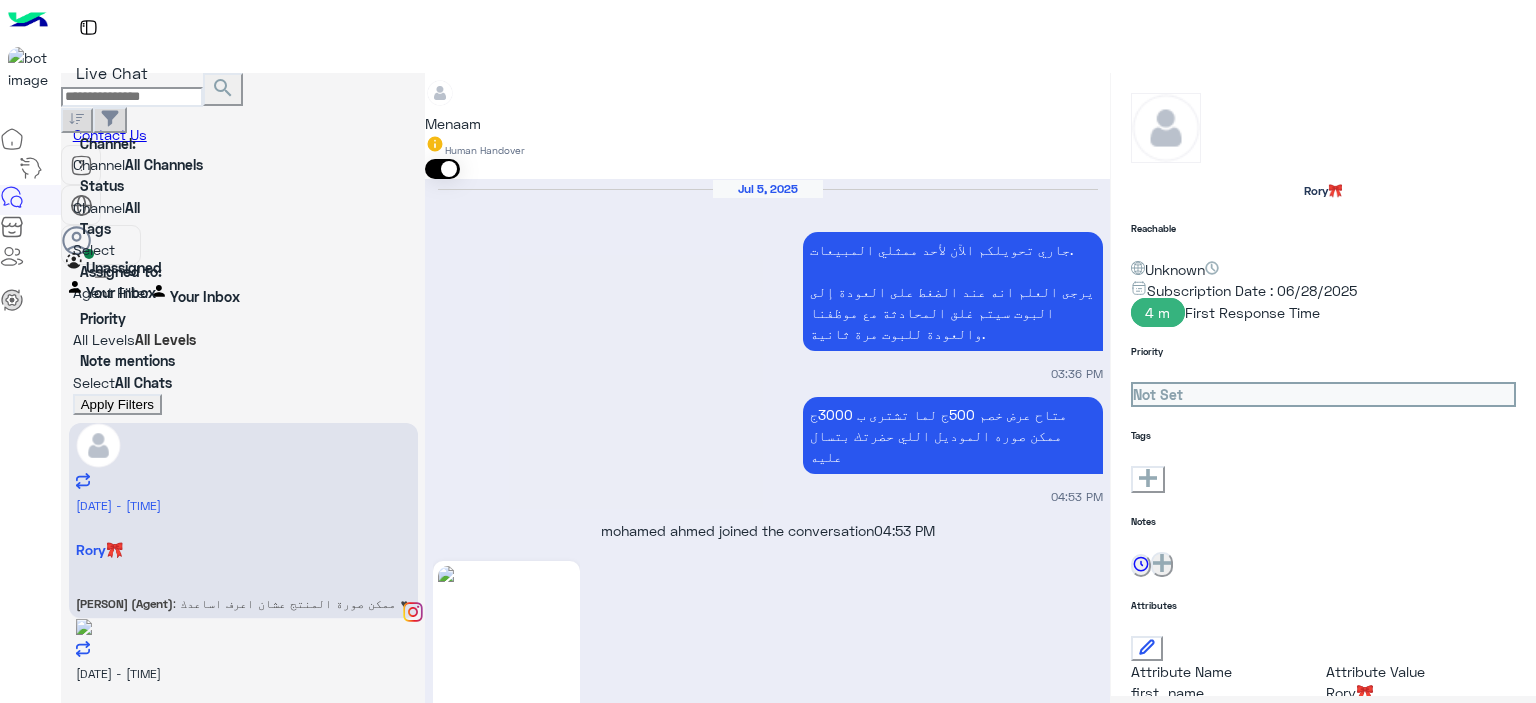 click on "Unassigned" at bounding box center (124, 267) 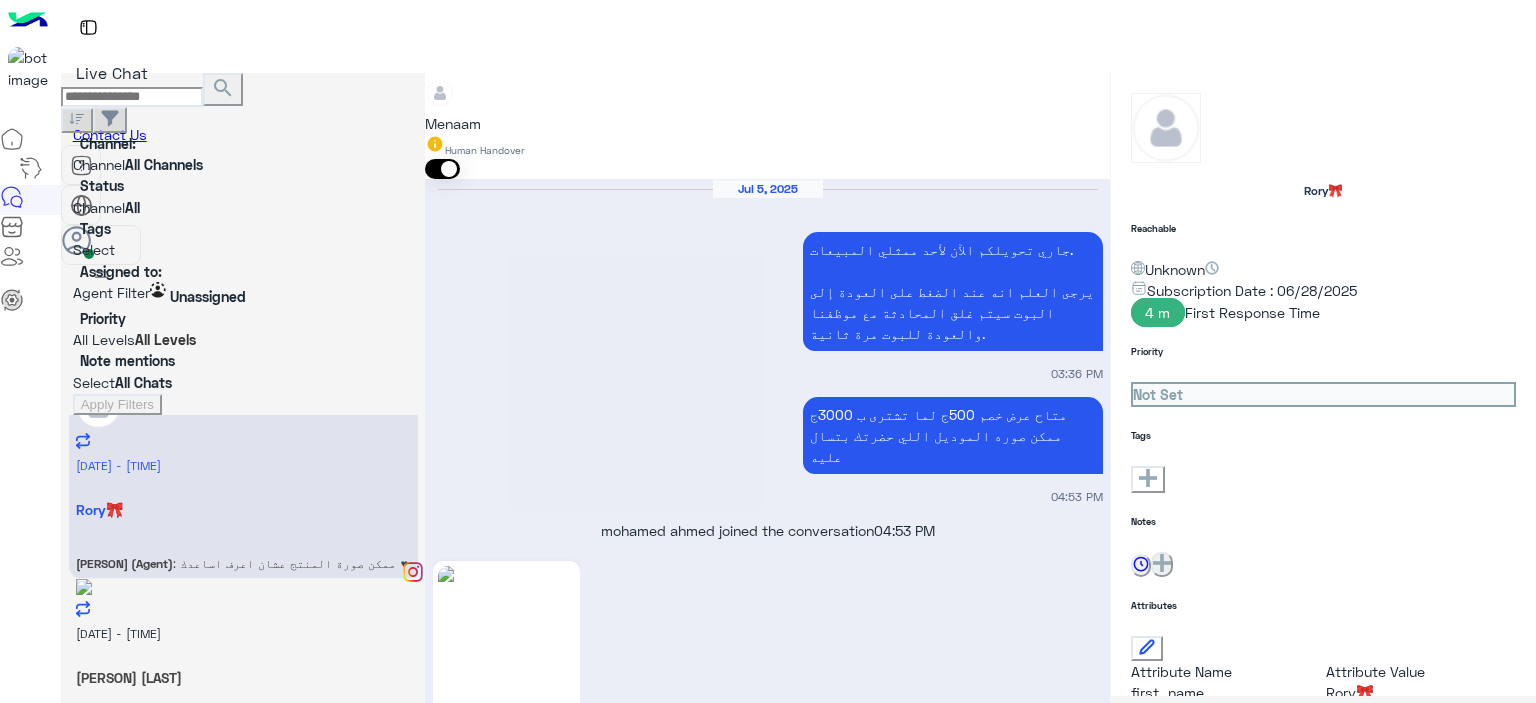 scroll, scrollTop: 0, scrollLeft: 0, axis: both 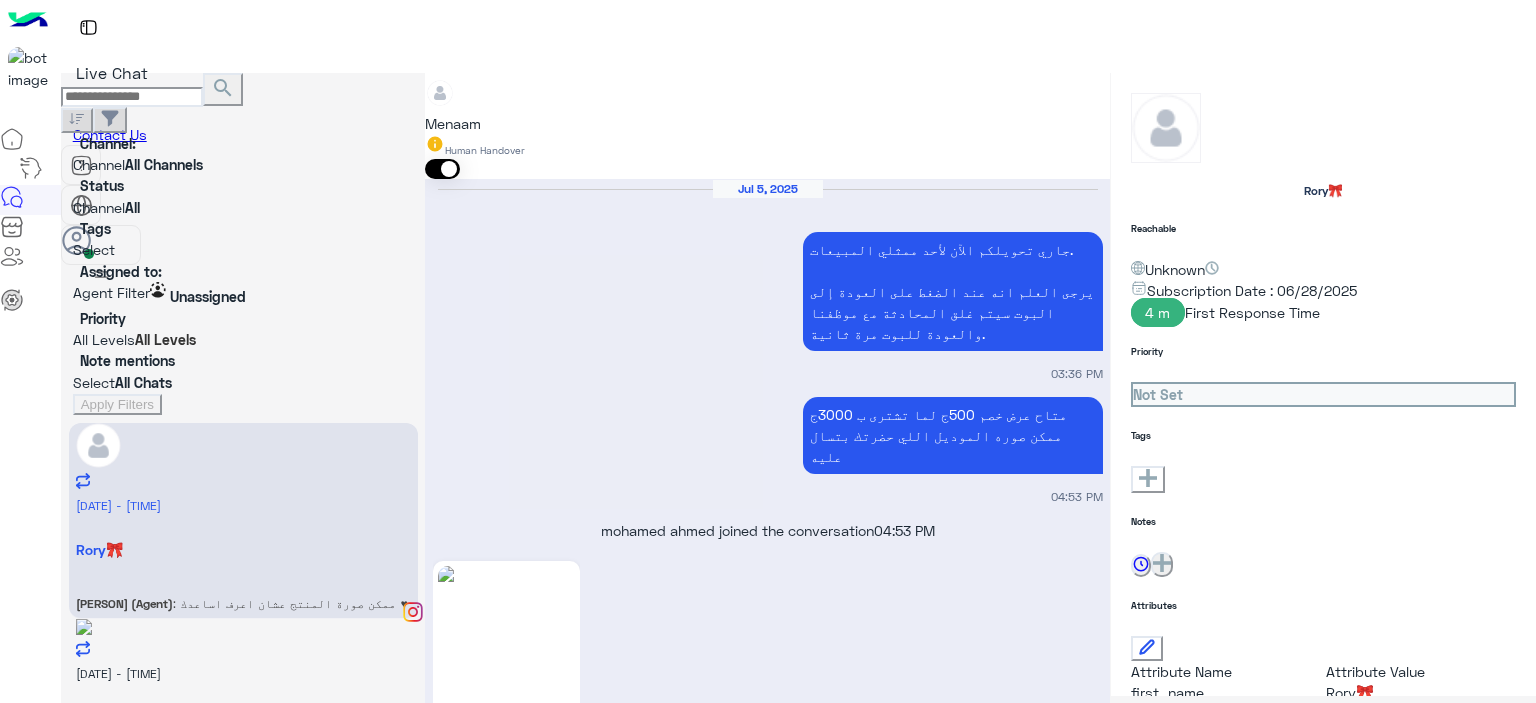 click at bounding box center [243, 292] 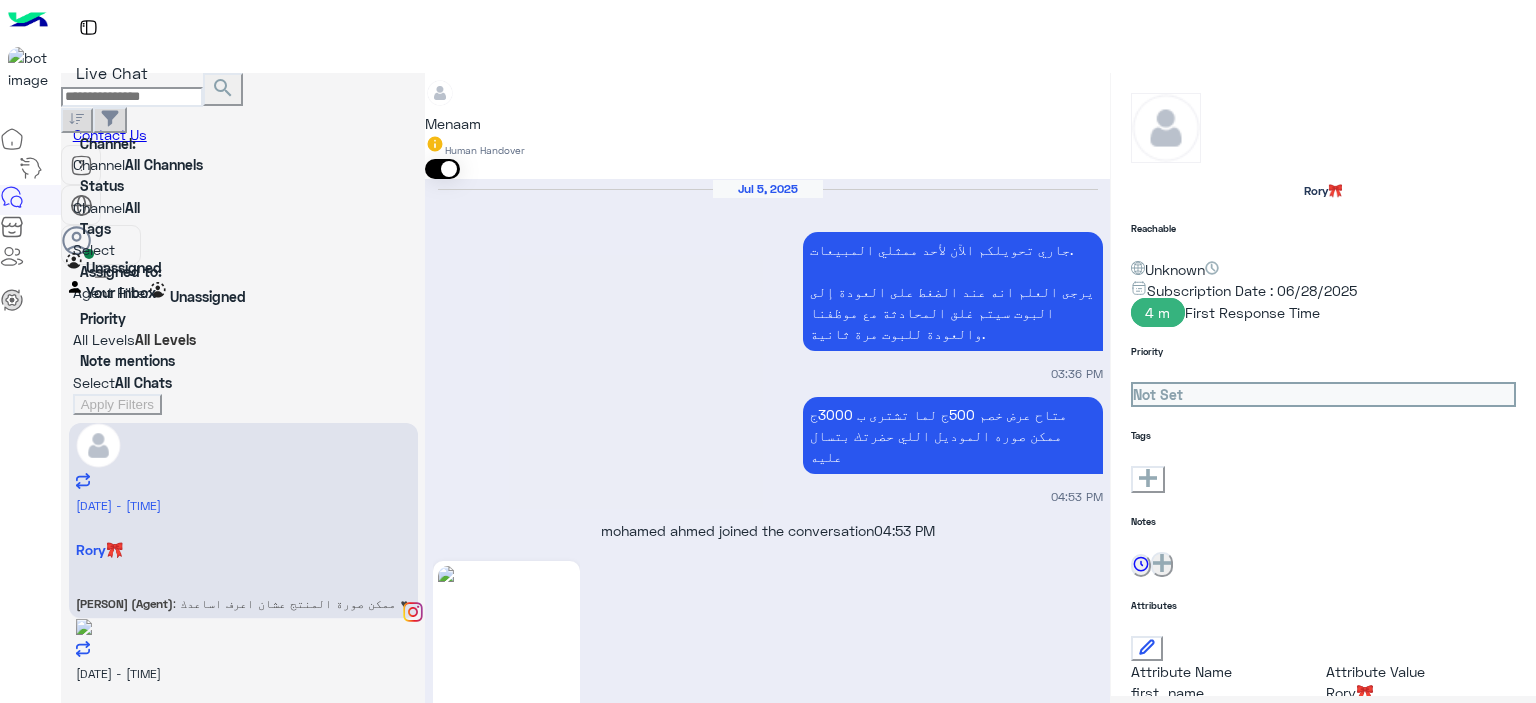 click on "Unassigned" at bounding box center [122, 265] 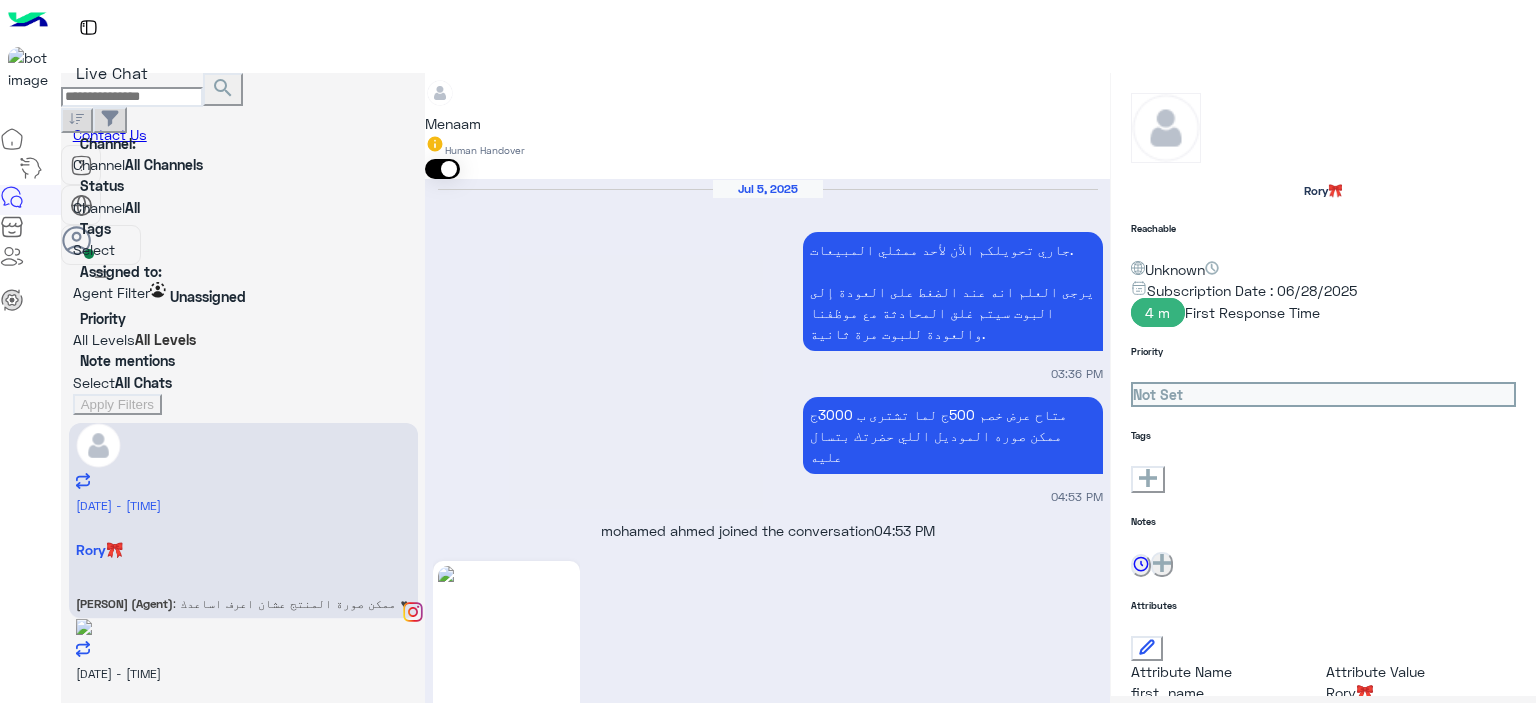 click on "Unassigned" at bounding box center (198, 294) 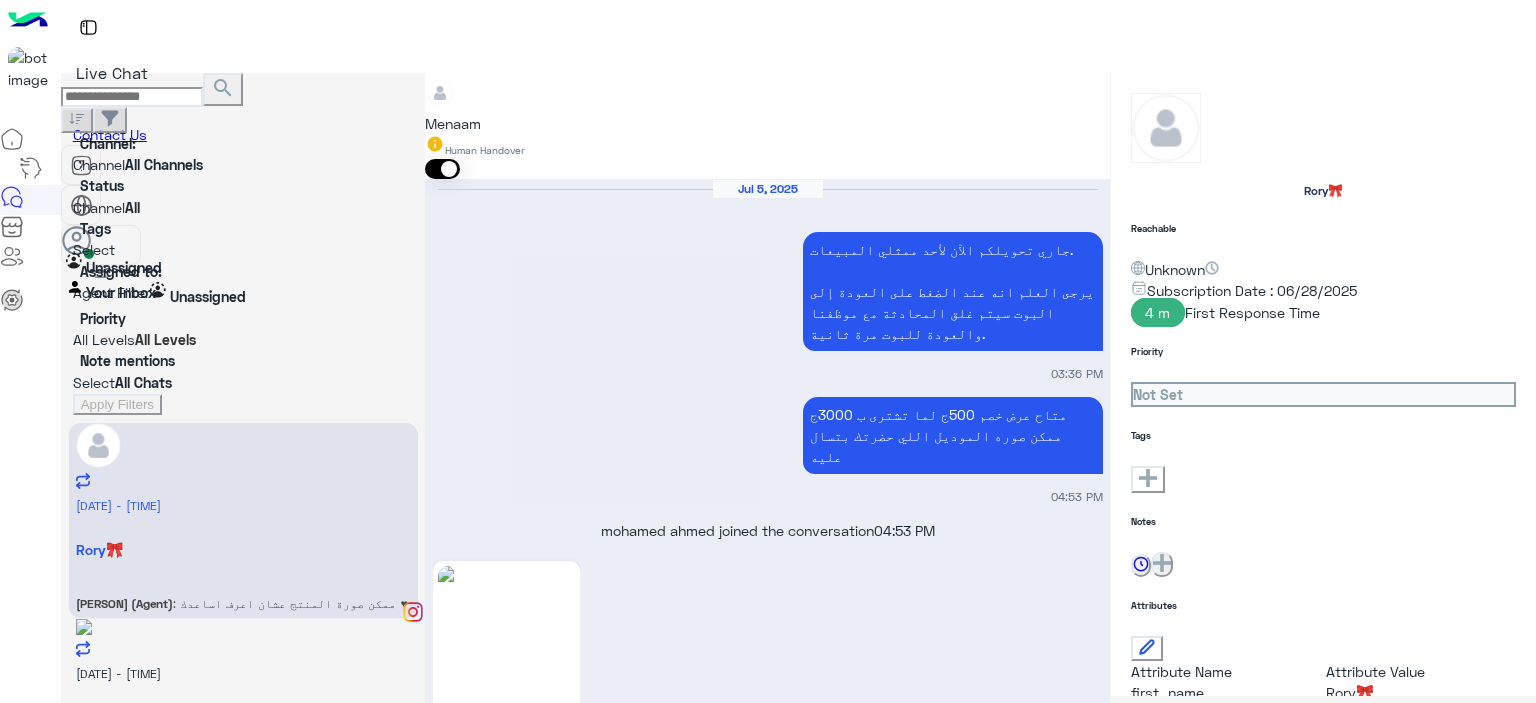 click on "Your Inbox" at bounding box center [121, 292] 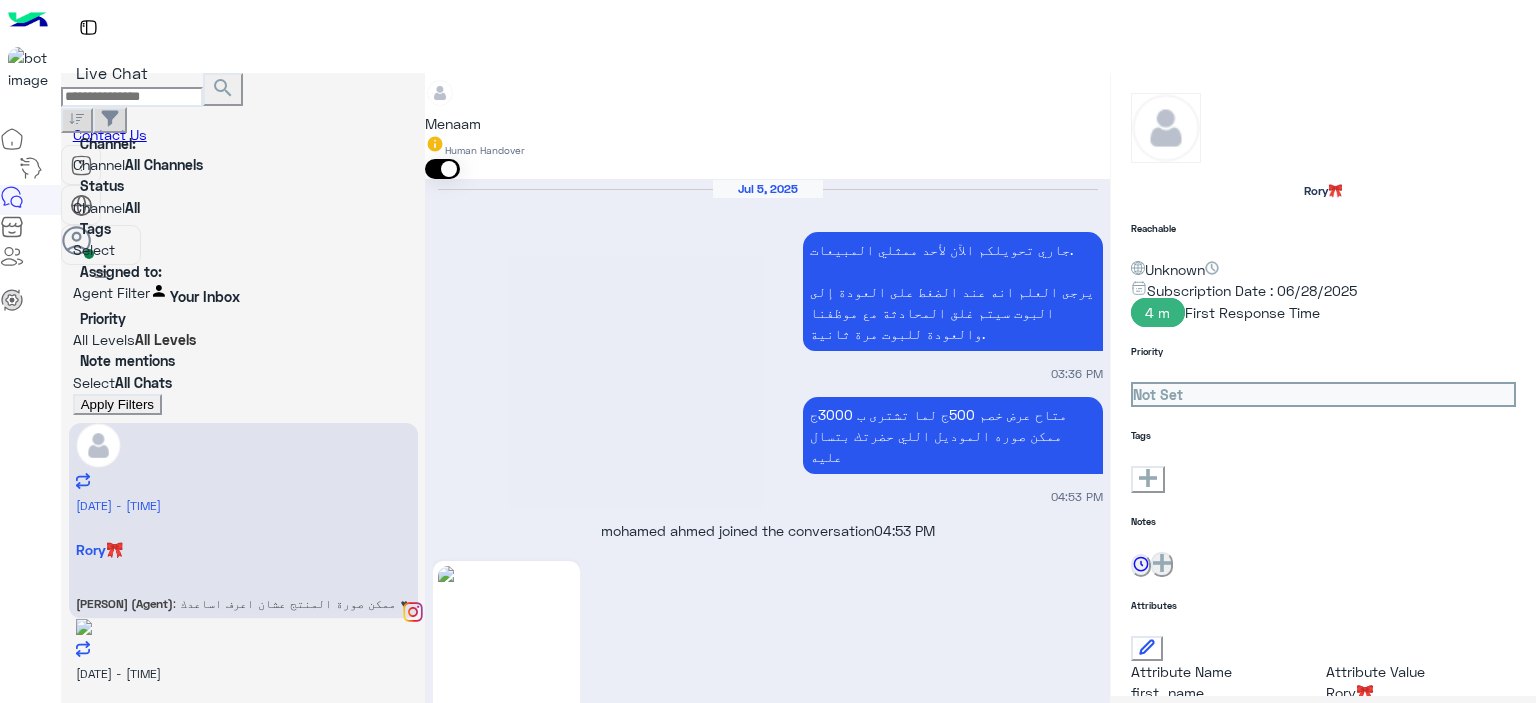 click on "Apply Filters" at bounding box center (117, 404) 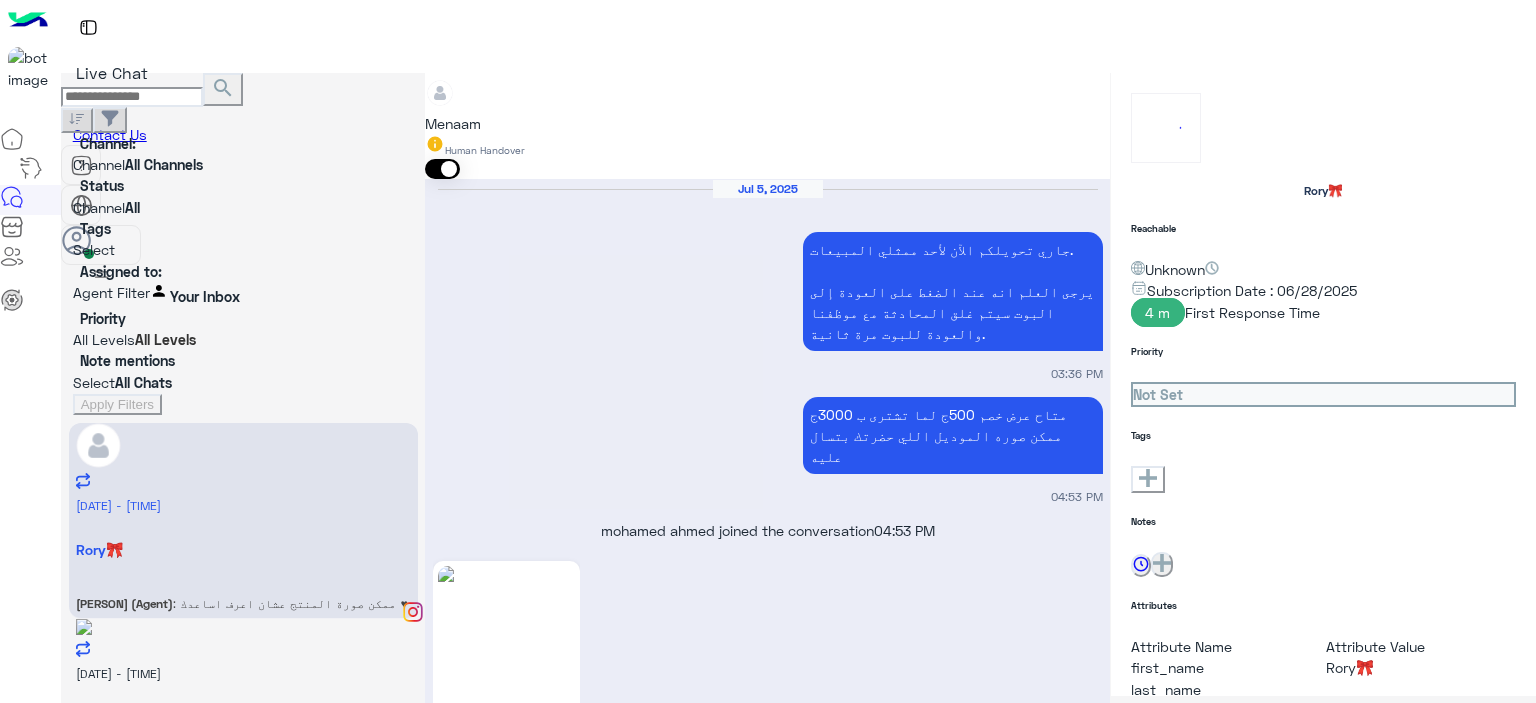 scroll, scrollTop: 1527, scrollLeft: 0, axis: vertical 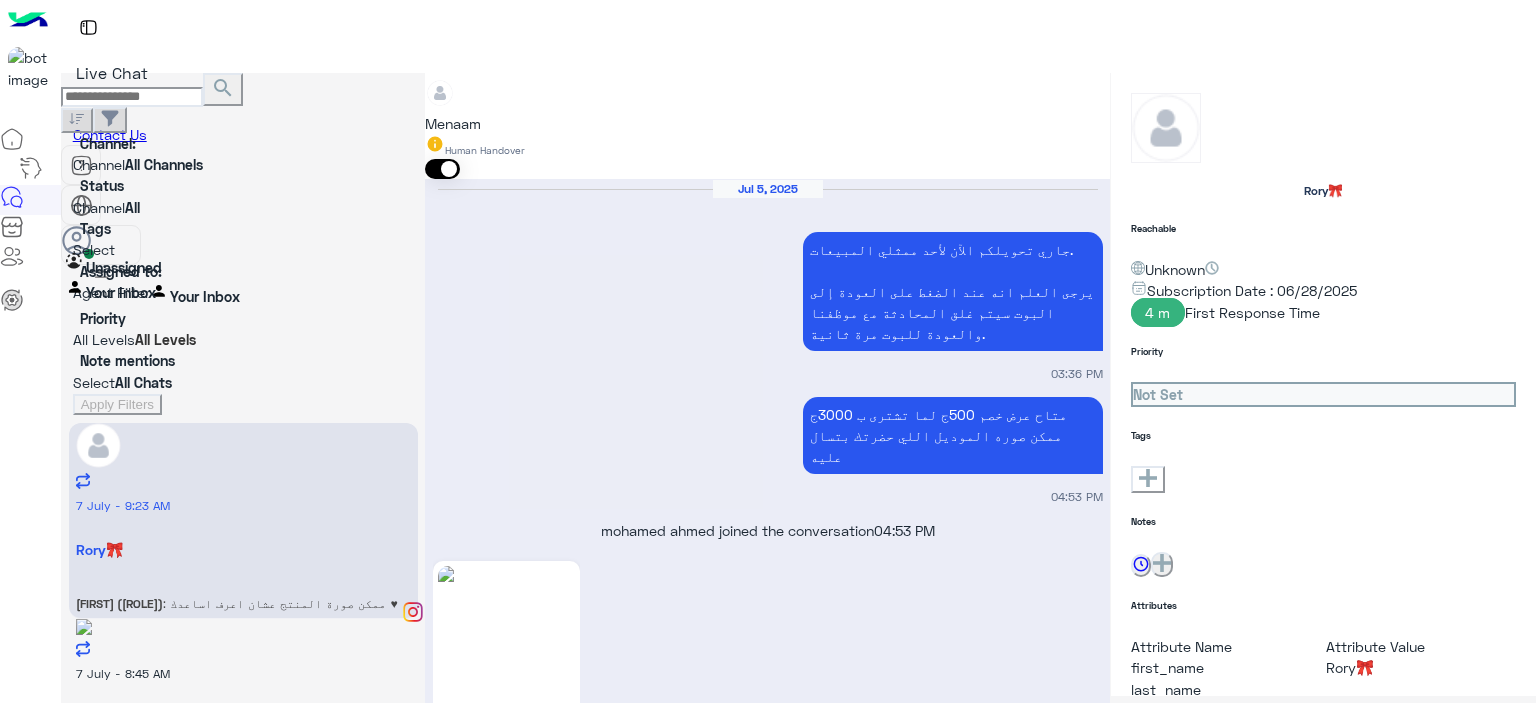 click at bounding box center (243, 292) 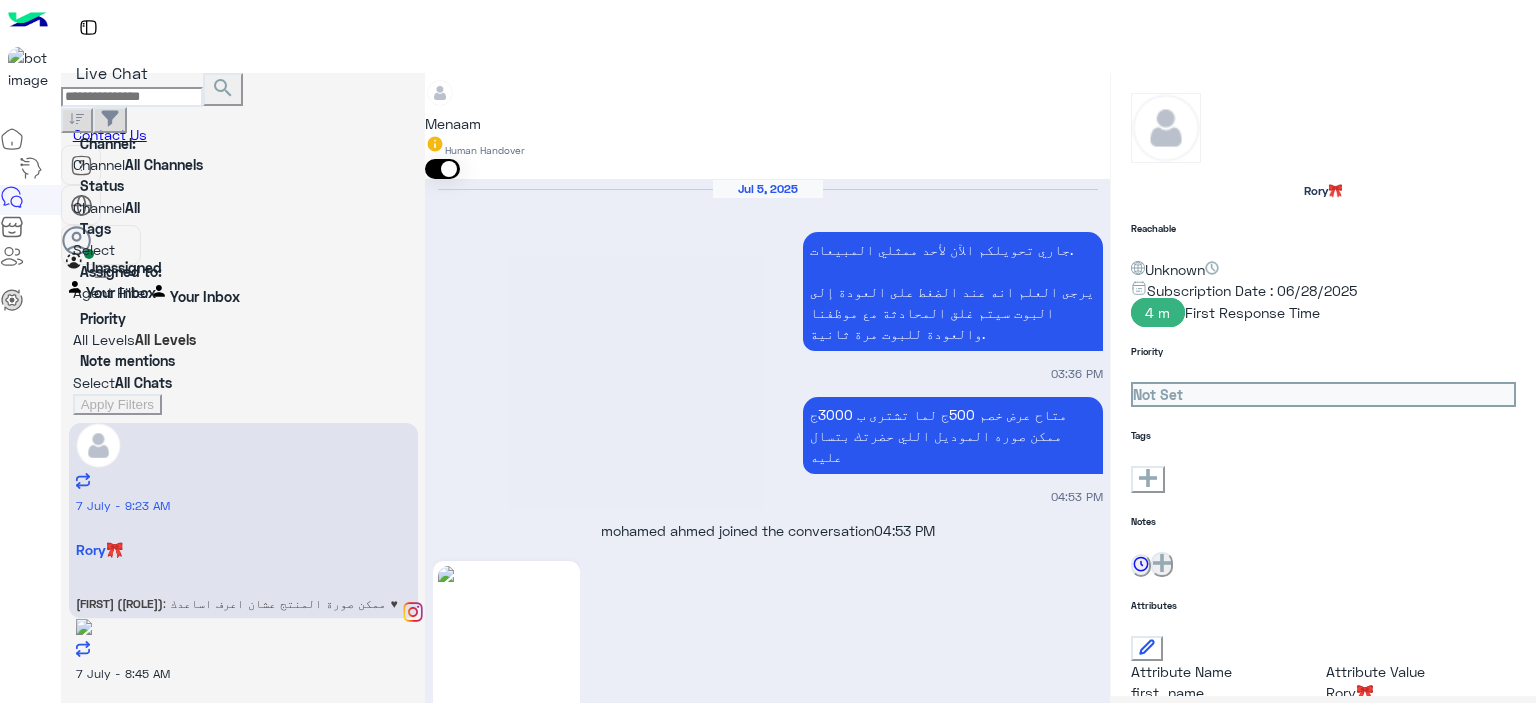 click on "Unassigned" at bounding box center (124, 267) 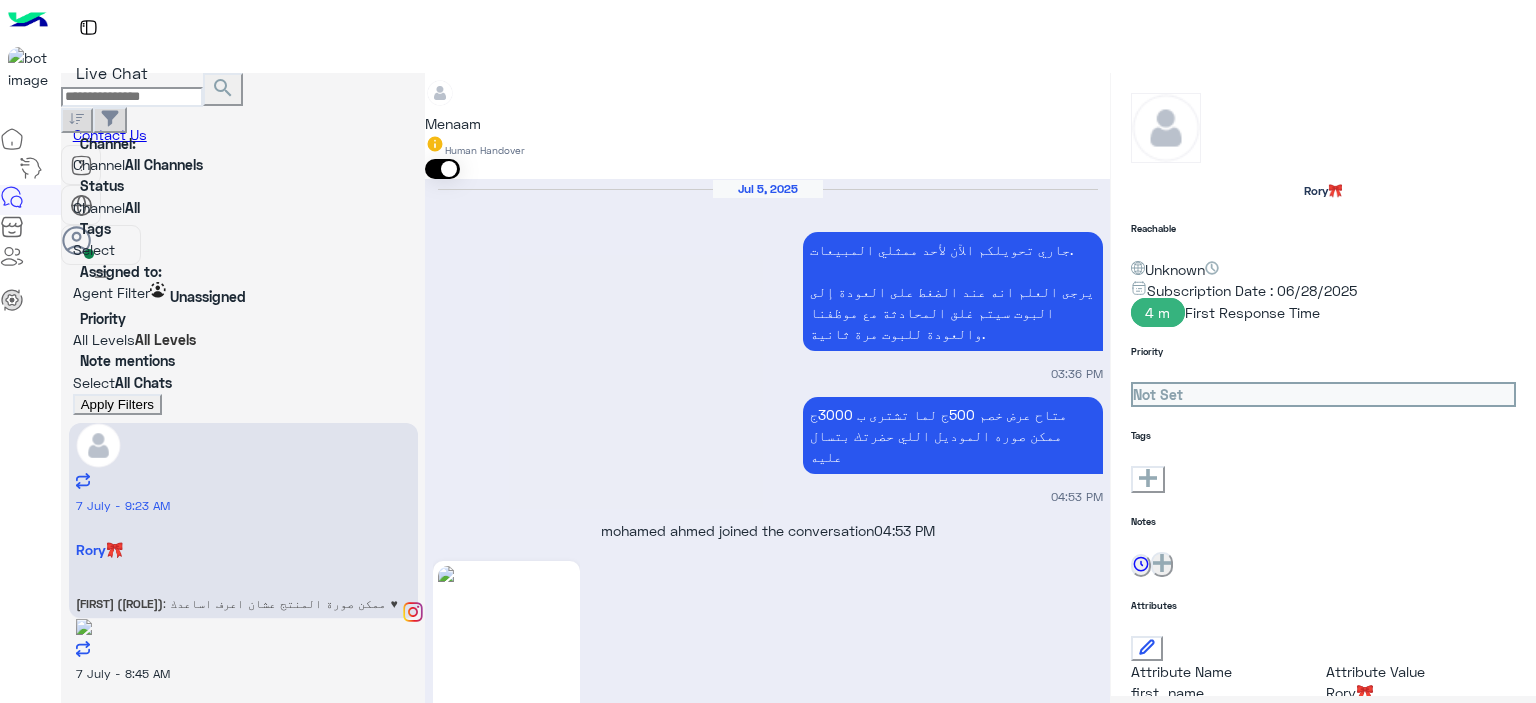 click on "Apply Filters" at bounding box center [117, 404] 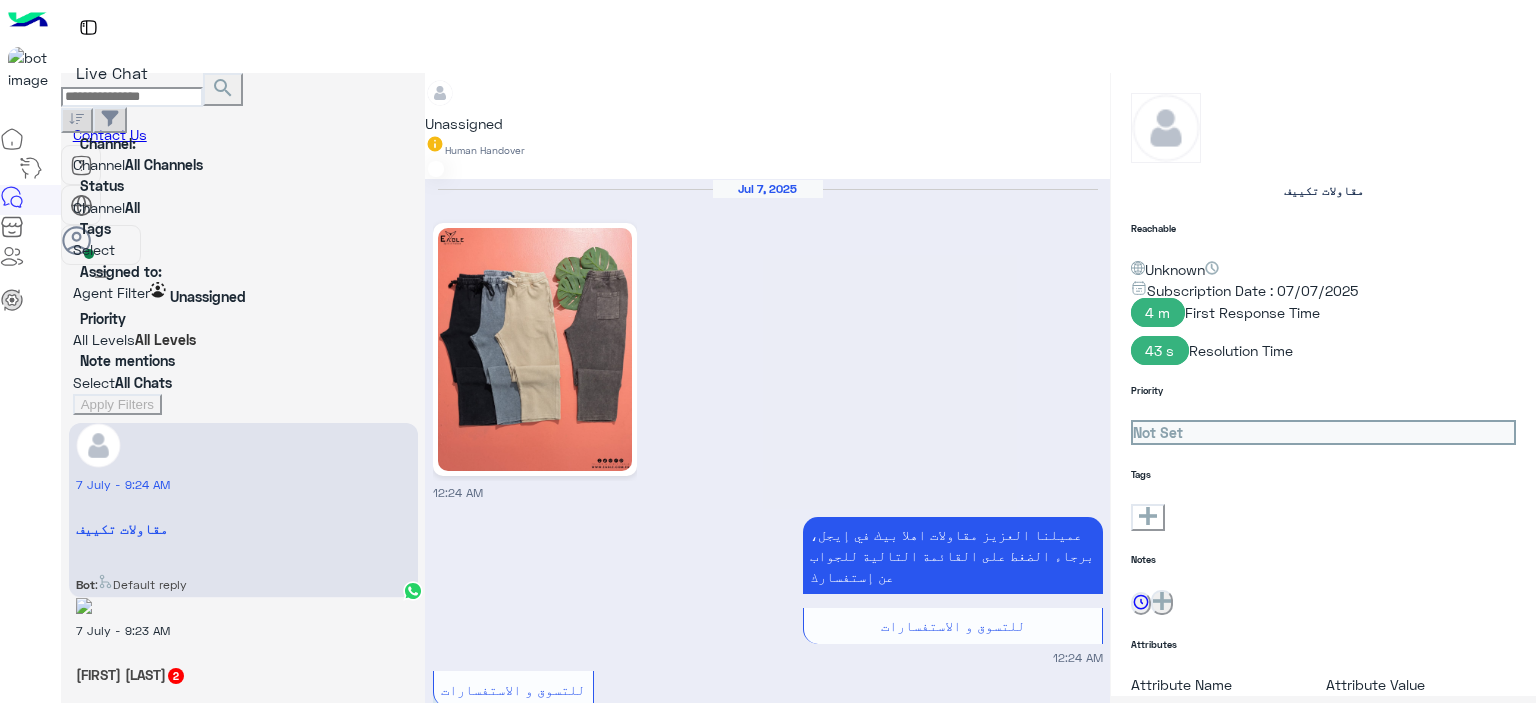 scroll, scrollTop: 1760, scrollLeft: 0, axis: vertical 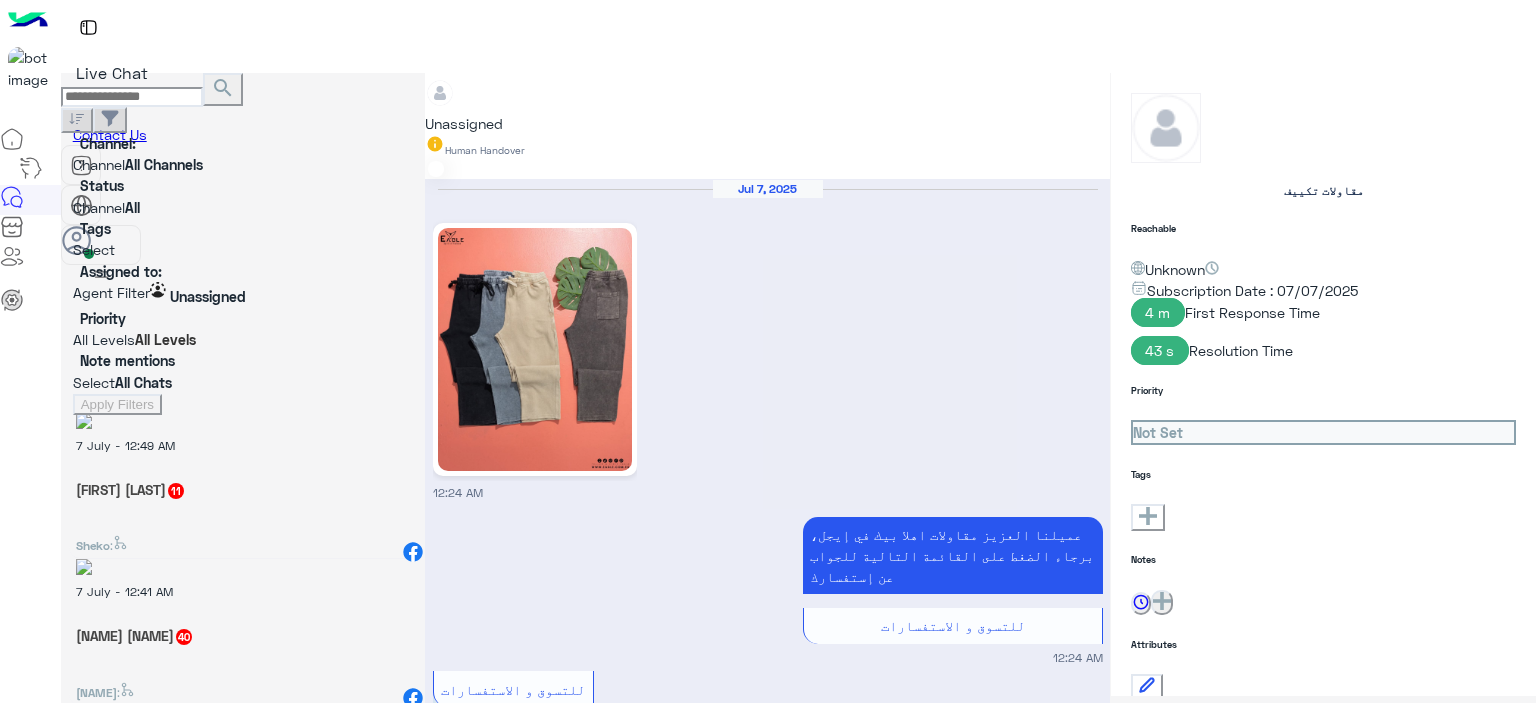 click at bounding box center (243, 292) 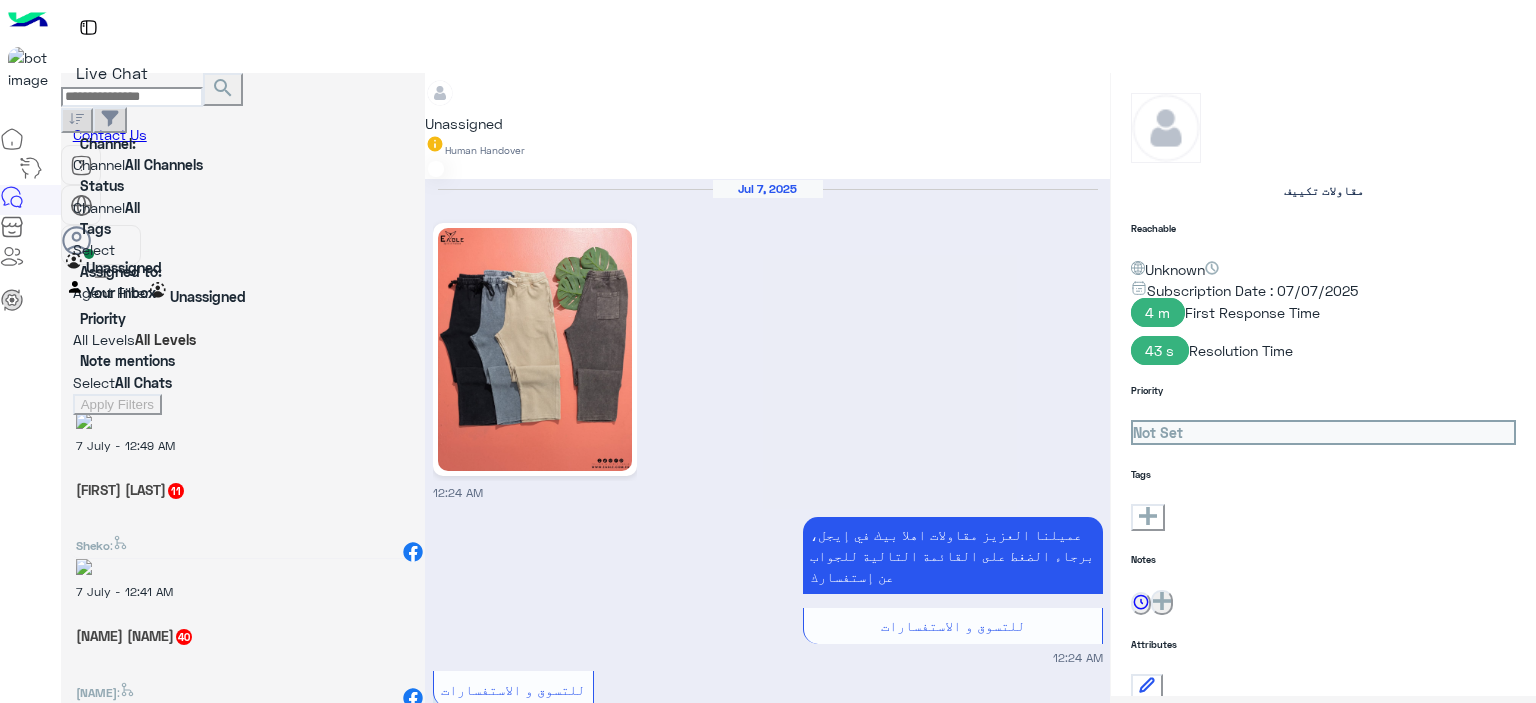 click on "Your Inbox" at bounding box center [121, 292] 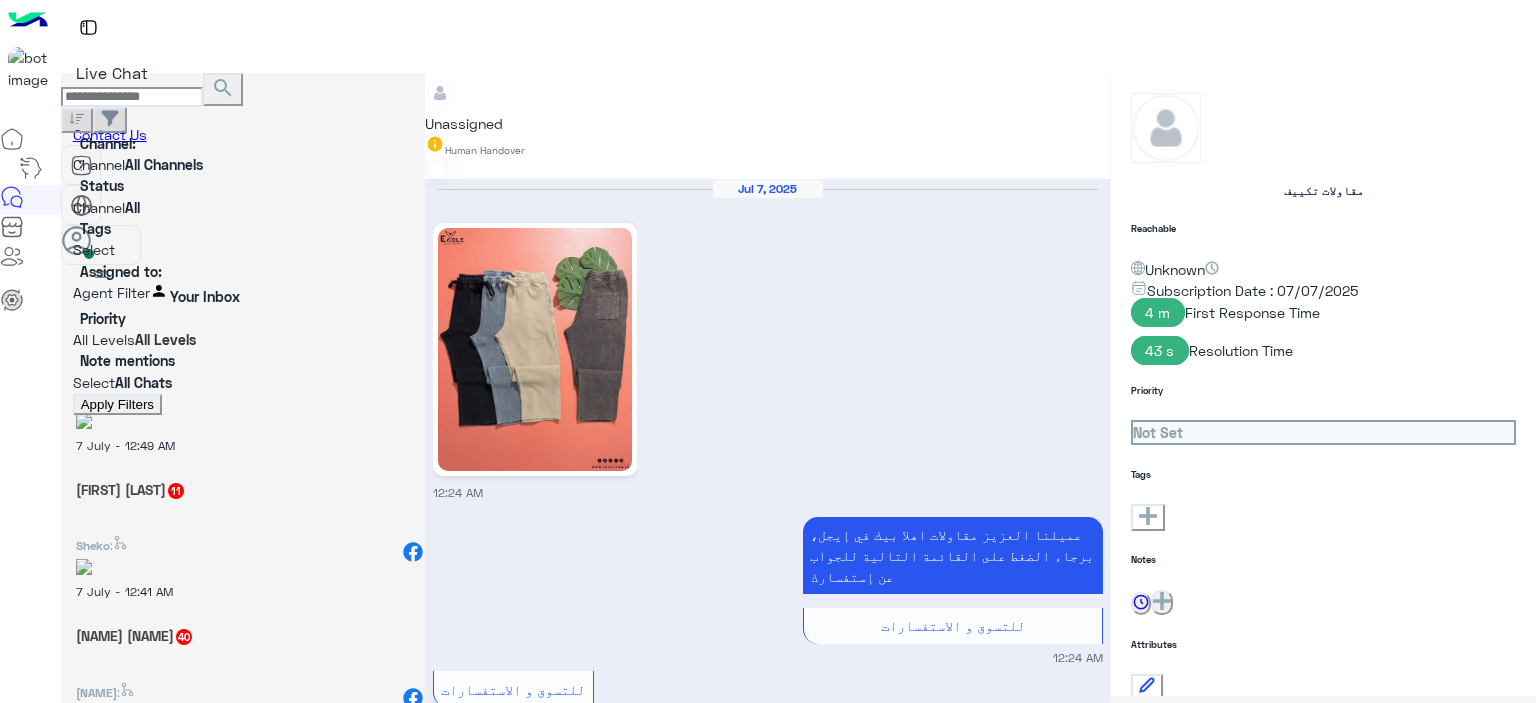 click on "Apply Filters" at bounding box center [117, 404] 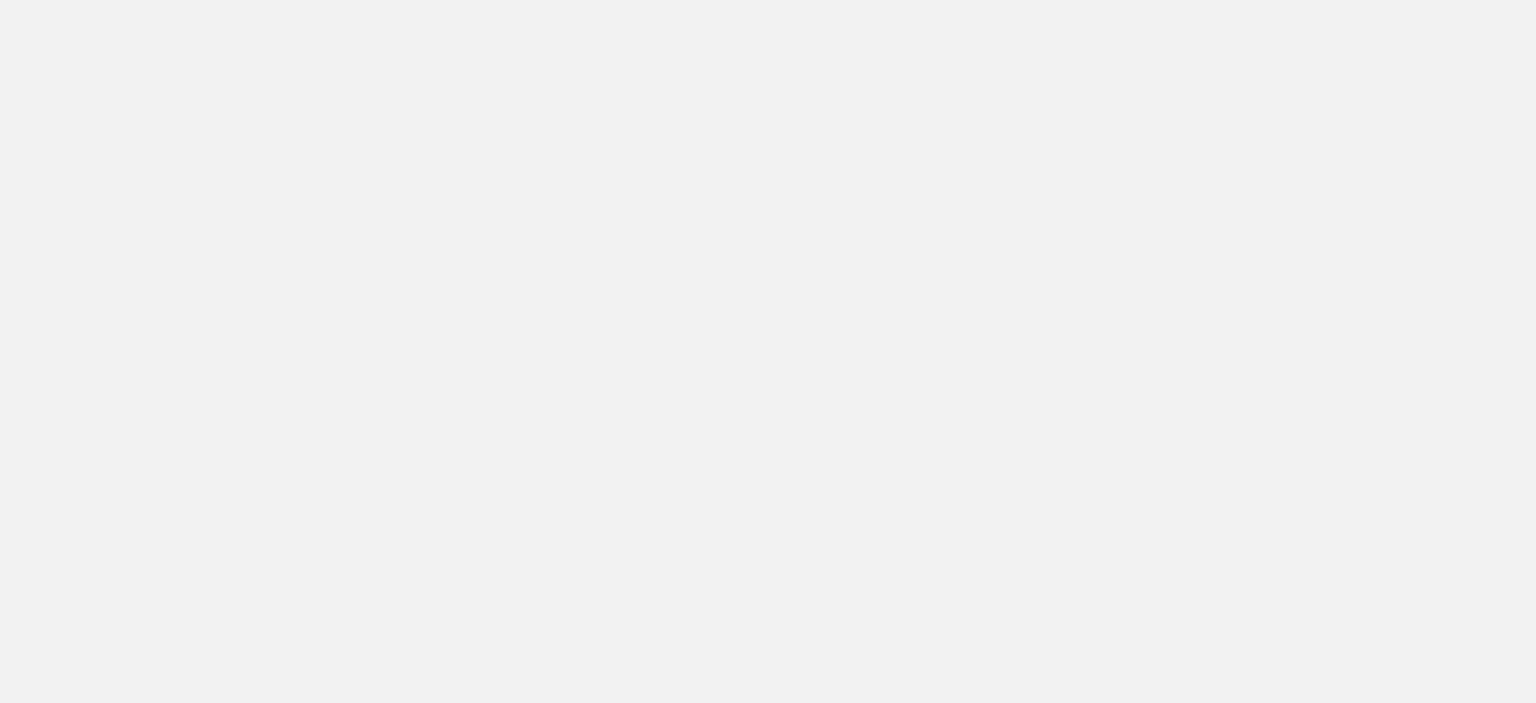 scroll, scrollTop: 0, scrollLeft: 0, axis: both 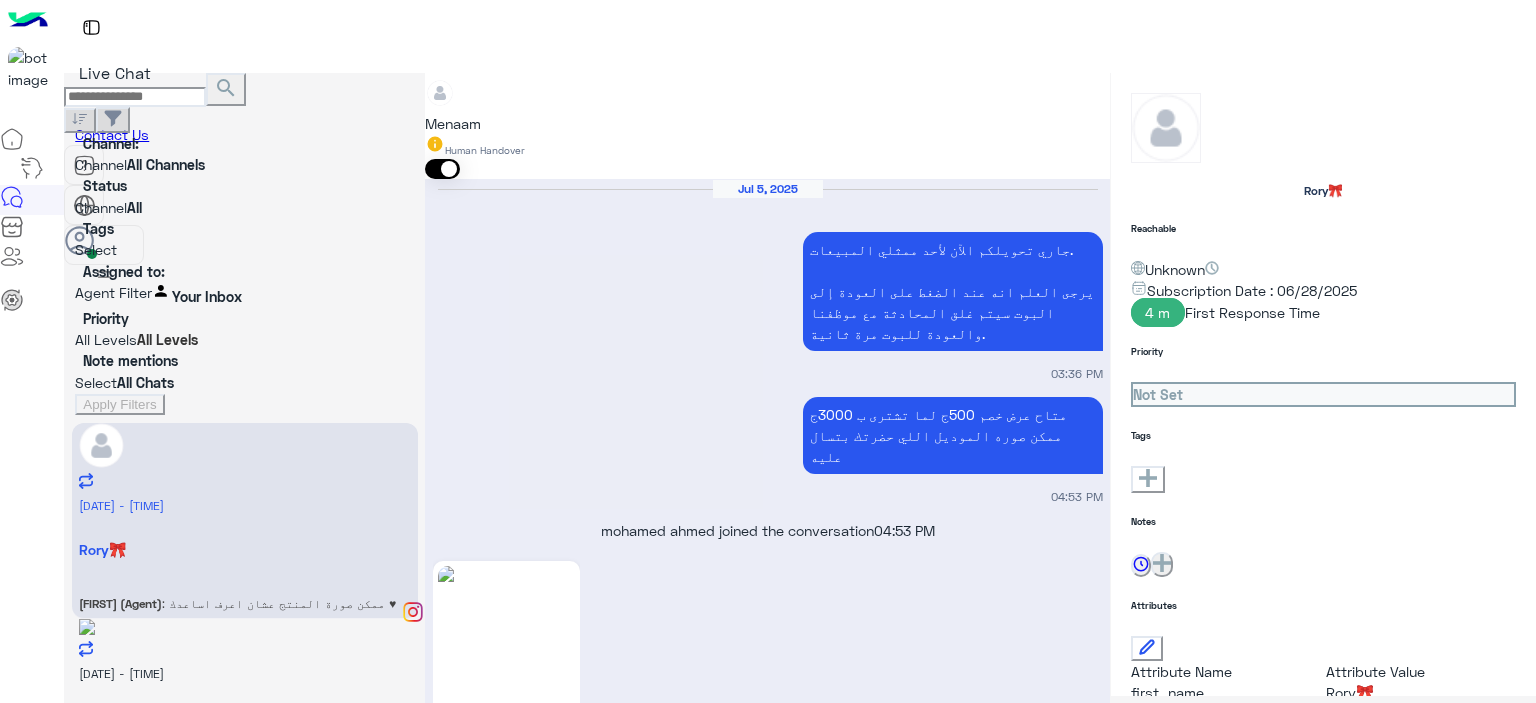 click on "×" at bounding box center [40, 1044] 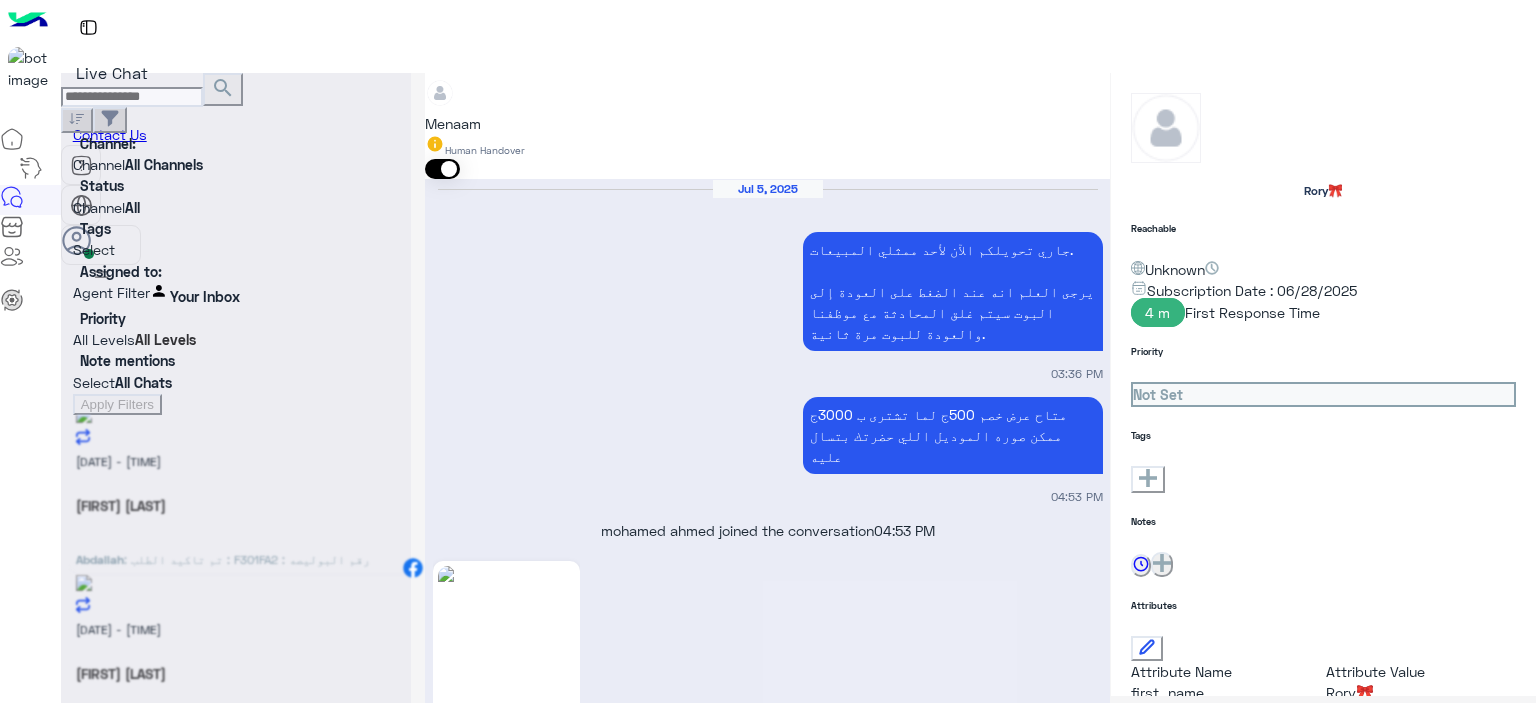 scroll, scrollTop: 10, scrollLeft: 0, axis: vertical 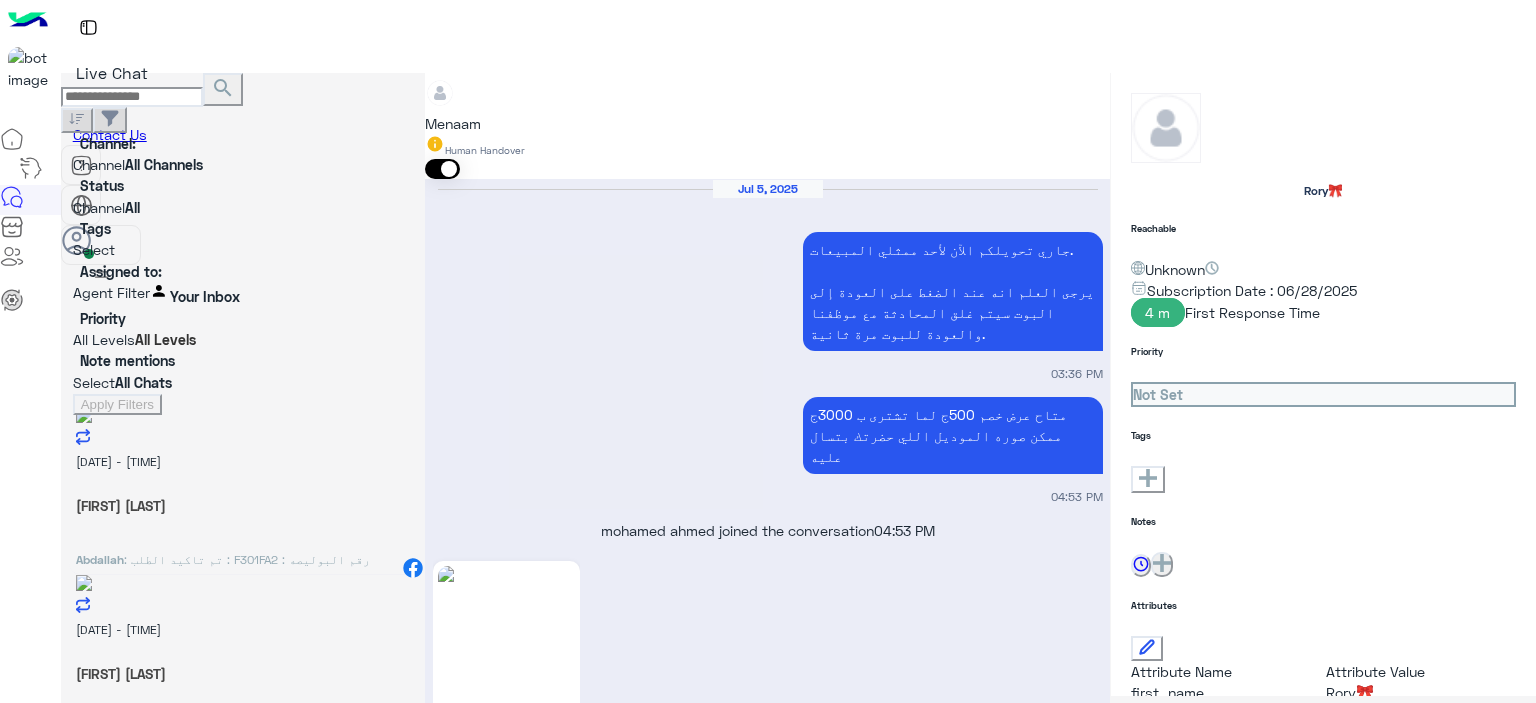 click at bounding box center [73, 295] 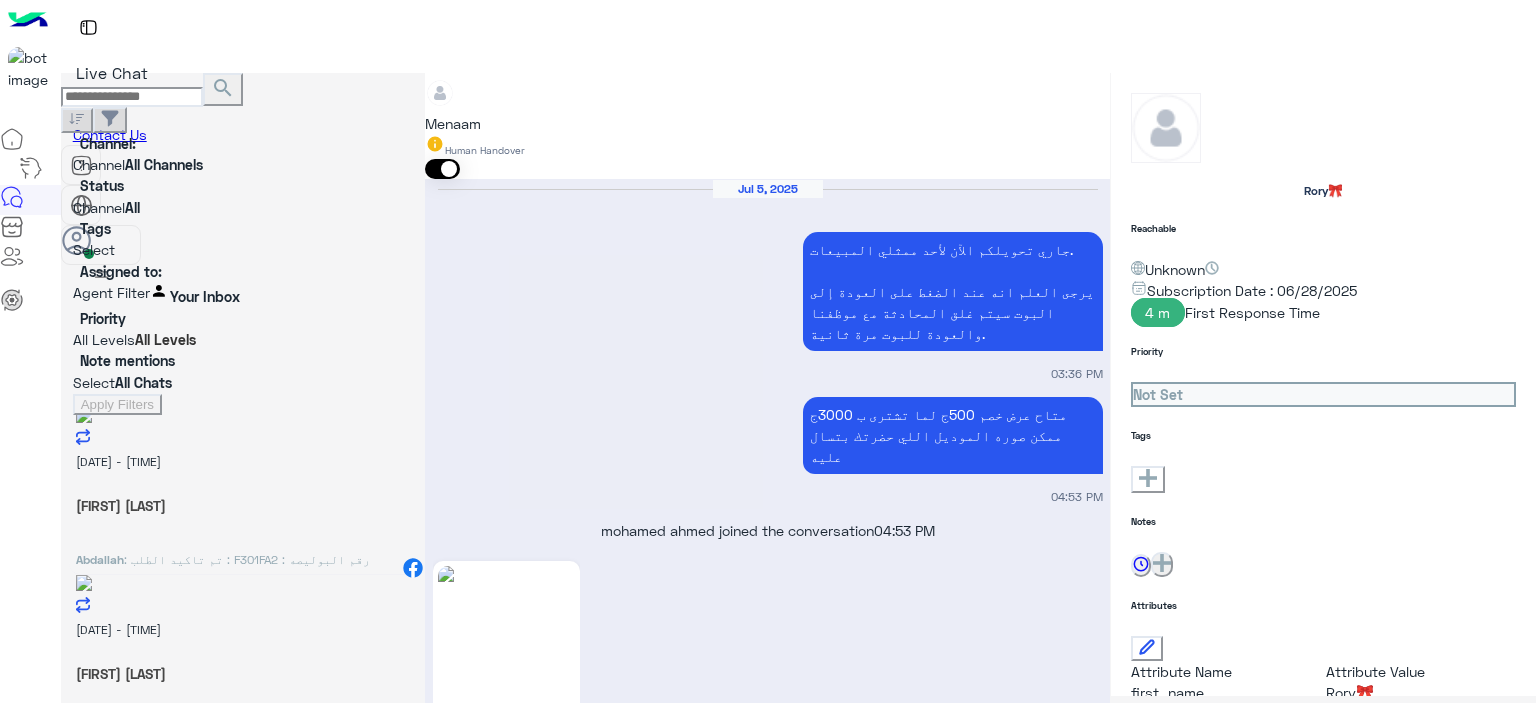 click on "عميلنا العزيز [NAME]🎀اهلا بيك في إيجل، برجاء الضغط على القائمة التالية للجواب عن إستفسارك للتسوق و الاستفسارات [TIME]" at bounding box center [768, 1977] 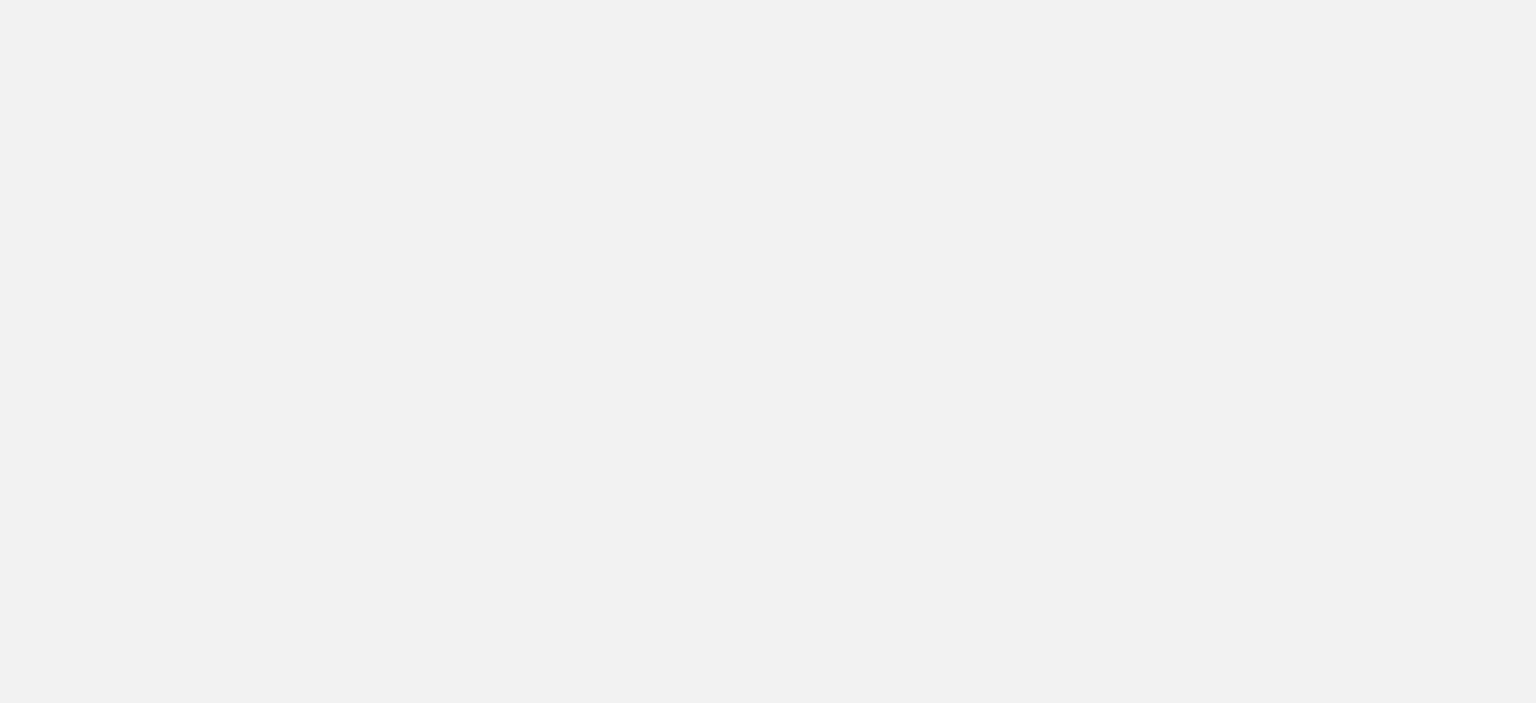 scroll, scrollTop: 0, scrollLeft: 0, axis: both 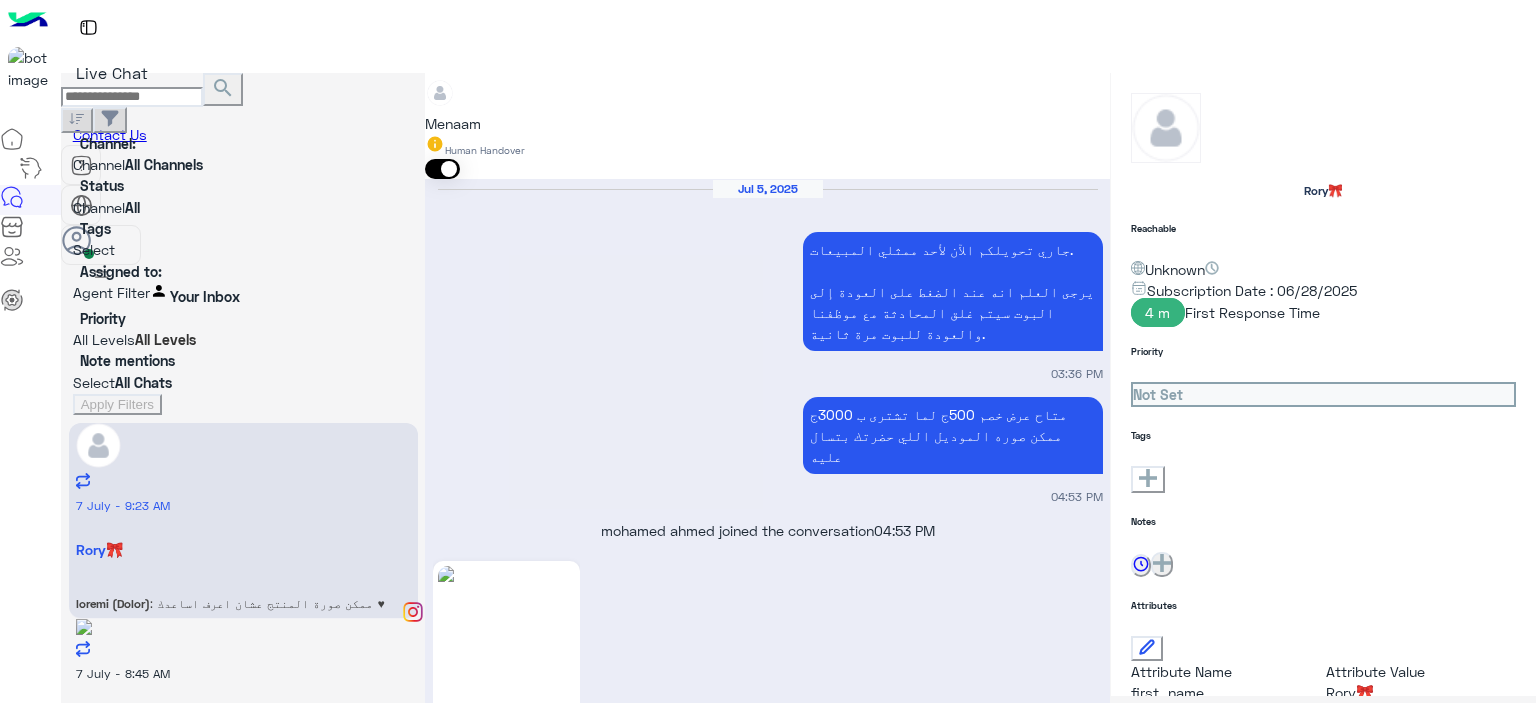 click at bounding box center [101, 274] 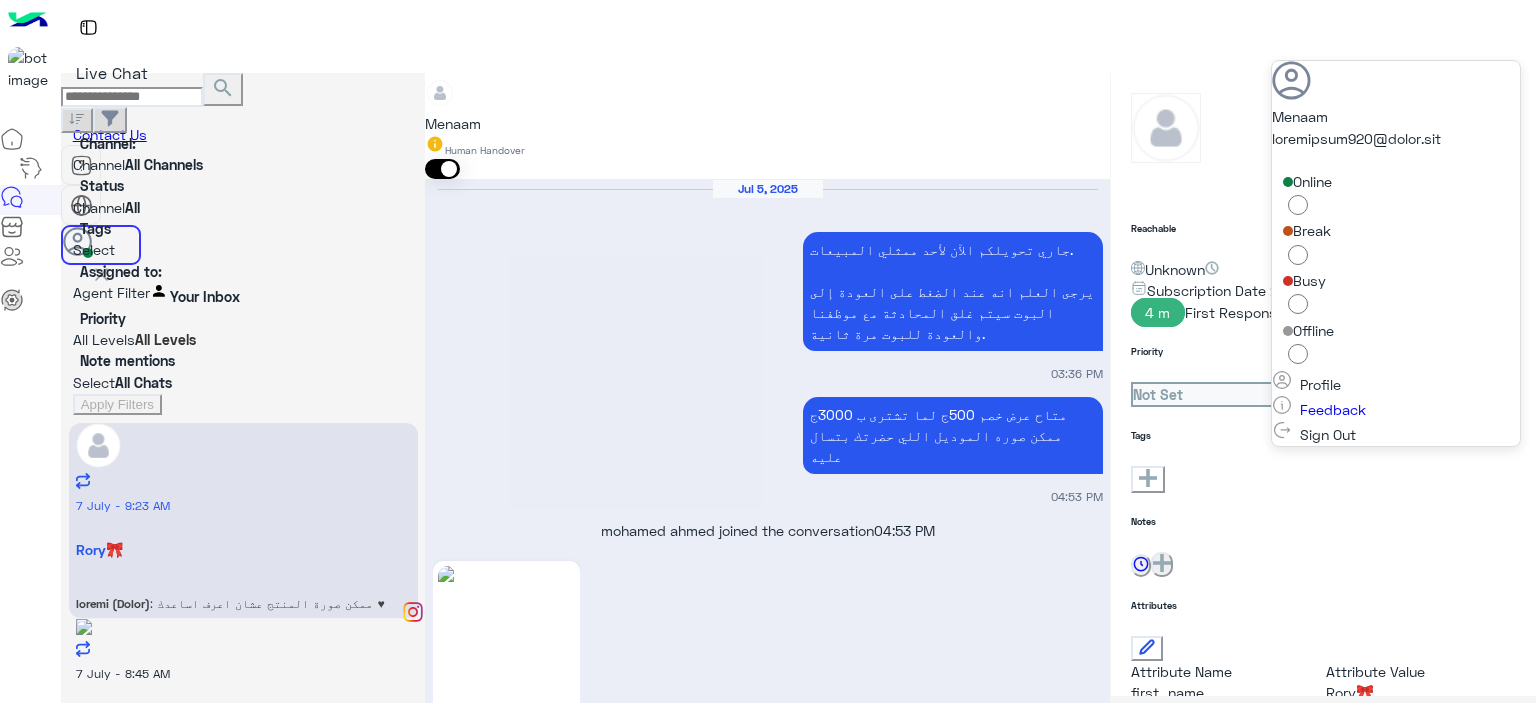 click on "Sign Out" at bounding box center [1328, 434] 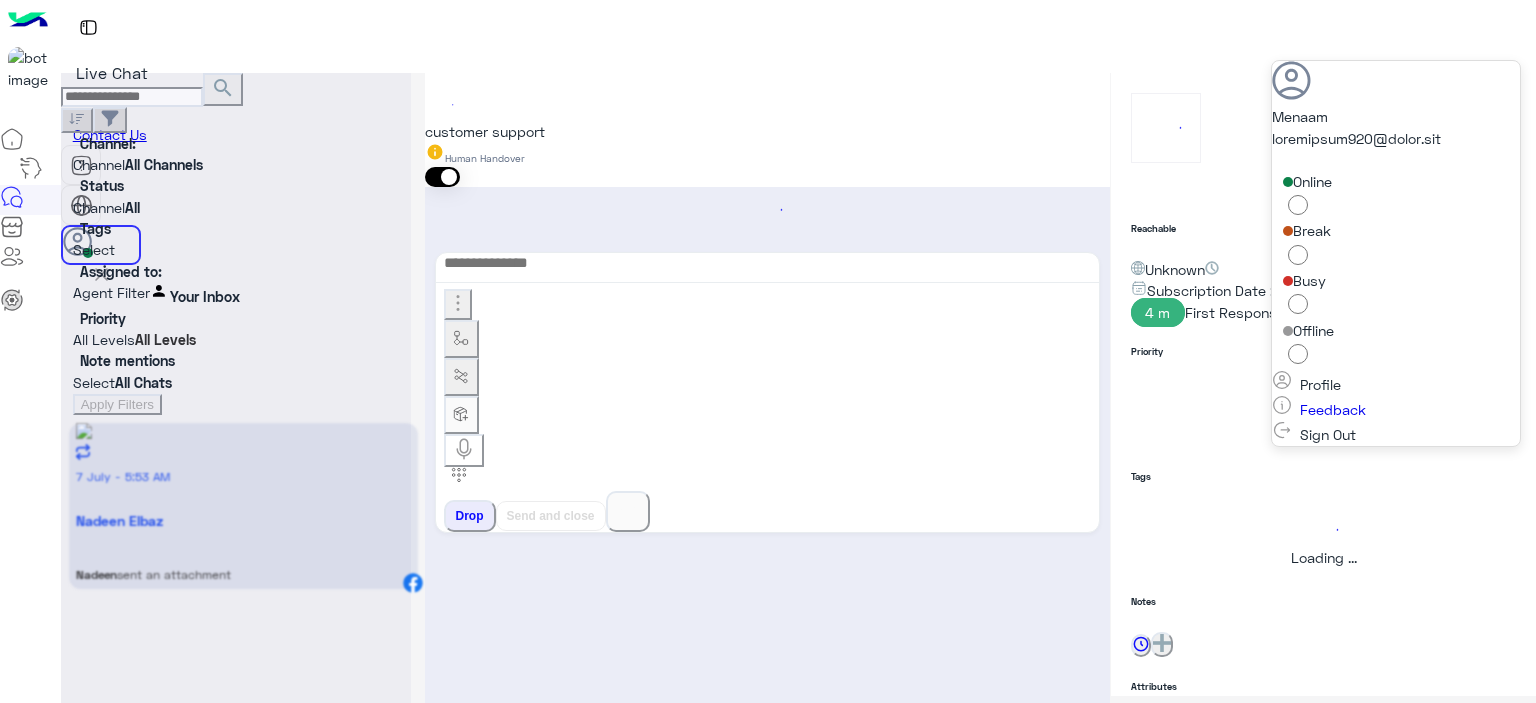 scroll, scrollTop: 0, scrollLeft: 0, axis: both 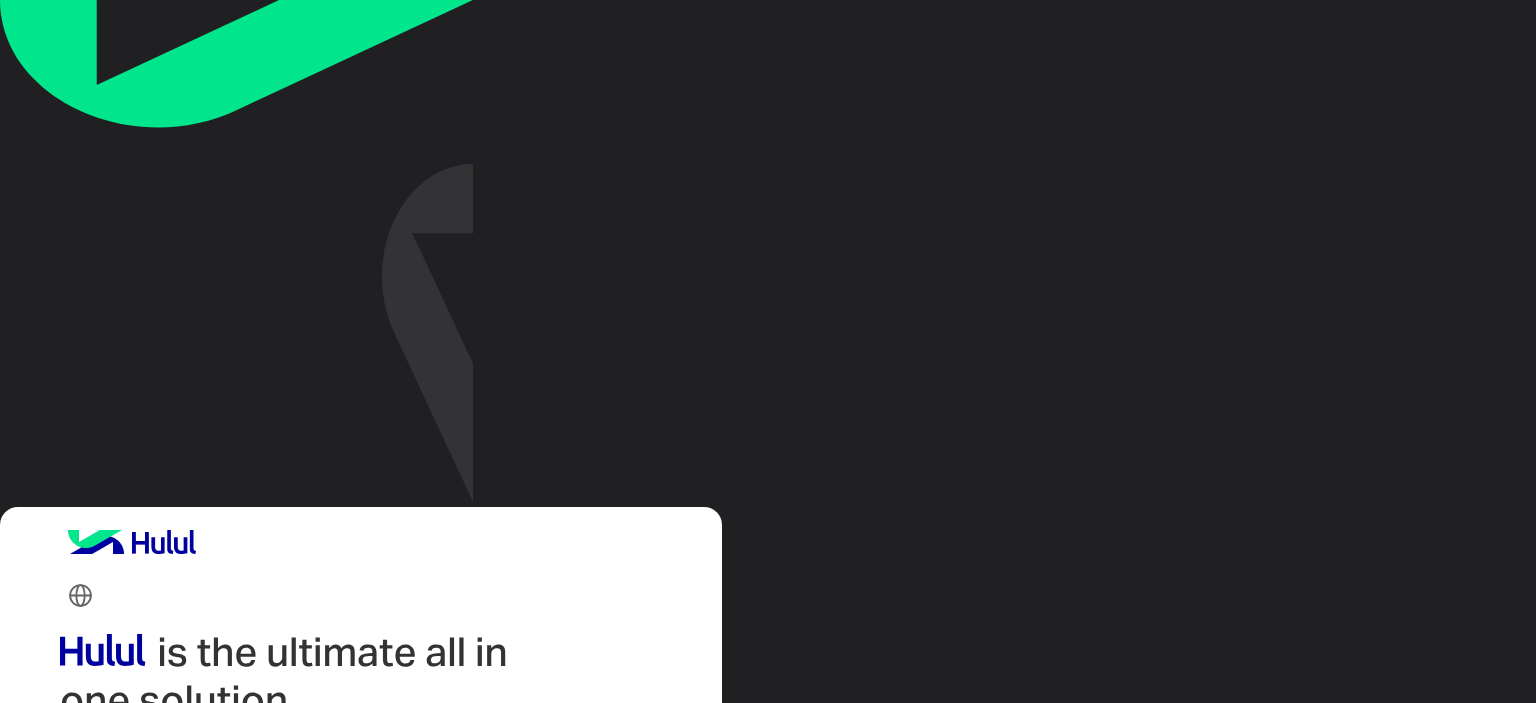 type on "**********" 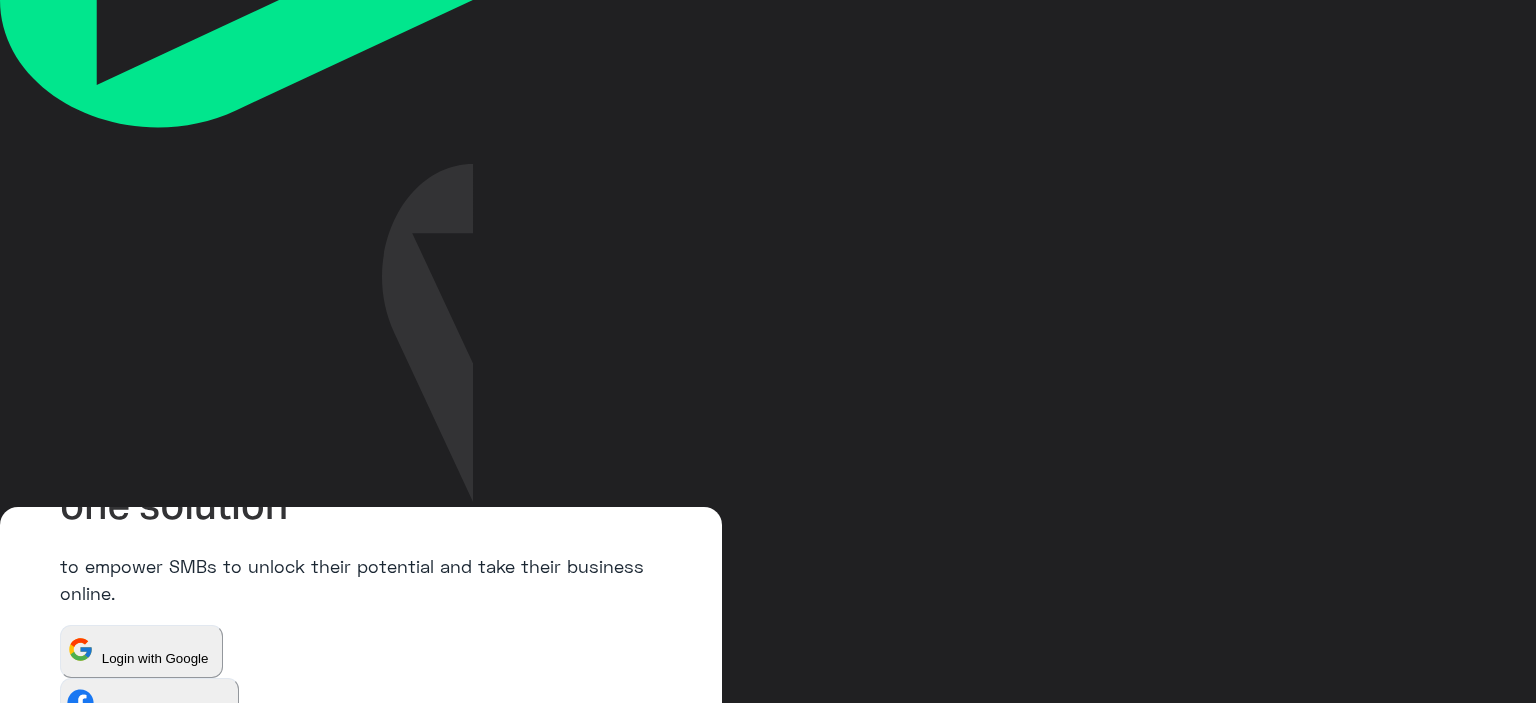 scroll, scrollTop: 196, scrollLeft: 0, axis: vertical 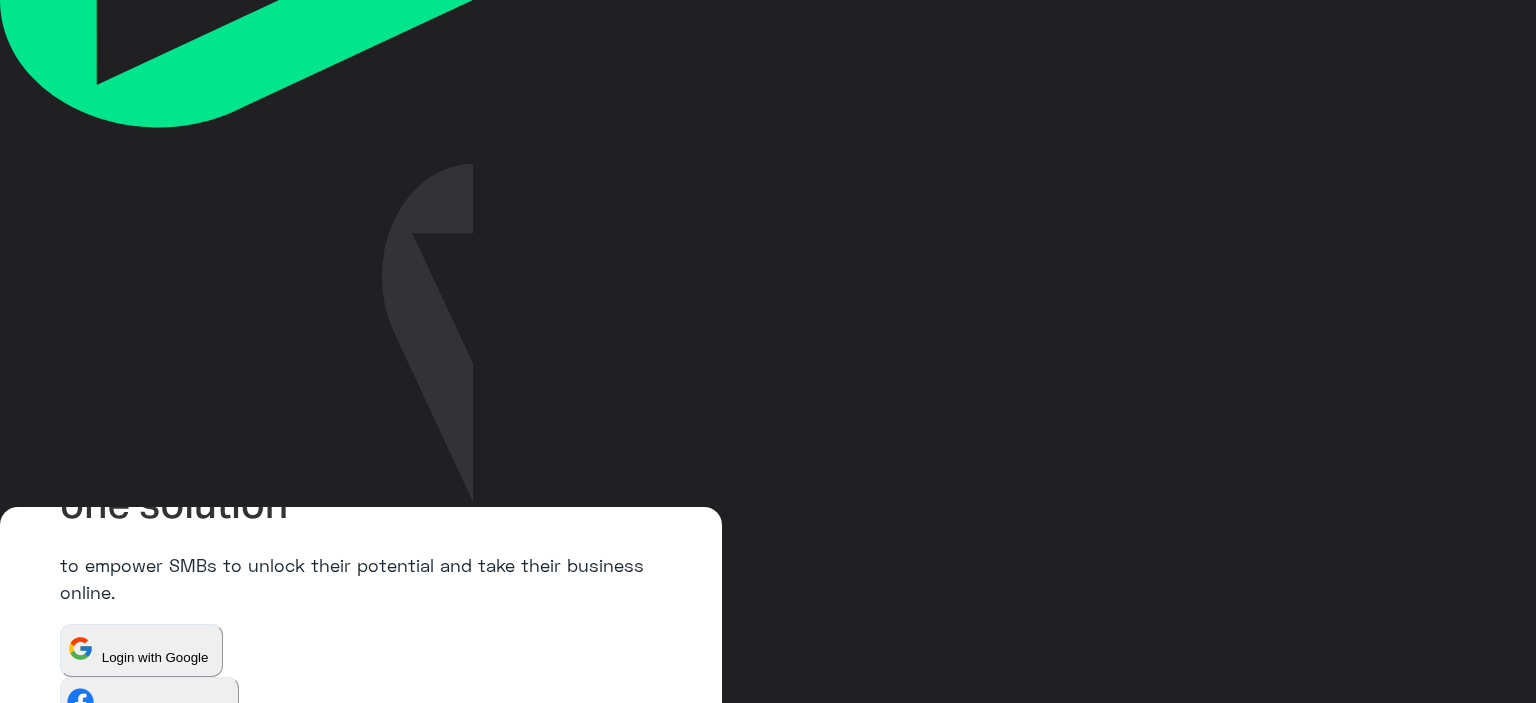 click on "Login" at bounding box center (88, 1104) 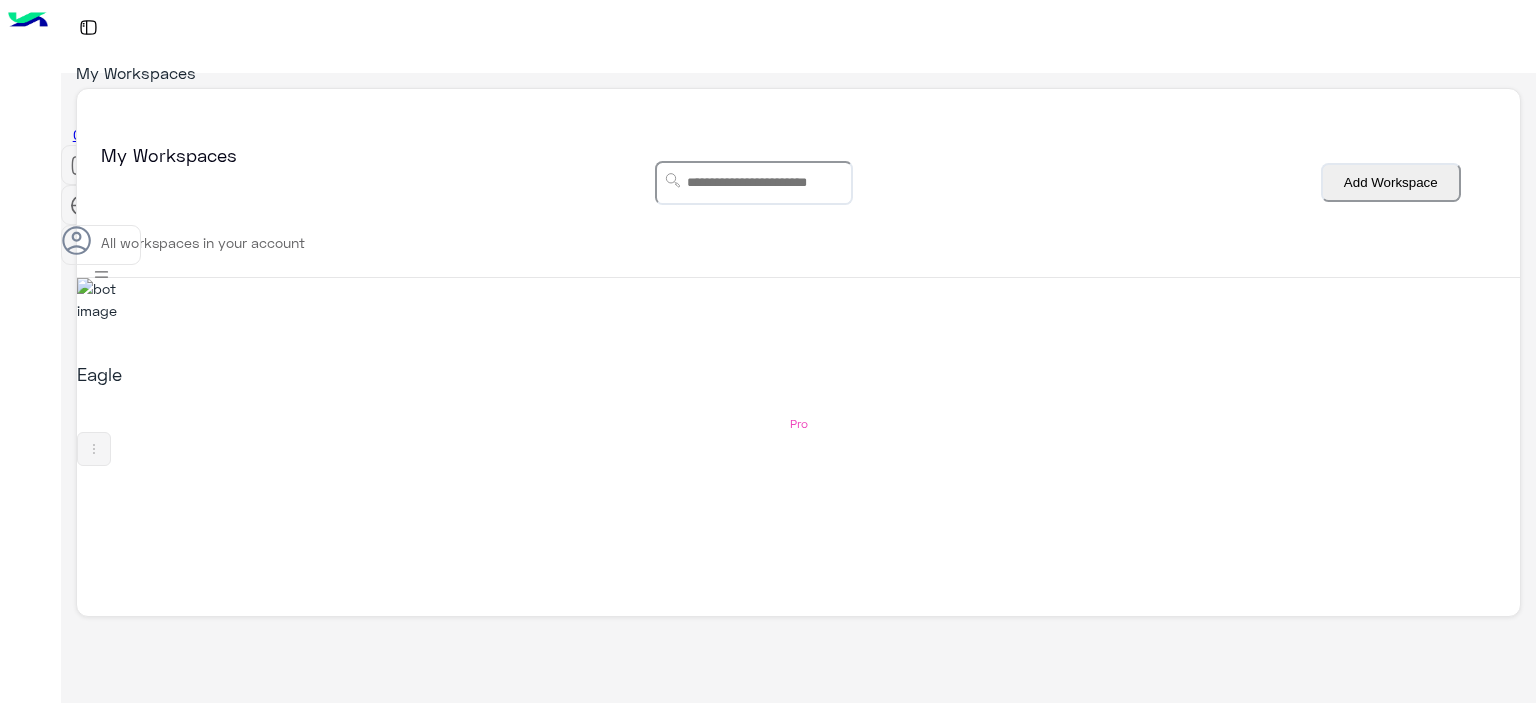 click on "Eagle" at bounding box center [336, 374] 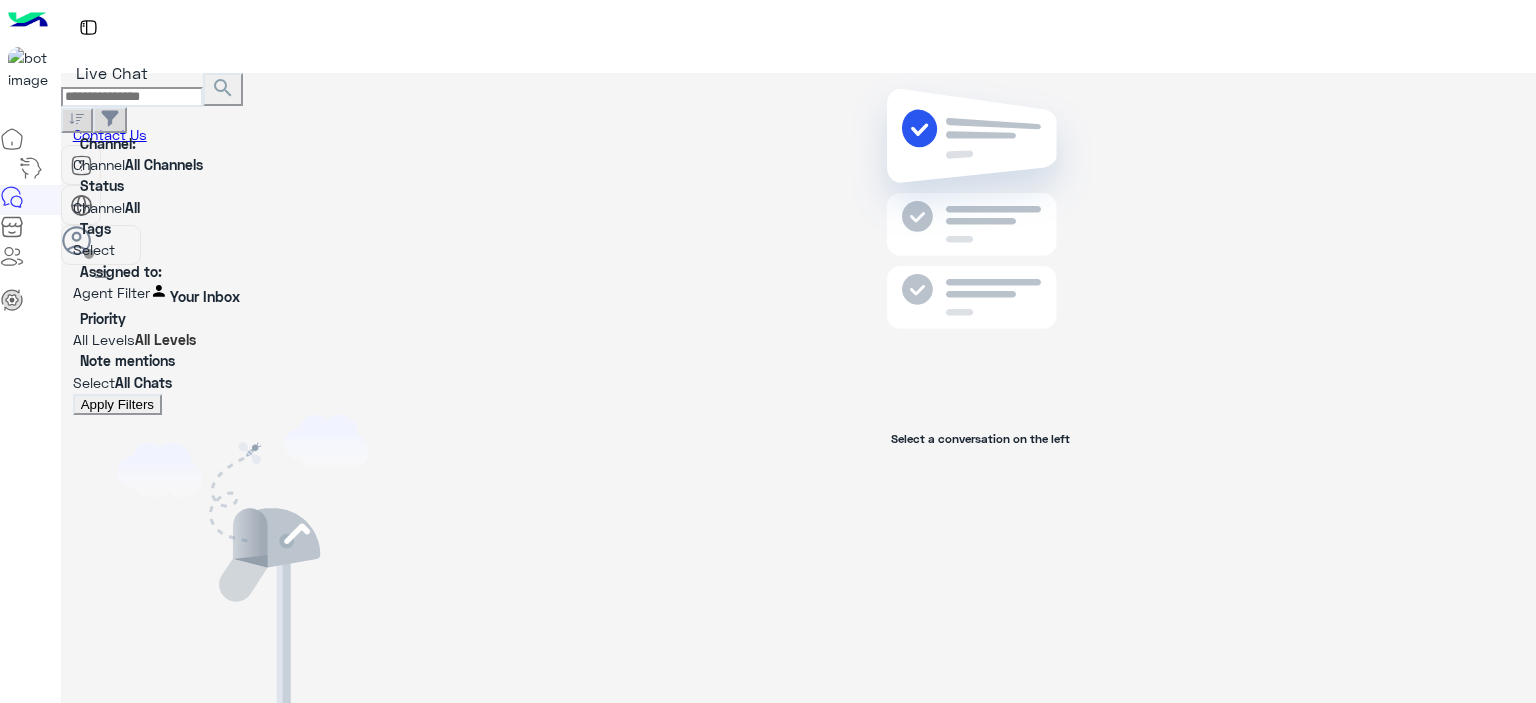 click at bounding box center [243, 292] 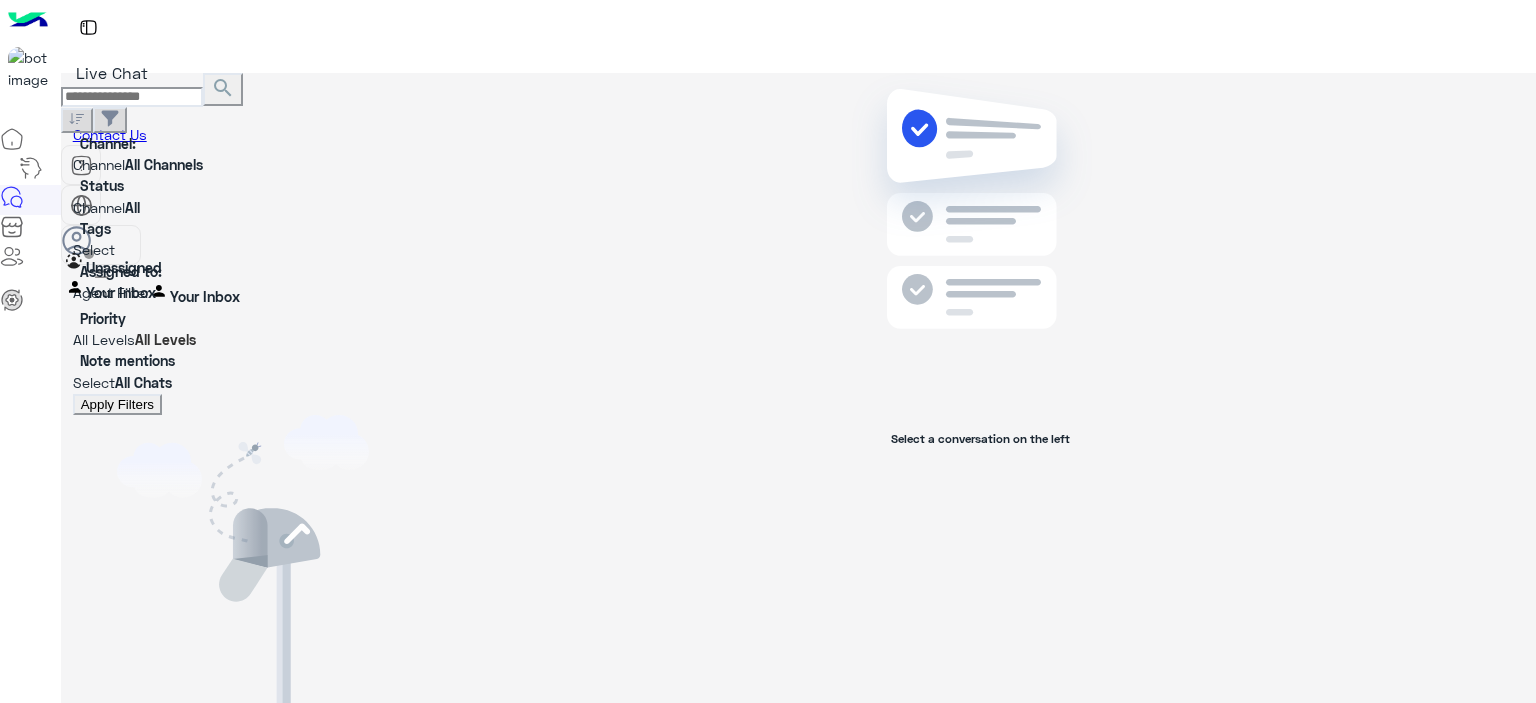 click at bounding box center [243, 292] 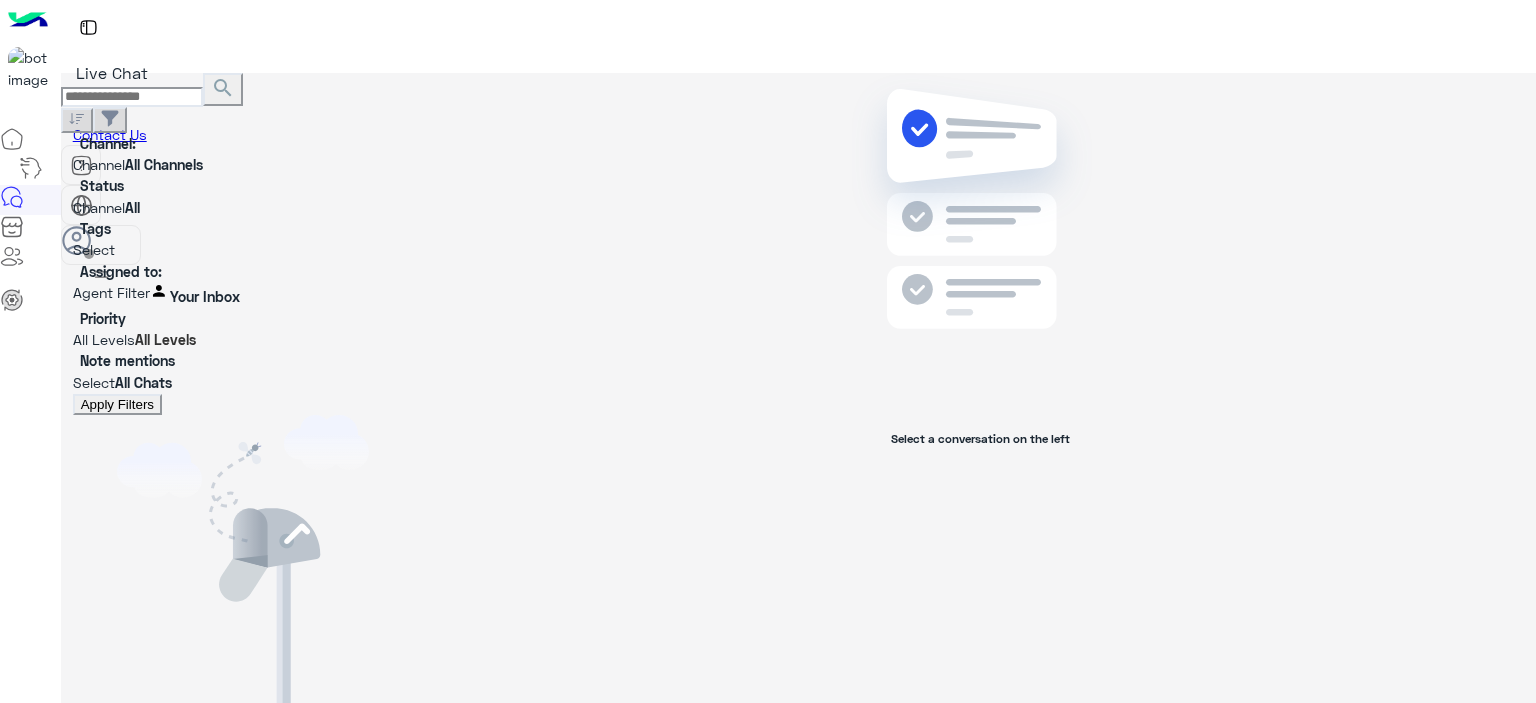 click at bounding box center [101, 274] 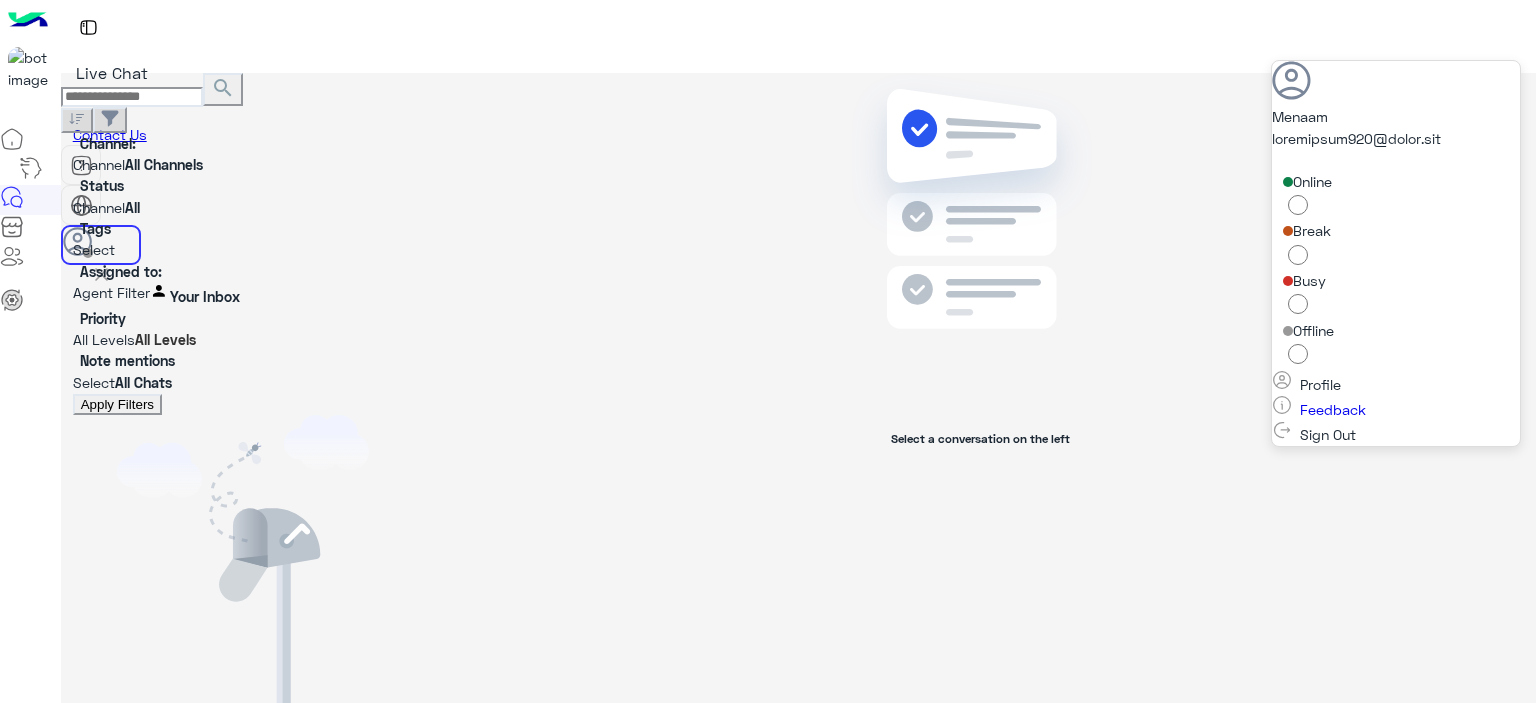click on "Online" at bounding box center (1396, 196) 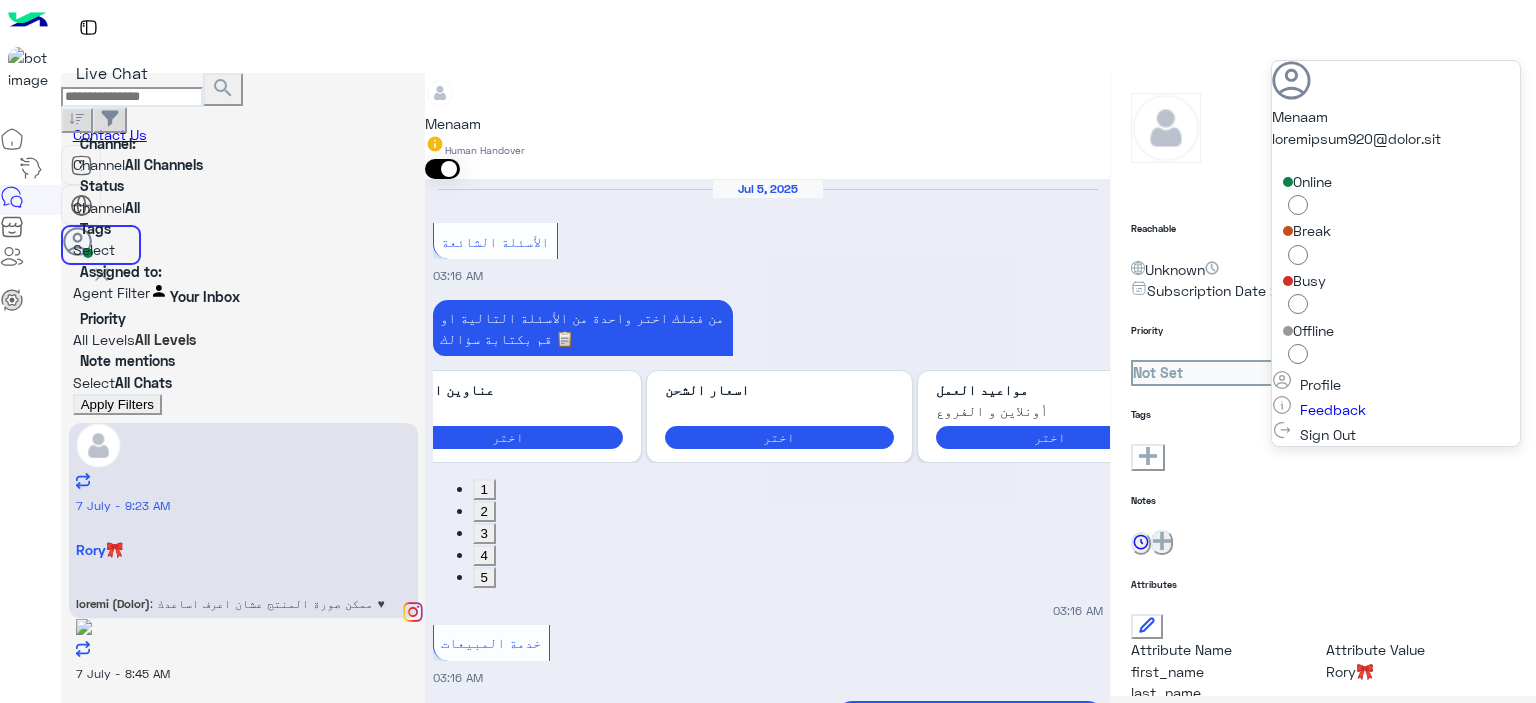 scroll, scrollTop: 667, scrollLeft: 0, axis: vertical 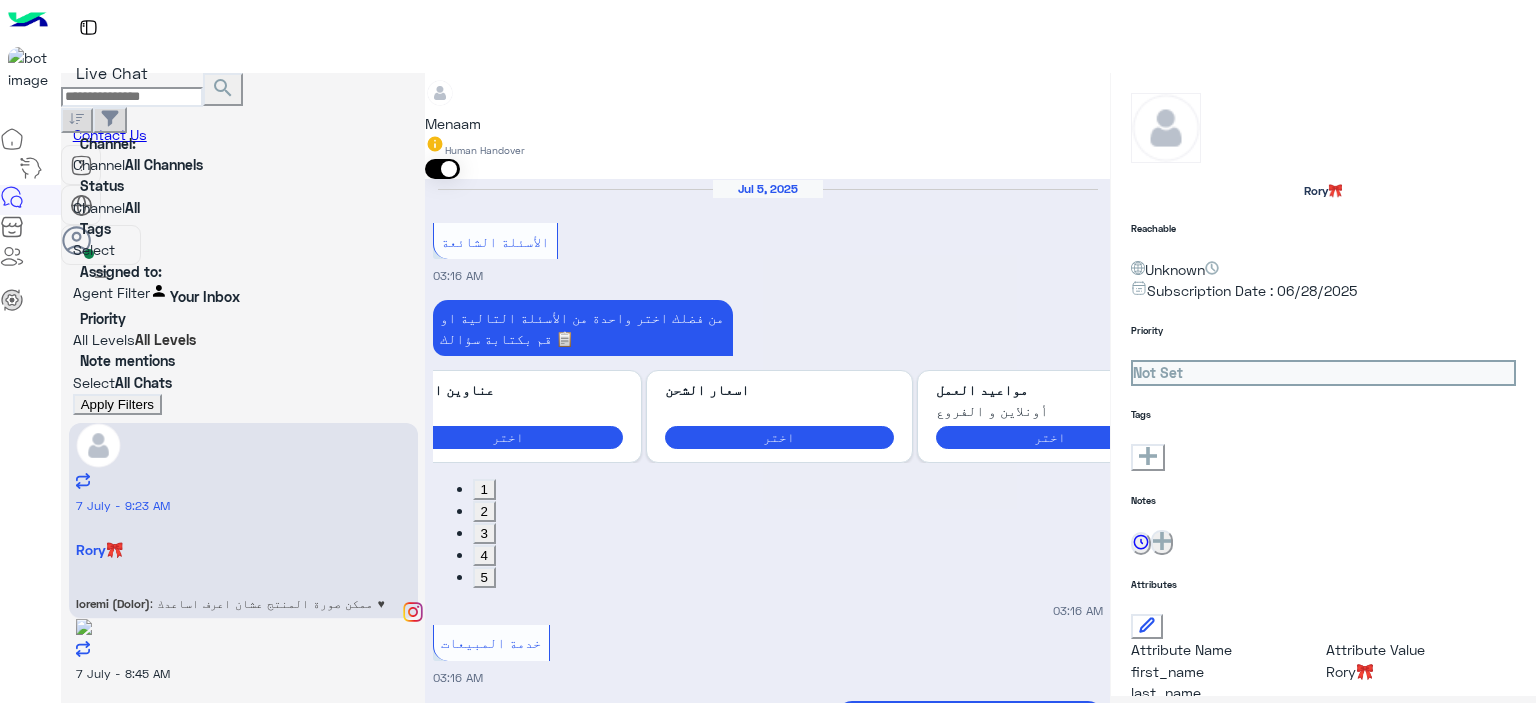 click on "Loremips Dolors" at bounding box center (243, 549) 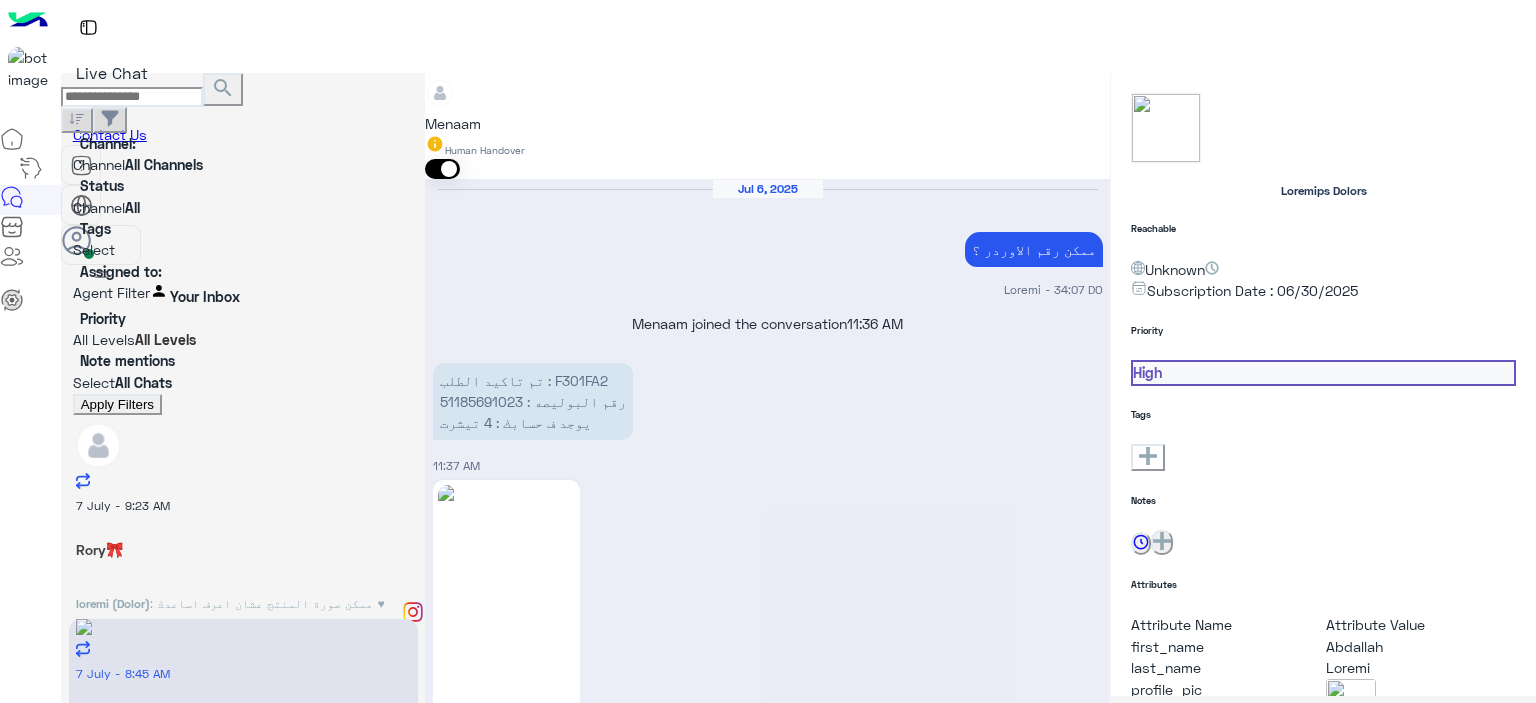 scroll, scrollTop: 1956, scrollLeft: 0, axis: vertical 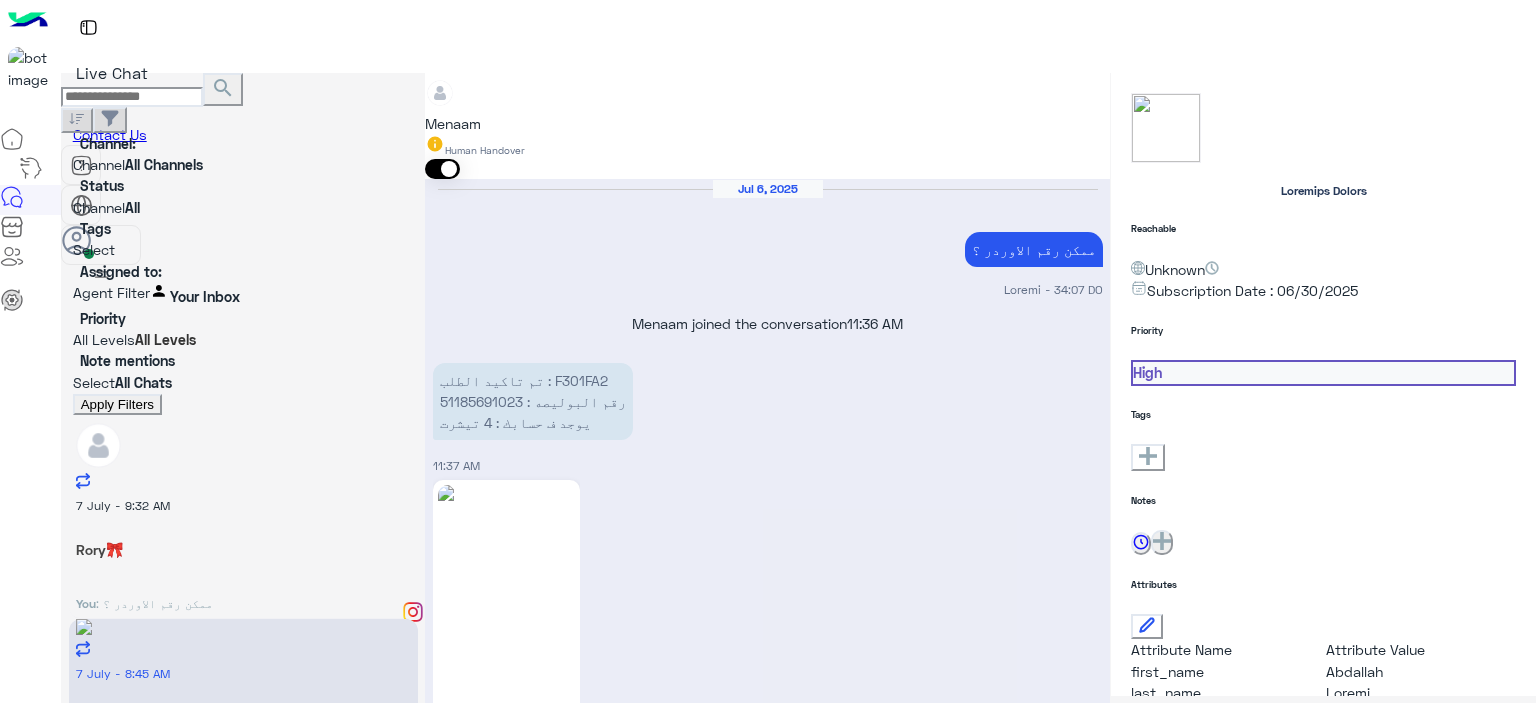 click on "lo ipsum dolor :   S491AM6 con adipisci :  52714068141 elit s doeiu :  9 tempo" at bounding box center [533, 2922] 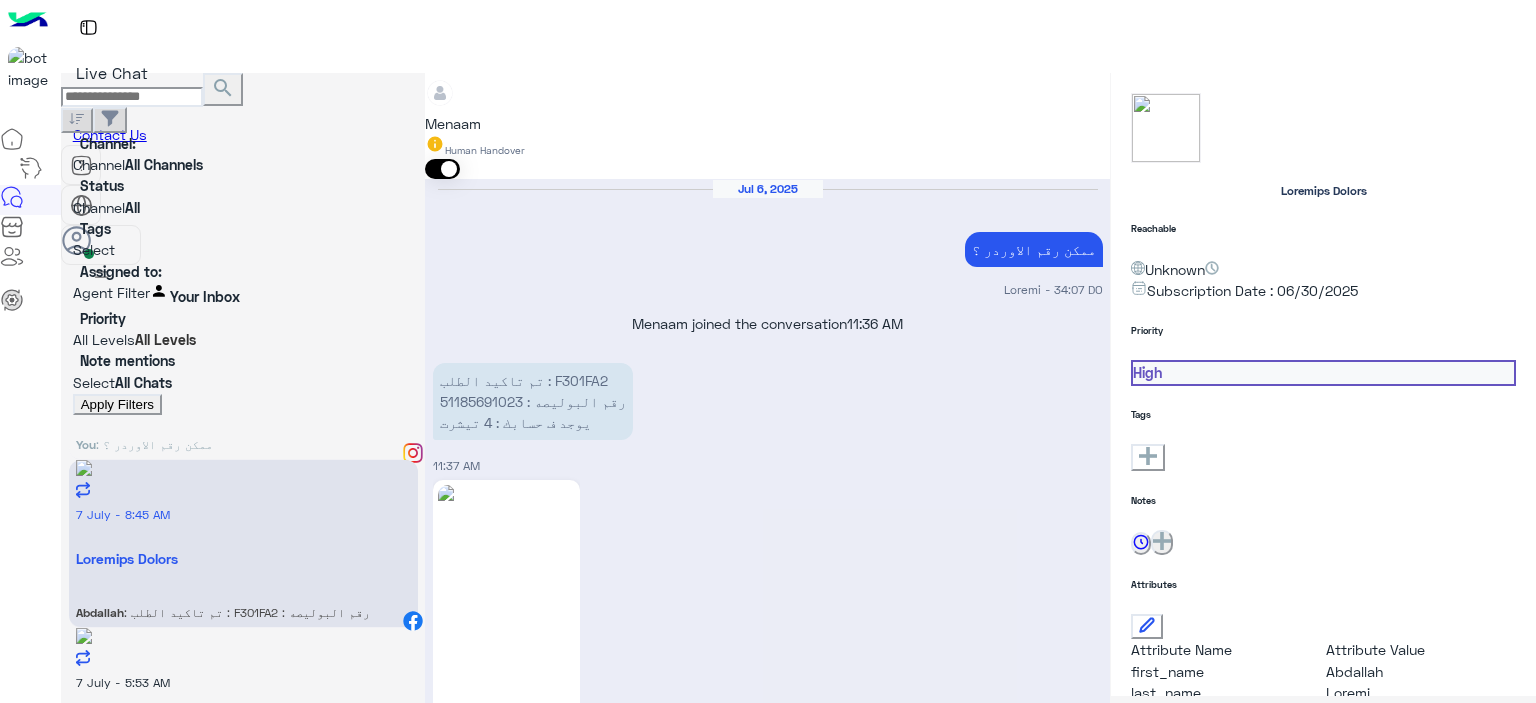 scroll, scrollTop: 212, scrollLeft: 0, axis: vertical 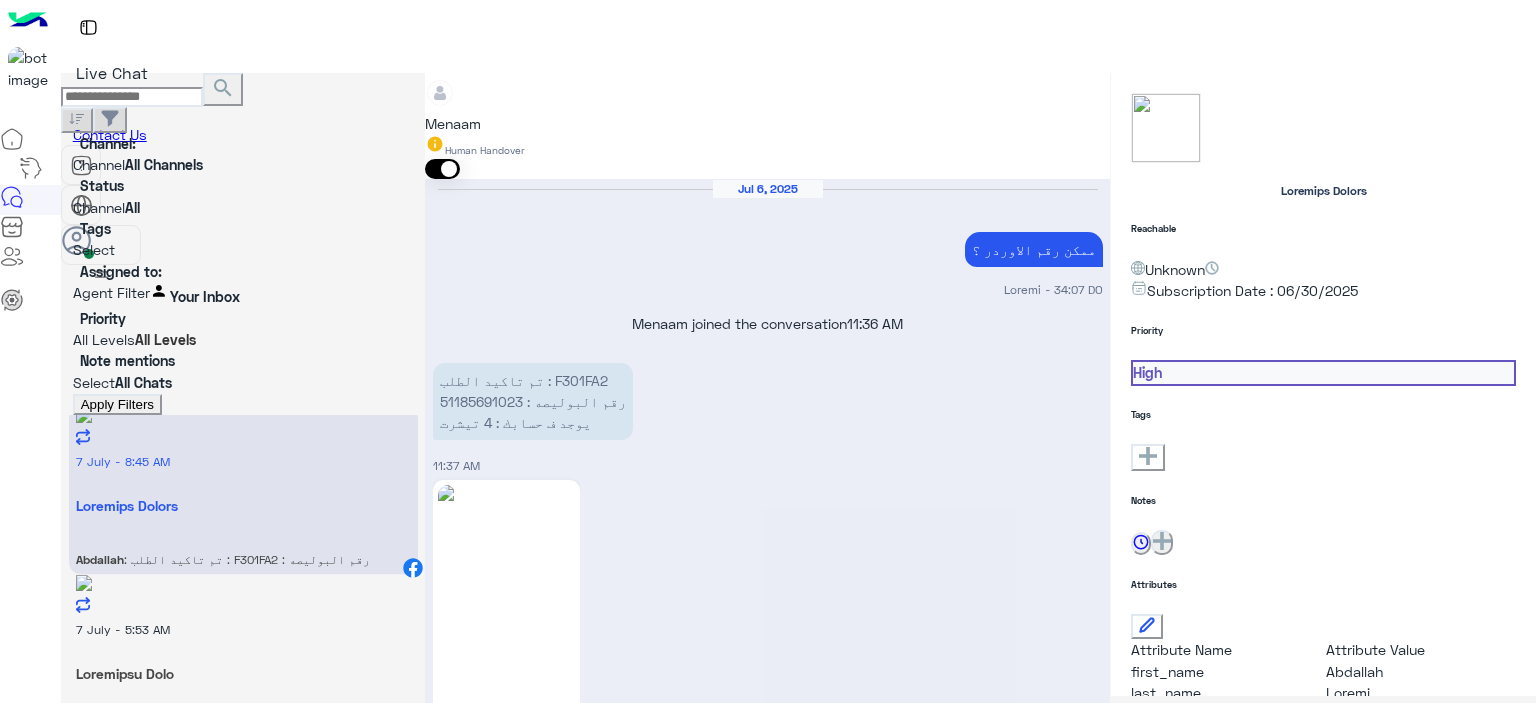 click on "Lo : ip dolorsi ametcons adip elitsed doeiu tem inc utlabor etdolo ...
؟؟؟
!!!" at bounding box center (243, 392) 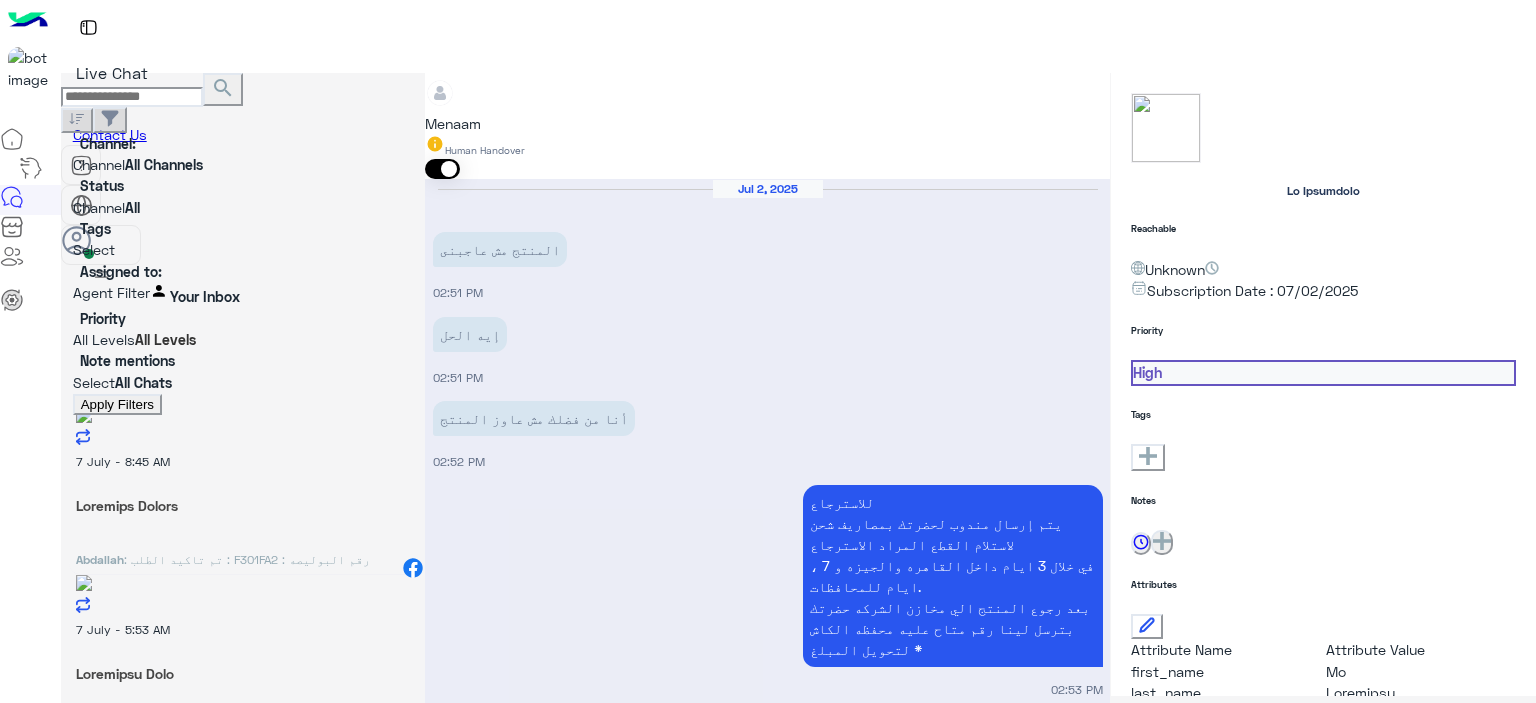 scroll, scrollTop: 1168, scrollLeft: 0, axis: vertical 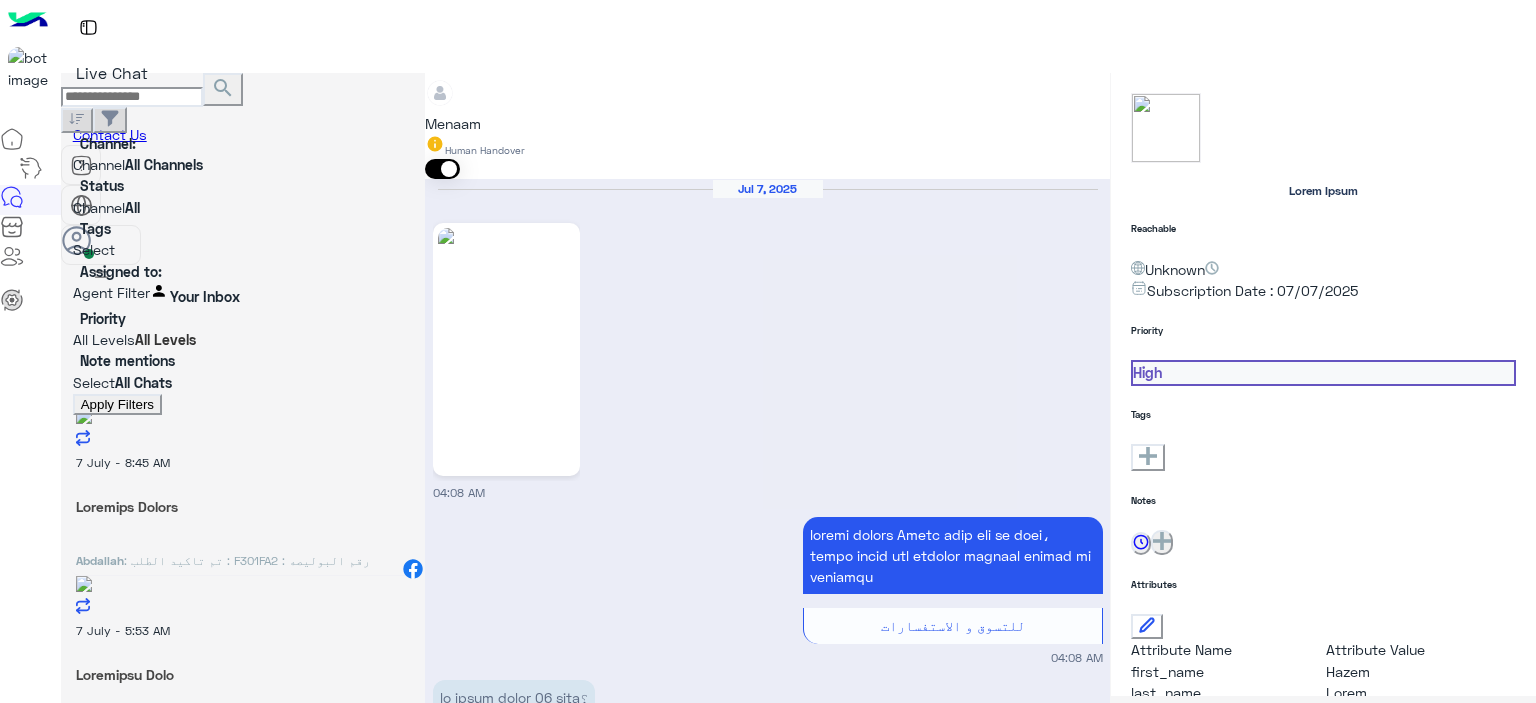 click at bounding box center (506, 2301) 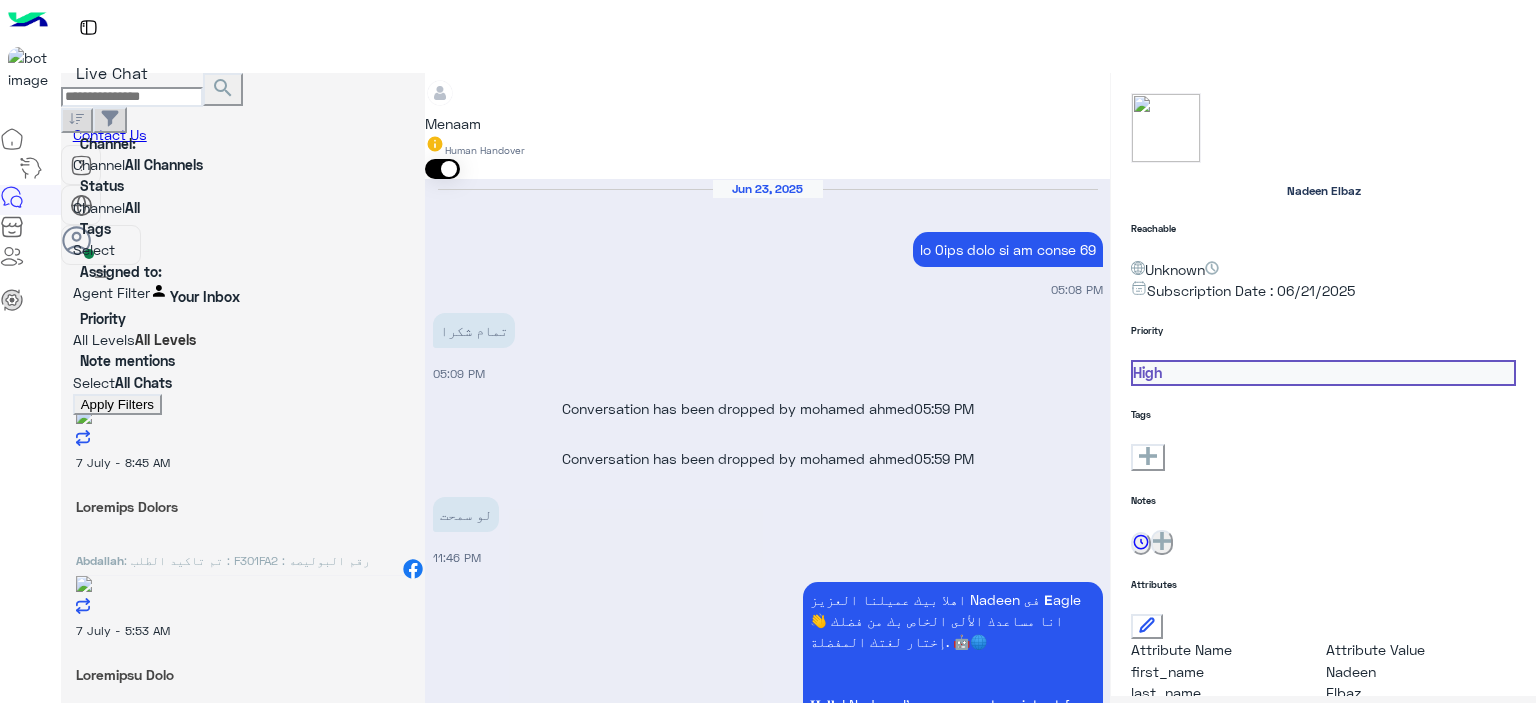 scroll, scrollTop: 3524, scrollLeft: 0, axis: vertical 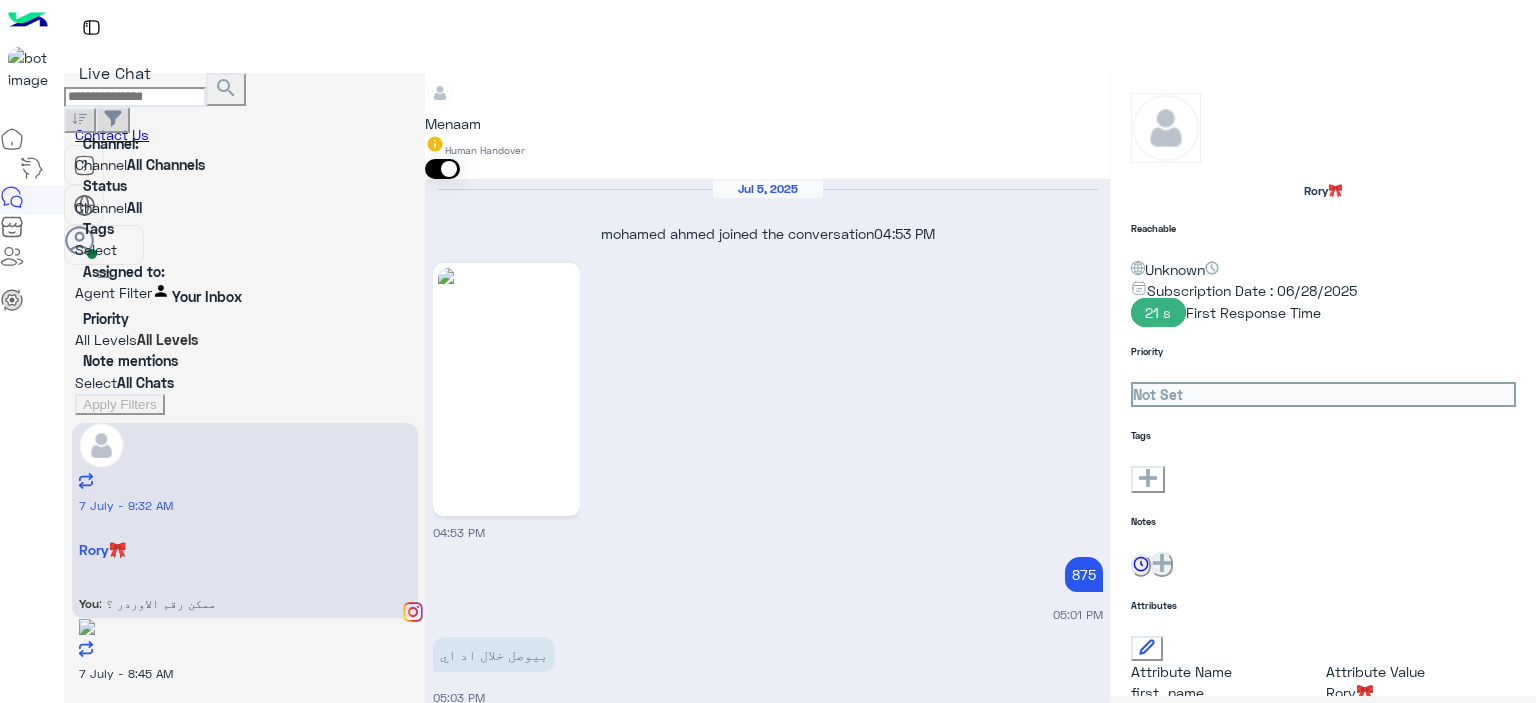 click at bounding box center (767, 2438) 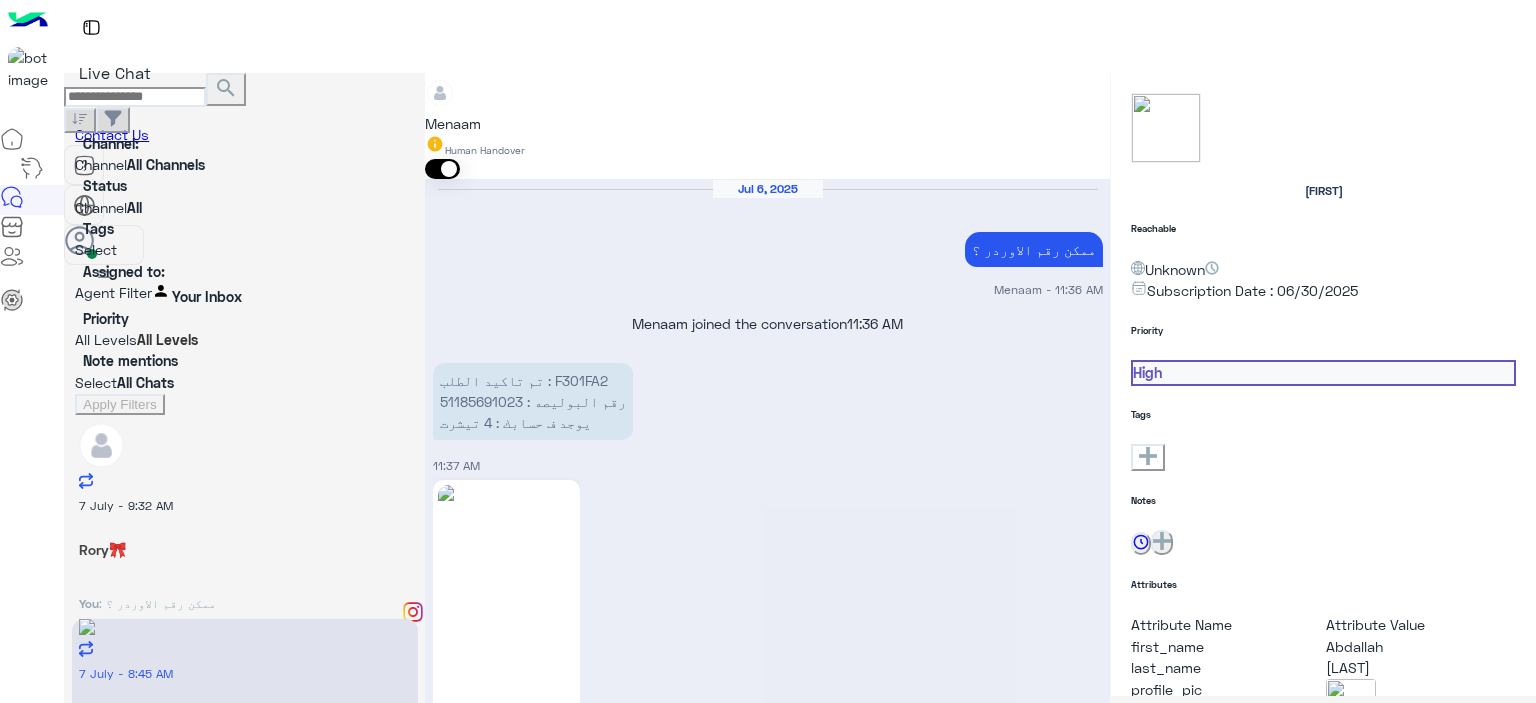 scroll, scrollTop: 1965, scrollLeft: 0, axis: vertical 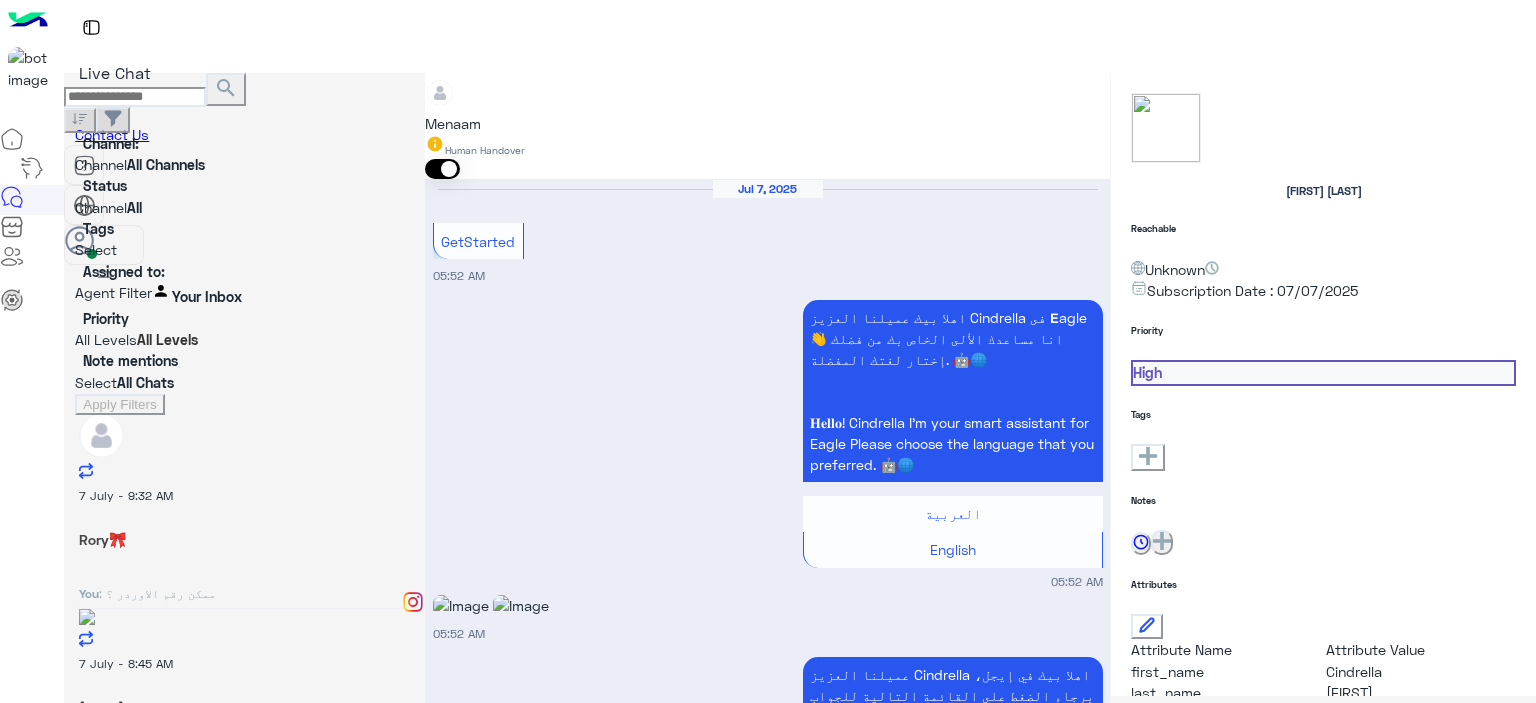 click on "Nadeen Elbaz" at bounding box center [244, 539] 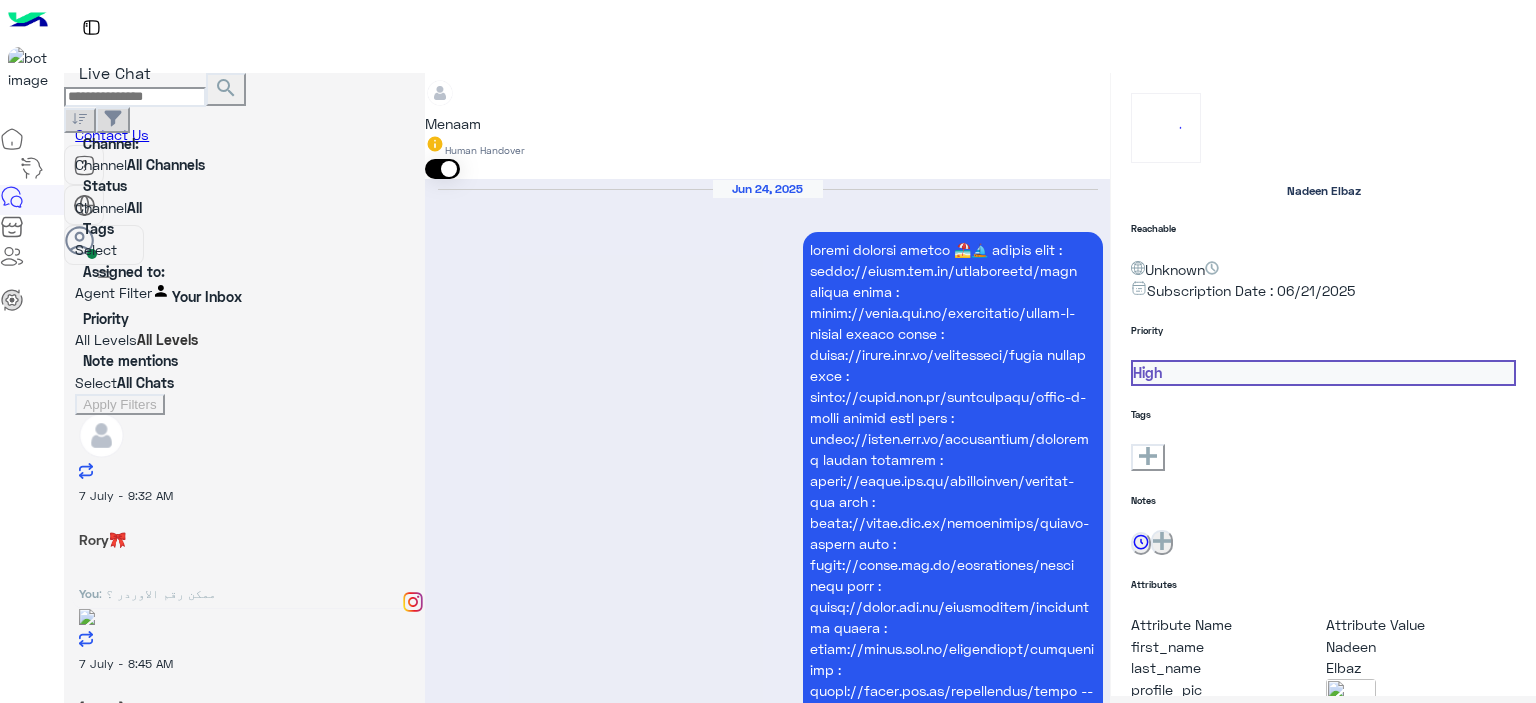 scroll, scrollTop: 2708, scrollLeft: 0, axis: vertical 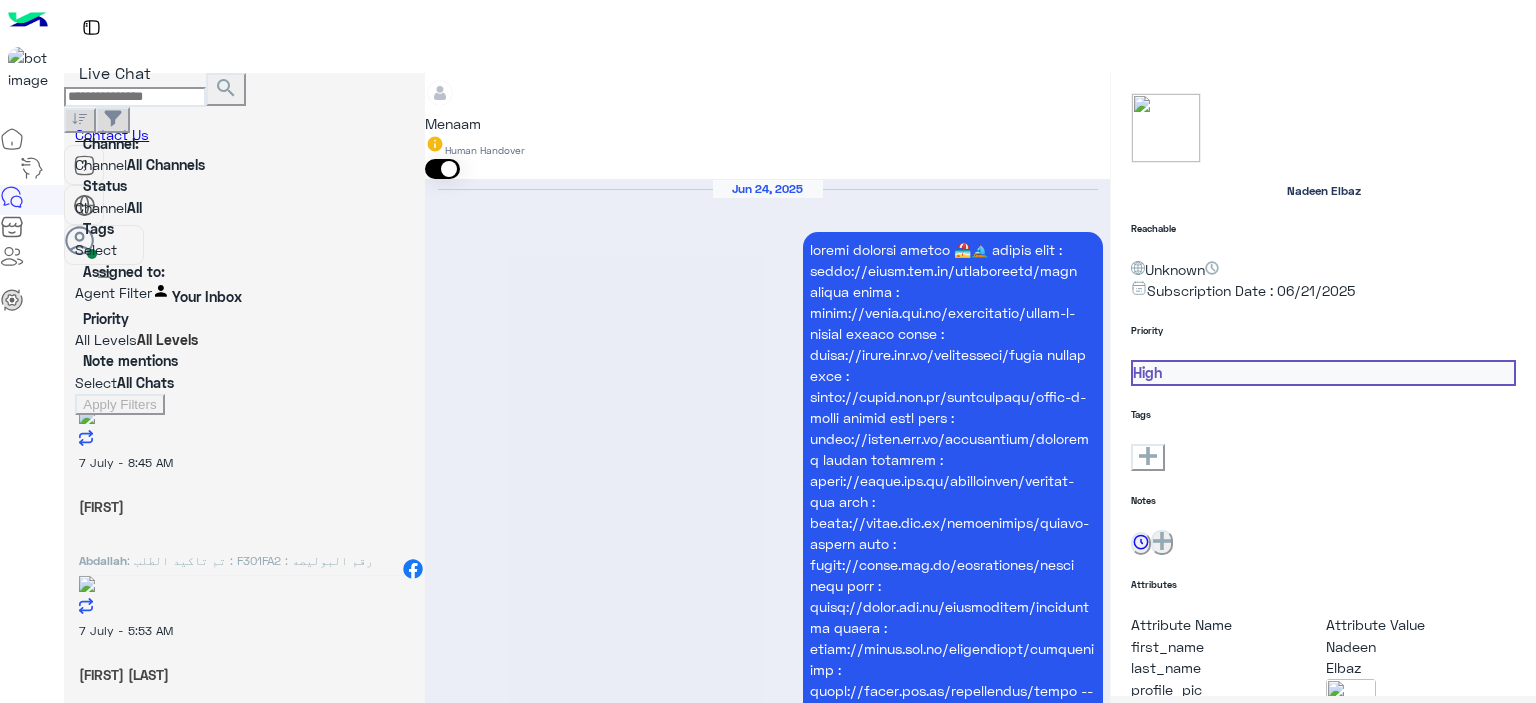 click at bounding box center (767, 3940) 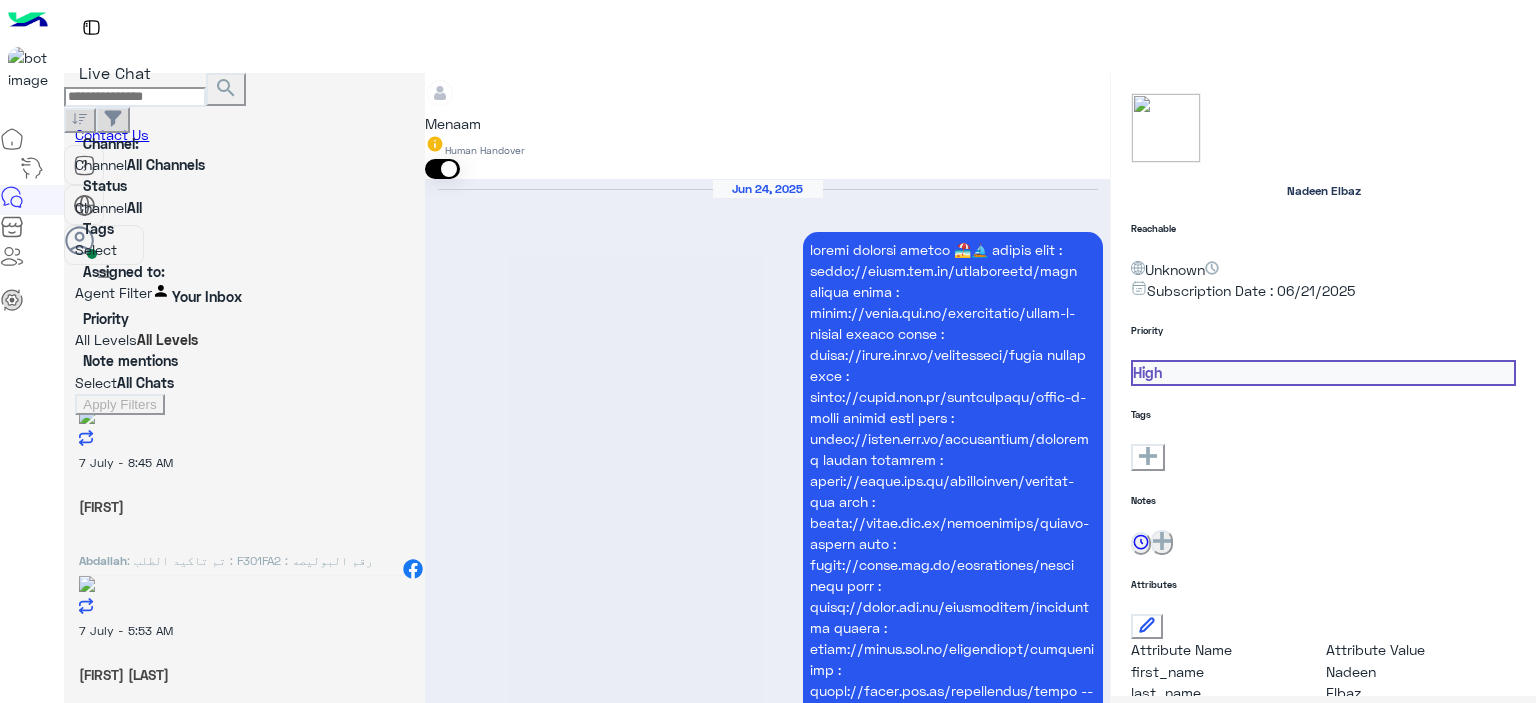 paste on "**********" 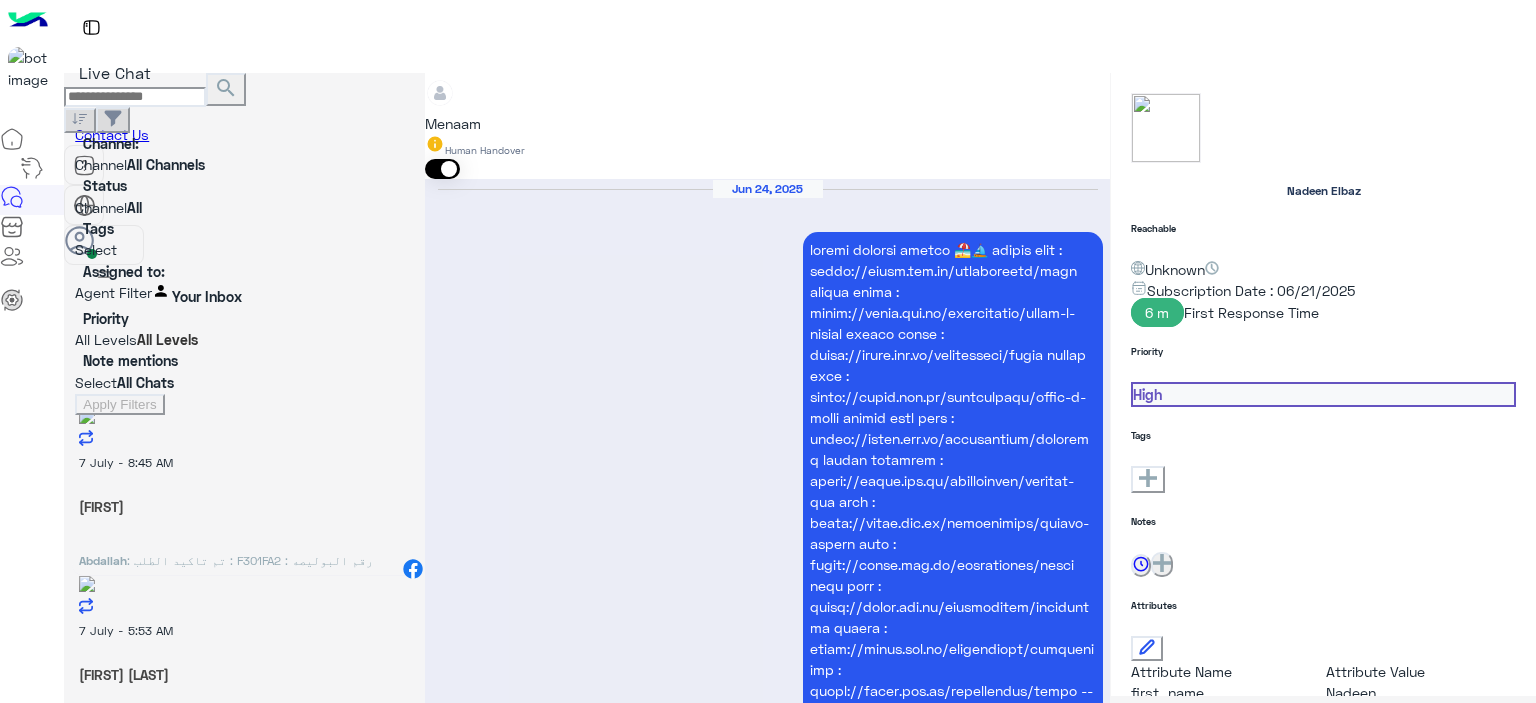 click on ": هو حضراتكو بتأدبونى عشان إتعاملت معاكو ولا إيه الموضوع بالظبط ...
؟؟؟
!!!" at bounding box center (157, 392) 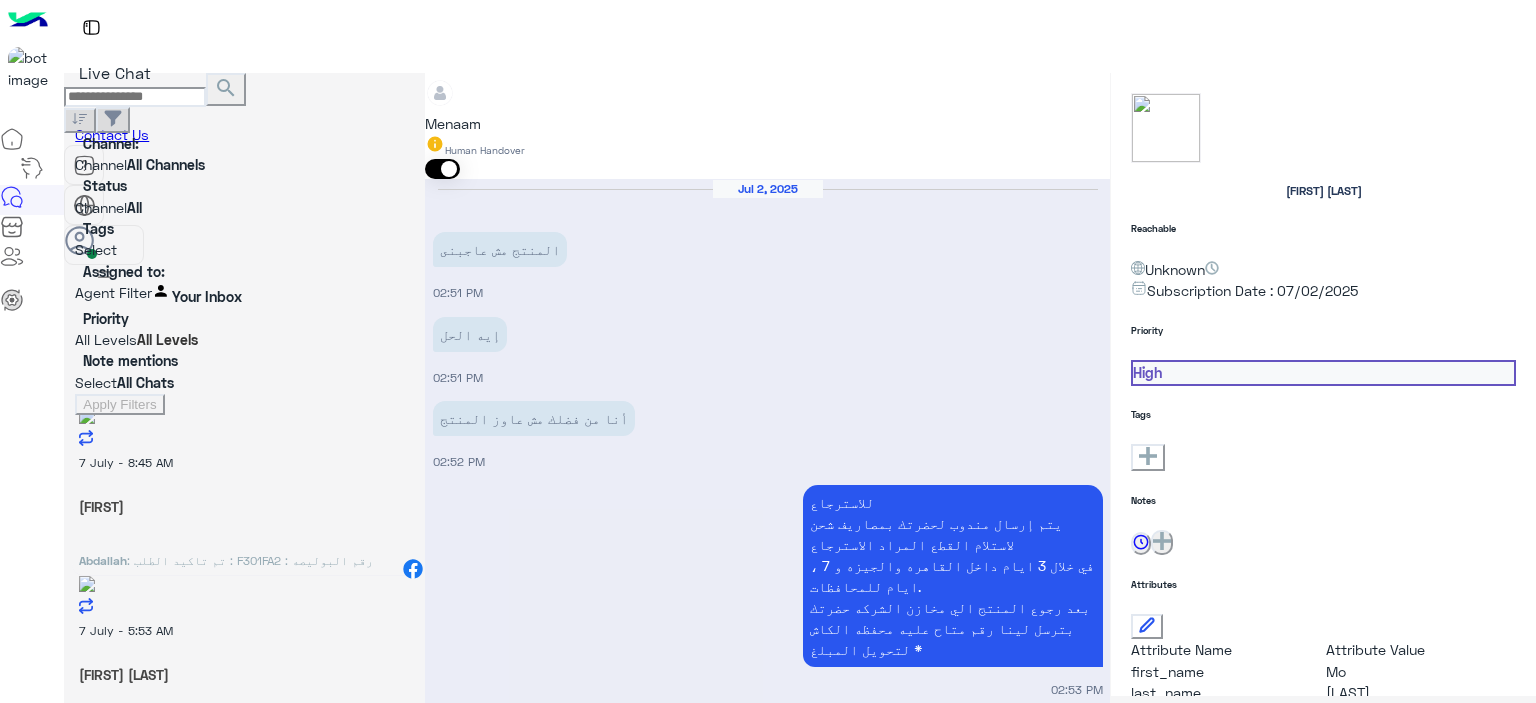 scroll, scrollTop: 1068, scrollLeft: 0, axis: vertical 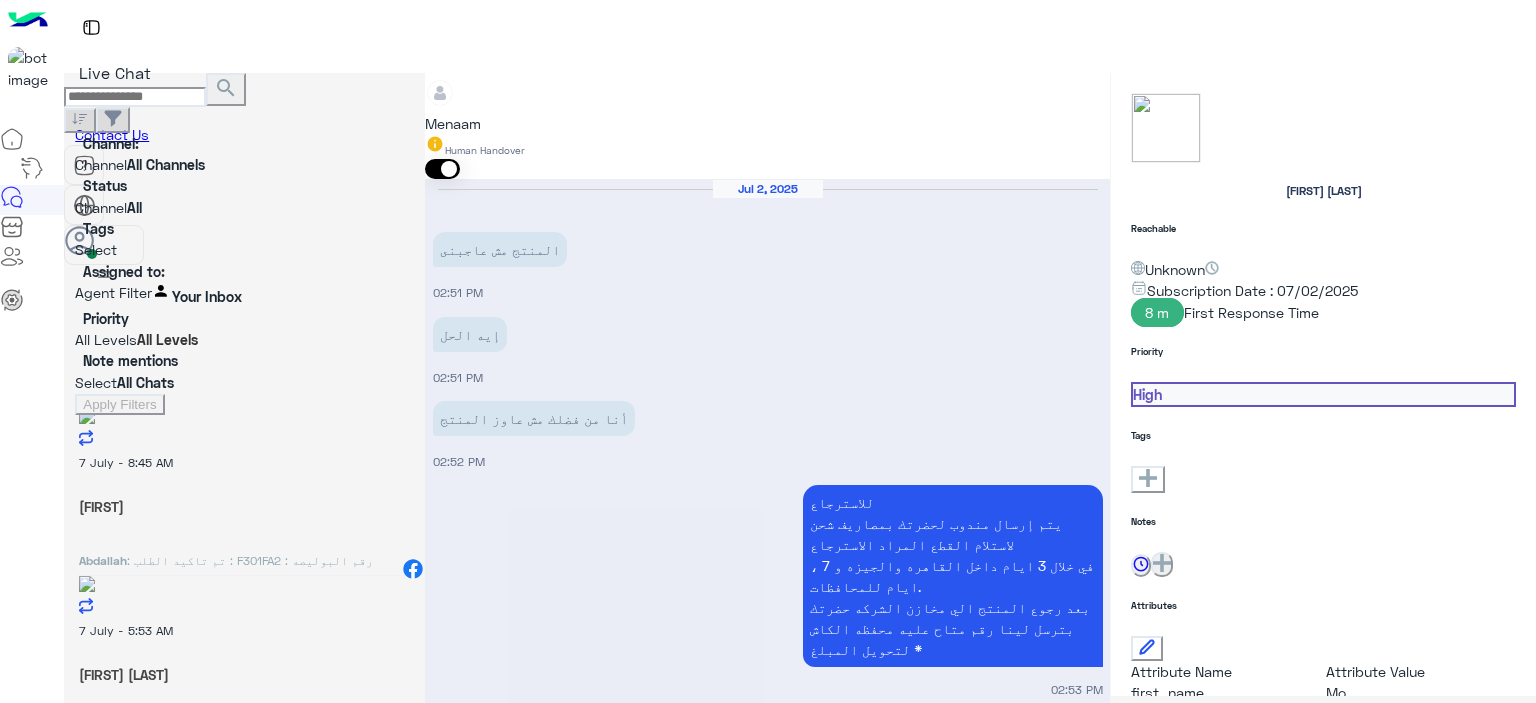 click on ": الكلمه اتقشرت وهتتشال والتيشرت باظ من قبل ما يتغسل حتى مكملش 10 ايام" at bounding box center [157, 392] 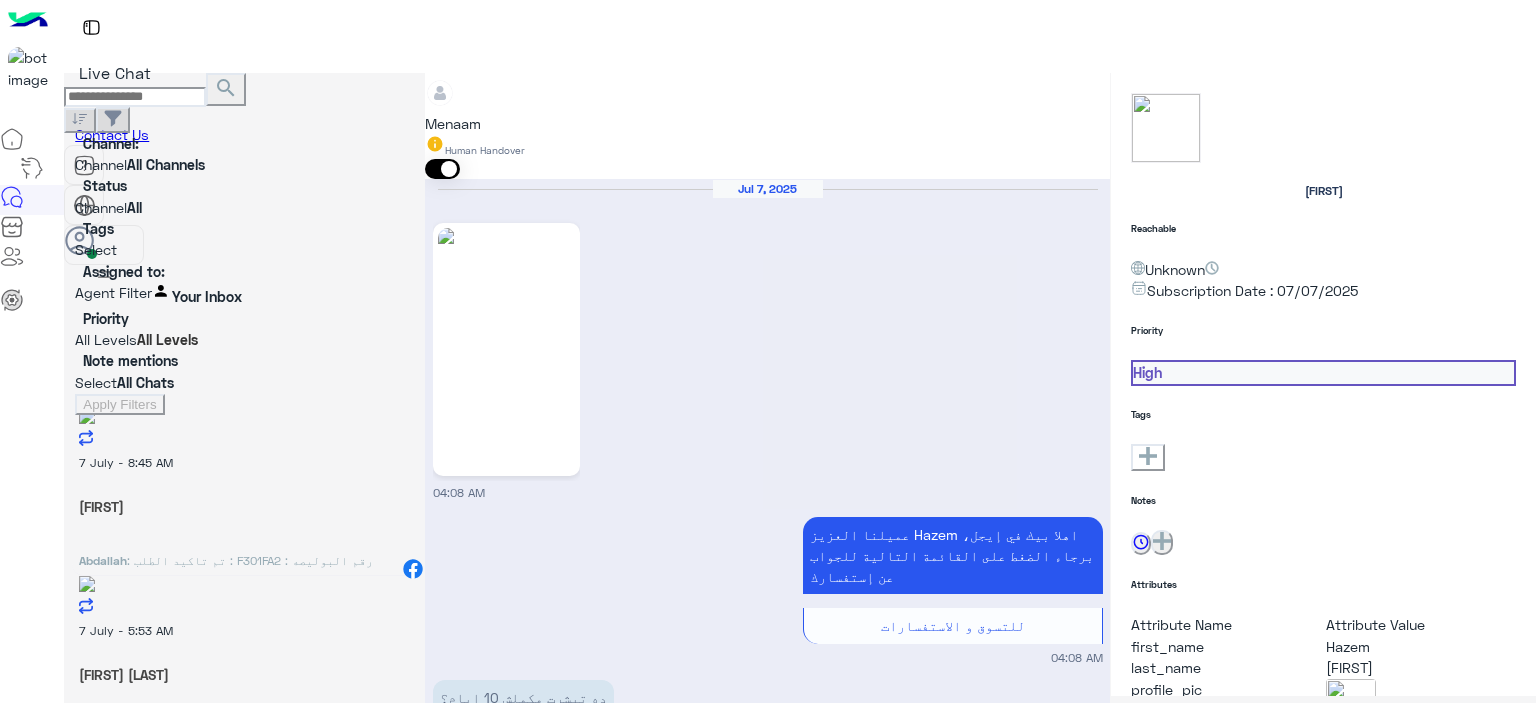 scroll, scrollTop: 1648, scrollLeft: 0, axis: vertical 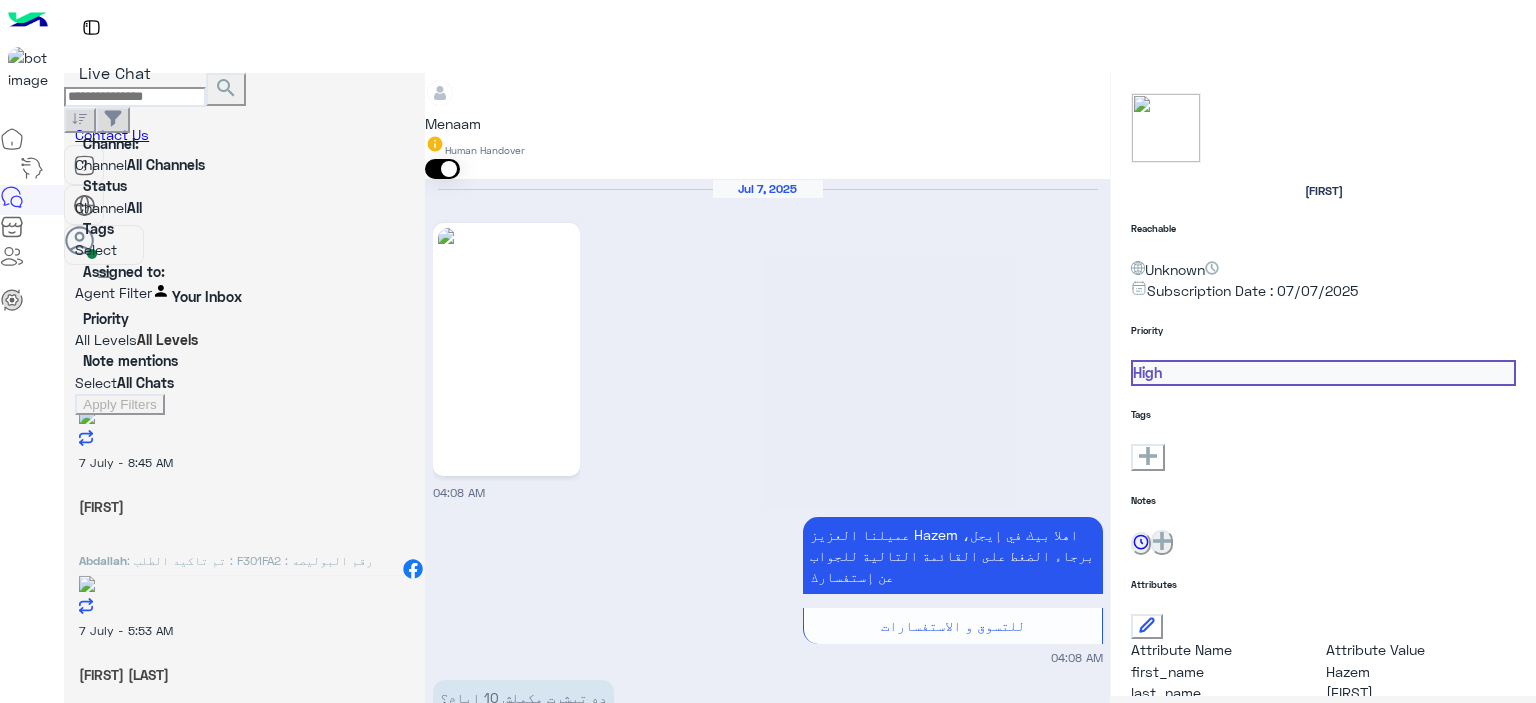 click at bounding box center [767, 2617] 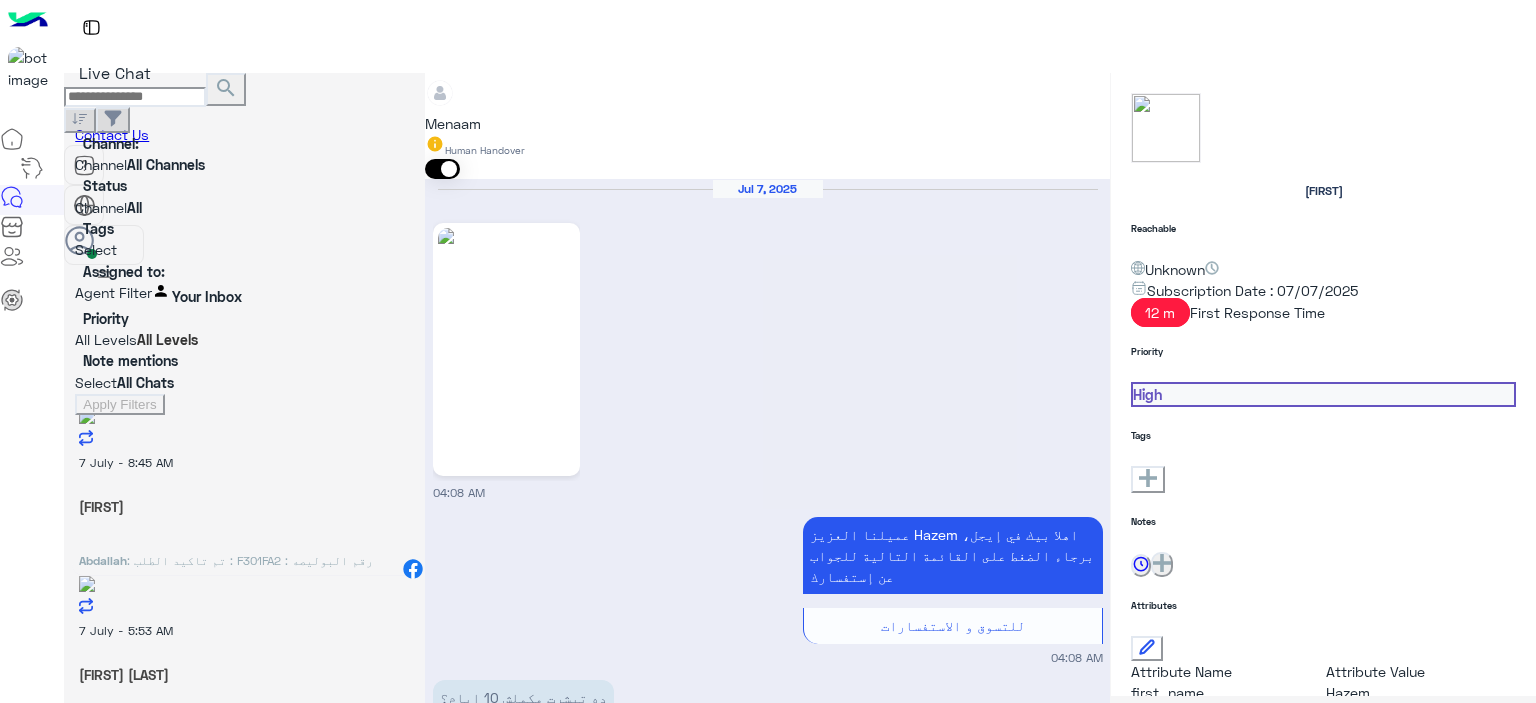 click on ": تمام يافندم مفيش مشكله
حضرتك حابب تشرفنا ب الفاتوره في فرع الشرقيه للاستبدال ولا من خلال مندوب شحن مع تحمل حضرتك مصاريف شحن ؟" at bounding box center (157, 392) 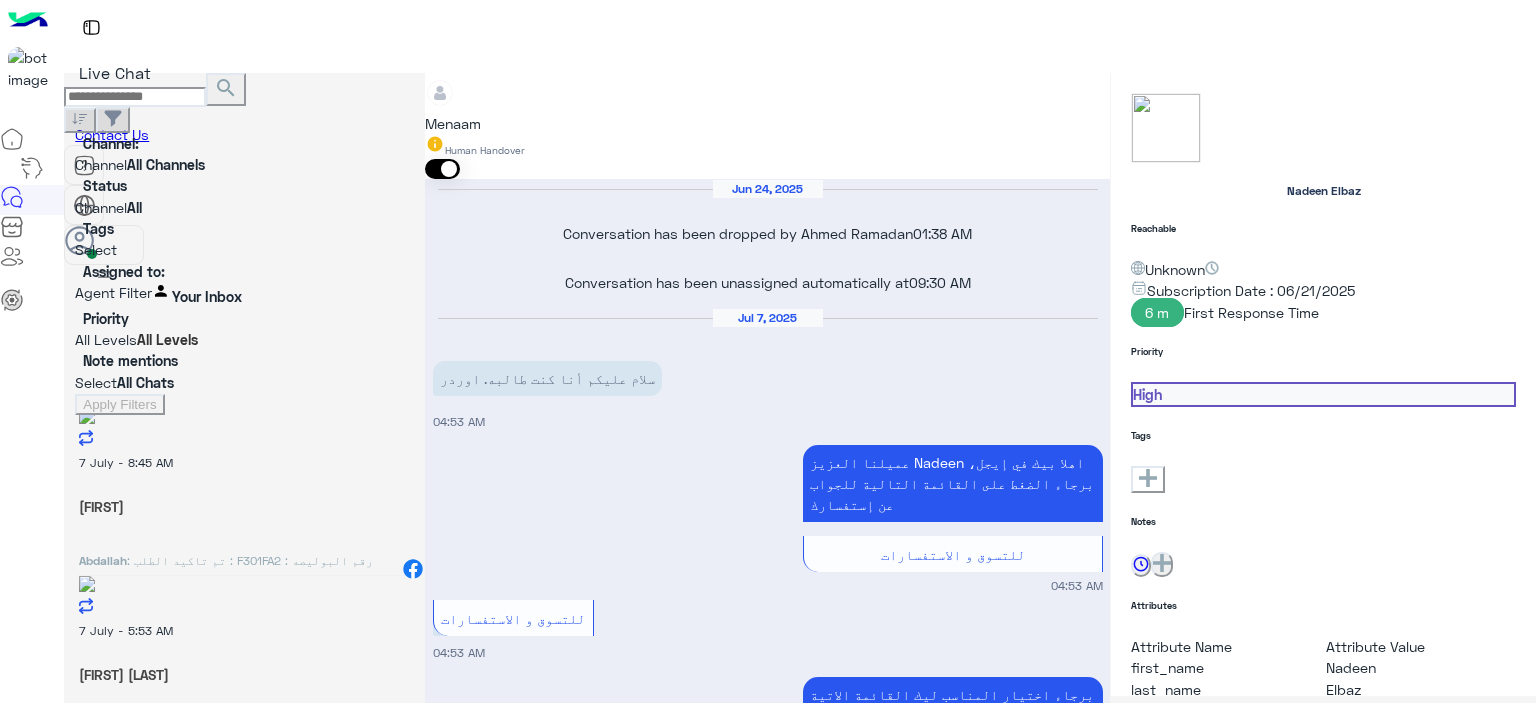 scroll, scrollTop: 2226, scrollLeft: 0, axis: vertical 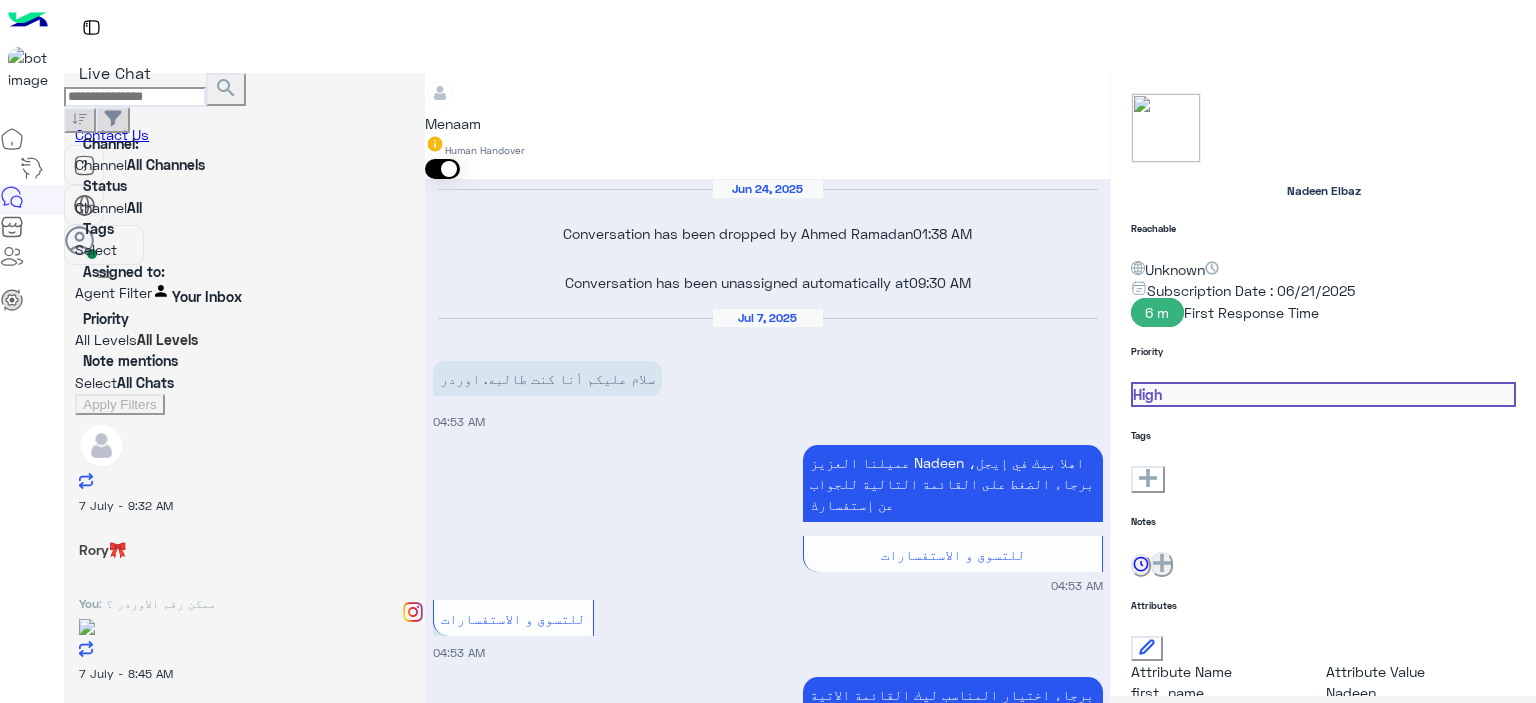click on "sent an attachment" at bounding box center [157, 603] 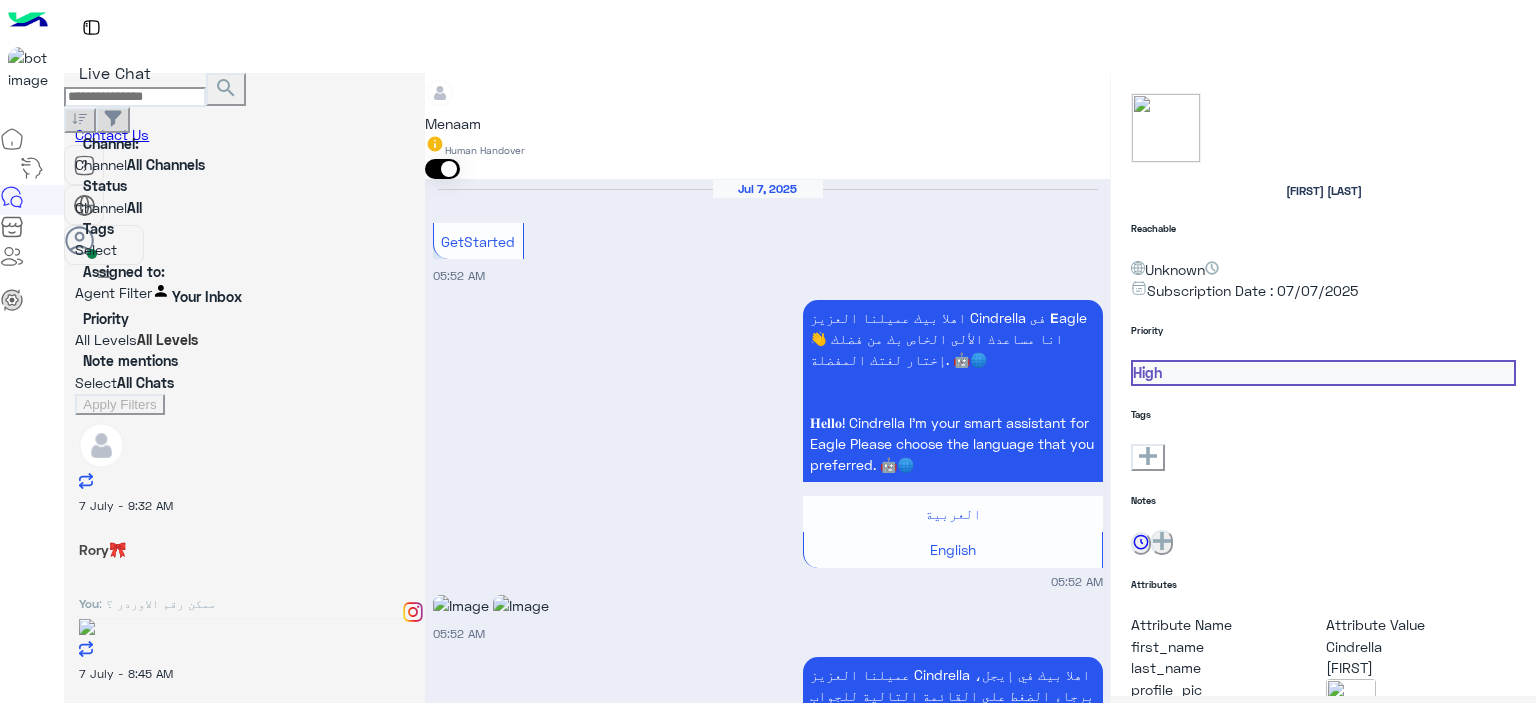 scroll, scrollTop: 1684, scrollLeft: 0, axis: vertical 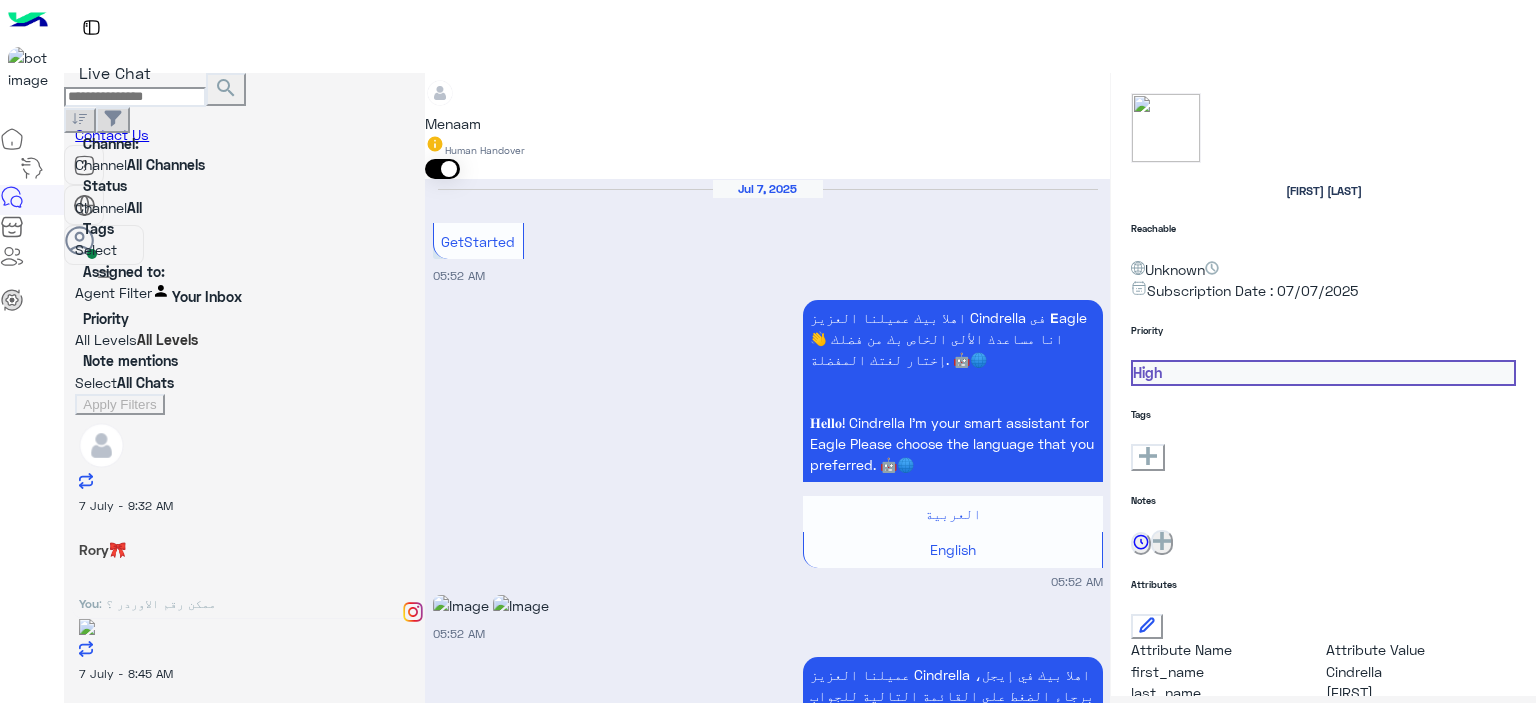 click at bounding box center [425, 86] 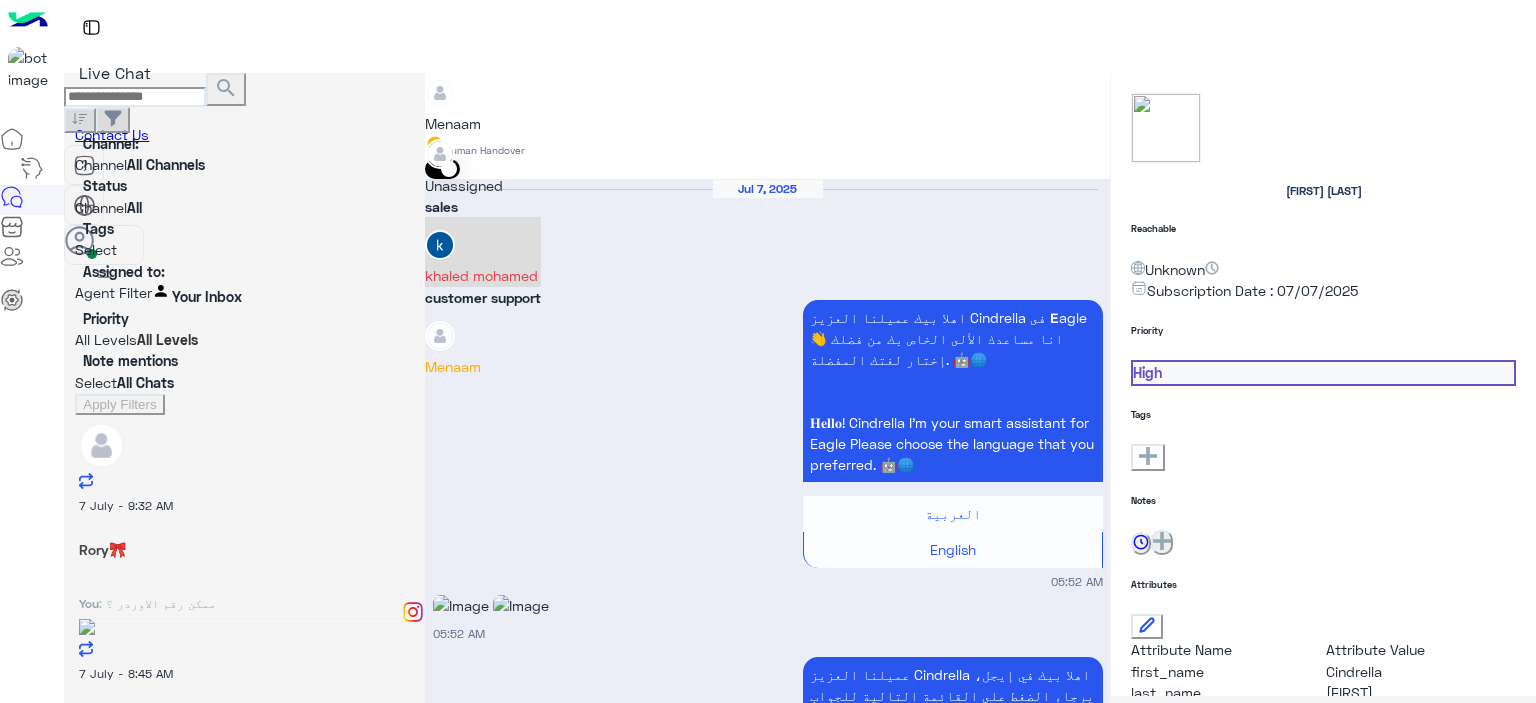 click on "khaled mohamed" at bounding box center (483, 275) 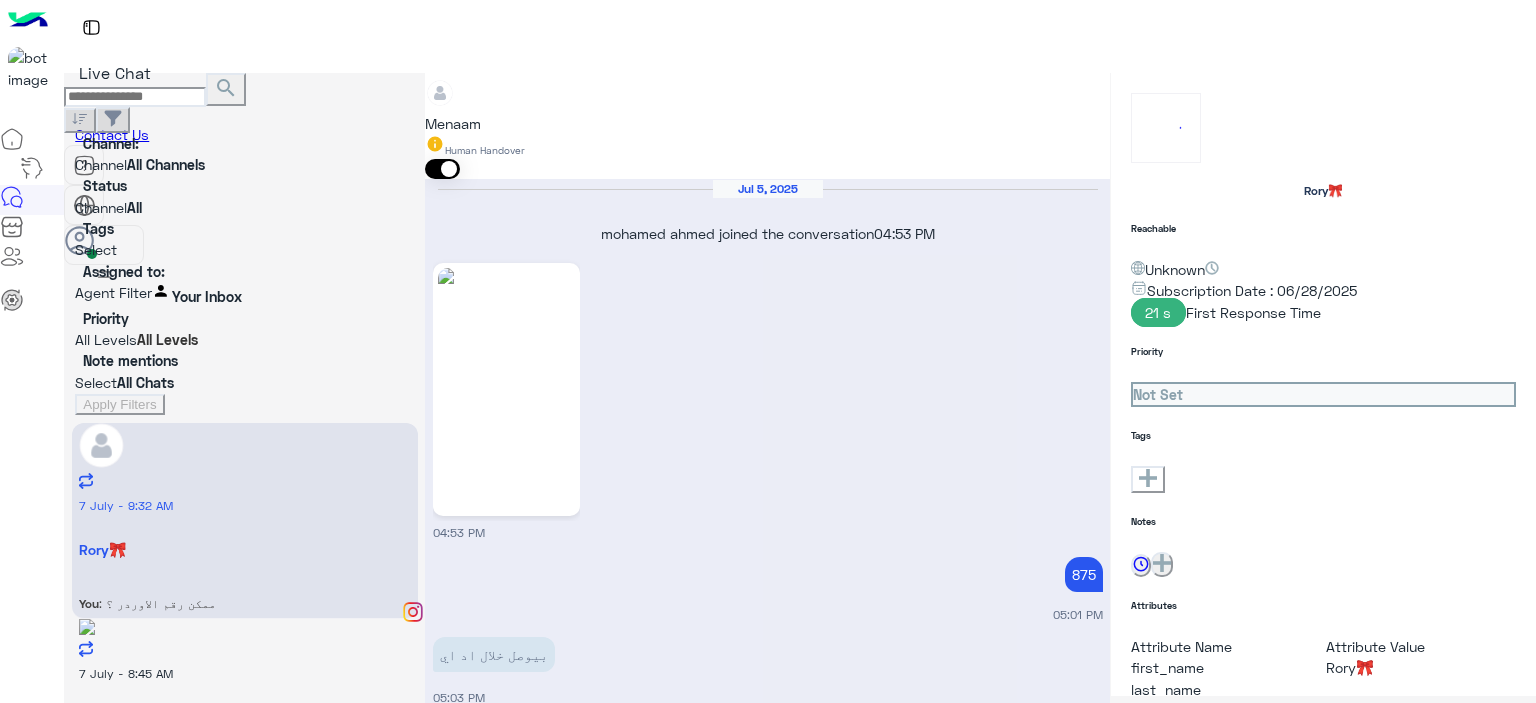 scroll, scrollTop: 1394, scrollLeft: 0, axis: vertical 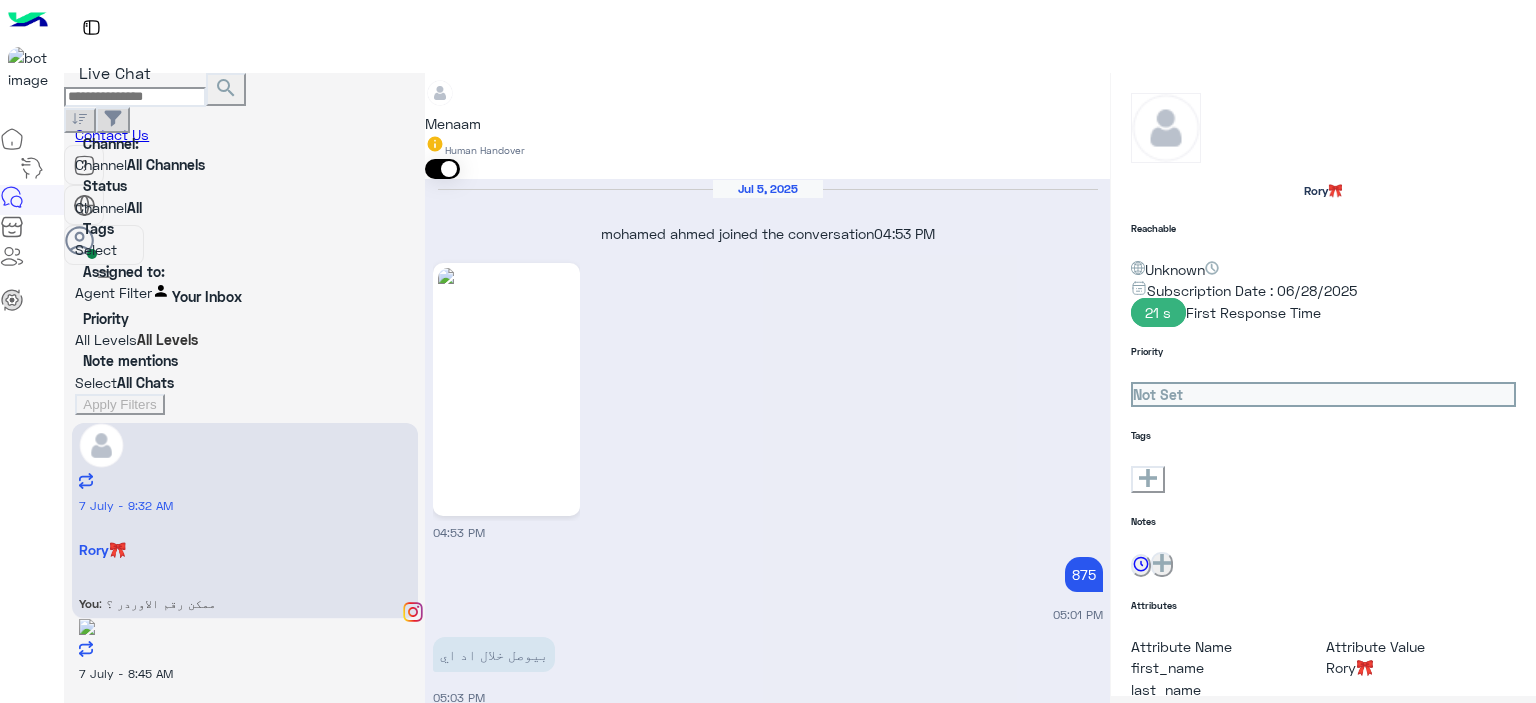 click on ": تم تاكيد الطلب :   F301FA2
رقم البوليصه :  51185691023
يوجد ف حسابك :  4 تيشرت" at bounding box center [157, 603] 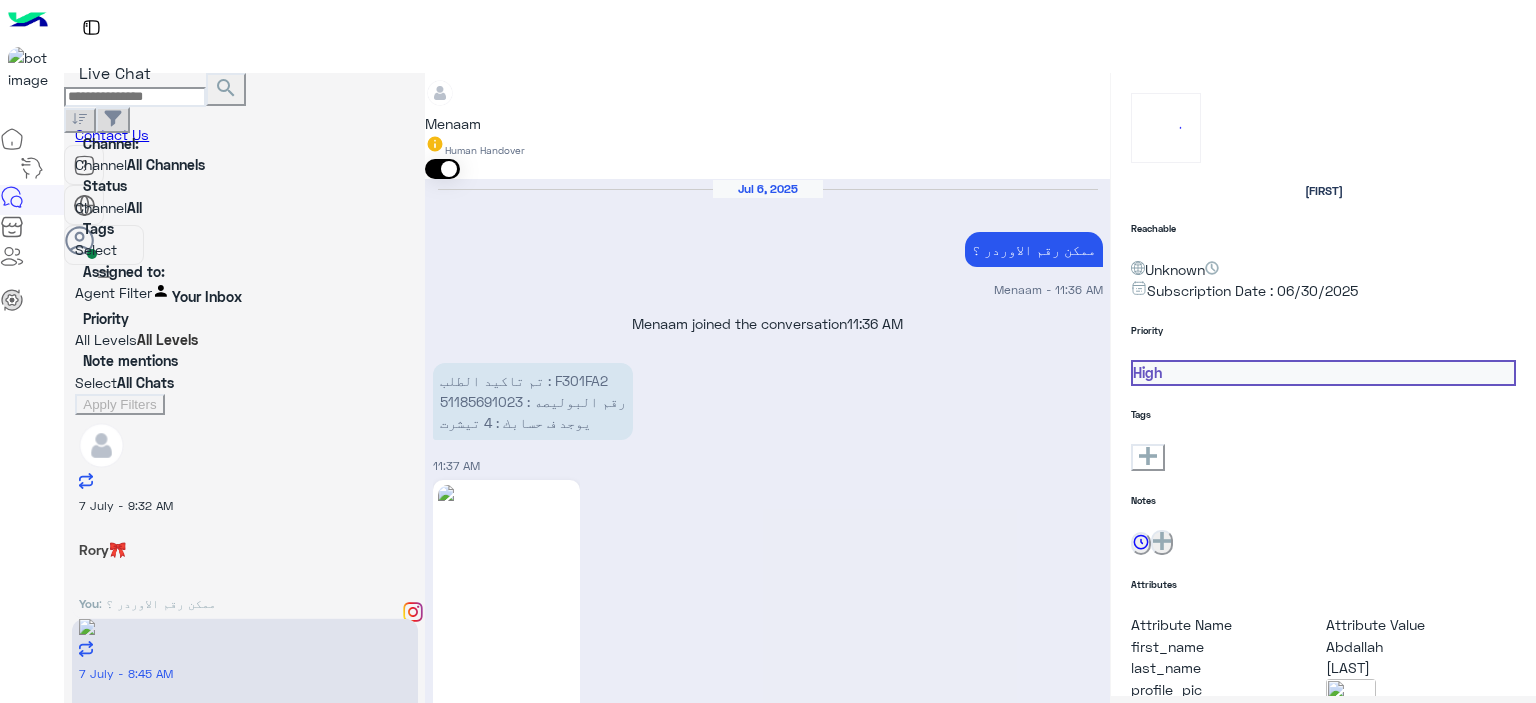 scroll, scrollTop: 1965, scrollLeft: 0, axis: vertical 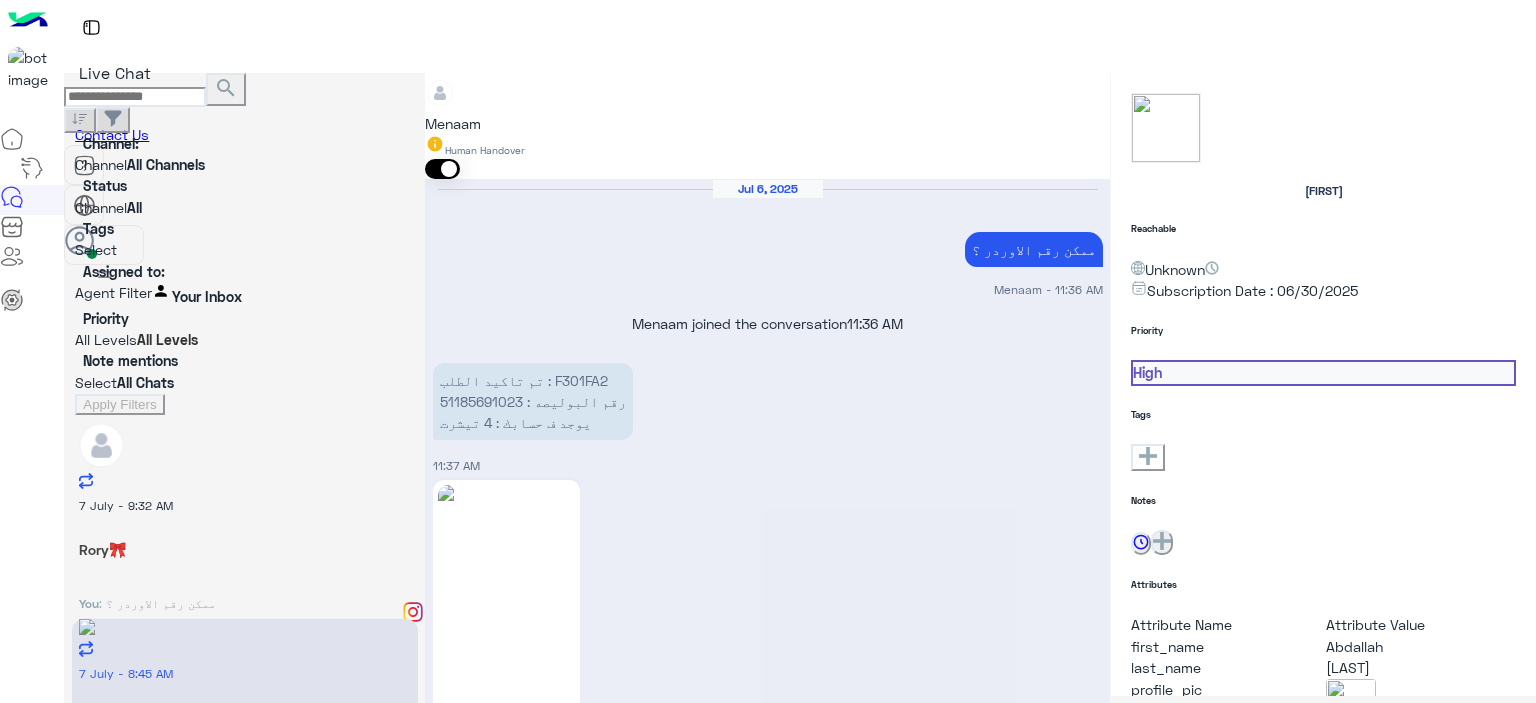 click on ": تمام يافندم مفيش مشكله
حضرتك حابب تشرفنا ب الفاتوره في فرع الشرقيه للاستبدال ولا من خلال مندوب شحن مع تحمل حضرتك مصاريف شحن ؟" at bounding box center [157, 603] 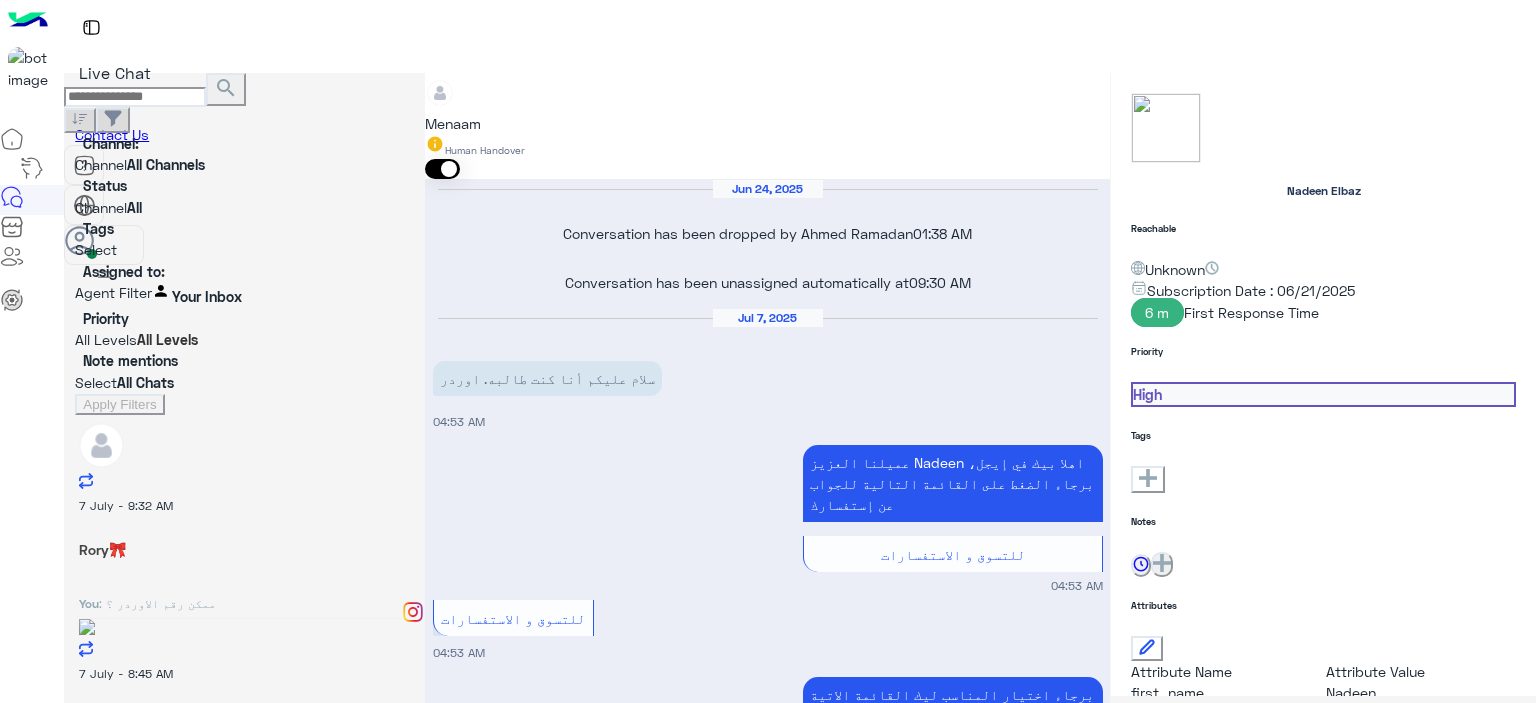 scroll, scrollTop: 2226, scrollLeft: 0, axis: vertical 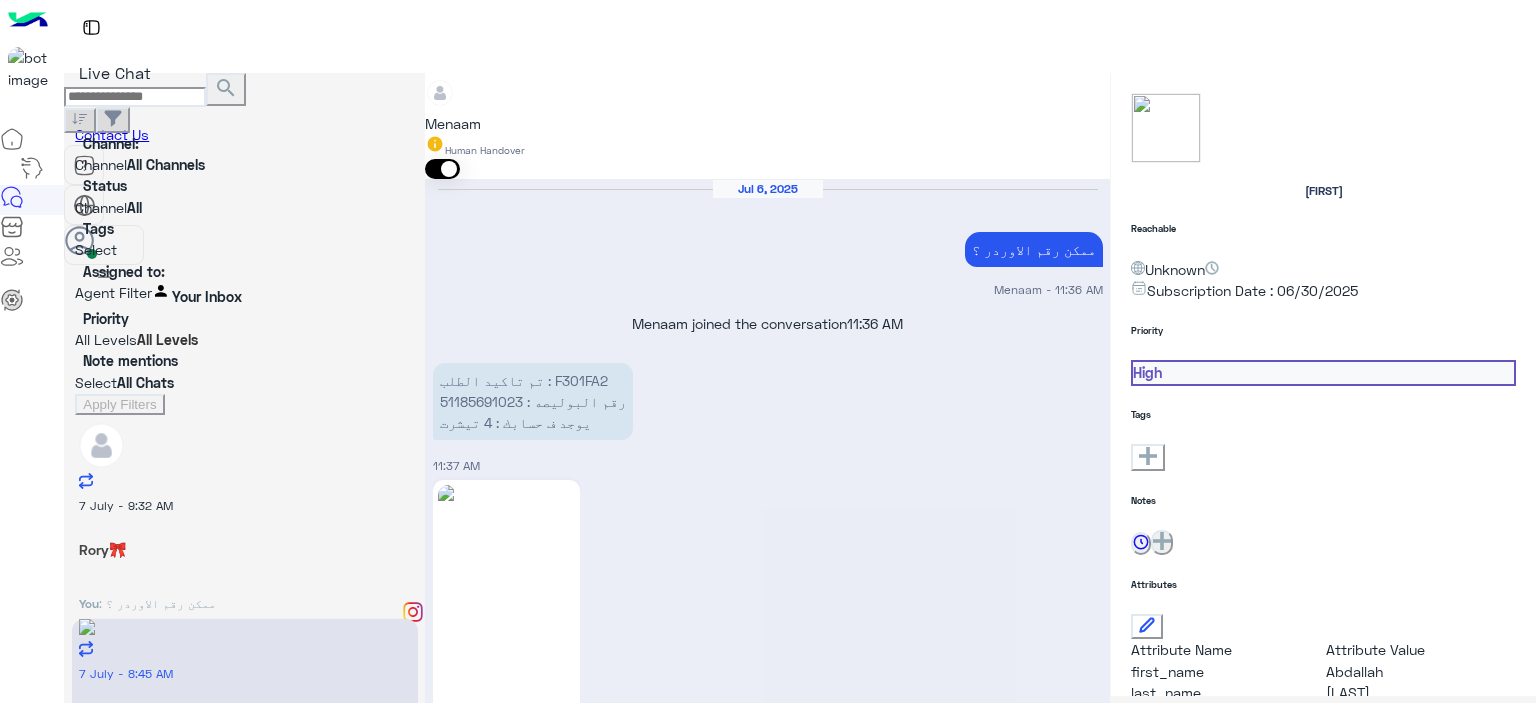click on "تم تاكيد الطلب :   F301FA2 رقم البوليصه :  51185691023 يوجد ف حسابك :  4 تيشرت" at bounding box center (533, 2943) 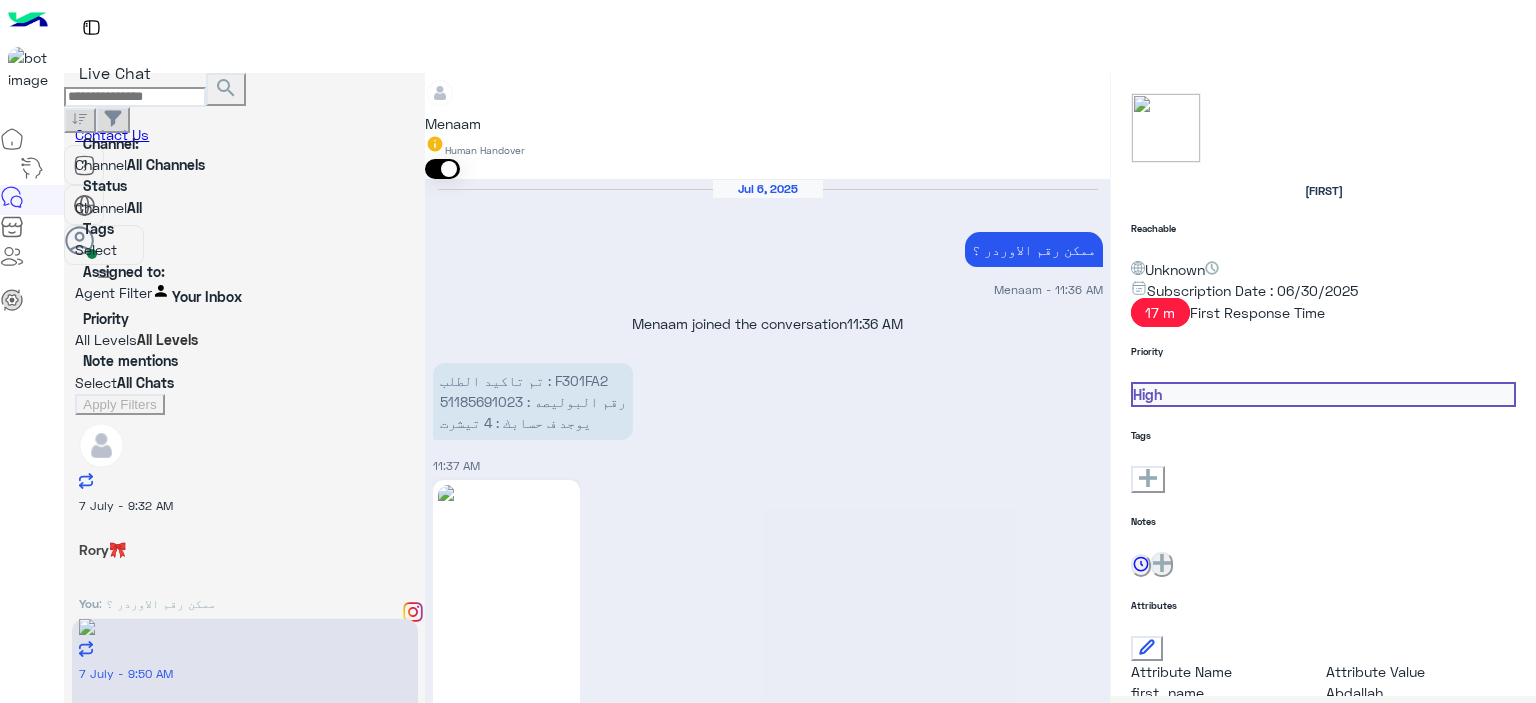 click on ": تمام يافندم مفيش مشكله
حضرتك حابب تشرفنا ب الفاتوره في فرع الشرقيه للاستبدال ولا من خلال مندوب شحن مع تحمل حضرتك مصاريف شحن ؟" at bounding box center [157, 603] 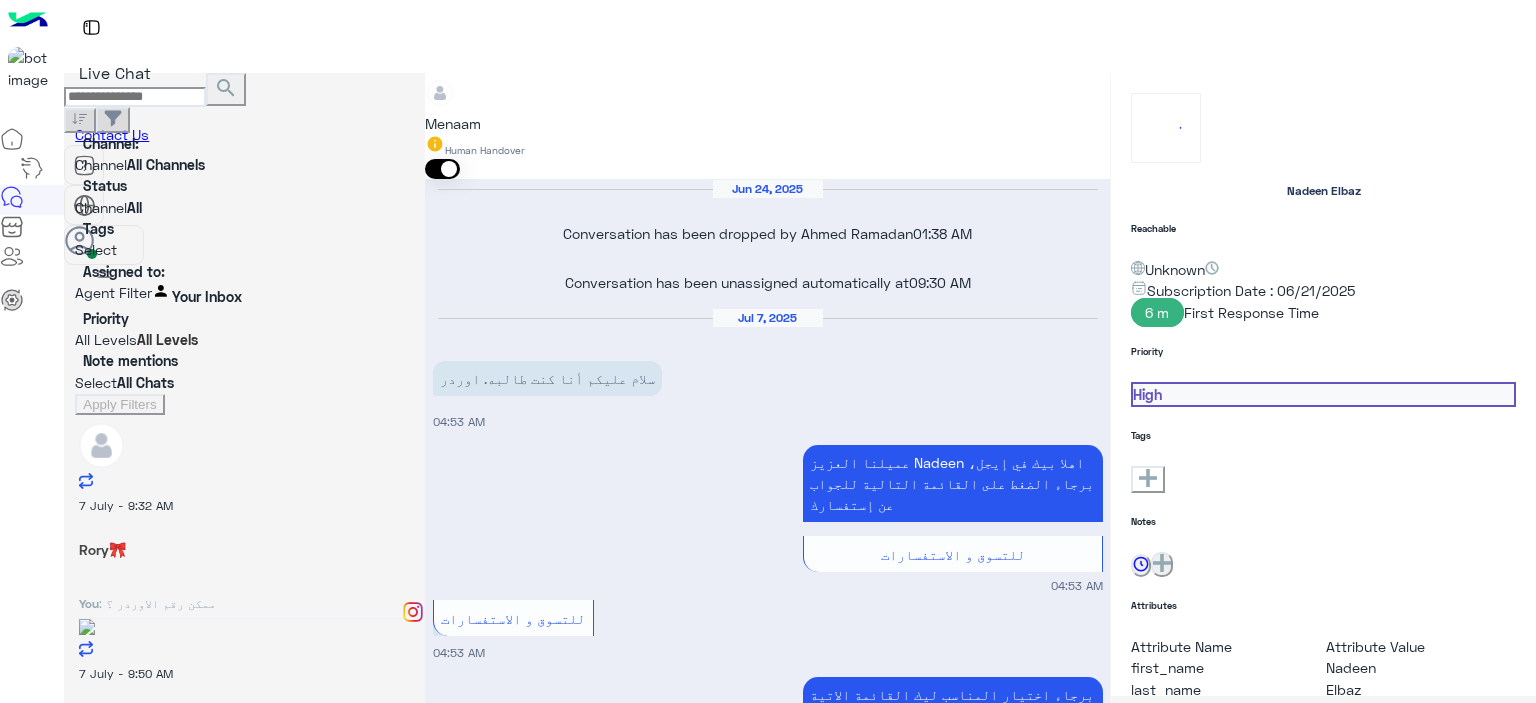 scroll, scrollTop: 2226, scrollLeft: 0, axis: vertical 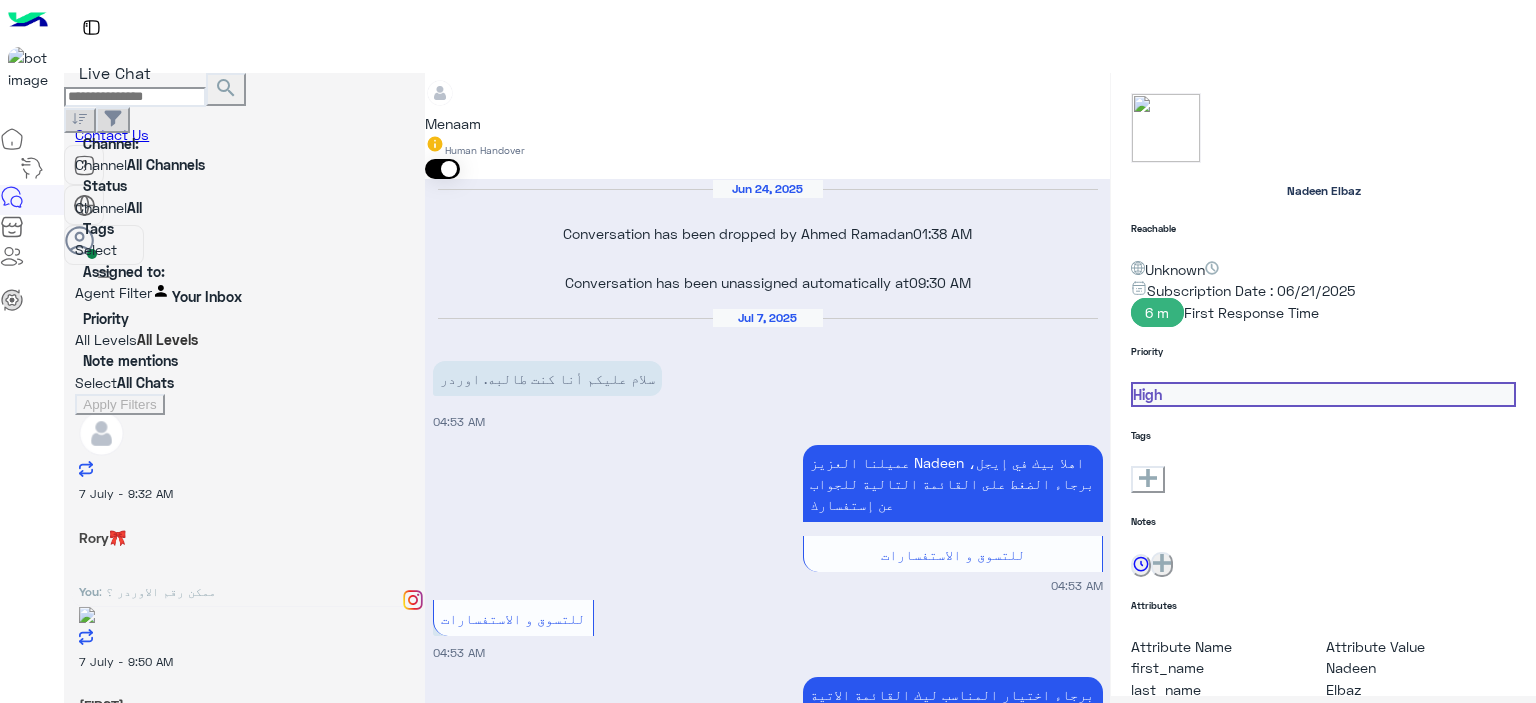 click on ": تمام يافندم مفيش مشكله
حضرتك حابب تشرفنا ب الفاتوره في فرع الشرقيه للاستبدال ولا من خلال مندوب شحن مع تحمل حضرتك مصاريف شحن ؟" at bounding box center (235, 945) 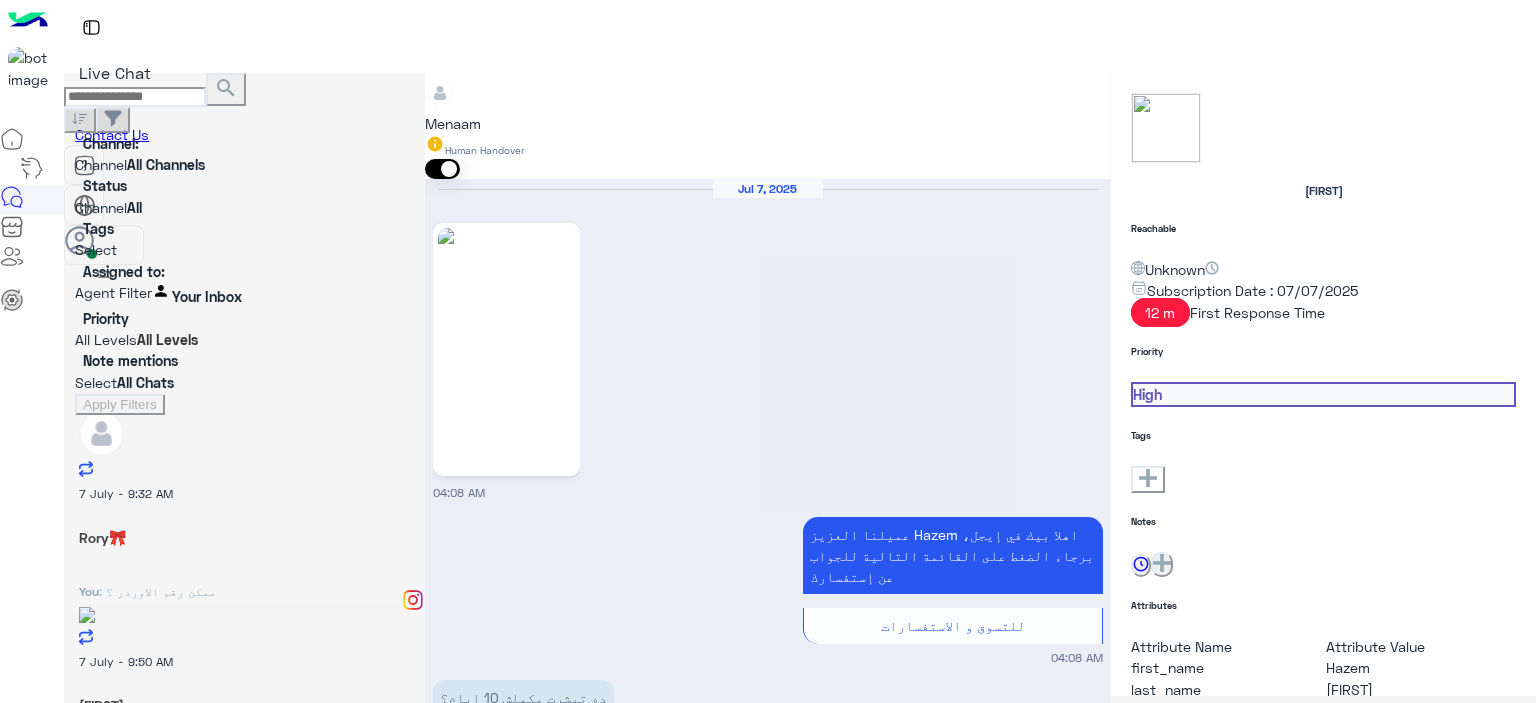 scroll, scrollTop: 1748, scrollLeft: 0, axis: vertical 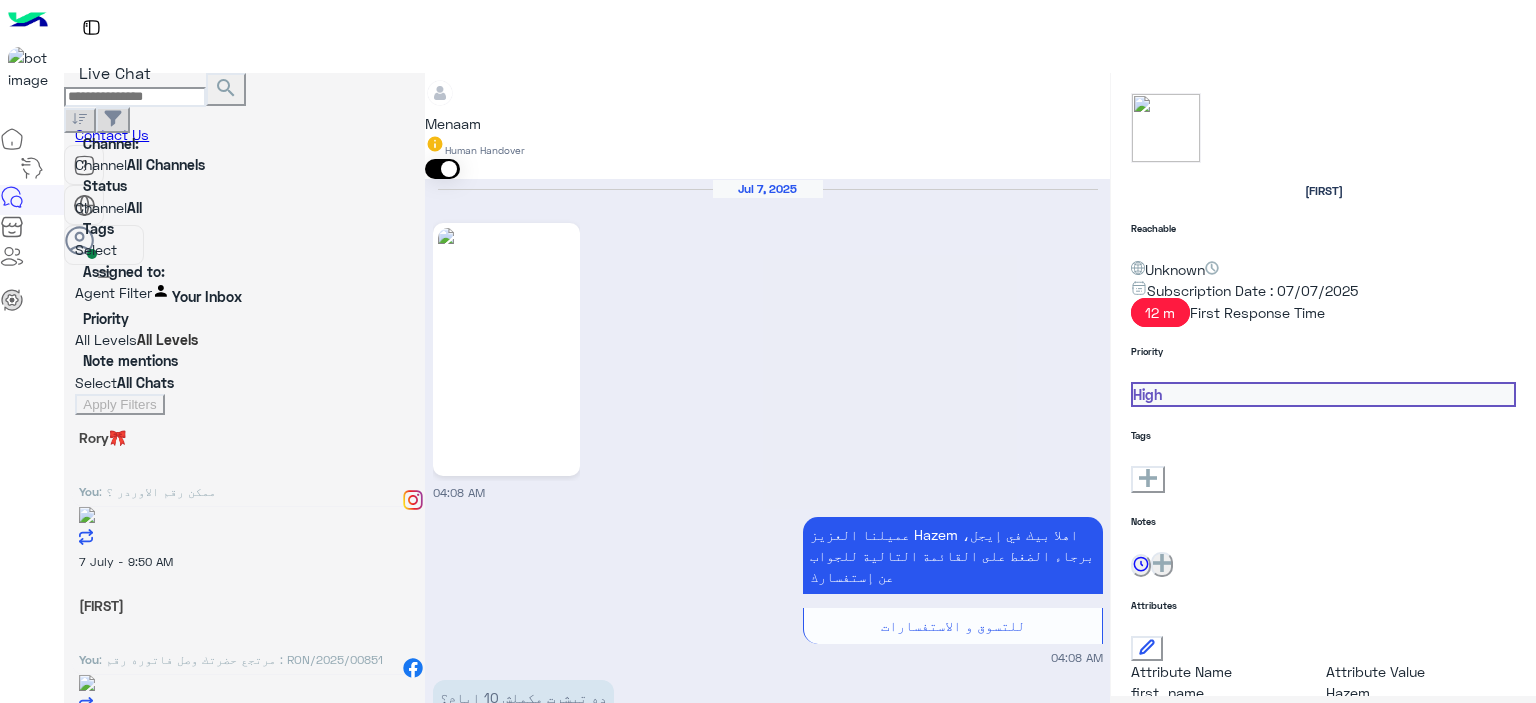 click on ": في انتظار المرتجع يرجع لينا وهيتم التواصل بحضرتك لتحويل المبلغ" at bounding box center (157, 491) 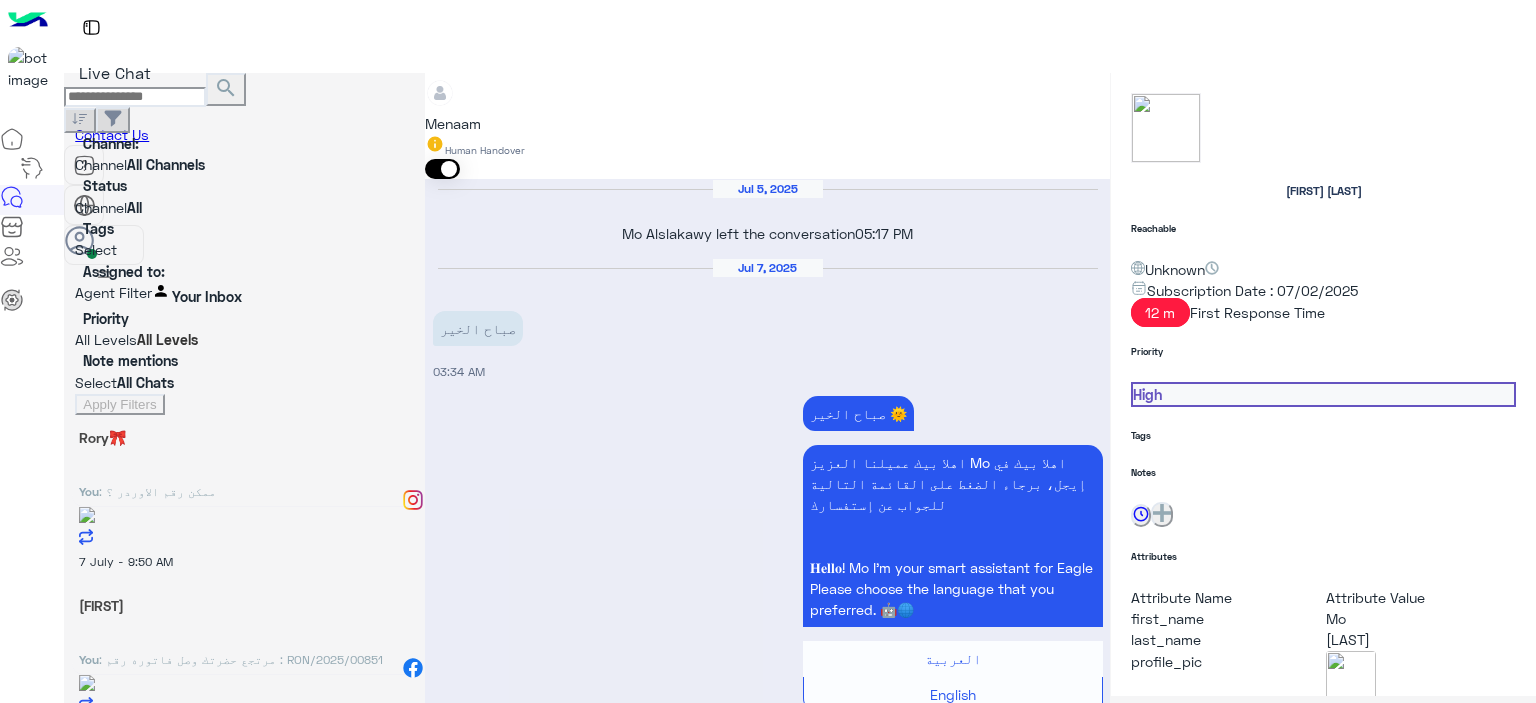 scroll, scrollTop: 2130, scrollLeft: 0, axis: vertical 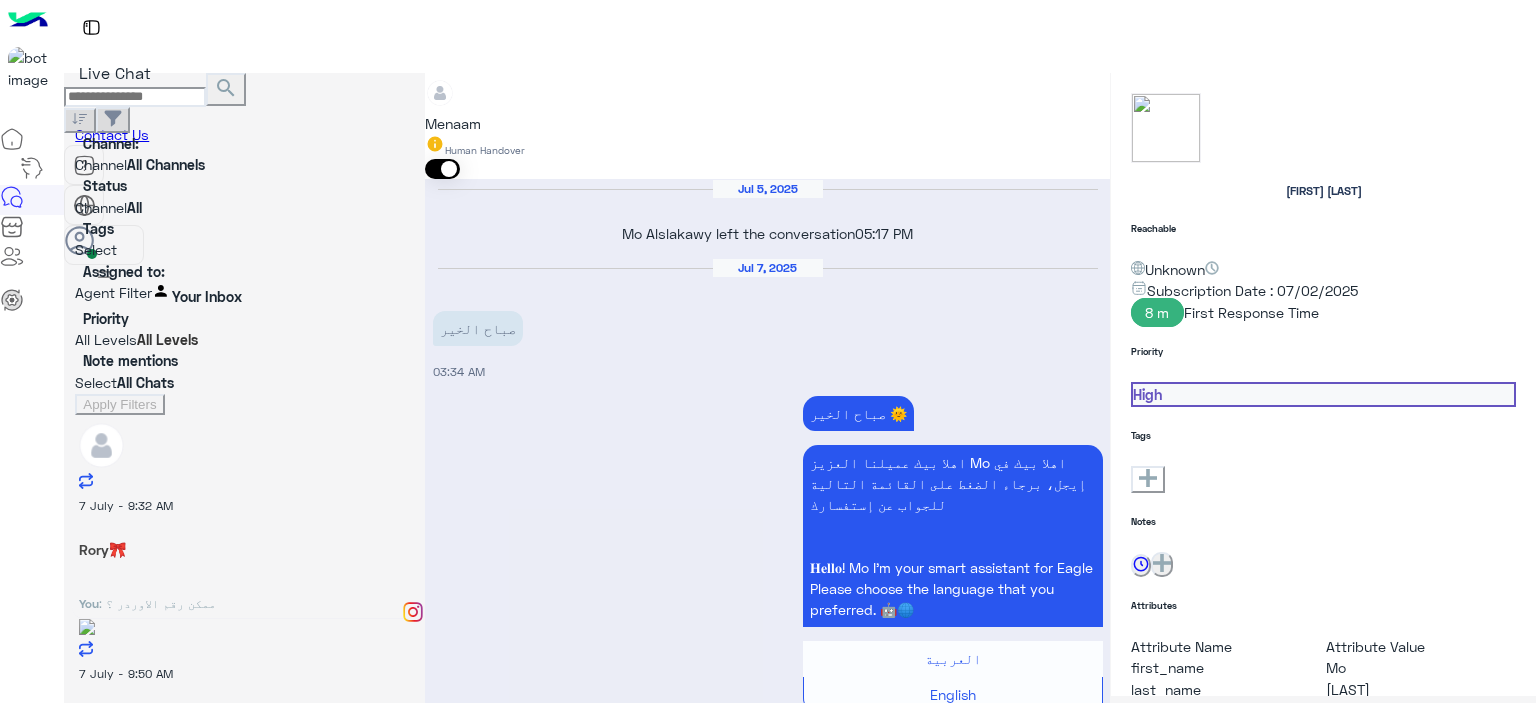 click on ": ممكن رقم الاوردر ؟" at bounding box center (157, 603) 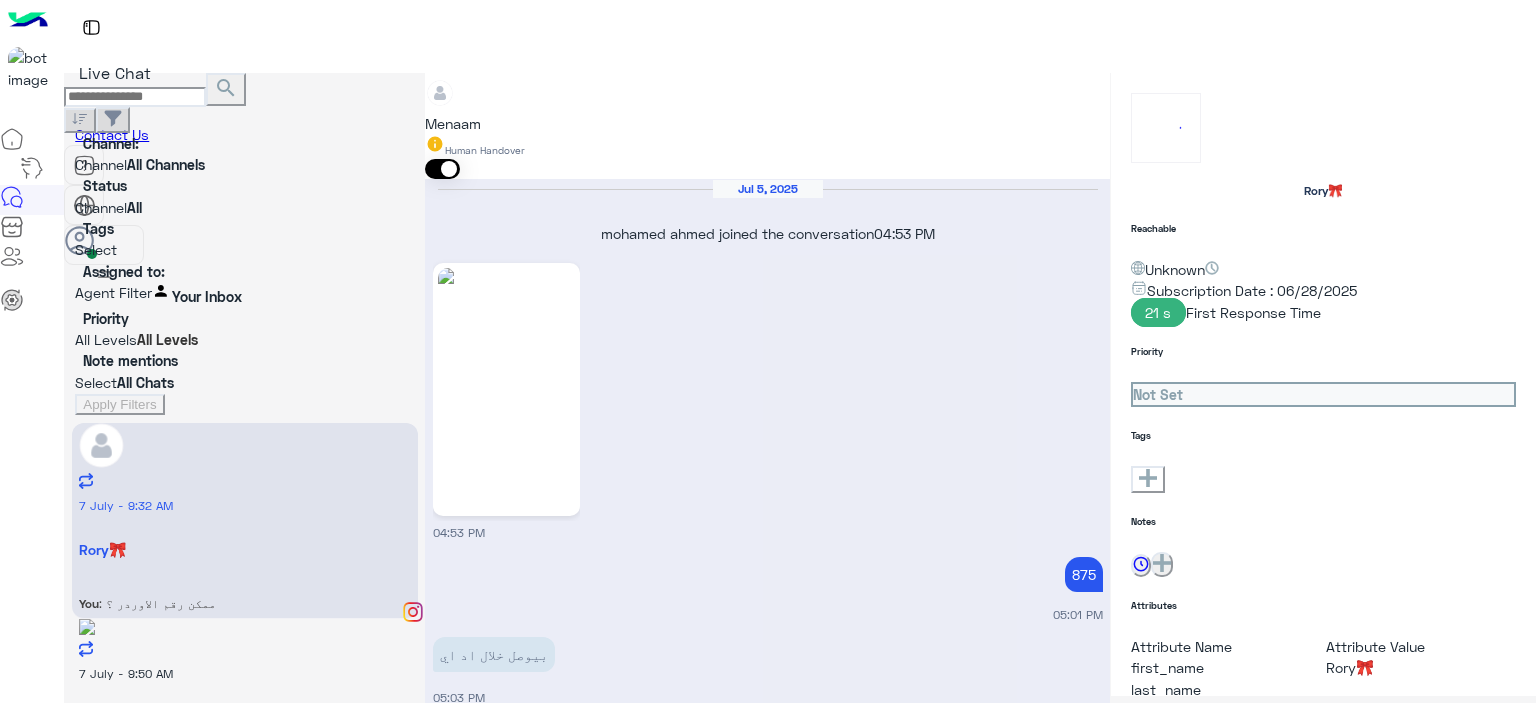 scroll, scrollTop: 1394, scrollLeft: 0, axis: vertical 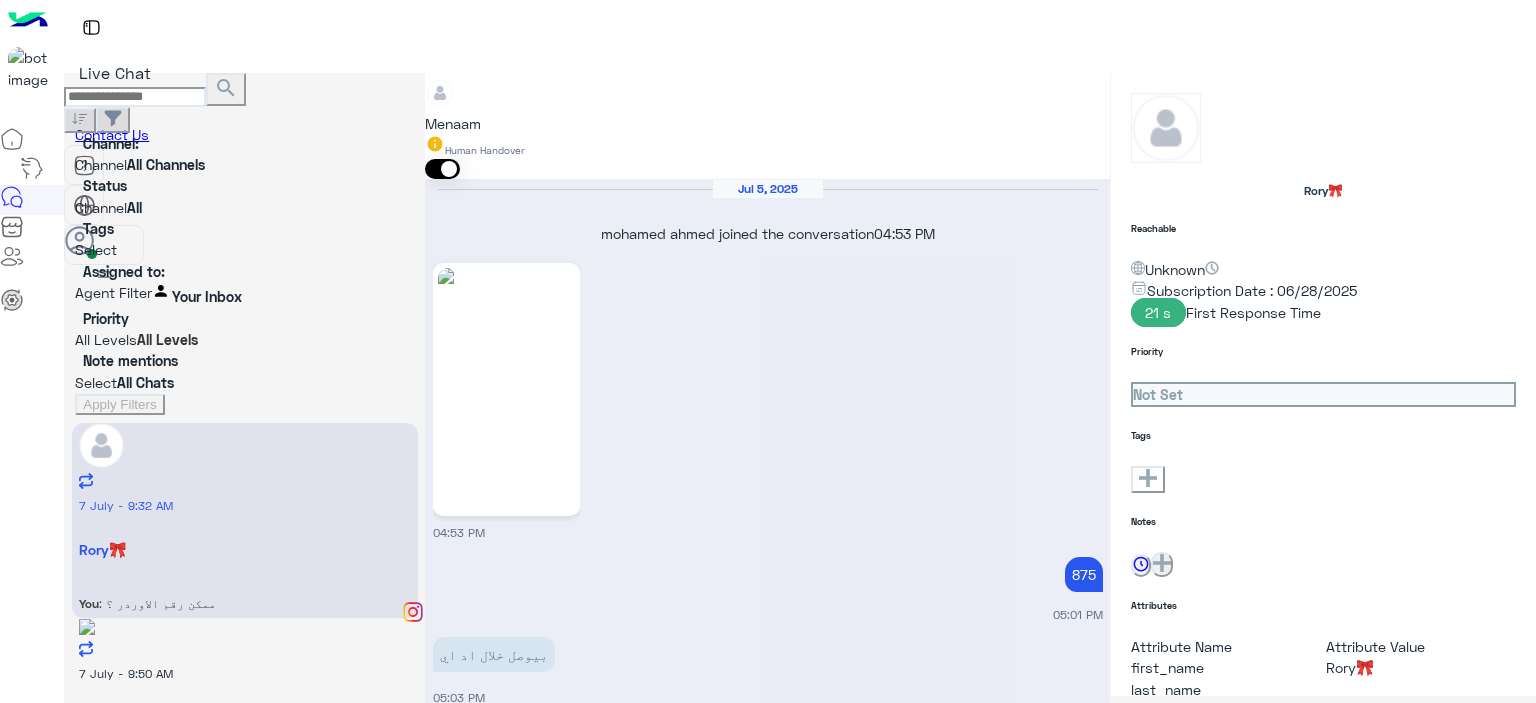 click on ": مرتجع حضرتك وصل
فاتوره رقم :  RON/2025/00851
يوجد في حسابك :  4 تيشرت
حضرتك حابب تاكد اوردر بديل معنا ؟" at bounding box center (157, 603) 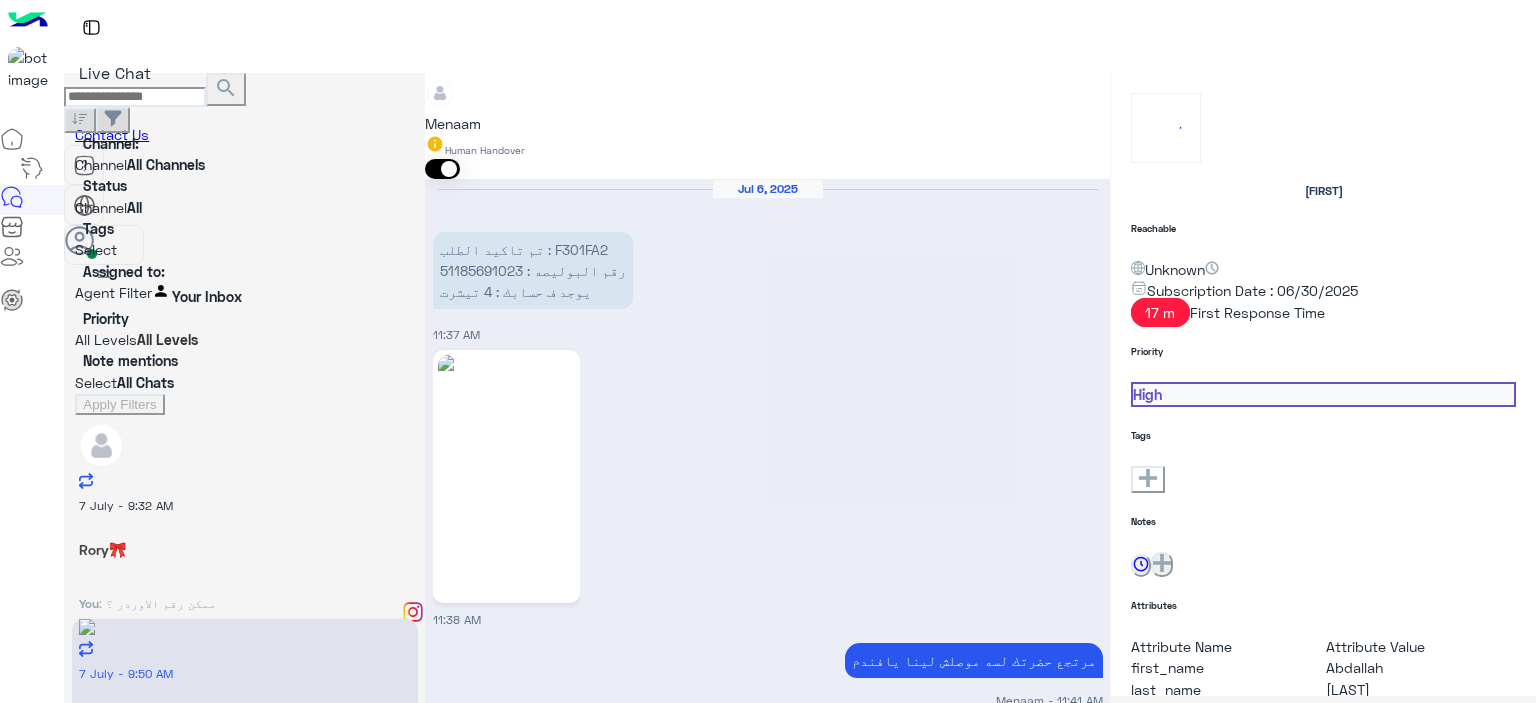 scroll, scrollTop: 2028, scrollLeft: 0, axis: vertical 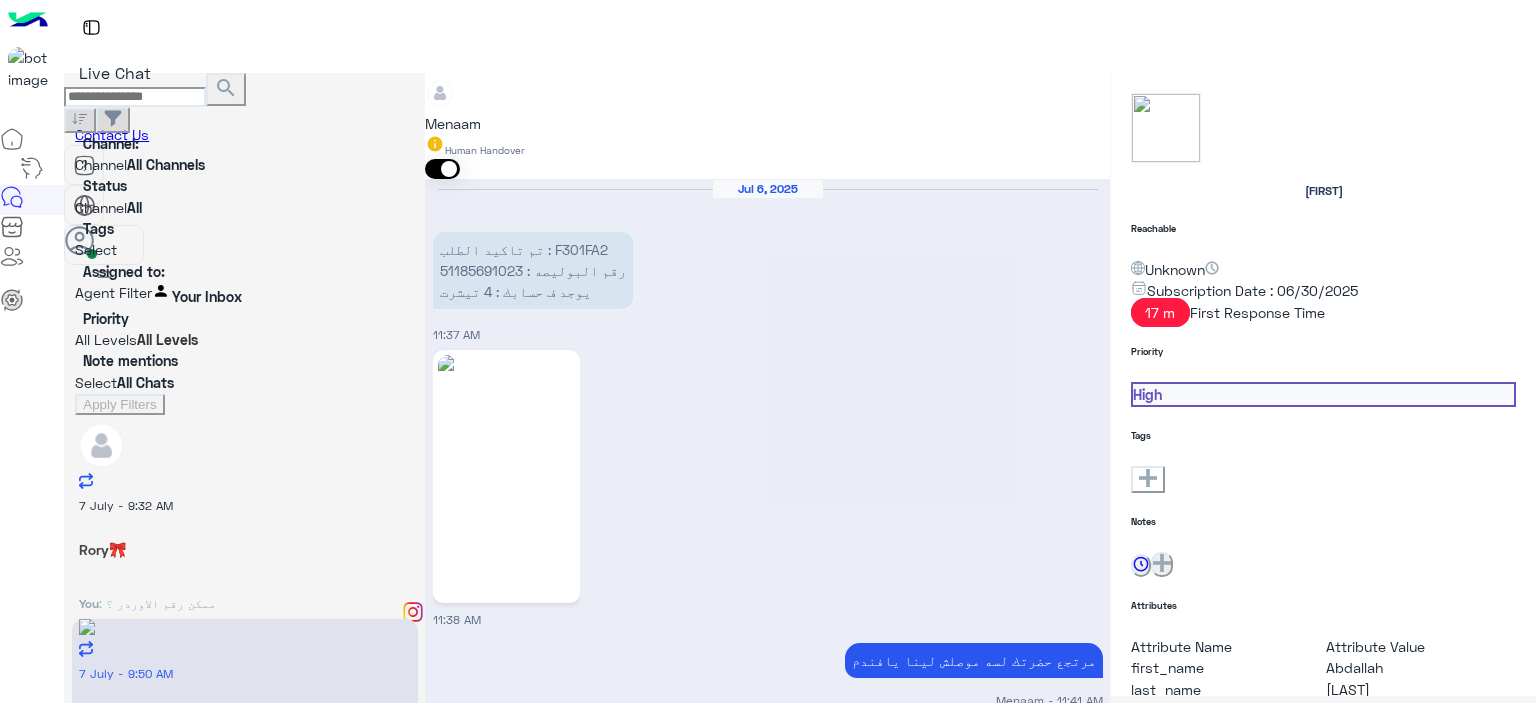 click on "7 July - 9:39 AM" at bounding box center [244, 504] 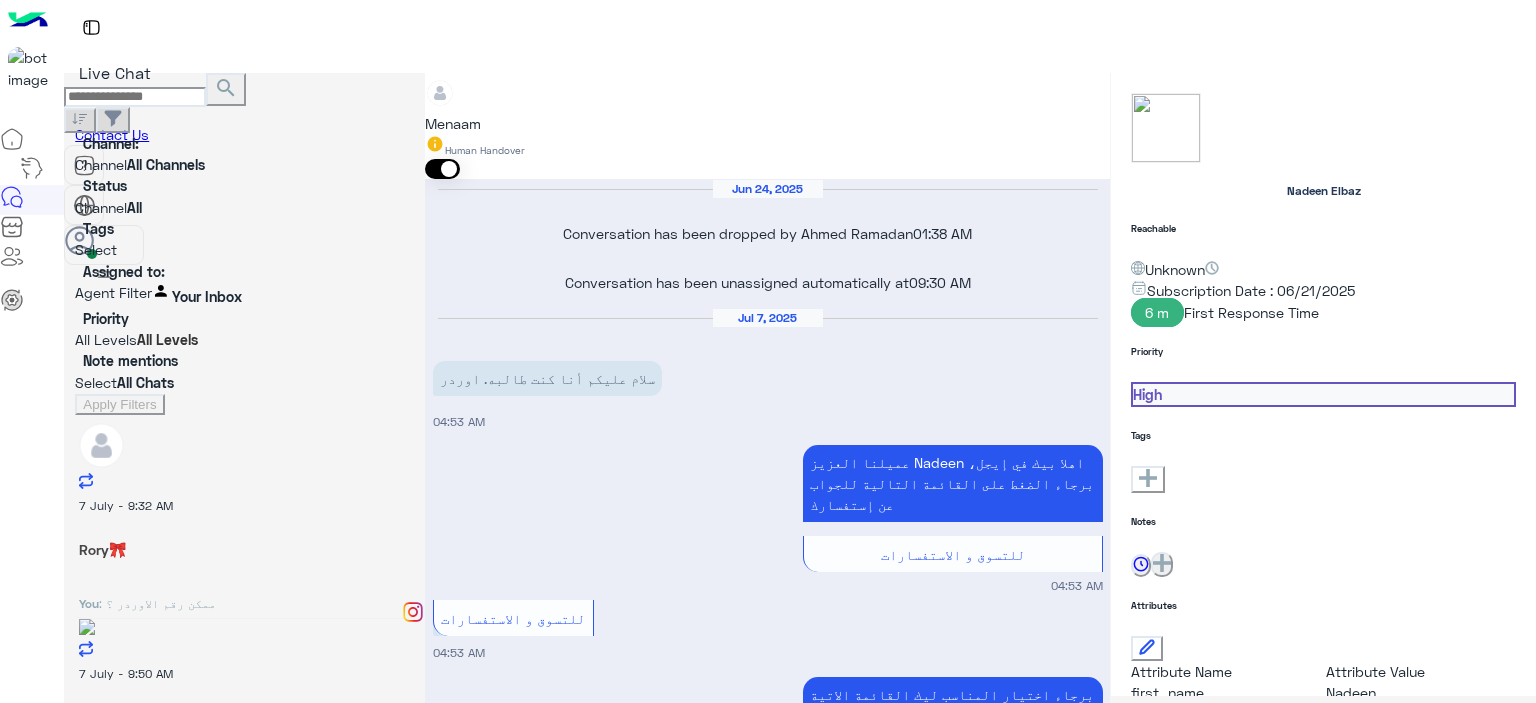 scroll, scrollTop: 2226, scrollLeft: 0, axis: vertical 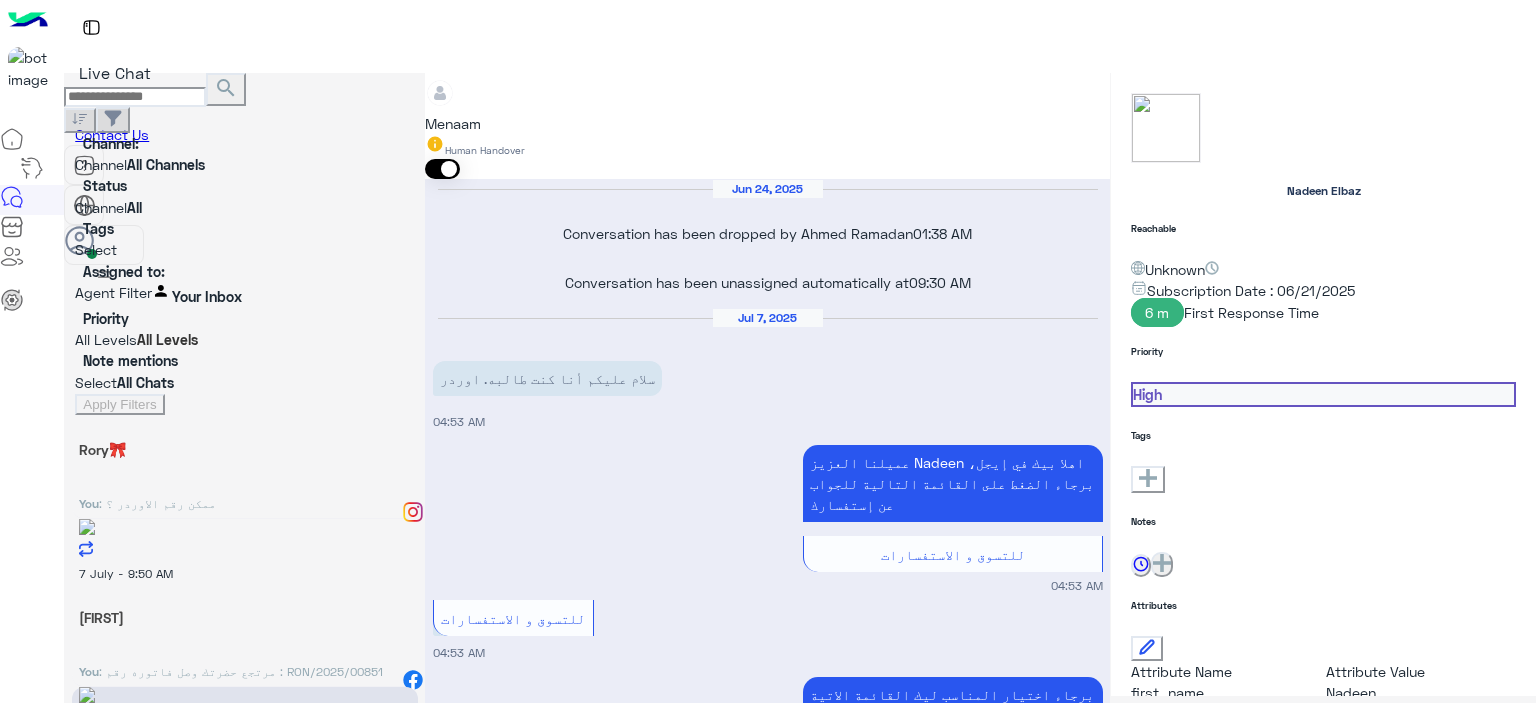 click on ": حضرتك اشتريت من فرع ايه ؟" at bounding box center (157, 503) 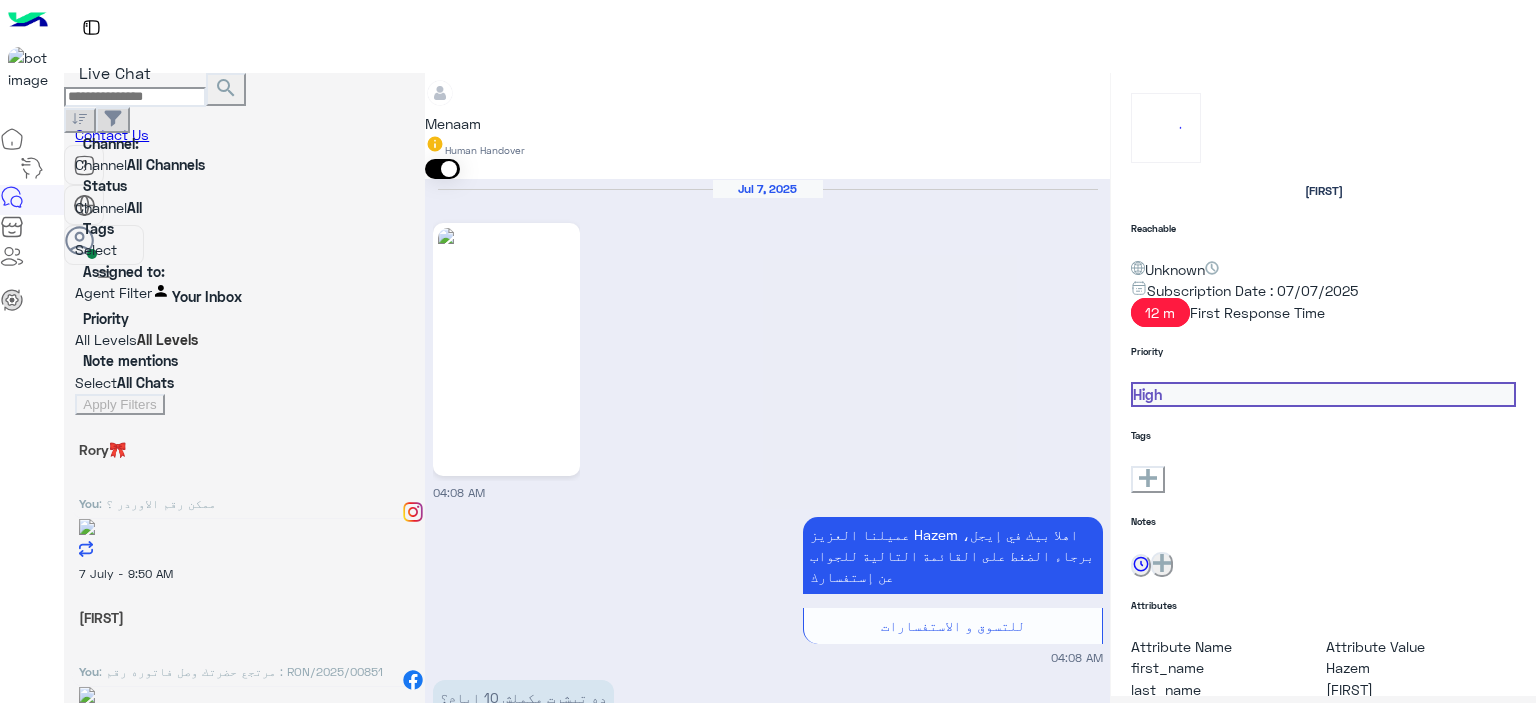 scroll, scrollTop: 1748, scrollLeft: 0, axis: vertical 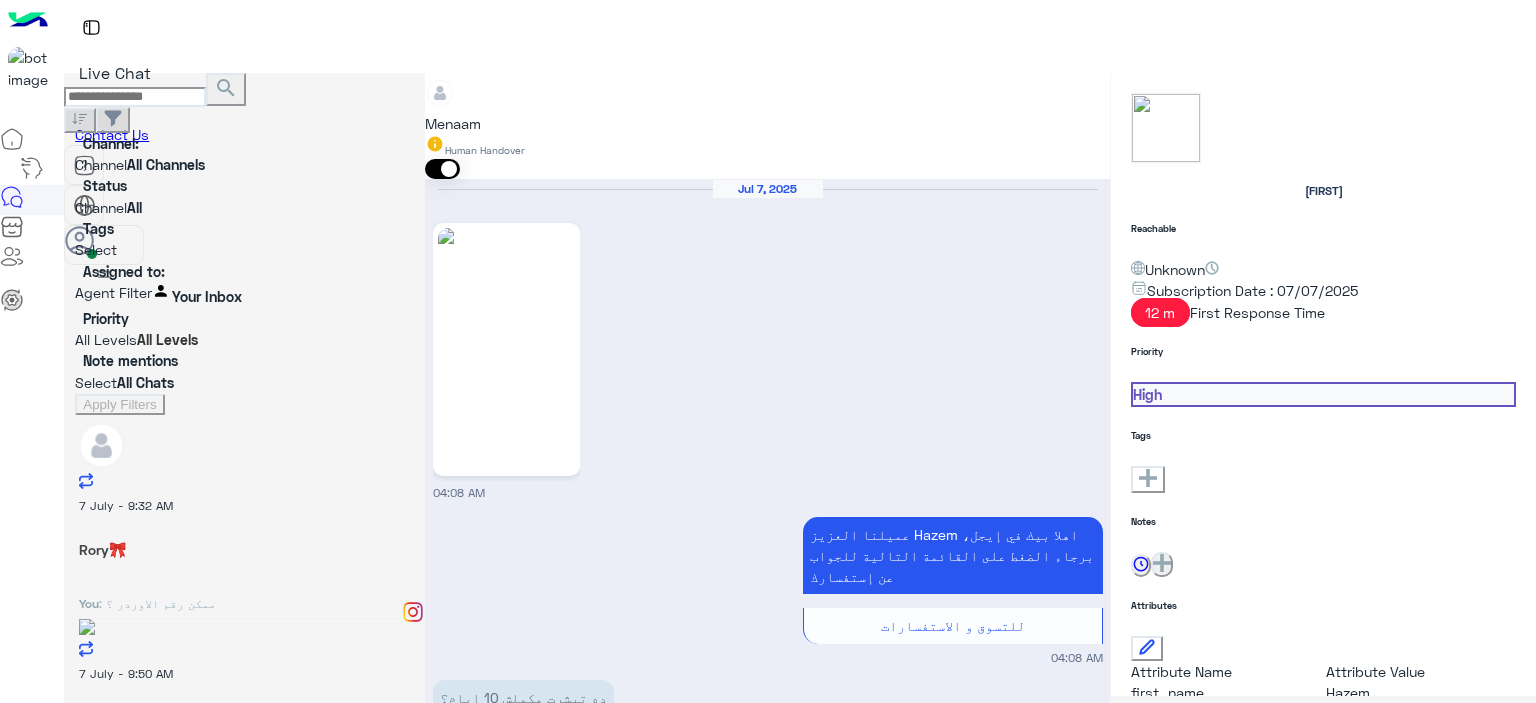 click on "7 July - 9:32 AM  Rory🎀    You  : ممكن رقم الاوردر ؟" at bounding box center (245, 521) 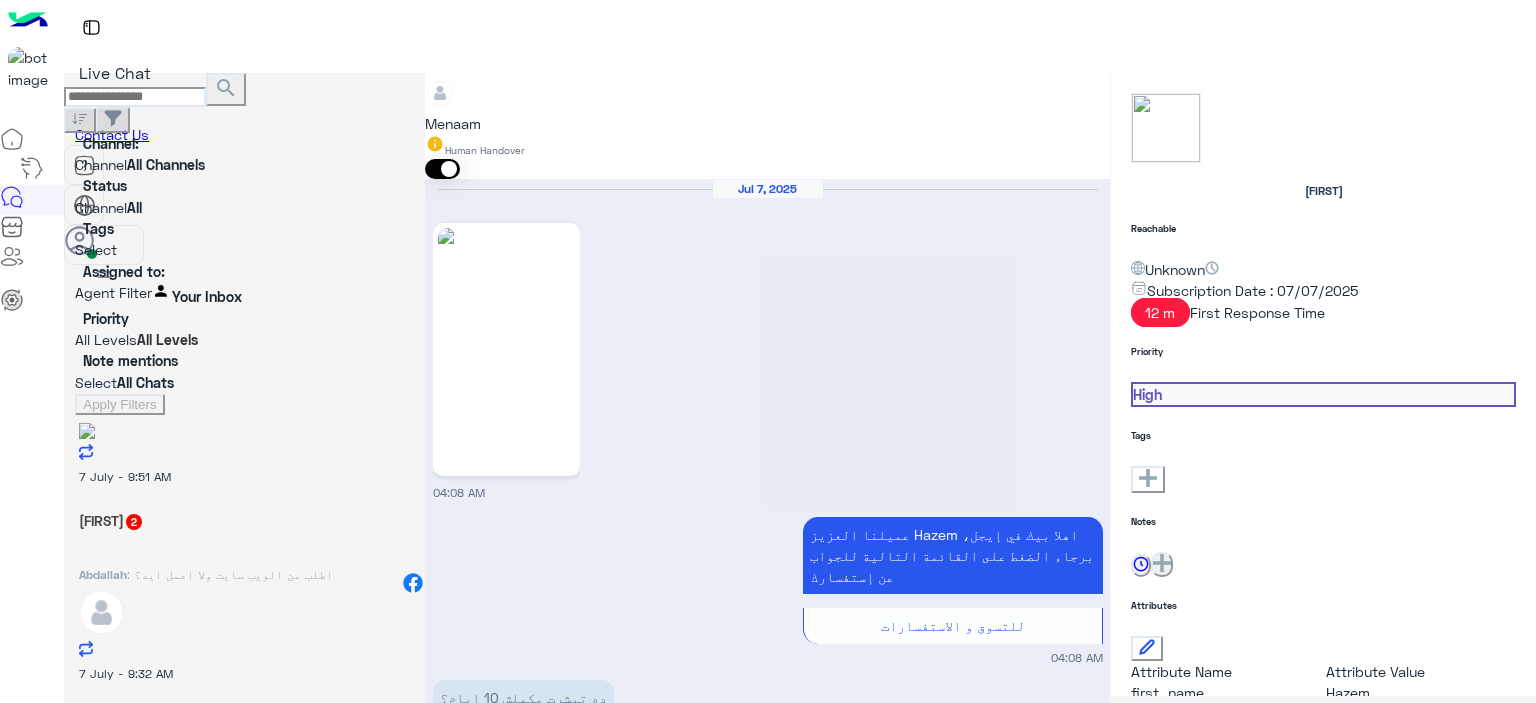 click on "Abdallah : اطلب من الويب سايت ولا اعمل ايه؟" at bounding box center (244, 575) 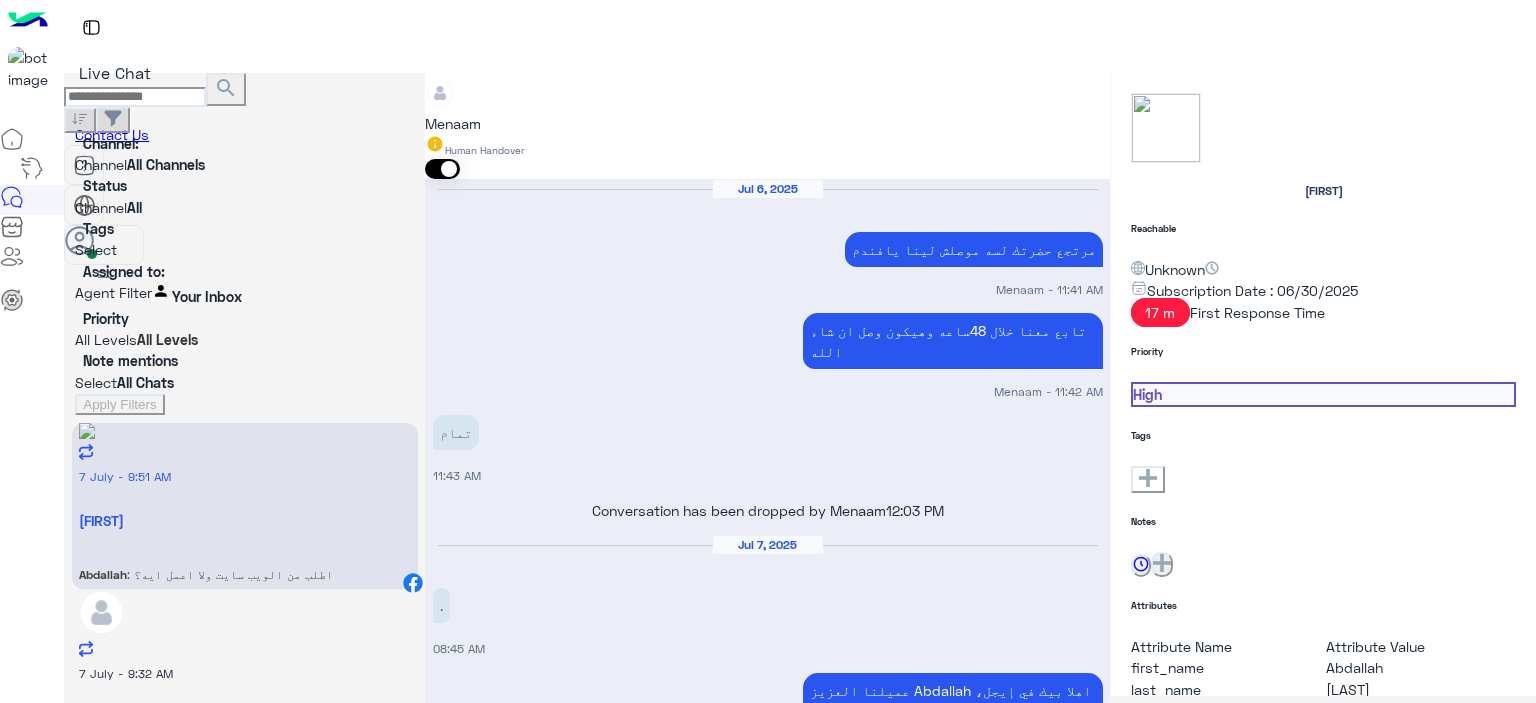 scroll, scrollTop: 1844, scrollLeft: 0, axis: vertical 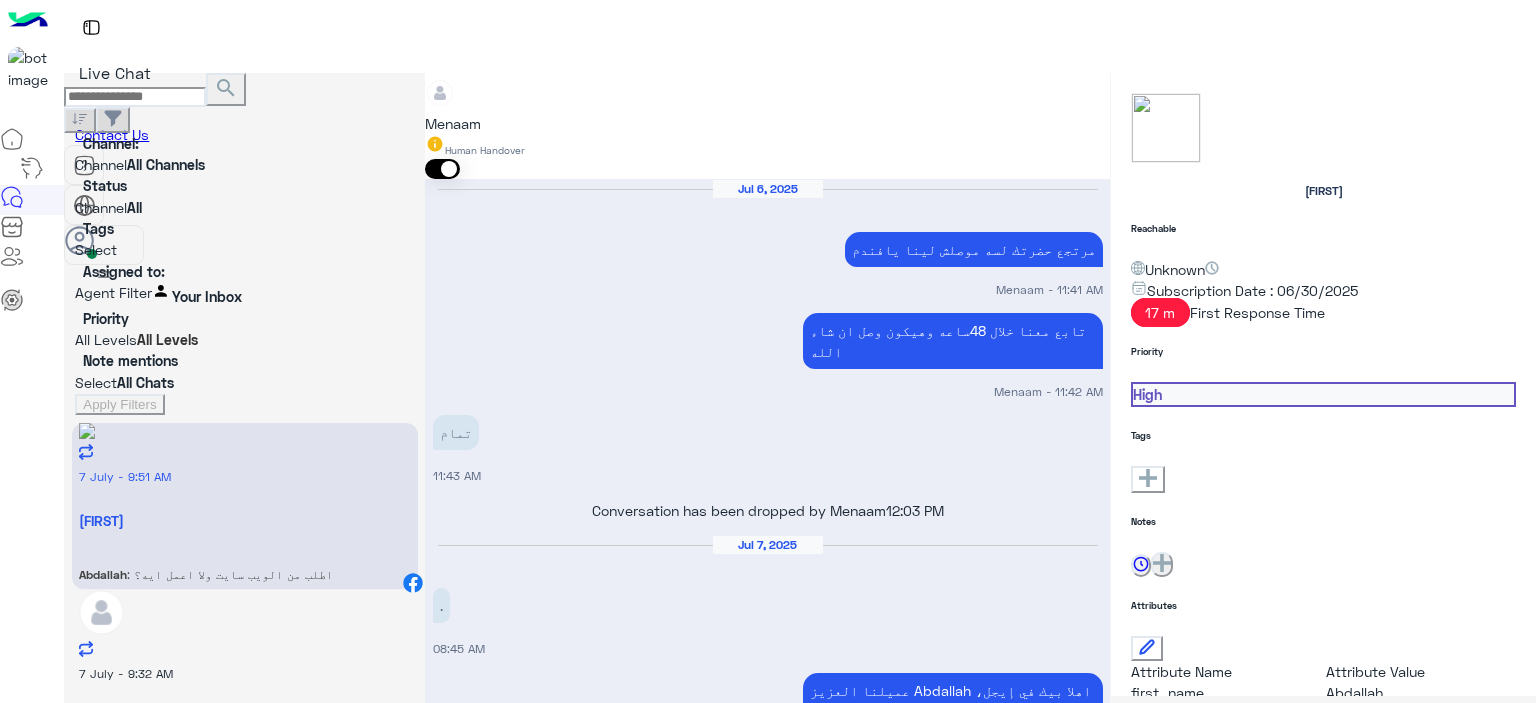click at bounding box center (767, 2986) 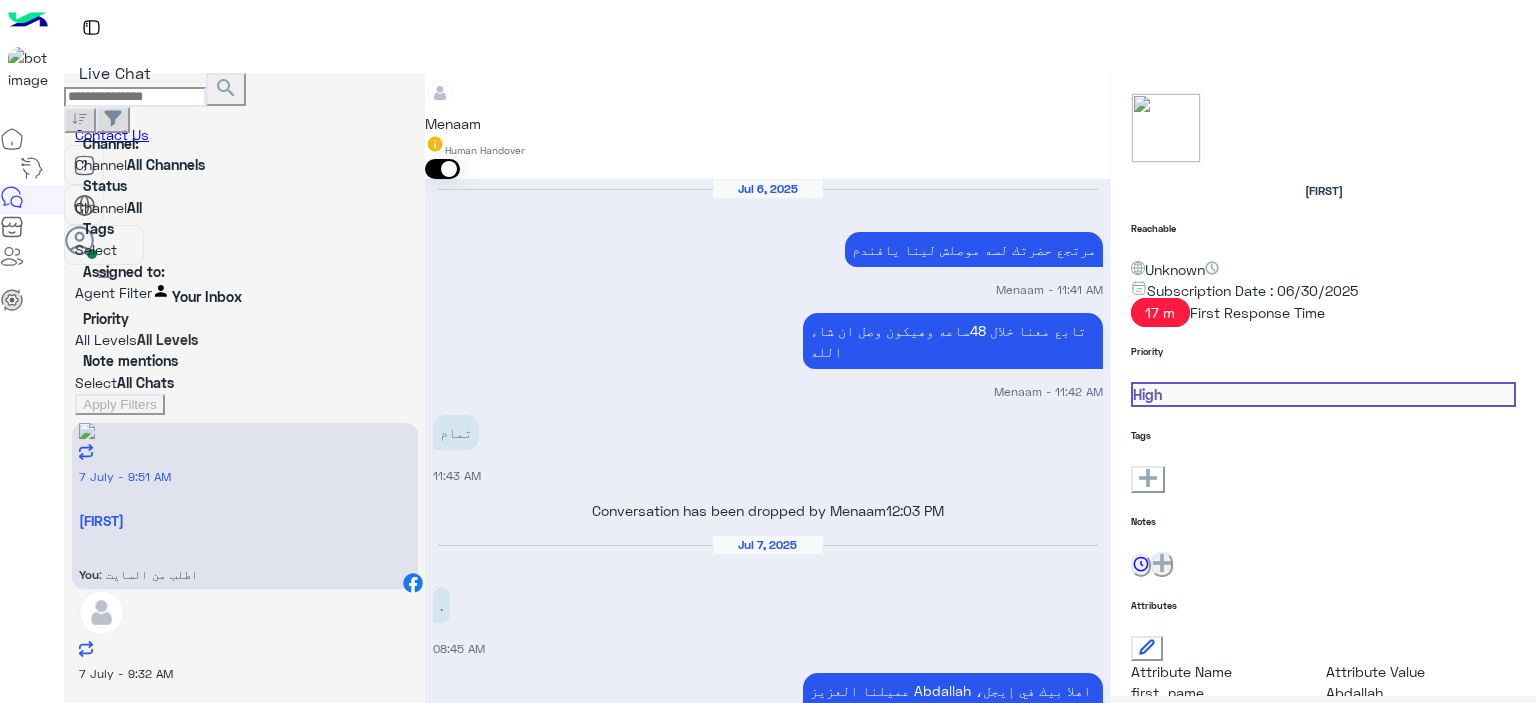 scroll, scrollTop: 2168, scrollLeft: 0, axis: vertical 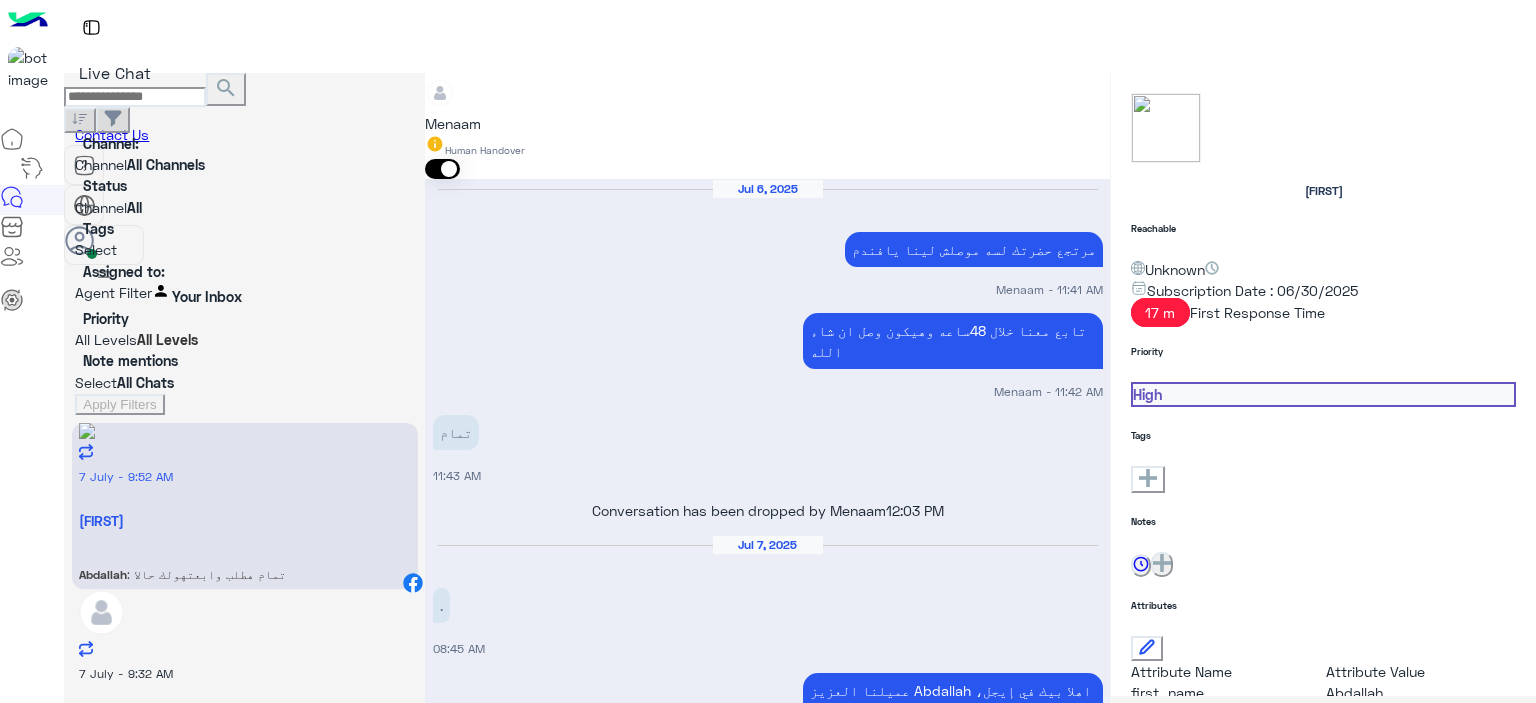 click at bounding box center [767, 3400] 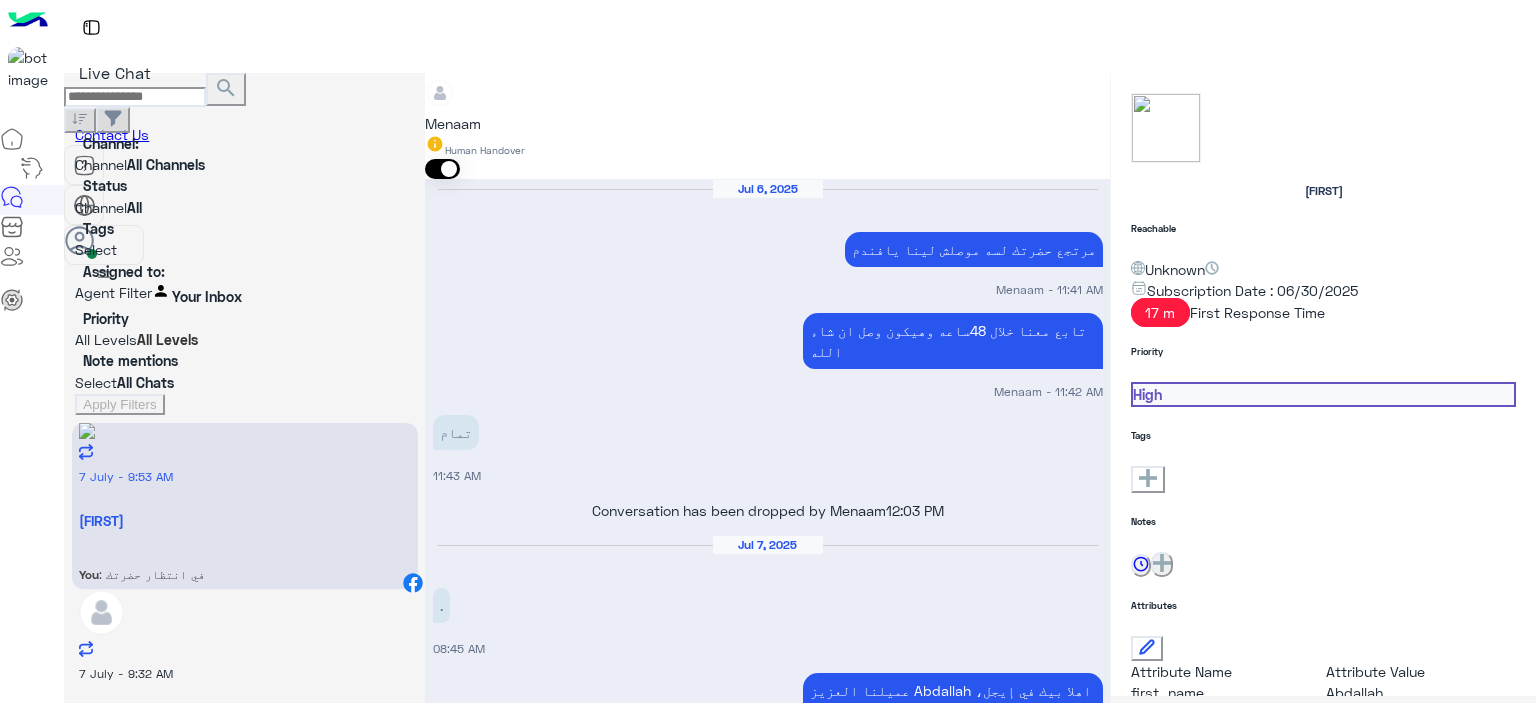click on ": ممكن رقم الاوردر ؟" at bounding box center [152, 574] 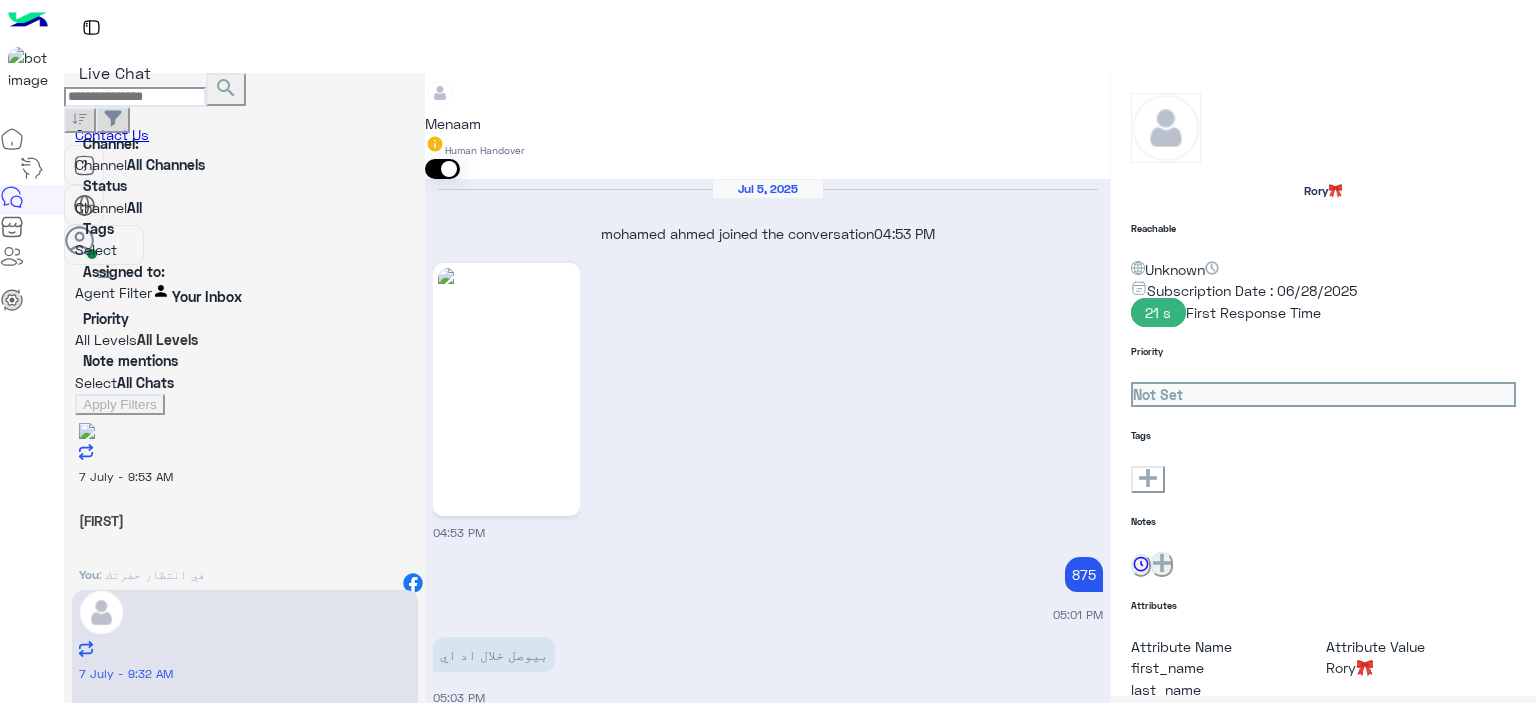 scroll, scrollTop: 1394, scrollLeft: 0, axis: vertical 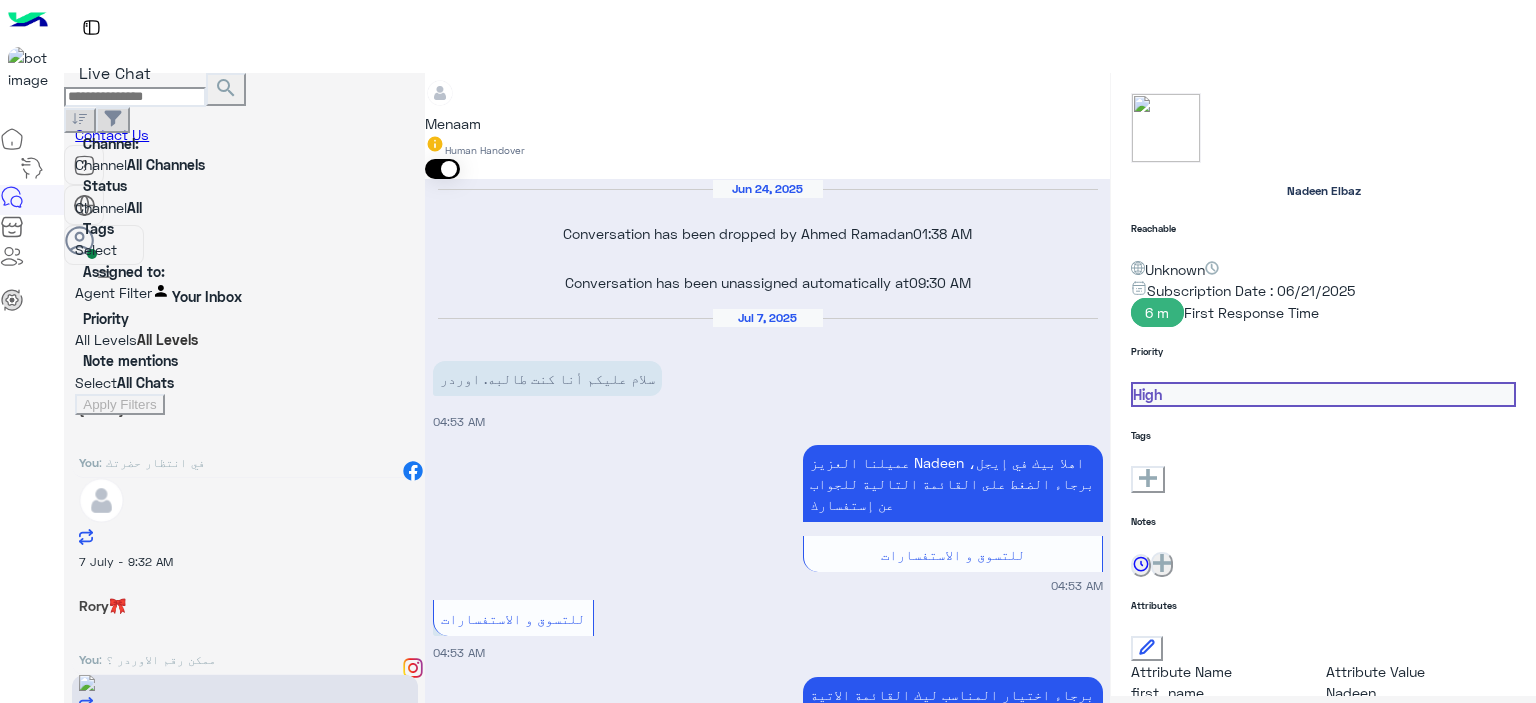 click on "You  : حضرتك اشتريت من فرع ايه ؟" at bounding box center [244, 459] 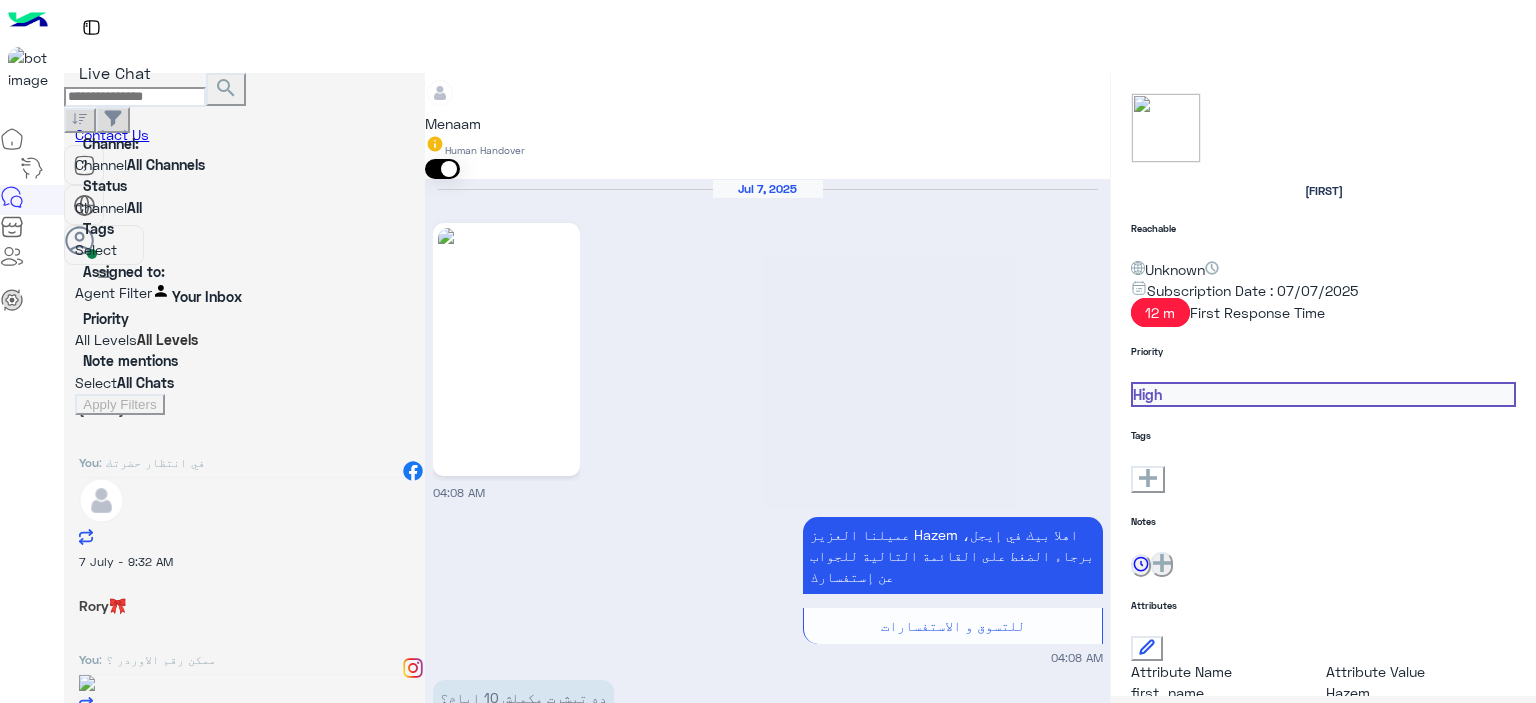 scroll, scrollTop: 1748, scrollLeft: 0, axis: vertical 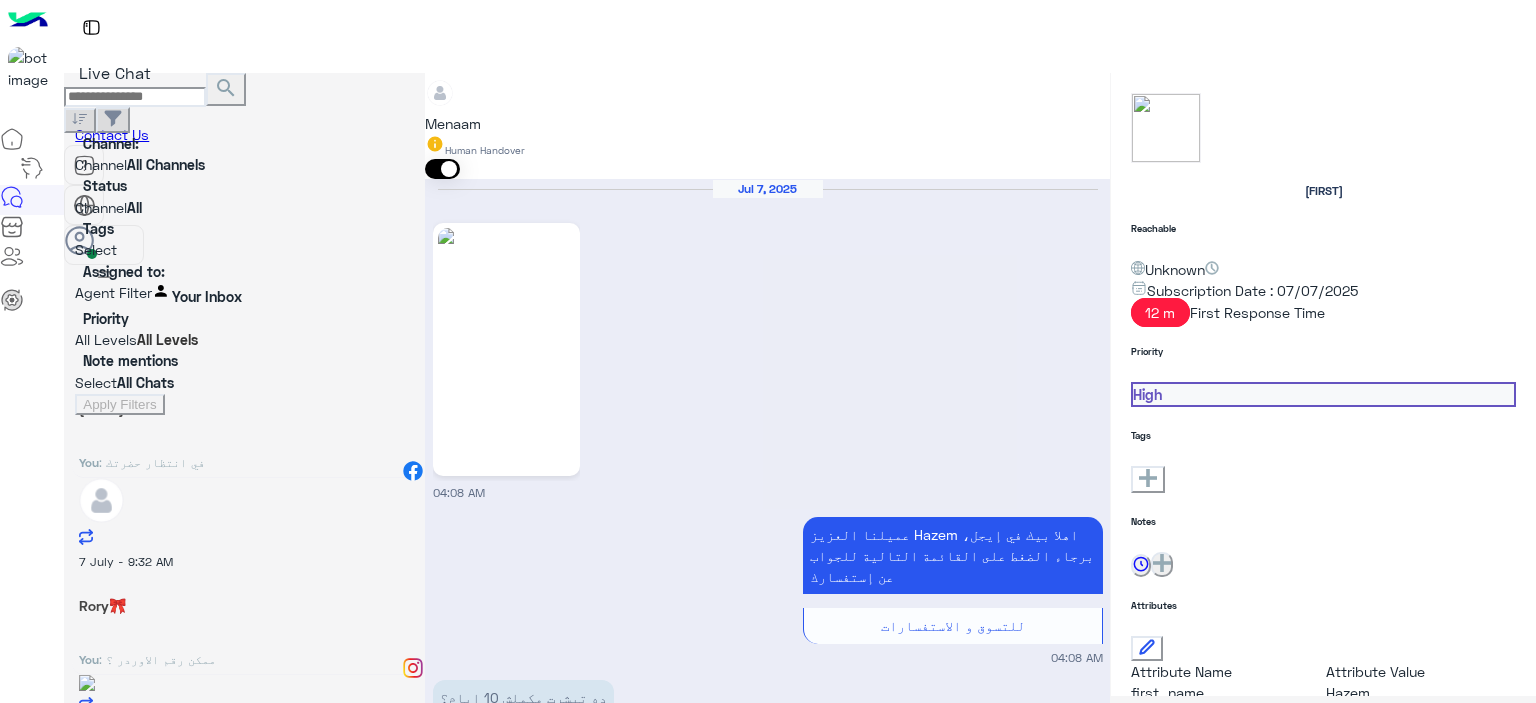click on "[FIRST] [LAST]" at bounding box center (244, 408) 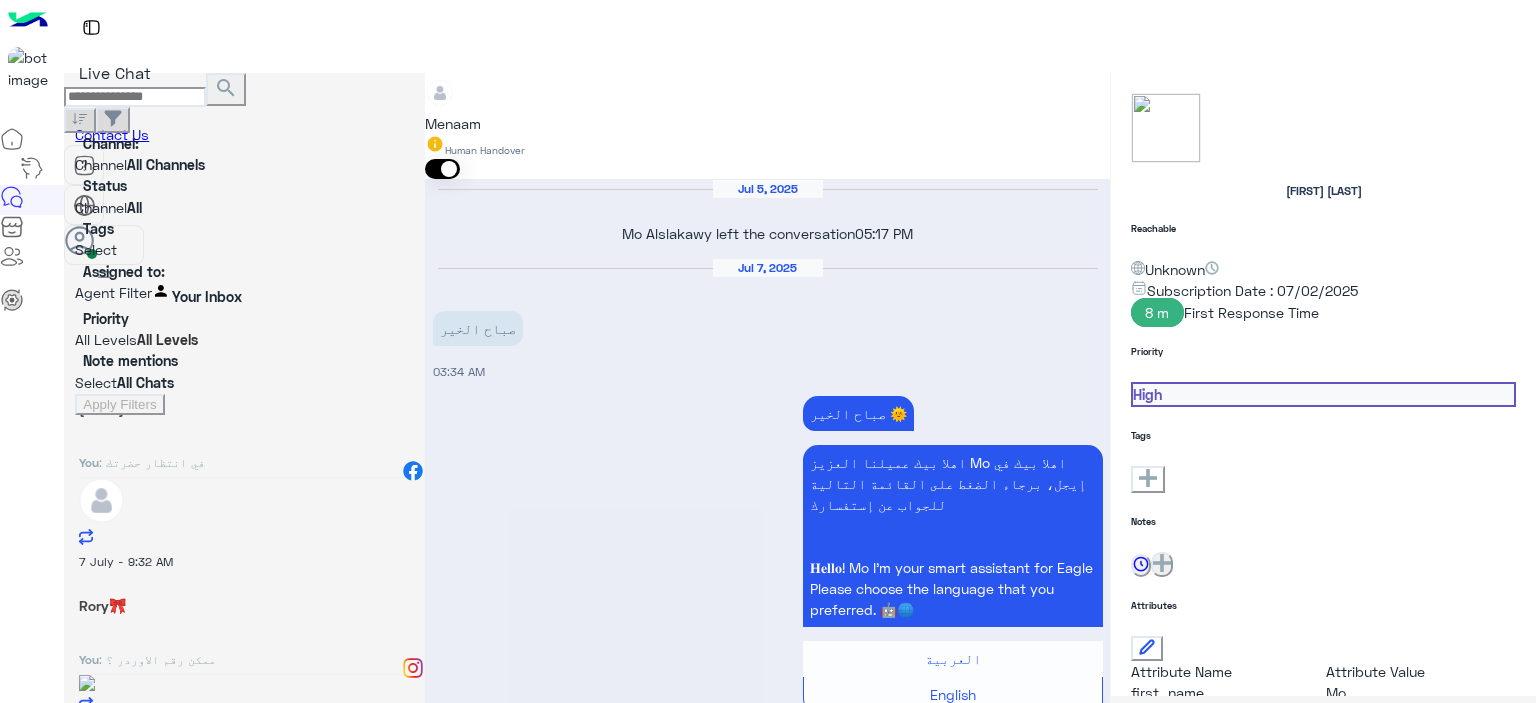 scroll, scrollTop: 2130, scrollLeft: 0, axis: vertical 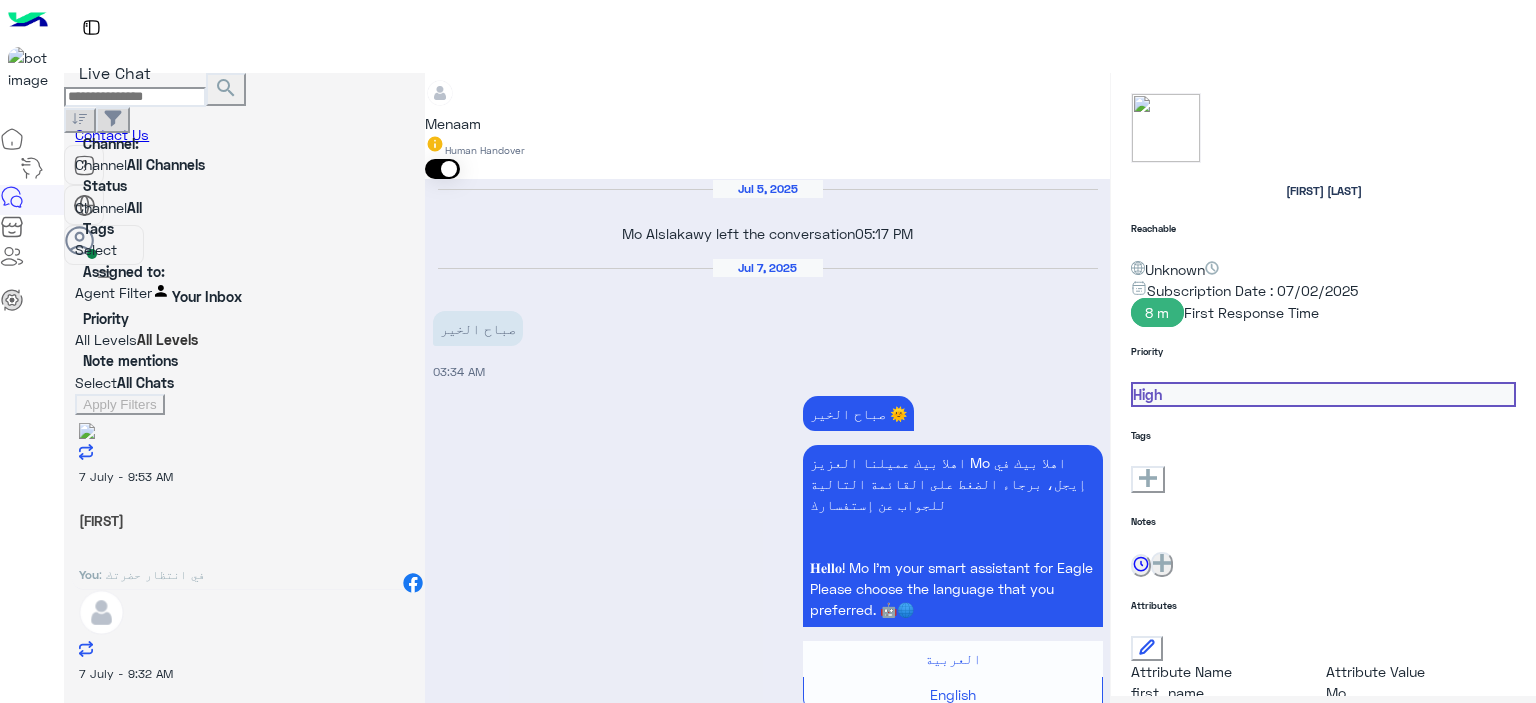 click on "You  : في انتظار حضرتك" at bounding box center (244, 571) 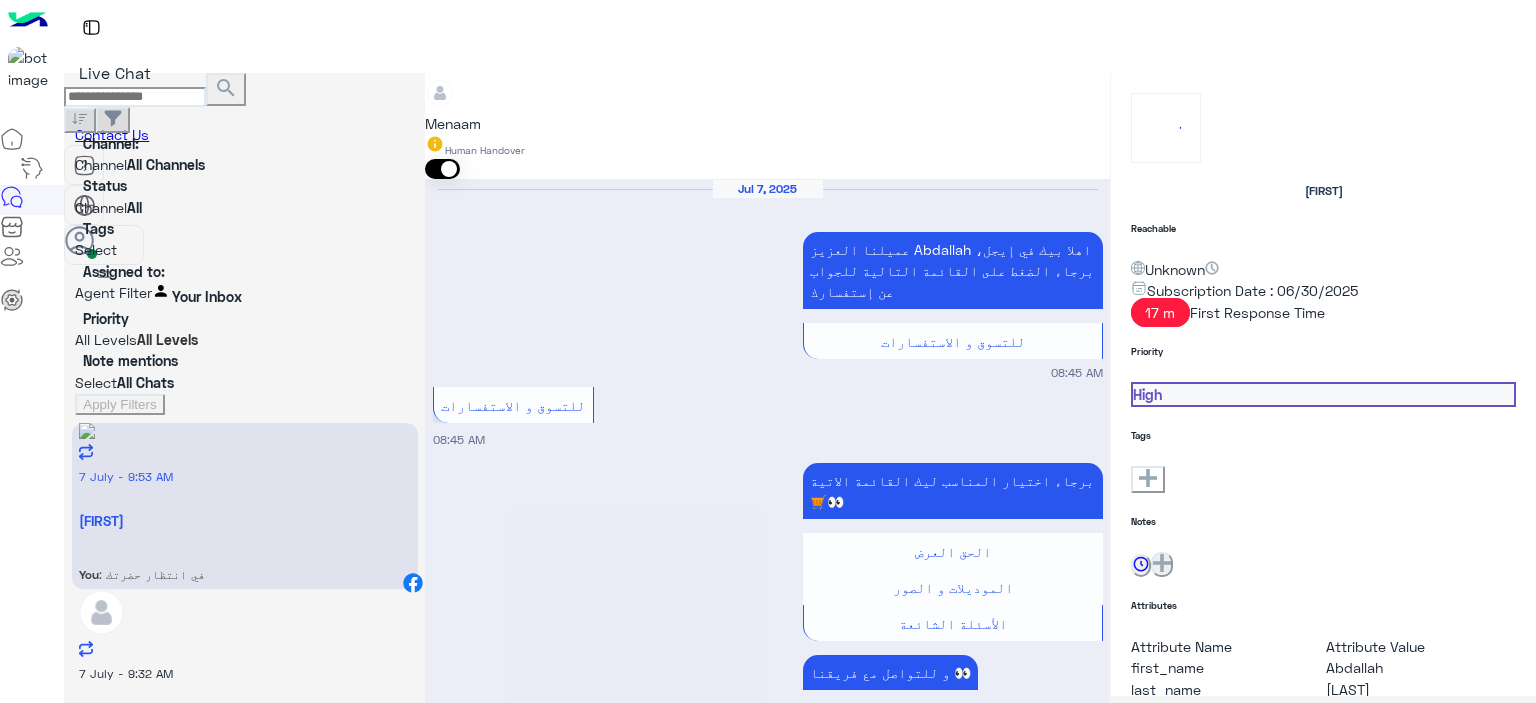 scroll, scrollTop: 1855, scrollLeft: 0, axis: vertical 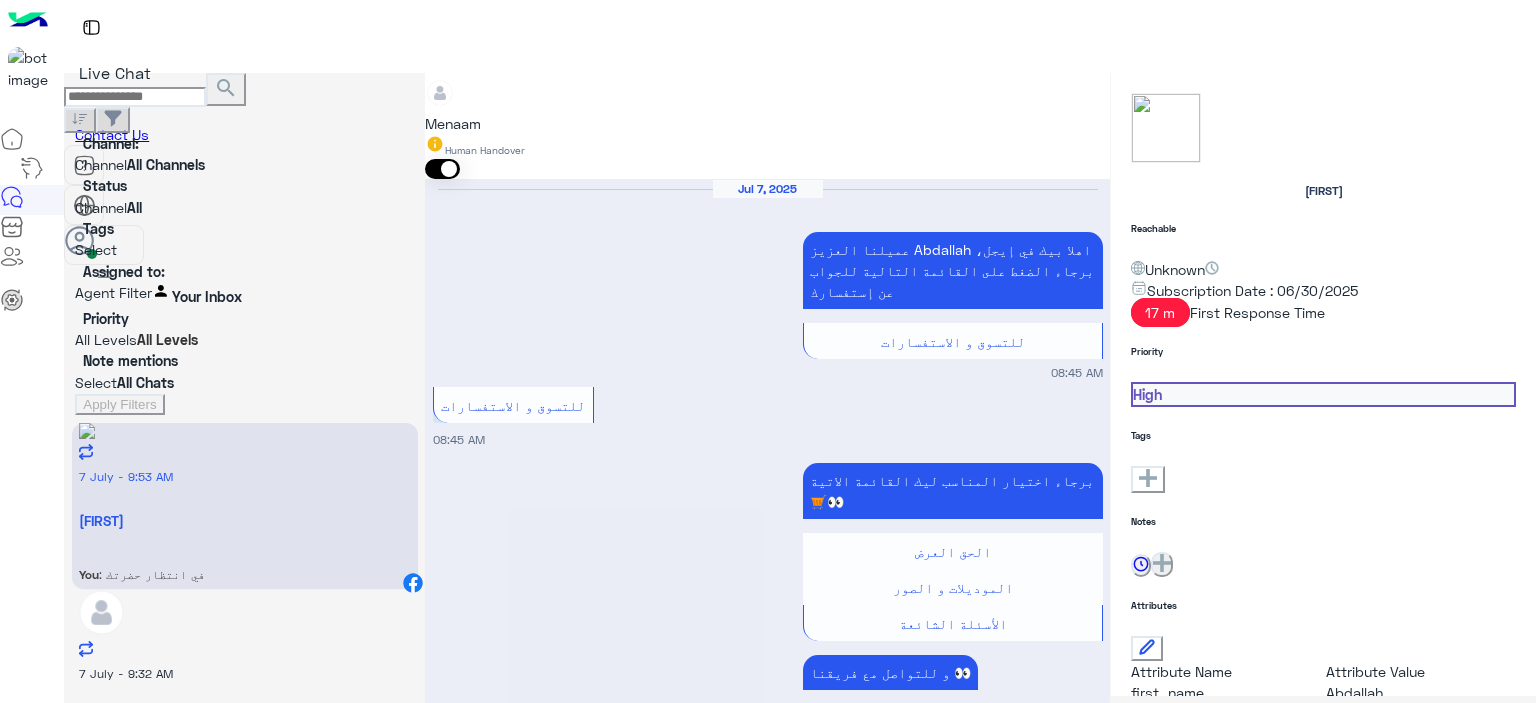click on ": ممكن رقم الاوردر ؟" at bounding box center [152, 574] 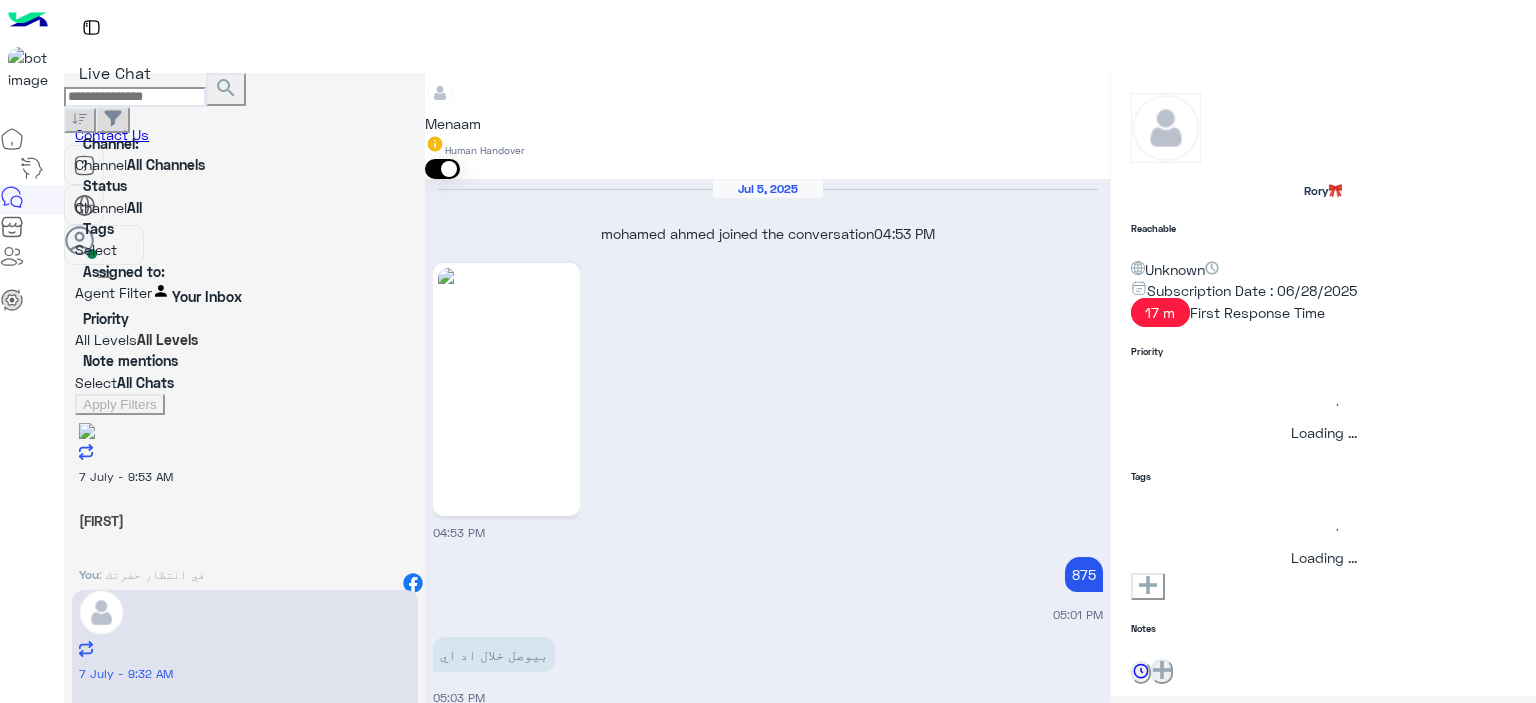 scroll, scrollTop: 1394, scrollLeft: 0, axis: vertical 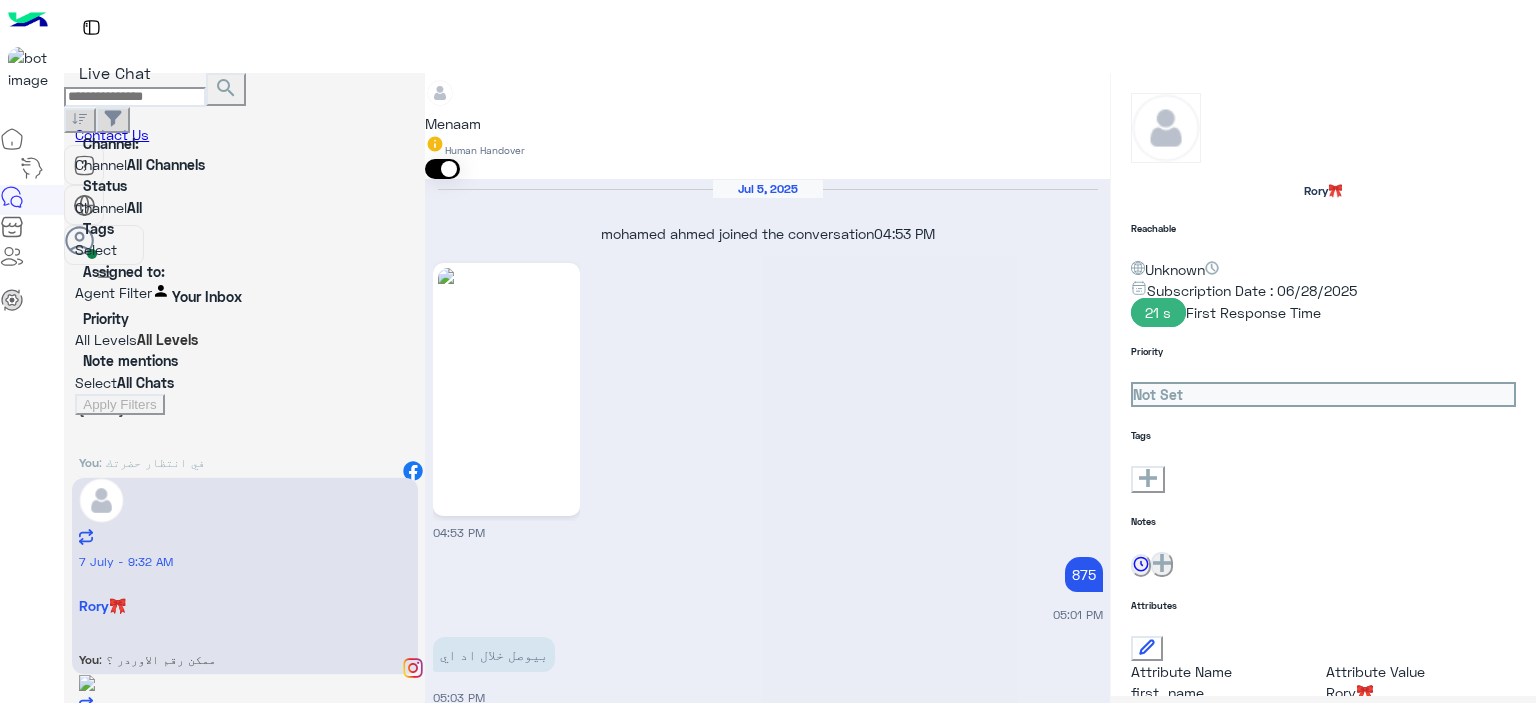 click on "×" at bounding box center [40, 1044] 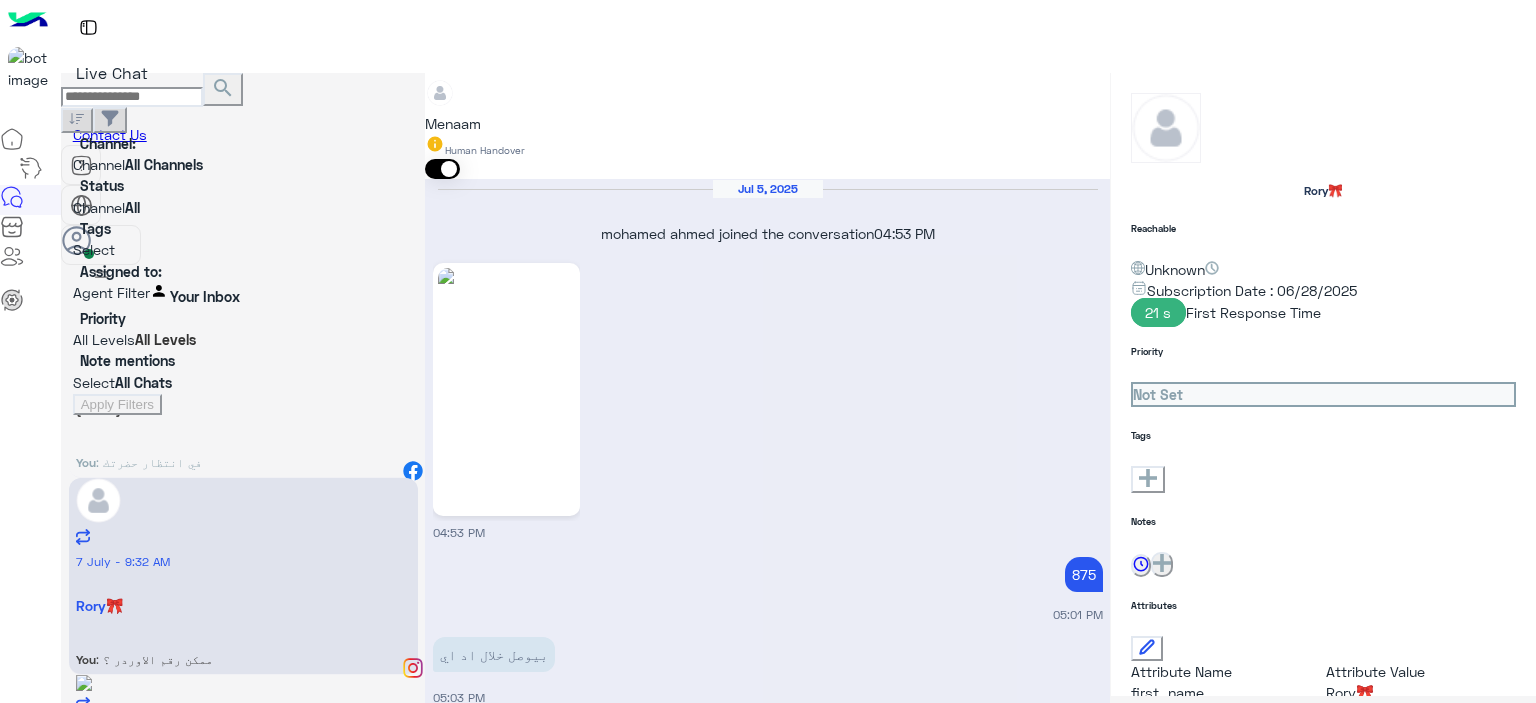 scroll, scrollTop: 1394, scrollLeft: 0, axis: vertical 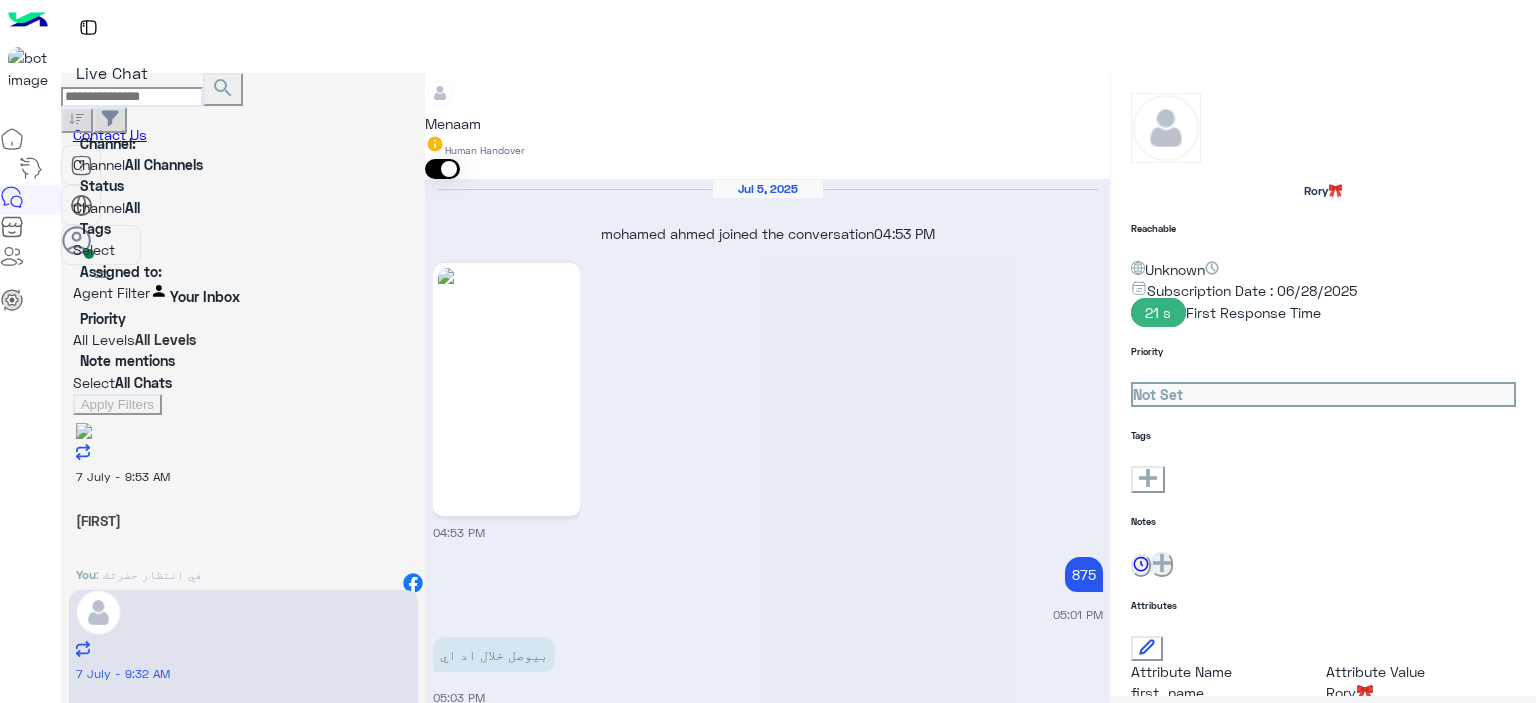 click on "You  : في انتظار حضرتك" at bounding box center (243, 571) 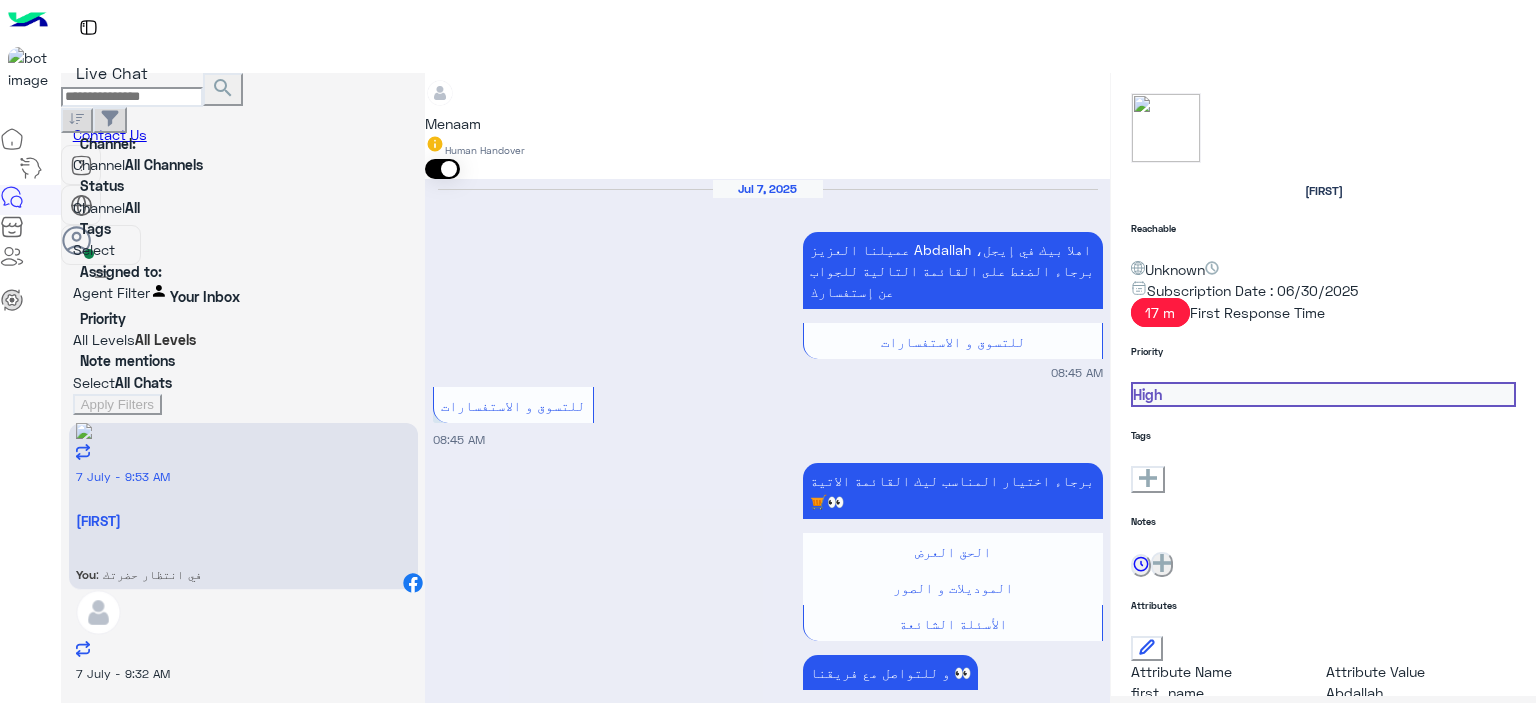 scroll, scrollTop: 1855, scrollLeft: 0, axis: vertical 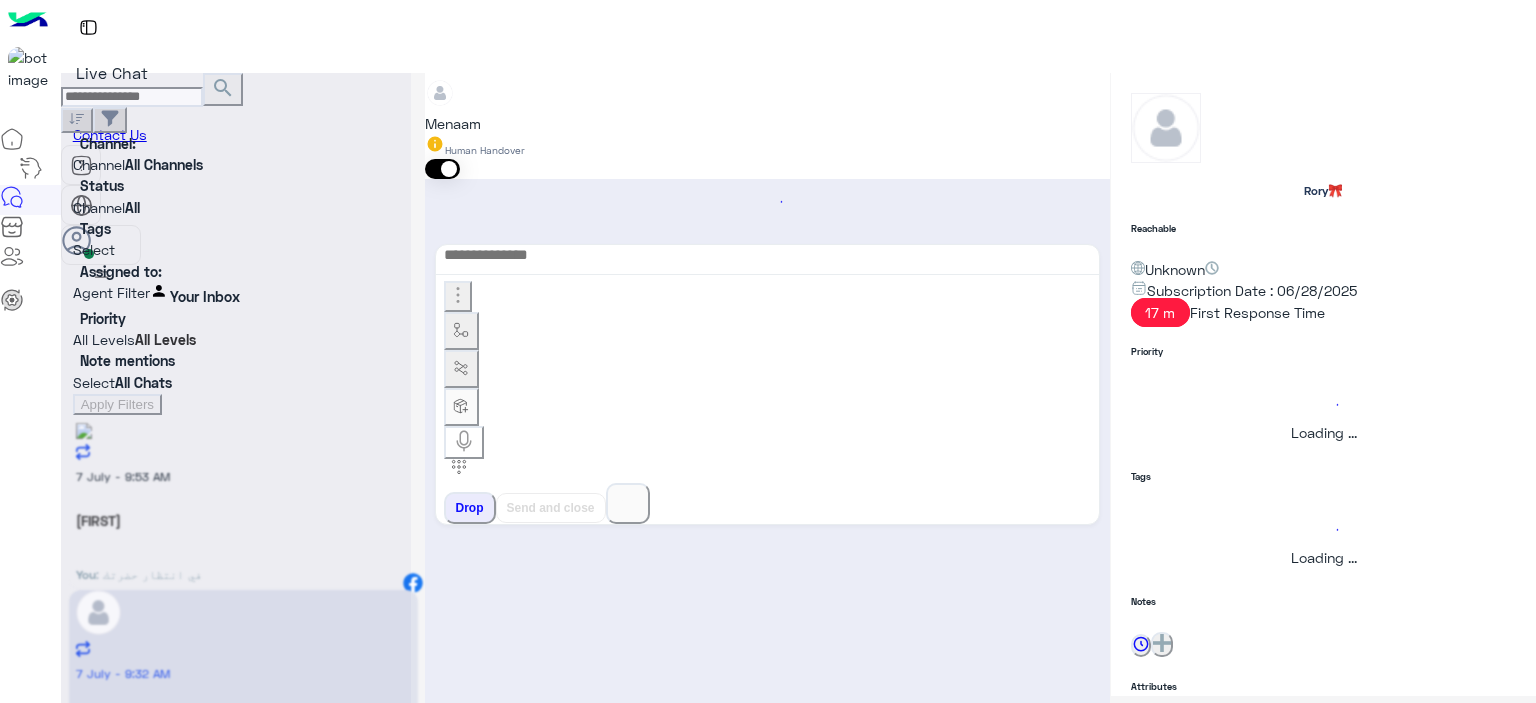 click at bounding box center (236, 359) 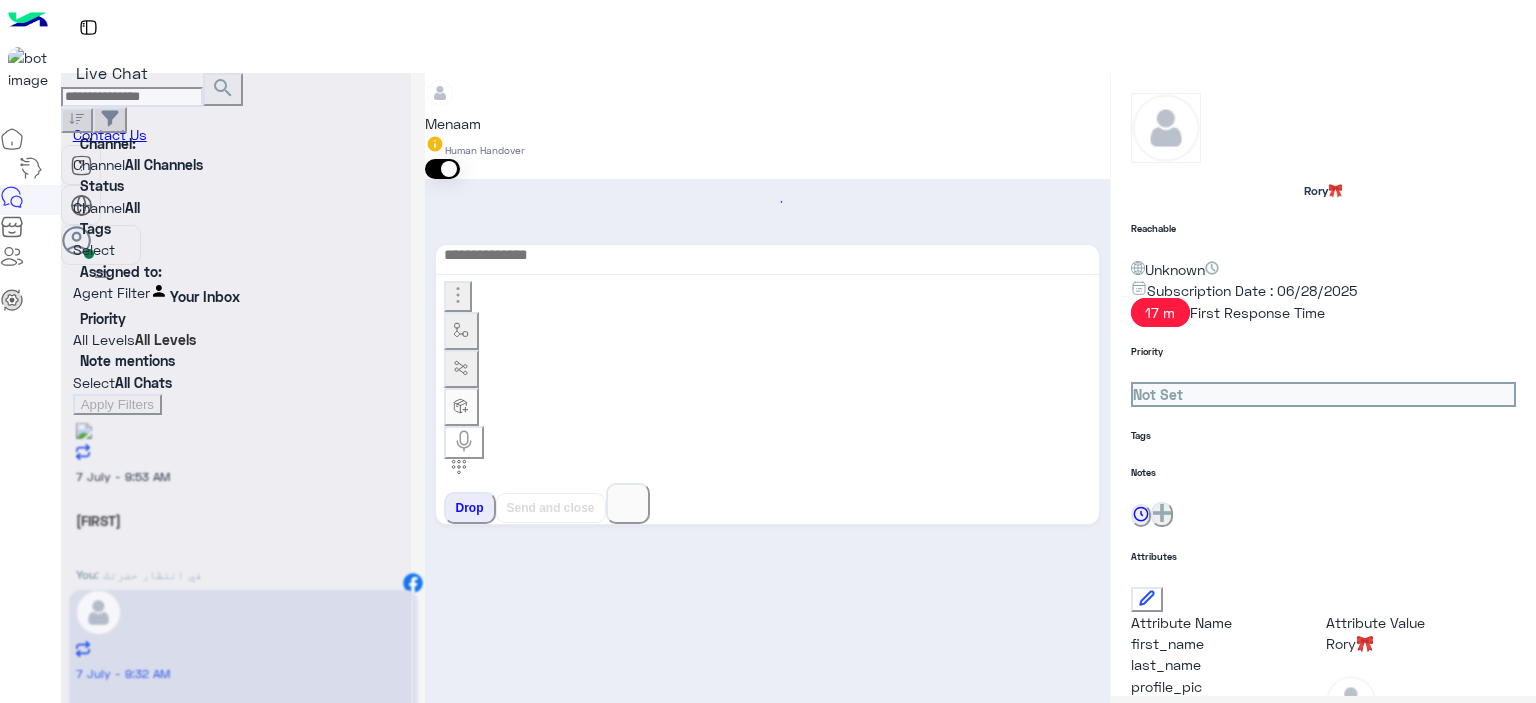 scroll, scrollTop: 1394, scrollLeft: 0, axis: vertical 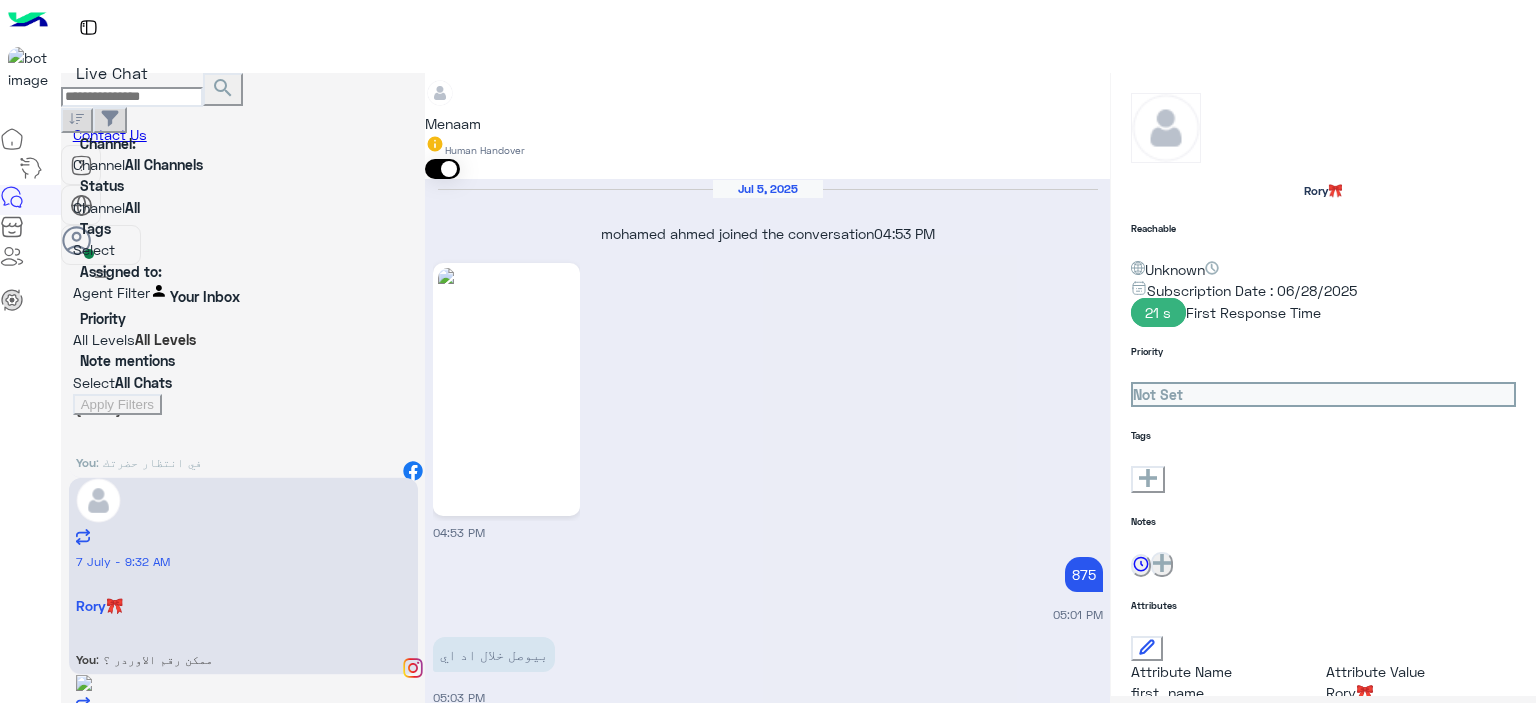 click on ": تمام يافندم مفيش مشكله
حضرتك حابب تشرفنا ب الفاتوره في فرع الشرقيه للاستبدال ولا من خلال مندوب شحن مع تحمل حضرتك مصاريف شحن ؟" at bounding box center (149, 462) 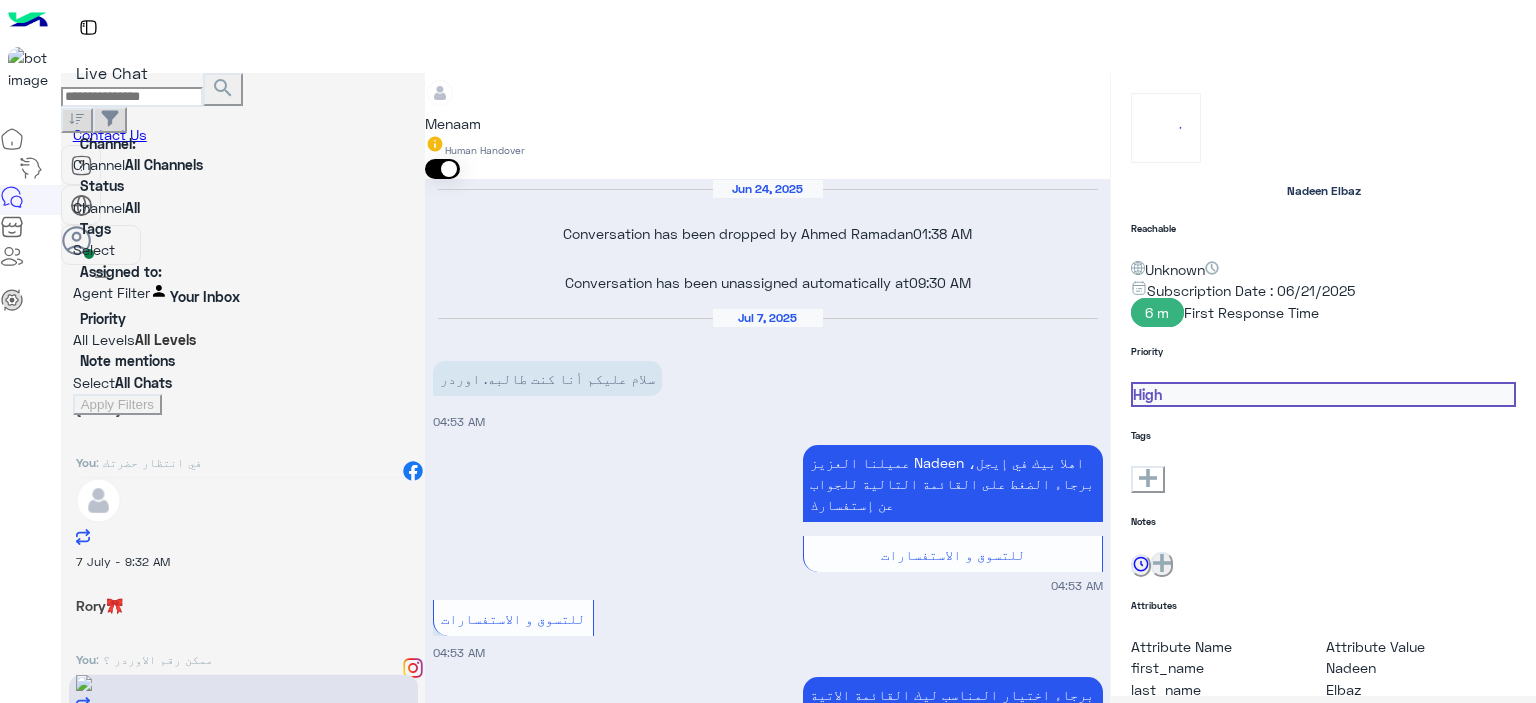scroll, scrollTop: 2226, scrollLeft: 0, axis: vertical 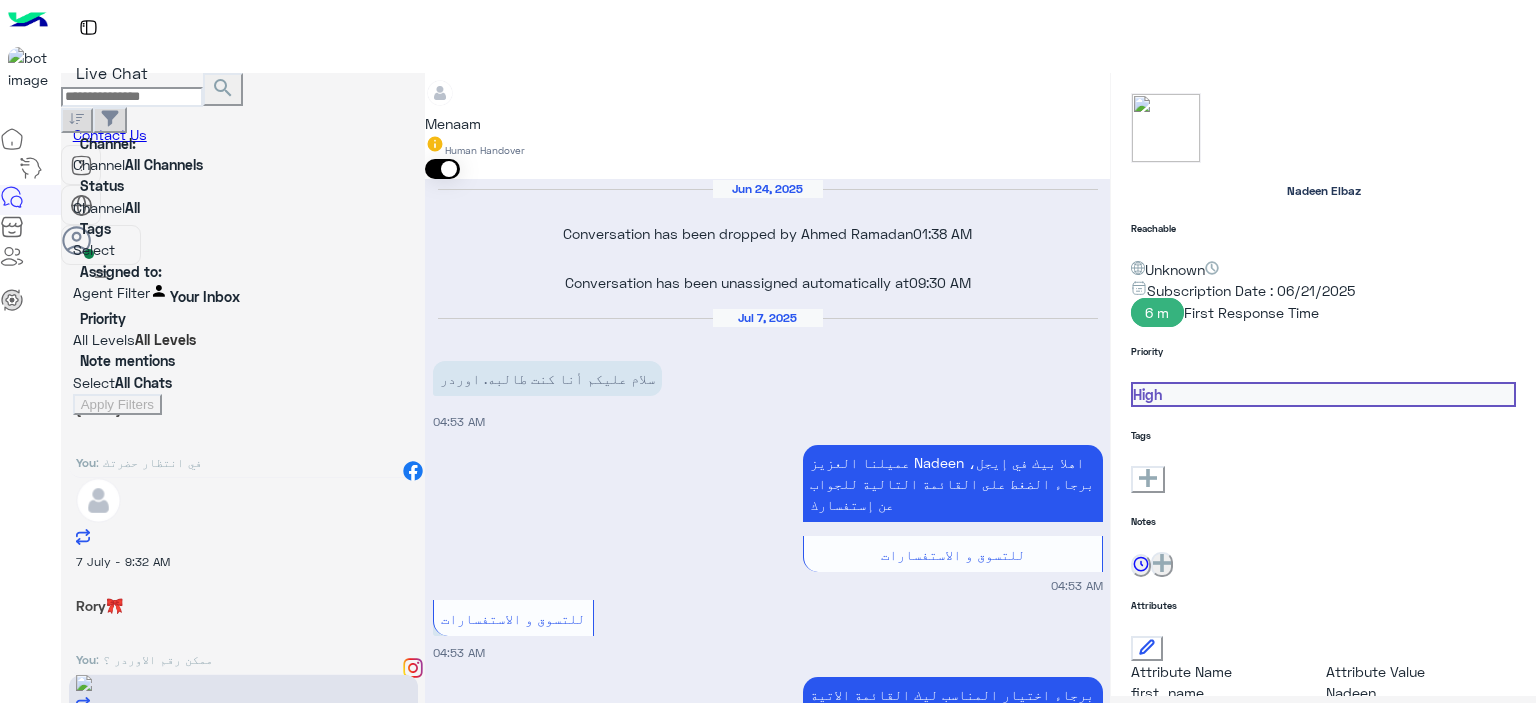 click on "7 July - 9:32 AM  Rory🎀    You  : ممكن رقم الاوردر ؟" at bounding box center (243, 395) 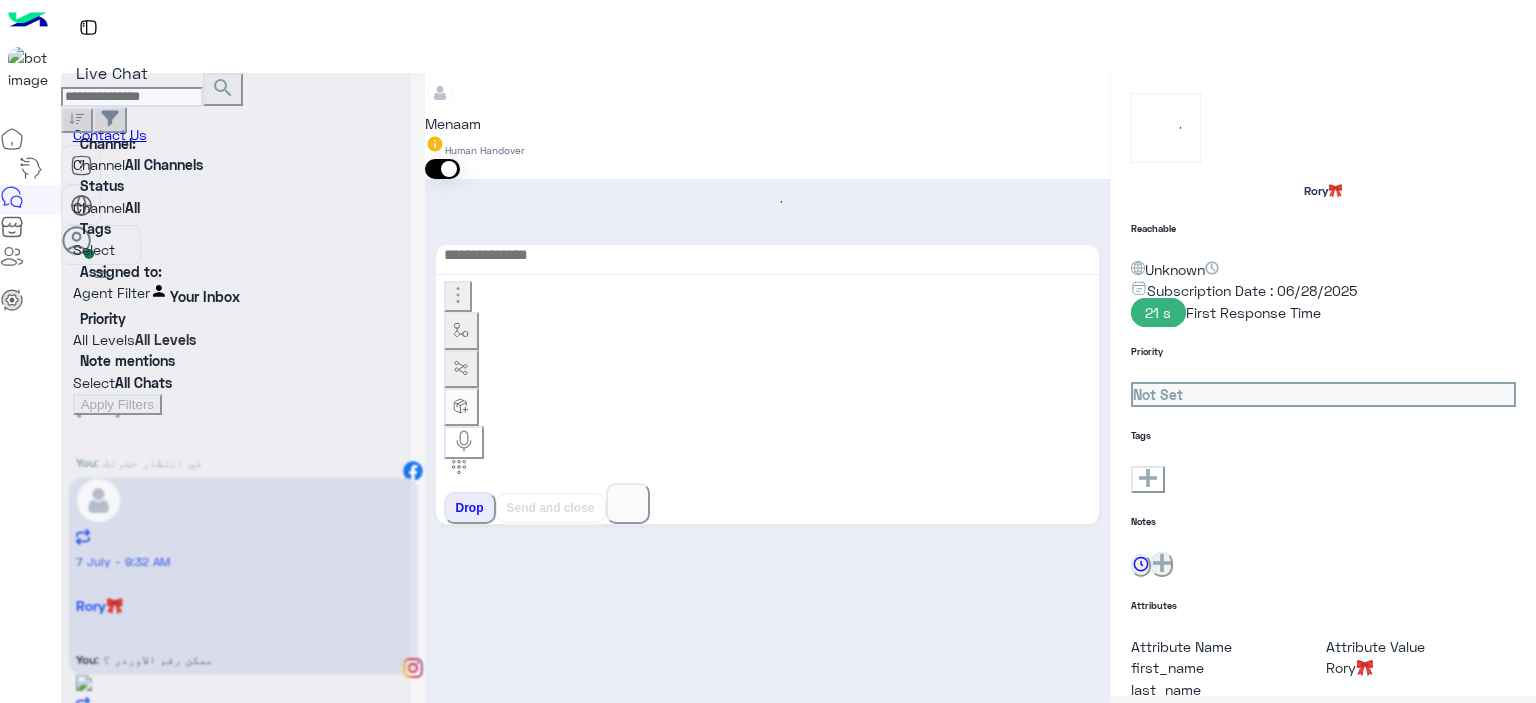 scroll, scrollTop: 1394, scrollLeft: 0, axis: vertical 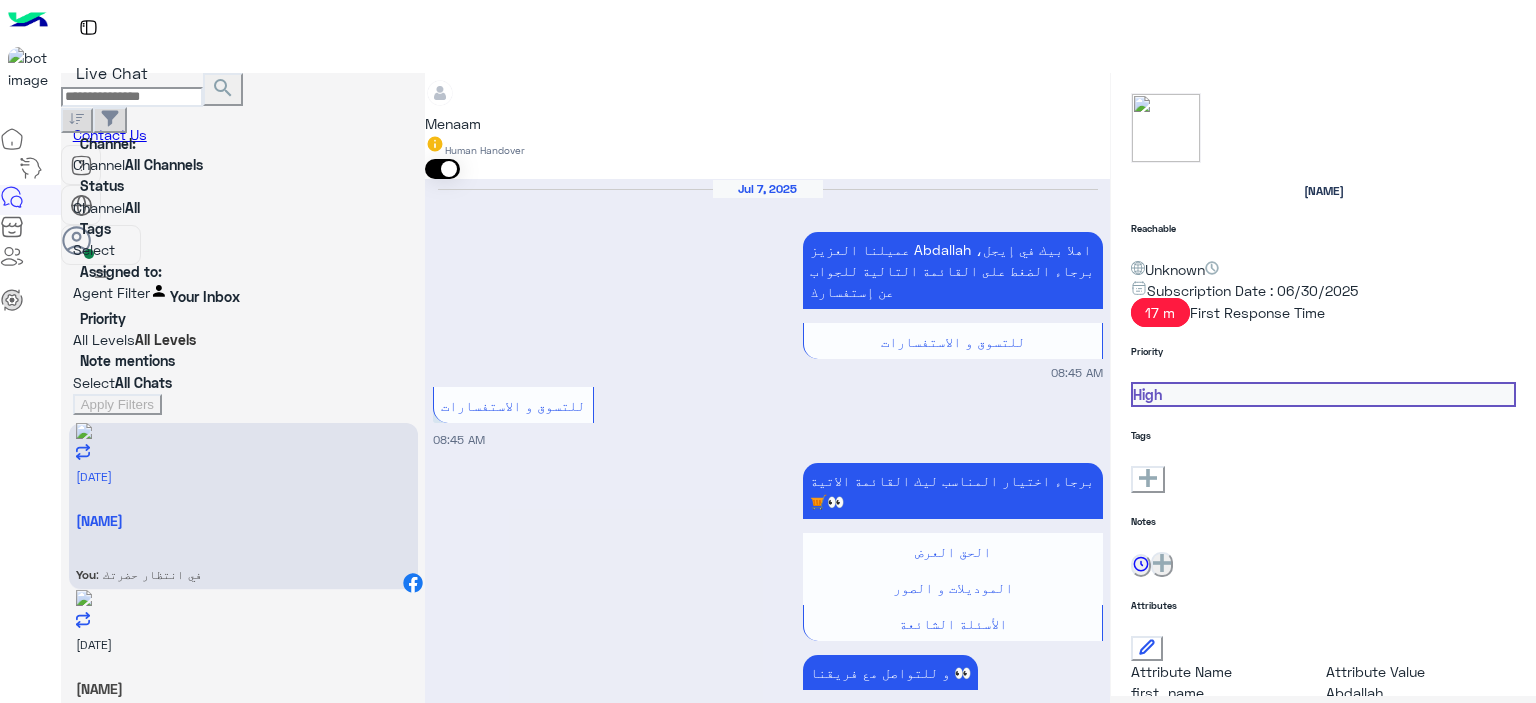 click on ": حضرتك اشتريت من فرع ايه ؟" at bounding box center (149, 574) 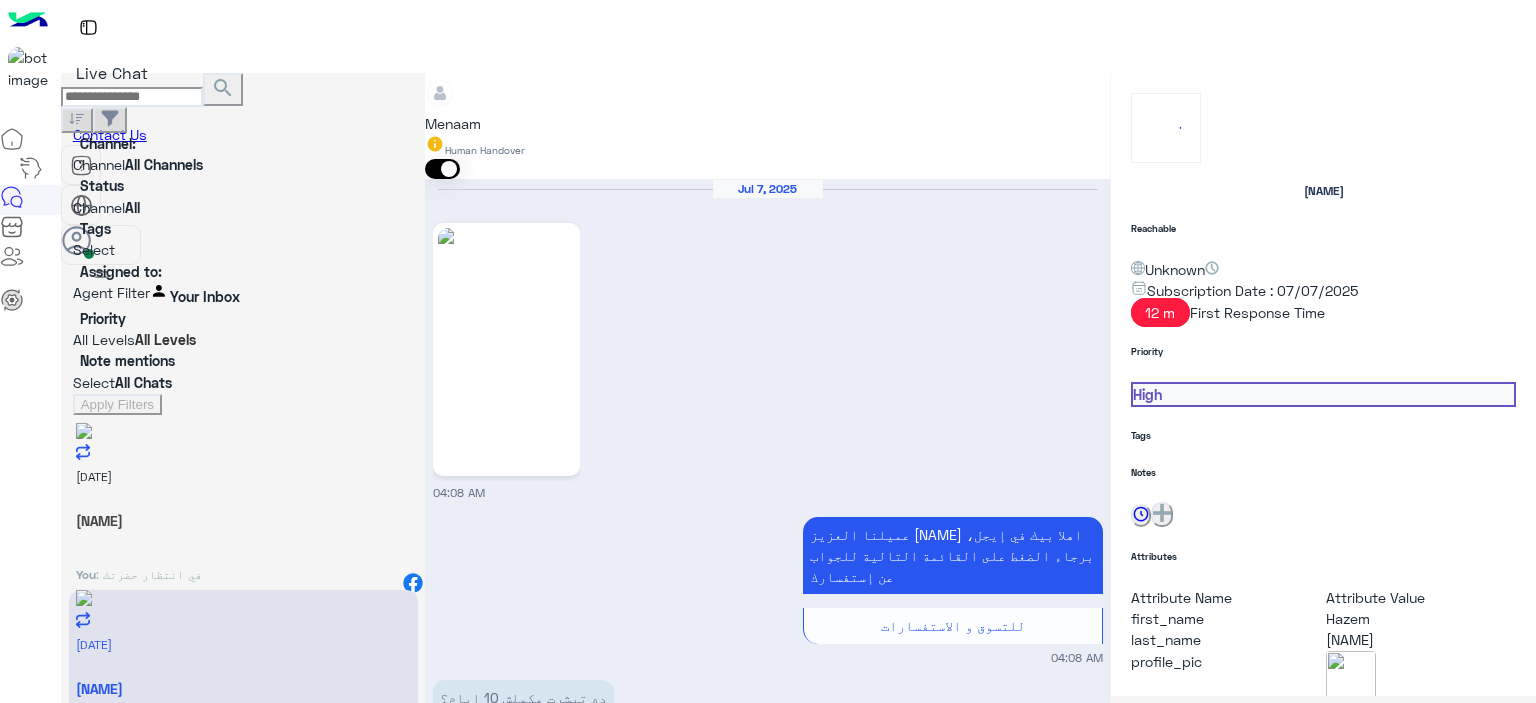 scroll, scrollTop: 1748, scrollLeft: 0, axis: vertical 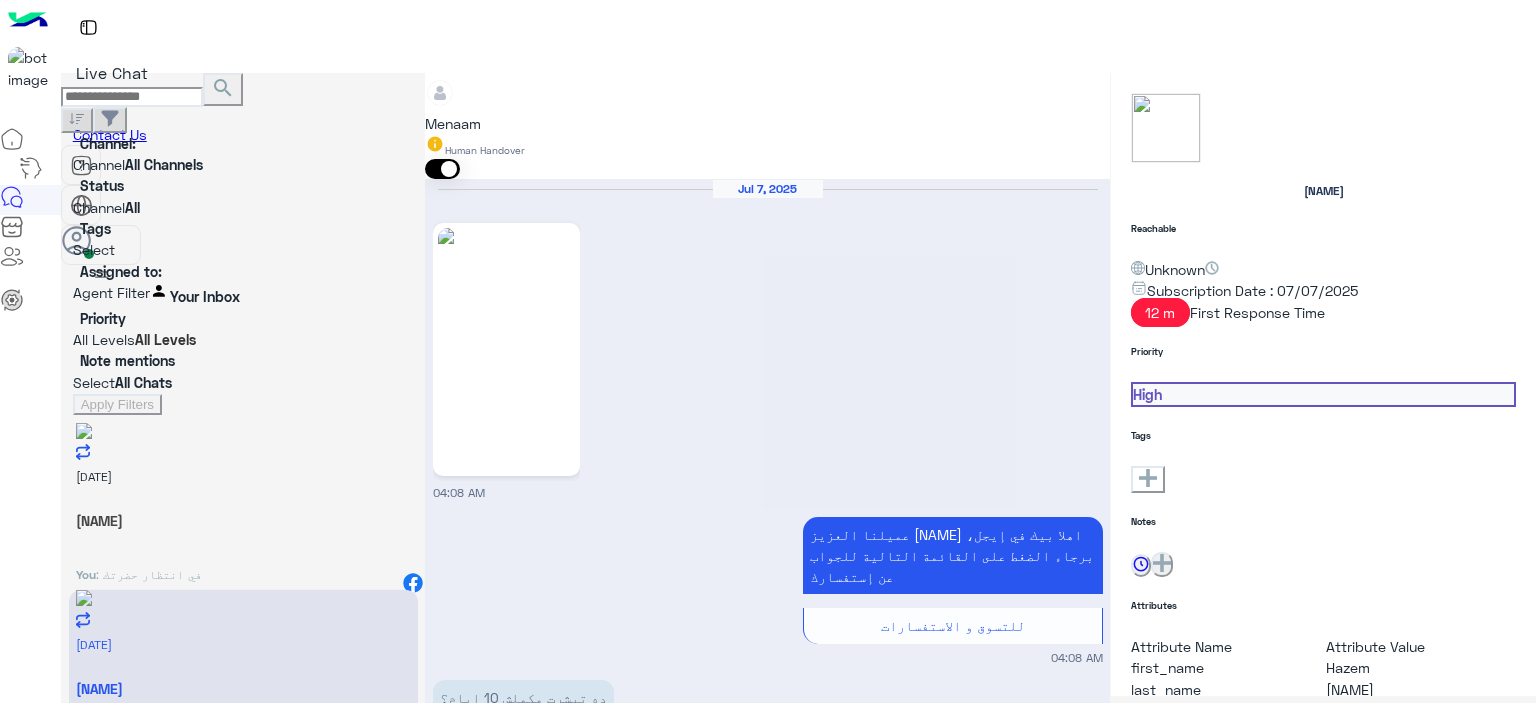 click on ": في انتظار المرتجع يرجع لينا وهيتم التواصل بحضرتك لتحويل المبلغ" at bounding box center (149, 574) 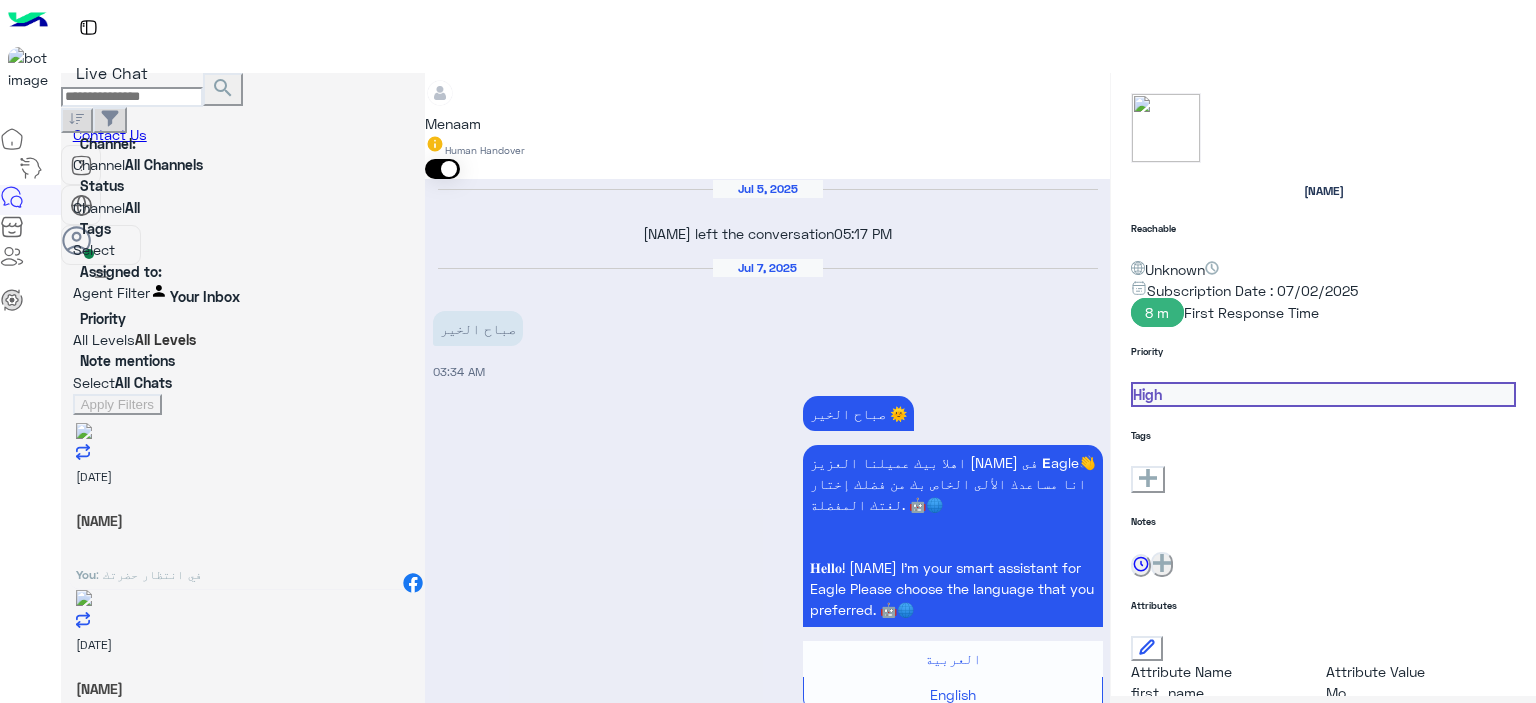 scroll, scrollTop: 2130, scrollLeft: 0, axis: vertical 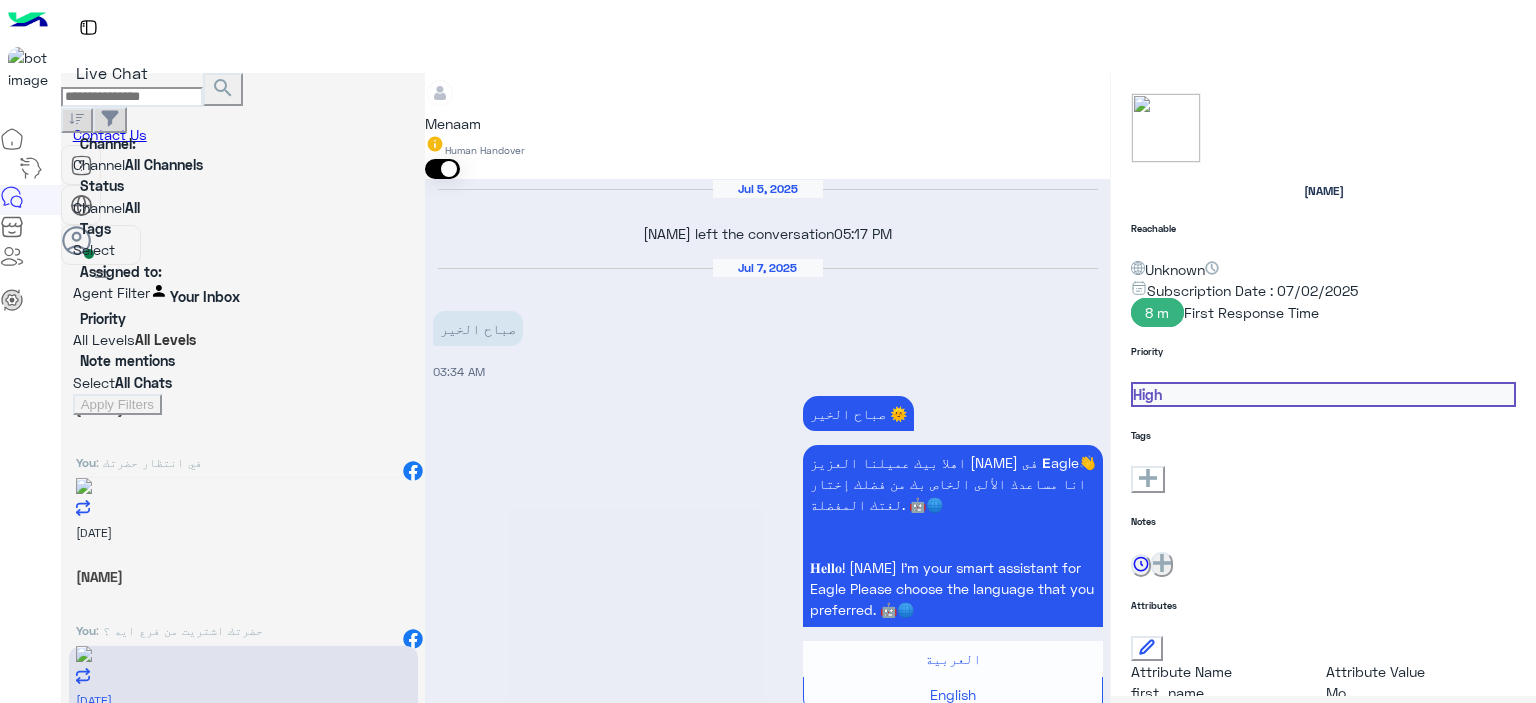 click on "[DATE]  [NAME]   You  : تمام يافندم مفيش مشكله
حضرتك حابب تشرفنا ب الفاتوره في فرع الشرقيه للاستبدال ولا من خلال مندوب شحن مع تحمل حضرتك مصاريف شحن ؟" at bounding box center (243, 395) 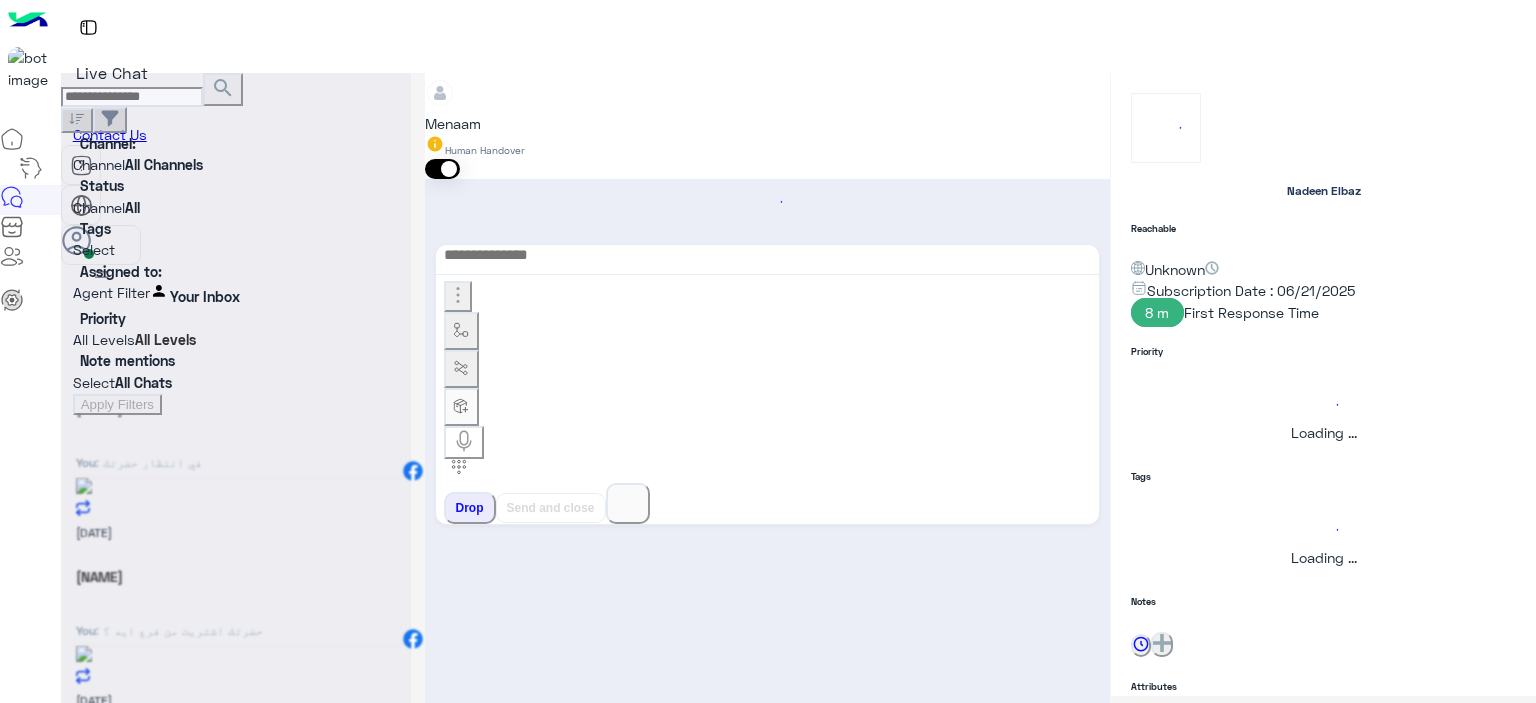 scroll, scrollTop: 0, scrollLeft: 0, axis: both 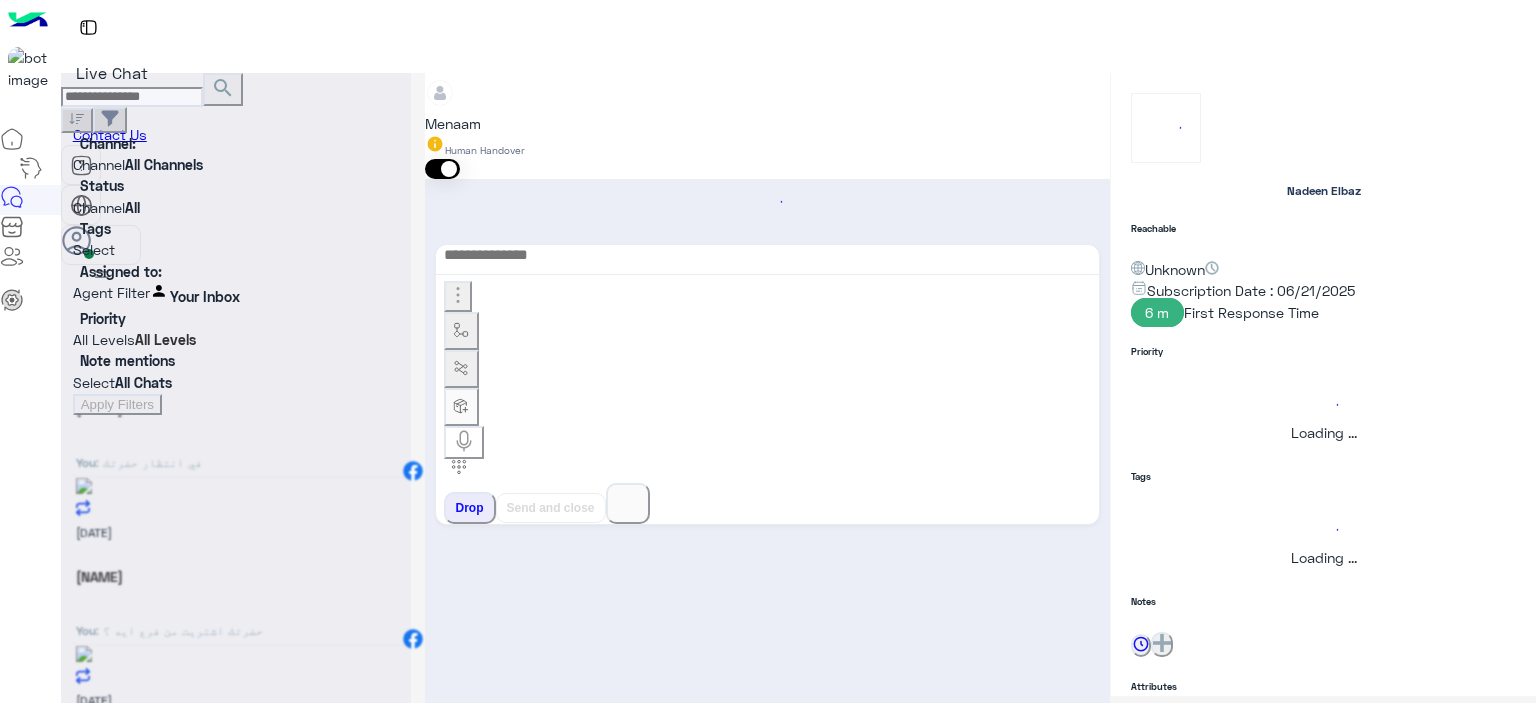 click on ": تمام يافندم مفيش مشكله
حضرتك حابب تشرفنا ب الفاتوره في فرع الشرقيه للاستبدال ولا من خلال مندوب شحن مع تحمل حضرتك مصاريف شحن ؟" at bounding box center (232, 984) 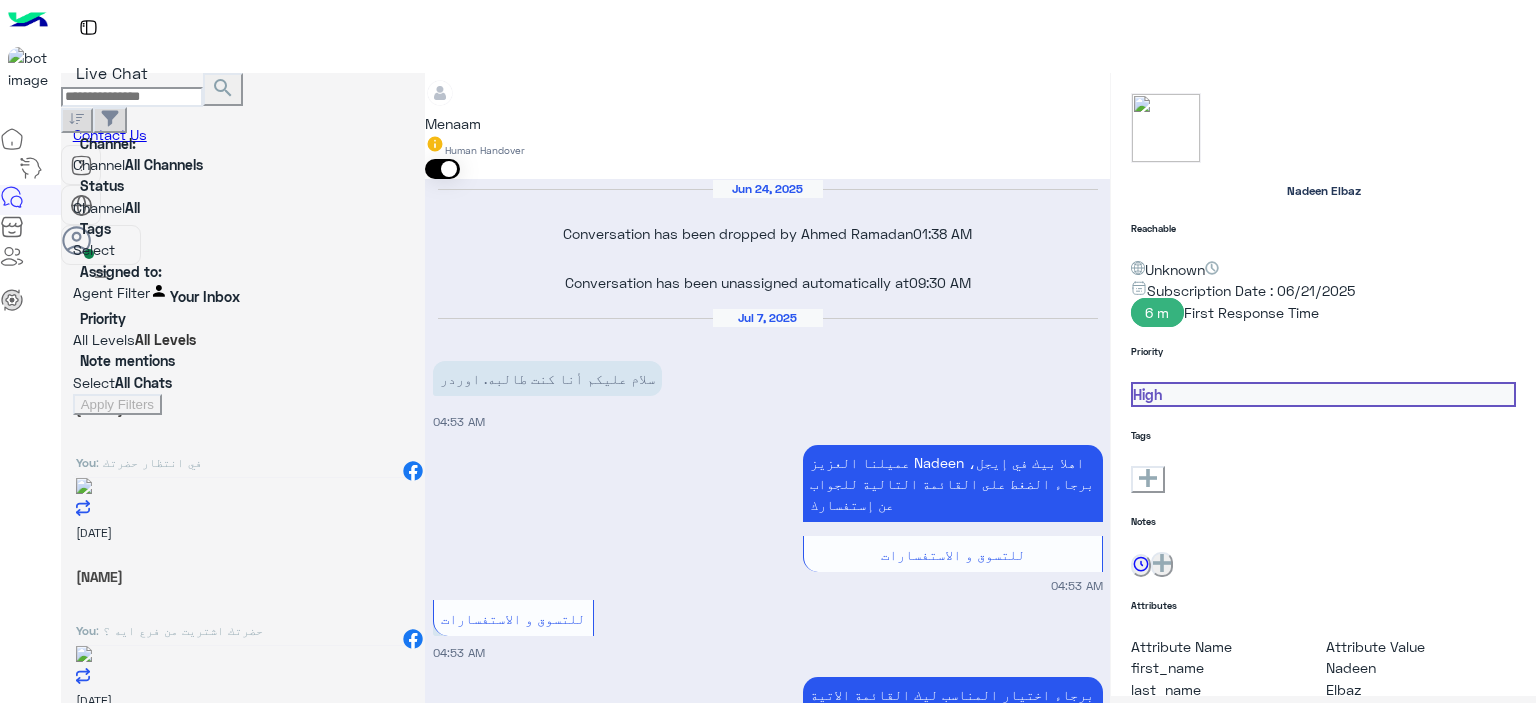 click on "Rory🎀" at bounding box center (243, 408) 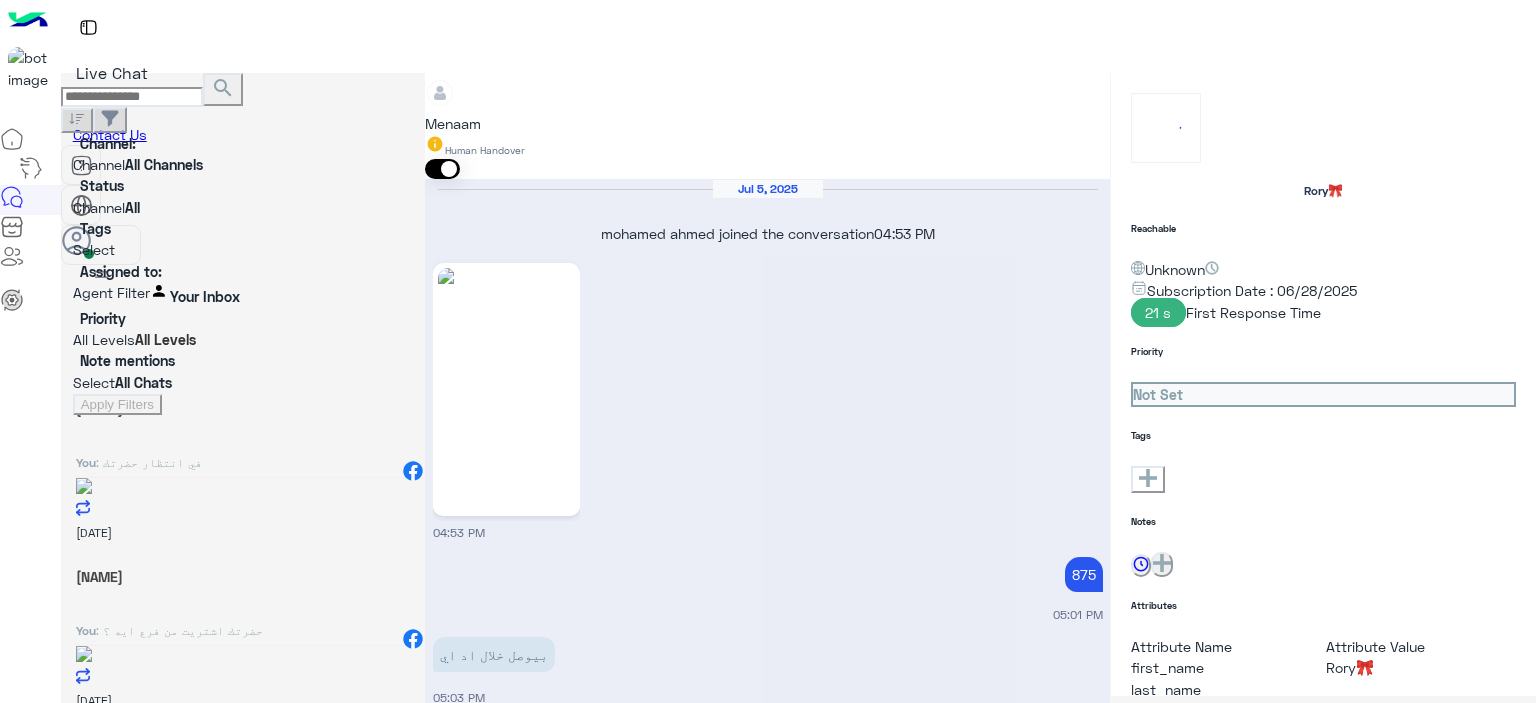 scroll, scrollTop: 1394, scrollLeft: 0, axis: vertical 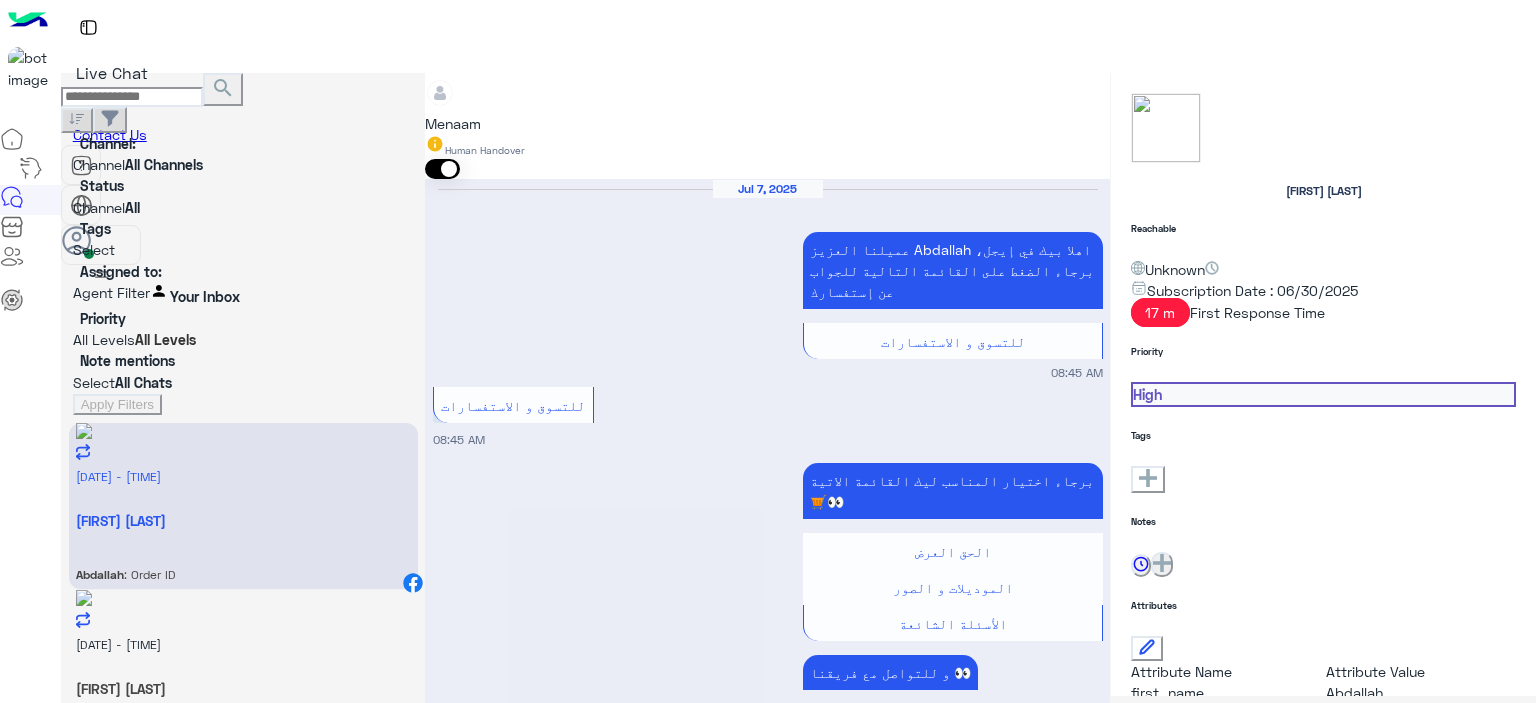 click on "[NUMBER]" at bounding box center (473, 2991) 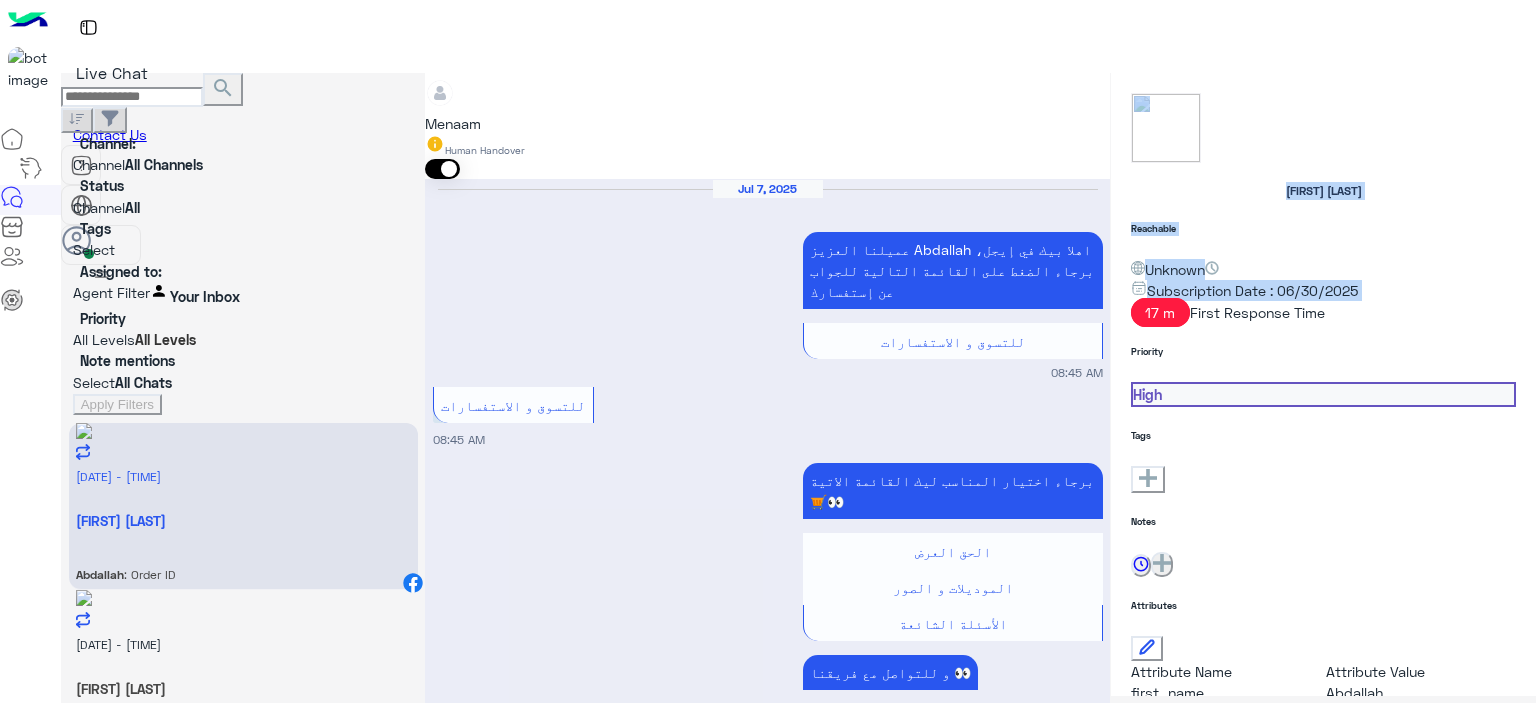 drag, startPoint x: 962, startPoint y: 355, endPoint x: 1112, endPoint y: 354, distance: 150.00333 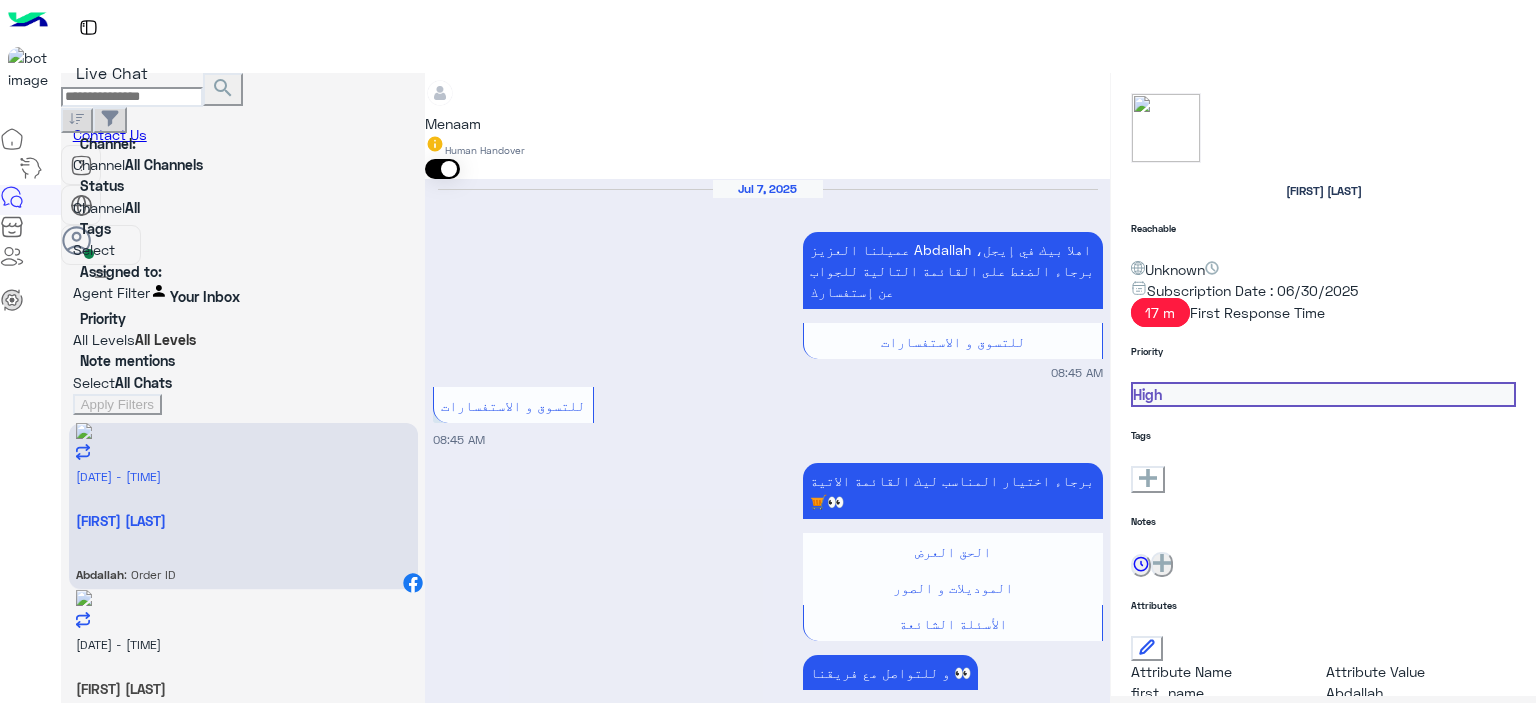 click on "تم تاكيد الطلب :   F301FA2 رقم البوليصه :  51185691023 يوجد ف حسابك :  4 تيشرت   08:45 AM" at bounding box center [768, 1972] 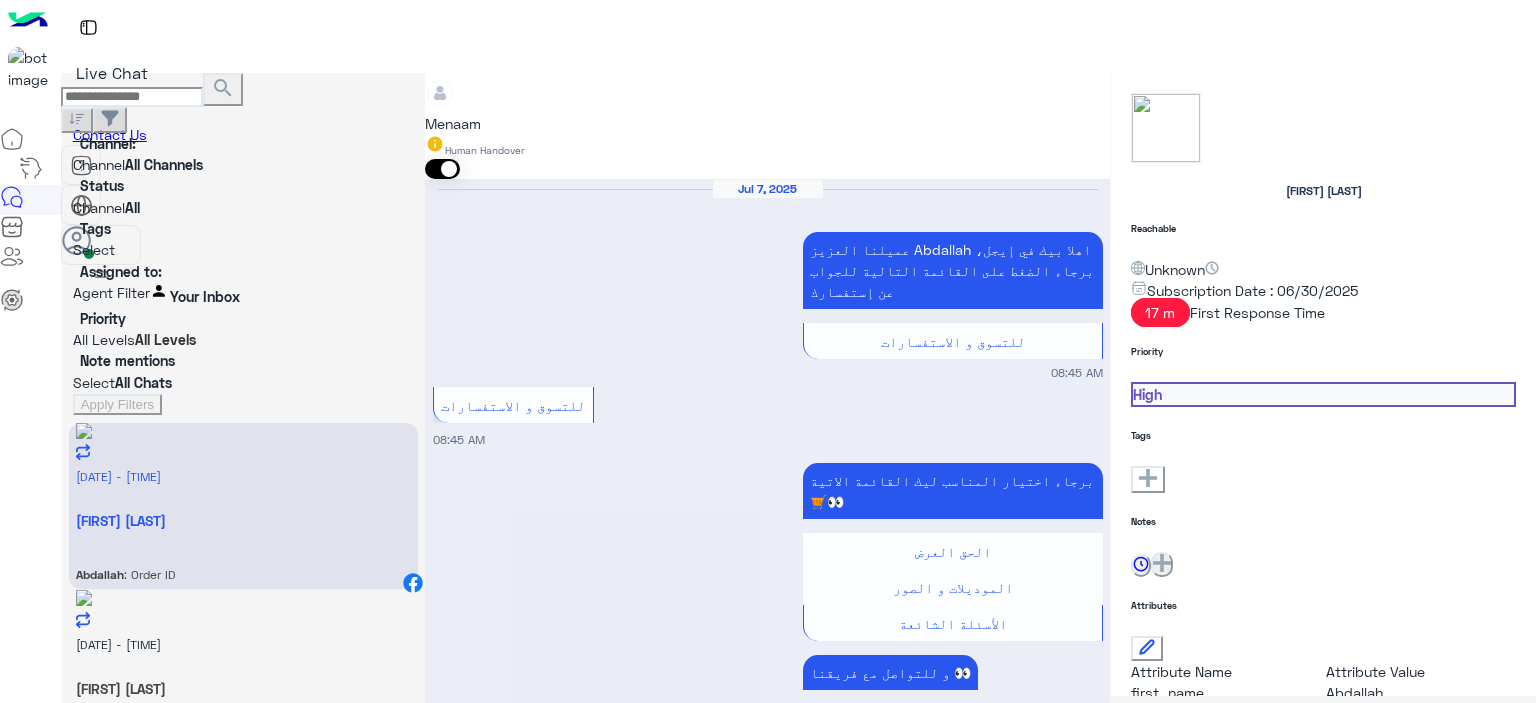 scroll, scrollTop: 1987, scrollLeft: 0, axis: vertical 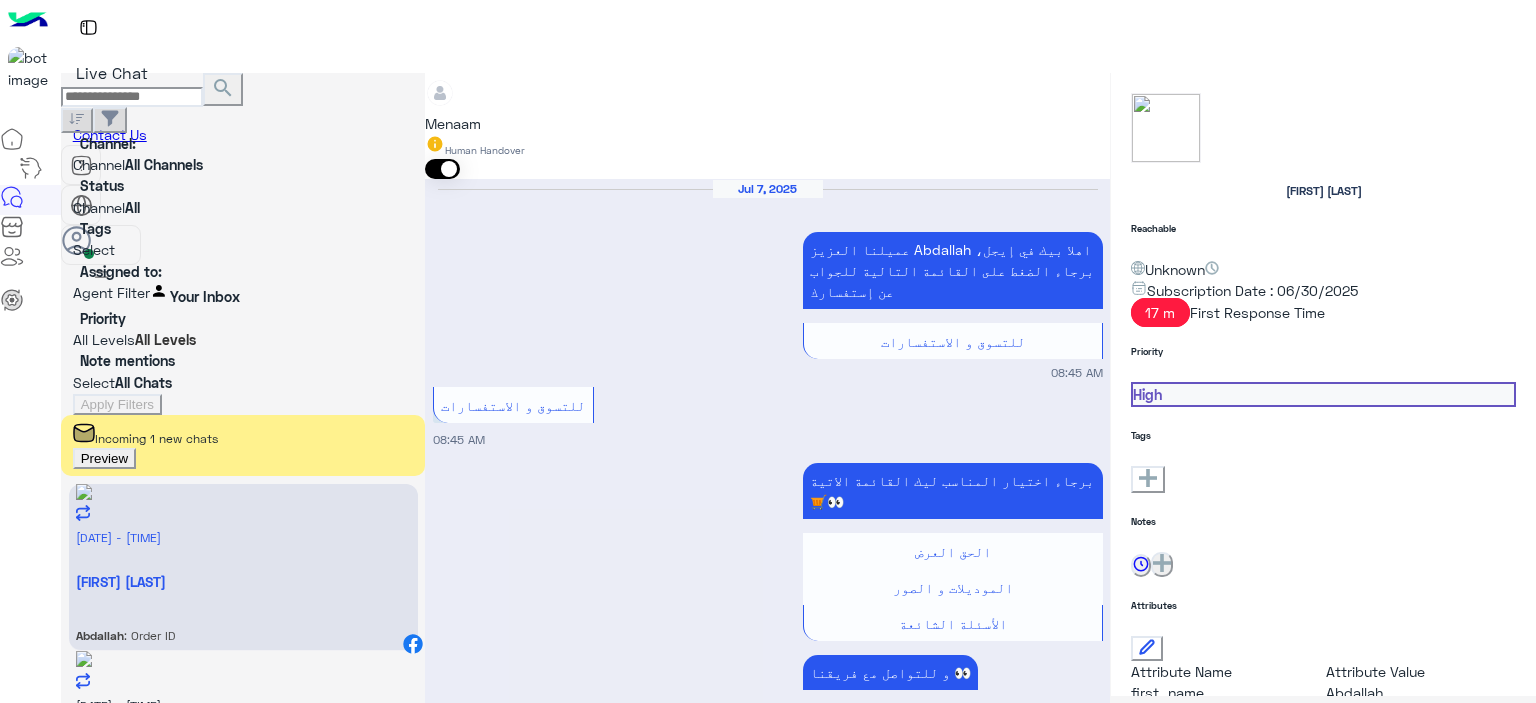 click at bounding box center [767, 3210] 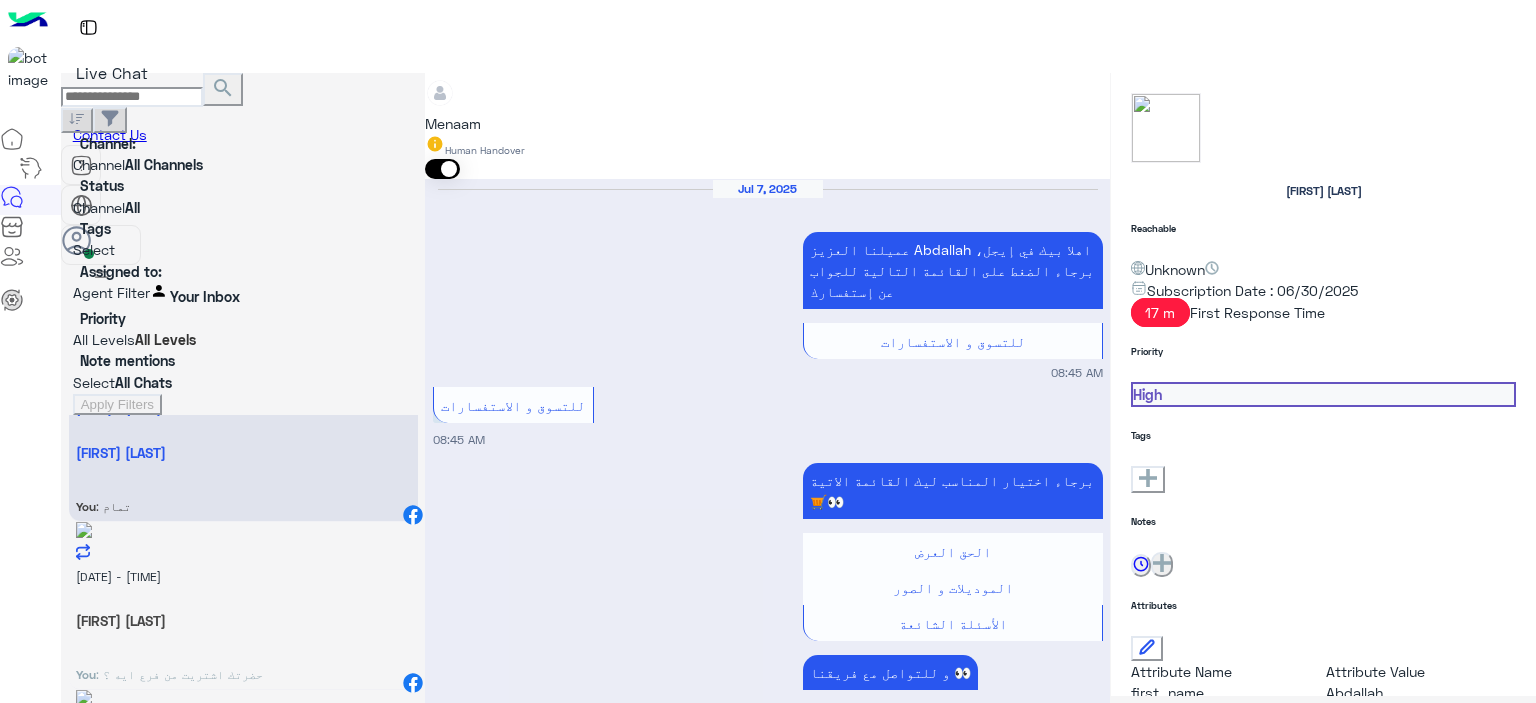 scroll, scrollTop: 112, scrollLeft: 0, axis: vertical 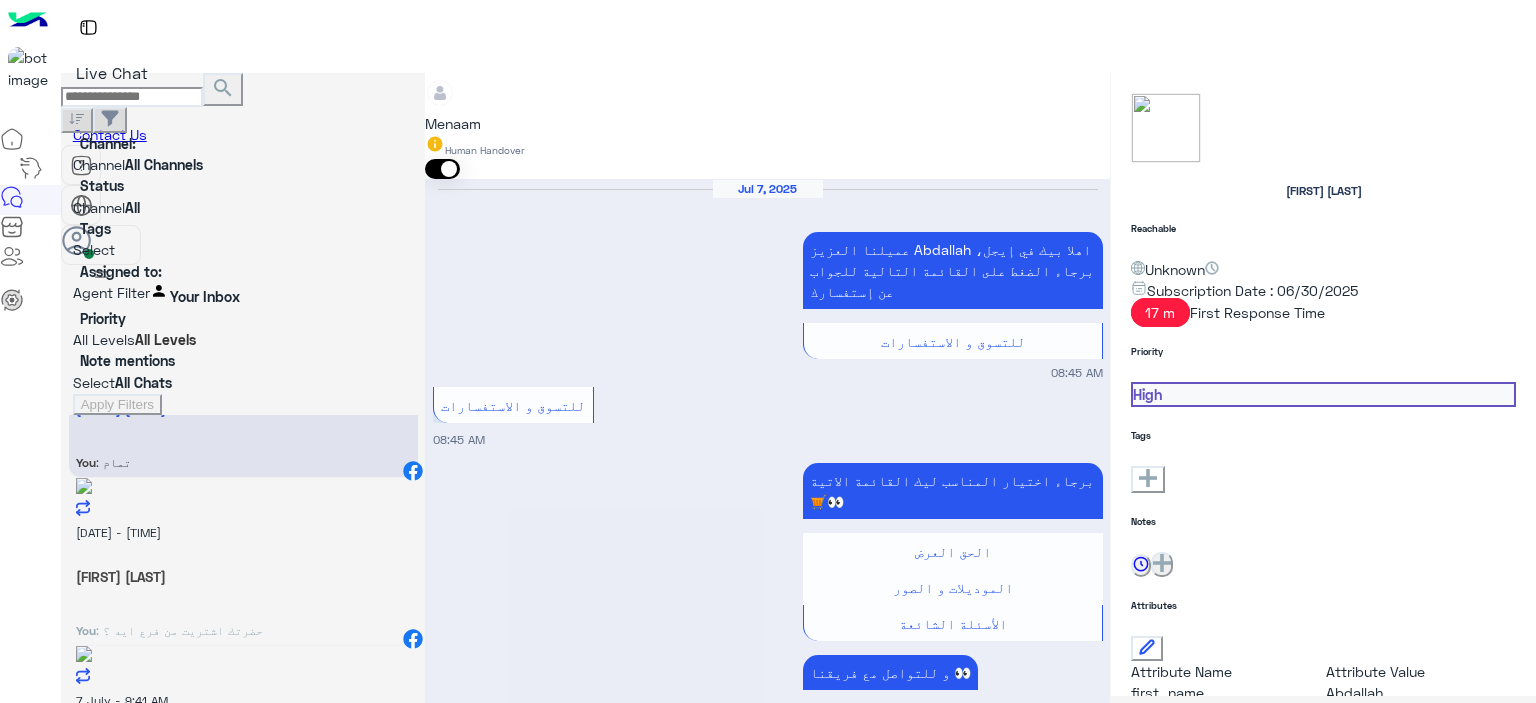 click on ": في انتظار المرتجع يرجع لينا وهيتم التواصل بحضرتك لتحويل المبلغ" at bounding box center (113, 462) 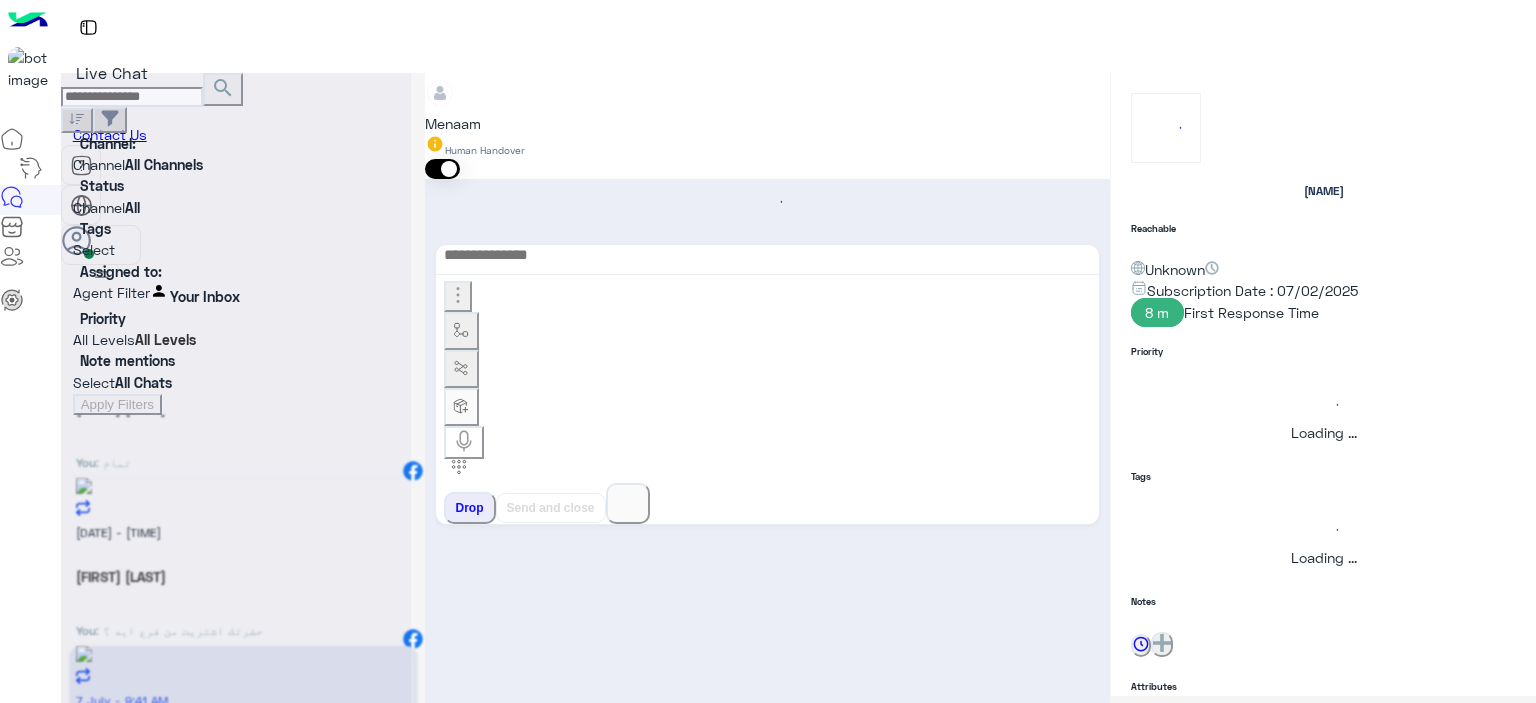 click at bounding box center (236, 359) 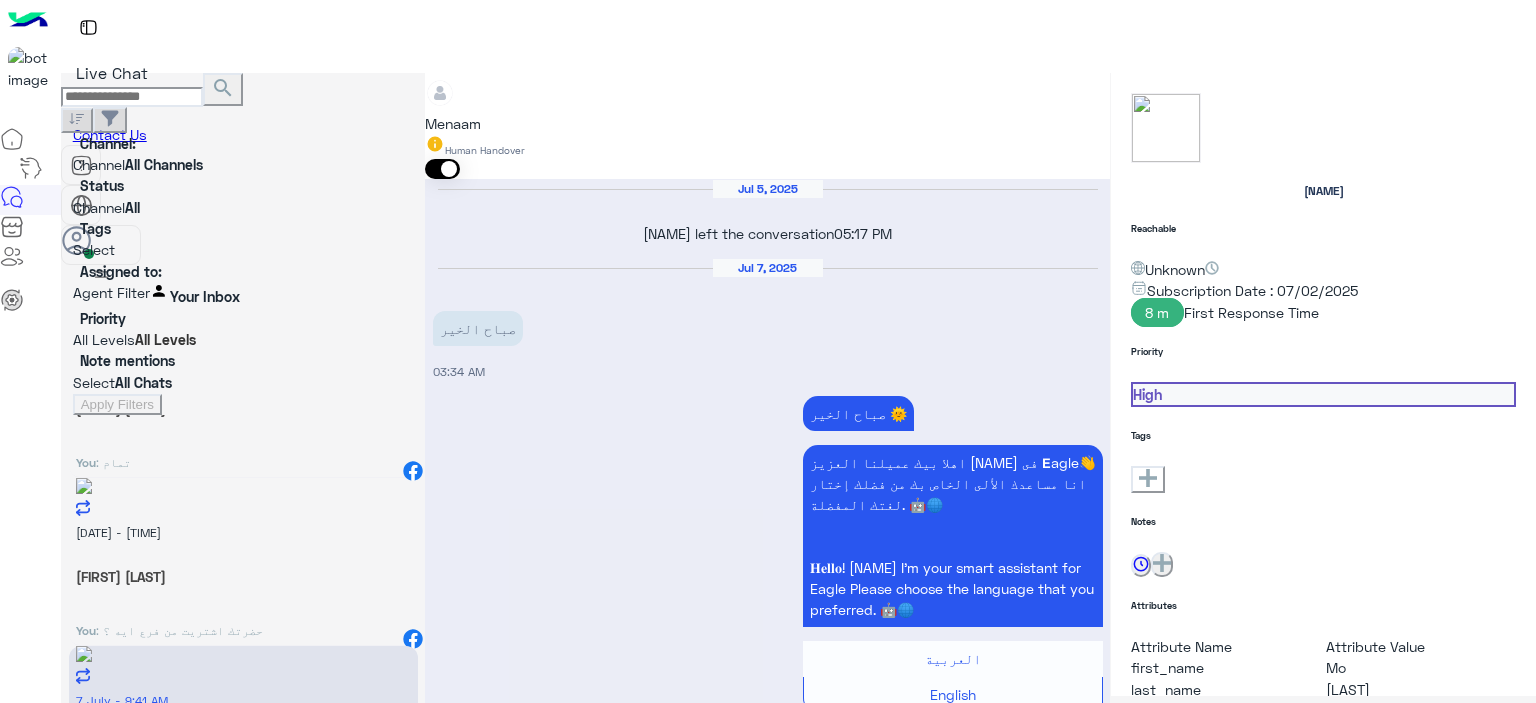 scroll, scrollTop: 2130, scrollLeft: 0, axis: vertical 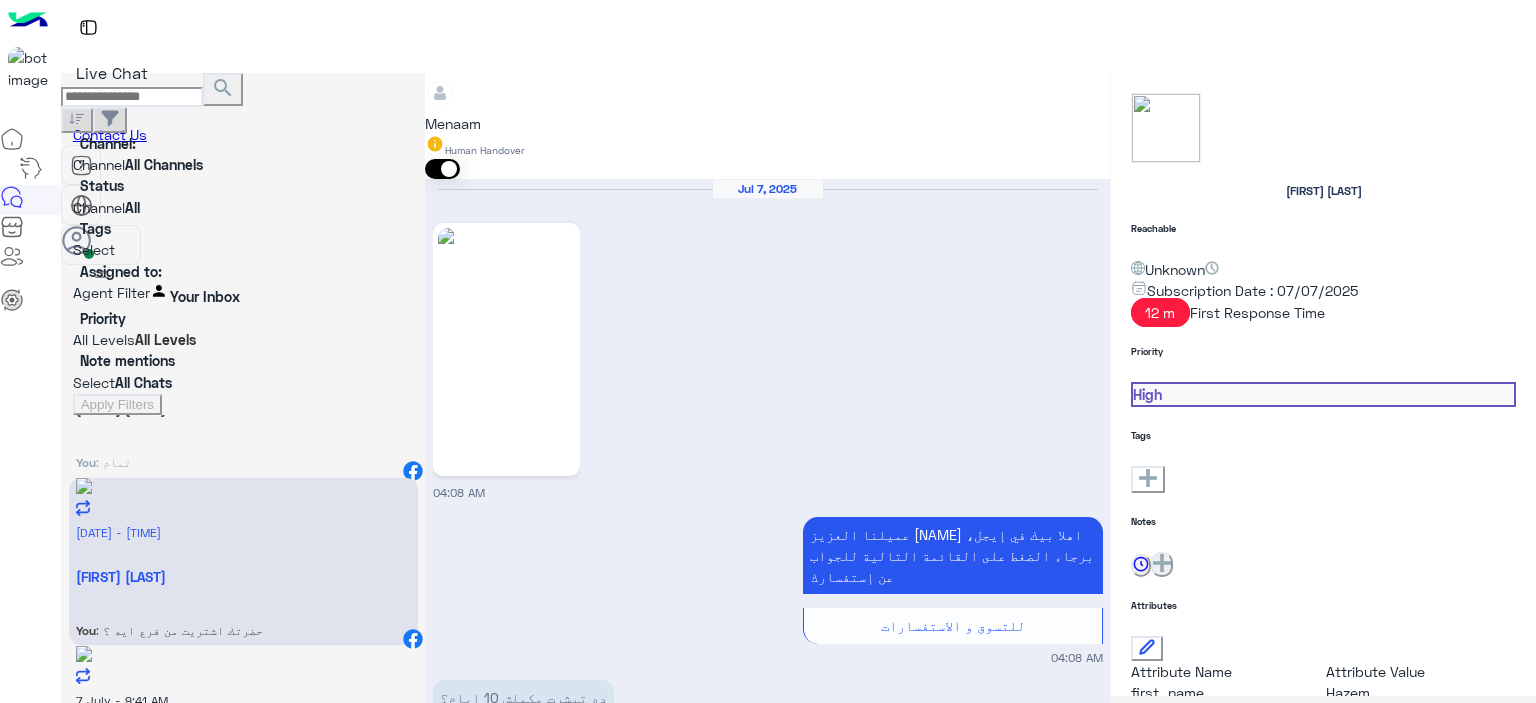 click on ": في انتظار المرتجع يرجع لينا وهيتم التواصل بحضرتك لتحويل المبلغ" at bounding box center (113, 462) 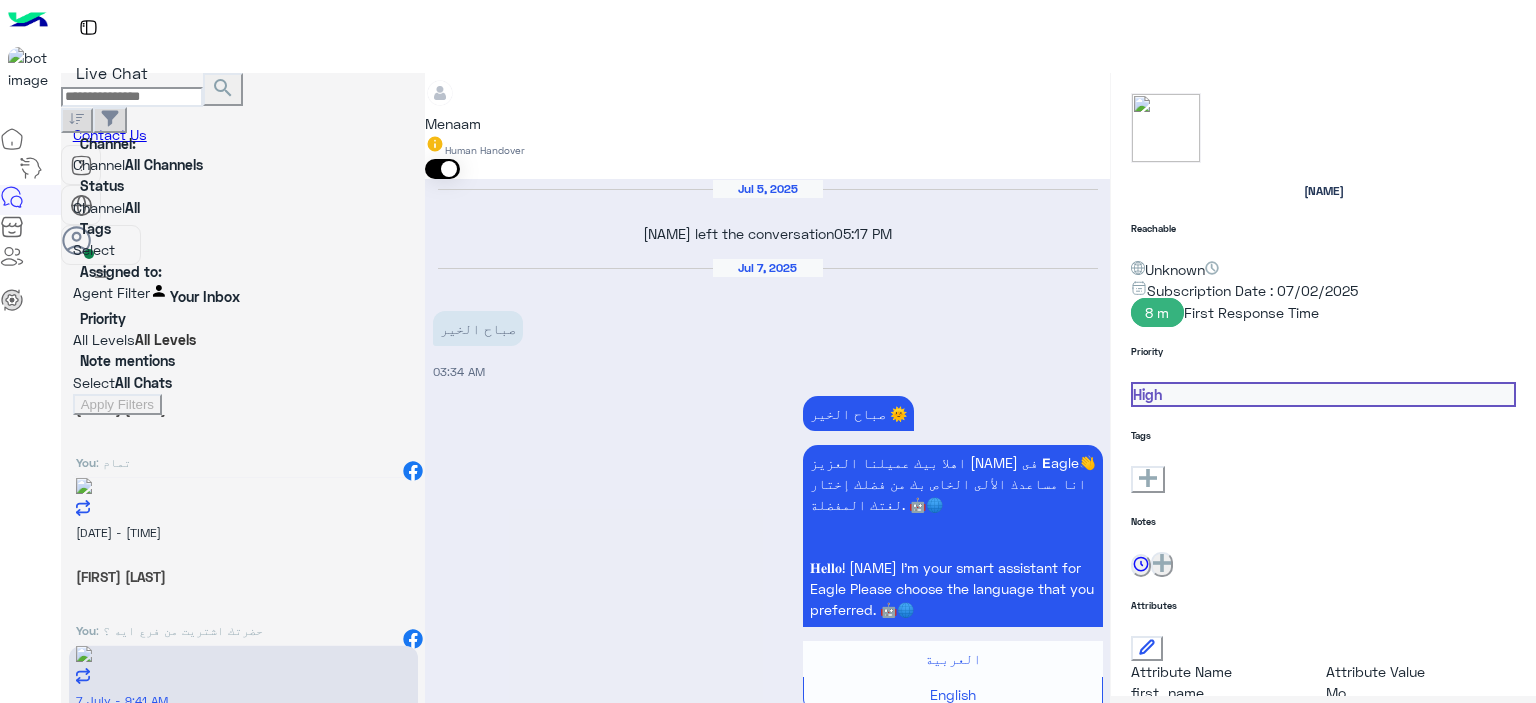 scroll, scrollTop: 2130, scrollLeft: 0, axis: vertical 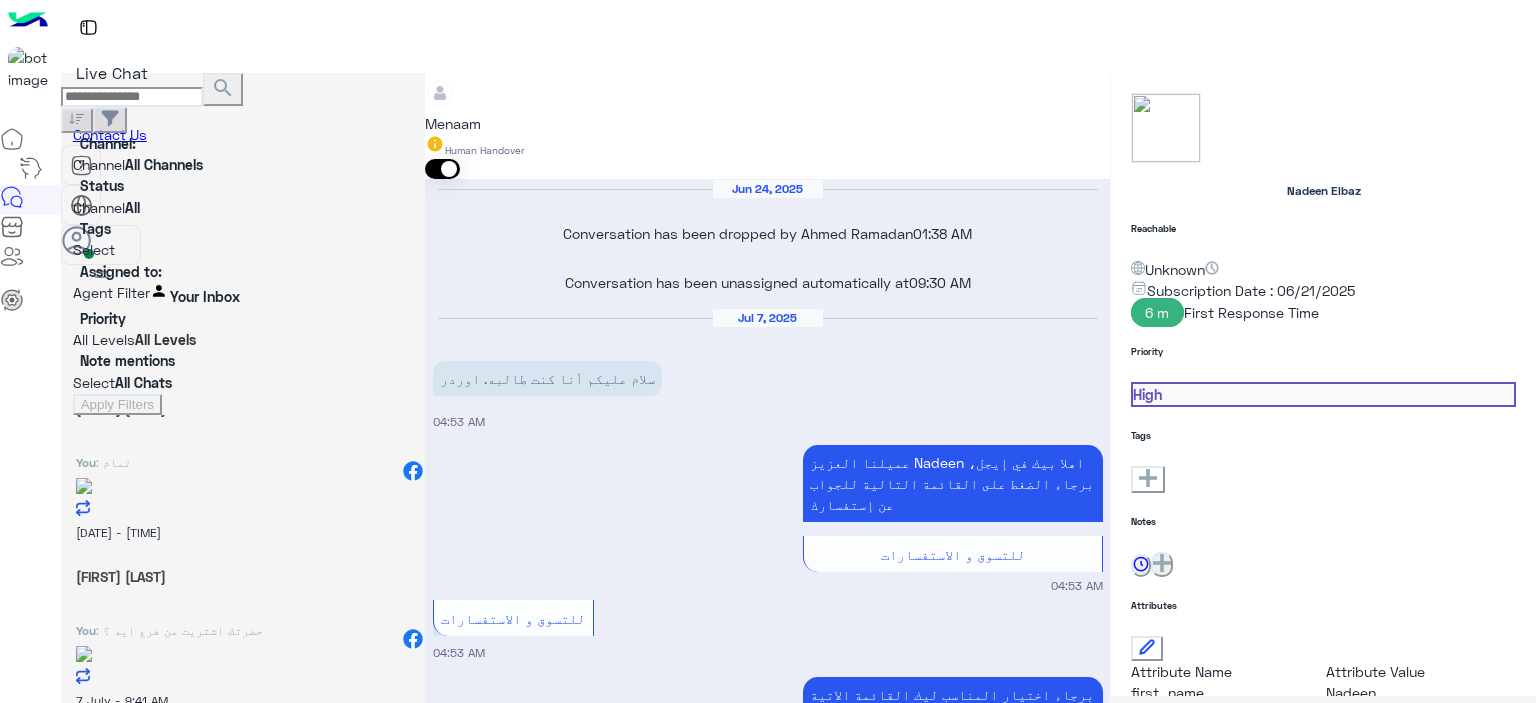 click on "Rory🎀" at bounding box center [243, 408] 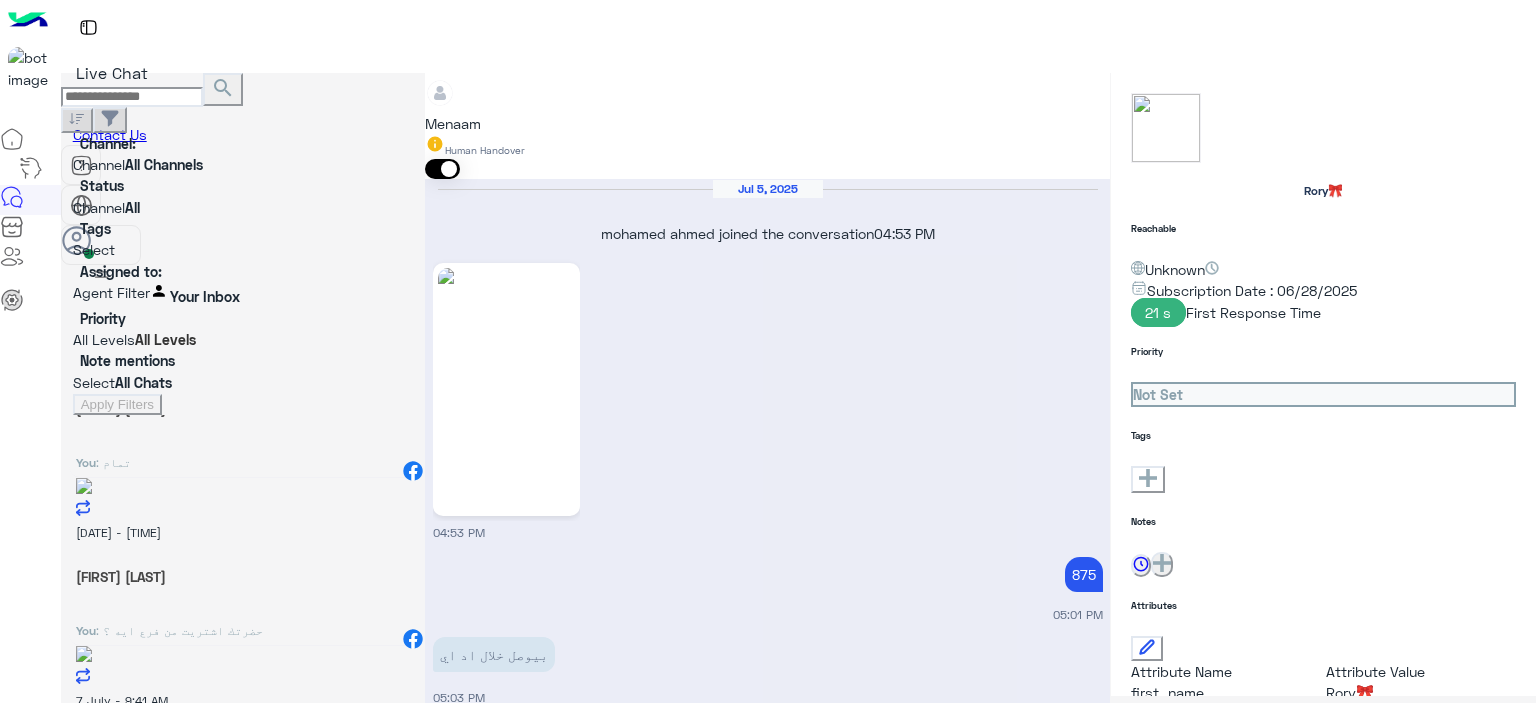 scroll, scrollTop: 1394, scrollLeft: 0, axis: vertical 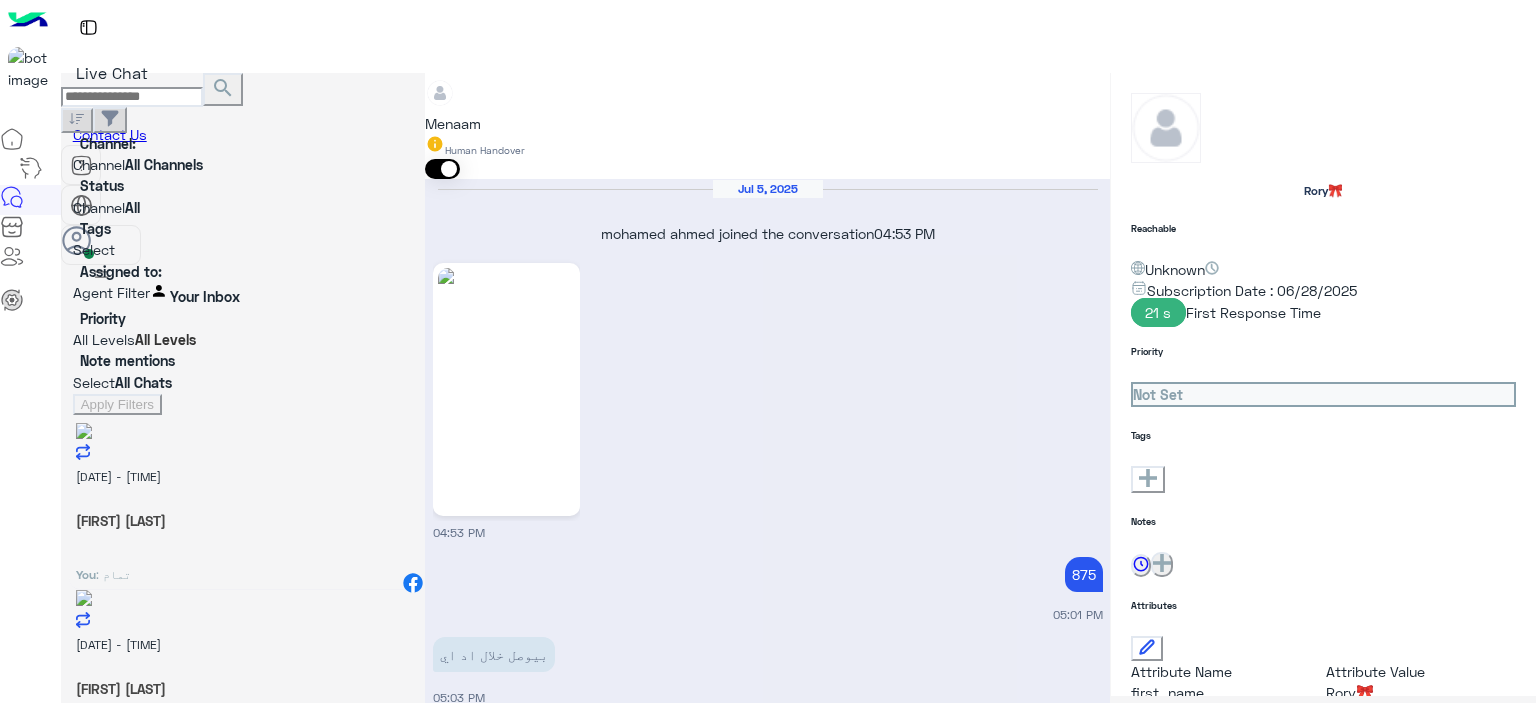 click on "You  : تمام" at bounding box center [243, 571] 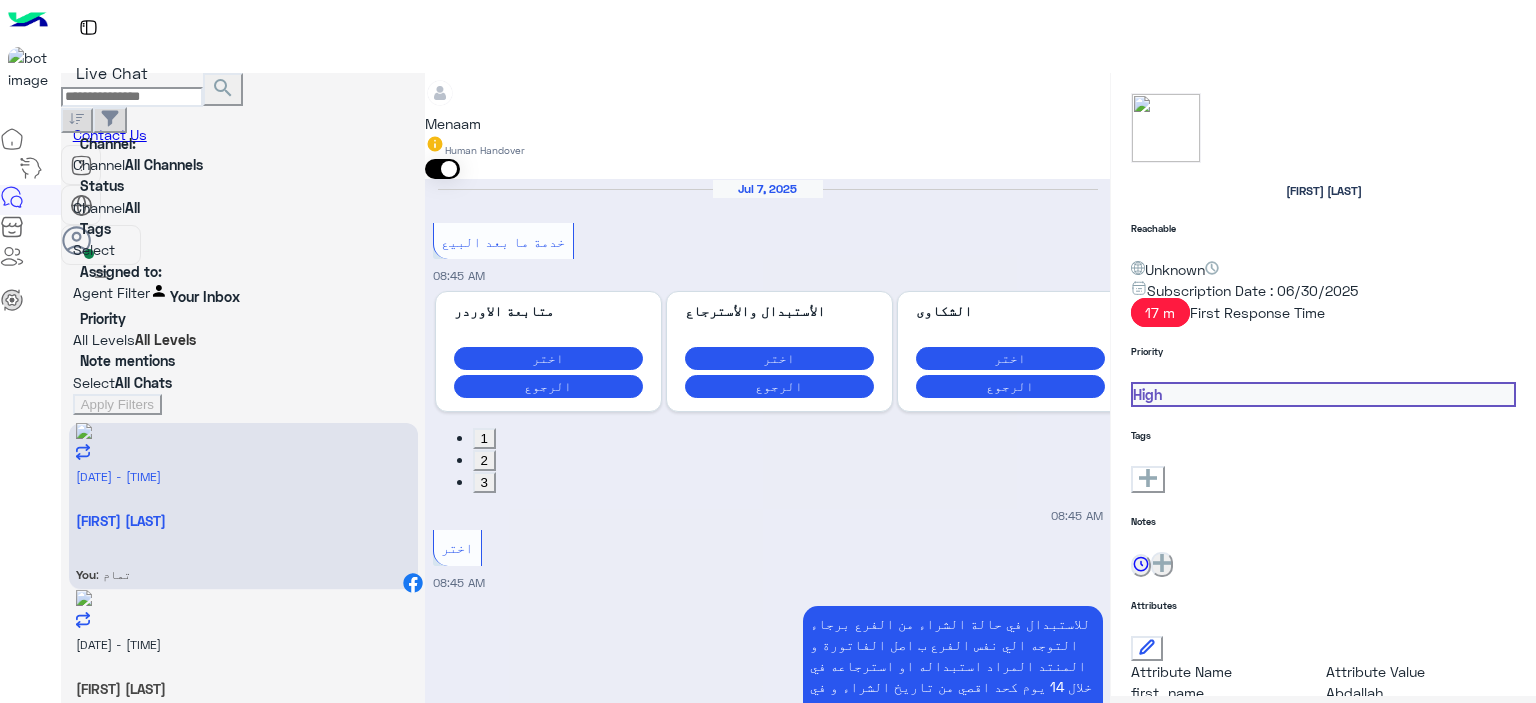 scroll, scrollTop: 1579, scrollLeft: 0, axis: vertical 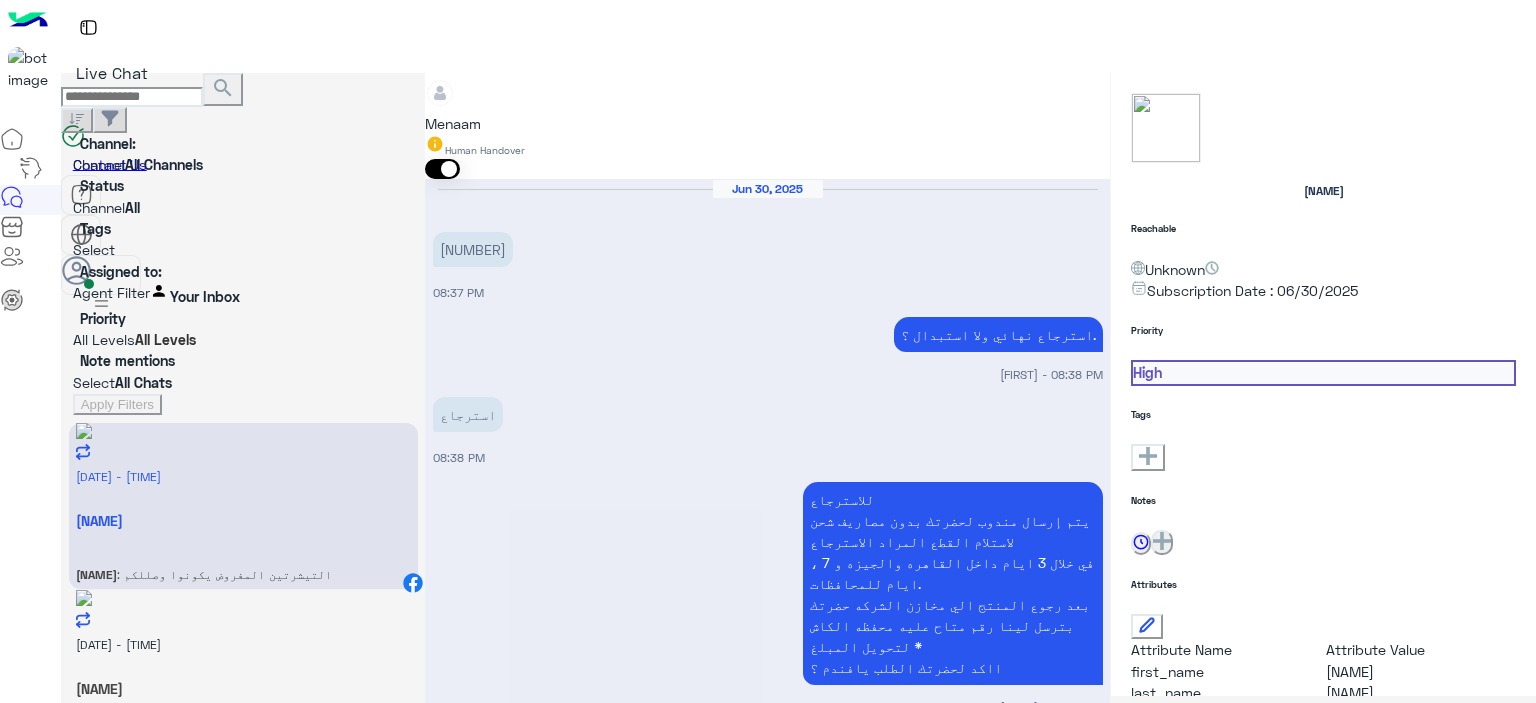 click on "تم تاكيد الطلب :   F3019C0 رقم البوليصه :   51045828105 يوجد ف حسابك :   2 تيشرت  المرتجع بيوصل لينا ف خلال 3 ايام عمل من تاني يوم تسليمو للمندوب للقاهره والجيزه  و5 ايام عمل من تاني يوم تسليمو للمندوب للمحافظات تقدر تتابع معانا بعد المده الموضحه اول ما المنتج يرجع ل مخازن الشركه    بترسل رقم لينا متاح عليه محفظه الكاش لللتحويل  المندوب هيتواصل معاك خلال 3 ايام عمل بحد اقصي لاستلام المنتج من حضرتك" at bounding box center (953, 1134) 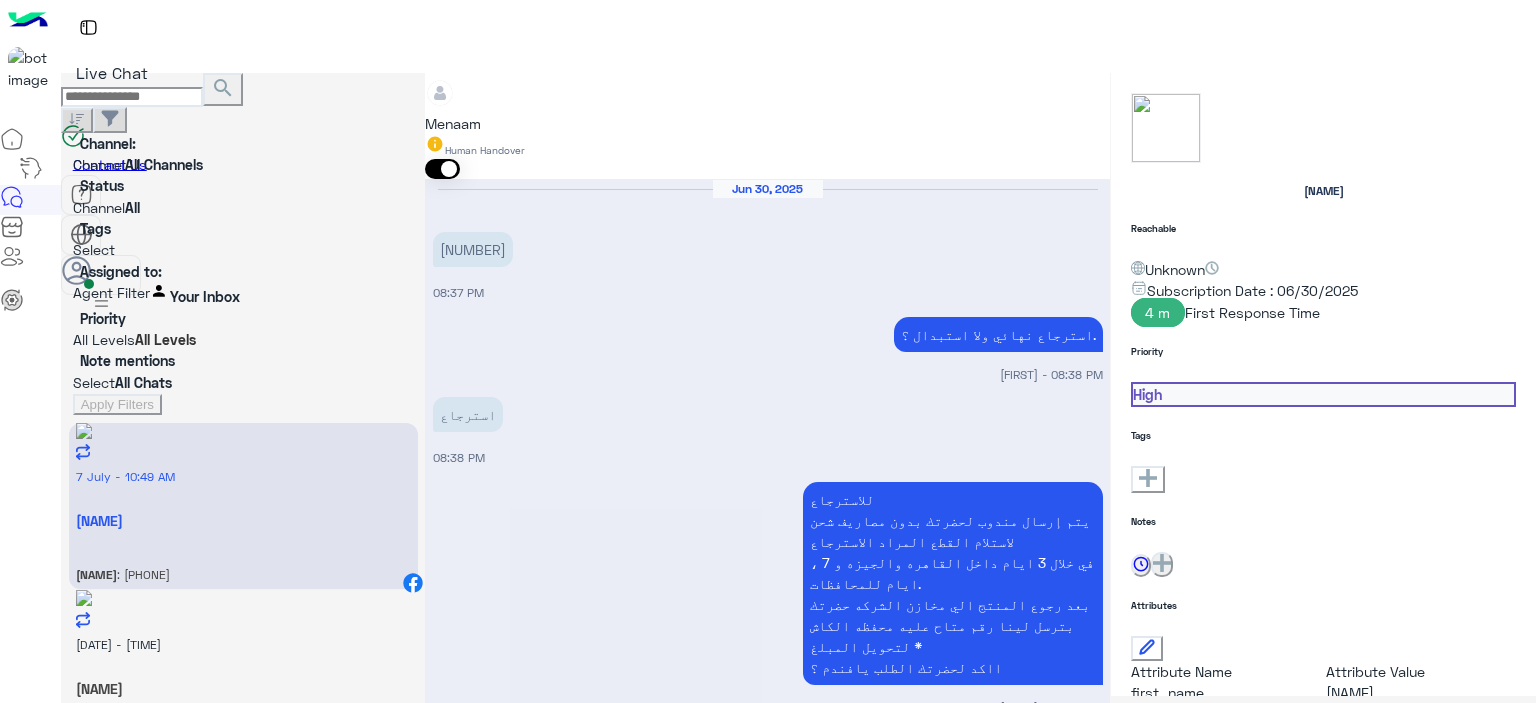 scroll, scrollTop: 2464, scrollLeft: 0, axis: vertical 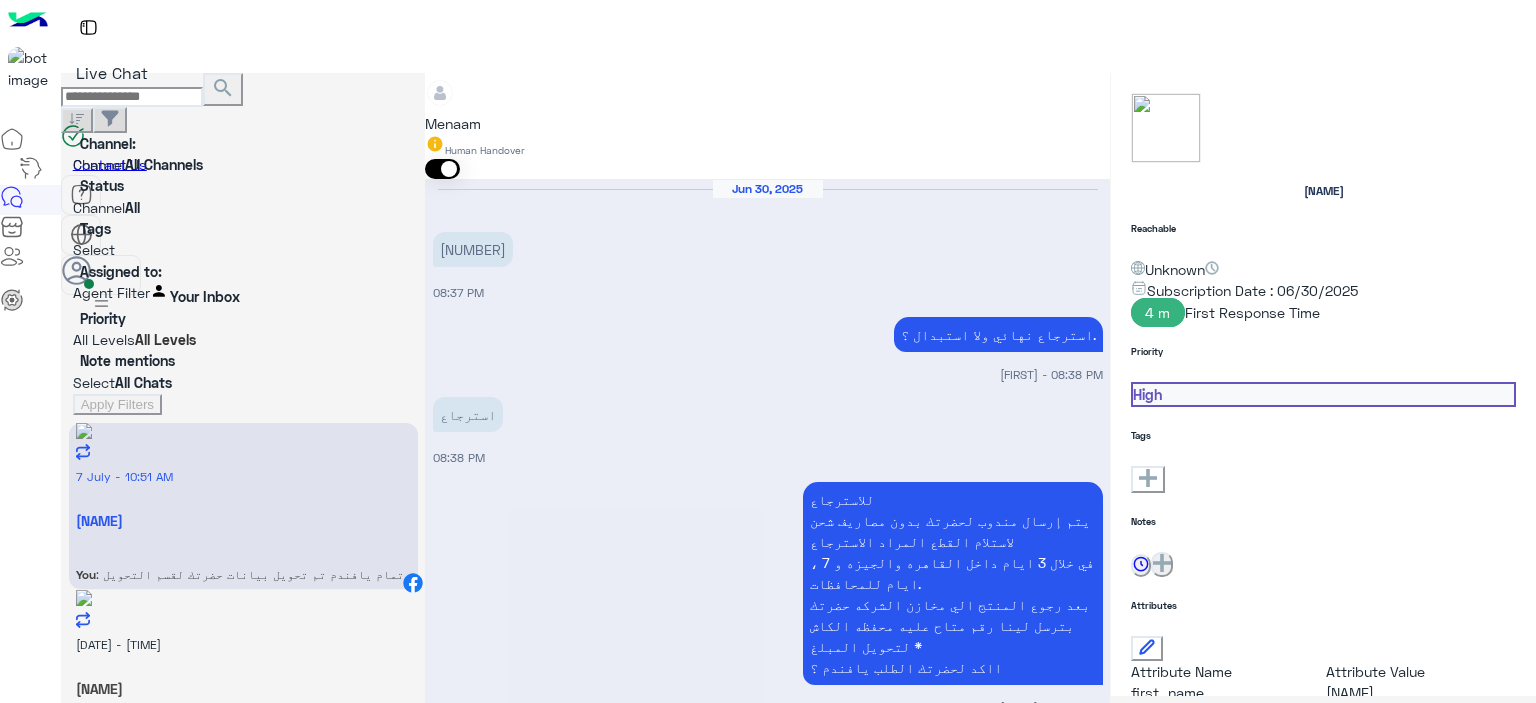 click at bounding box center [767, 3849] 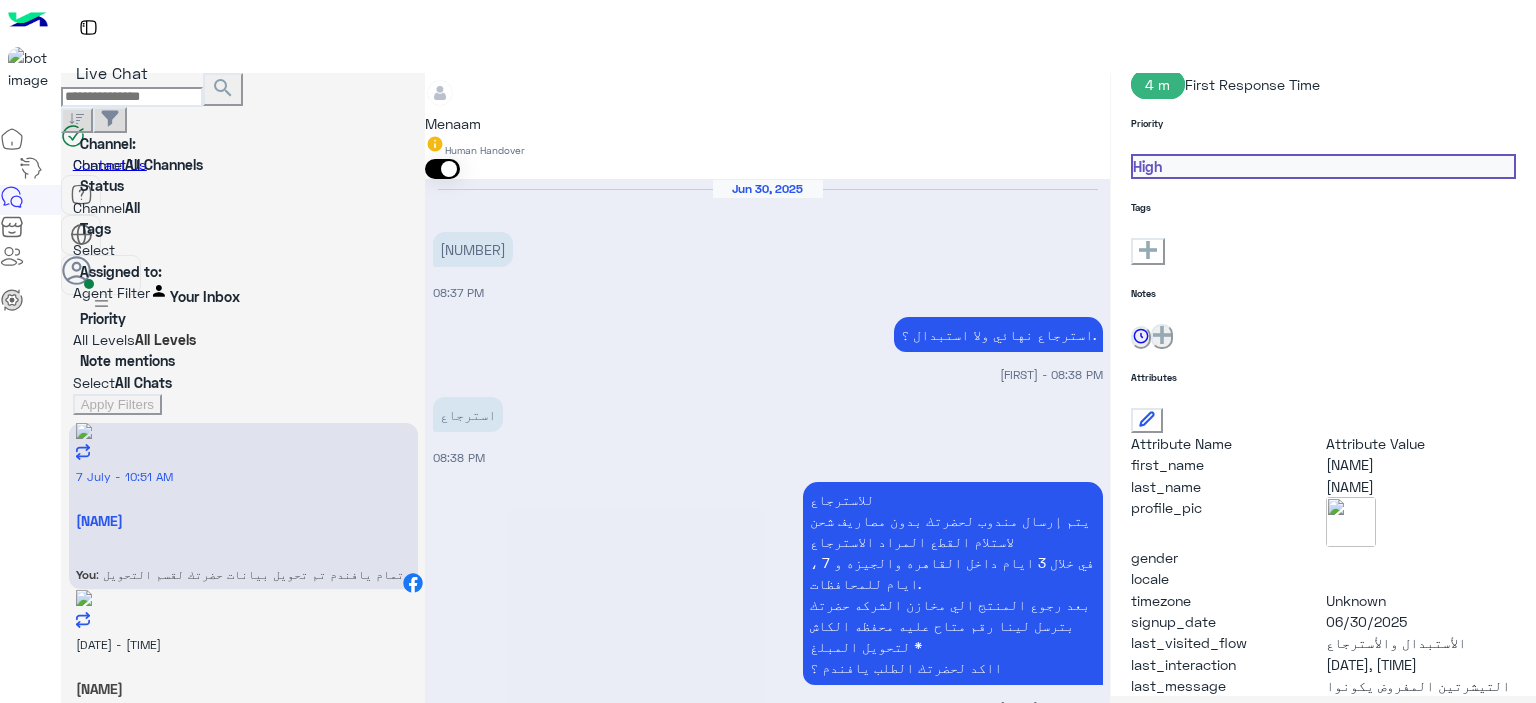 scroll, scrollTop: 456, scrollLeft: 0, axis: vertical 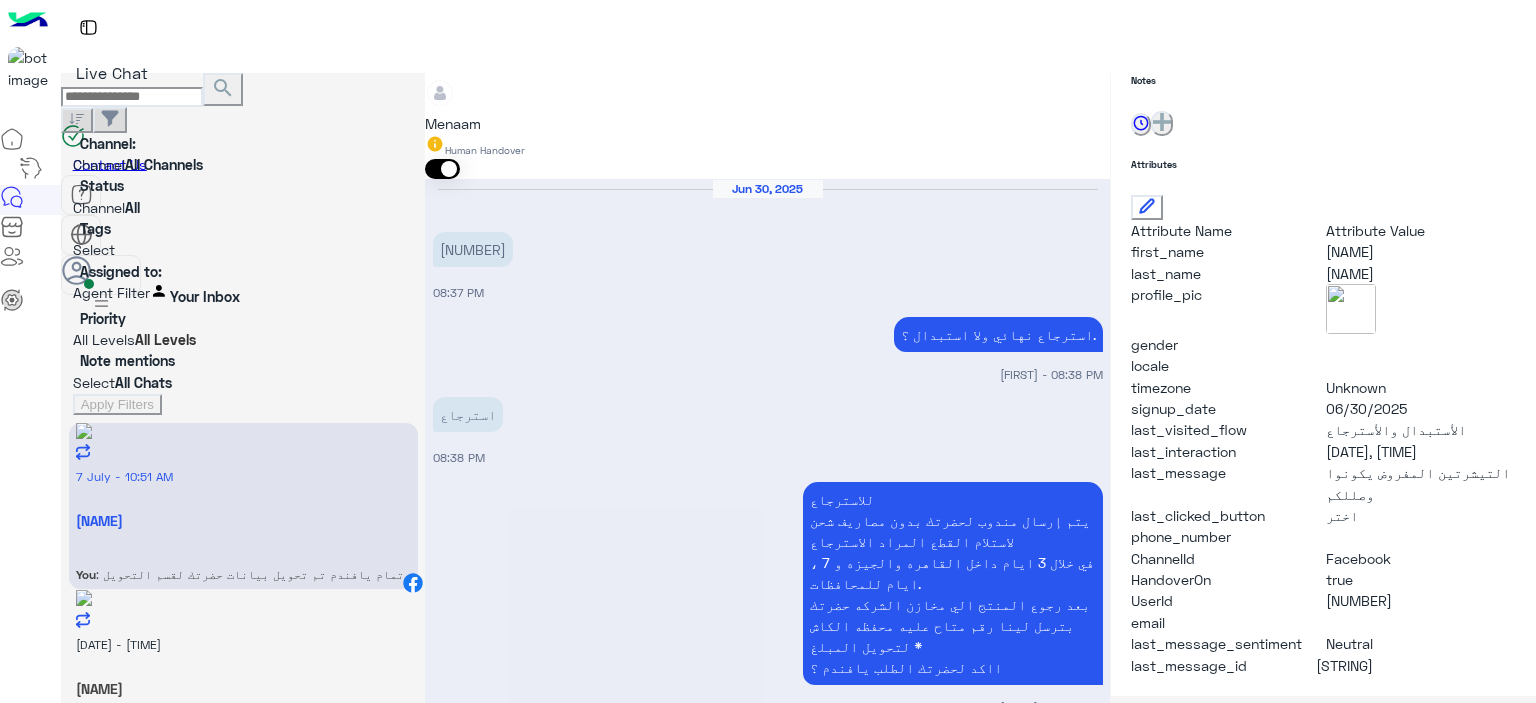 type on "**********" 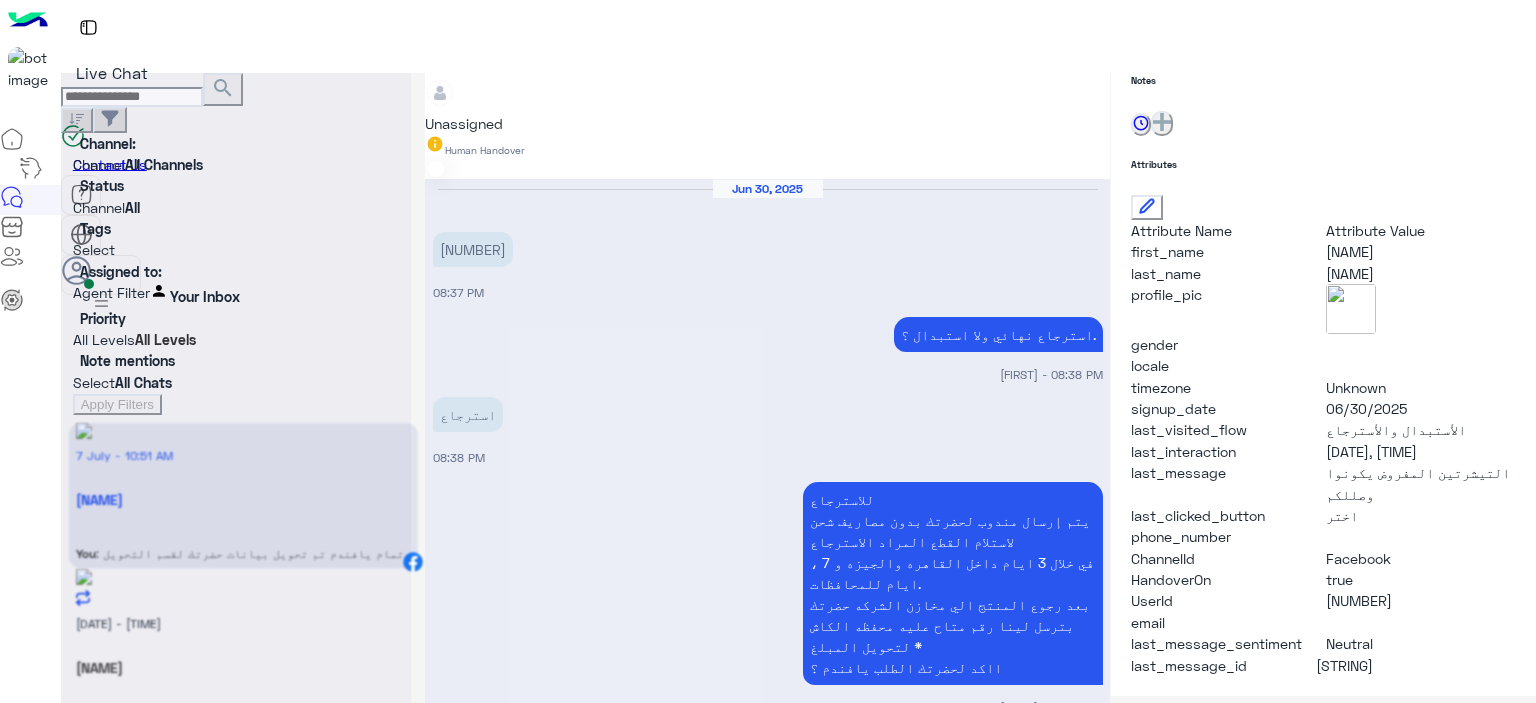 scroll, scrollTop: 2628, scrollLeft: 0, axis: vertical 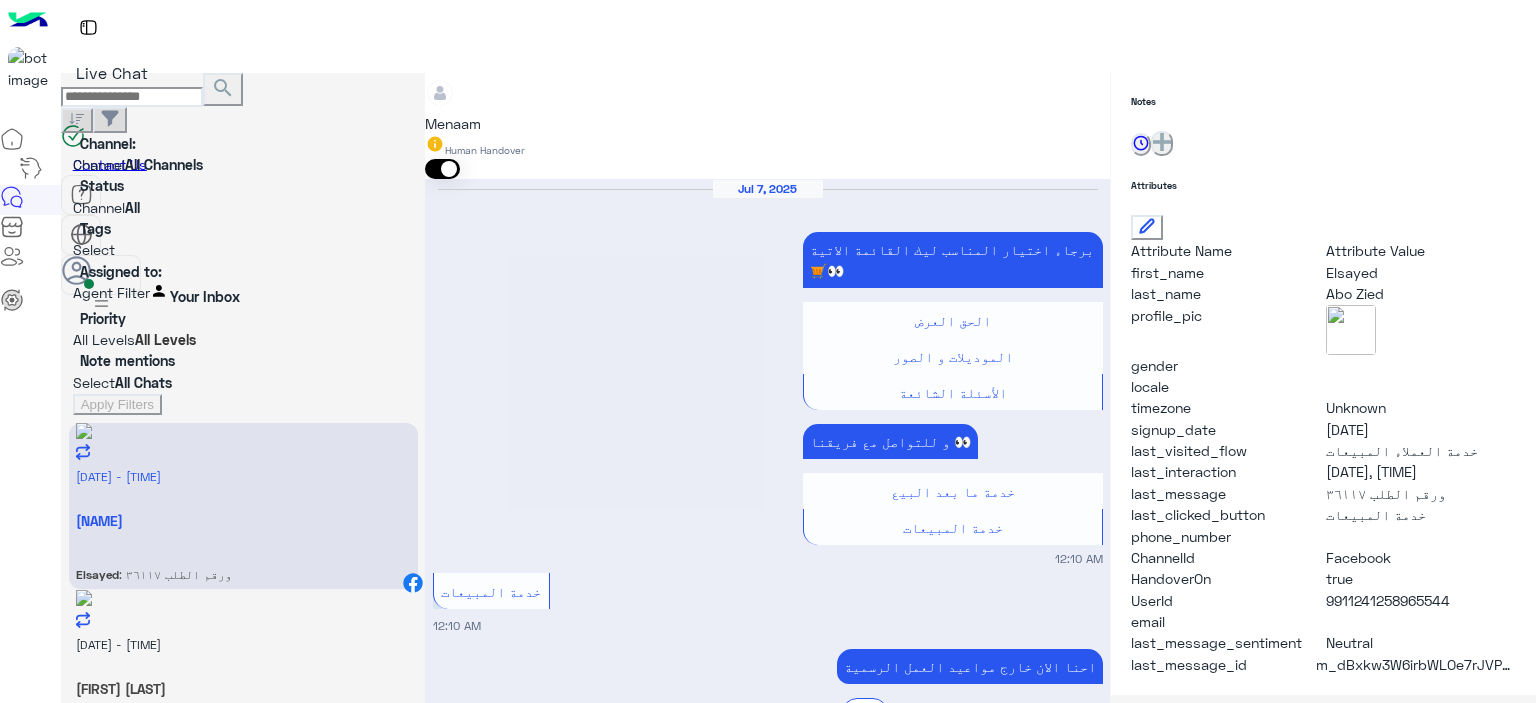 click at bounding box center (767, 2457) 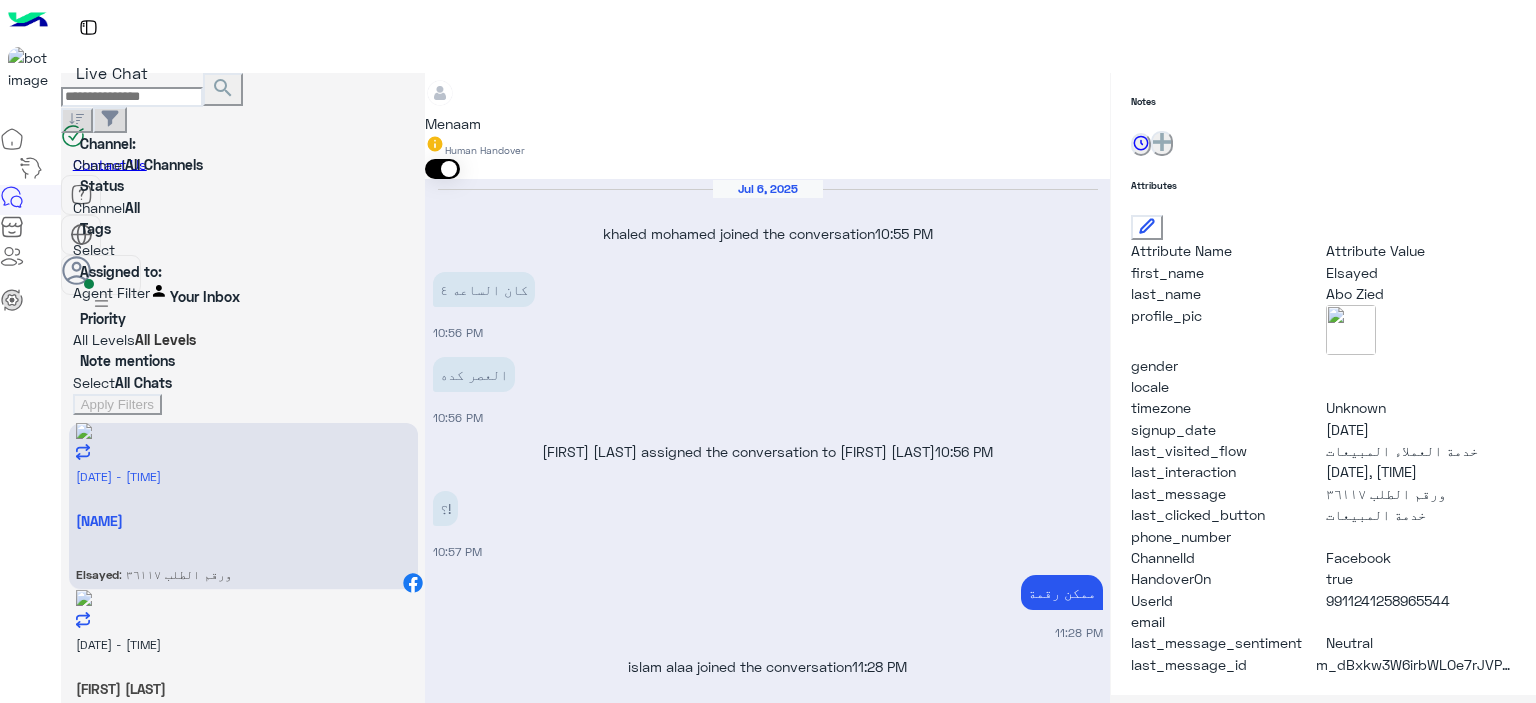 scroll, scrollTop: 3054, scrollLeft: 0, axis: vertical 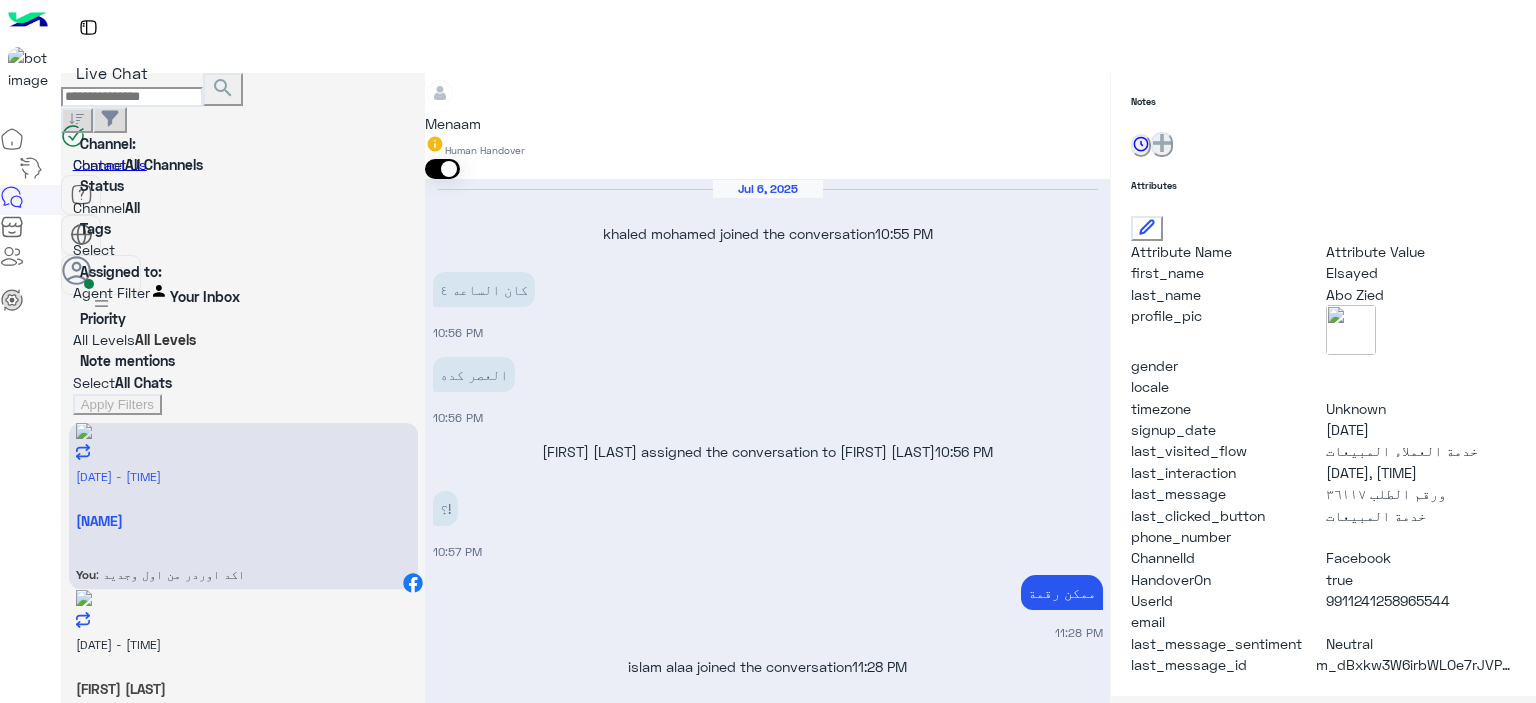 click on "[FIRST] [LAST]" at bounding box center (243, 520) 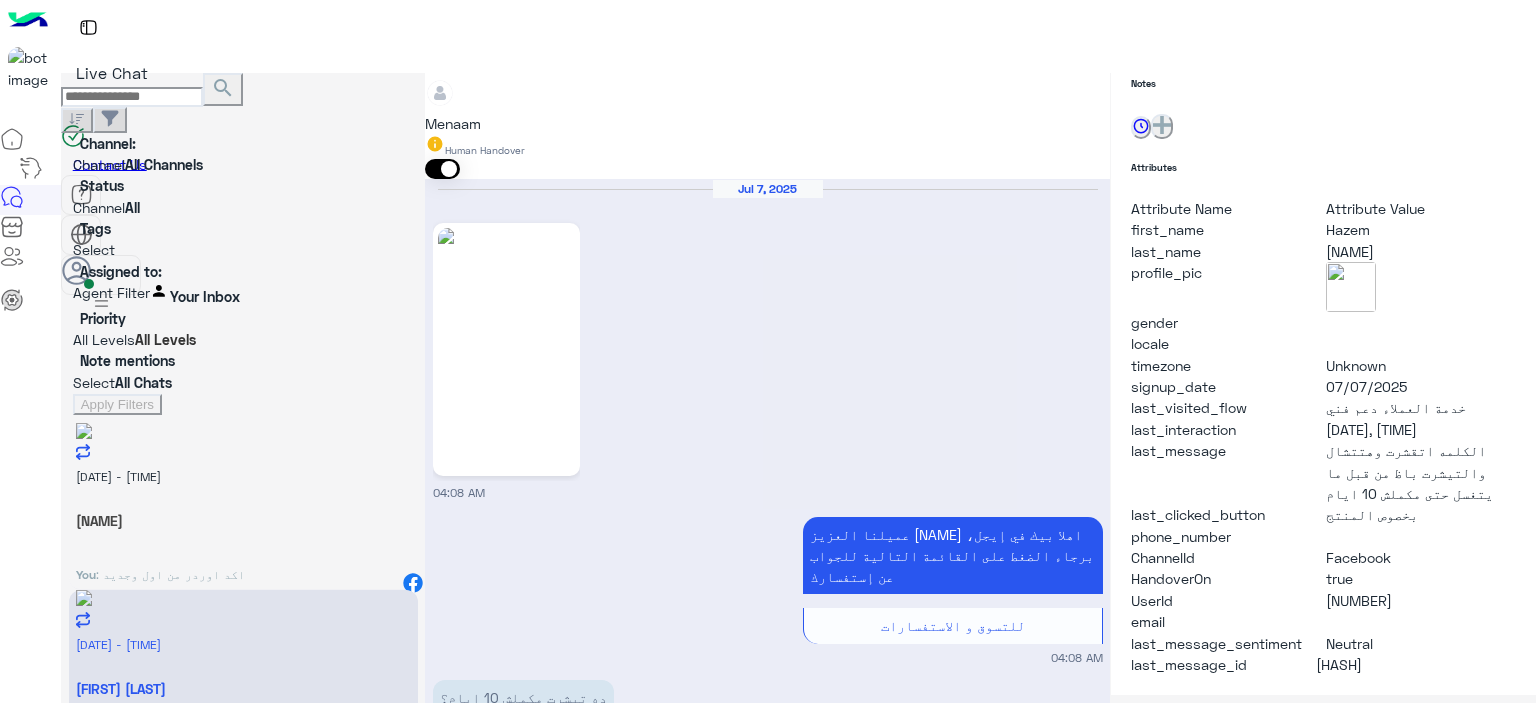 scroll, scrollTop: 452, scrollLeft: 0, axis: vertical 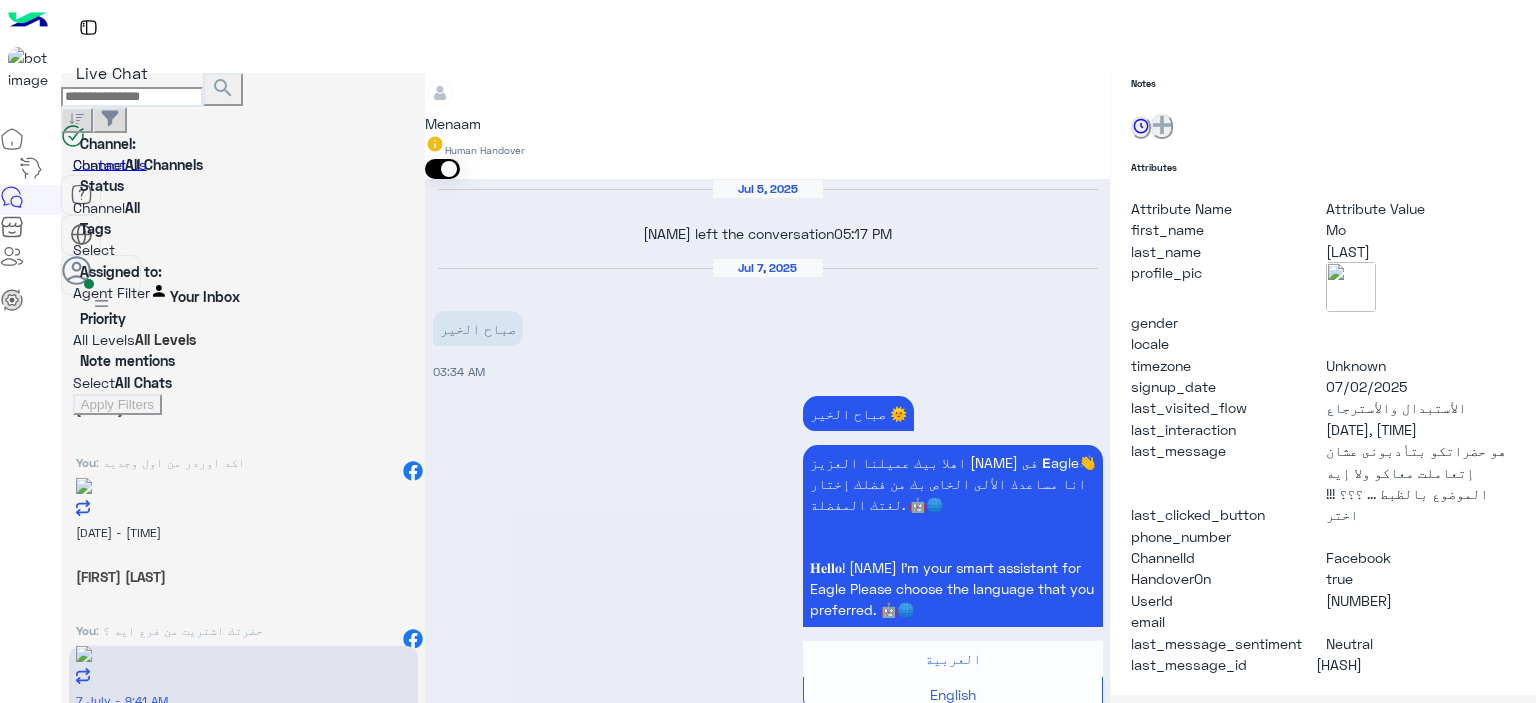 click on "[DAY] [MONTH] - [TIME] [FIRST] [LAST]   You  : تمام يافندم مفيش مشكله
حضرتك حابب تشرفنا ب الفاتوره في فرع الشرقيه للاستبدال ولا من خلال مندوب شحن مع تحمل حضرتك مصاريف شحن ؟" at bounding box center [243, 395] 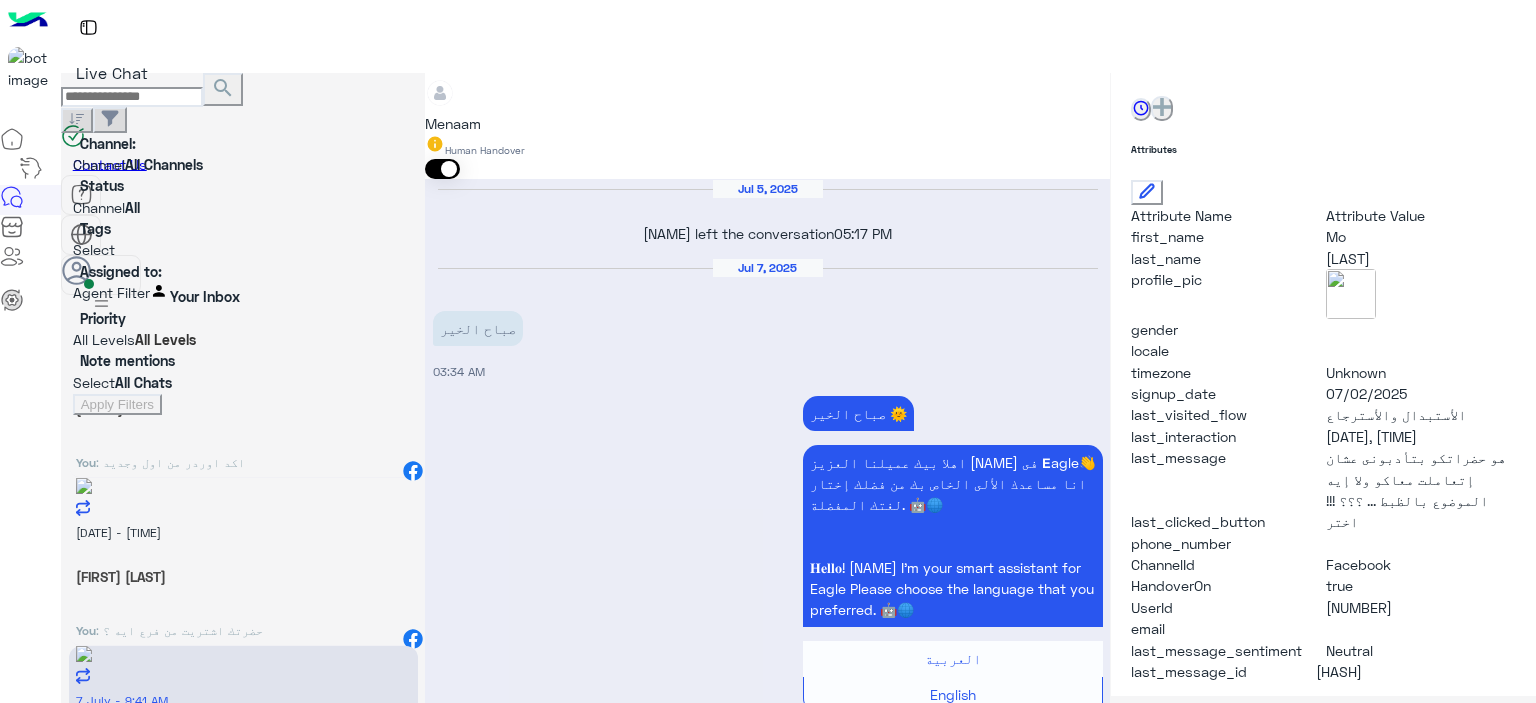 click on ": تمام يافندم مفيش مشكله
حضرتك حابب تشرفنا ب الفاتوره في فرع الشرقيه للاستبدال ولا من خلال مندوب شحن مع تحمل حضرتك مصاريف شحن ؟" at bounding box center [170, 462] 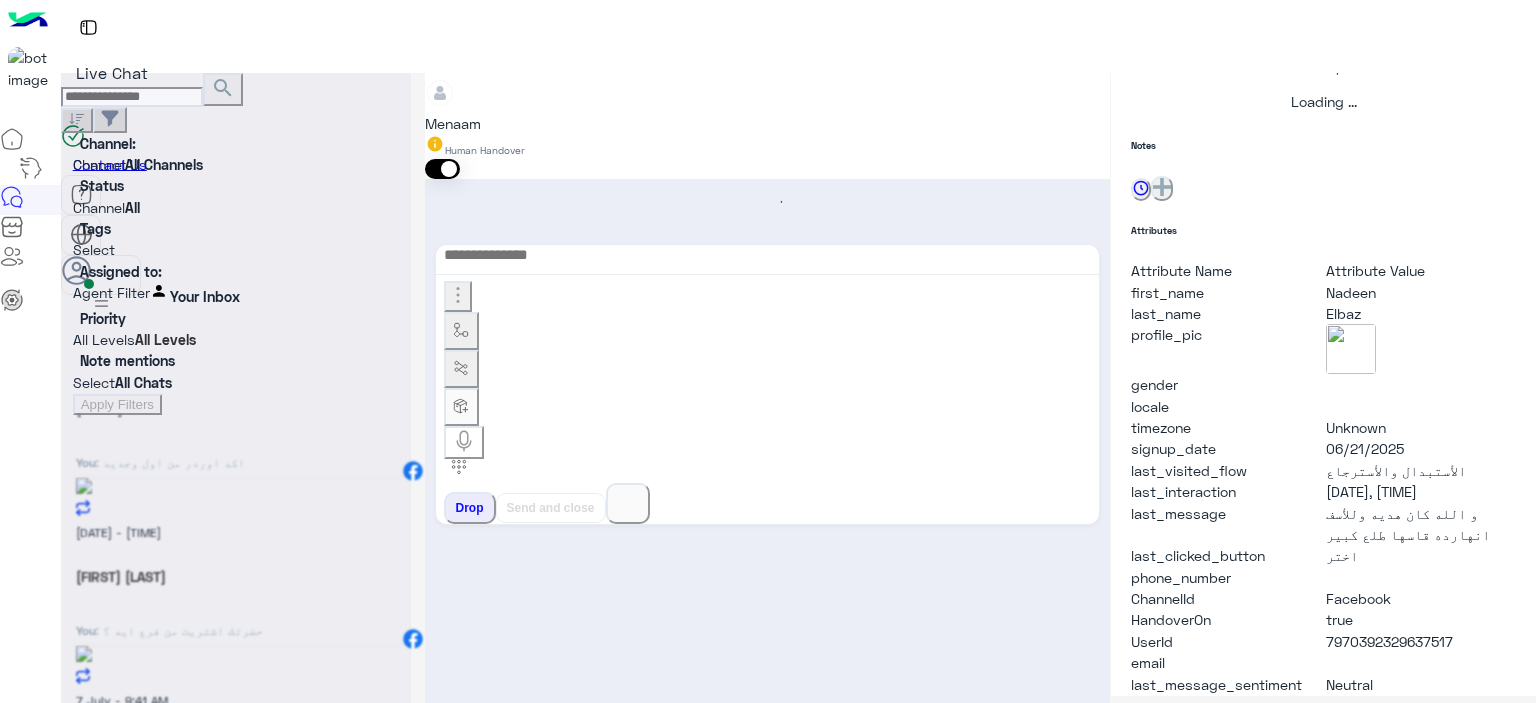 scroll, scrollTop: 514, scrollLeft: 0, axis: vertical 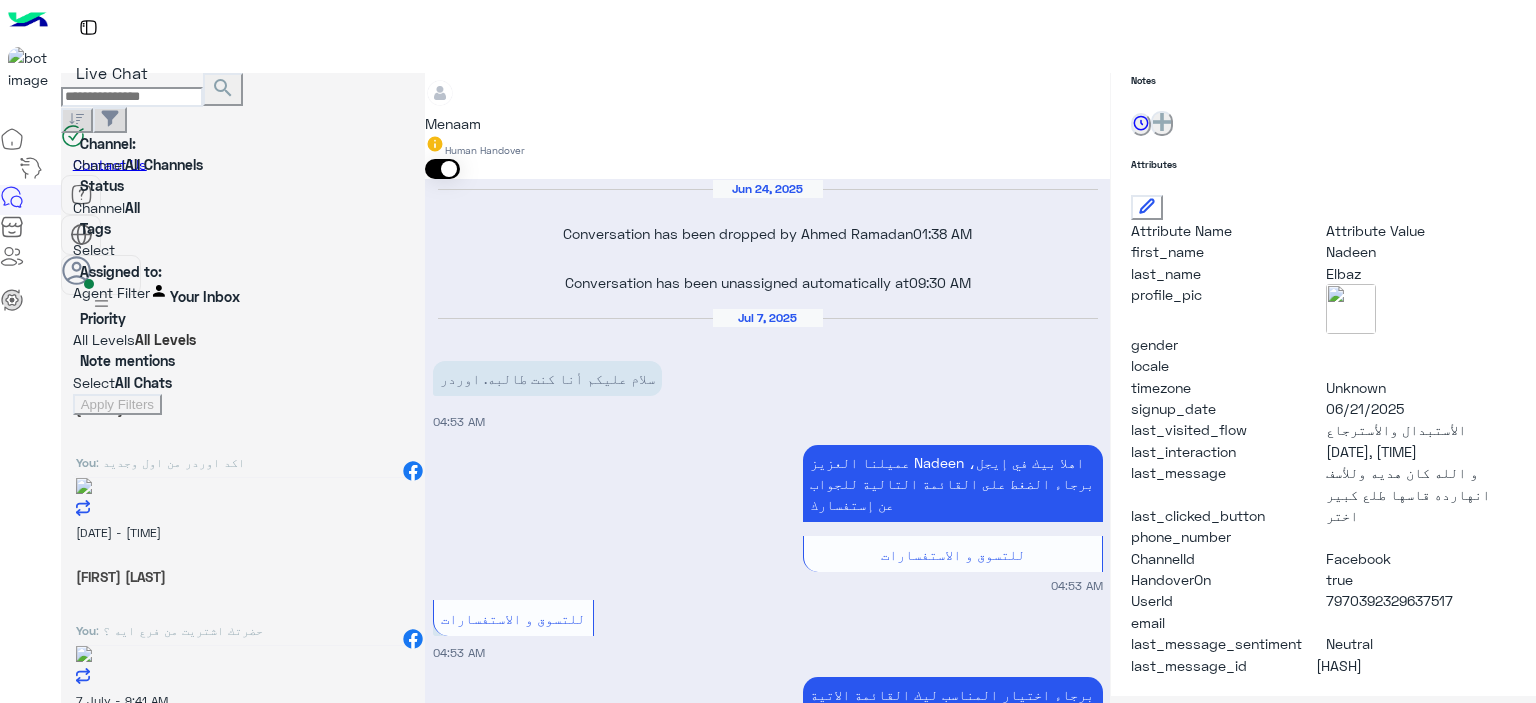 click on "You  : ممكن رقم الاوردر ؟" at bounding box center [243, 463] 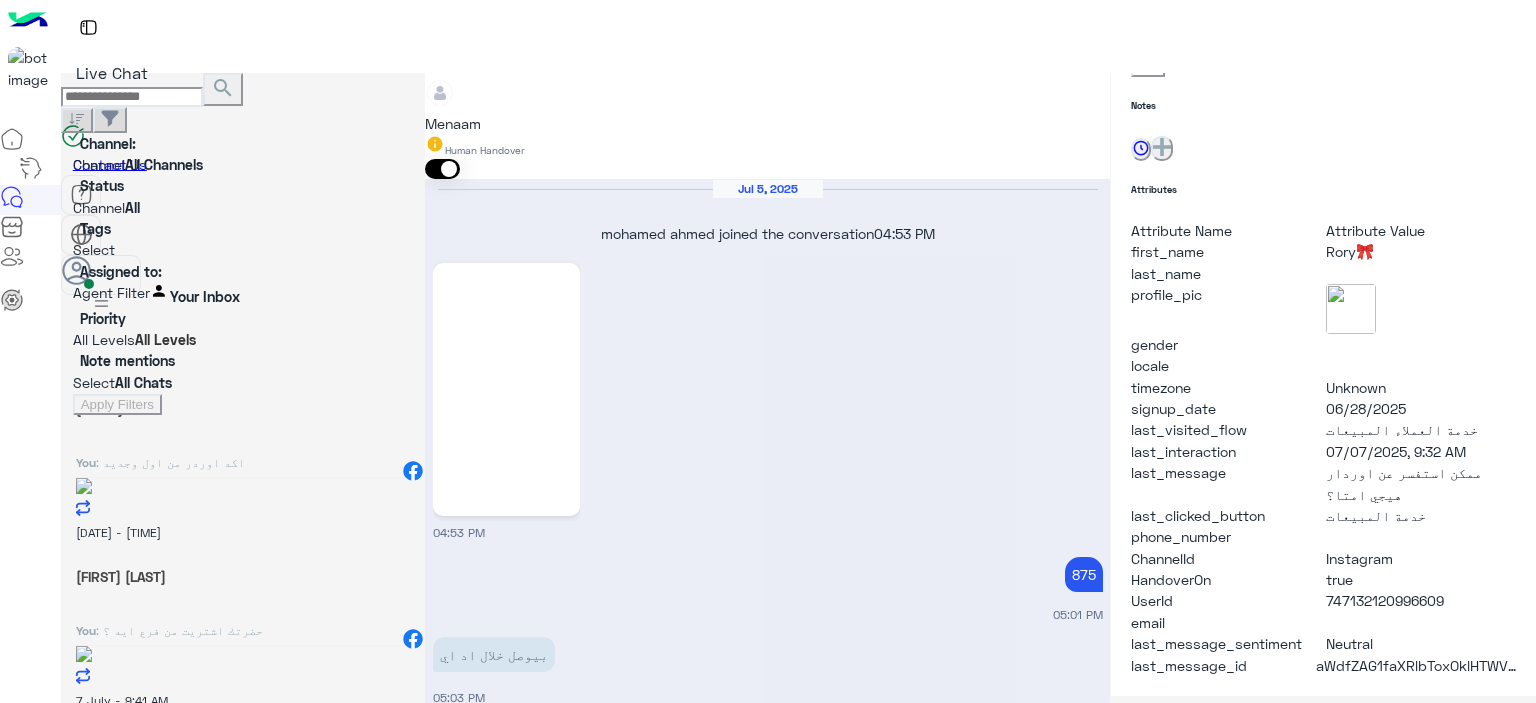scroll, scrollTop: 1394, scrollLeft: 0, axis: vertical 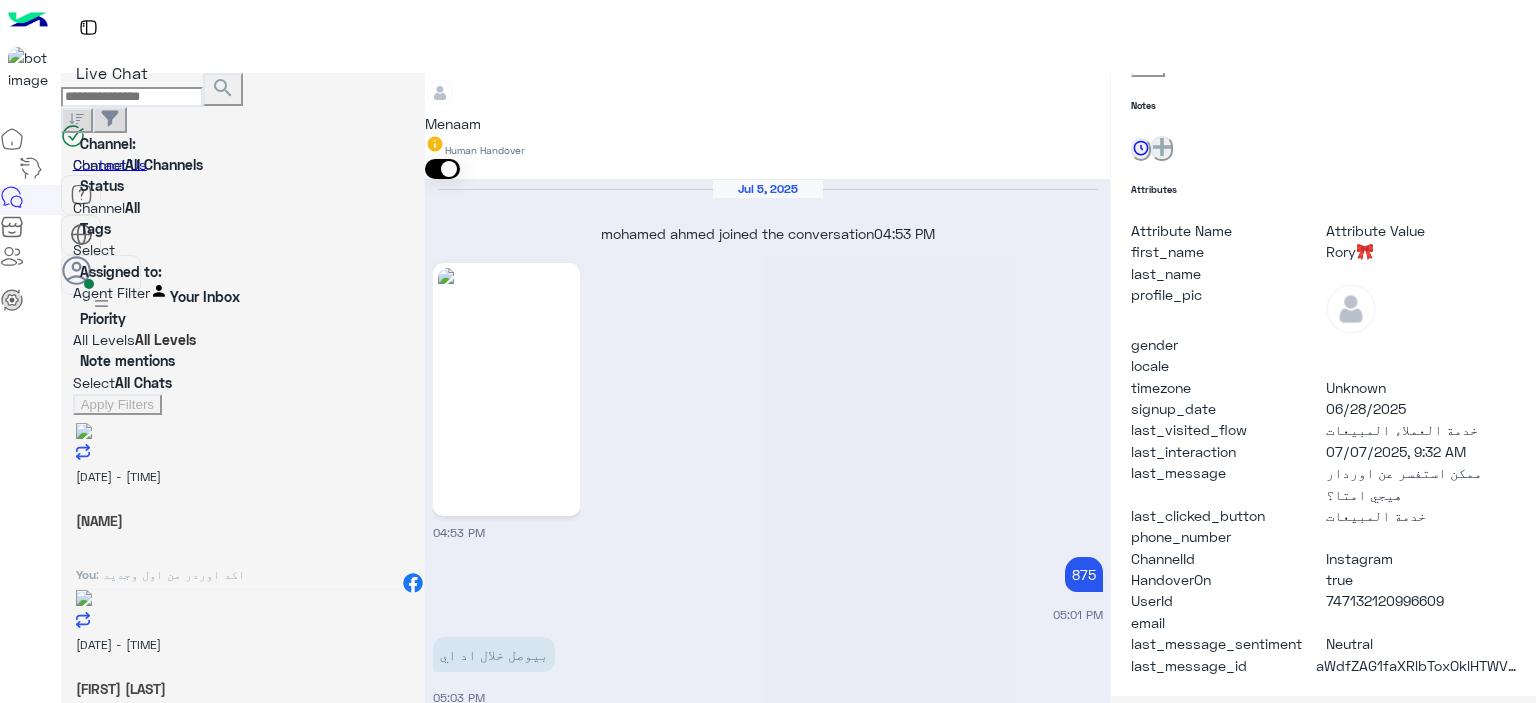 click on ": اكد اوردر من اول وجديد" at bounding box center (170, 574) 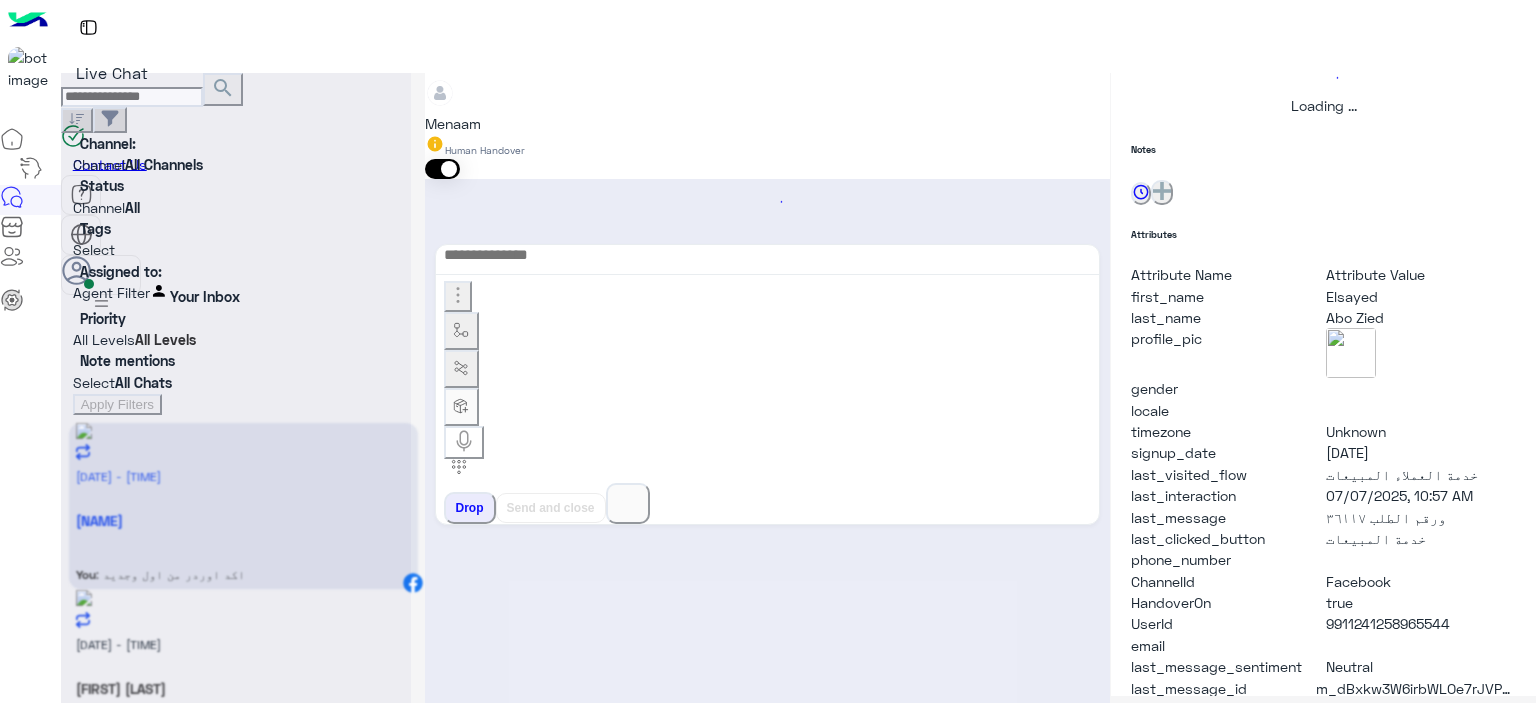 scroll, scrollTop: 514, scrollLeft: 0, axis: vertical 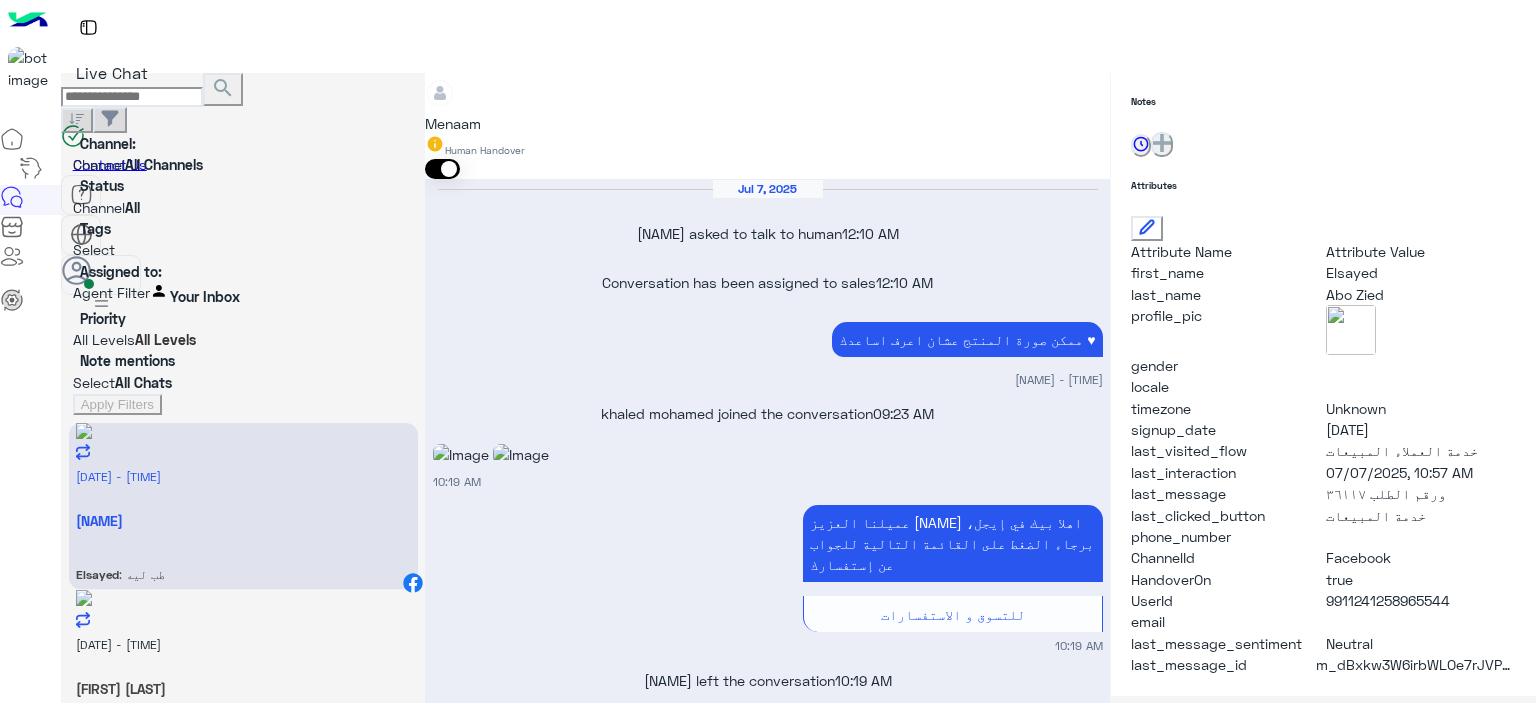 click at bounding box center [767, 2205] 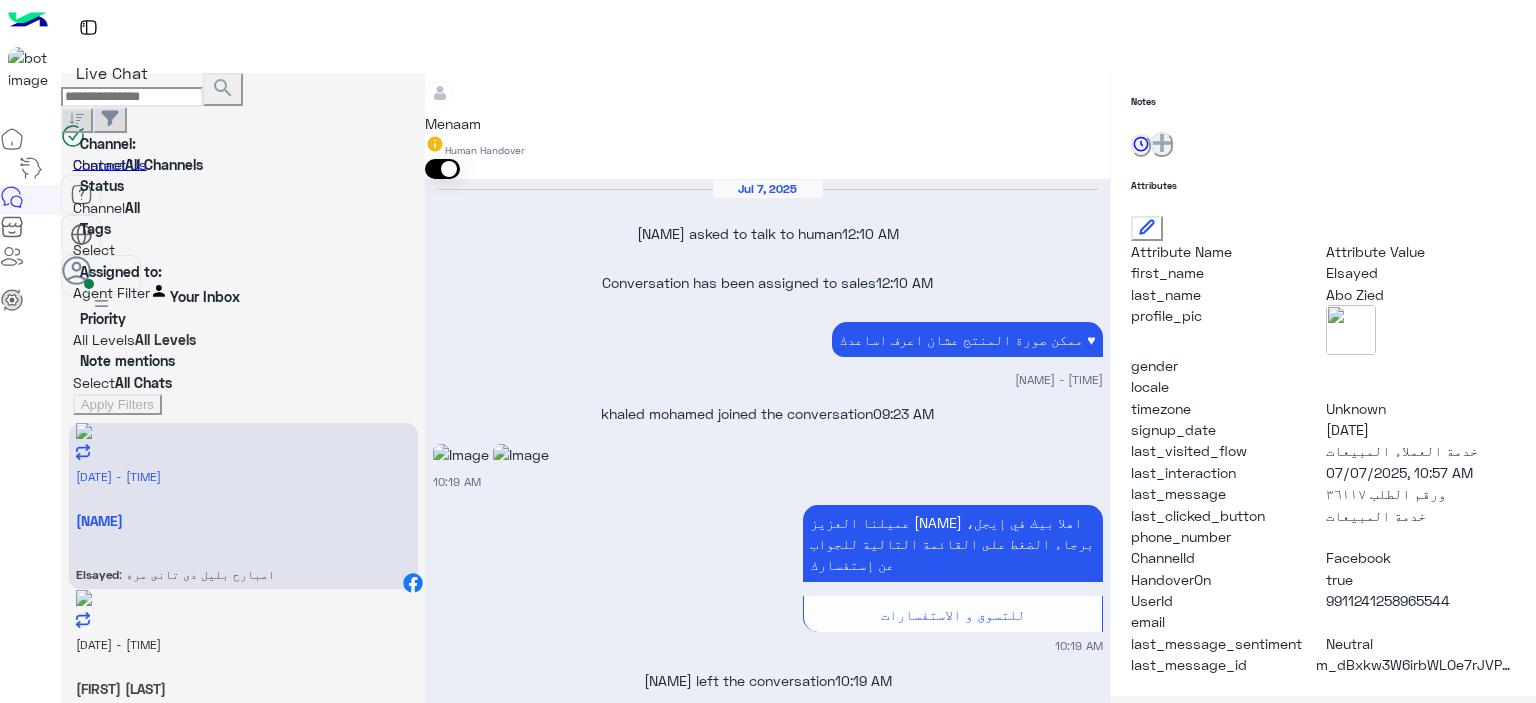 click at bounding box center (767, 2419) 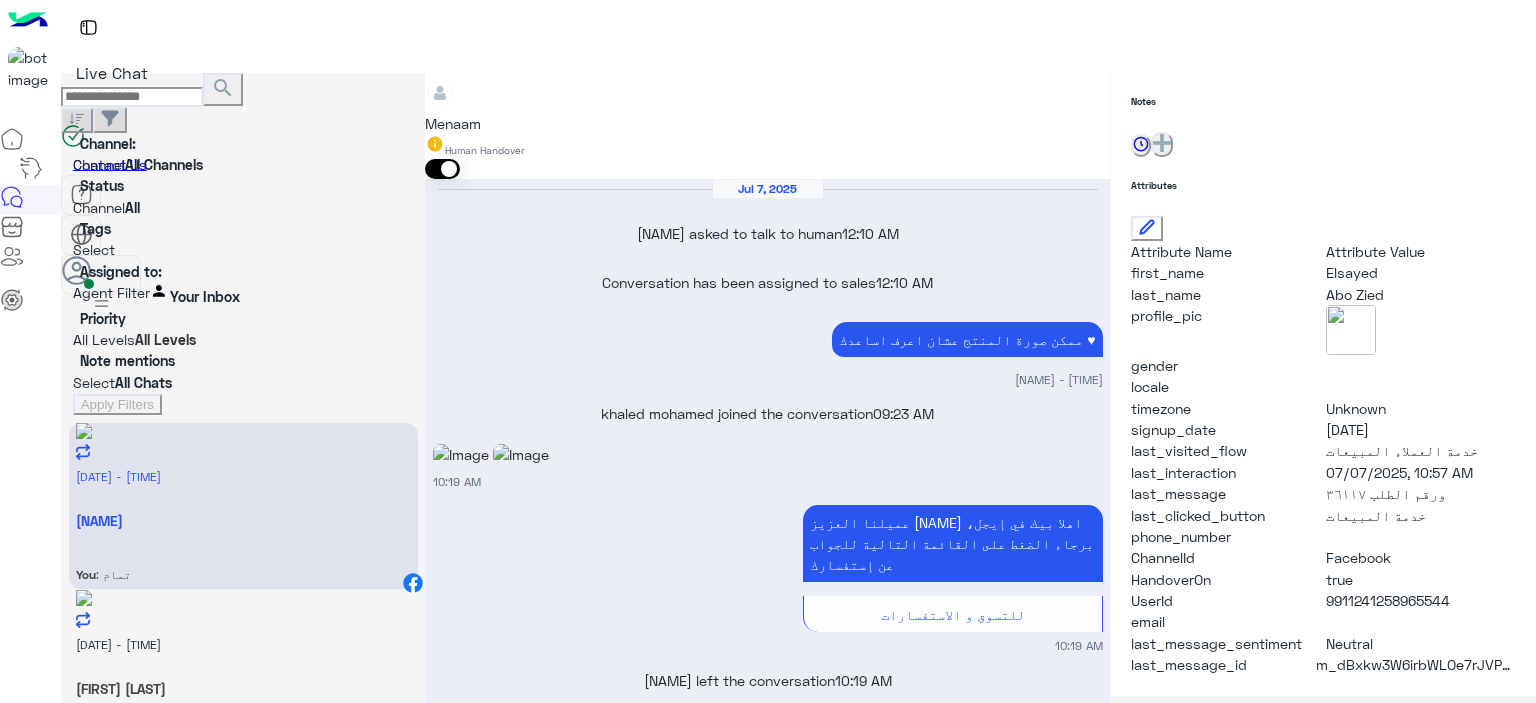 type on "**********" 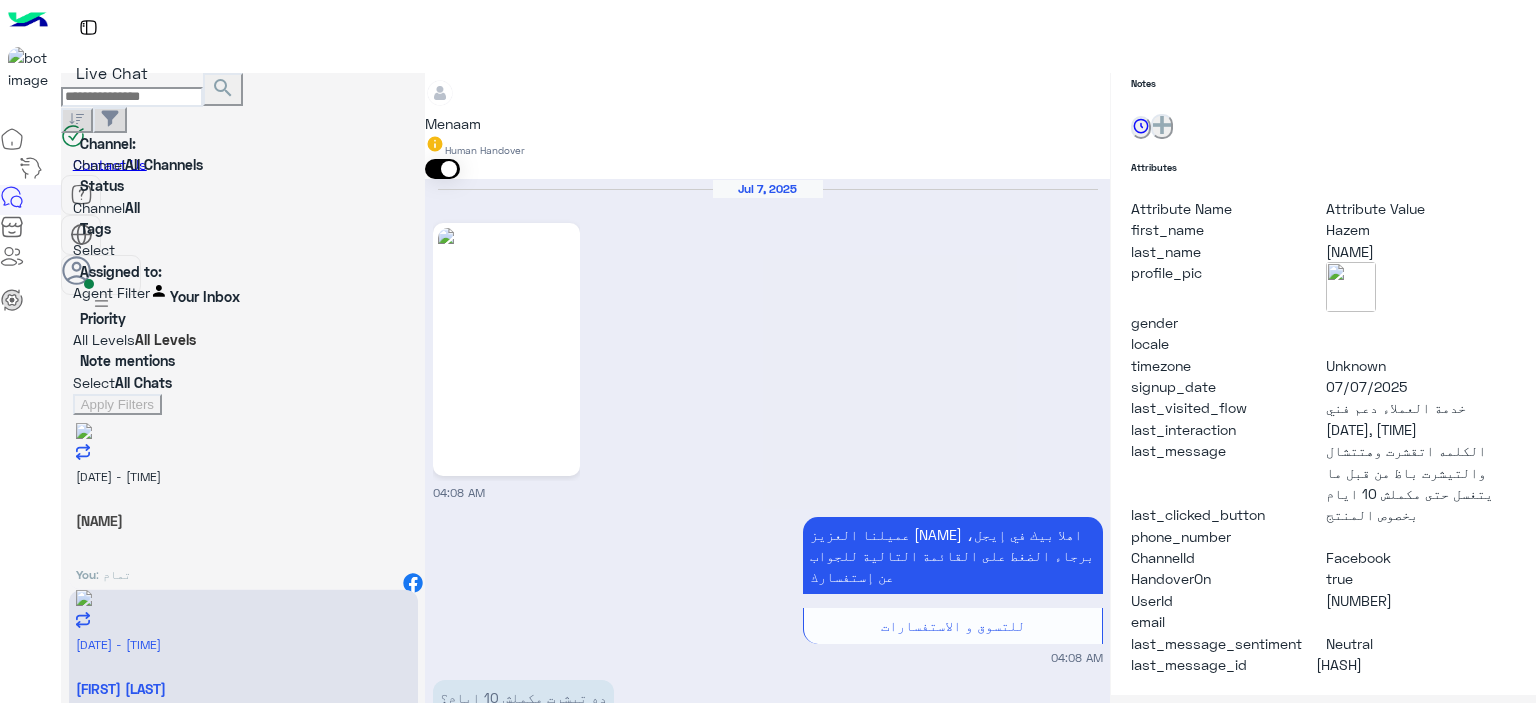 scroll, scrollTop: 452, scrollLeft: 0, axis: vertical 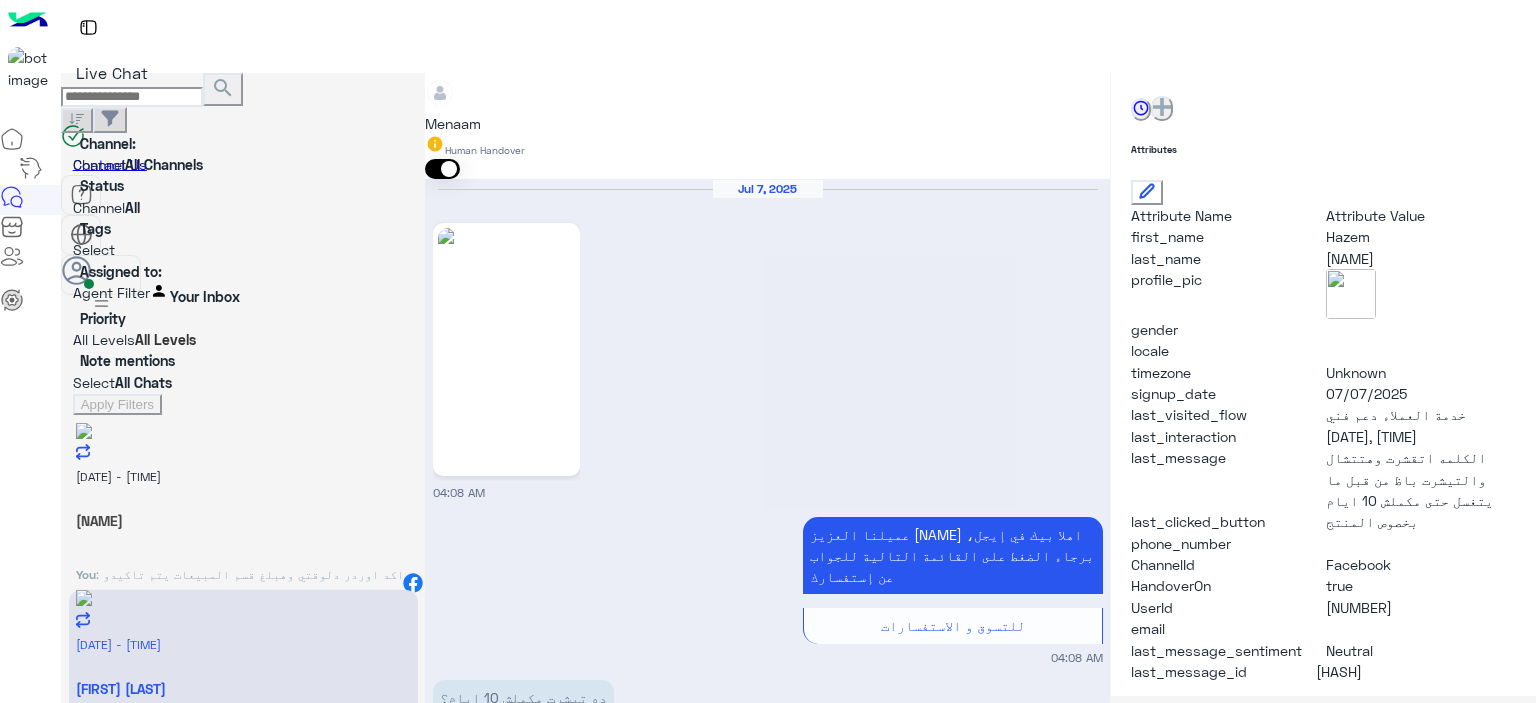 click on ": اكد اوردر دلوقتي وهبلغ قسم المبيعات يتم تاكيدو لحضرتك" at bounding box center (240, 583) 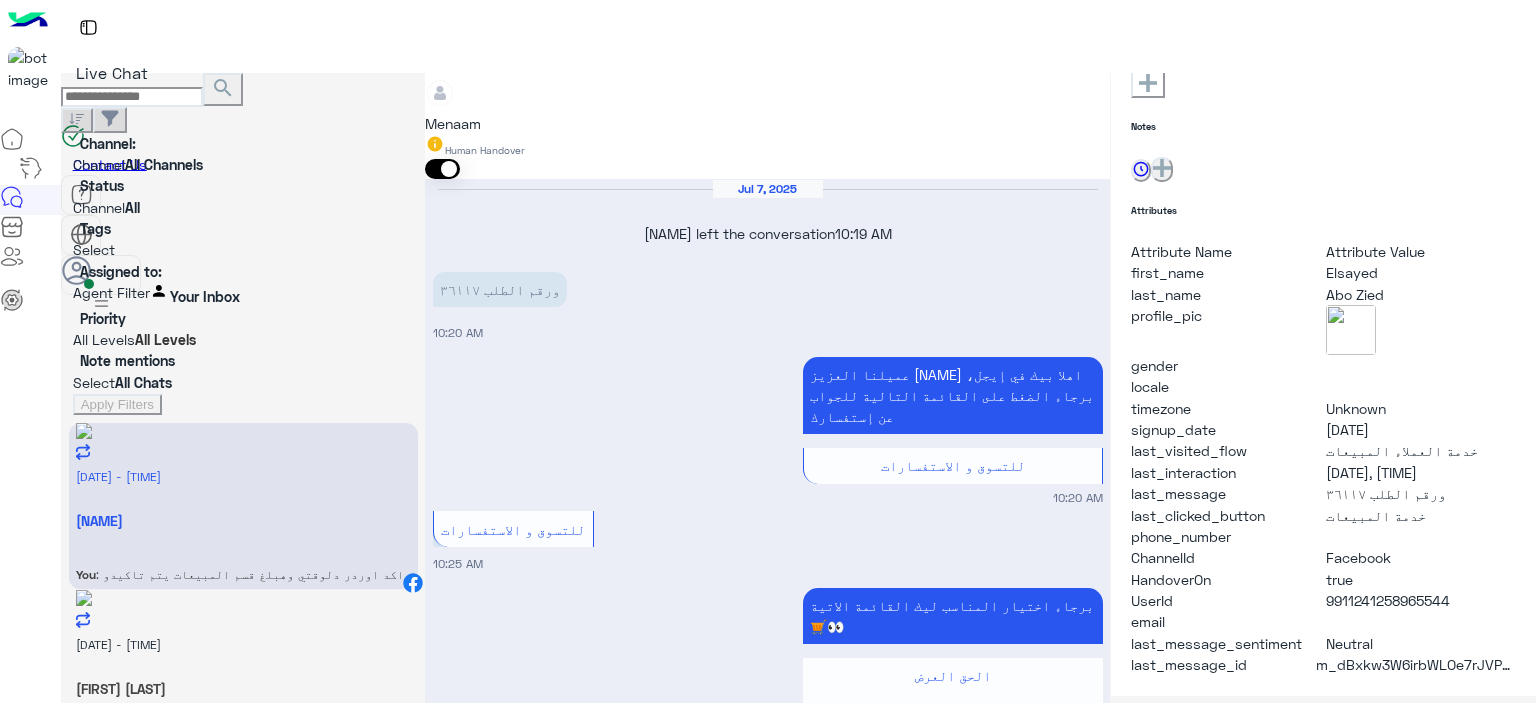 scroll, scrollTop: 452, scrollLeft: 0, axis: vertical 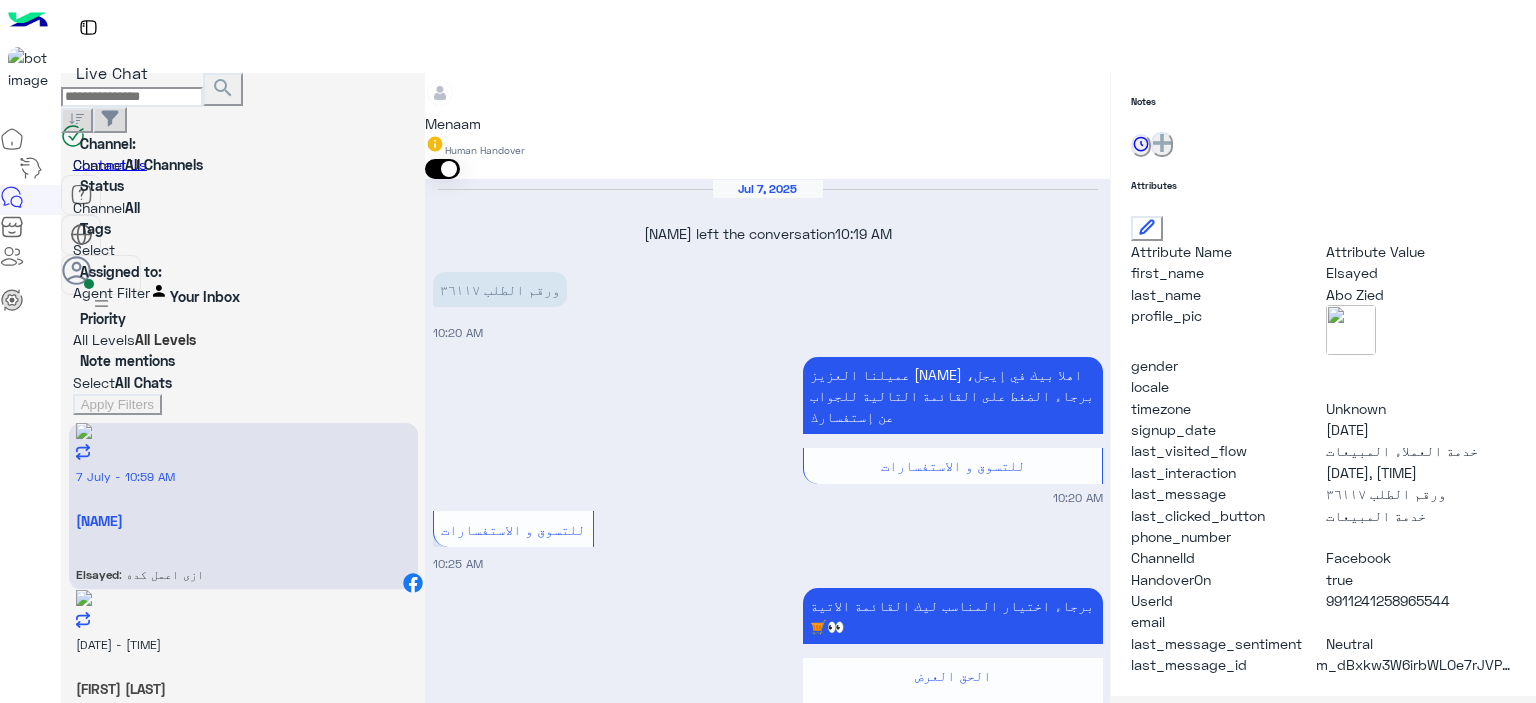 type on "**********" 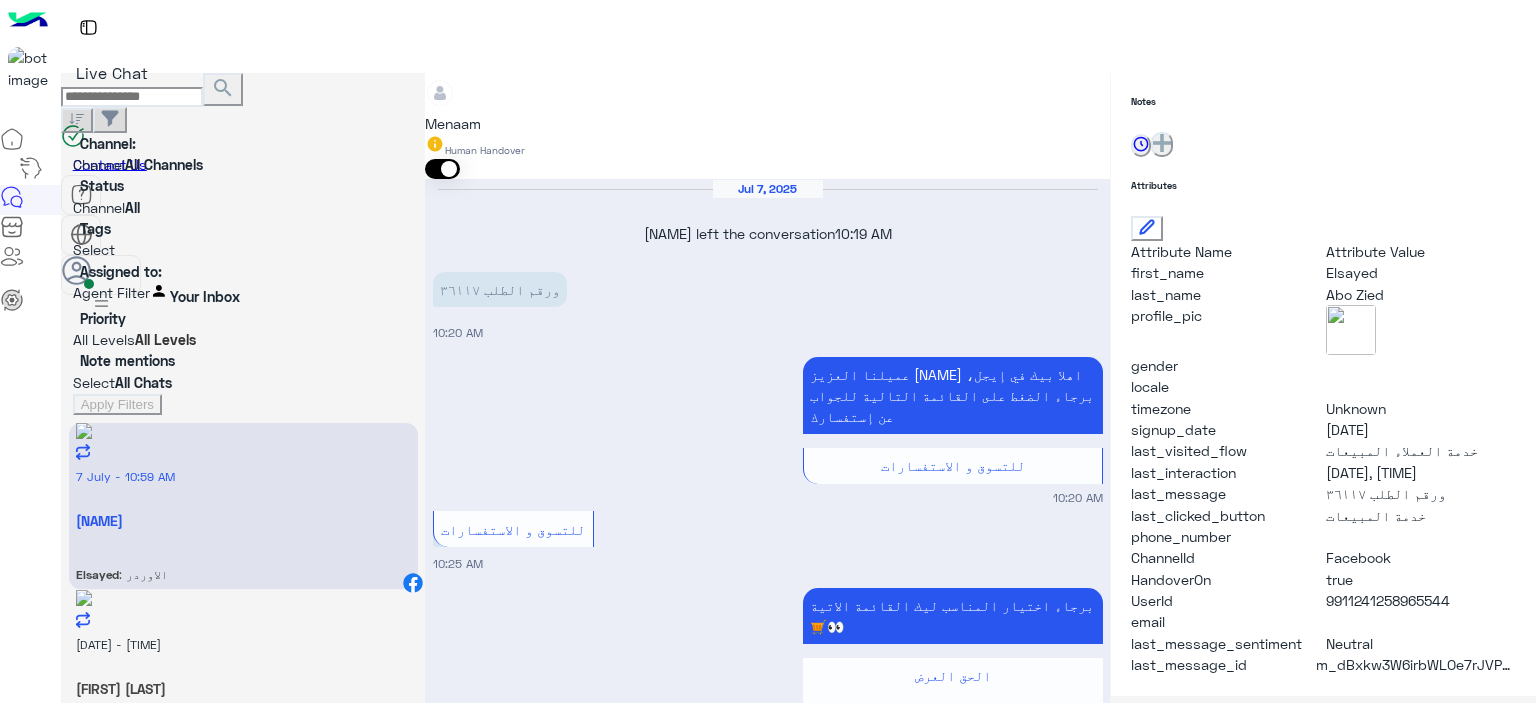scroll, scrollTop: 1649, scrollLeft: 0, axis: vertical 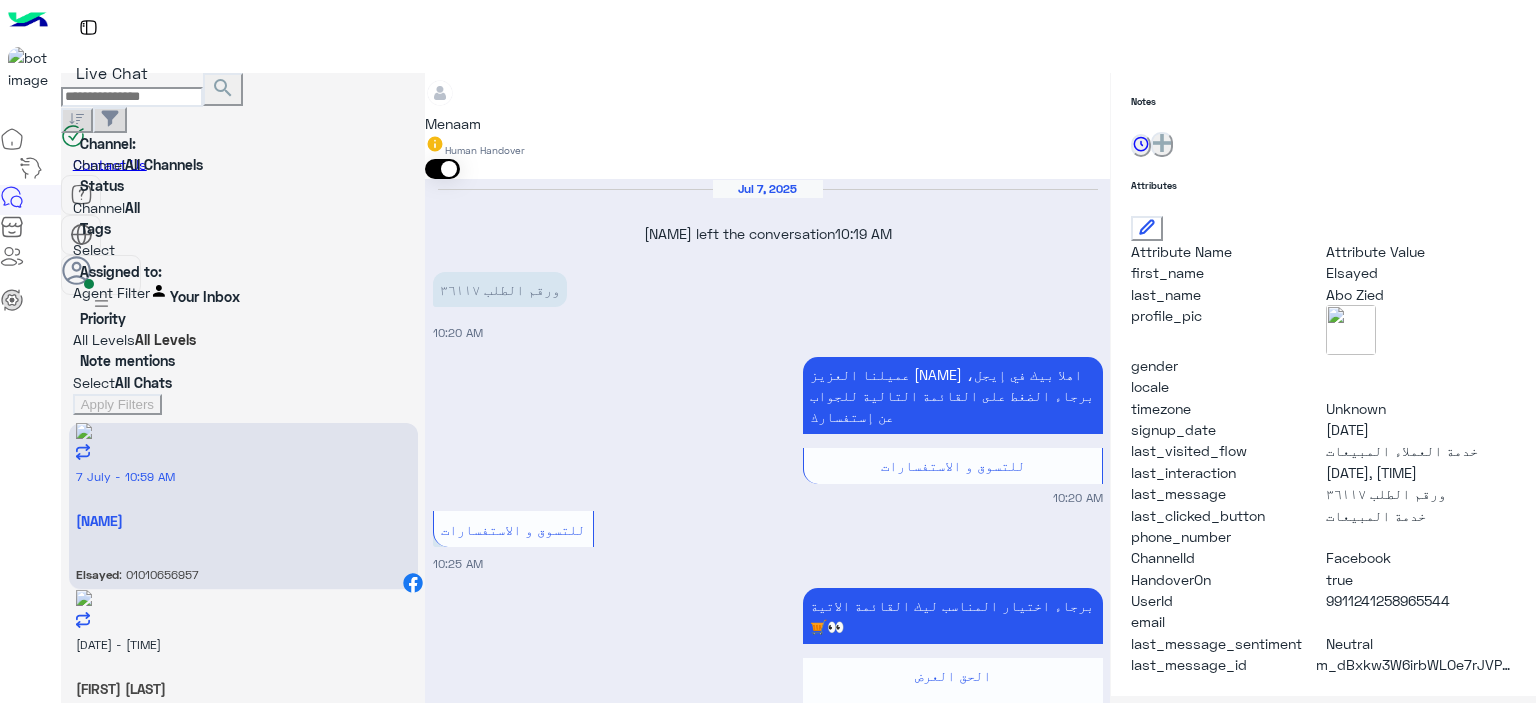 click at bounding box center (767, 2811) 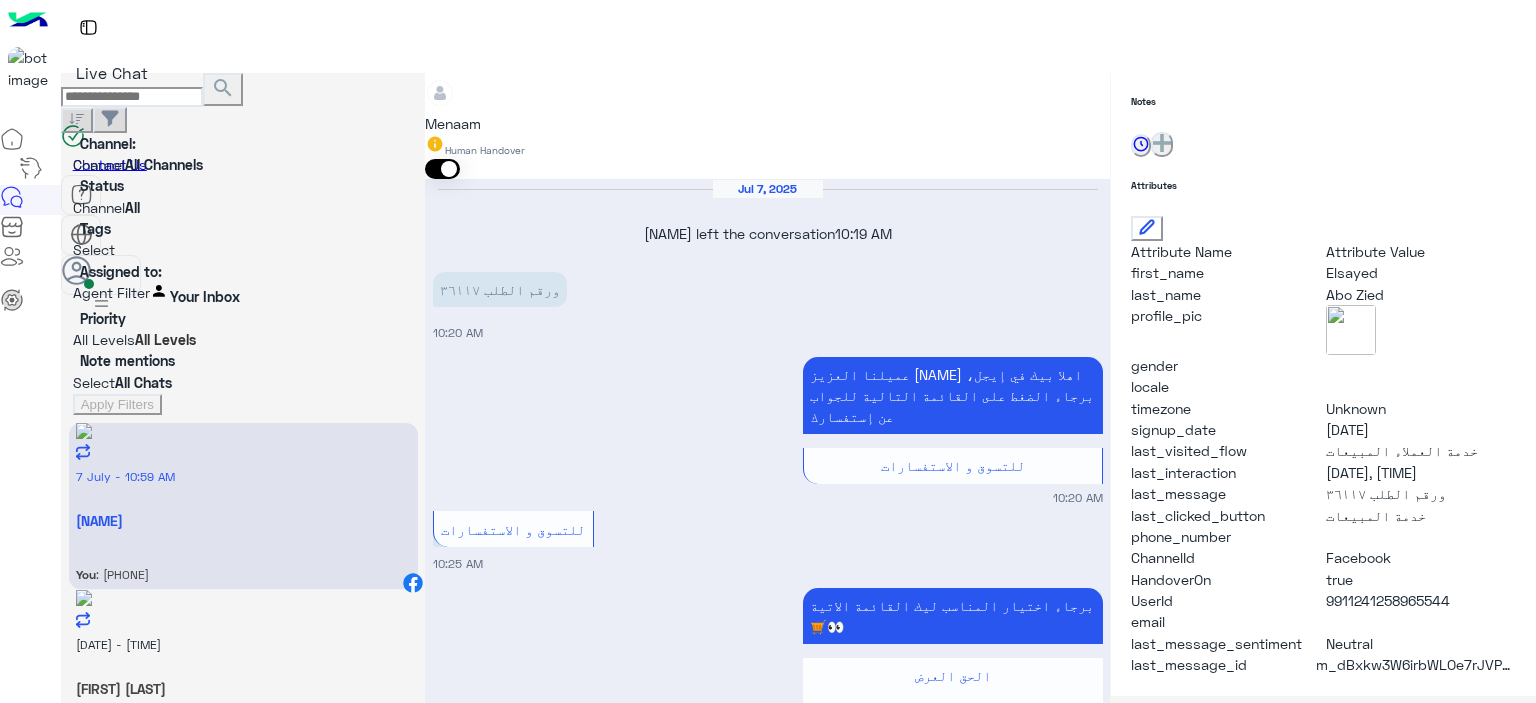 scroll, scrollTop: 1843, scrollLeft: 0, axis: vertical 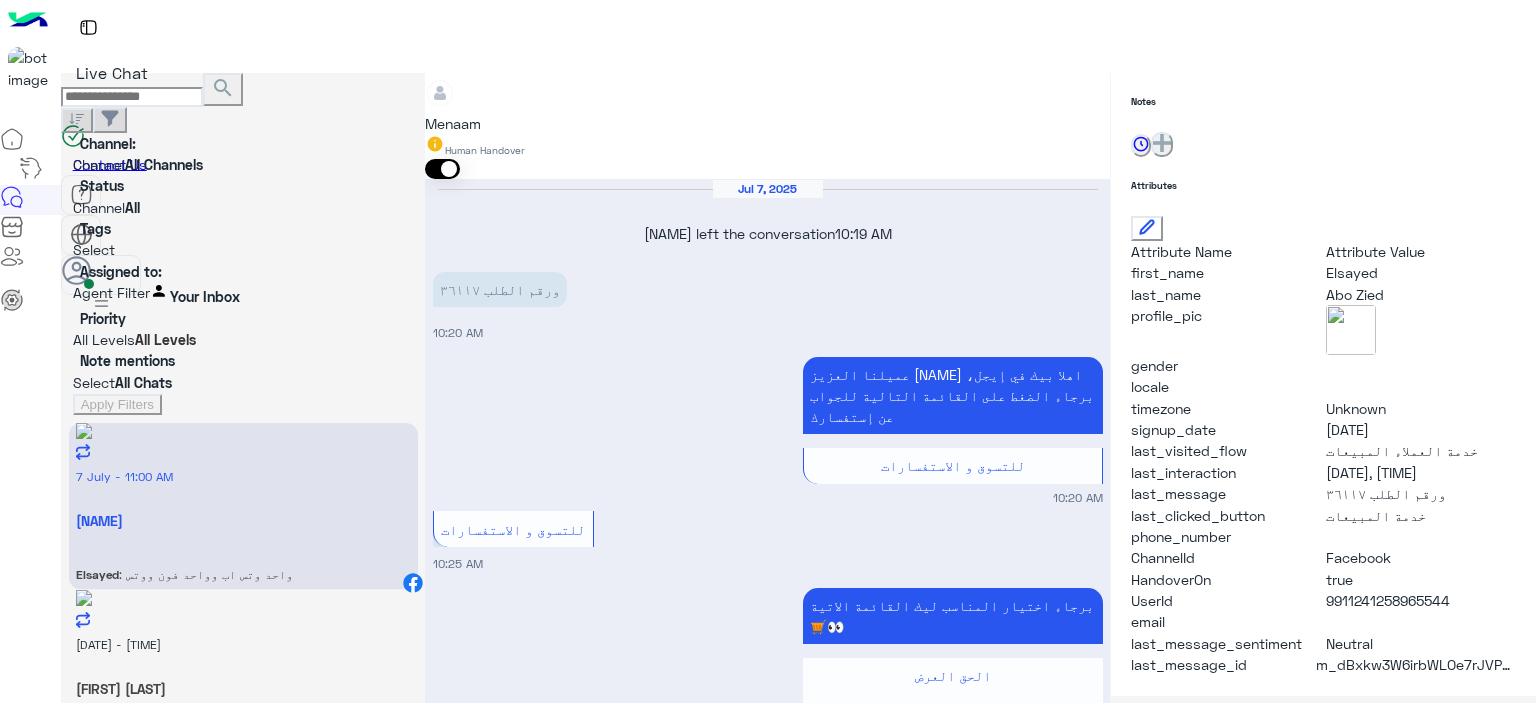 click at bounding box center (767, 3226) 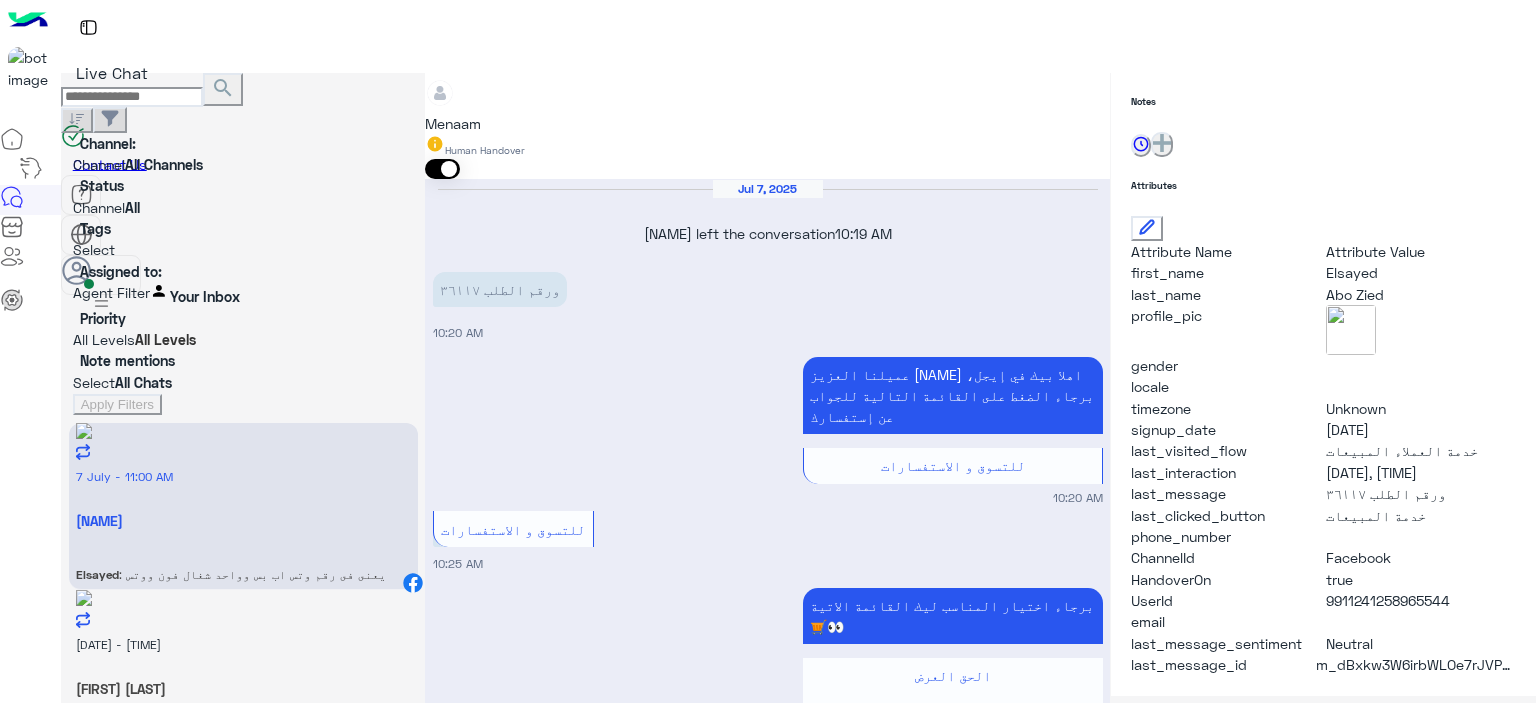 scroll, scrollTop: 2214, scrollLeft: 0, axis: vertical 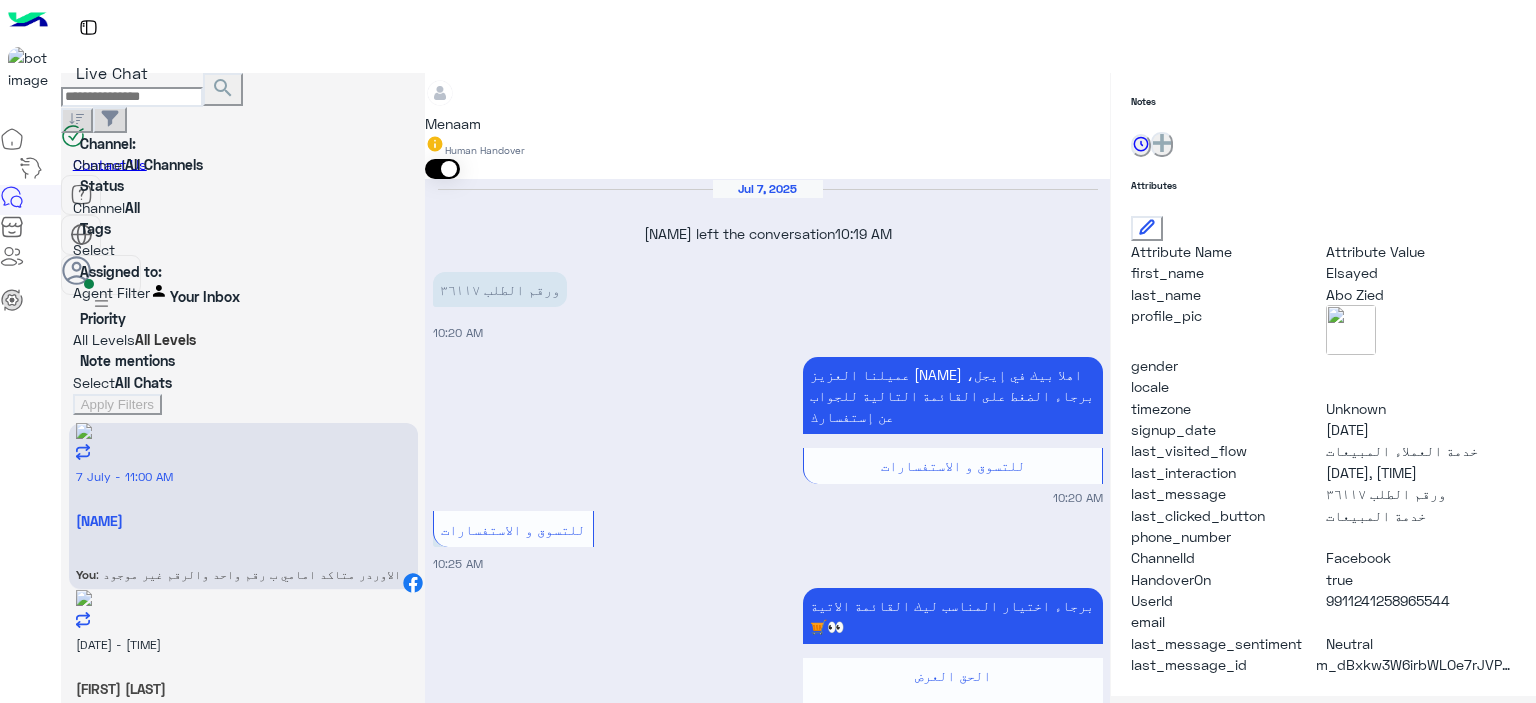 click on "7 July - 9:44 AM" at bounding box center (243, 475) 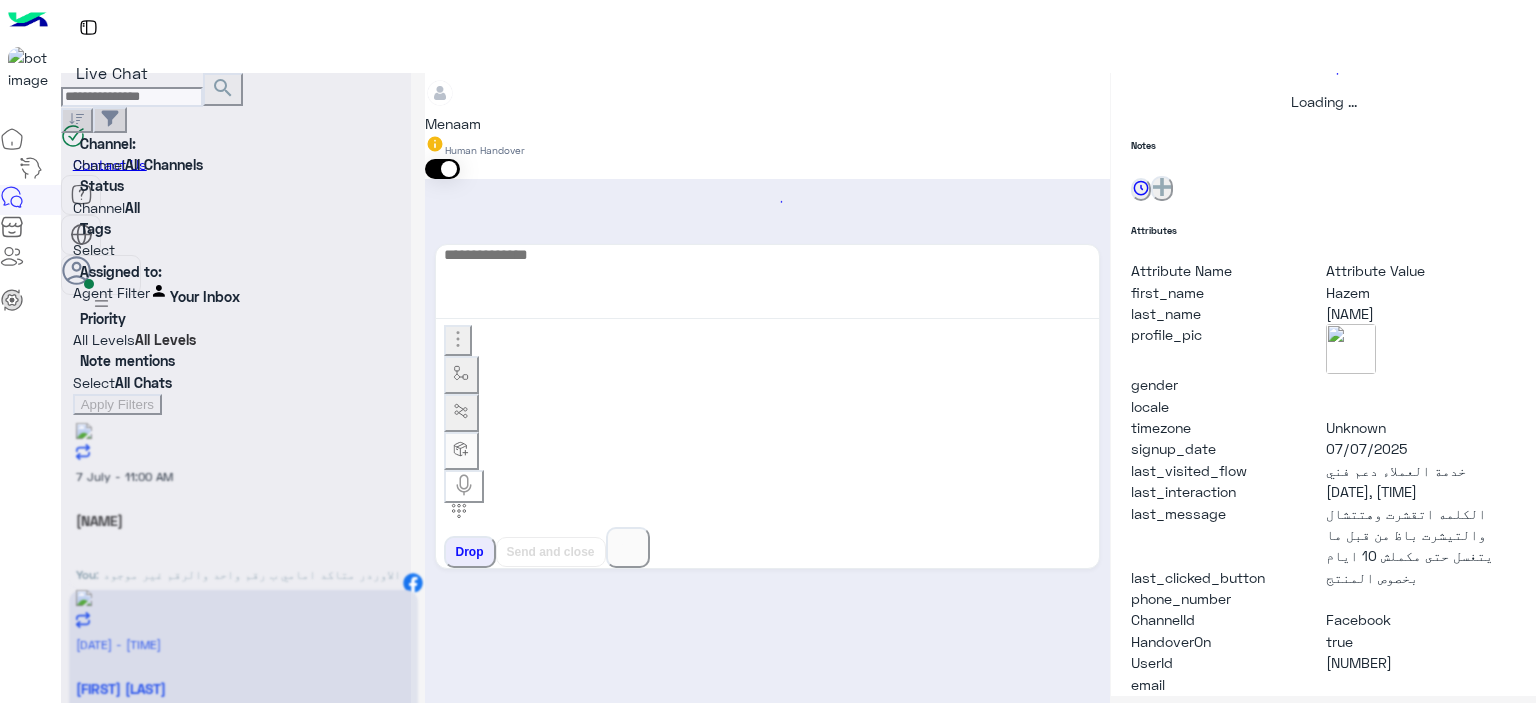 scroll, scrollTop: 0, scrollLeft: 0, axis: both 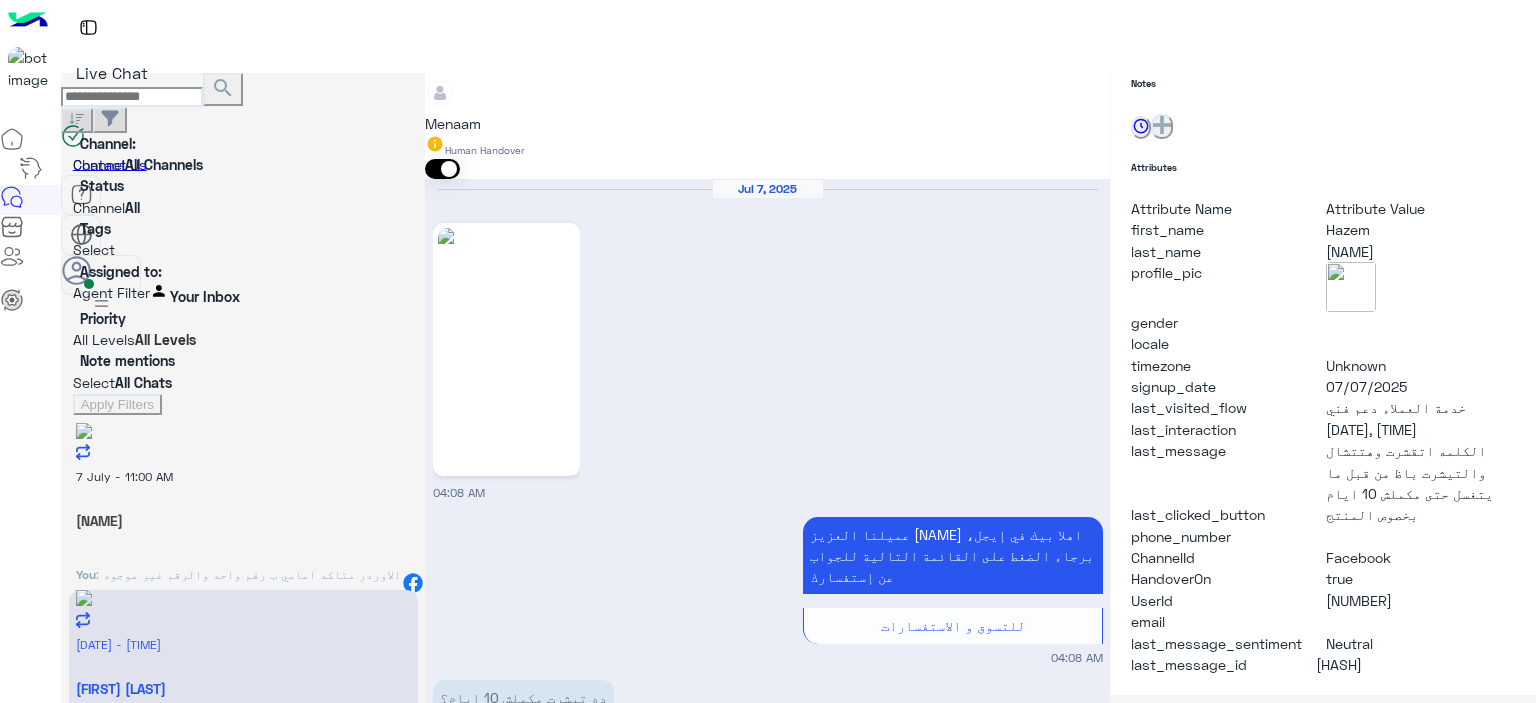 click on ": في انتظار المرتجع يرجع لينا وهيتم التواصل بحضرتك لتحويل المبلغ" at bounding box center (238, 583) 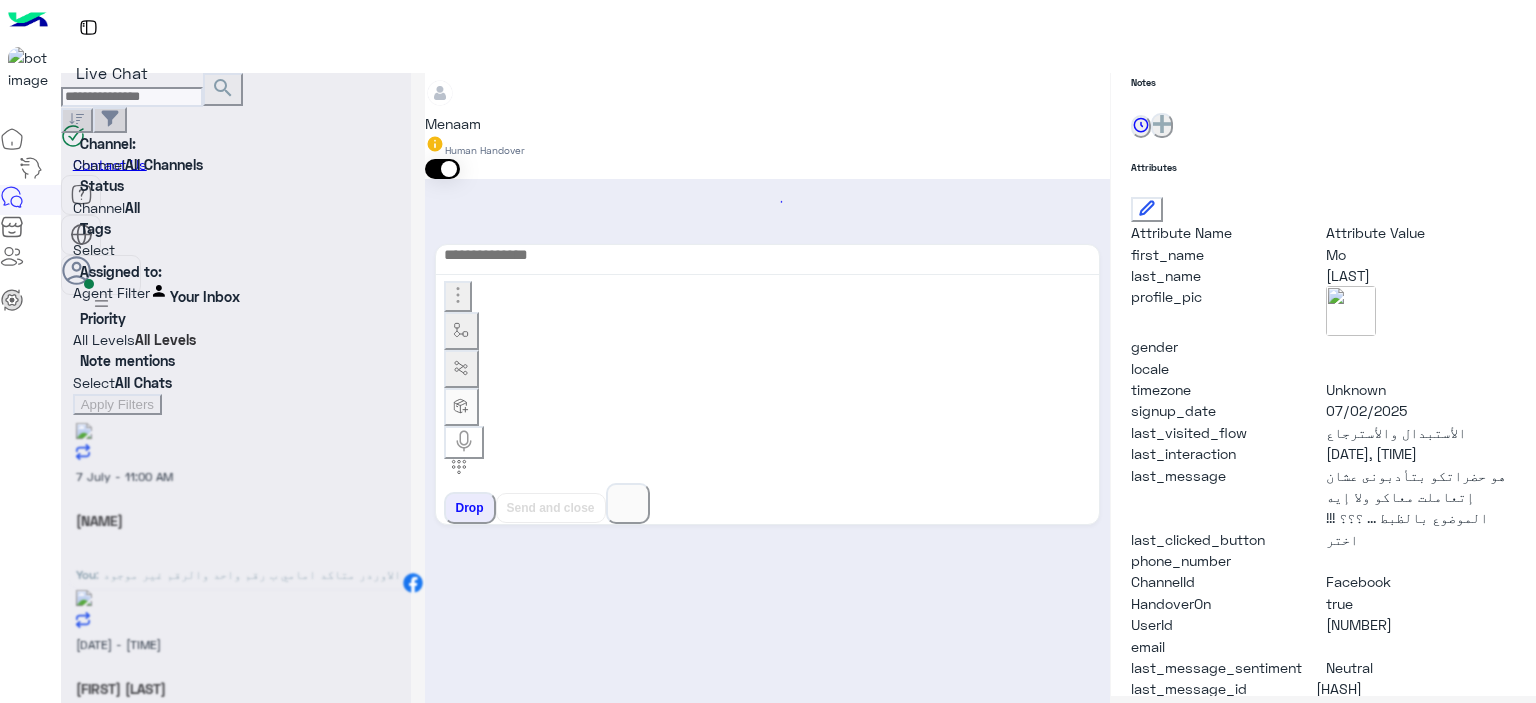 scroll, scrollTop: 456, scrollLeft: 0, axis: vertical 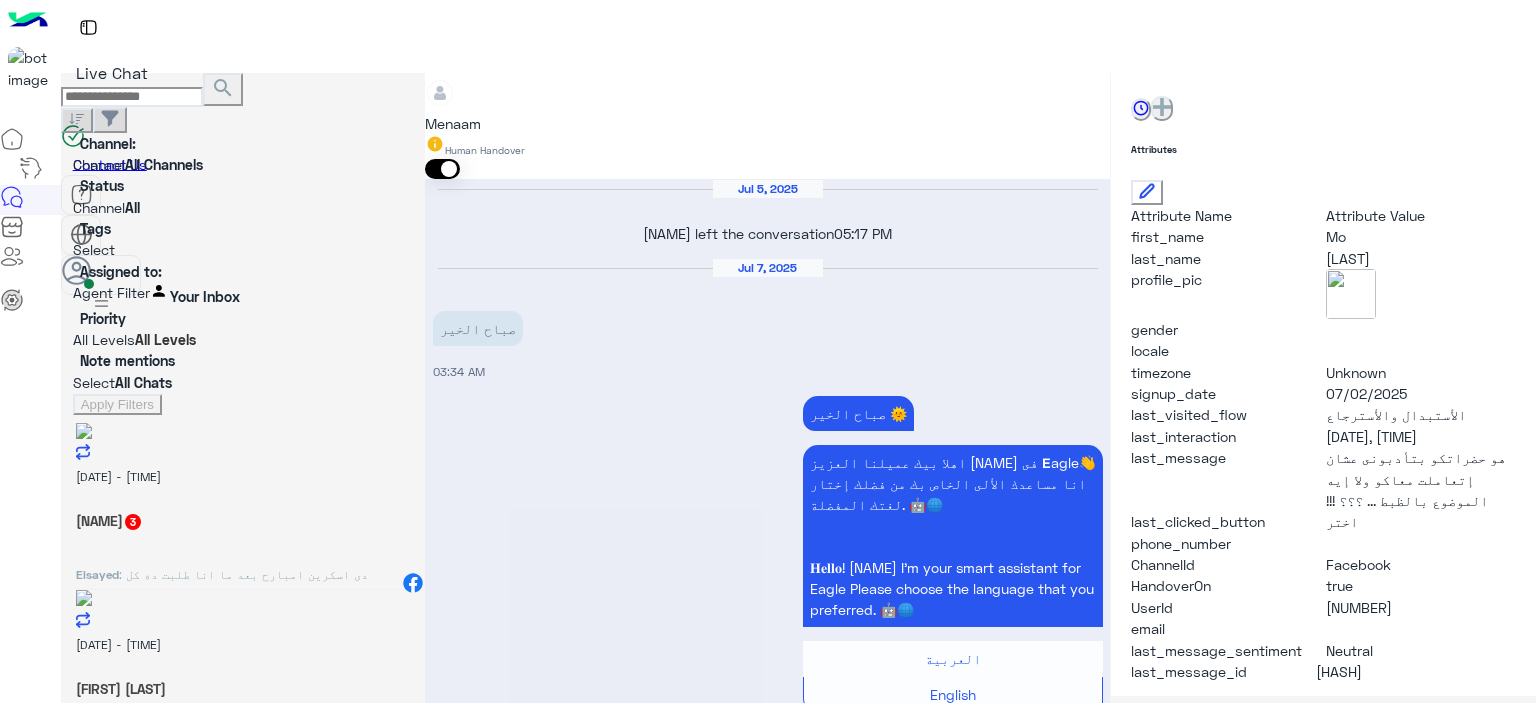 click on "Elsayed : دى اسكرين امبارح بعد ما انا طلبت ده كل البيانات الى انا دخلتها" at bounding box center (243, 584) 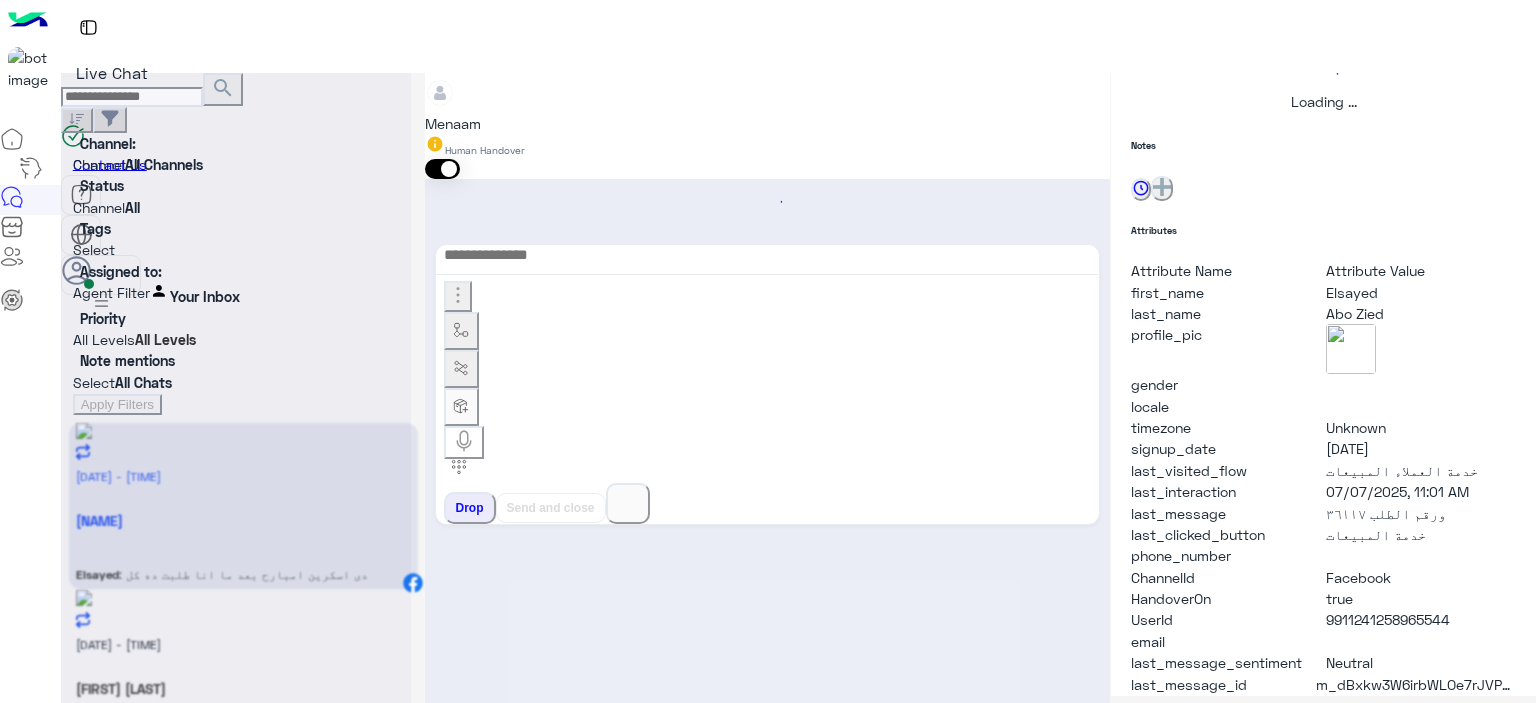 scroll, scrollTop: 514, scrollLeft: 0, axis: vertical 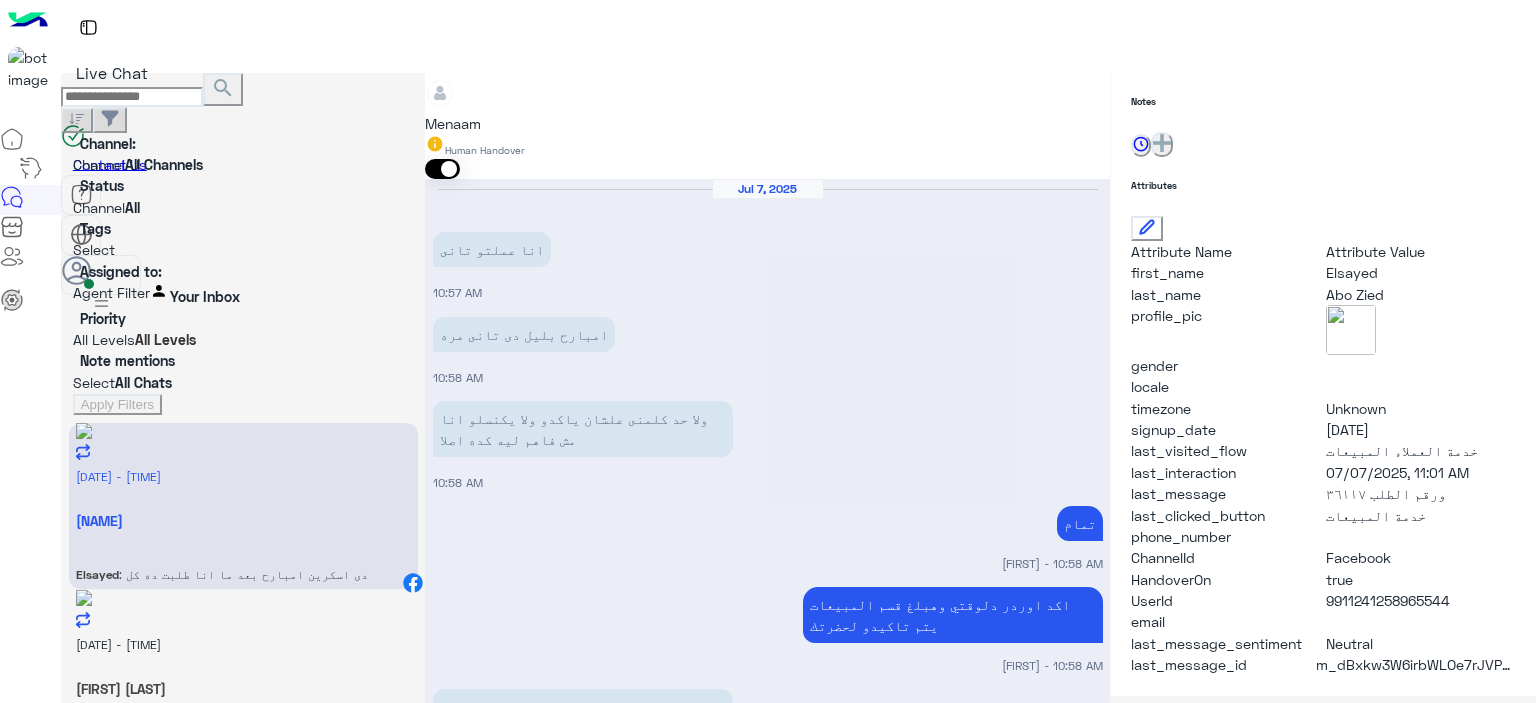 click at bounding box center (461, 1863) 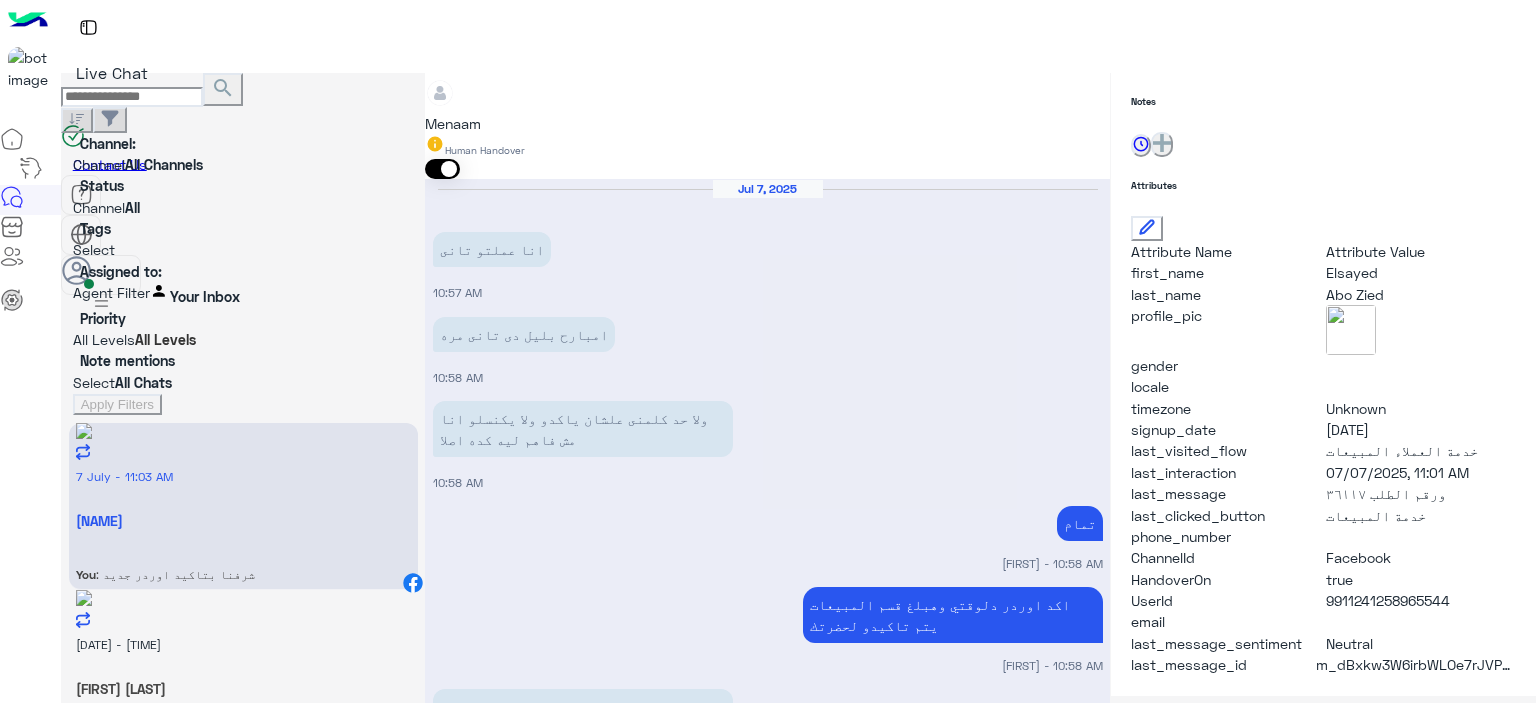 scroll, scrollTop: 1543, scrollLeft: 0, axis: vertical 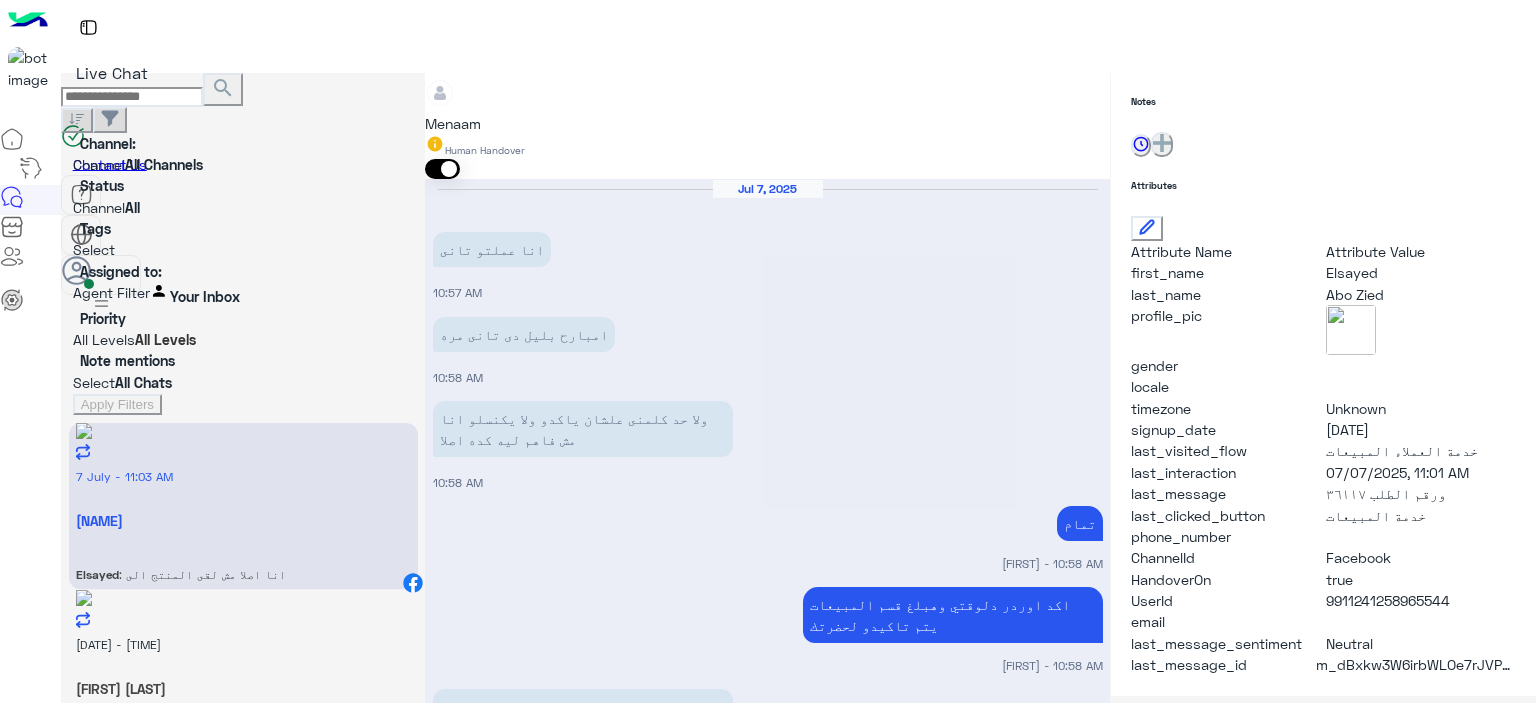 click at bounding box center [767, 2579] 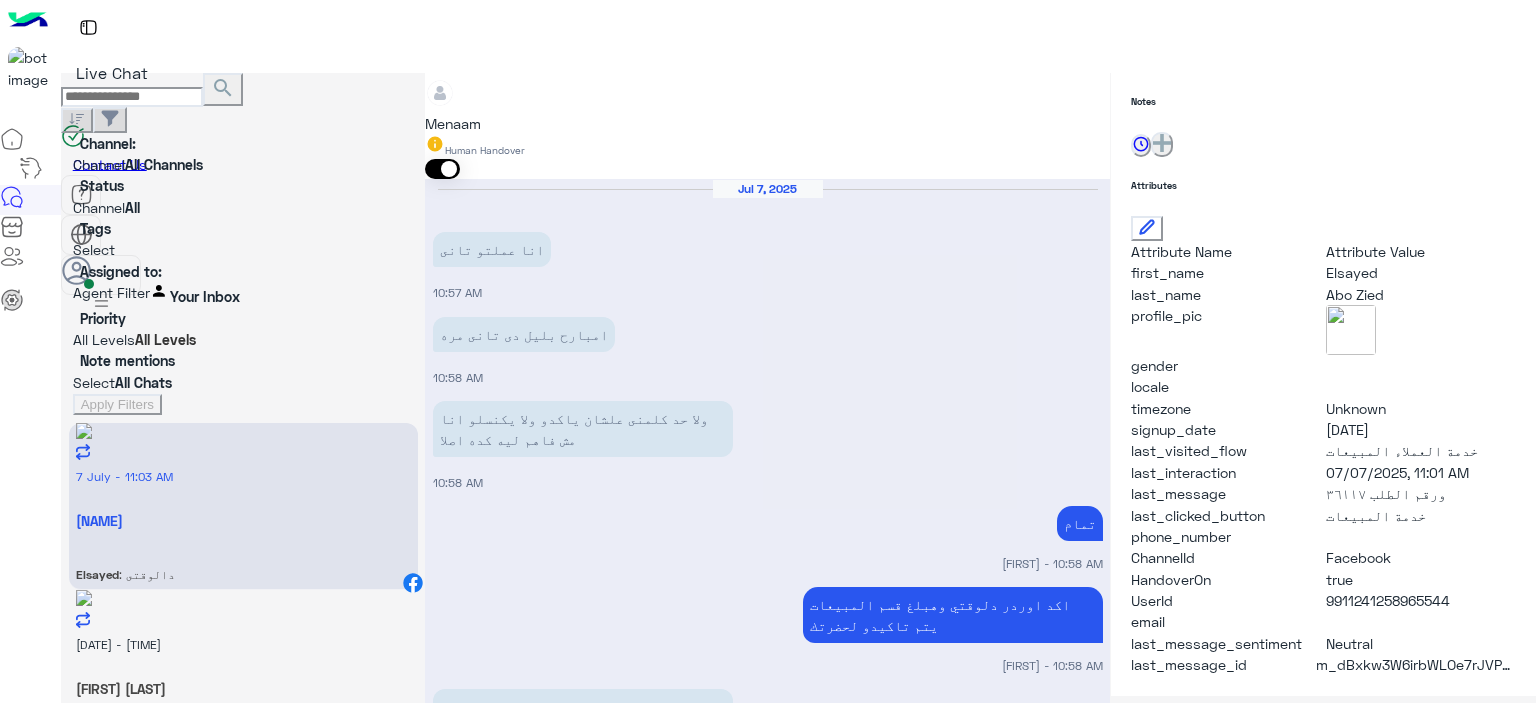 scroll, scrollTop: 1652, scrollLeft: 0, axis: vertical 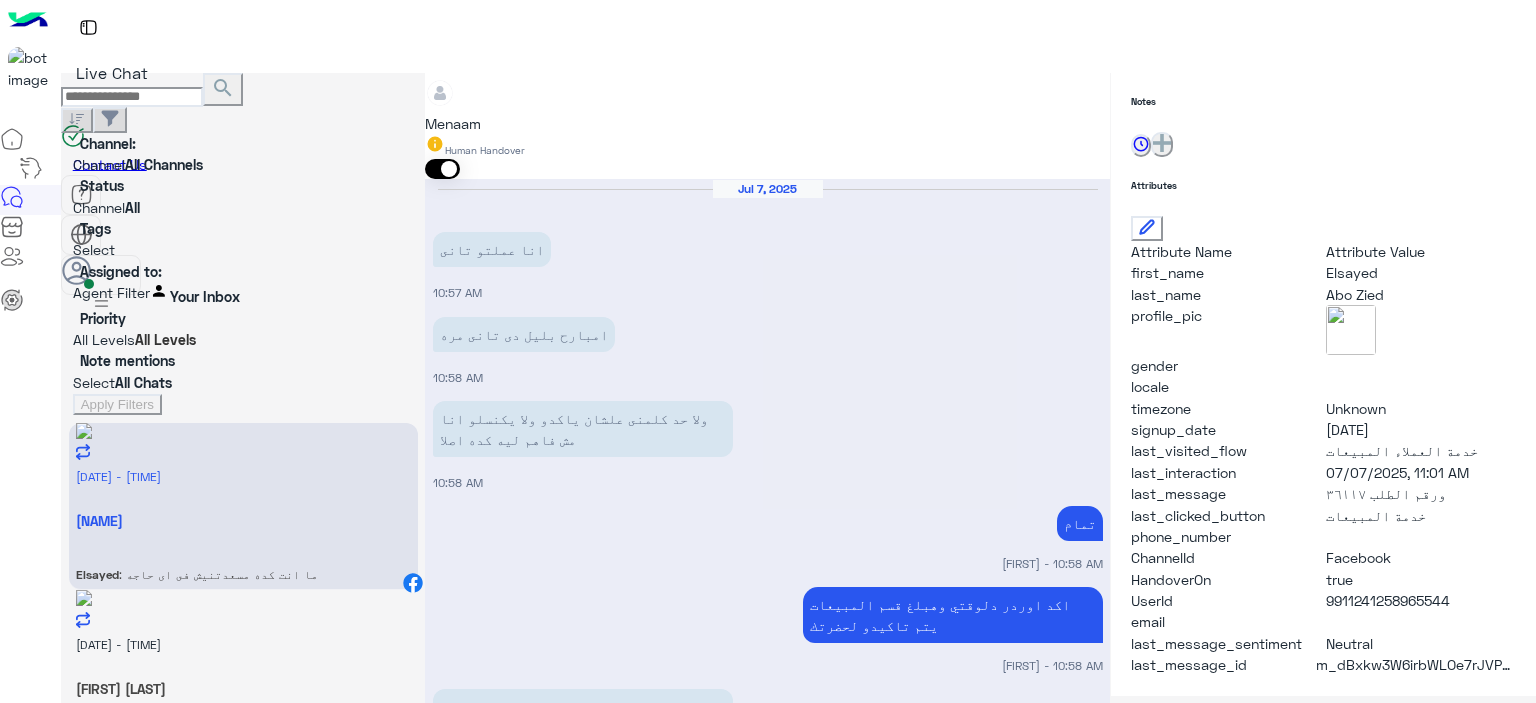click at bounding box center [767, 2882] 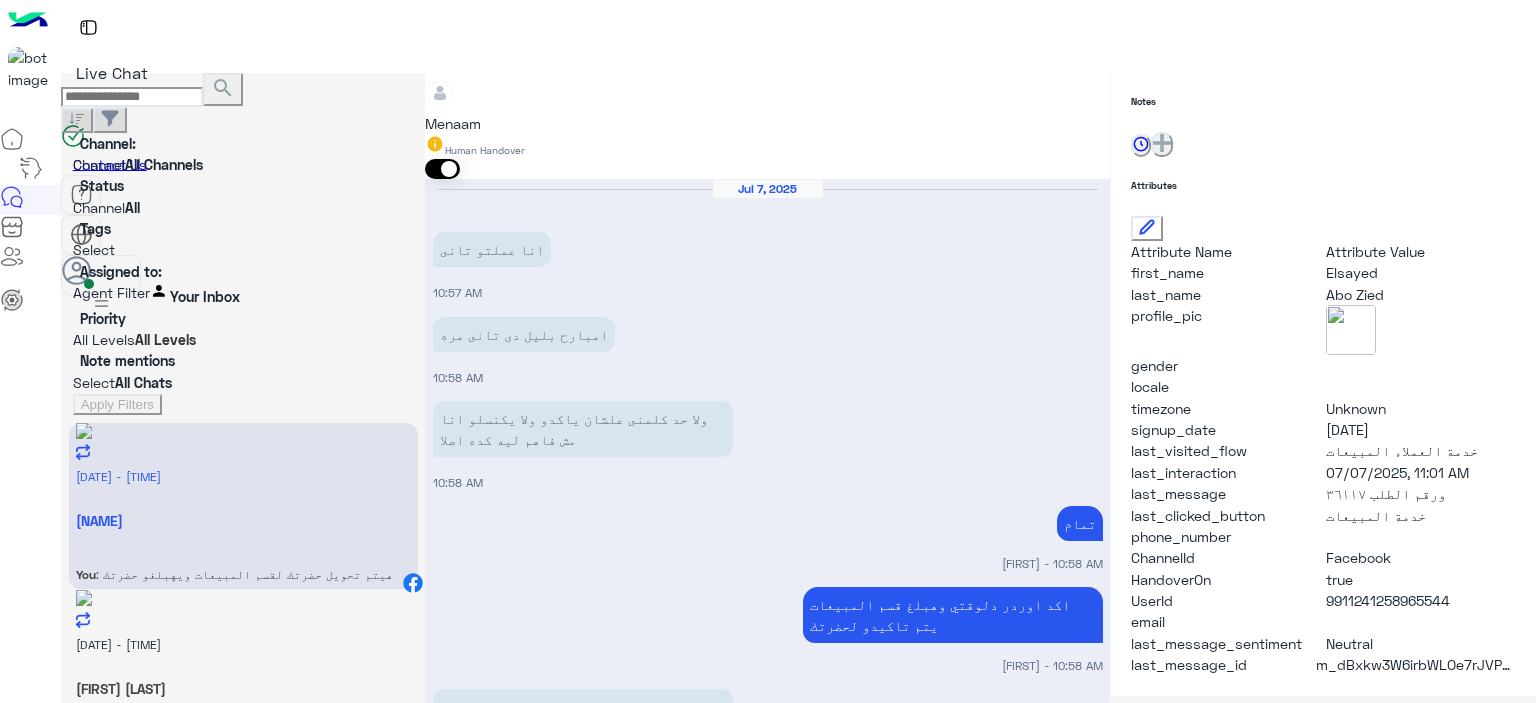 scroll, scrollTop: 1992, scrollLeft: 0, axis: vertical 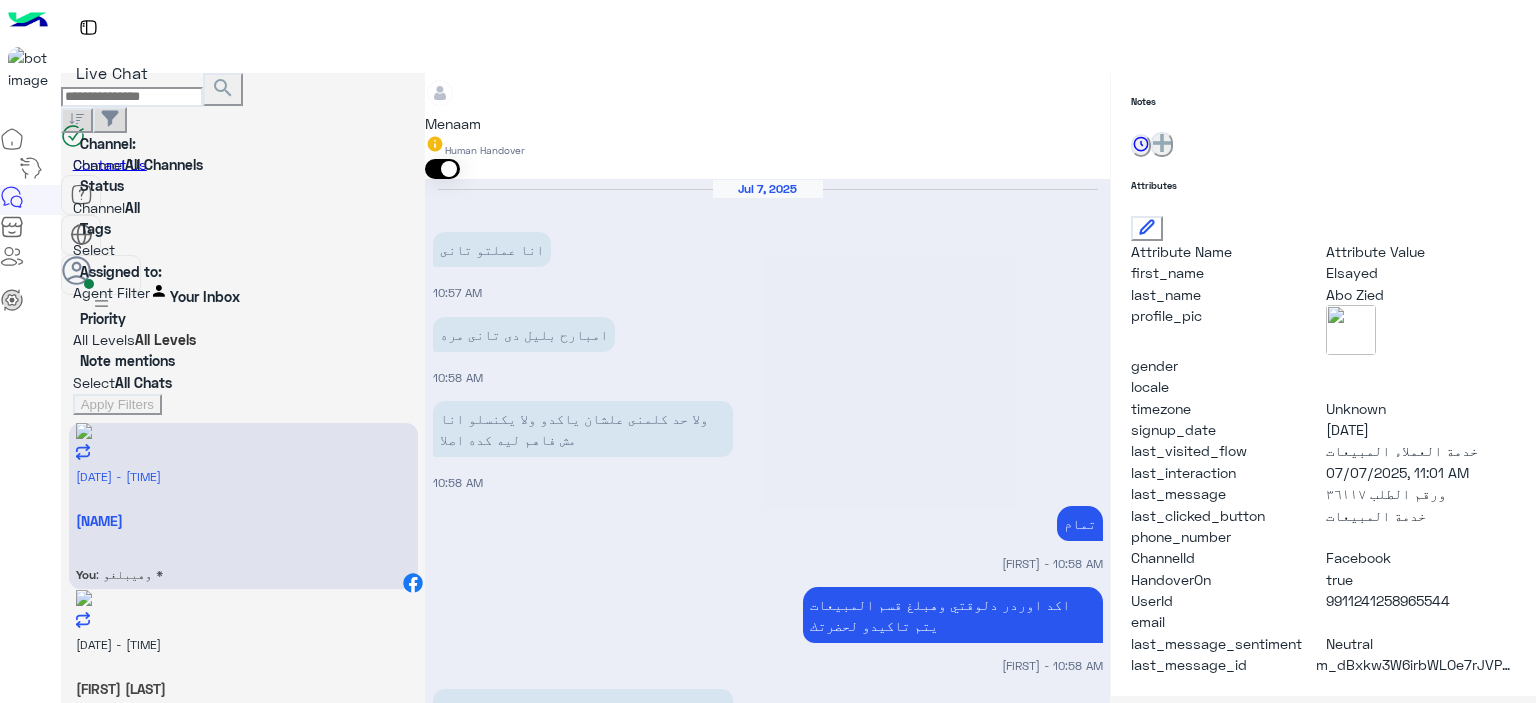 click at bounding box center (767, 83) 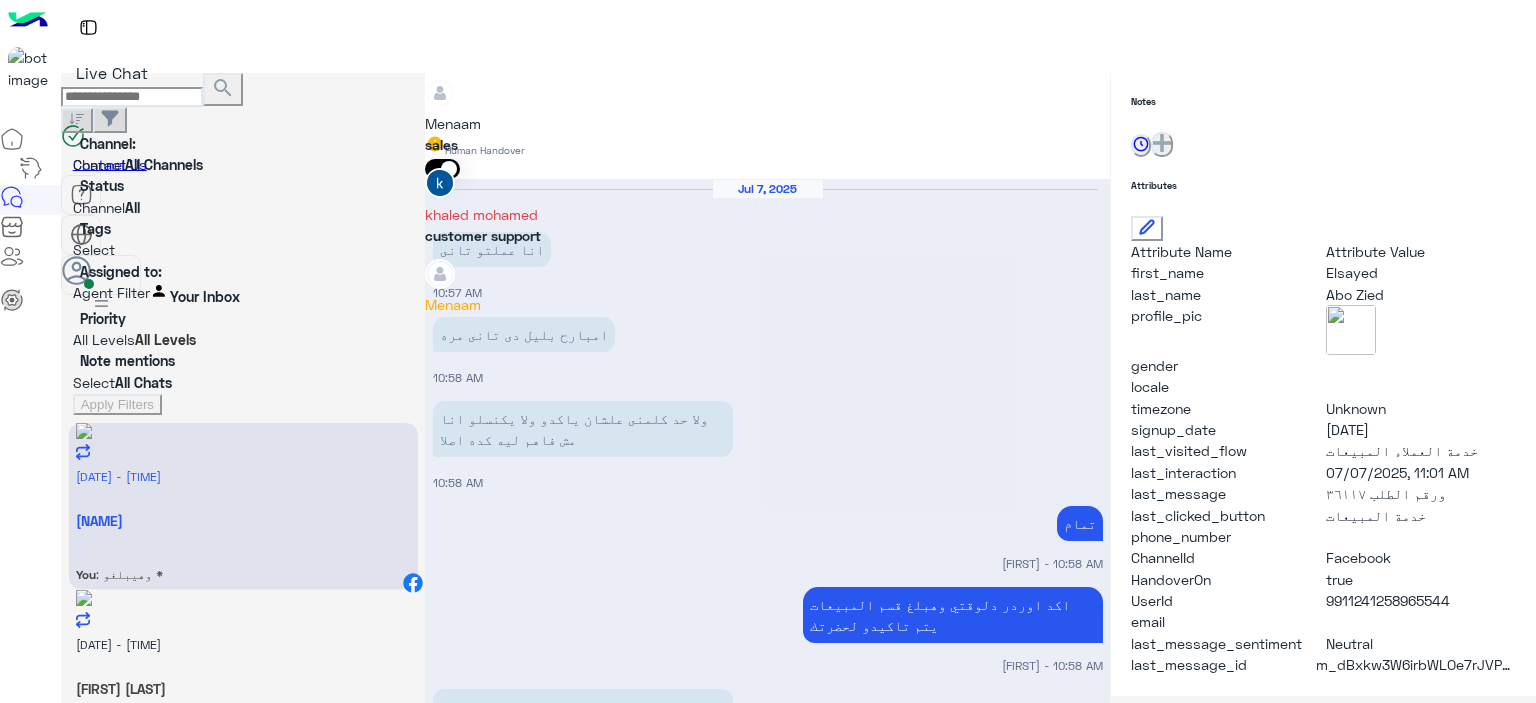 scroll, scrollTop: 1901, scrollLeft: 0, axis: vertical 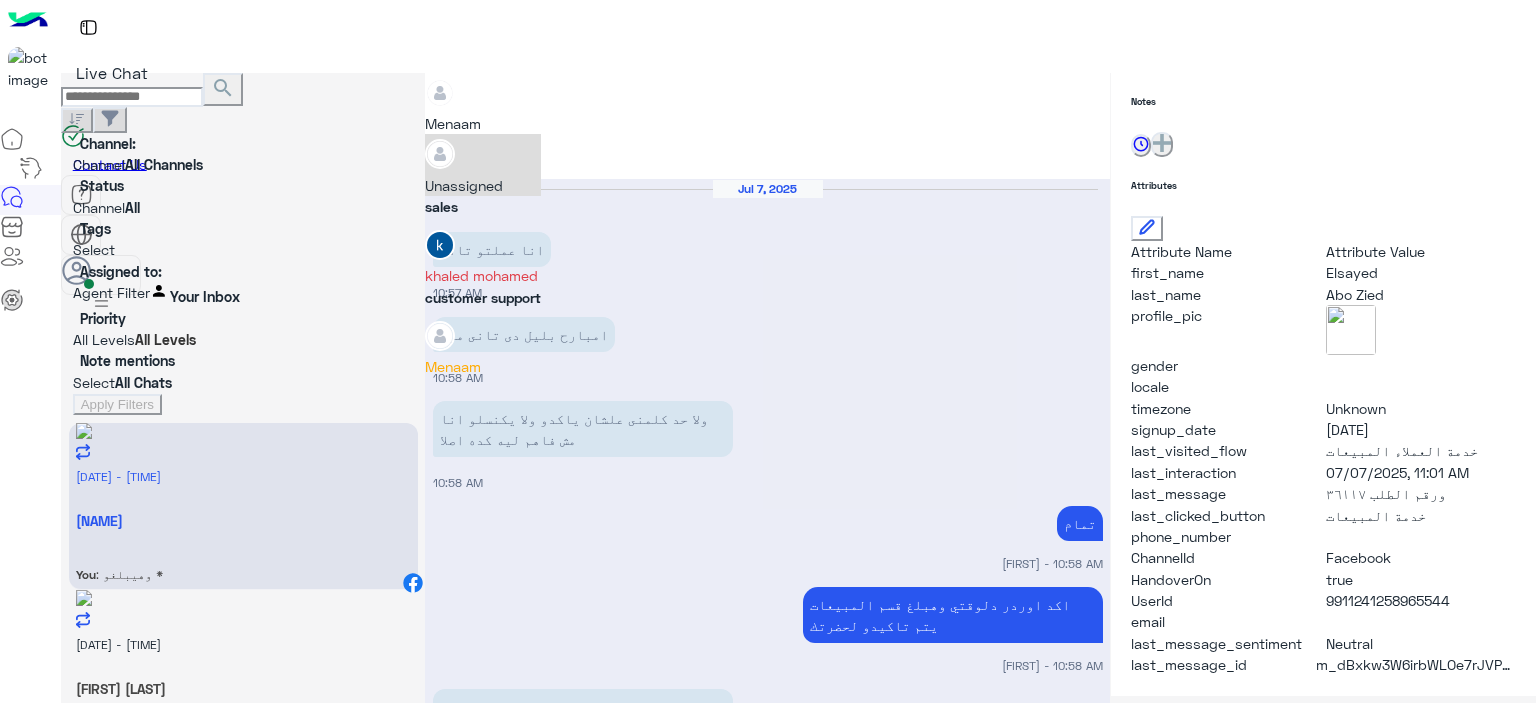 click on "دالوقتى   11:03 AM" at bounding box center (768, 2625) 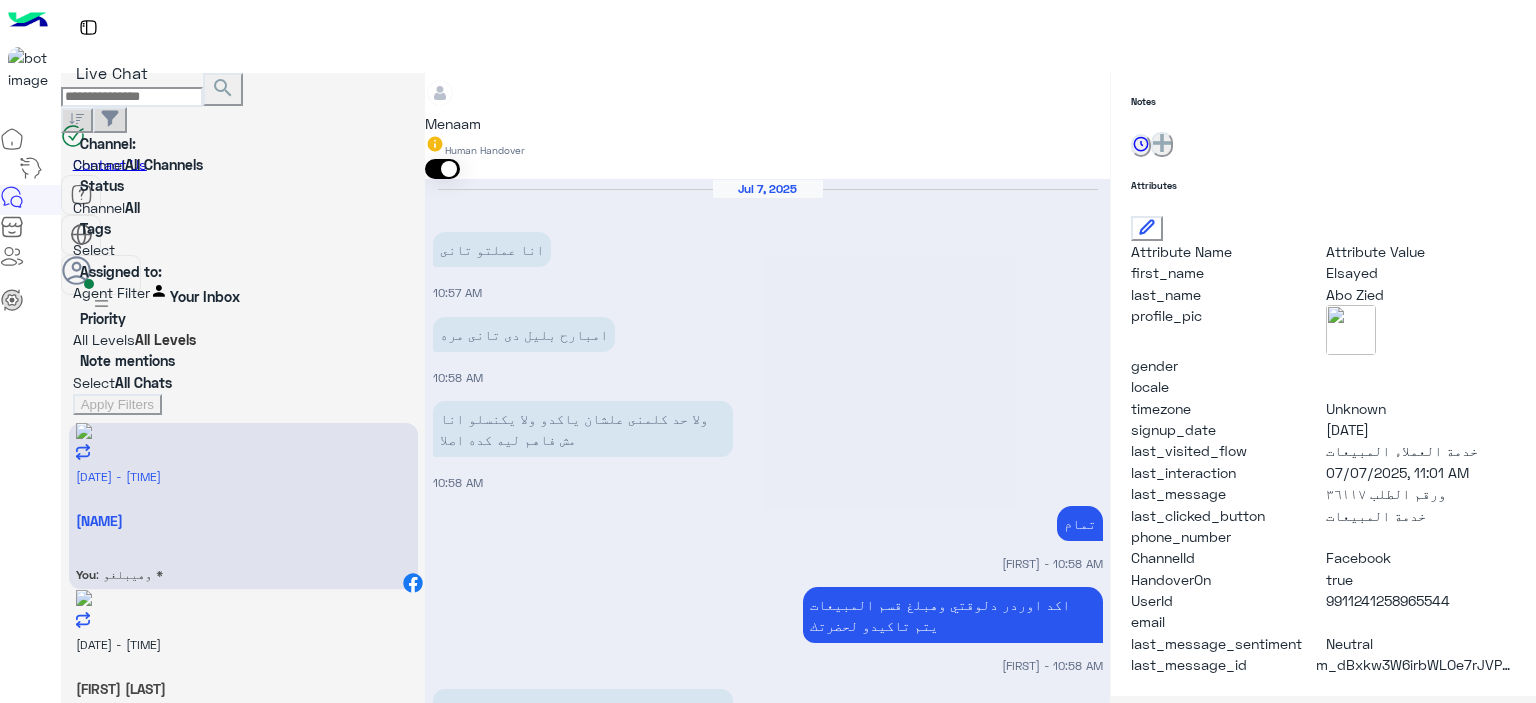 click on "[FIRST] [LAST]" at bounding box center (243, 520) 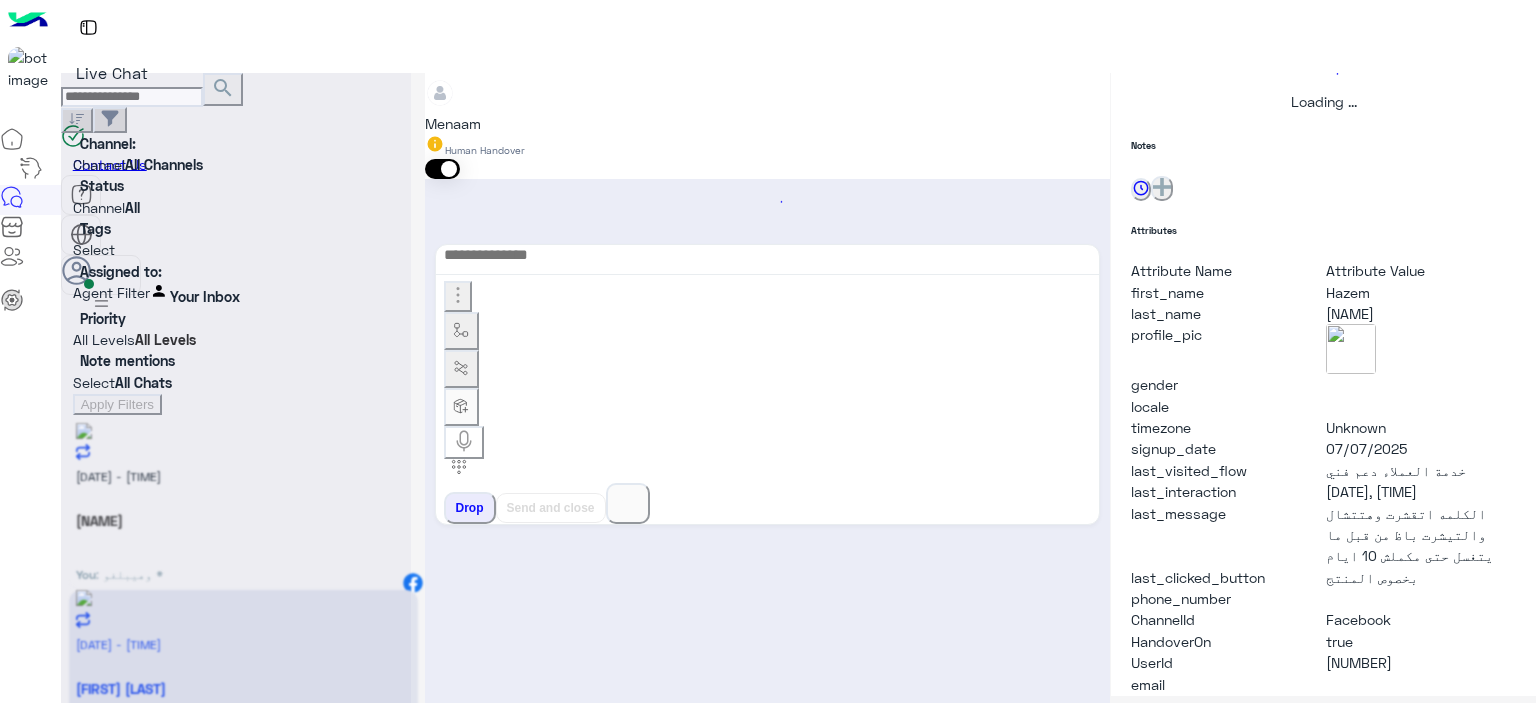scroll, scrollTop: 514, scrollLeft: 0, axis: vertical 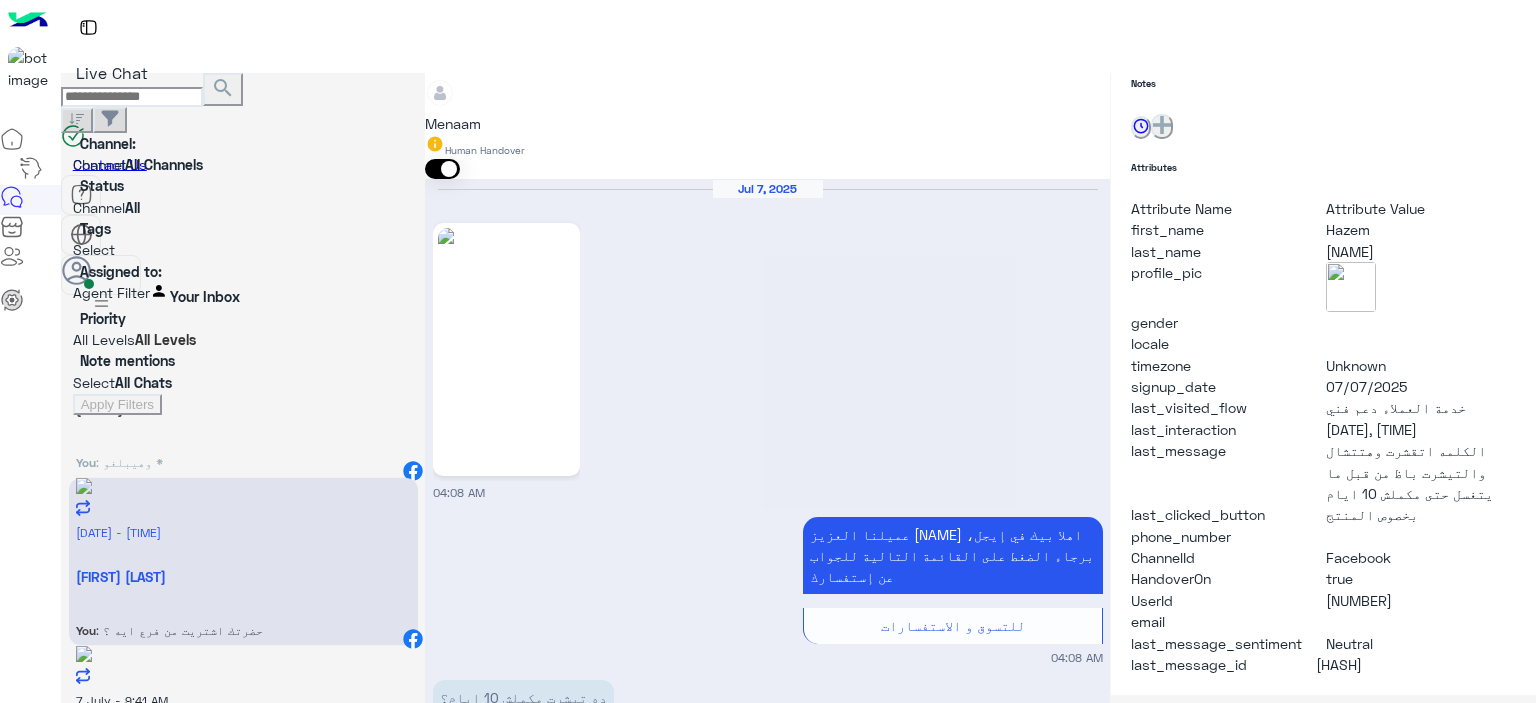 click on "[FIRST] [LAST]" at bounding box center [243, 408] 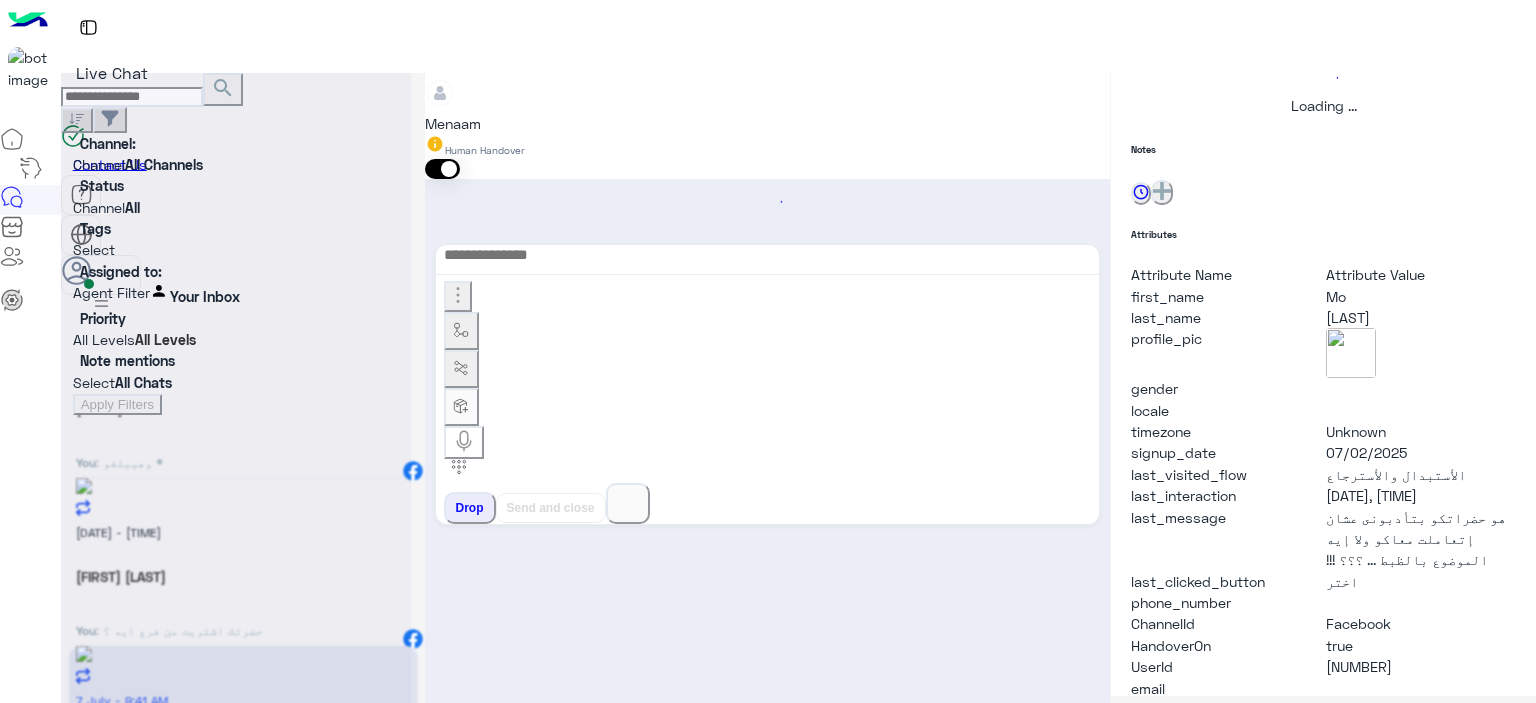 scroll, scrollTop: 514, scrollLeft: 0, axis: vertical 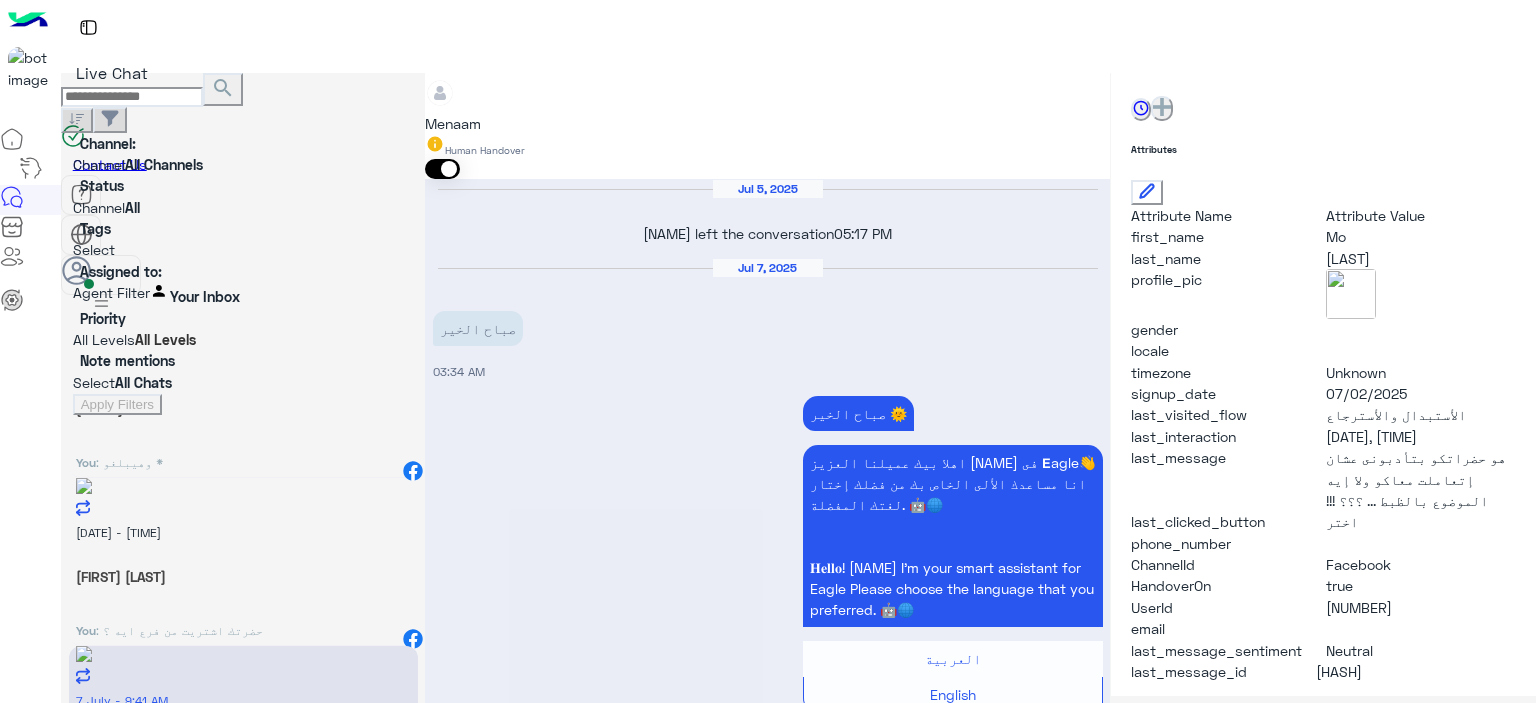 click on ": تمام يافندم مفيش مشكله
حضرتك حابب تشرفنا ب الفاتوره في فرع الشرقيه للاستبدال ولا من خلال مندوب شحن مع تحمل حضرتك مصاريف شحن ؟" at bounding box center [129, 462] 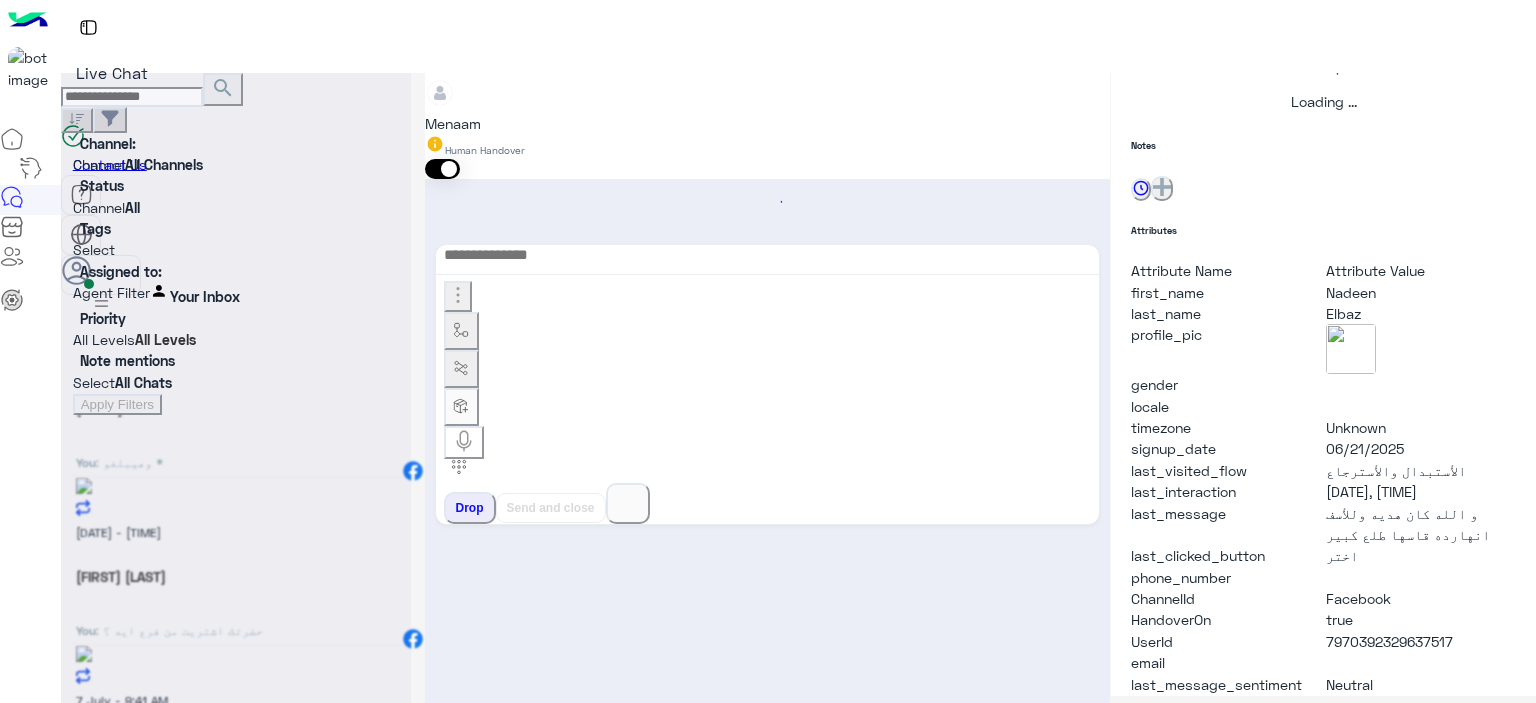 scroll, scrollTop: 514, scrollLeft: 0, axis: vertical 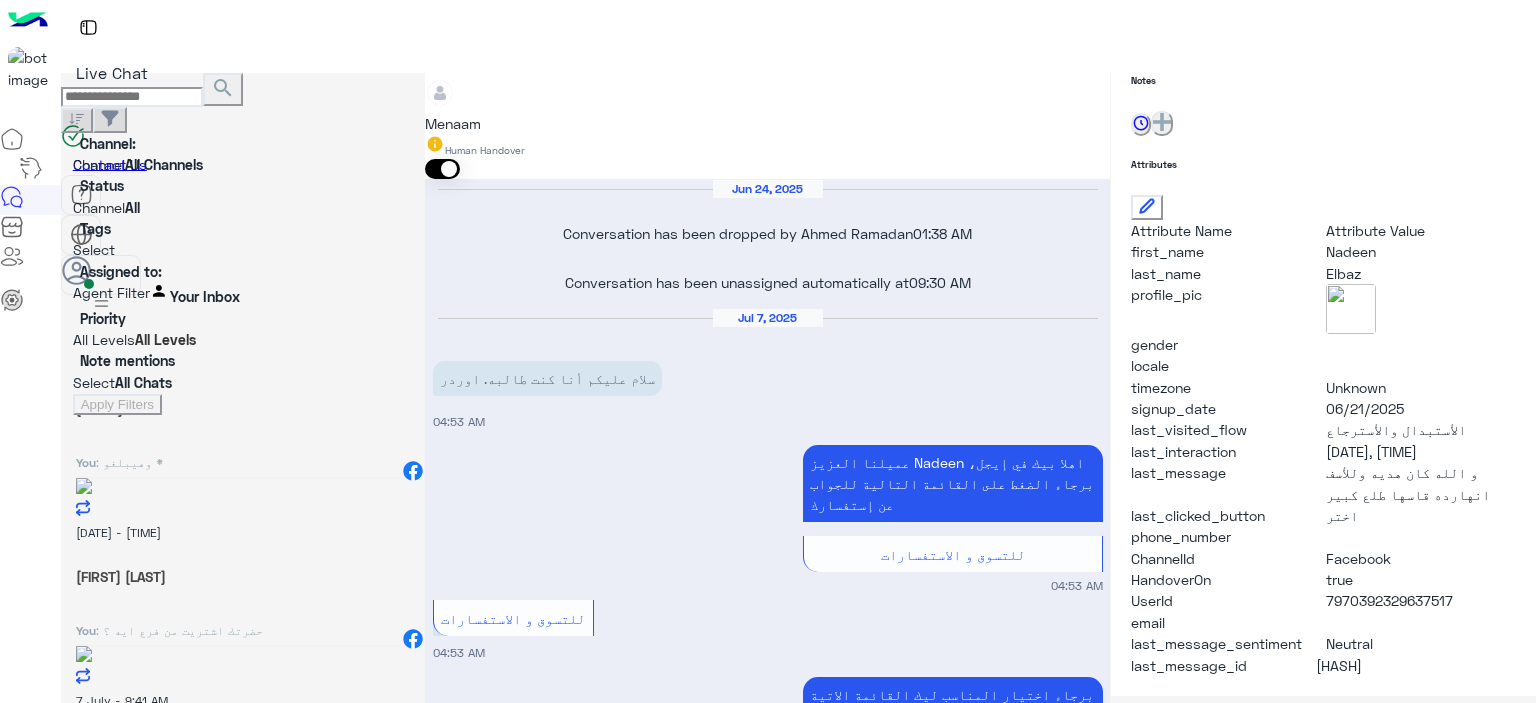 click on ": ممكن رقم الاوردر ؟" at bounding box center (129, 462) 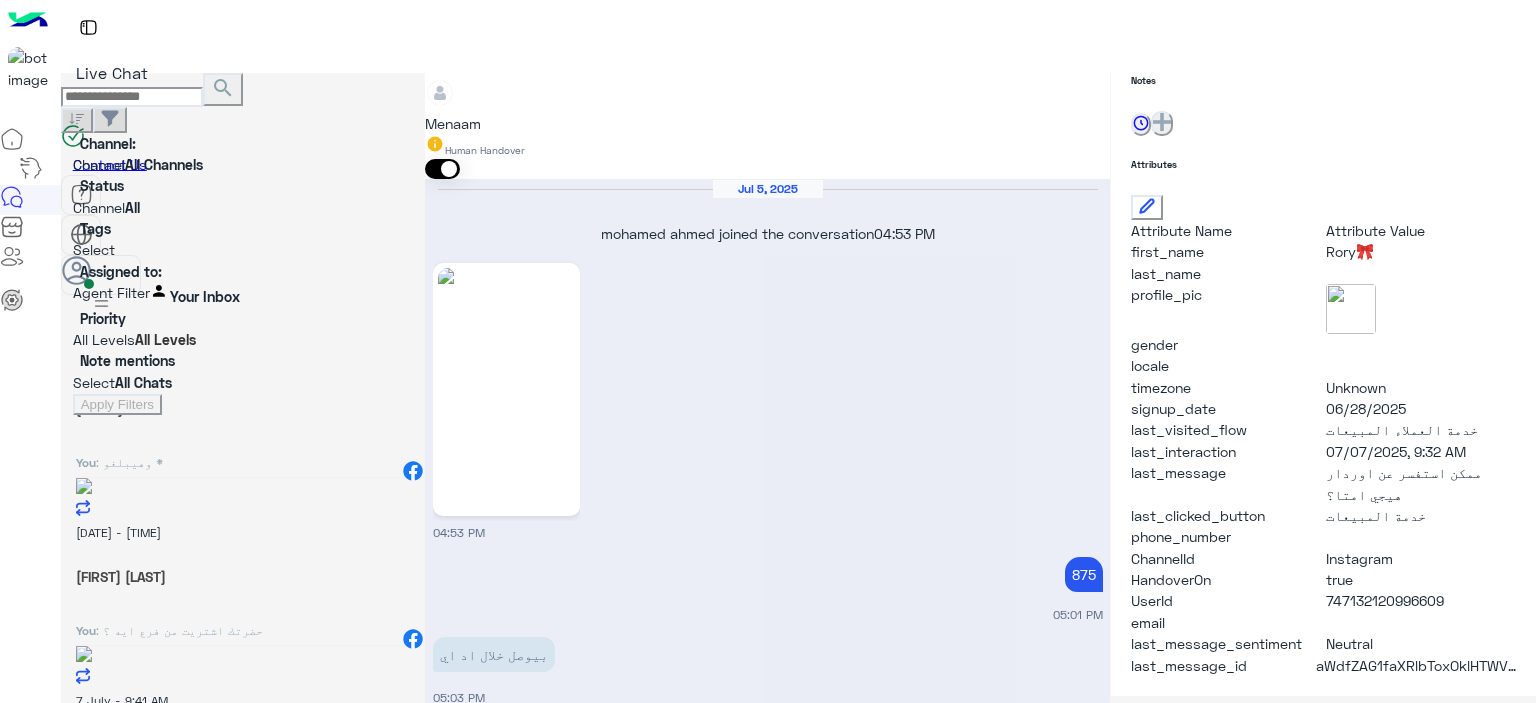 scroll, scrollTop: 456, scrollLeft: 0, axis: vertical 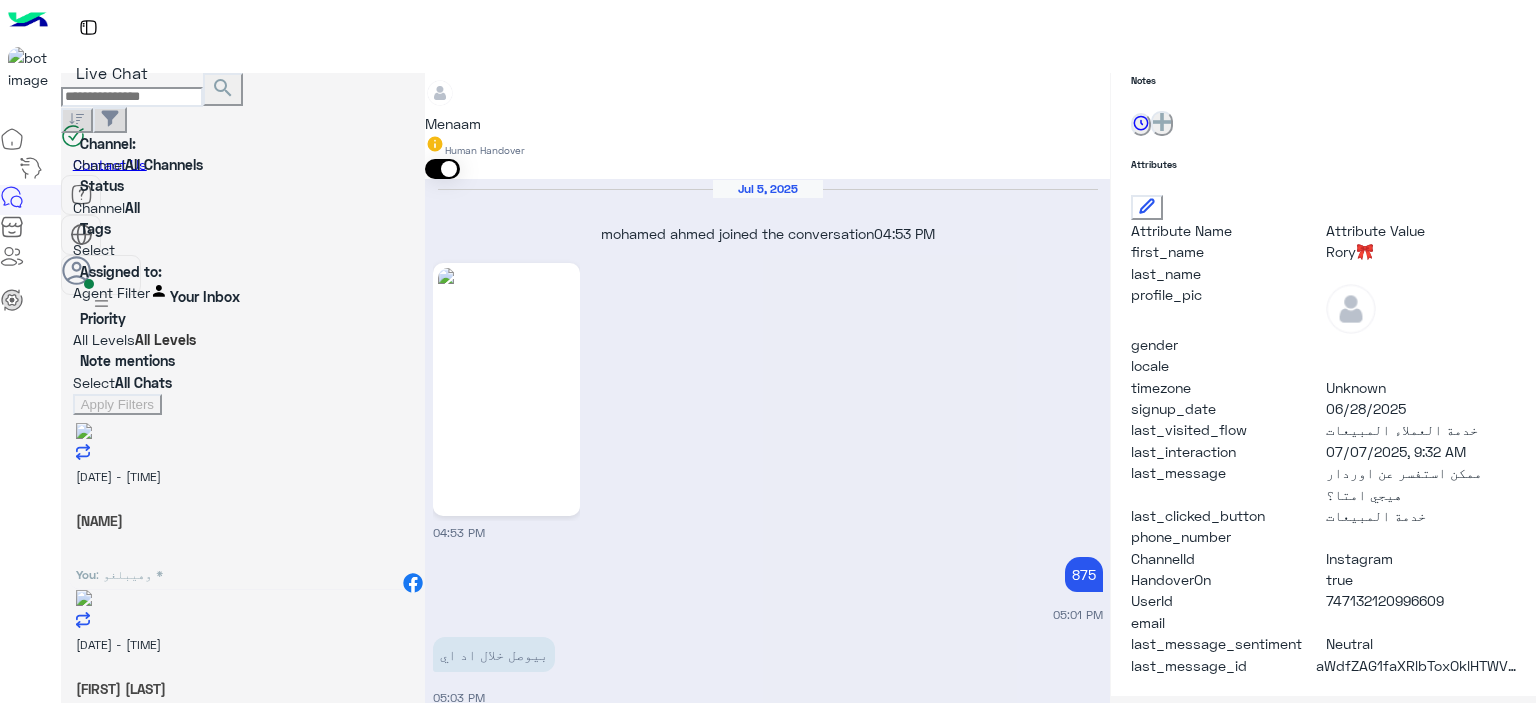 click on "You  : وهيبلغو *" at bounding box center (243, 571) 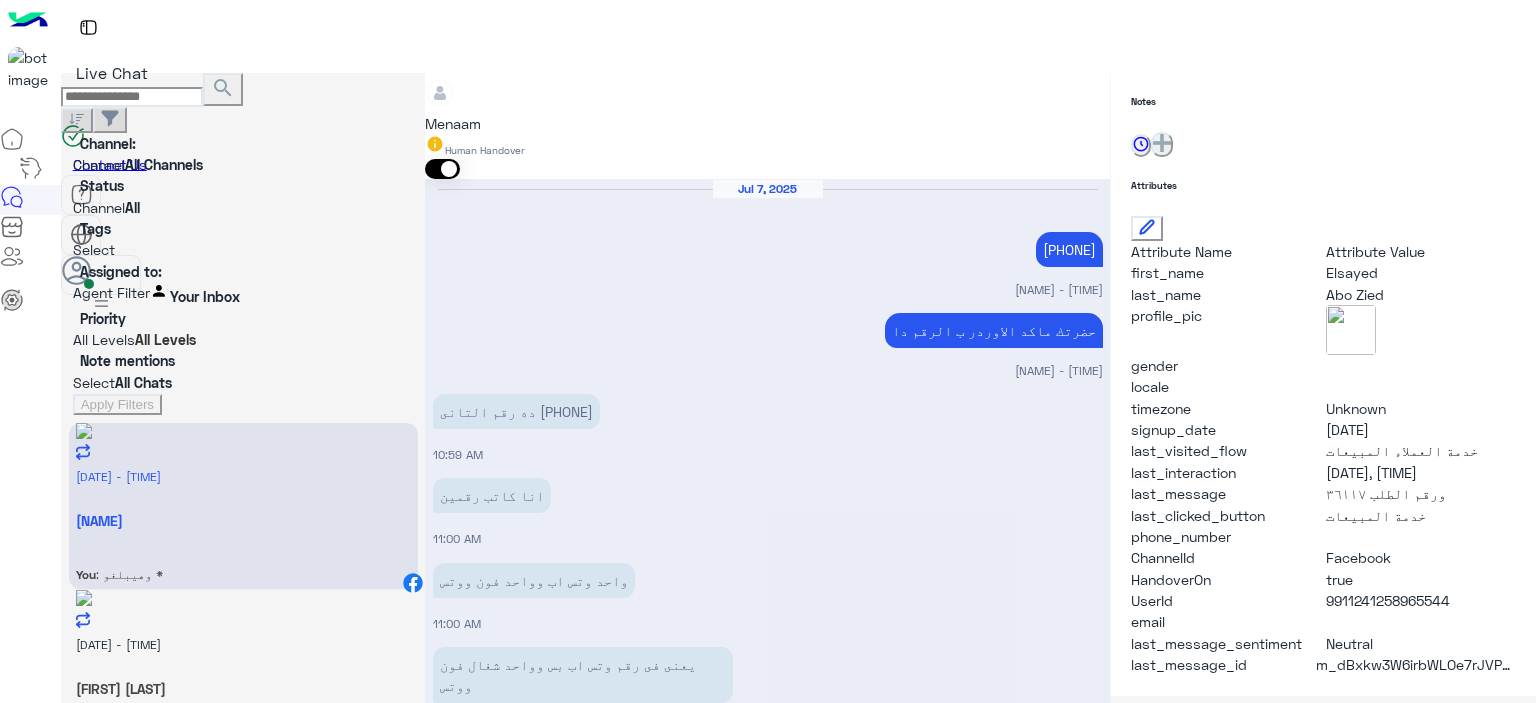 scroll, scrollTop: 456, scrollLeft: 0, axis: vertical 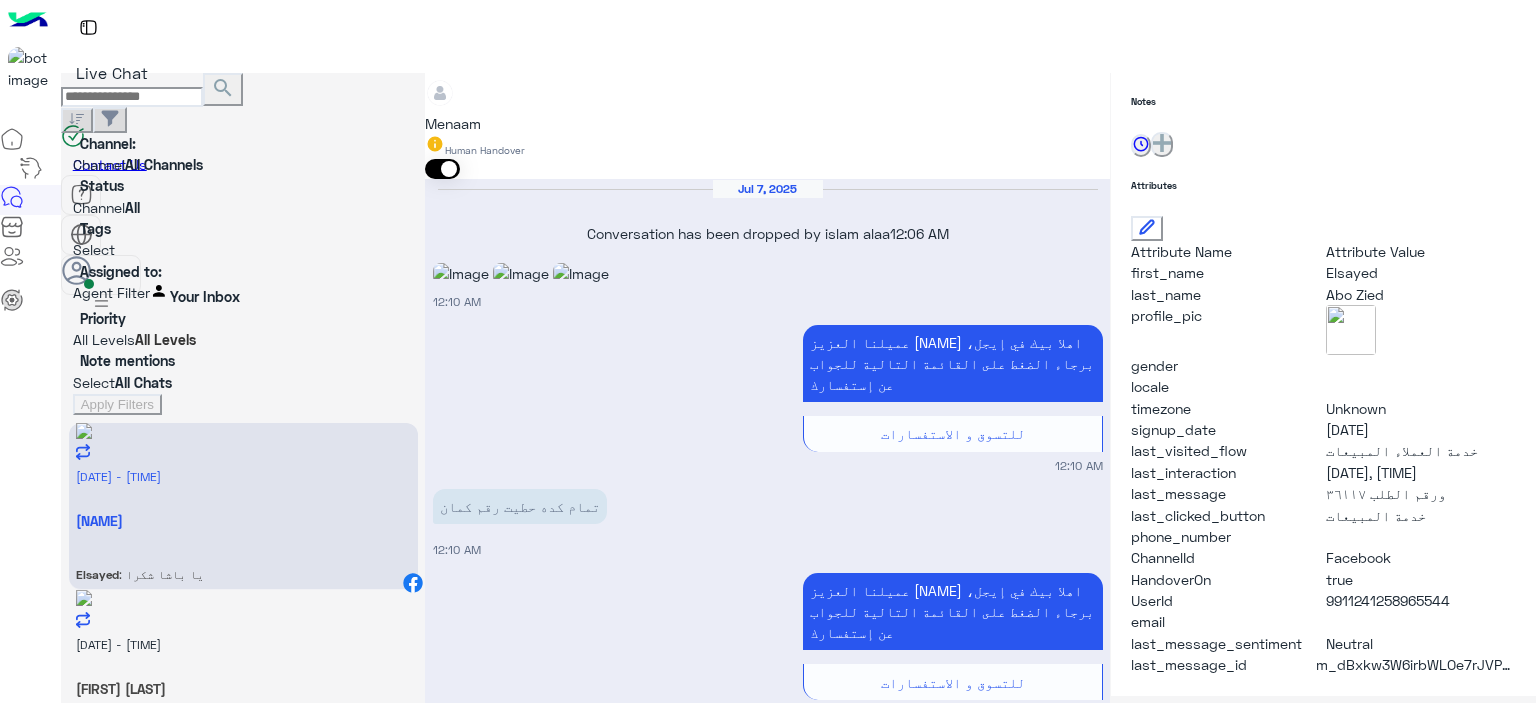 click at bounding box center (767, 6171) 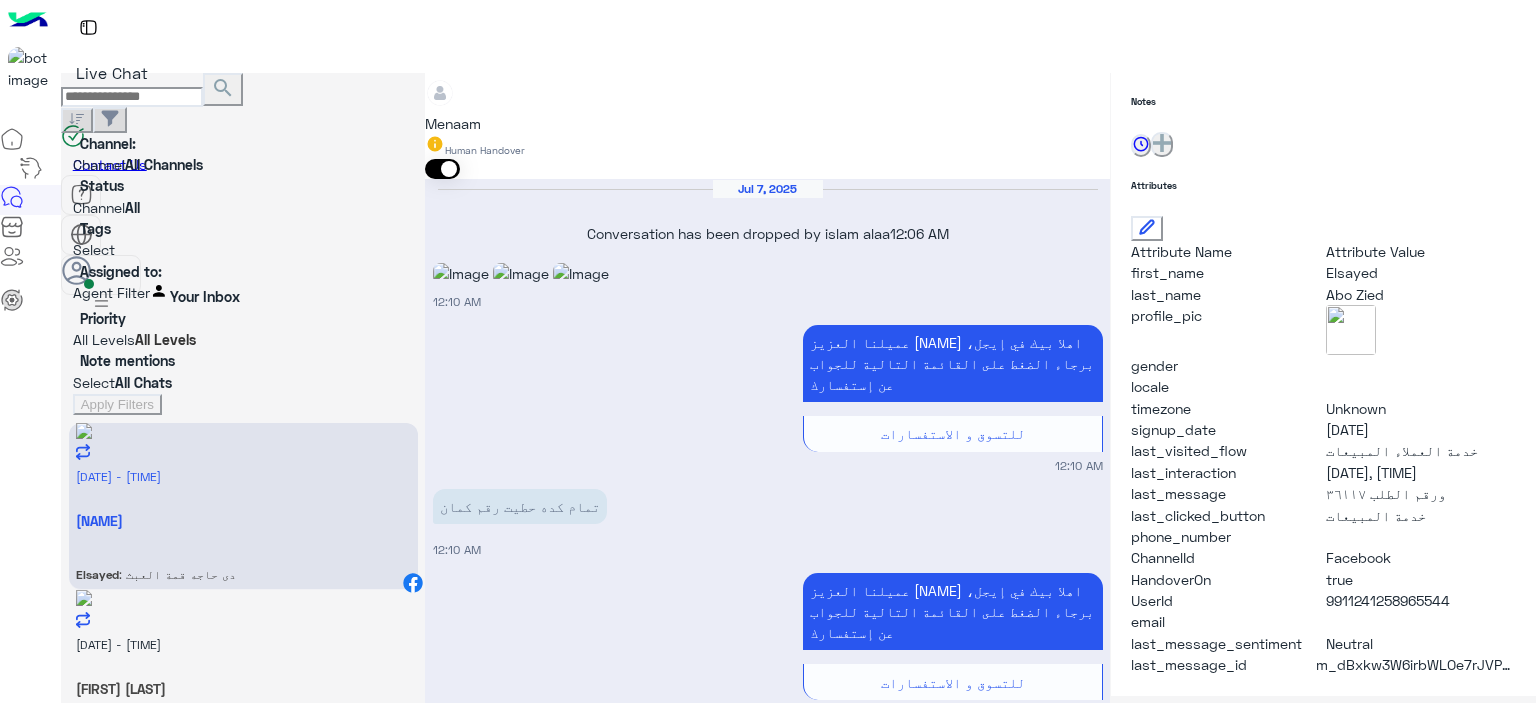 click at bounding box center (767, 6300) 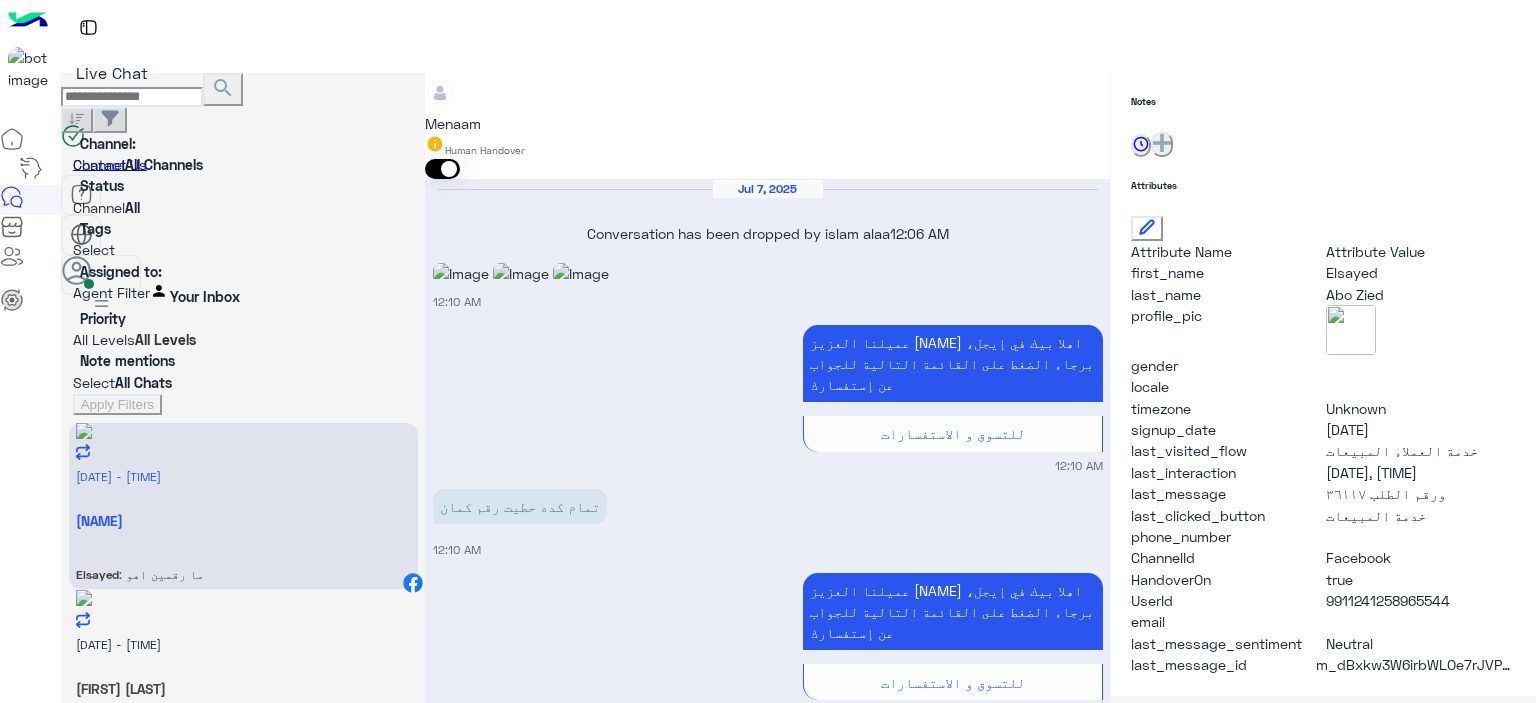 scroll, scrollTop: 5192, scrollLeft: 0, axis: vertical 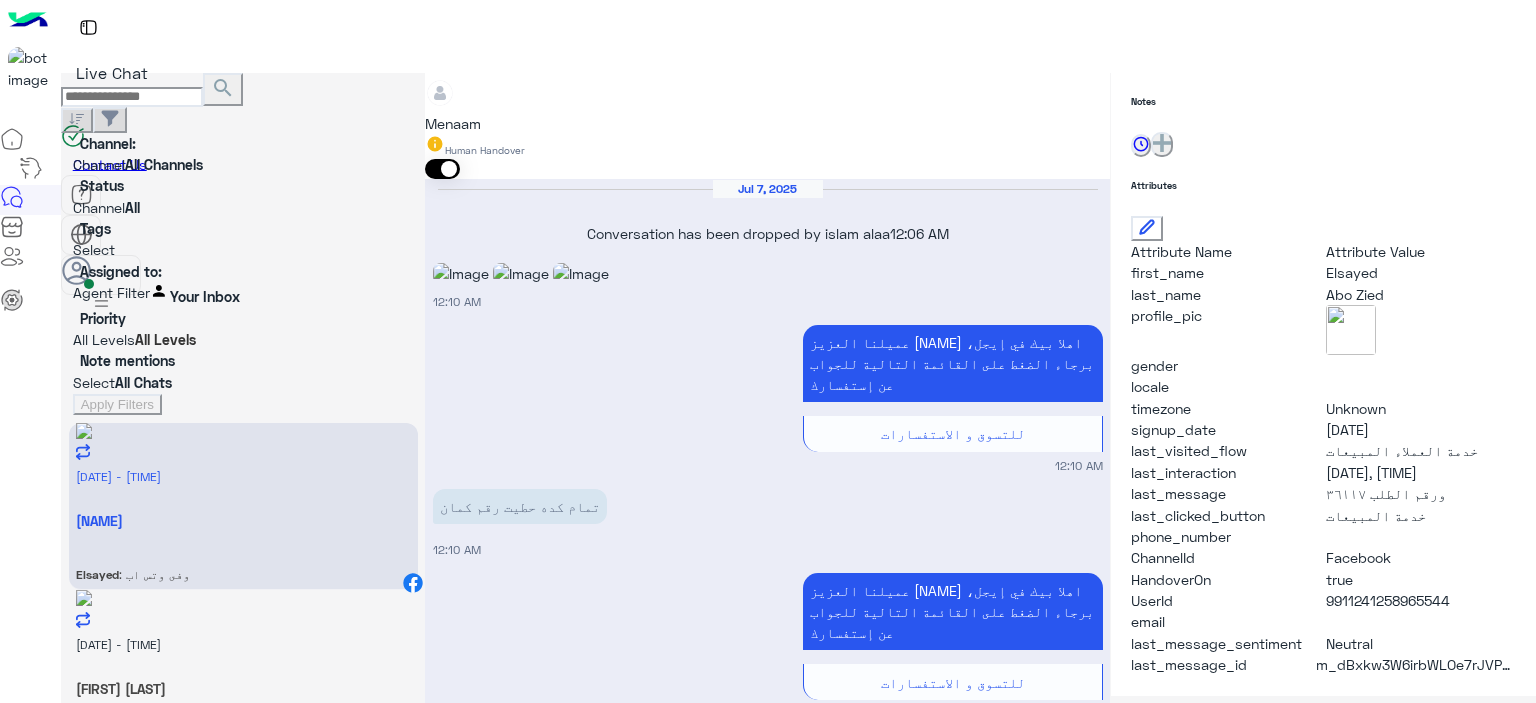 click at bounding box center [458, 6922] 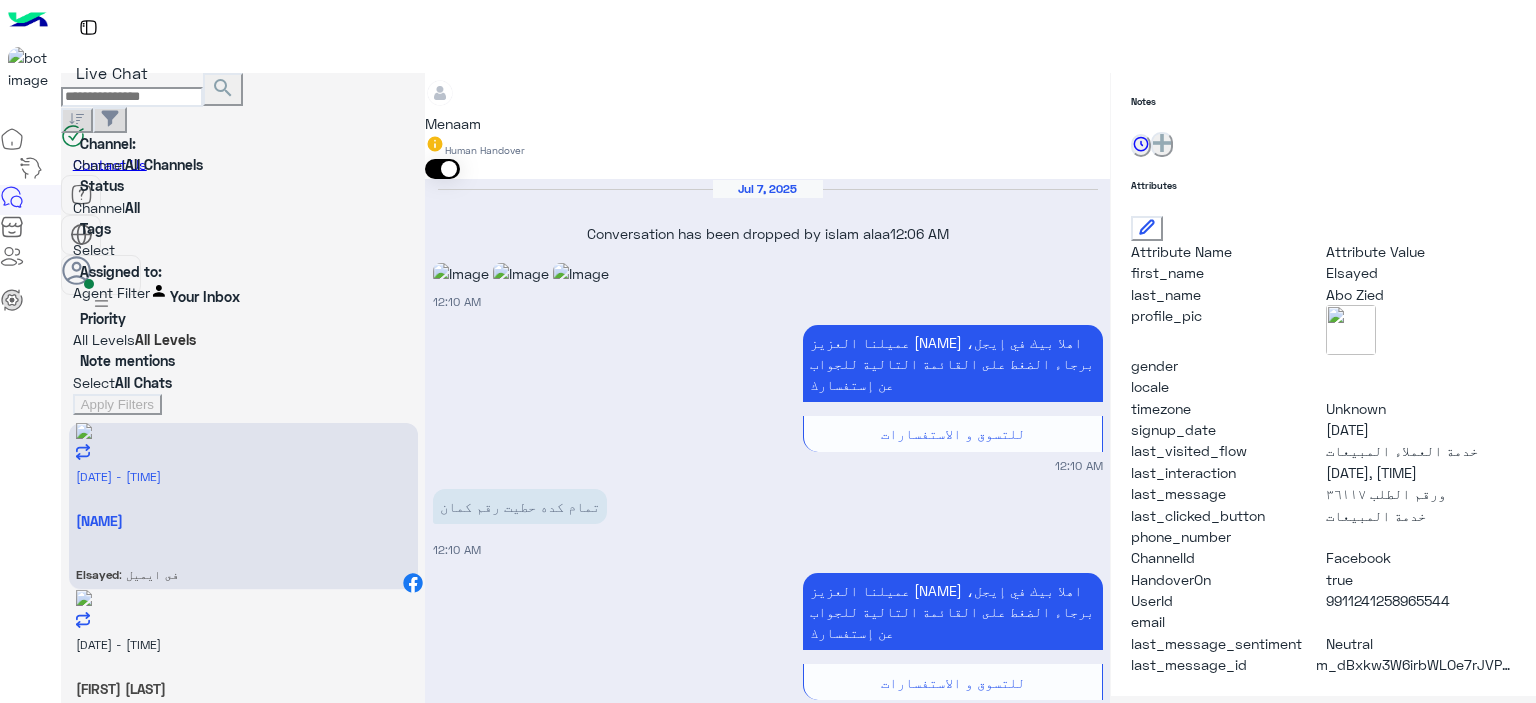 scroll, scrollTop: 5300, scrollLeft: 0, axis: vertical 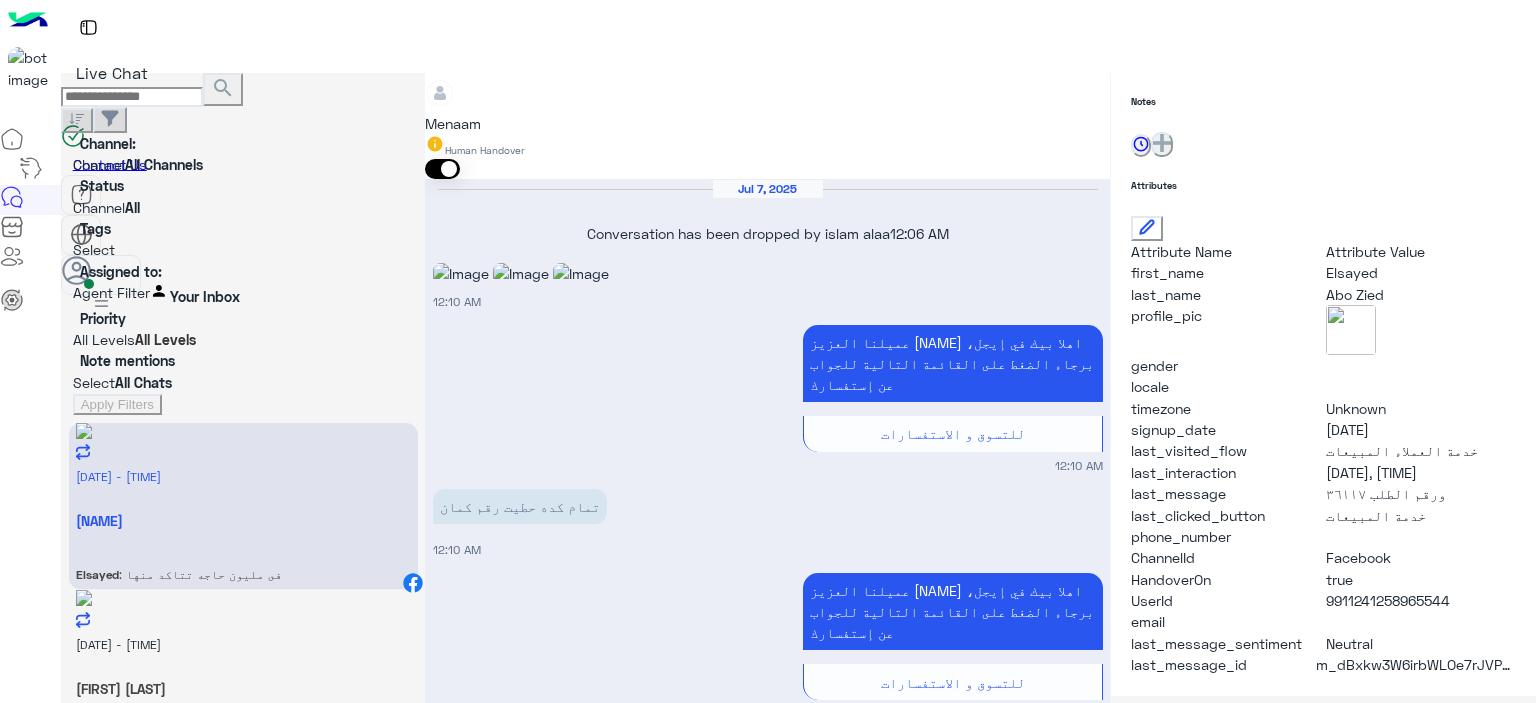 click at bounding box center (767, 6967) 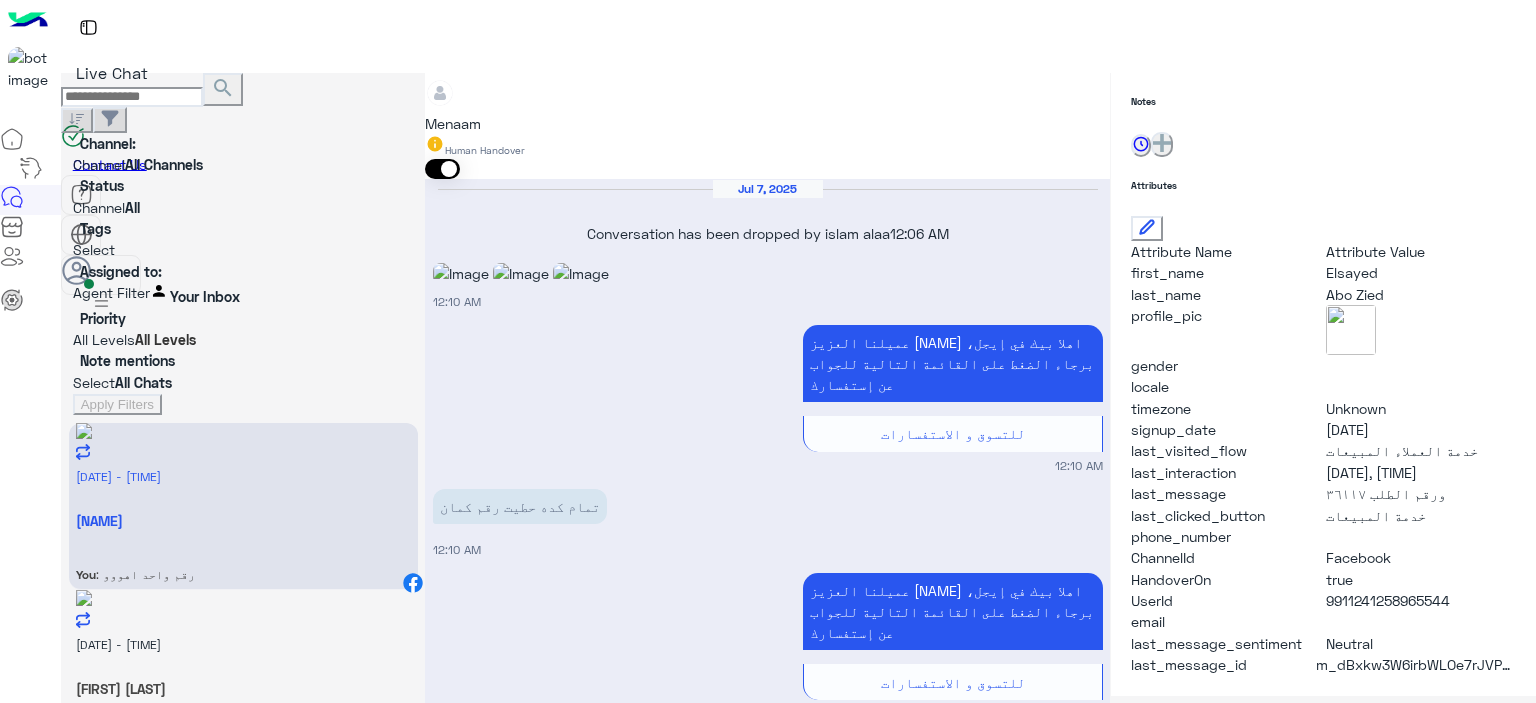 scroll, scrollTop: 5651, scrollLeft: 0, axis: vertical 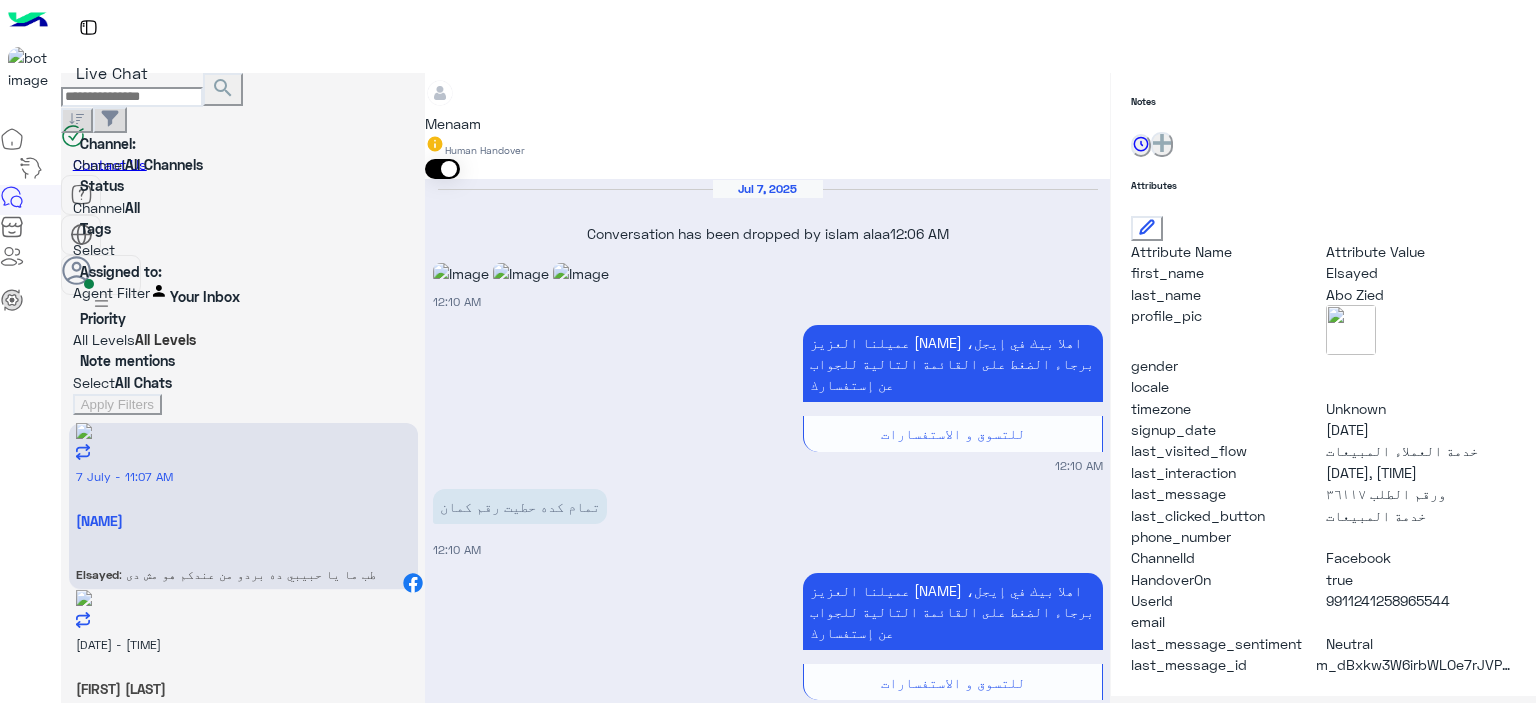 click at bounding box center (767, 7389) 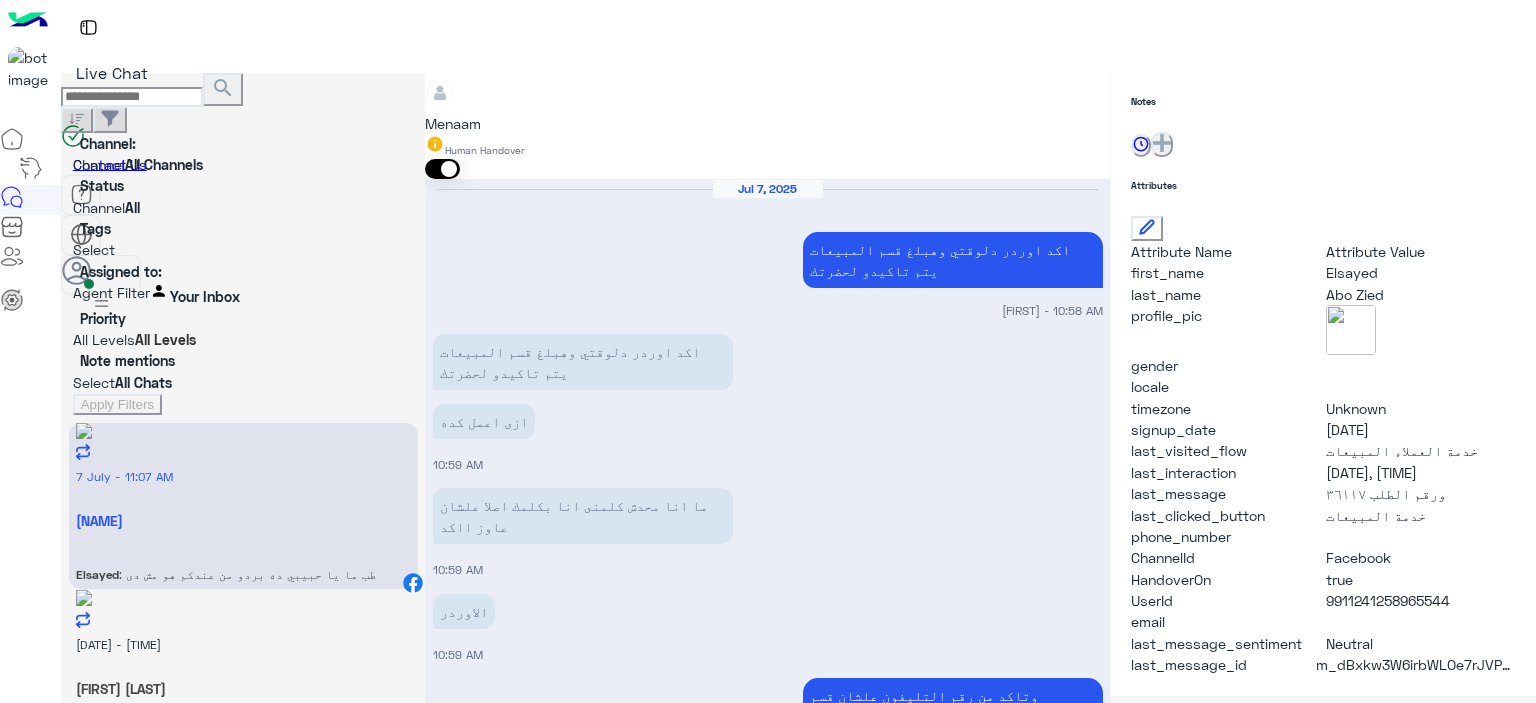 scroll, scrollTop: 1063, scrollLeft: 0, axis: vertical 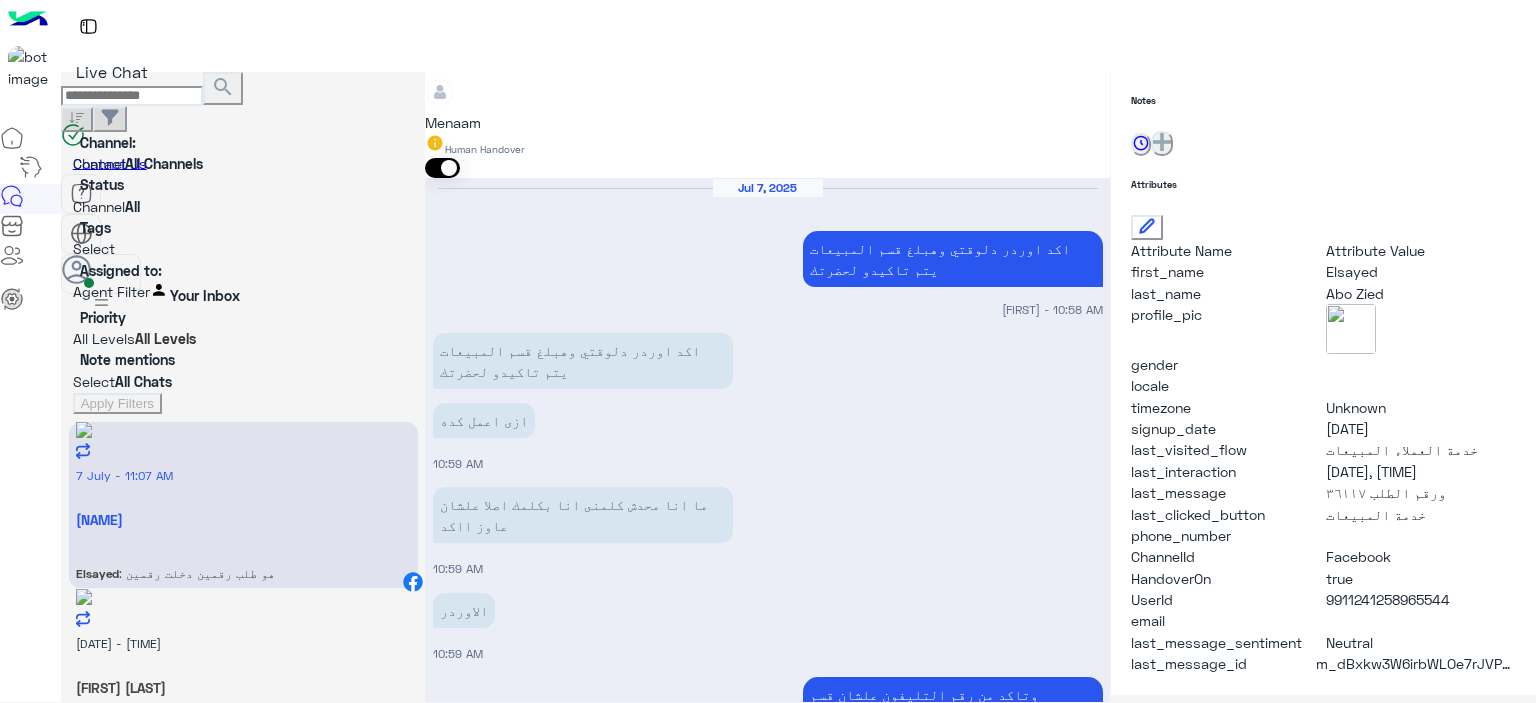 click at bounding box center [768, 895] 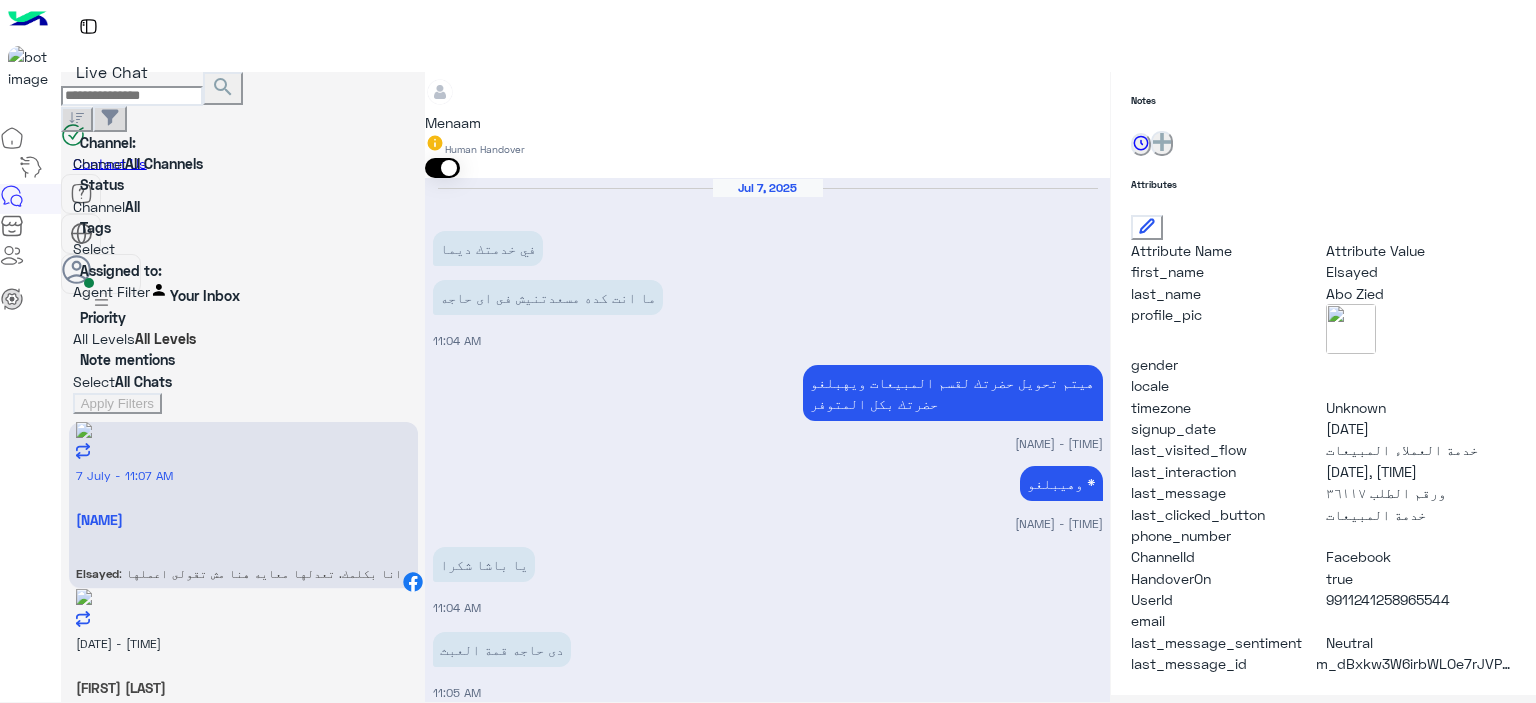 scroll, scrollTop: 1245, scrollLeft: 0, axis: vertical 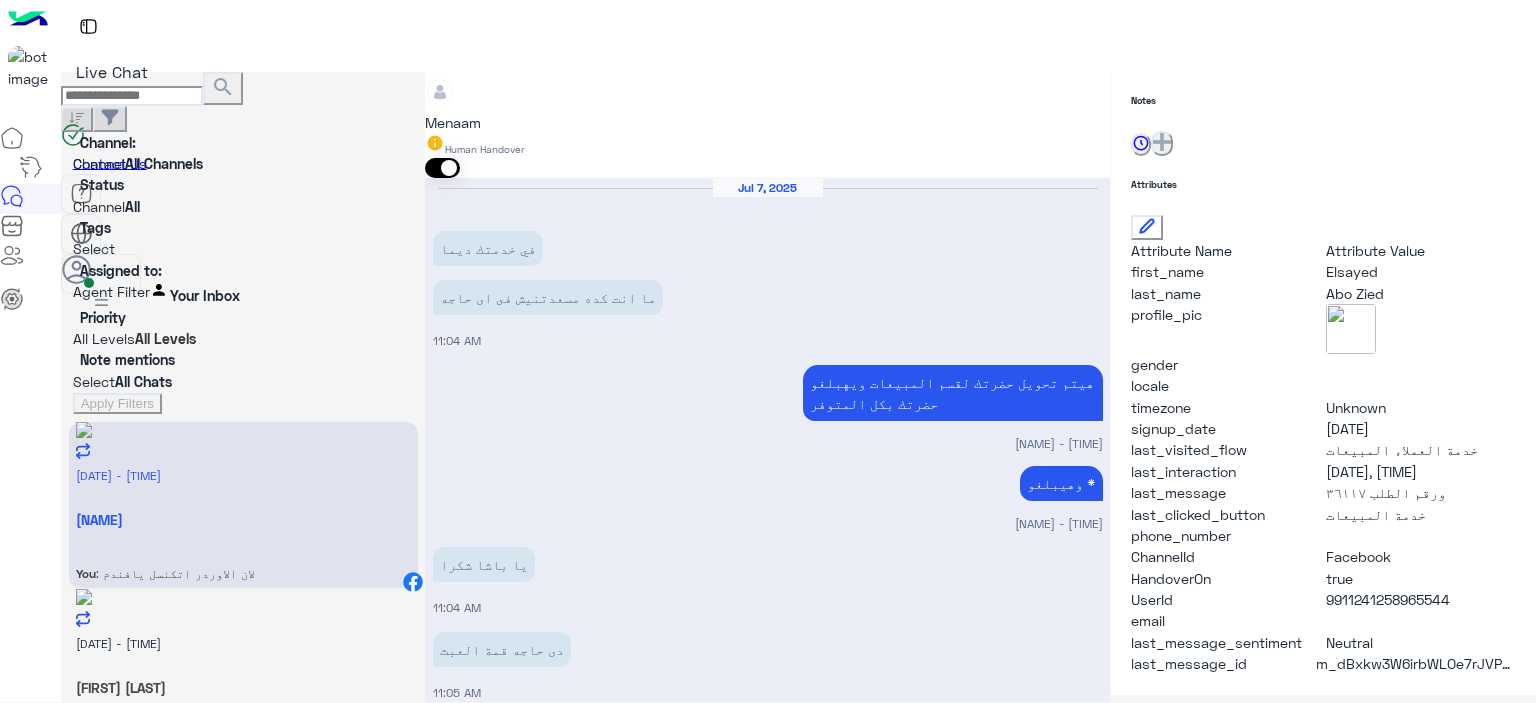 type on "**********" 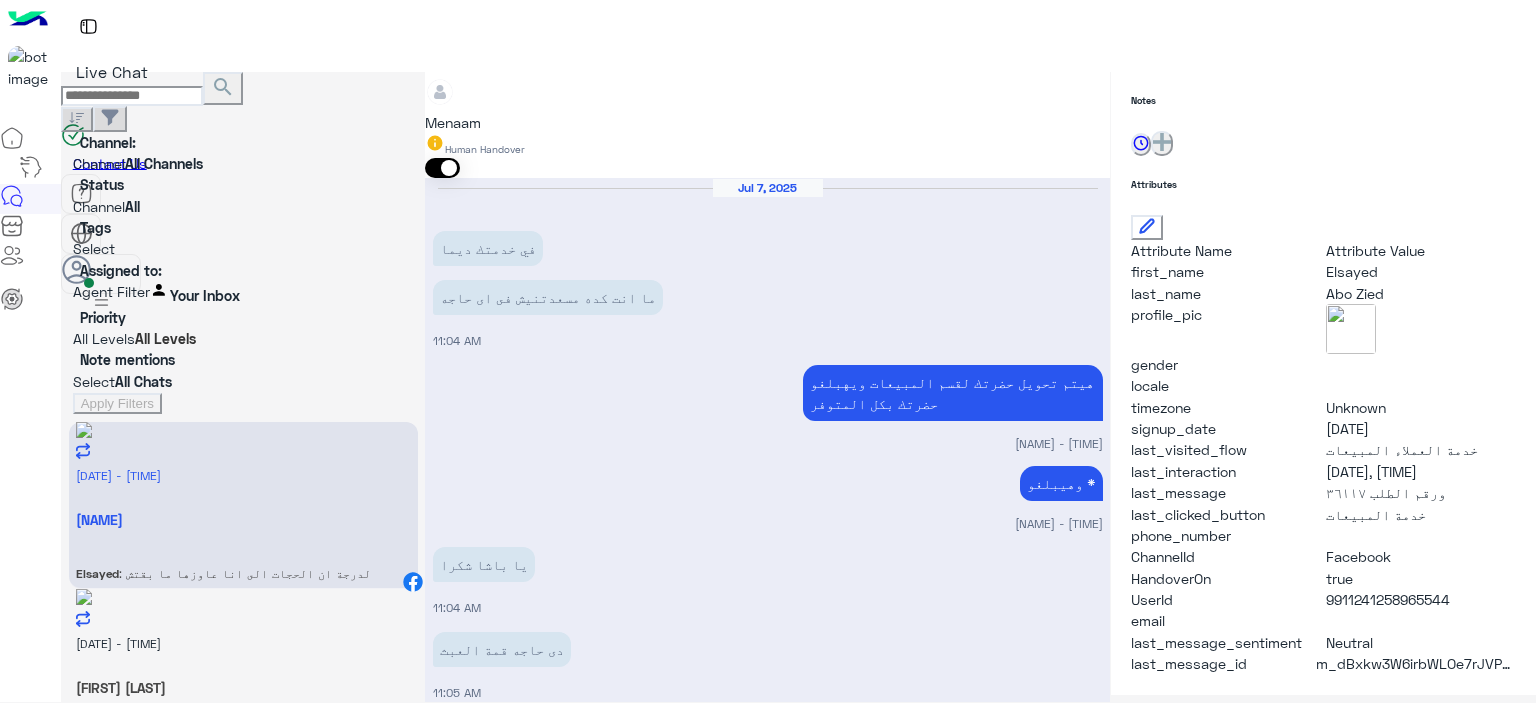 scroll, scrollTop: 1747, scrollLeft: 0, axis: vertical 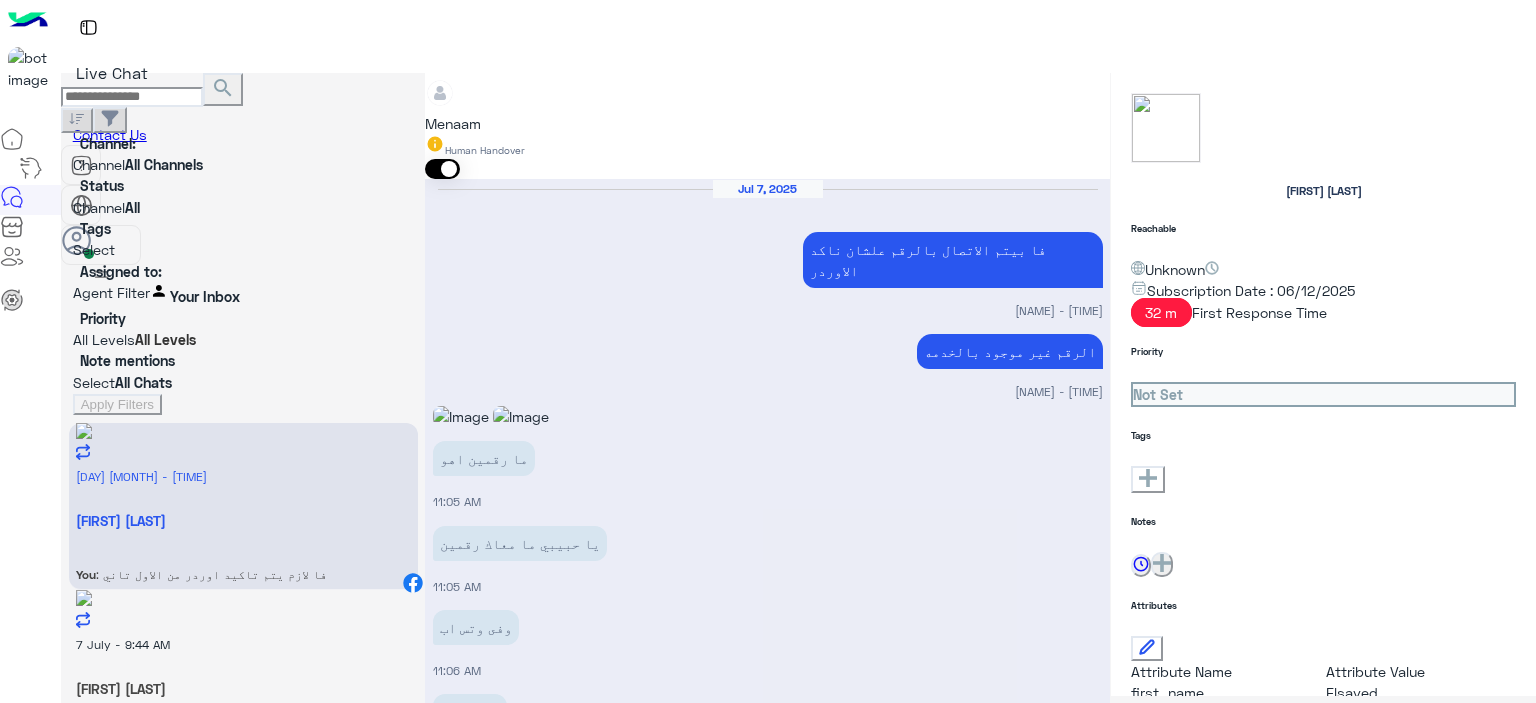 click on ": حضرتك اشتريت من فرع ايه ؟" at bounding box center [211, 574] 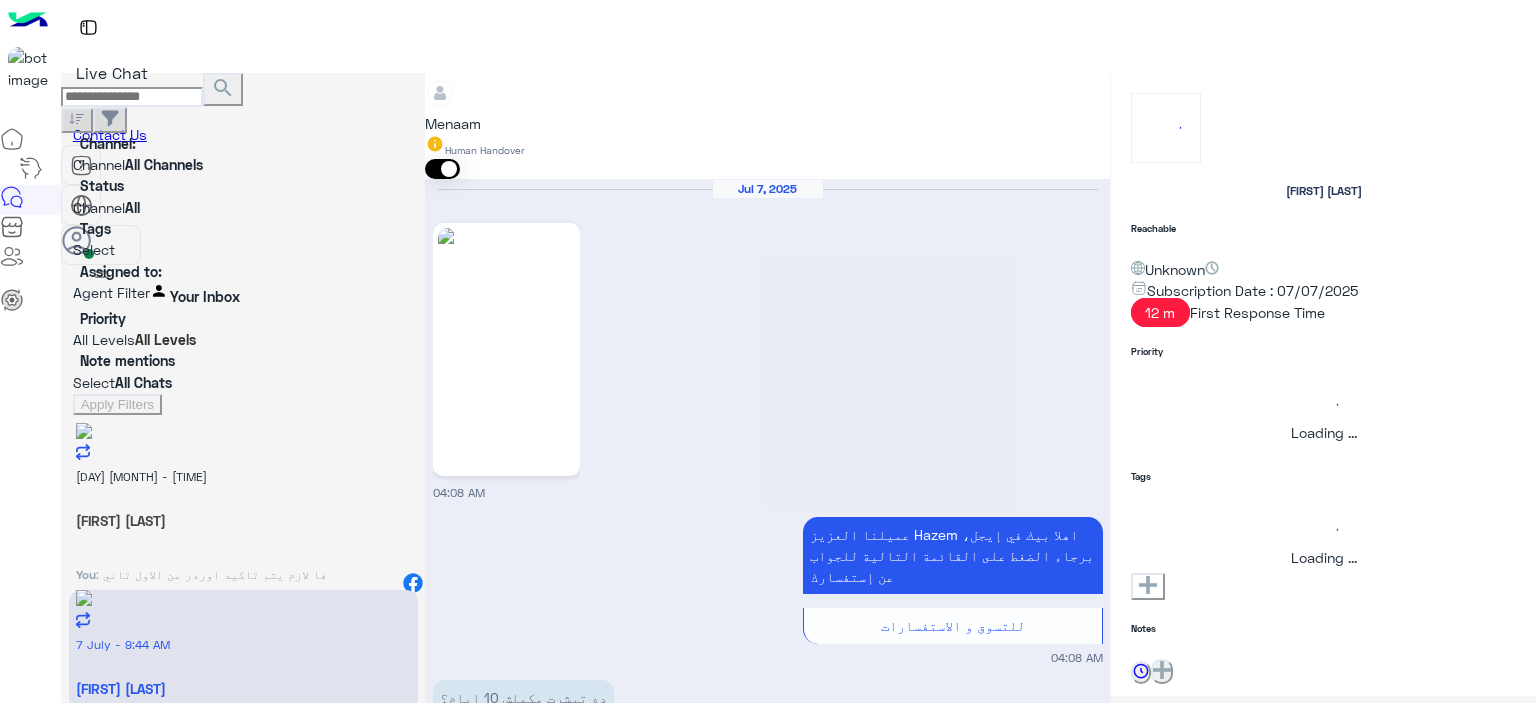scroll, scrollTop: 1748, scrollLeft: 0, axis: vertical 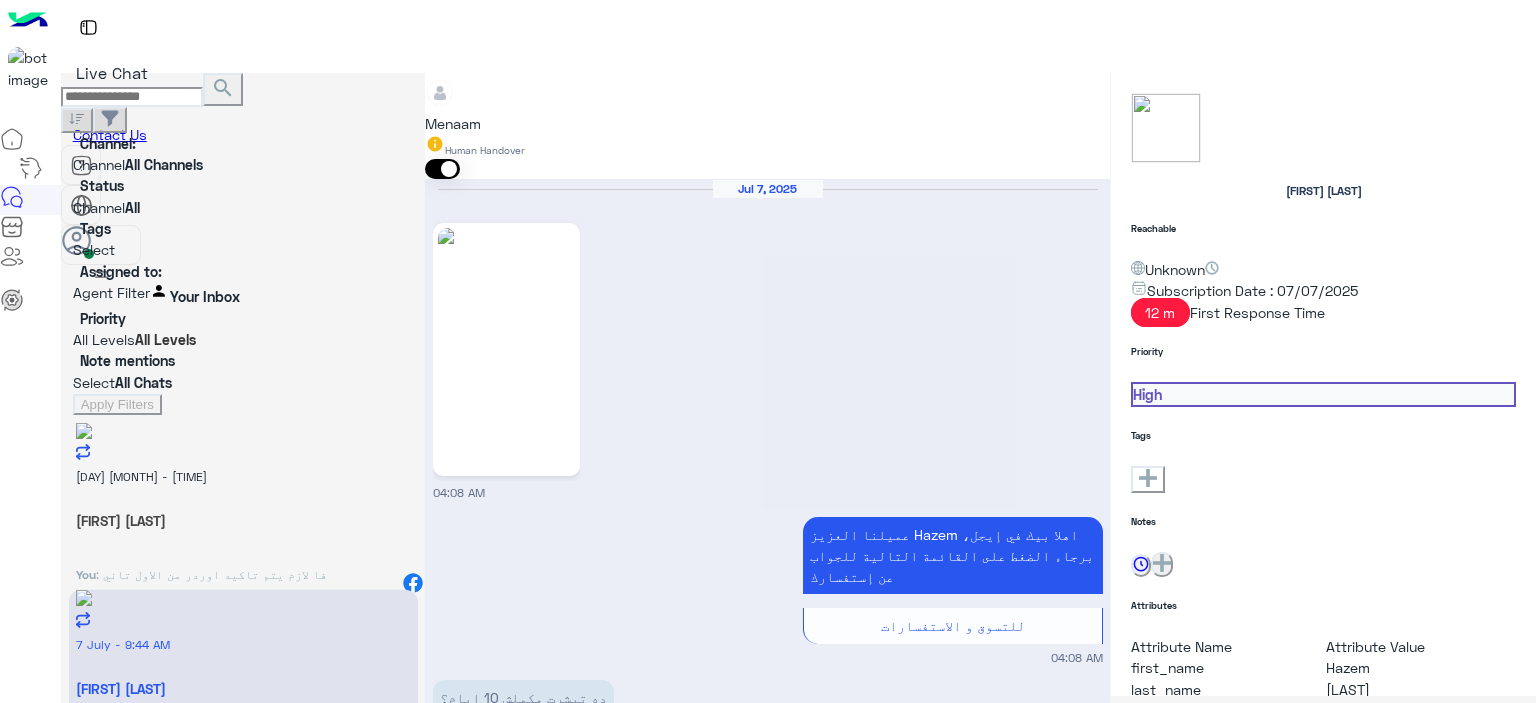 click on "You  : في انتظار المرتجع يرجع لينا وهيتم التواصل بحضرتك لتحويل المبلغ" at bounding box center (243, 575) 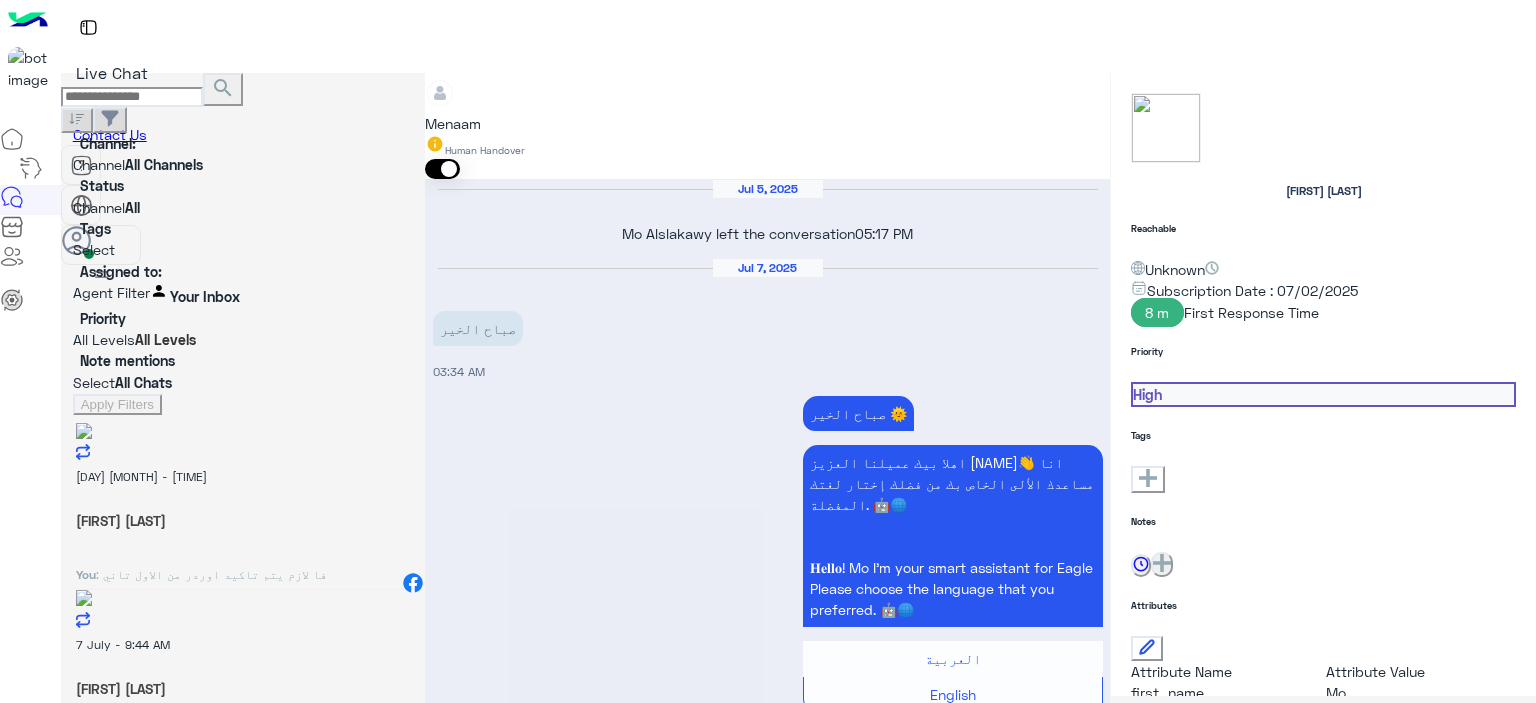scroll, scrollTop: 2130, scrollLeft: 0, axis: vertical 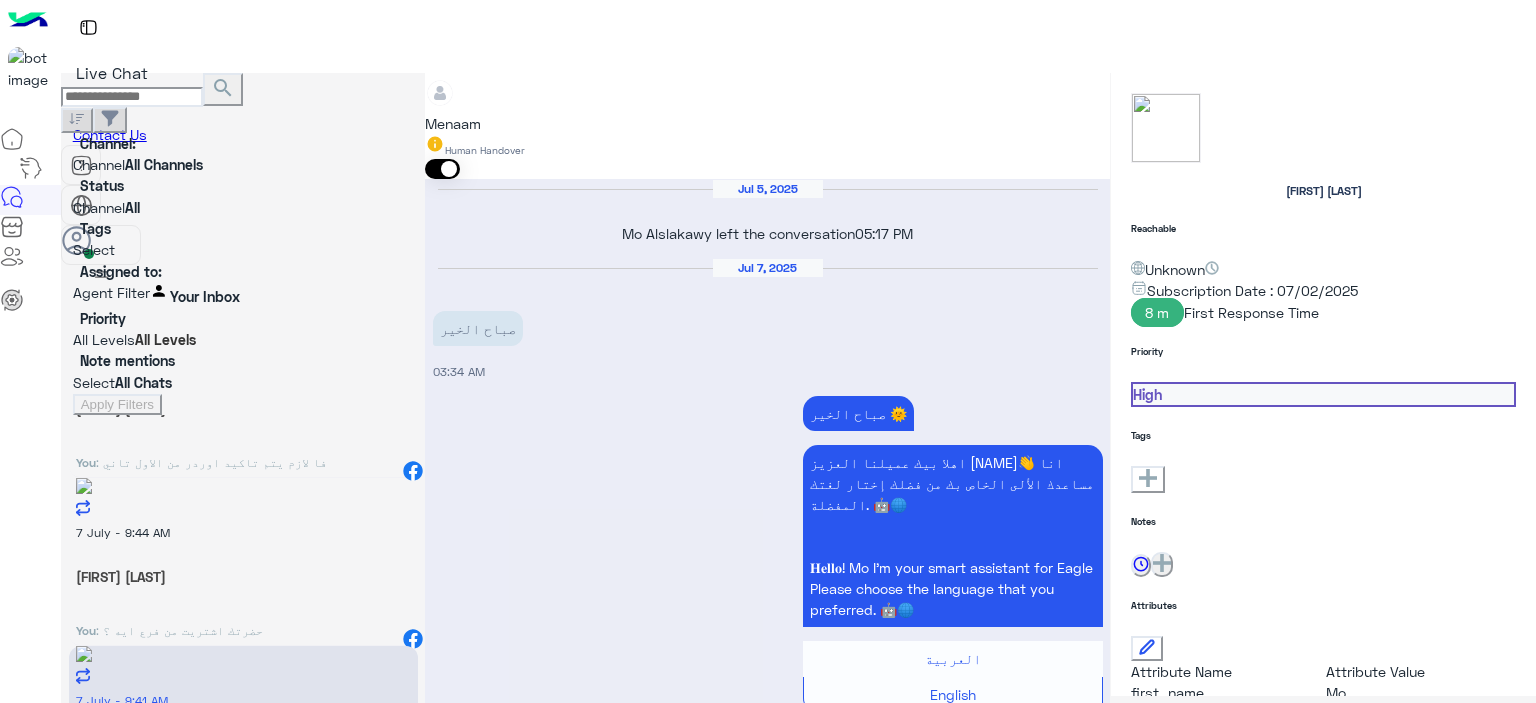 click on "You  : في انتظار المرتجع يرجع لينا وهيتم التواصل بحضرتك لتحويل المبلغ" at bounding box center [243, 808] 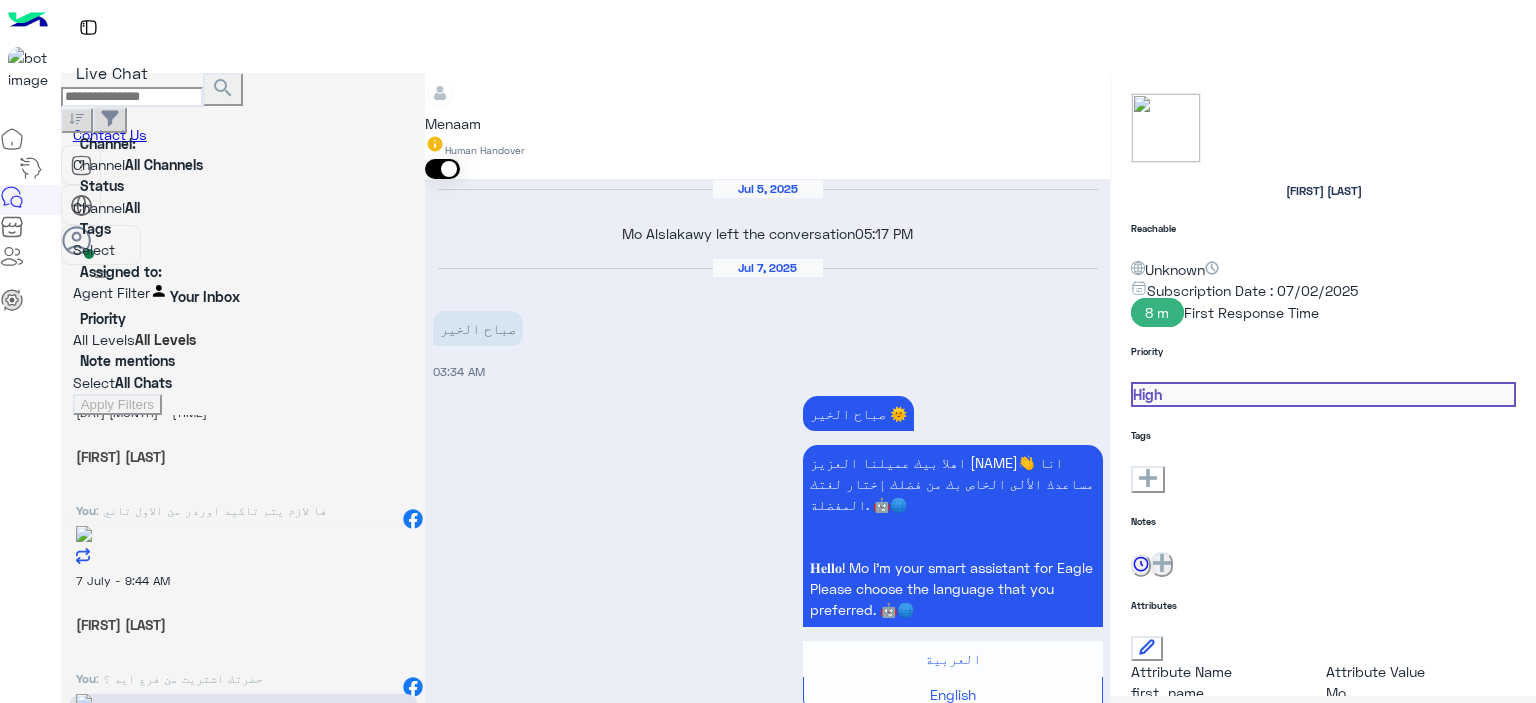 scroll, scrollTop: 112, scrollLeft: 0, axis: vertical 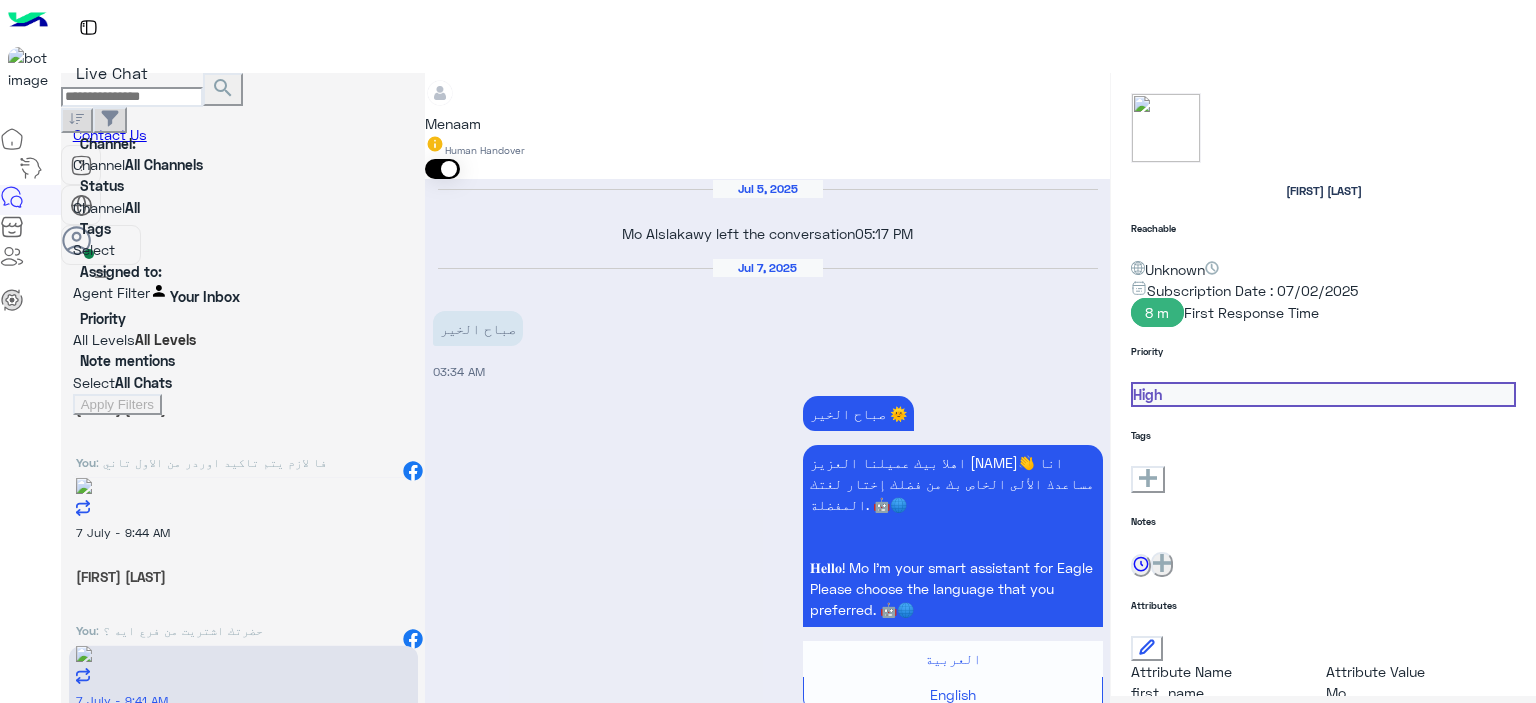 click on ": تمام يافندم مفيش مشكله
حضرتك حابب تشرفنا ب الفاتوره في فرع الشرقيه للاستبدال ولا من خلال مندوب شحن مع تحمل حضرتك مصاريف شحن ؟" at bounding box center (211, 462) 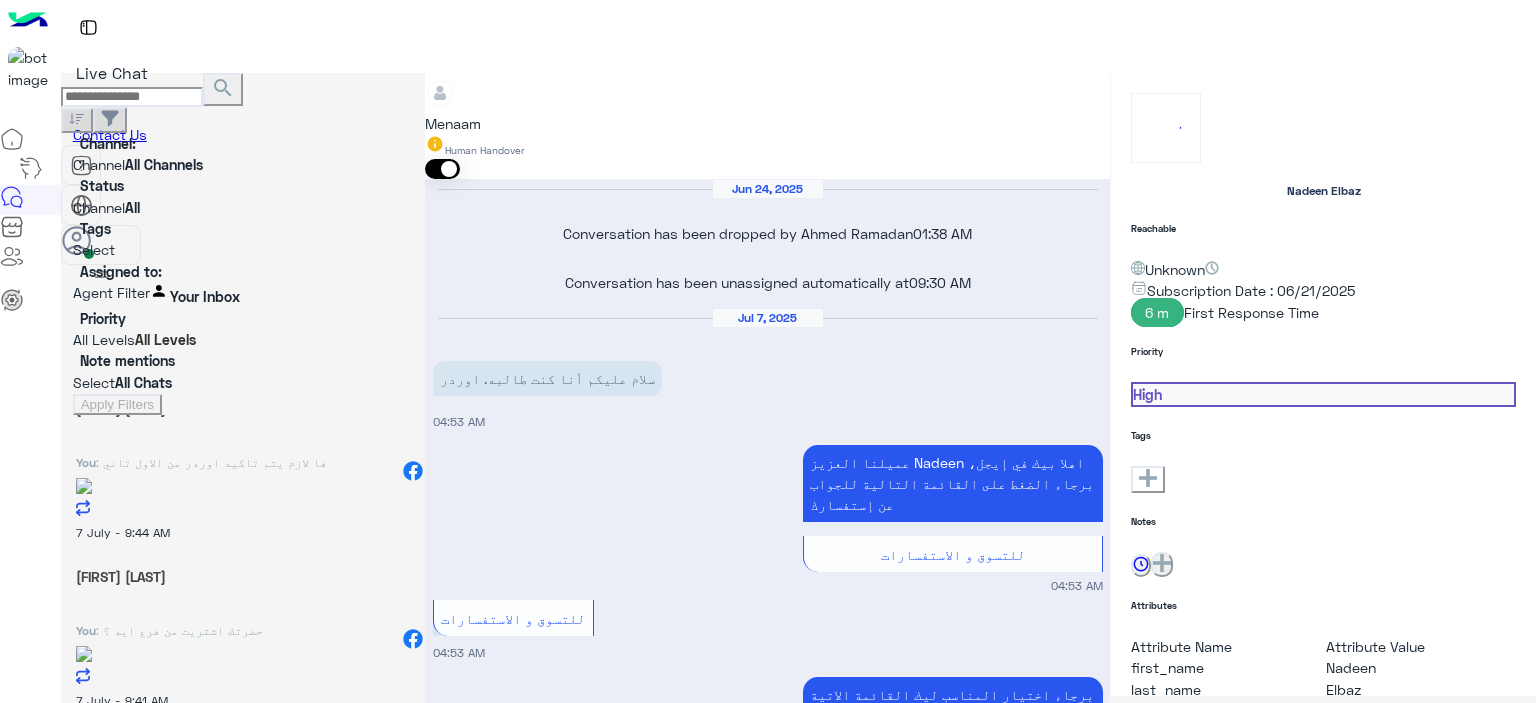 scroll, scrollTop: 2226, scrollLeft: 0, axis: vertical 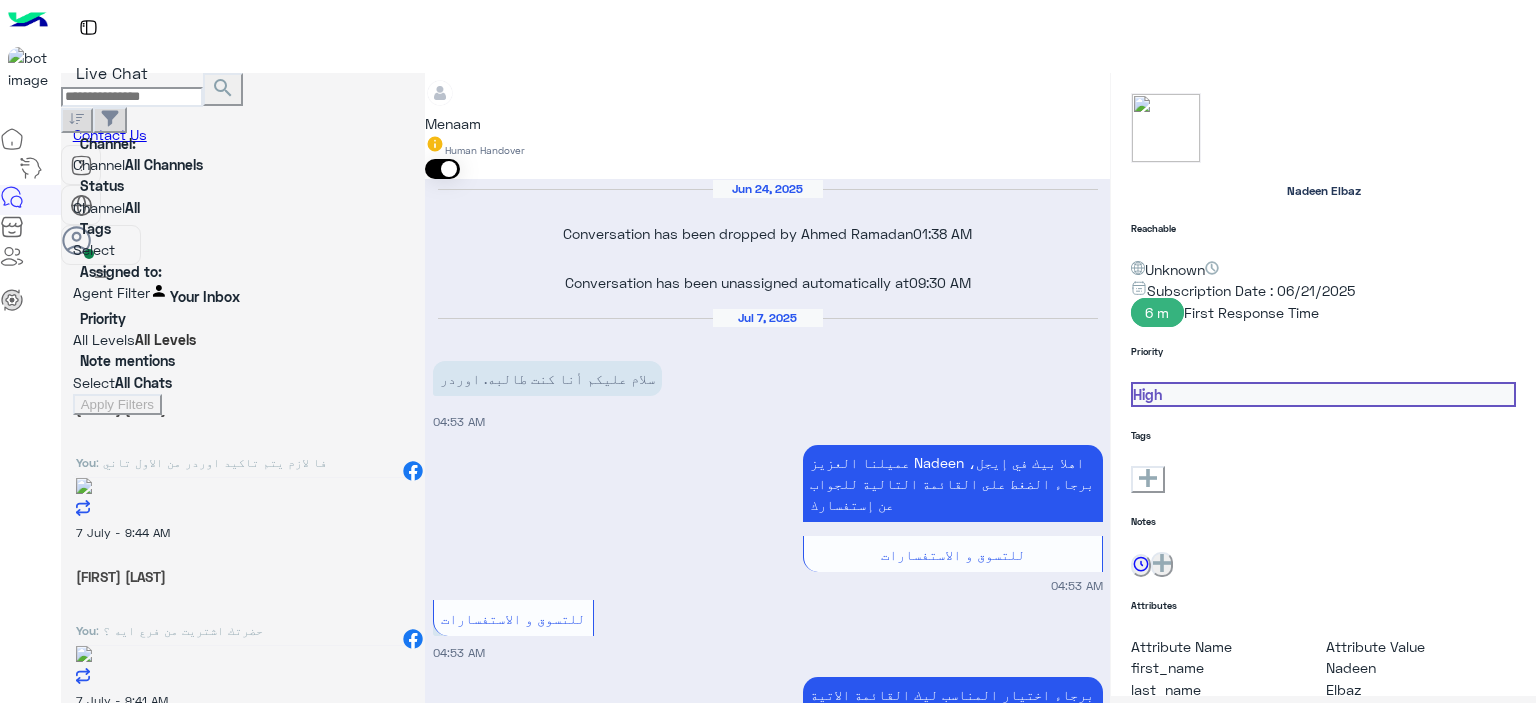 click on "Rory🎀" at bounding box center [243, 408] 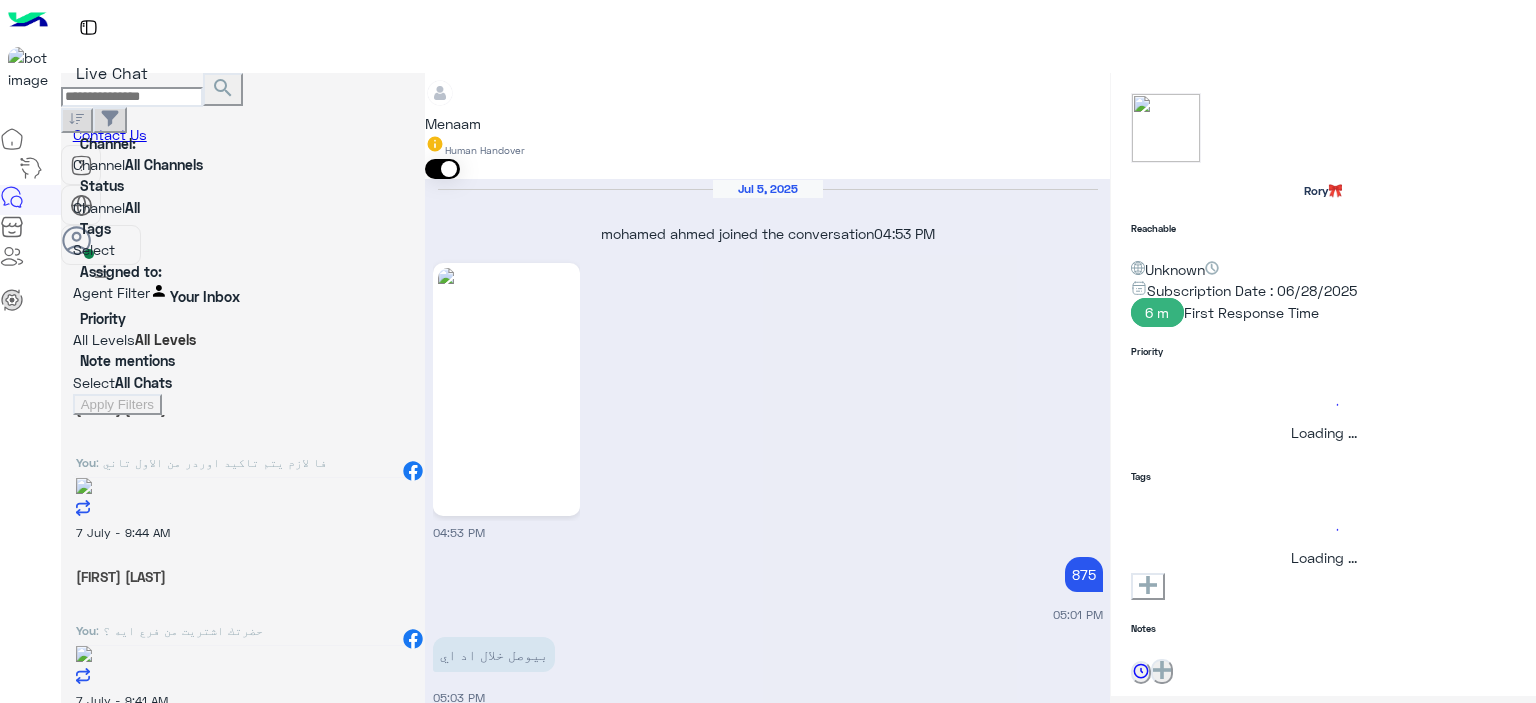 scroll, scrollTop: 1394, scrollLeft: 0, axis: vertical 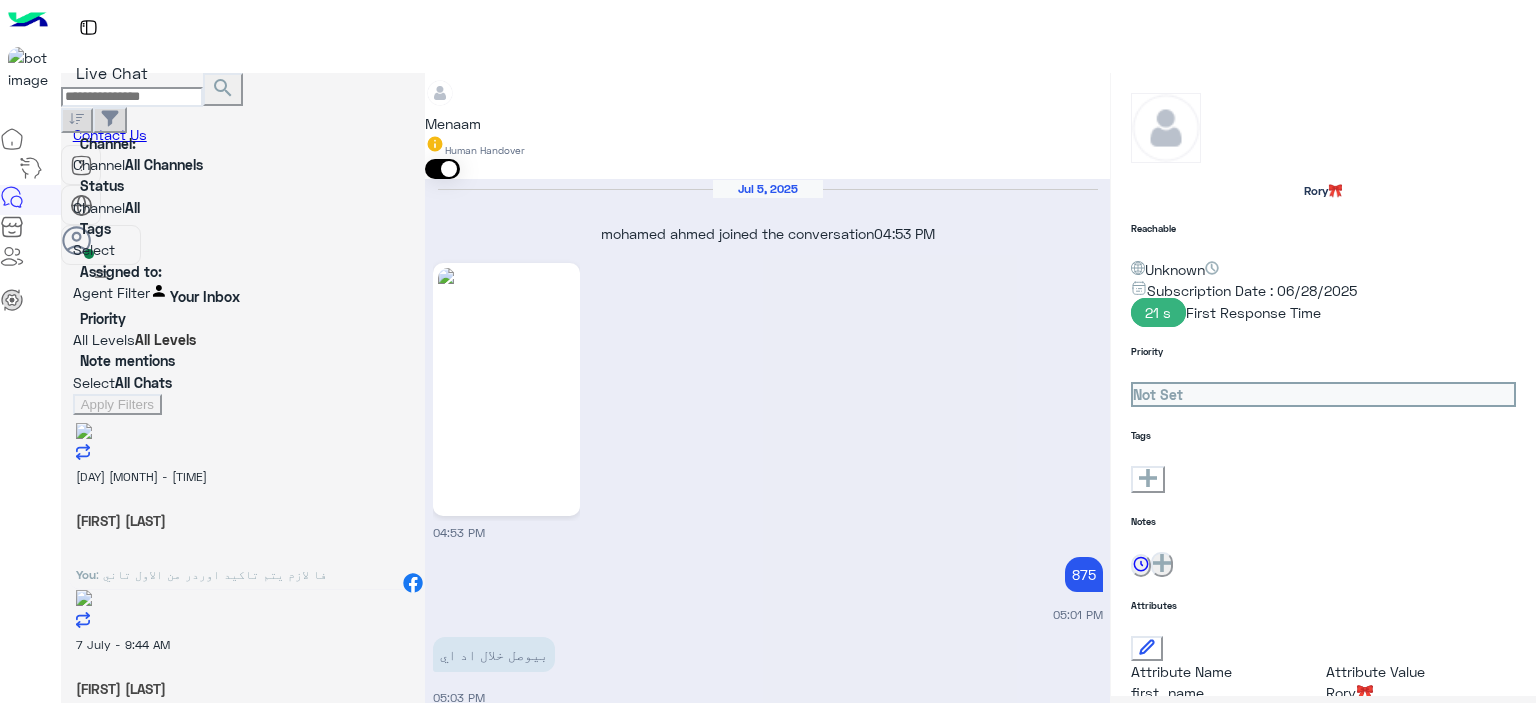 click on "[DAY] [MONTH] - [TIME]" at bounding box center [243, 475] 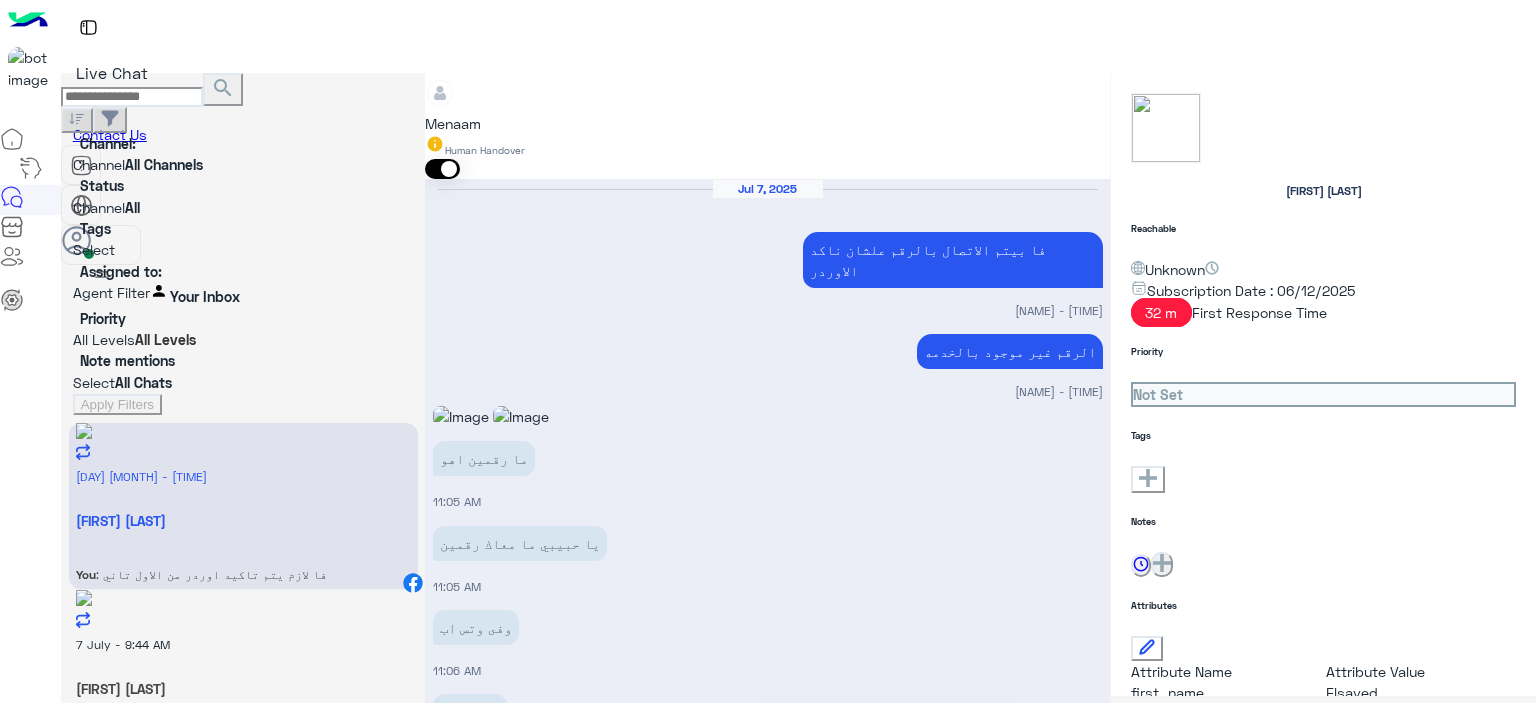 scroll, scrollTop: 1210, scrollLeft: 0, axis: vertical 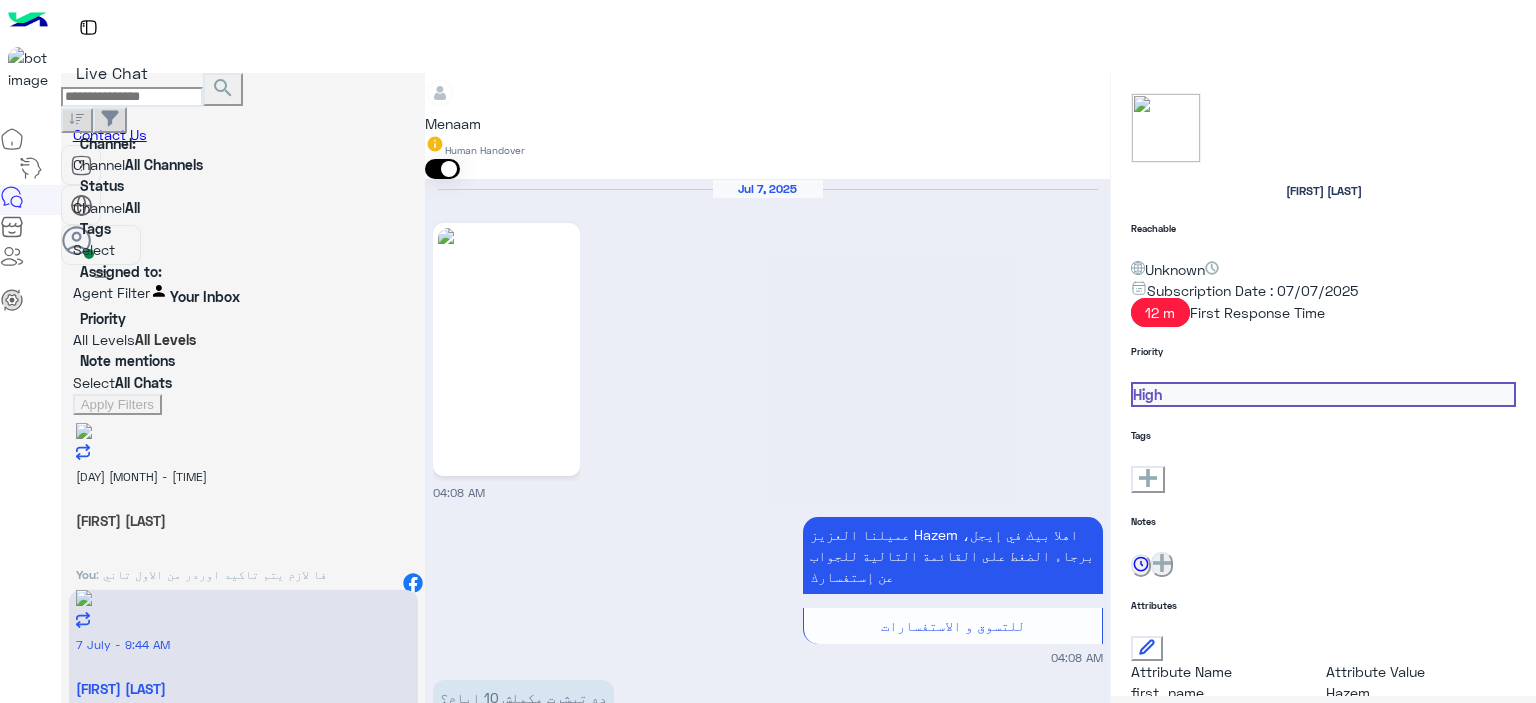 click on ": في انتظار المرتجع يرجع لينا وهيتم التواصل بحضرتك لتحويل المبلغ" at bounding box center [211, 574] 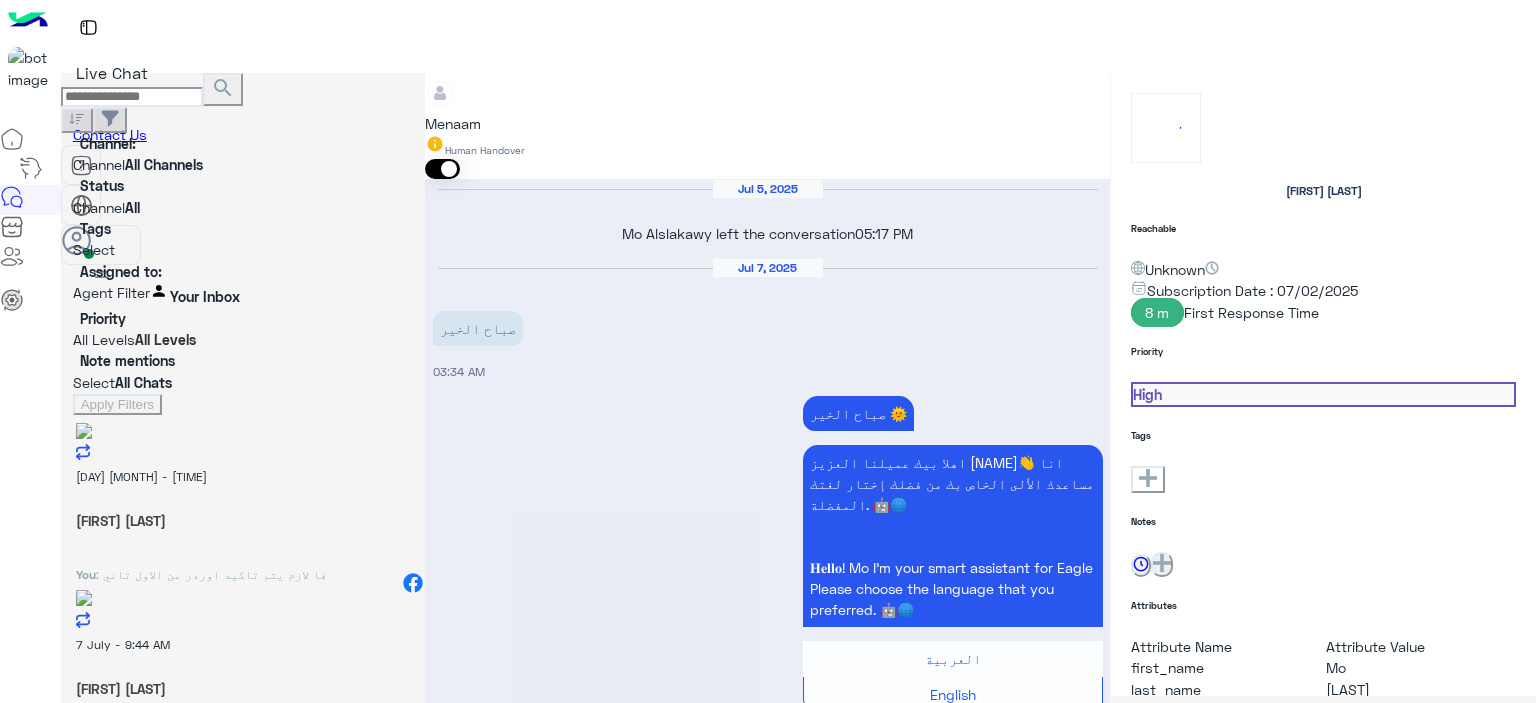scroll, scrollTop: 2130, scrollLeft: 0, axis: vertical 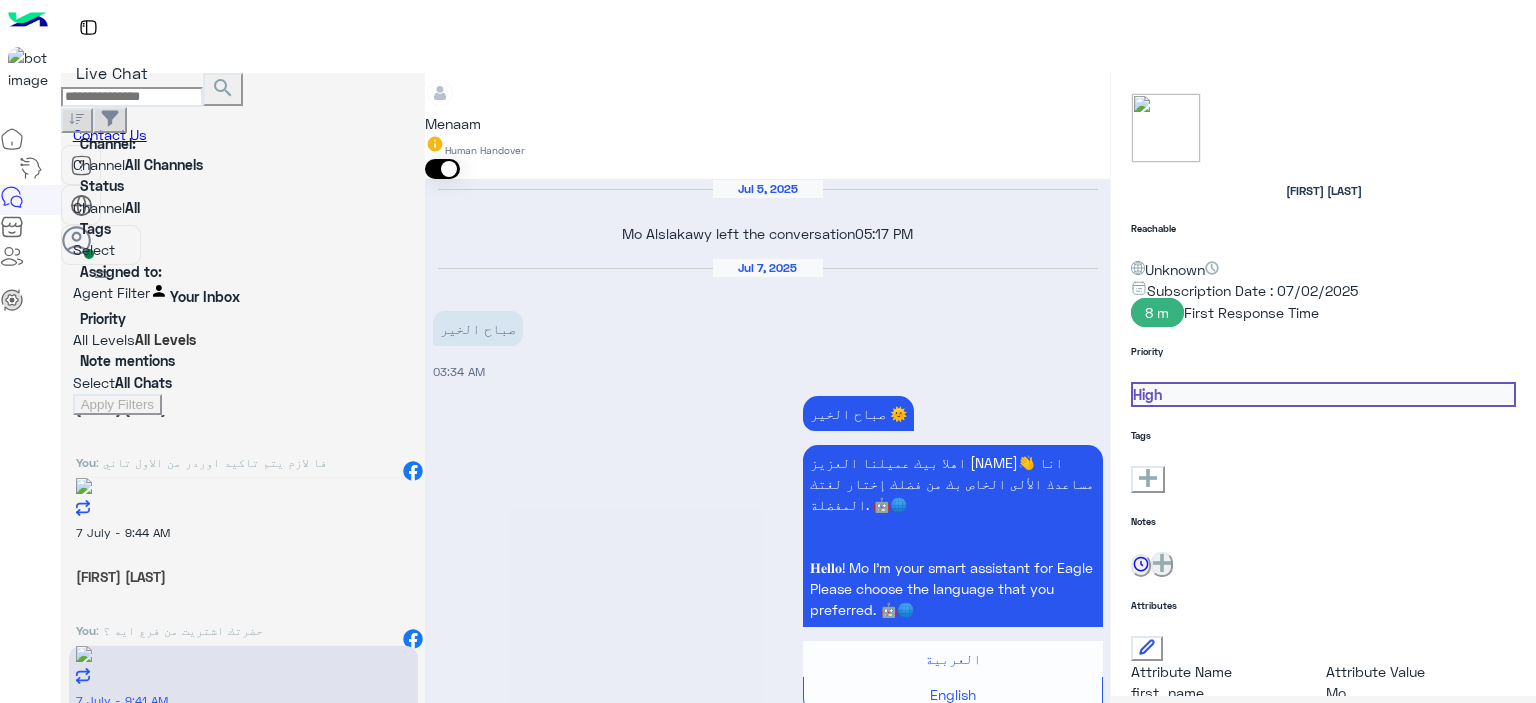 click on ": تمام يافندم مفيش مشكله
حضرتك حابب تشرفنا ب الفاتوره في فرع الشرقيه للاستبدال ولا من خلال مندوب شحن مع تحمل حضرتك مصاريف شحن ؟" at bounding box center (211, 462) 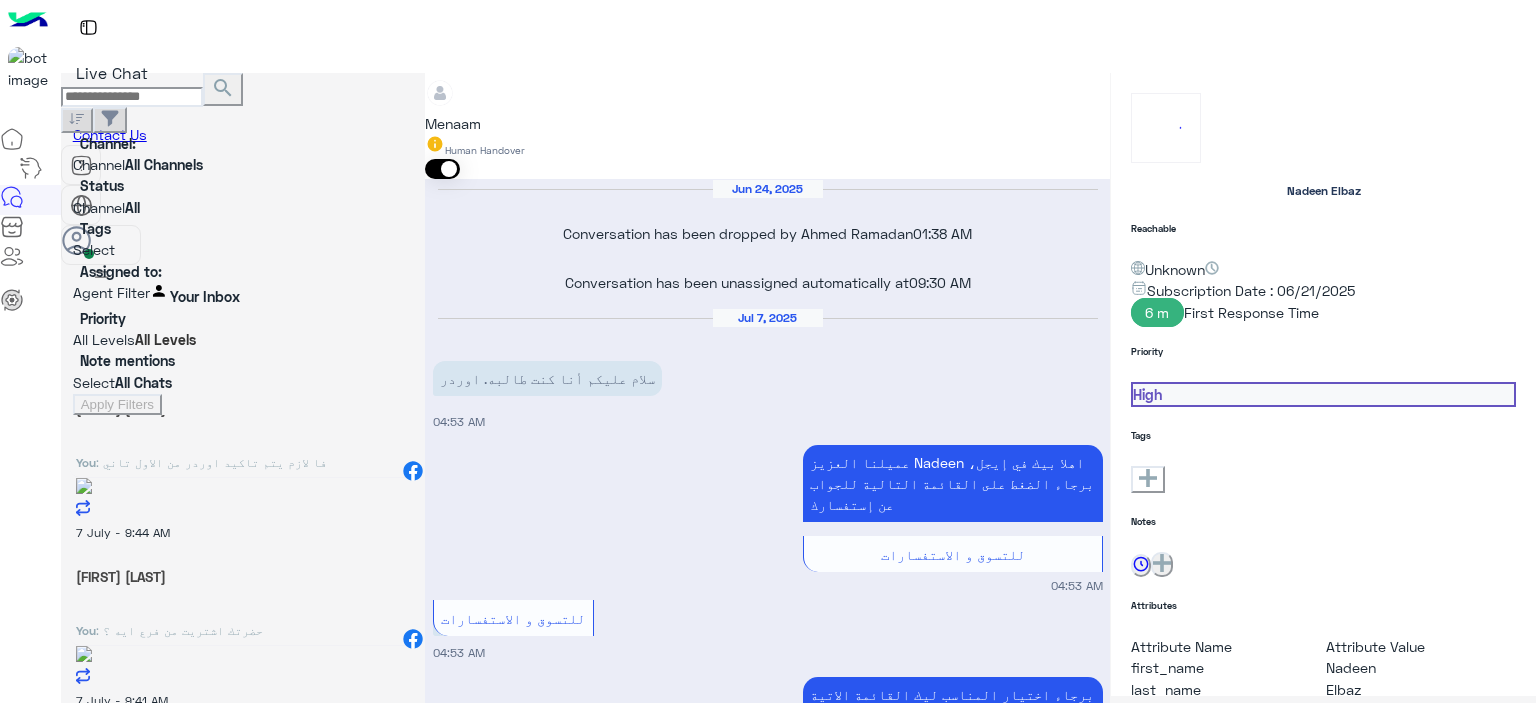scroll, scrollTop: 2226, scrollLeft: 0, axis: vertical 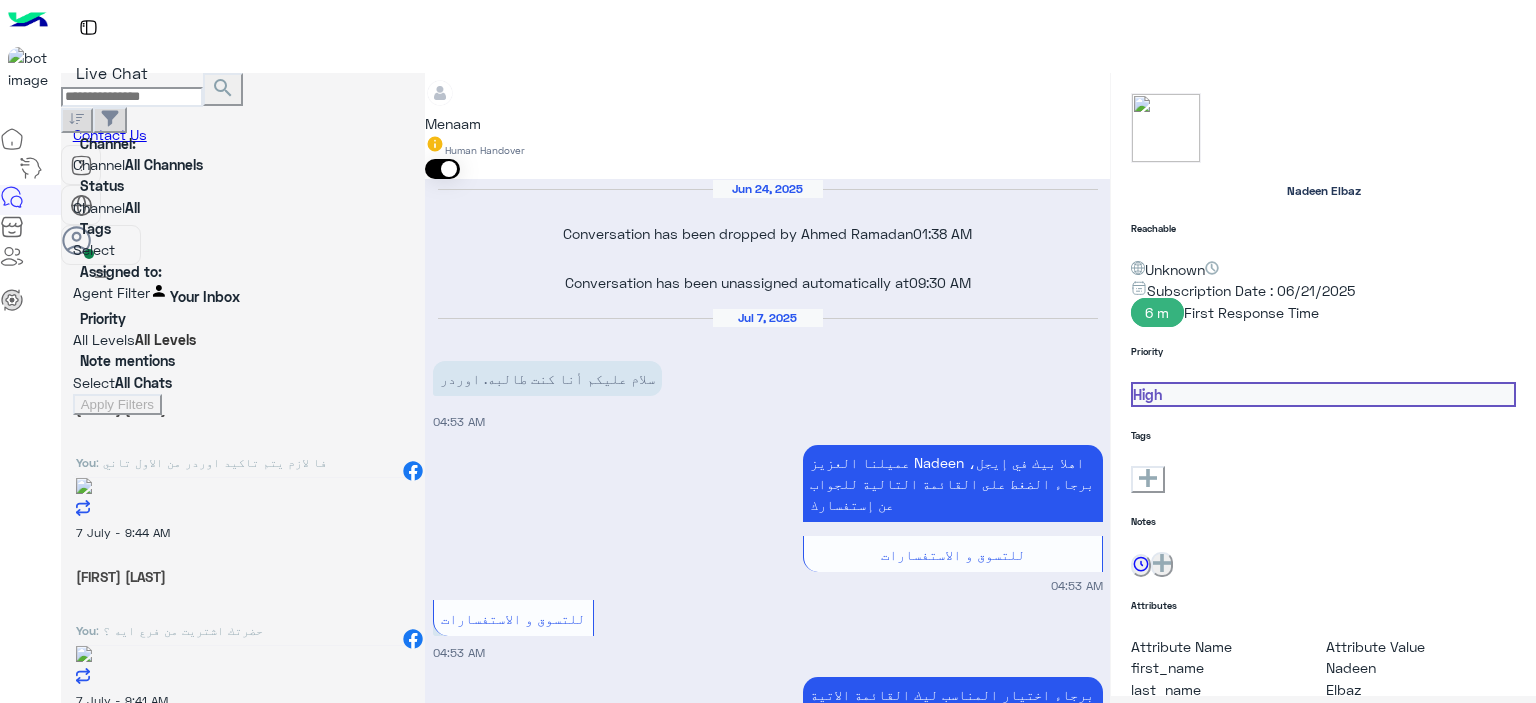 click on "7 July - 9:32 AM" at bounding box center [243, 363] 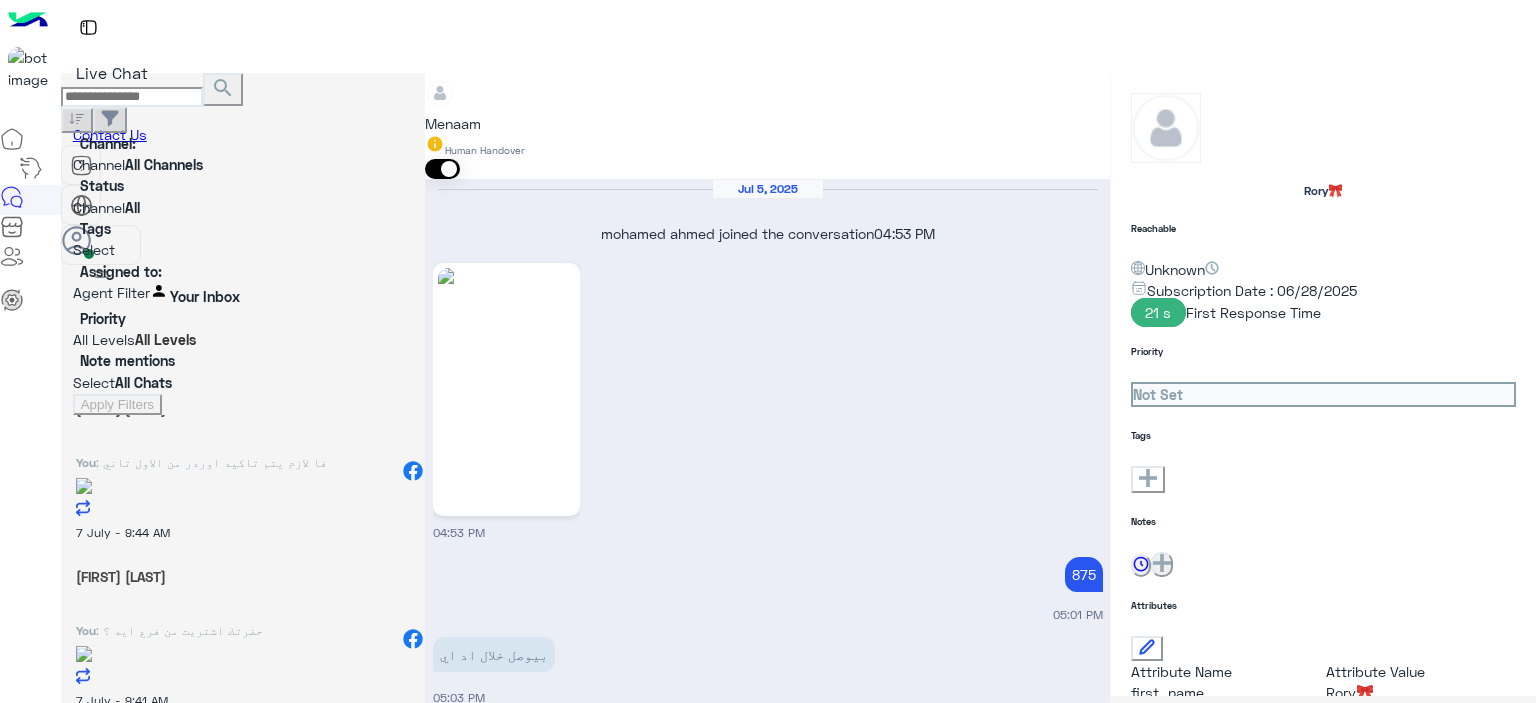 scroll, scrollTop: 1394, scrollLeft: 0, axis: vertical 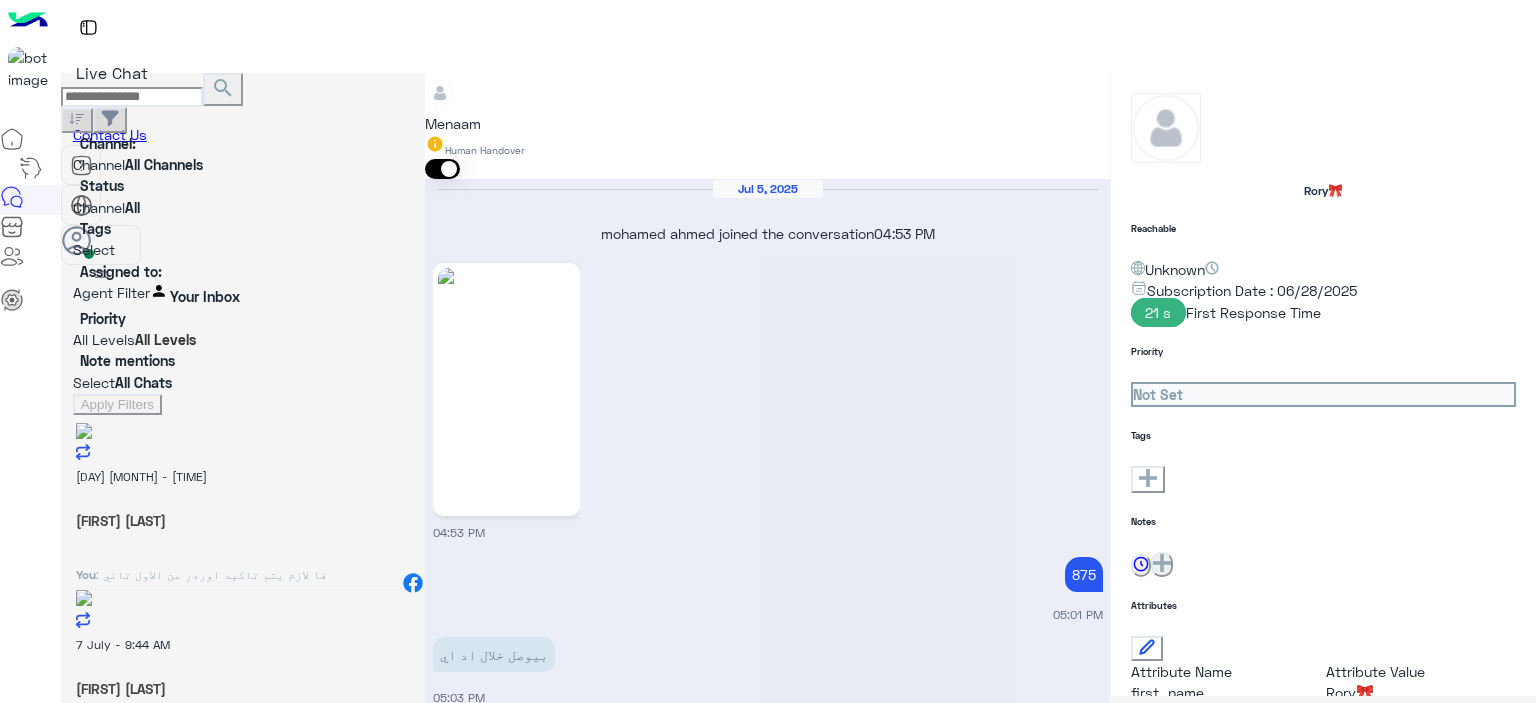 click on "[FIRST] [LAST]" at bounding box center [243, 520] 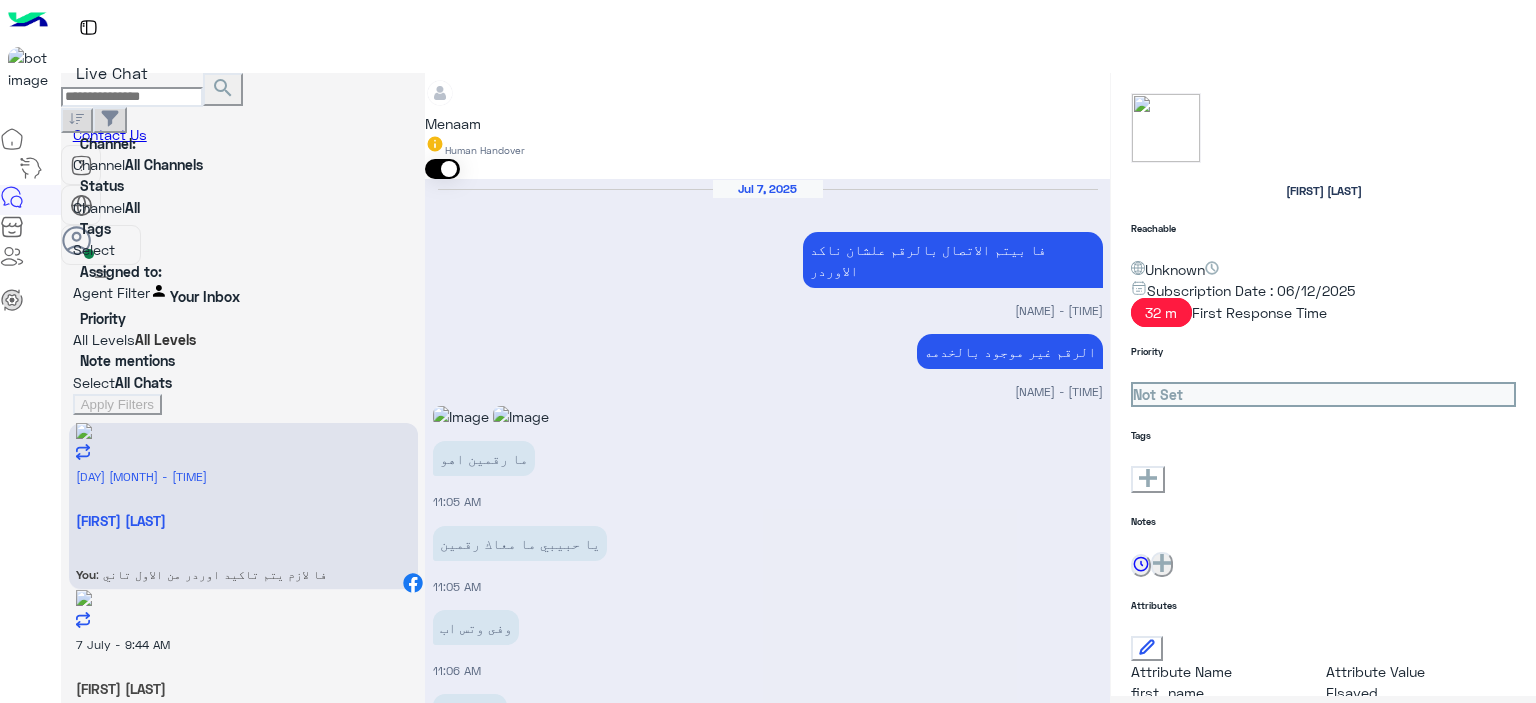 scroll, scrollTop: 1210, scrollLeft: 0, axis: vertical 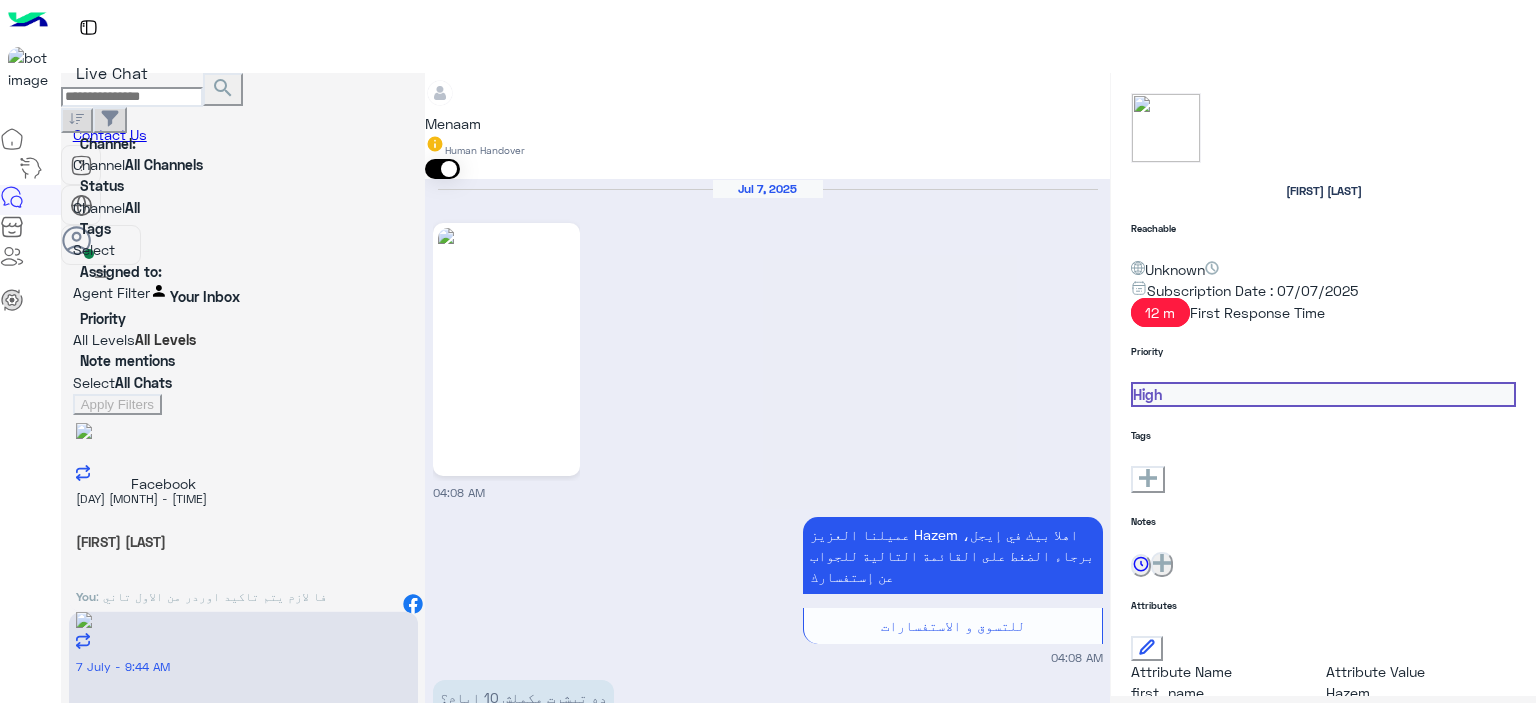 click at bounding box center (415, 606) 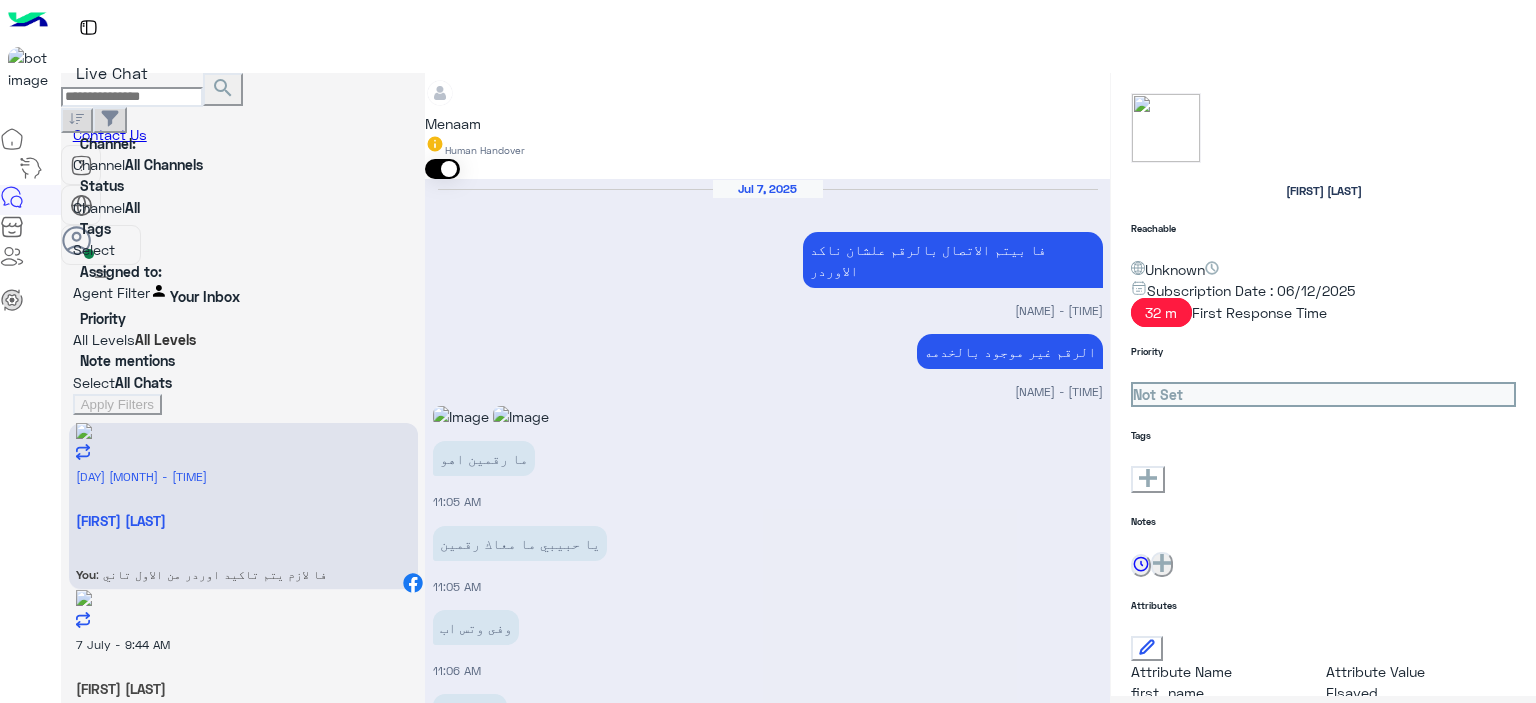 click on "[FIRST] [LAST]" at bounding box center [243, 520] 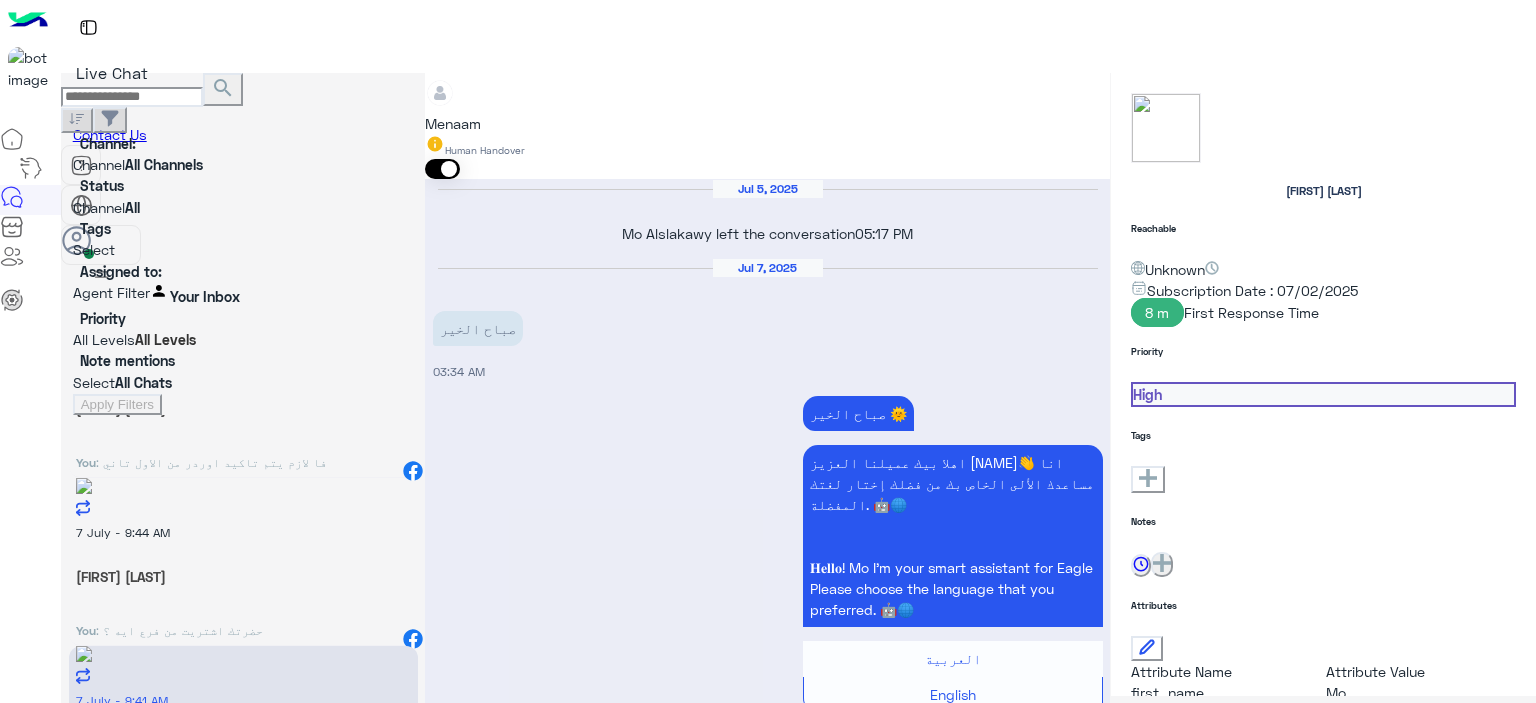 click on "[DAY] [MONTH] - [TIME] [FIRST] [LAST]   You  : تمام يافندم مفيش مشكله
حضرتك حابب تشرفنا ب الفاتوره في فرع الشرقيه للاستبدال ولا من خلال مندوب شحن مع تحمل حضرتك مصاريف شحن ؟" at bounding box center [243, 395] 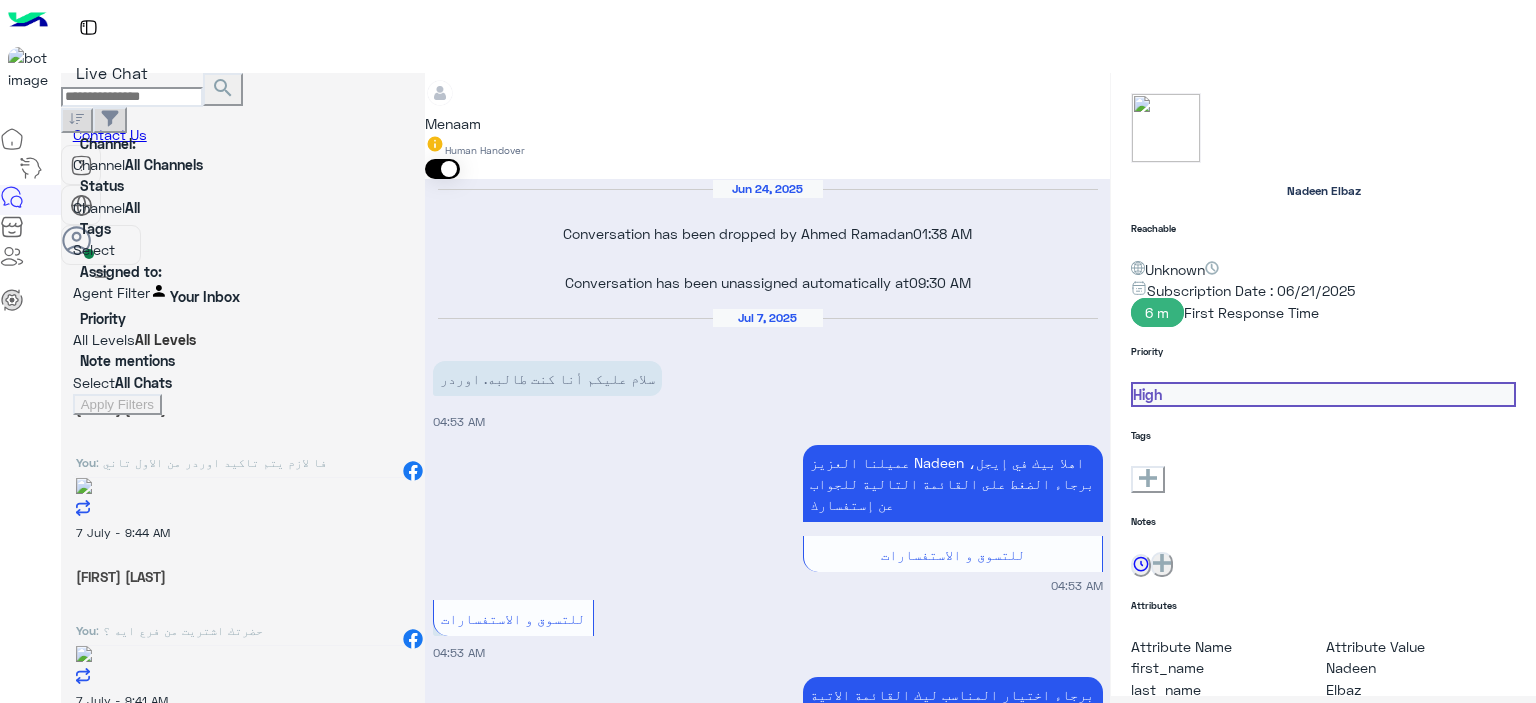 click on "Rory🎀" at bounding box center (243, 408) 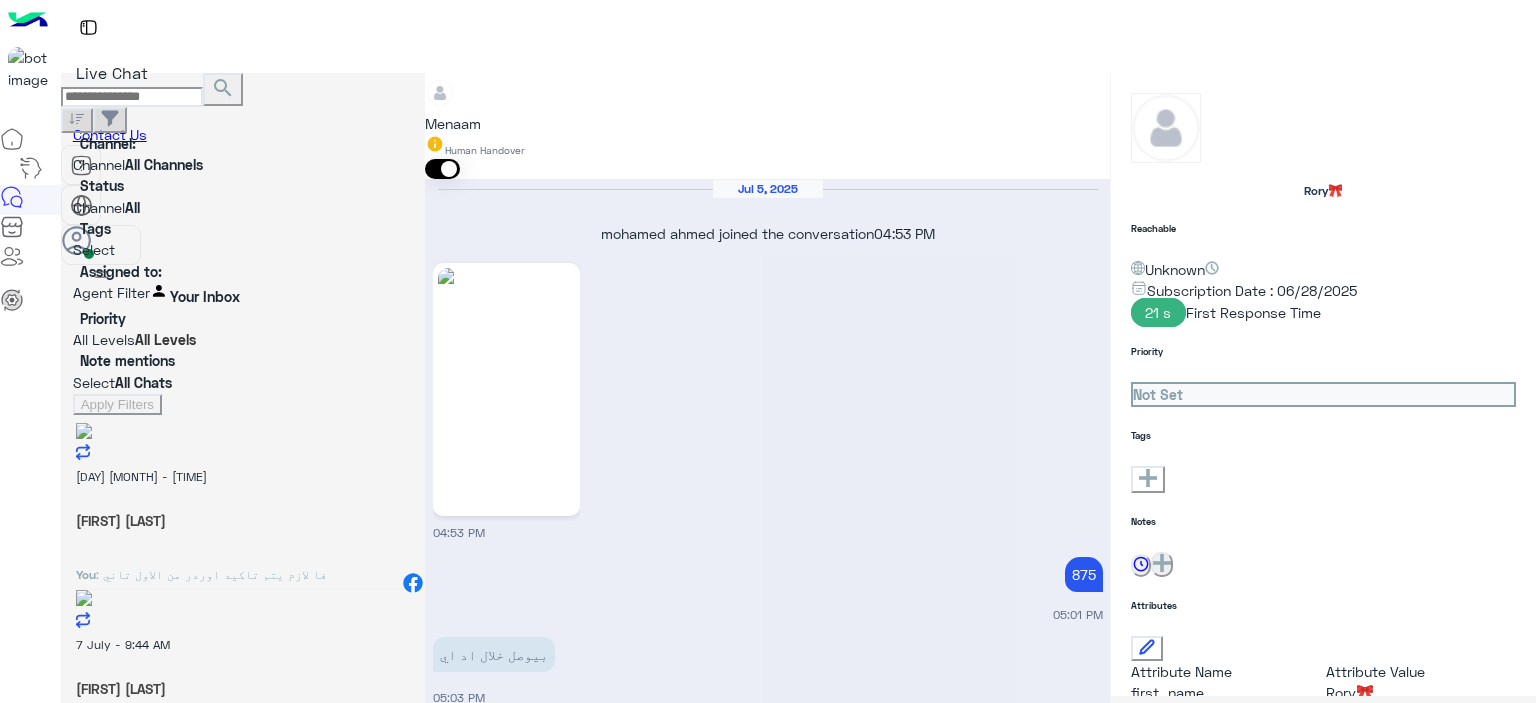 click on "[FIRST] [LAST]" at bounding box center (243, 520) 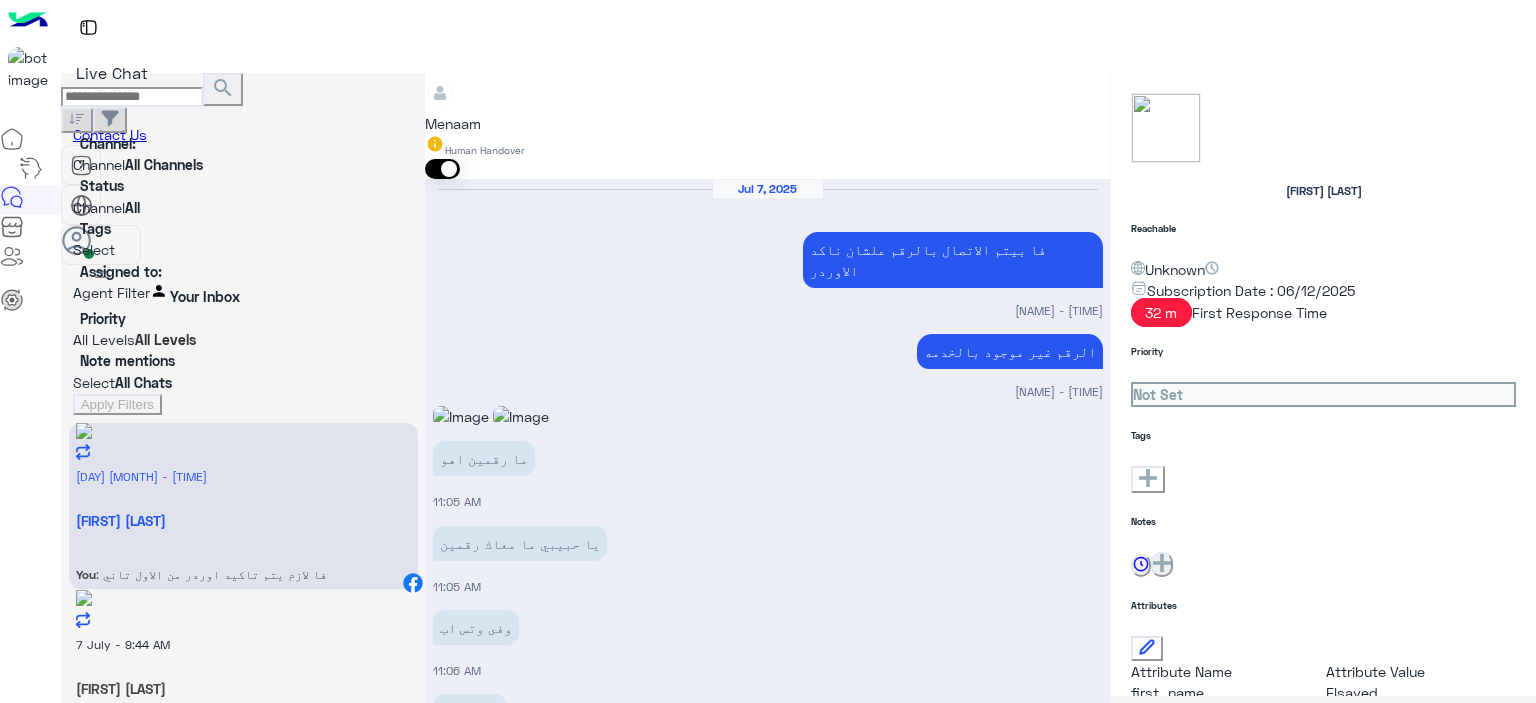 click on "You  : حضرتك اشتريت من فرع ايه ؟" at bounding box center [243, 571] 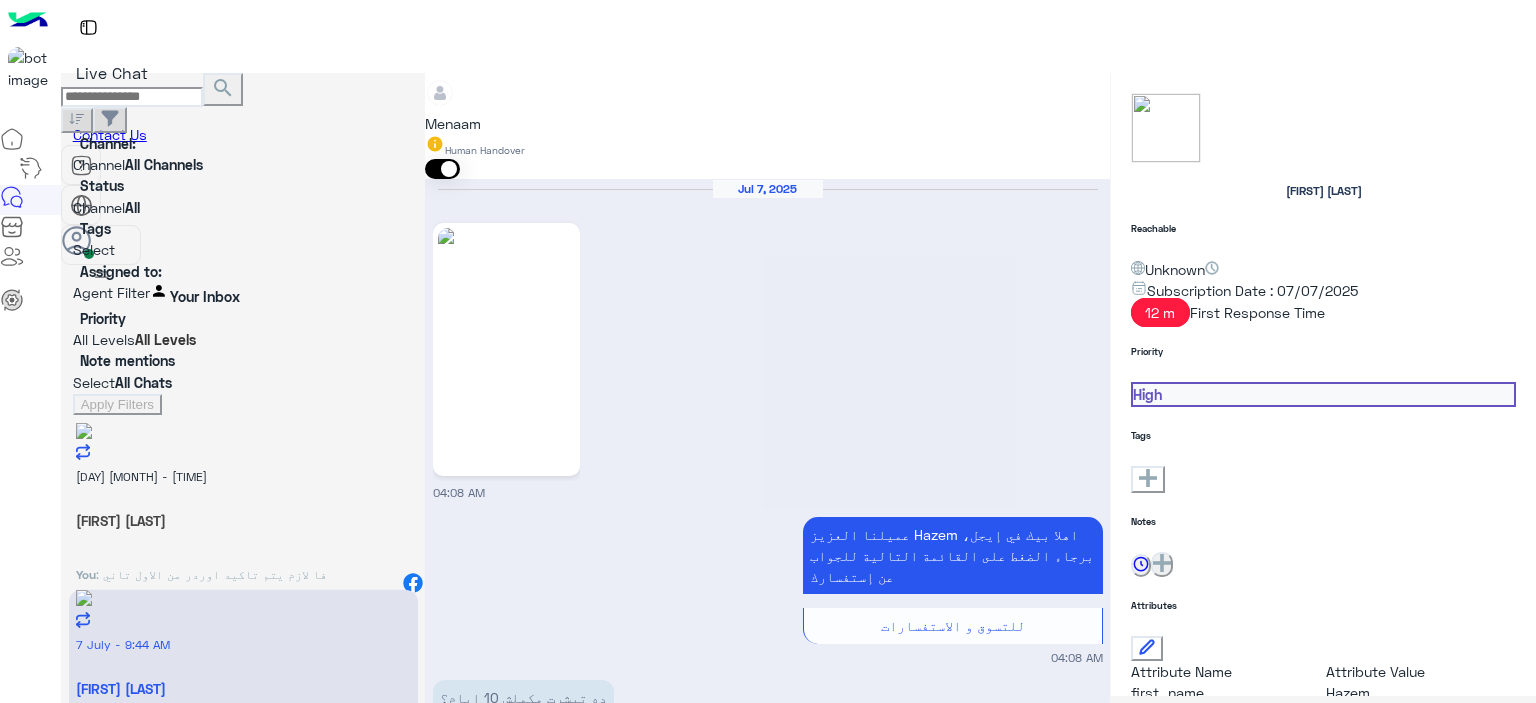 click on ": في انتظار المرتجع يرجع لينا وهيتم التواصل بحضرتك لتحويل المبلغ" at bounding box center [211, 574] 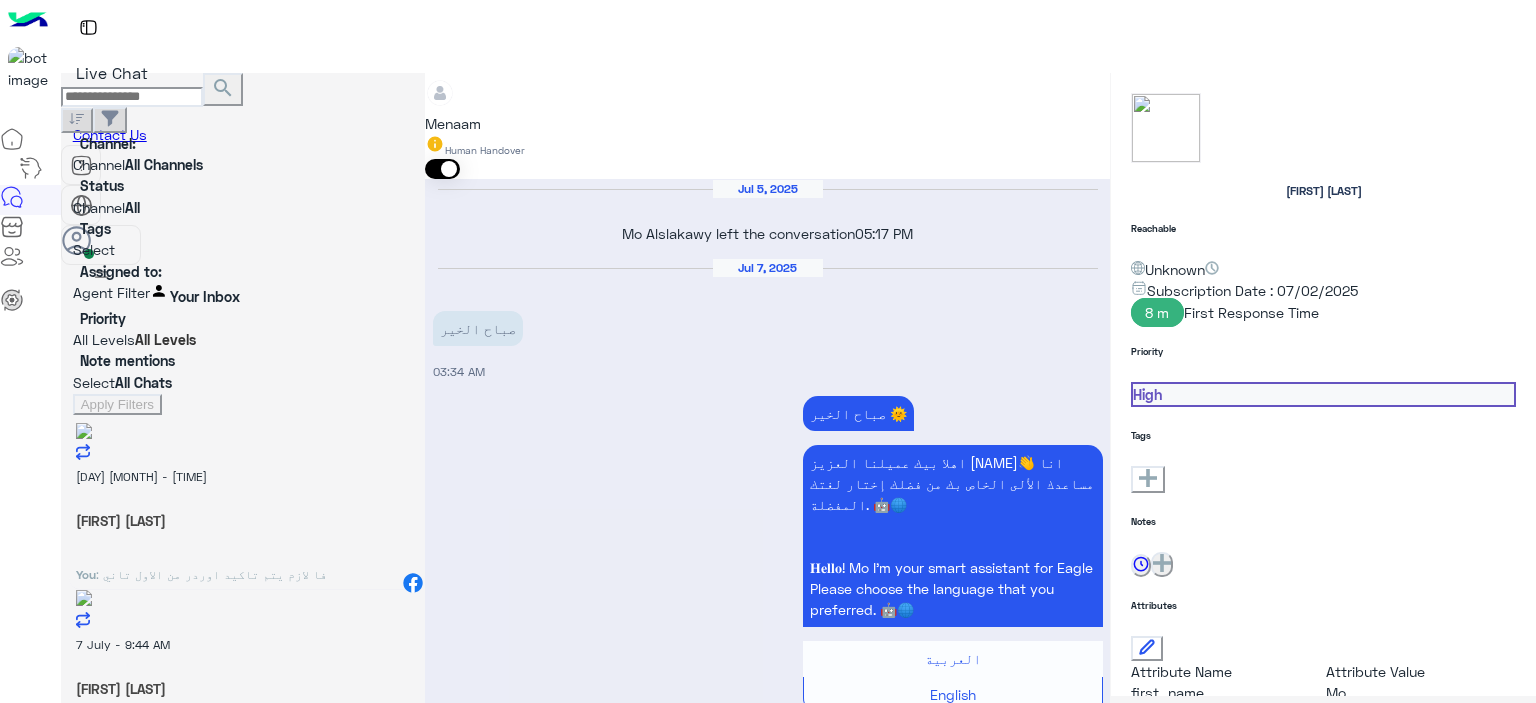 click on "[FIRST] [LAST]" at bounding box center (243, 520) 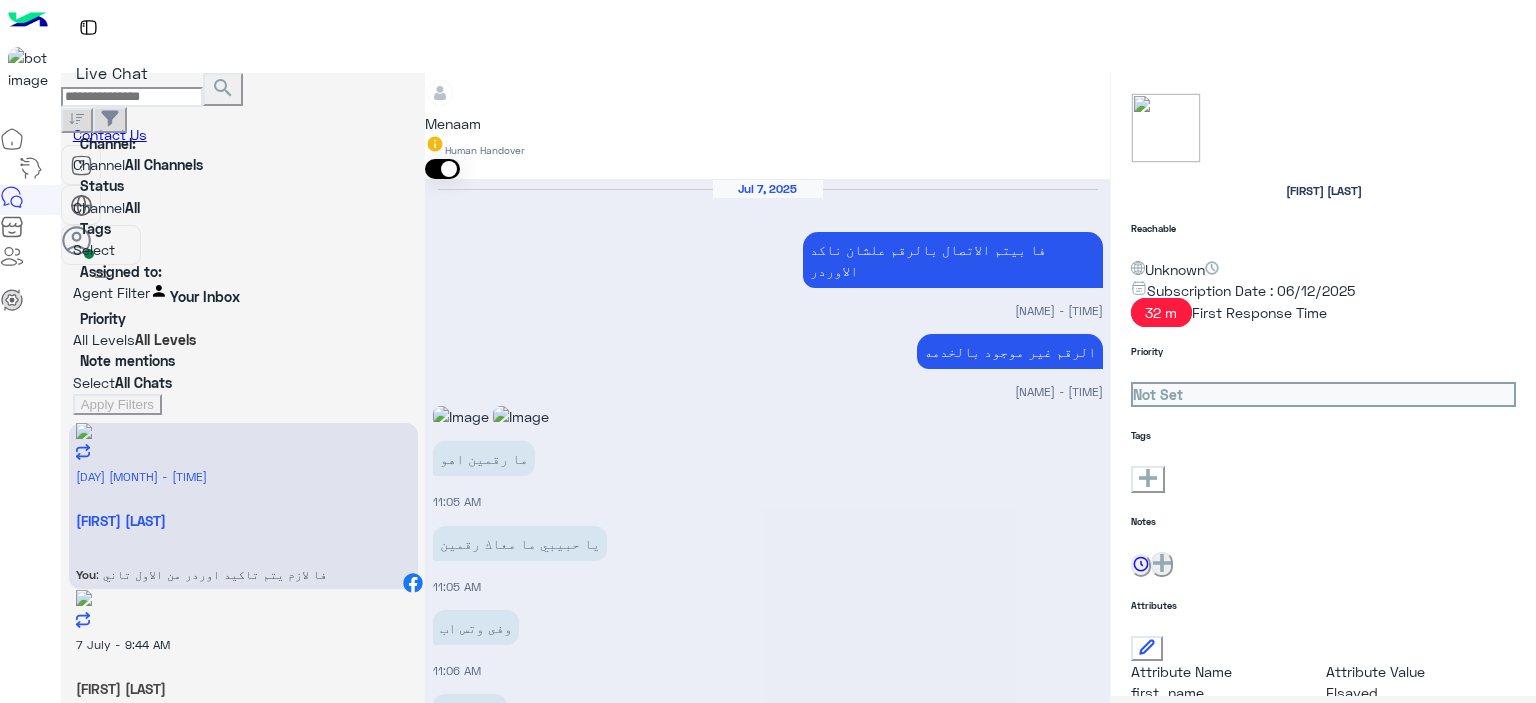 click on ": حضرتك اشتريت من فرع ايه ؟" at bounding box center (211, 574) 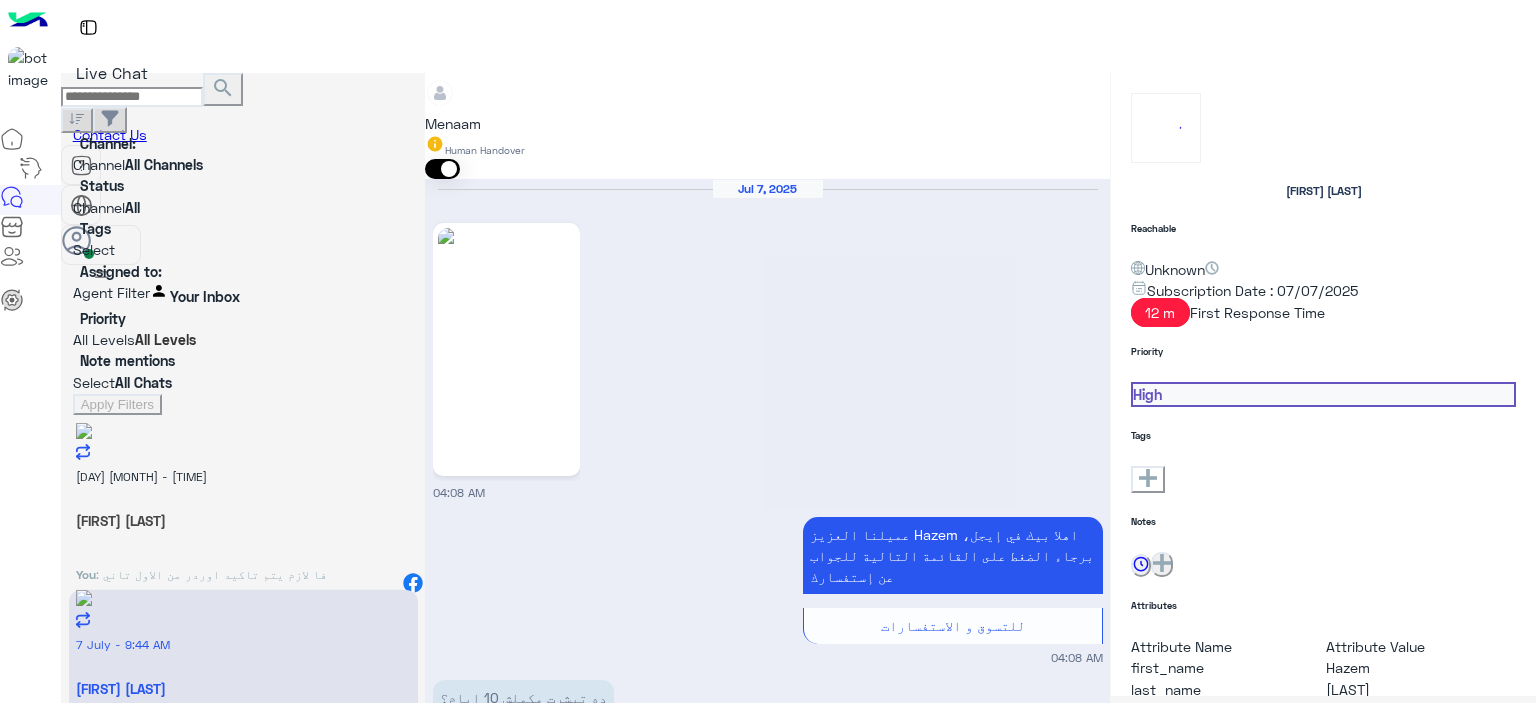 click on ": فا لازم يتم تاكيد اوردر من الاول تاني" at bounding box center (211, 574) 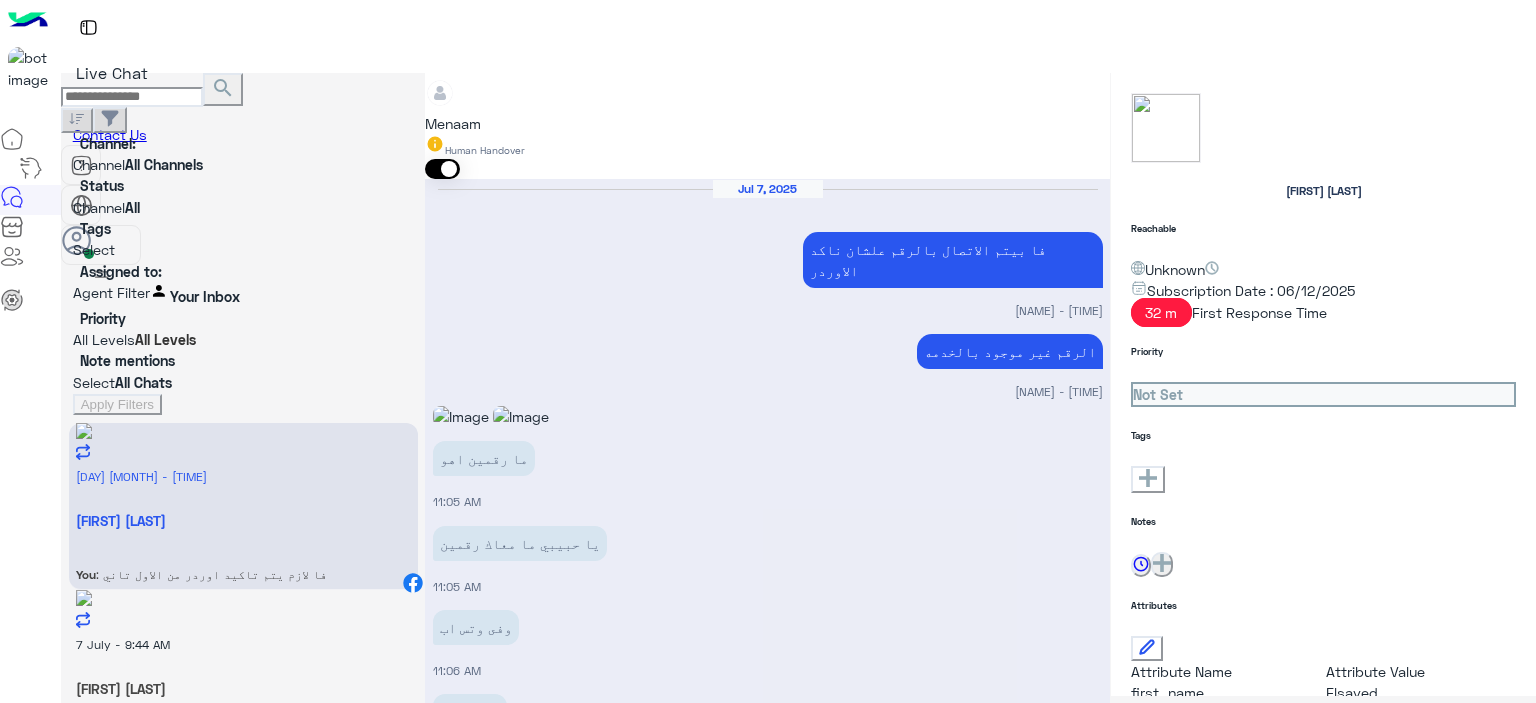 click on "[FIRST] [LAST]" at bounding box center [243, 520] 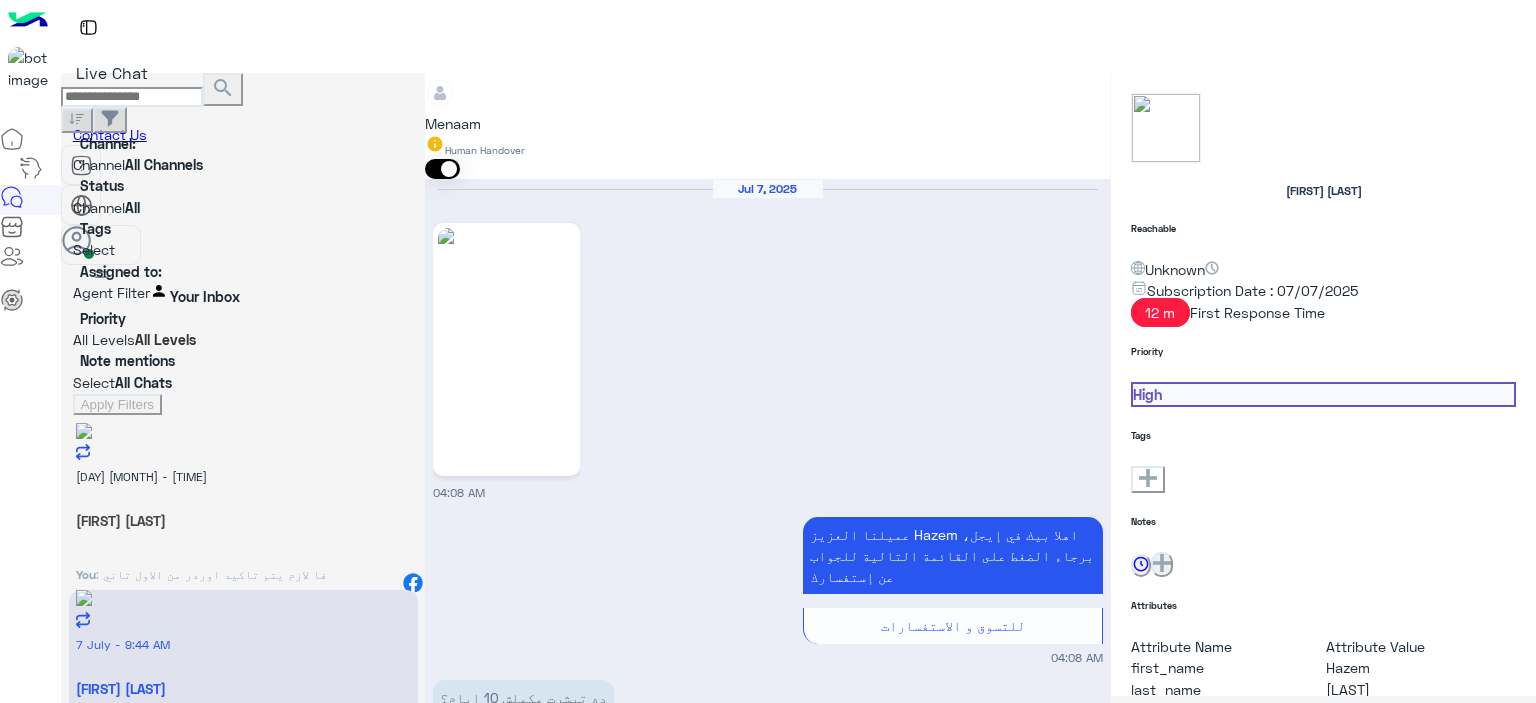 click on ": فا لازم يتم تاكيد اوردر من الاول تاني" at bounding box center [211, 574] 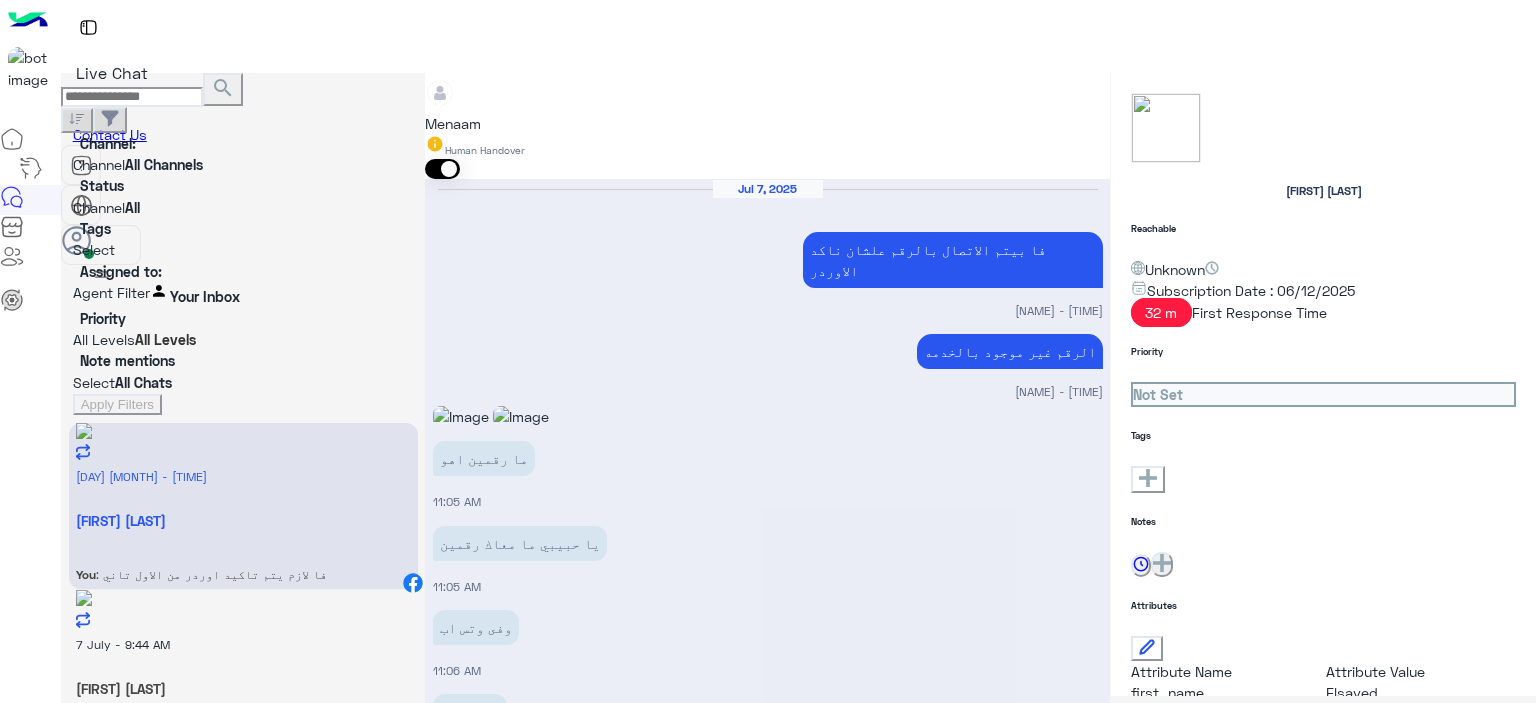 click on ": حضرتك اشتريت من فرع ايه ؟" at bounding box center [211, 574] 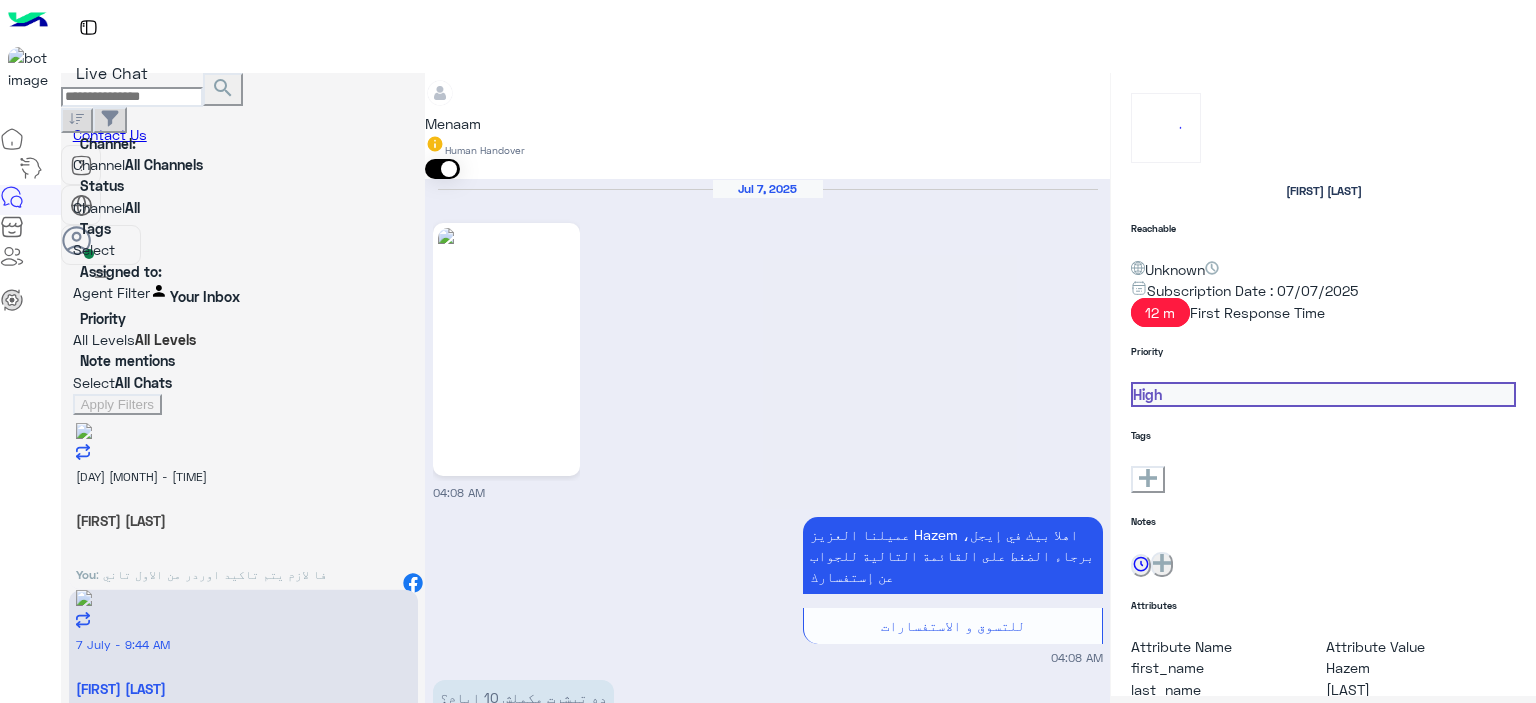 click on "You  : في انتظار المرتجع يرجع لينا وهيتم التواصل بحضرتك لتحويل المبلغ" at bounding box center [243, 575] 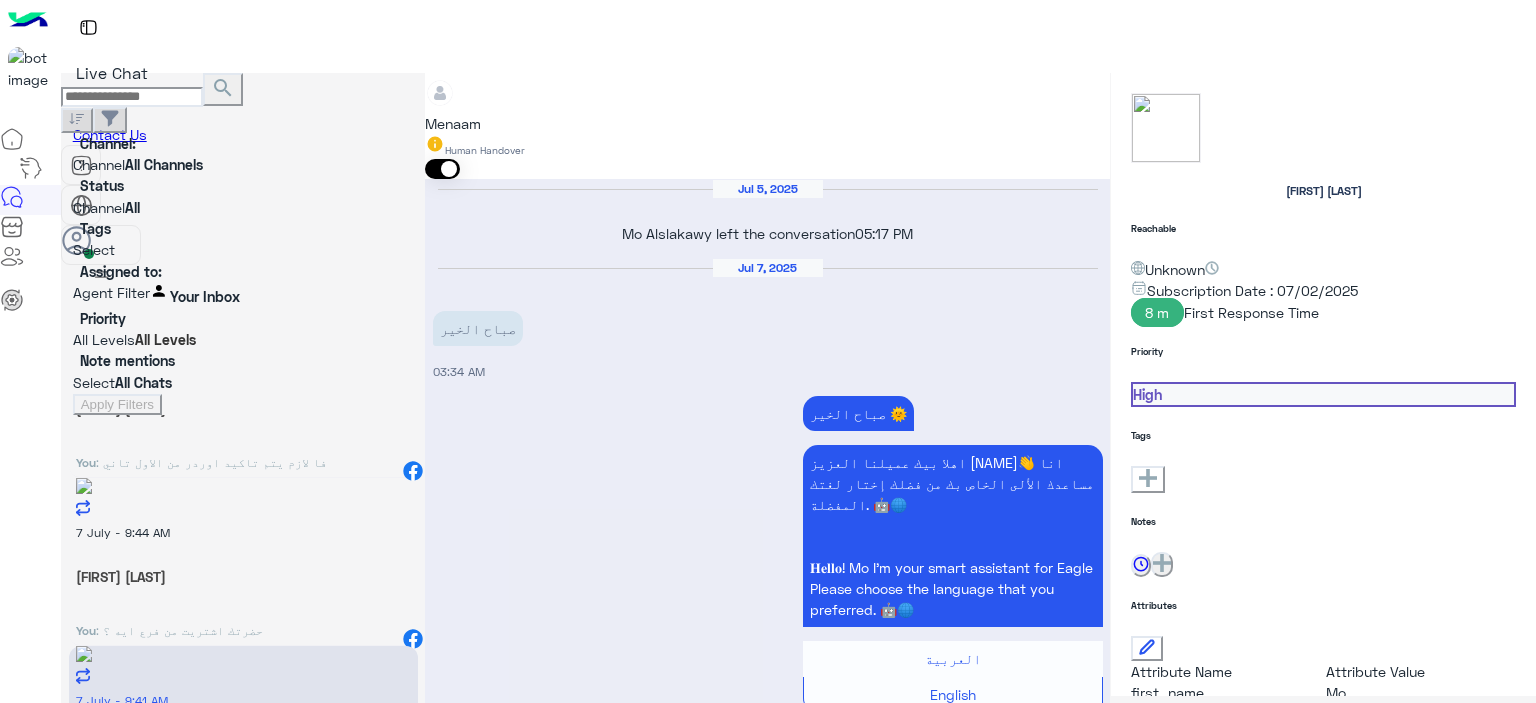 click on "You  : تمام يافندم مفيش مشكله
حضرتك حابب تشرفنا ب الفاتوره في فرع الشرقيه للاستبدال ولا من خلال مندوب شحن مع تحمل حضرتك مصاريف شحن ؟" at bounding box center [243, 463] 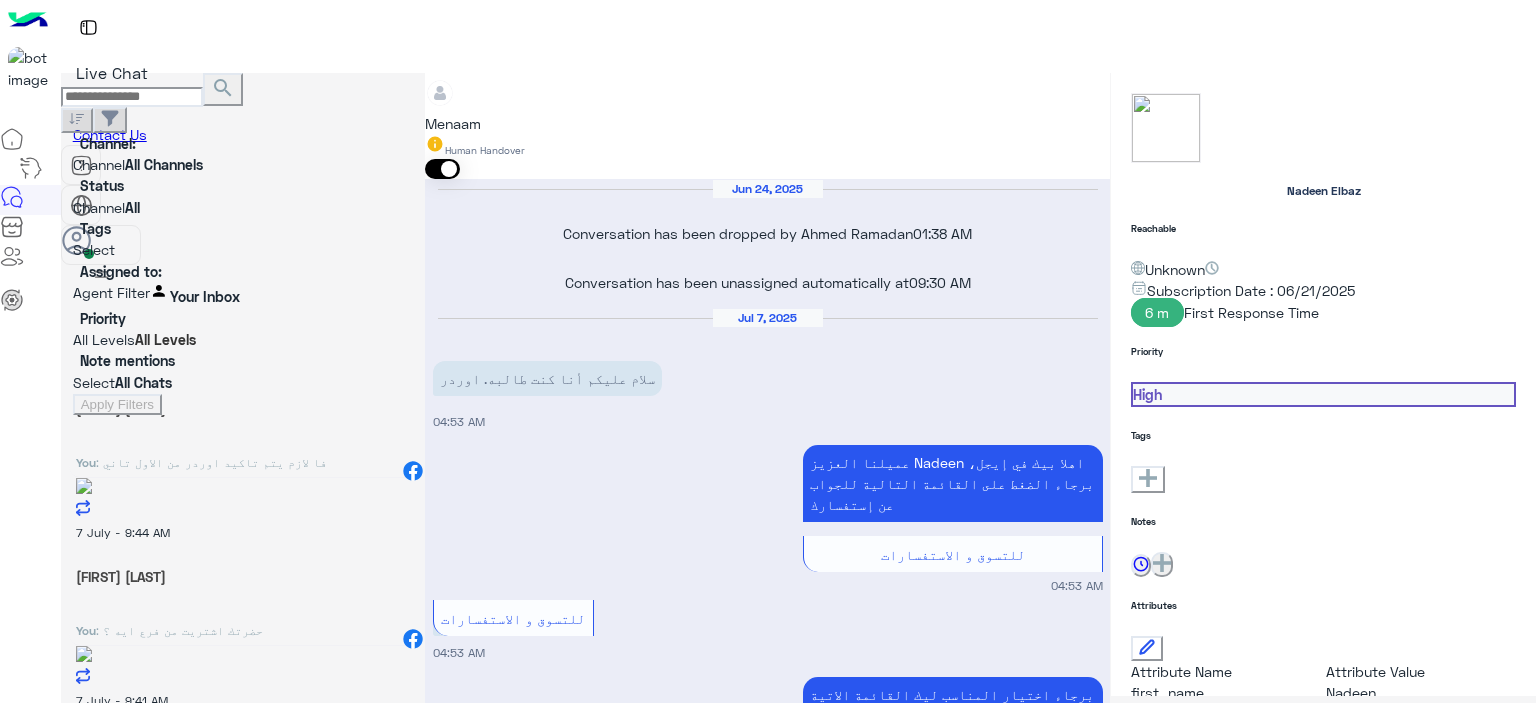 click on ": ممكن رقم الاوردر ؟" at bounding box center [211, 462] 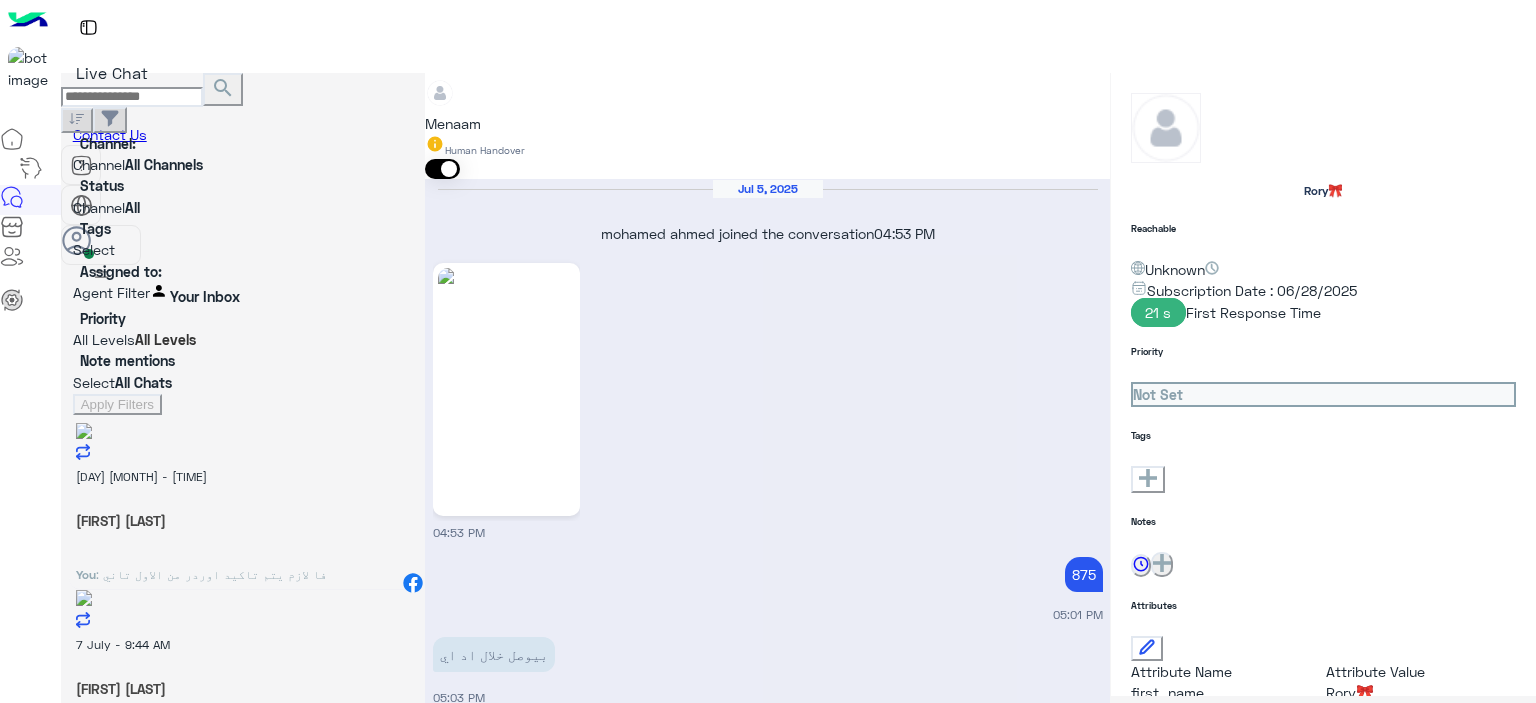 click on "[DAY] [MONTH] - [TIME]" at bounding box center (243, 475) 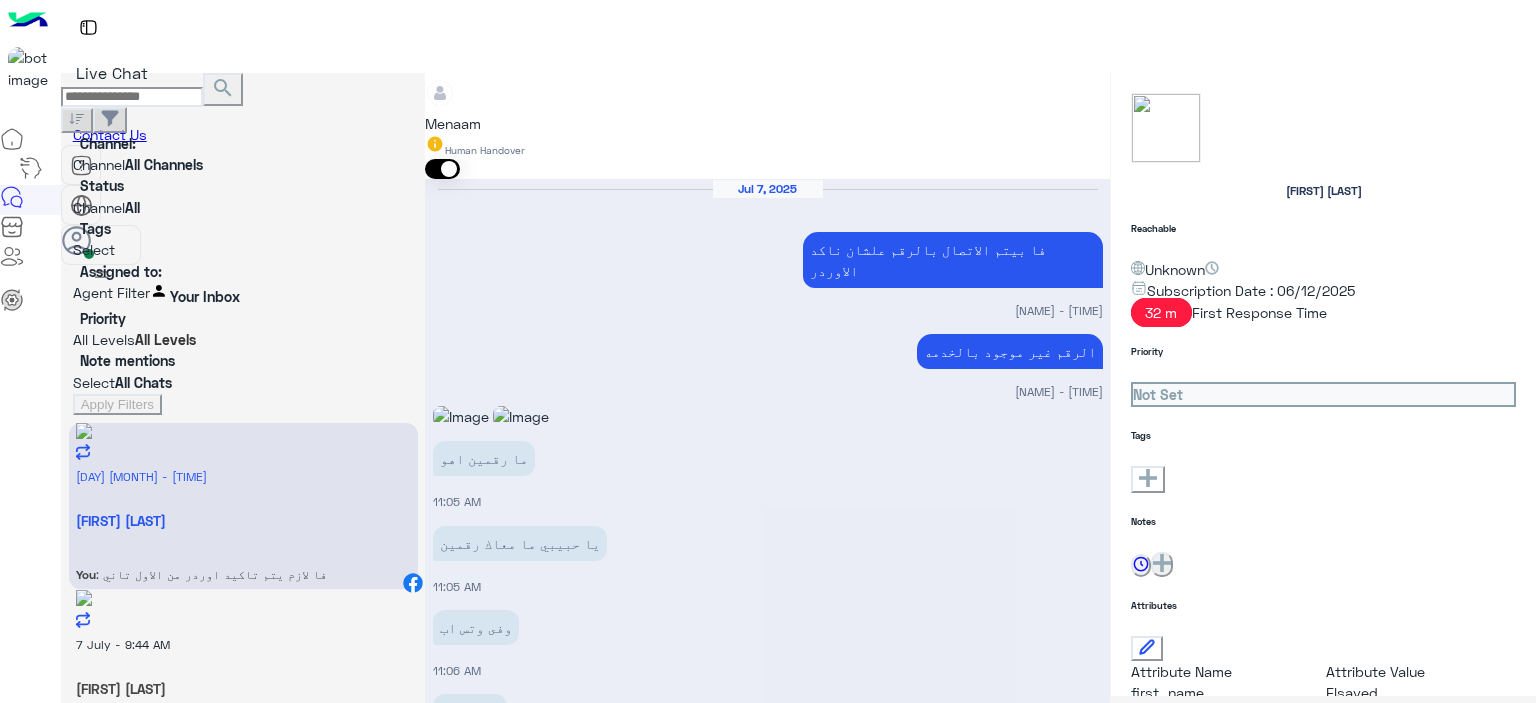 click on ": حضرتك اشتريت من فرع ايه ؟" at bounding box center (211, 574) 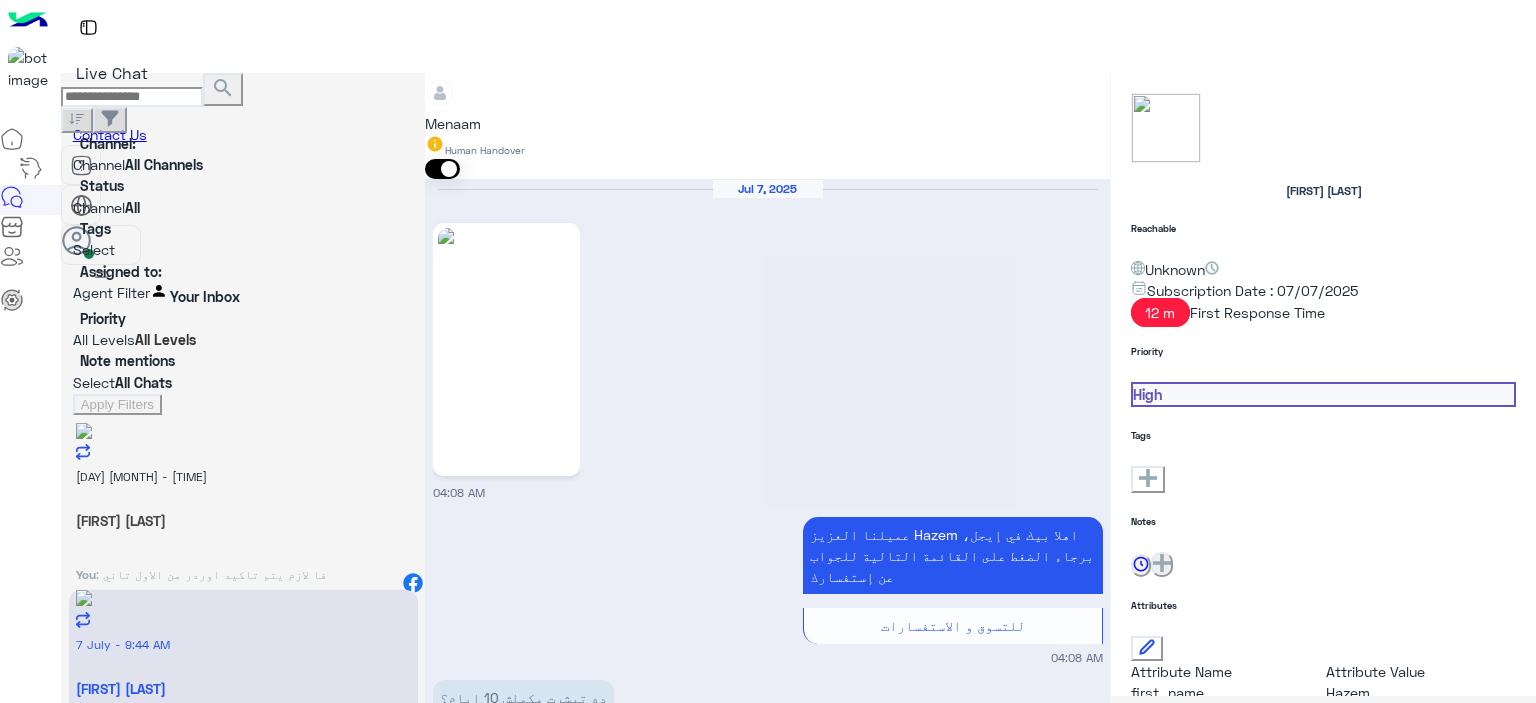 click on "[DAY] [MONTH] - [TIME] [FIRST] [LAST]   You  : في انتظار المرتجع يرجع لينا وهيتم التواصل بحضرتك لتحويل المبلغ" at bounding box center [243, 507] 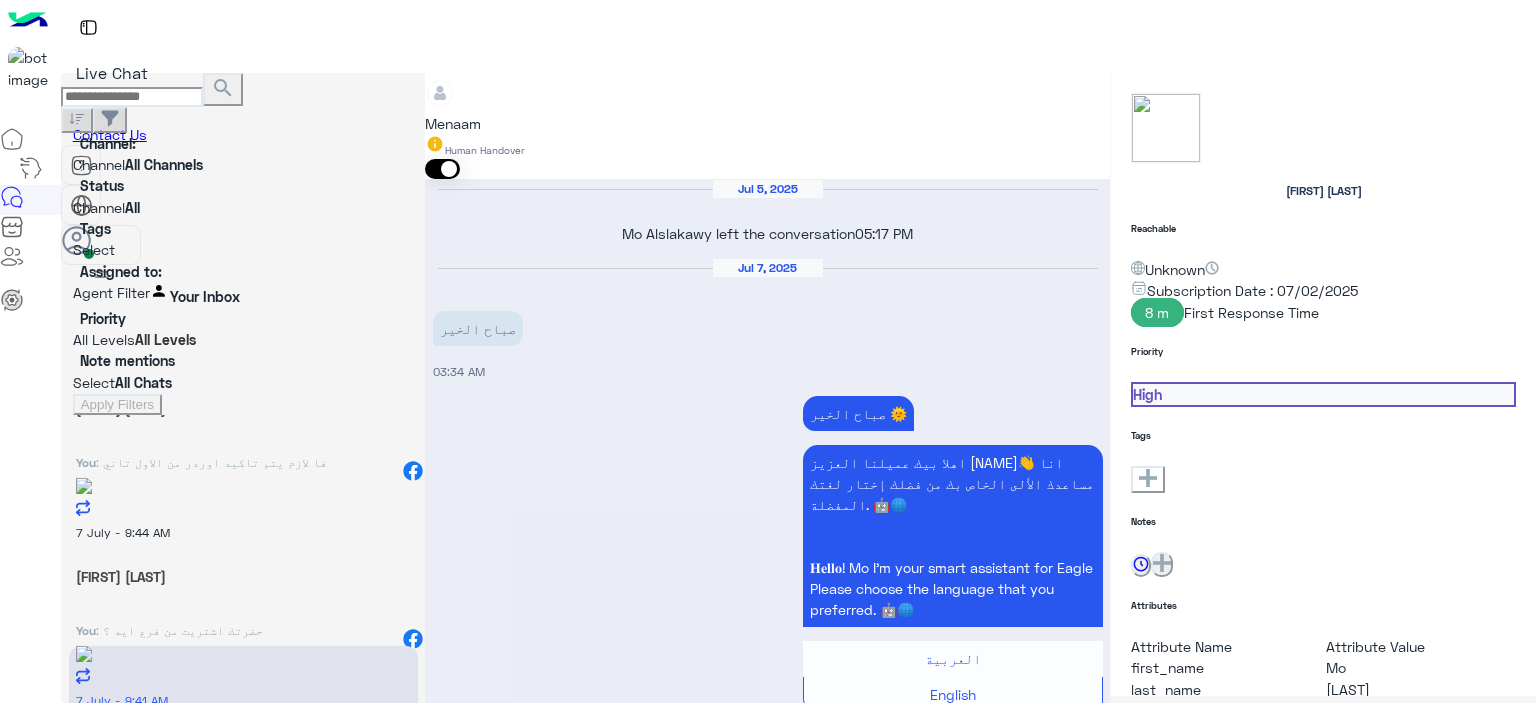 click on ": تمام يافندم مفيش مشكله
حضرتك حابب تشرفنا ب الفاتوره في فرع الشرقيه للاستبدال ولا من خلال مندوب شحن مع تحمل حضرتك مصاريف شحن ؟" at bounding box center (211, 462) 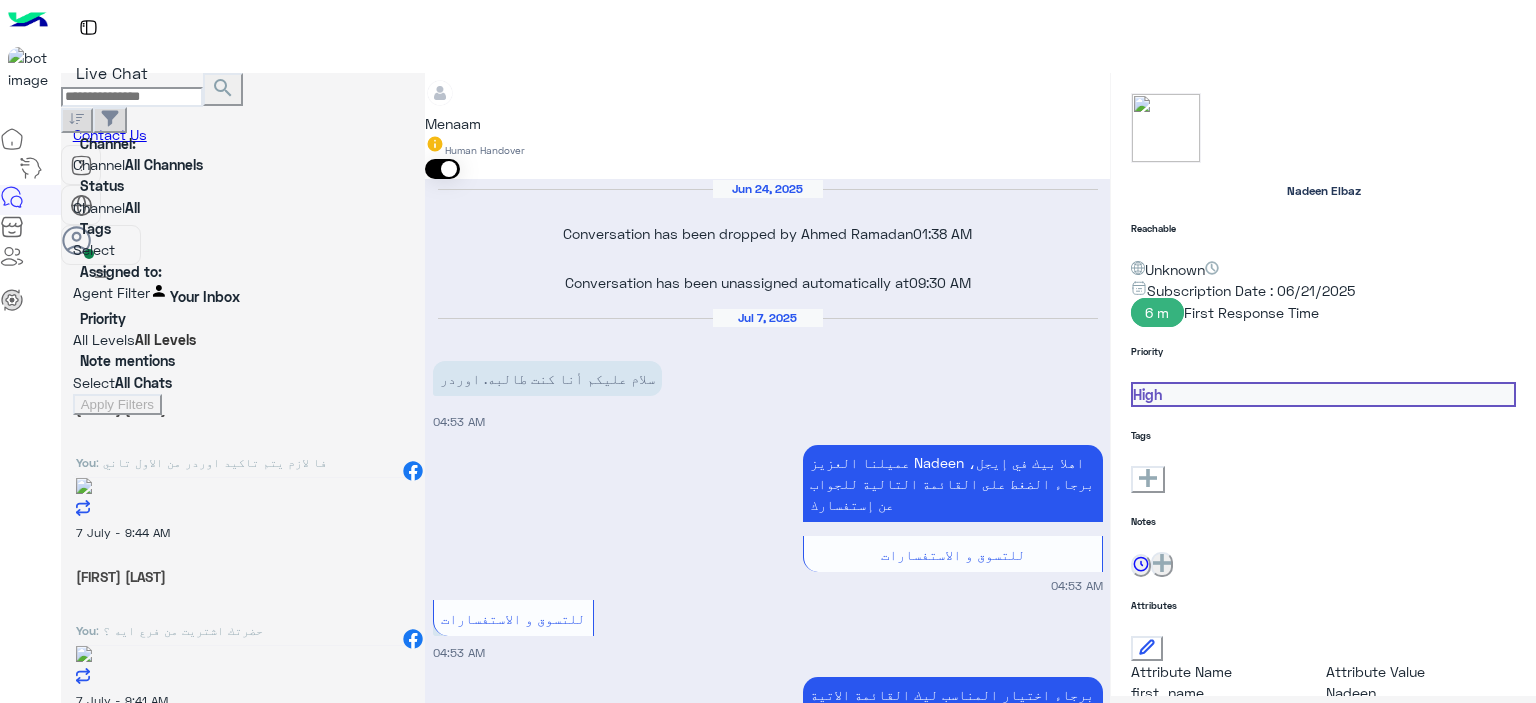 click on "Rory🎀" at bounding box center (243, 408) 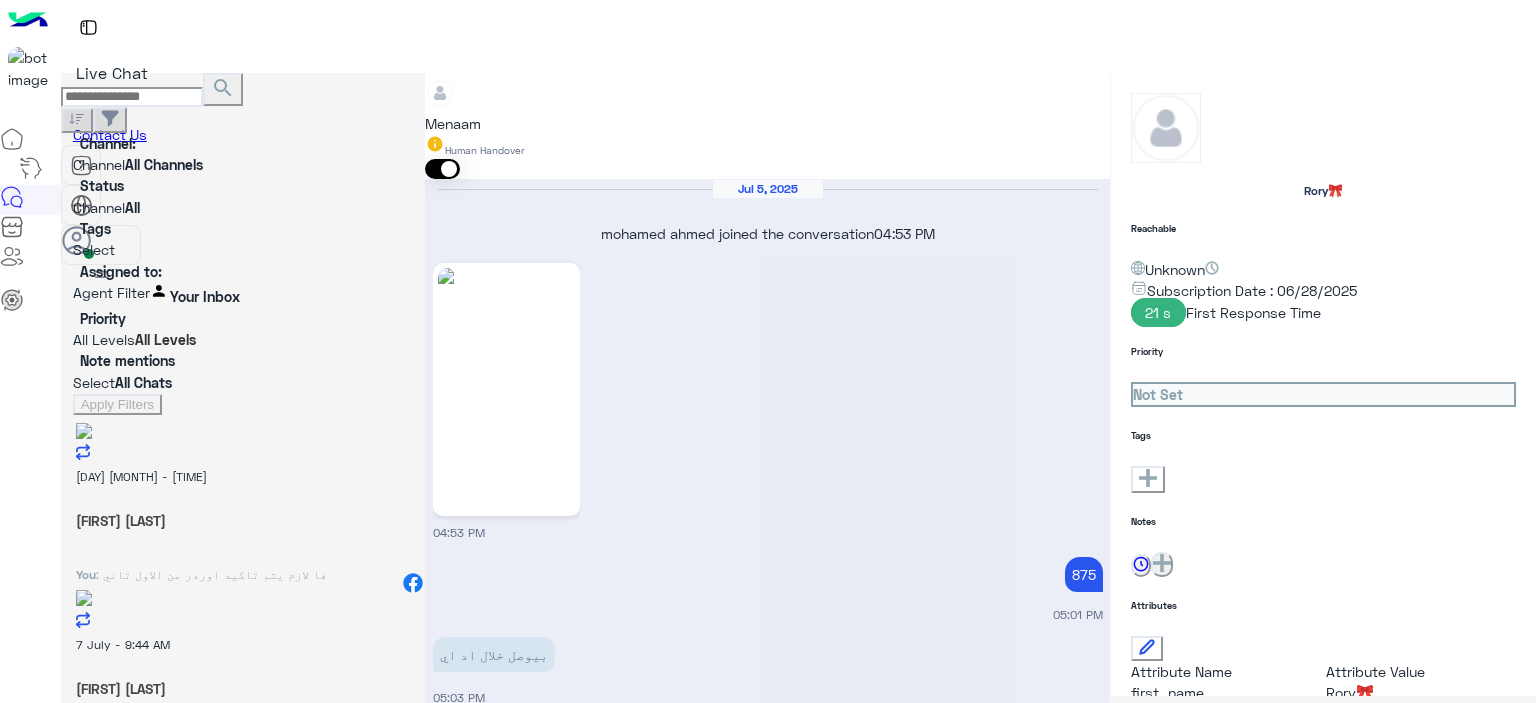 click on "You  : فا لازم يتم تاكيد اوردر من الاول تاني" at bounding box center (243, 571) 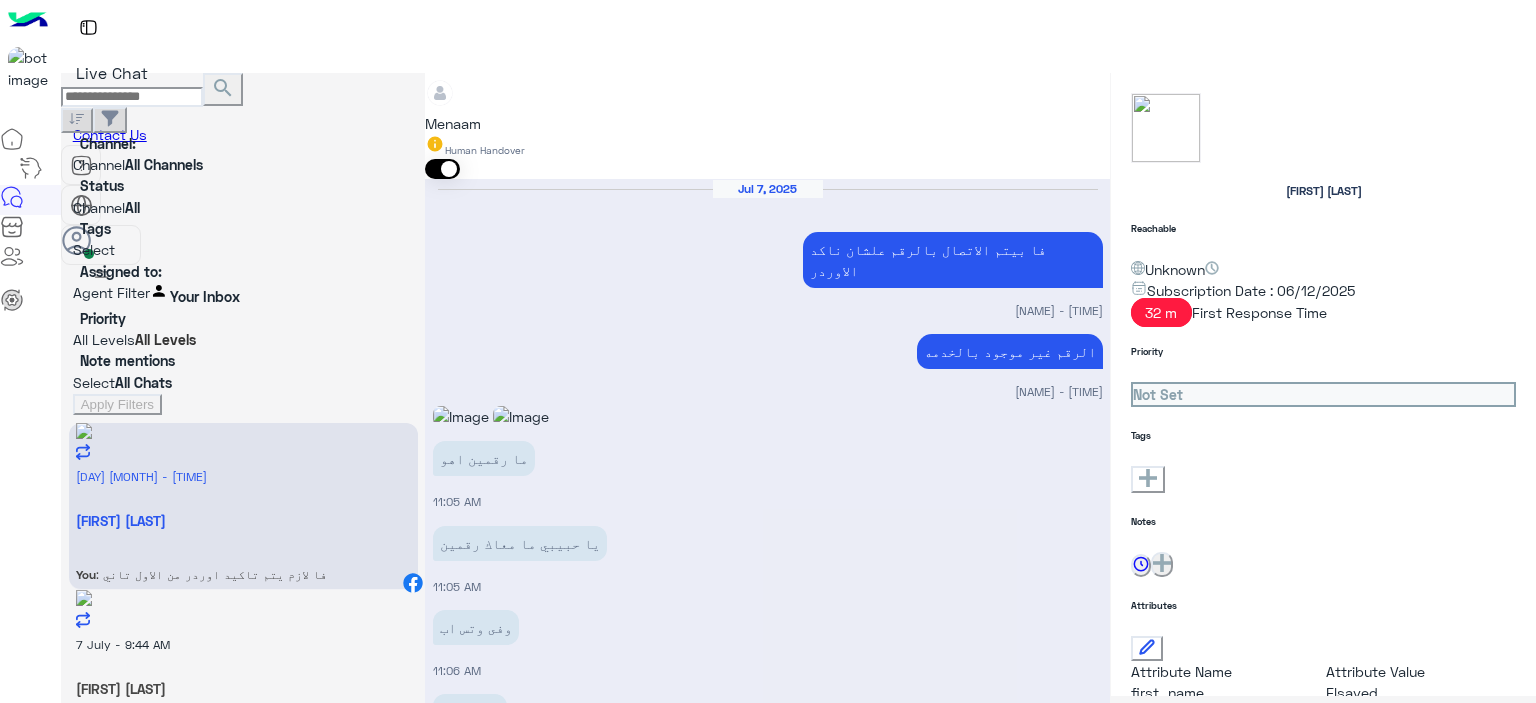 click on "You  : حضرتك اشتريت من فرع ايه ؟" at bounding box center [243, 571] 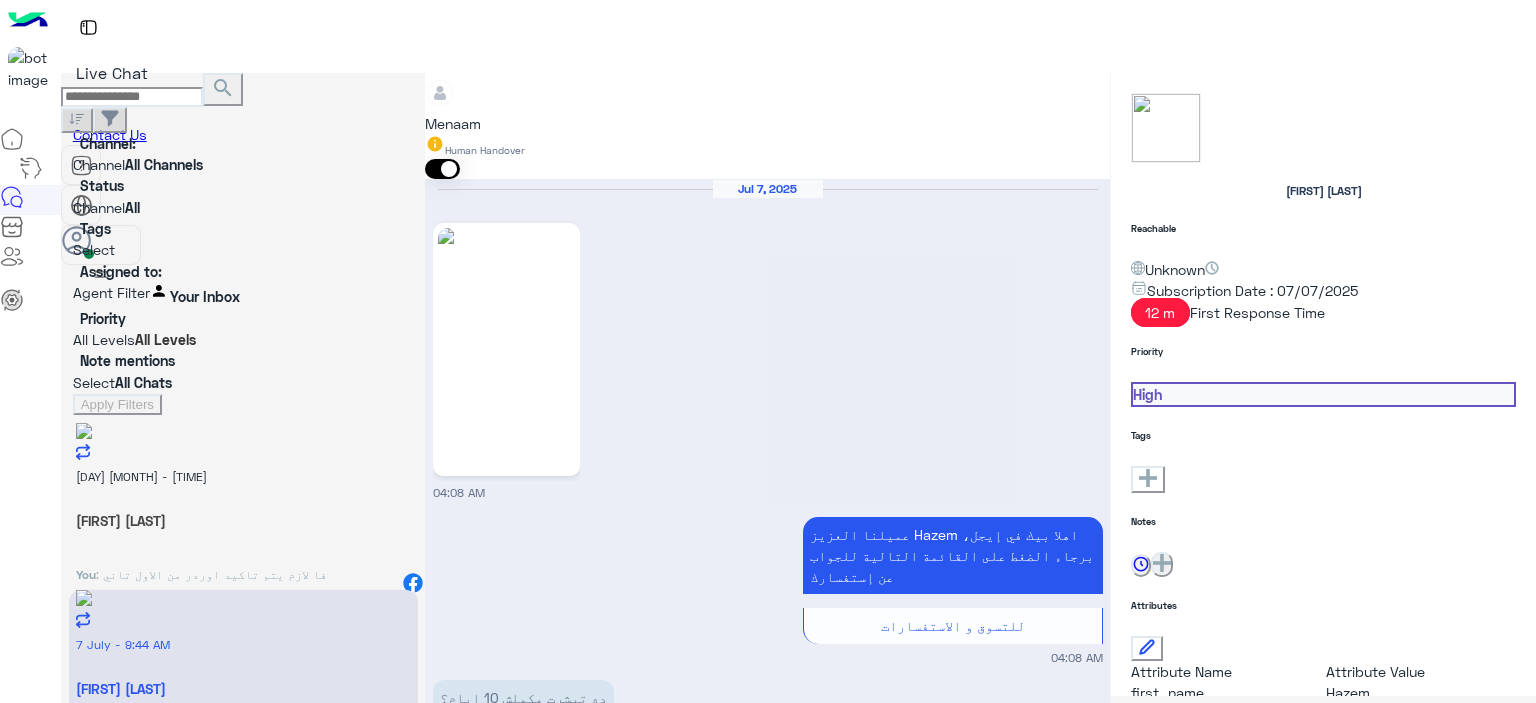 scroll, scrollTop: 1748, scrollLeft: 0, axis: vertical 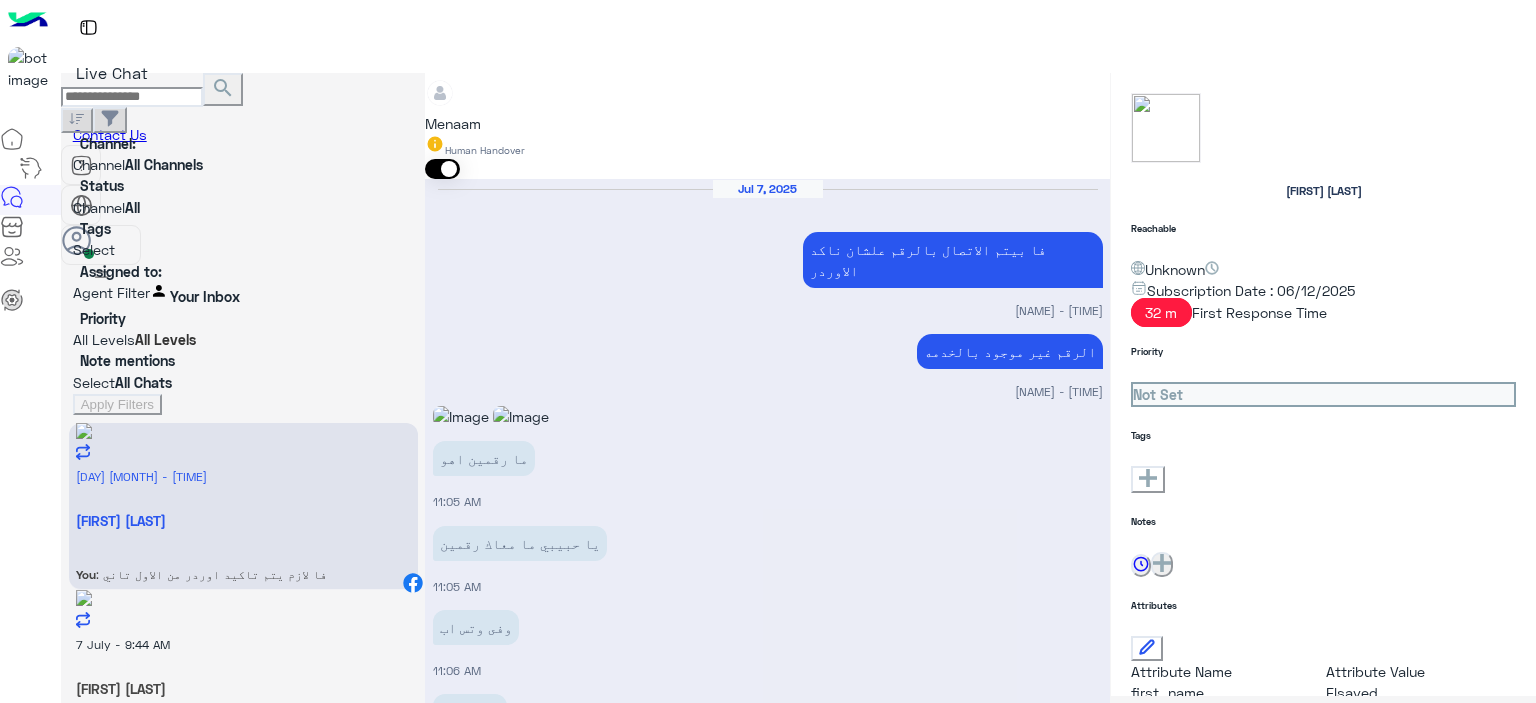 click on "You  : حضرتك اشتريت من فرع ايه ؟" at bounding box center [243, 571] 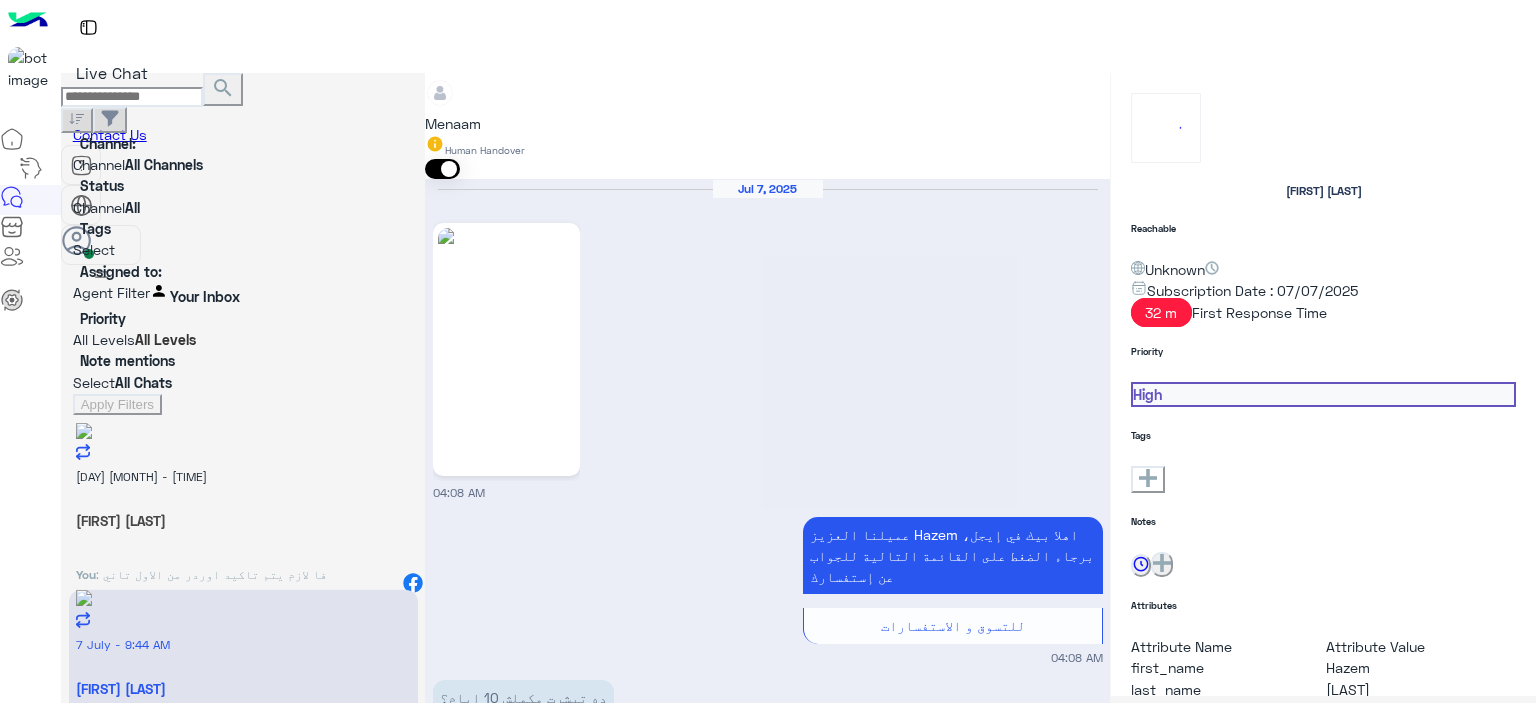 scroll, scrollTop: 1748, scrollLeft: 0, axis: vertical 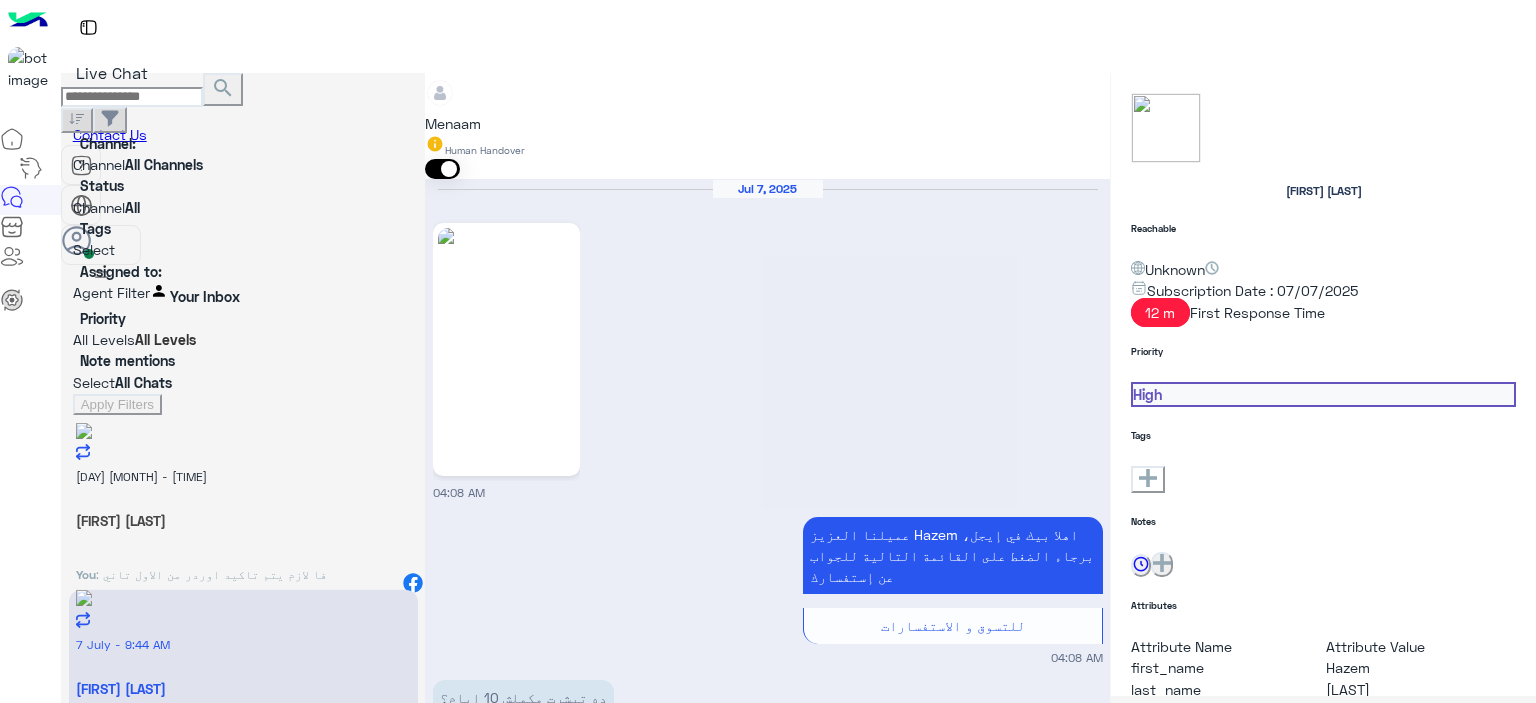 click on "You  : فا لازم يتم تاكيد اوردر من الاول تاني" at bounding box center [243, 575] 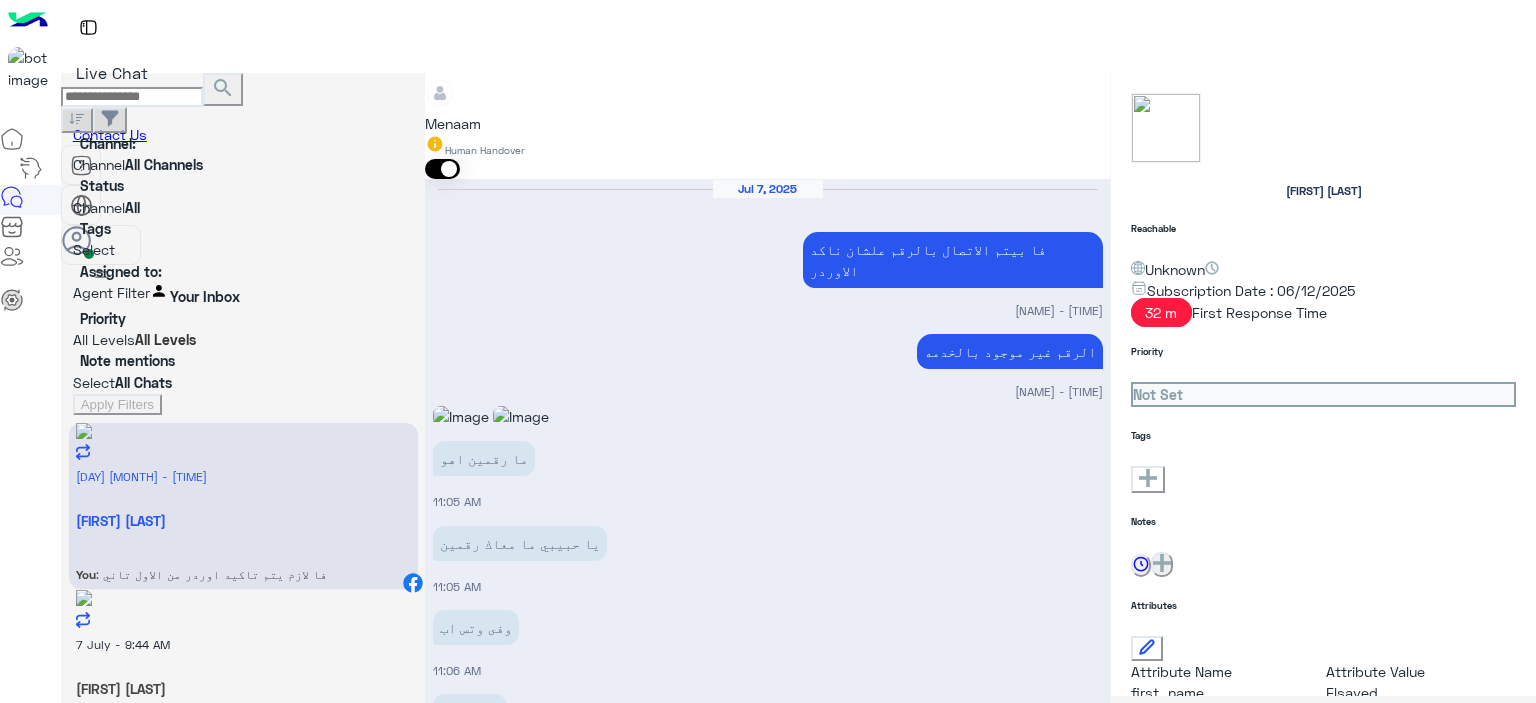 scroll, scrollTop: 1210, scrollLeft: 0, axis: vertical 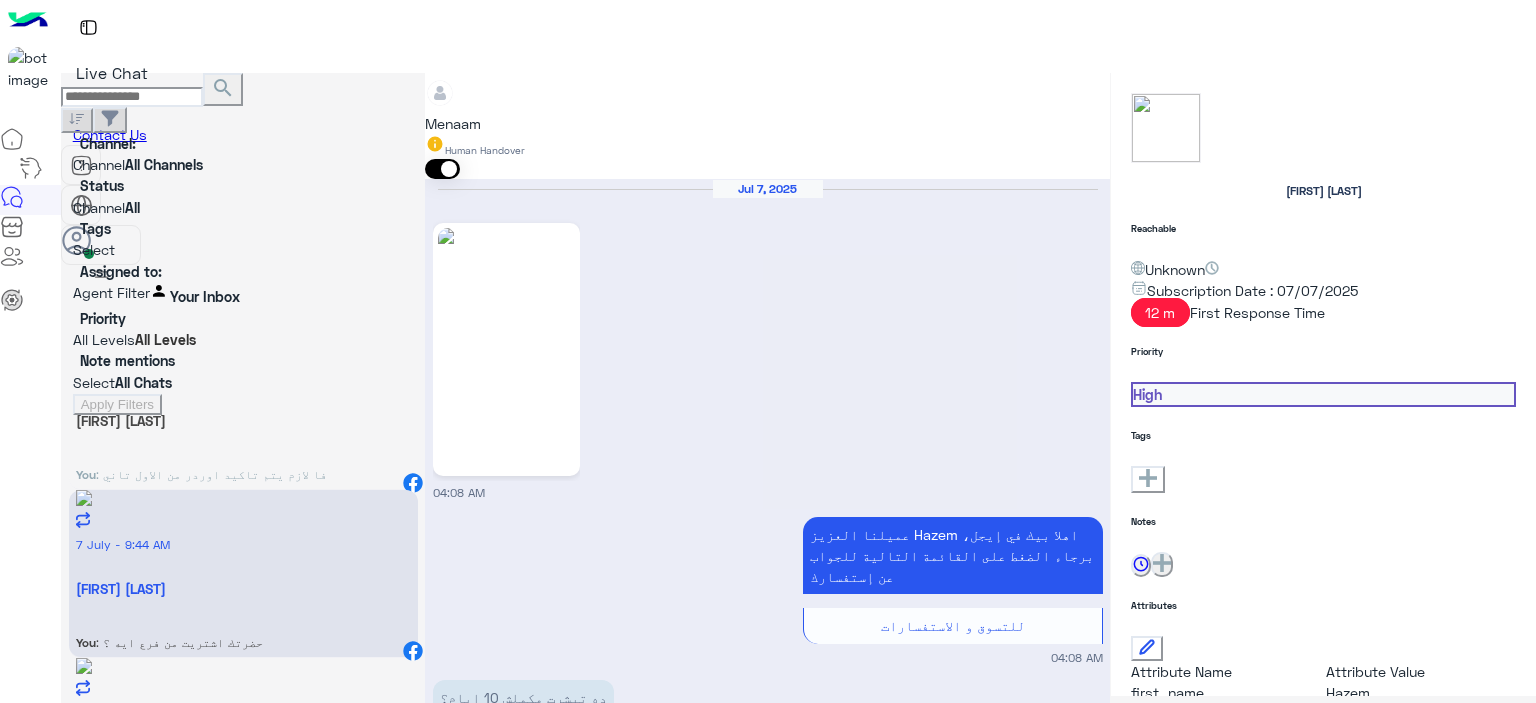 click on "You  : في انتظار المرتجع يرجع لينا وهيتم التواصل بحضرتك لتحويل المبلغ" at bounding box center [243, 475] 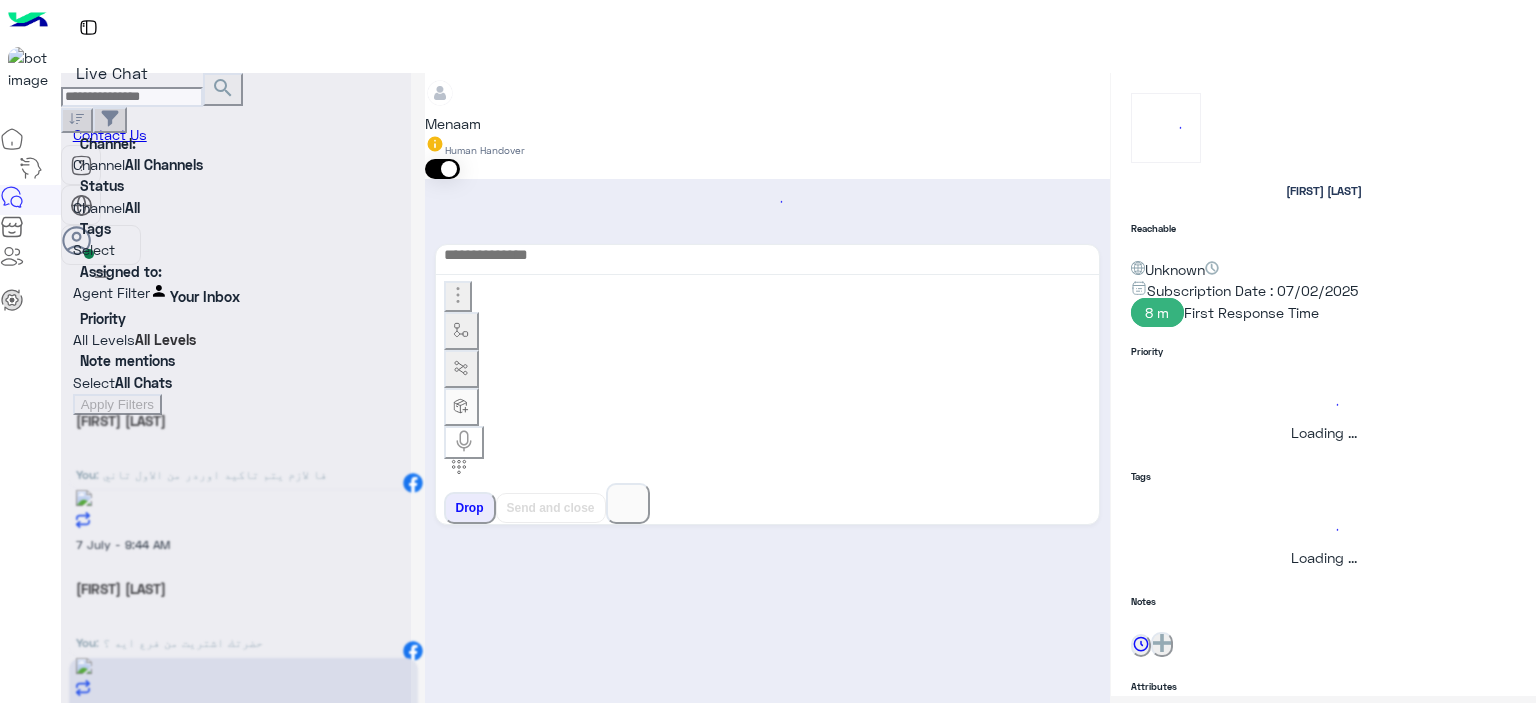 scroll, scrollTop: 2130, scrollLeft: 0, axis: vertical 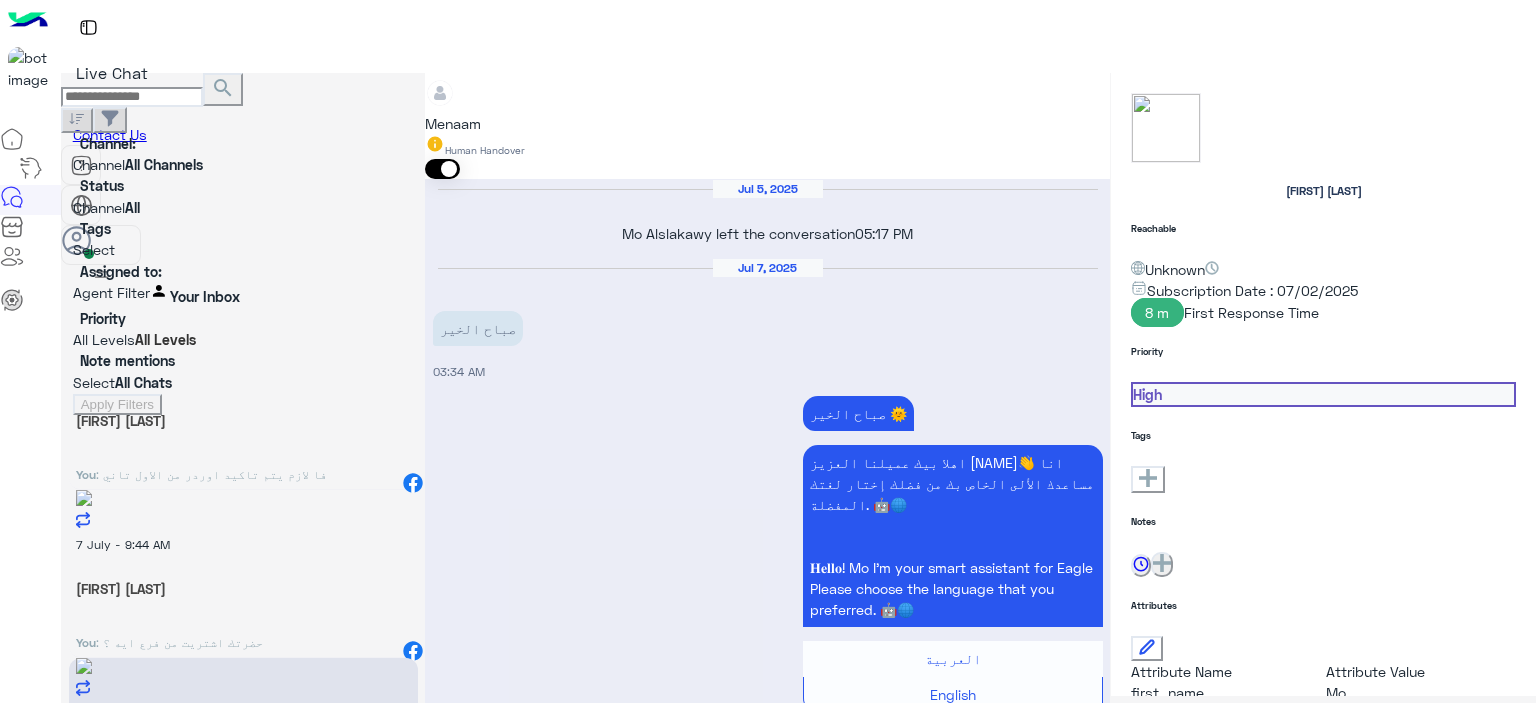 click on ": تمام يافندم مفيش مشكله
حضرتك حابب تشرفنا ب الفاتوره في فرع الشرقيه للاستبدال ولا من خلال مندوب شحن مع تحمل حضرتك مصاريف شحن ؟" at bounding box center (211, 474) 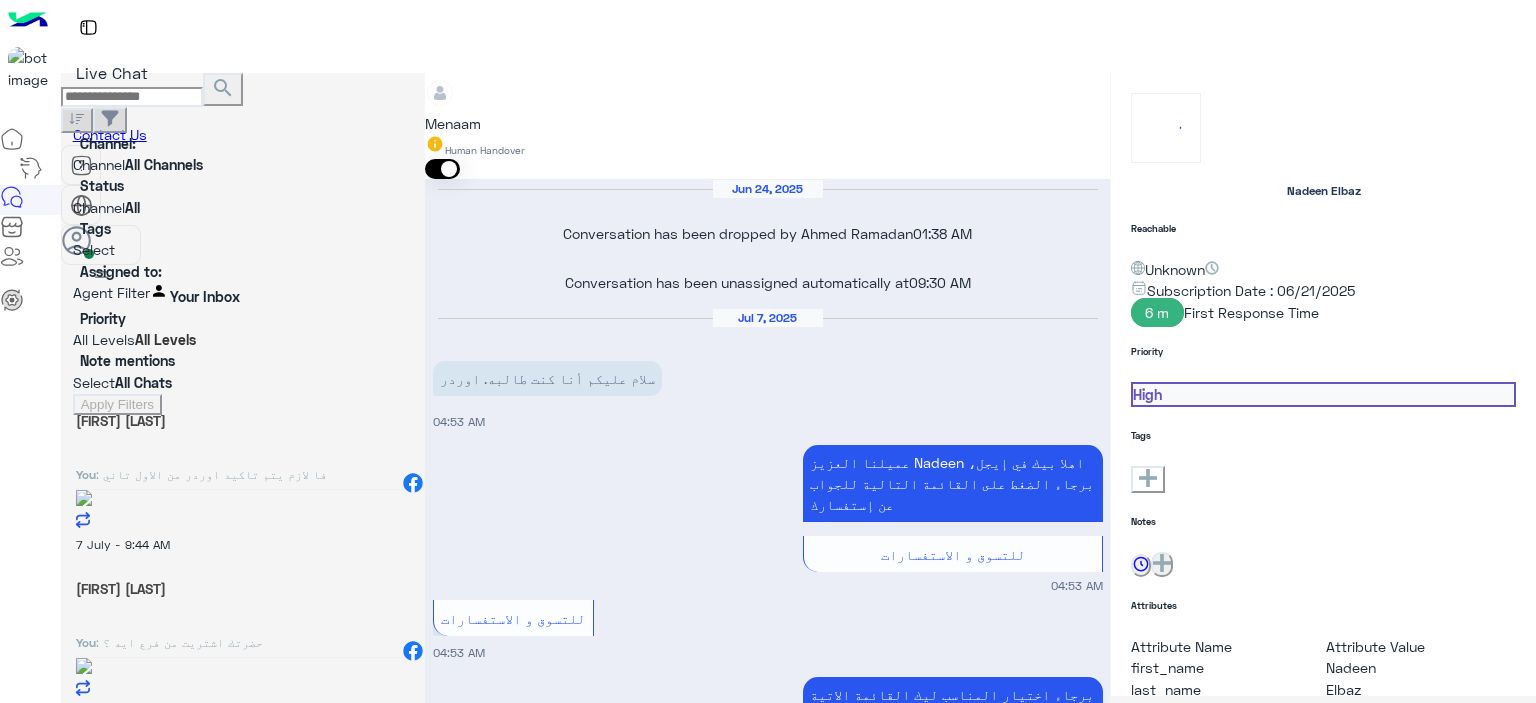 scroll, scrollTop: 2226, scrollLeft: 0, axis: vertical 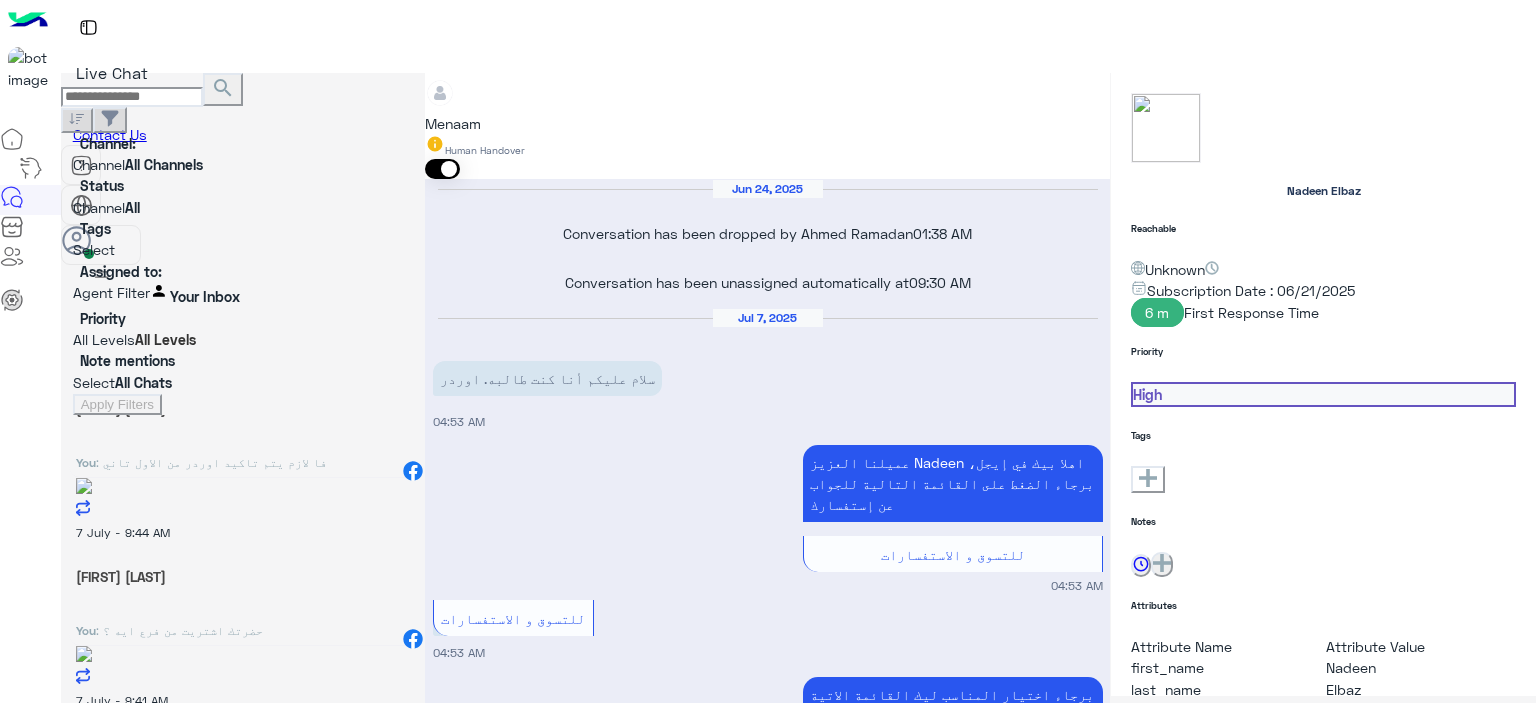 click on ": ممكن رقم الاوردر ؟" at bounding box center [211, 462] 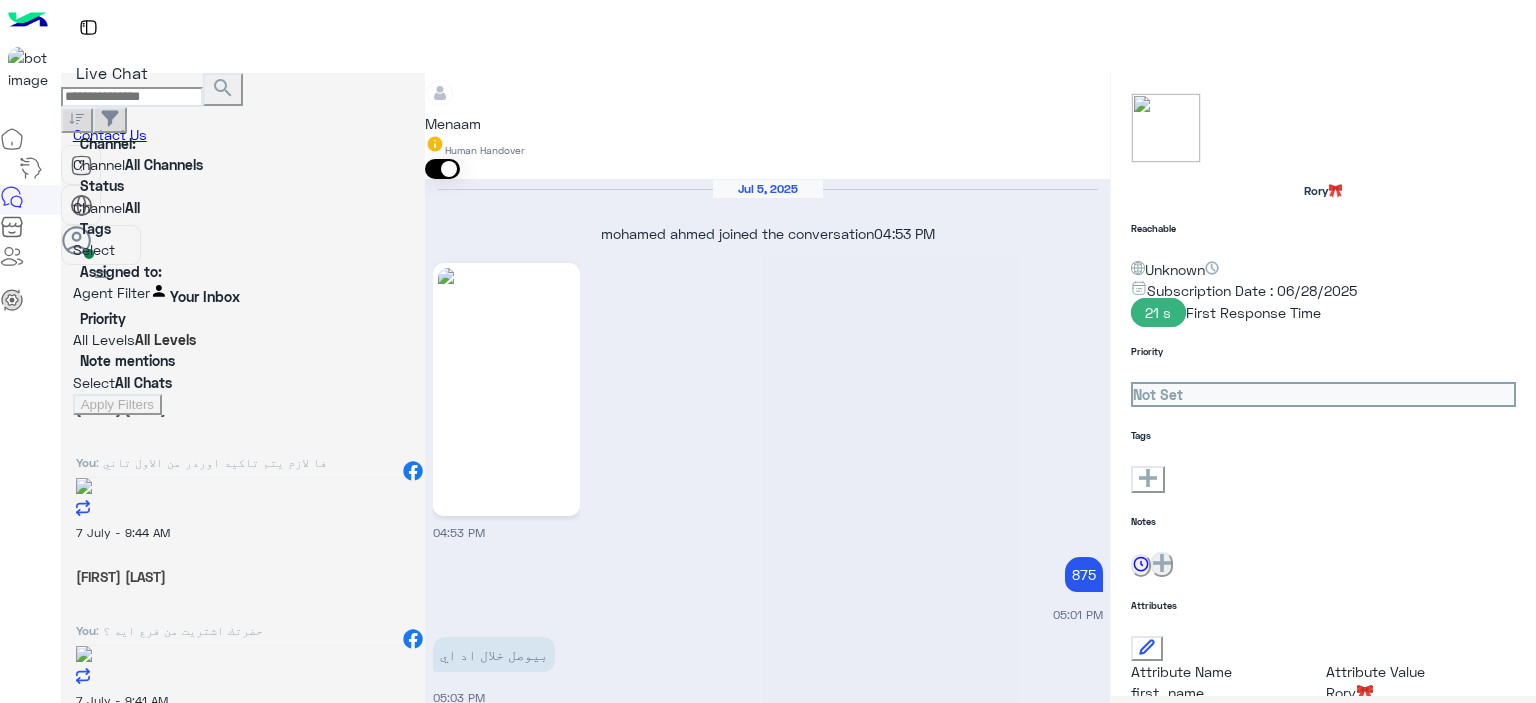 scroll, scrollTop: 1394, scrollLeft: 0, axis: vertical 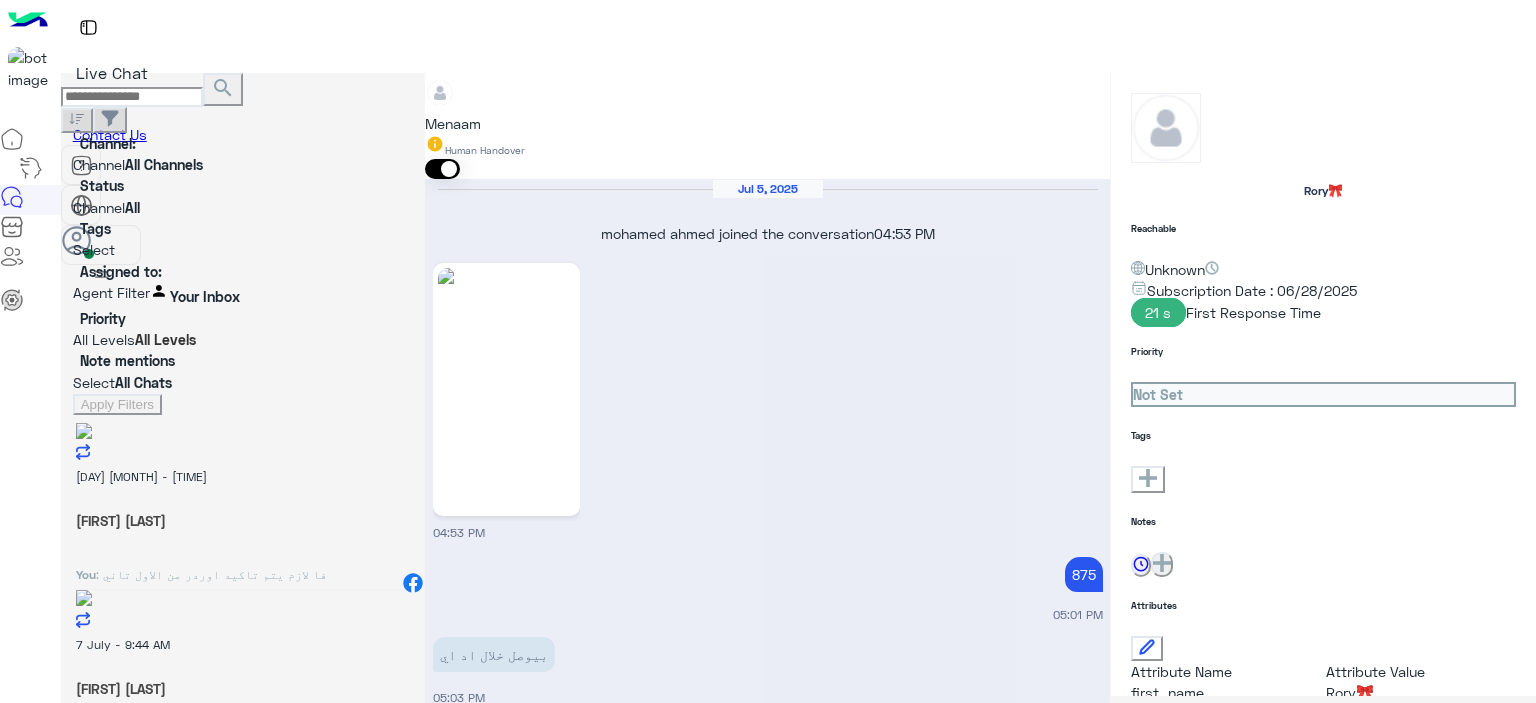click on "You  : فا لازم يتم تاكيد اوردر من الاول تاني" at bounding box center (243, 571) 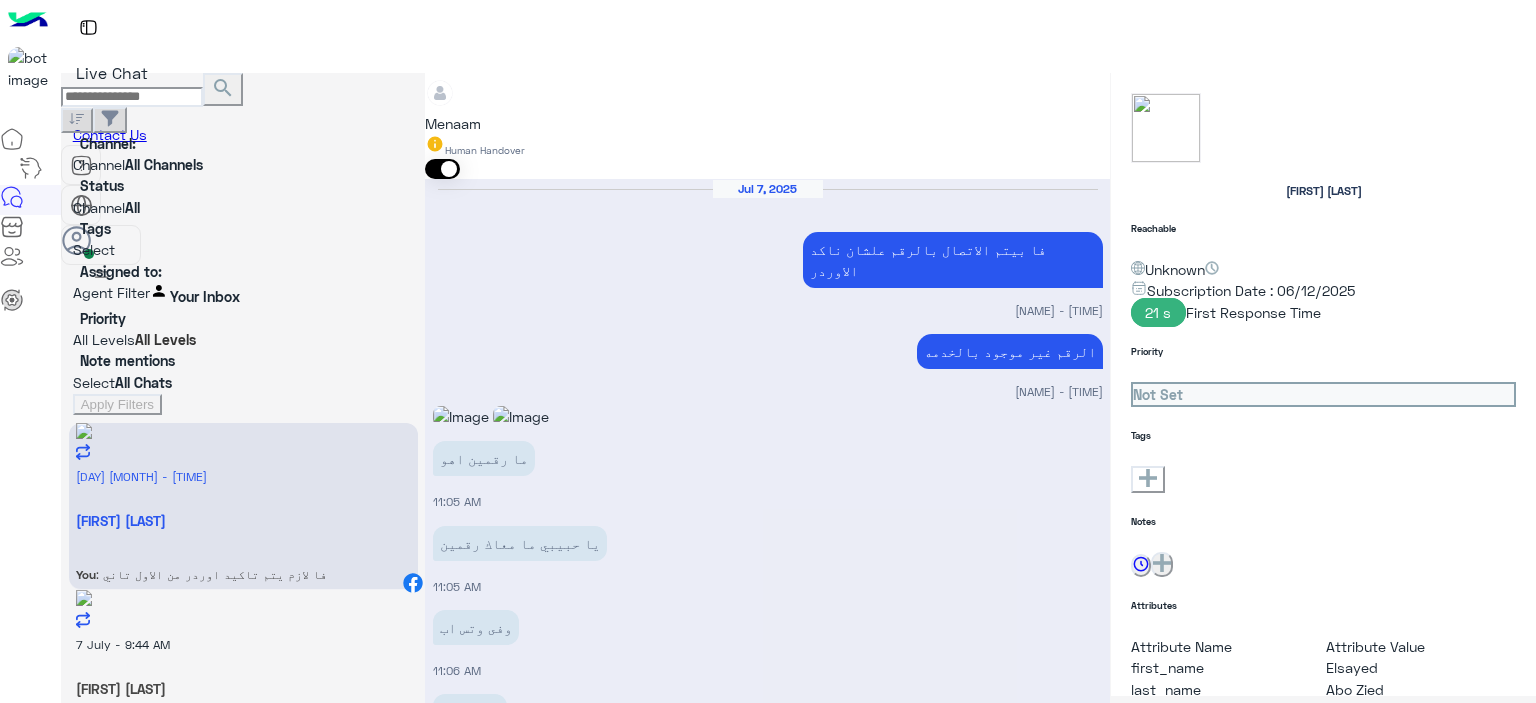 scroll, scrollTop: 1210, scrollLeft: 0, axis: vertical 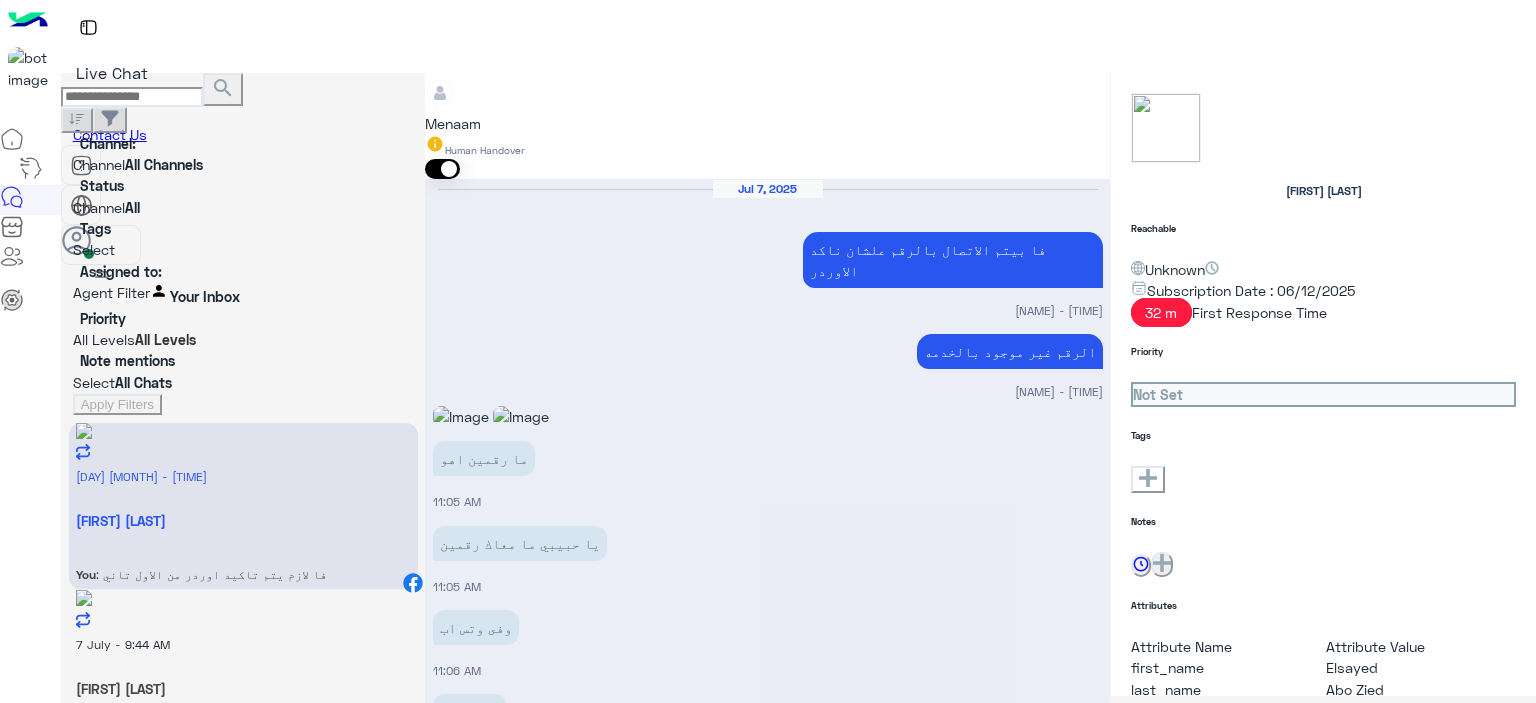 click on "[FIRST] [LAST]" at bounding box center [243, 520] 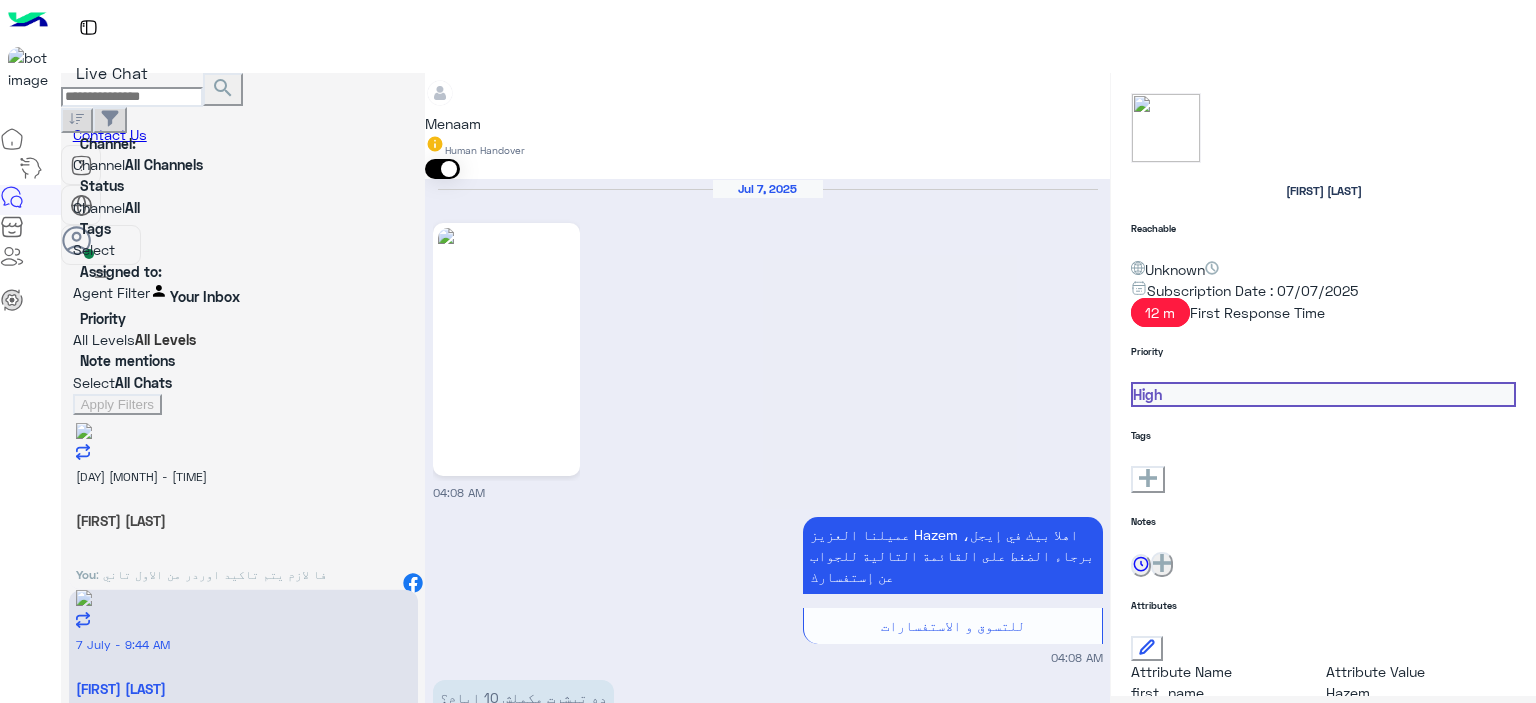 scroll, scrollTop: 1748, scrollLeft: 0, axis: vertical 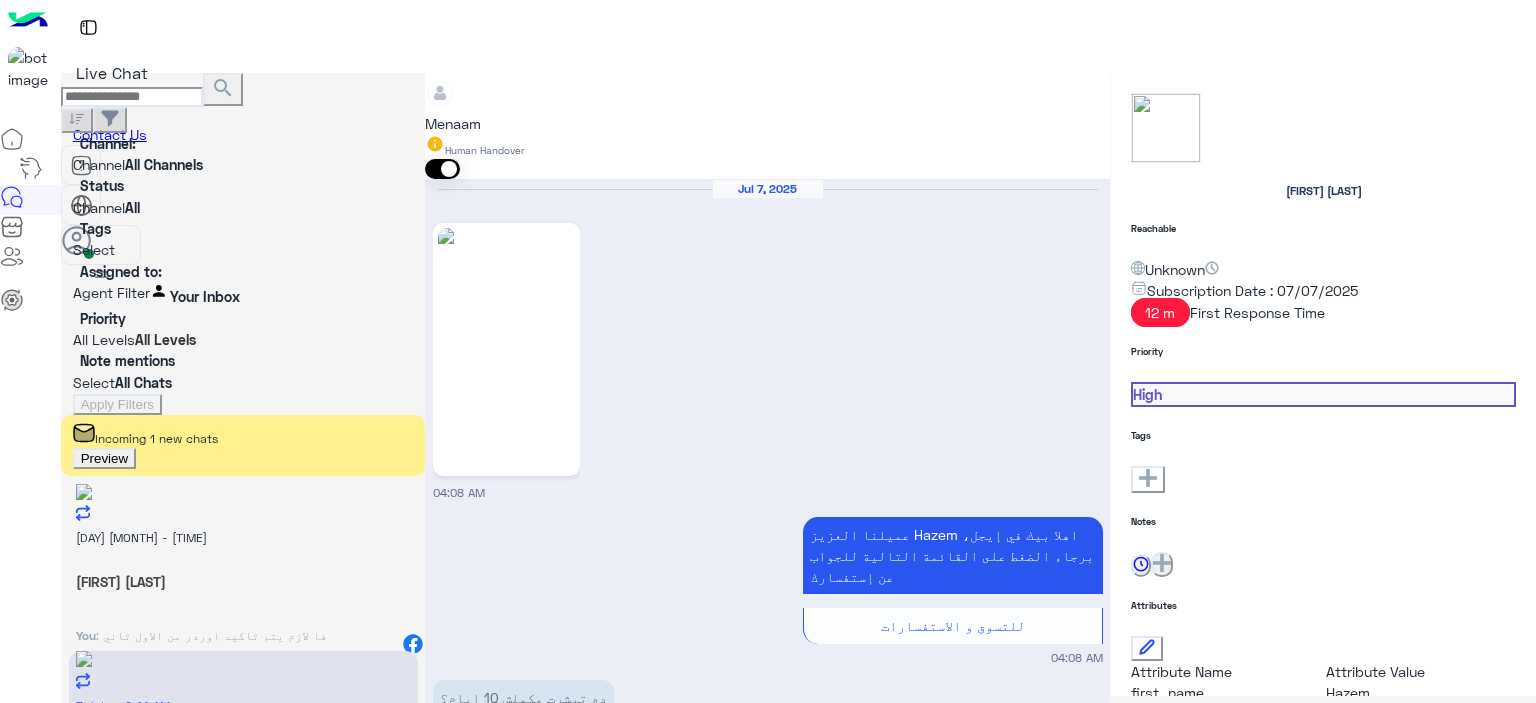click on ": فا لازم يتم تاكيد اوردر من الاول تاني" at bounding box center (211, 635) 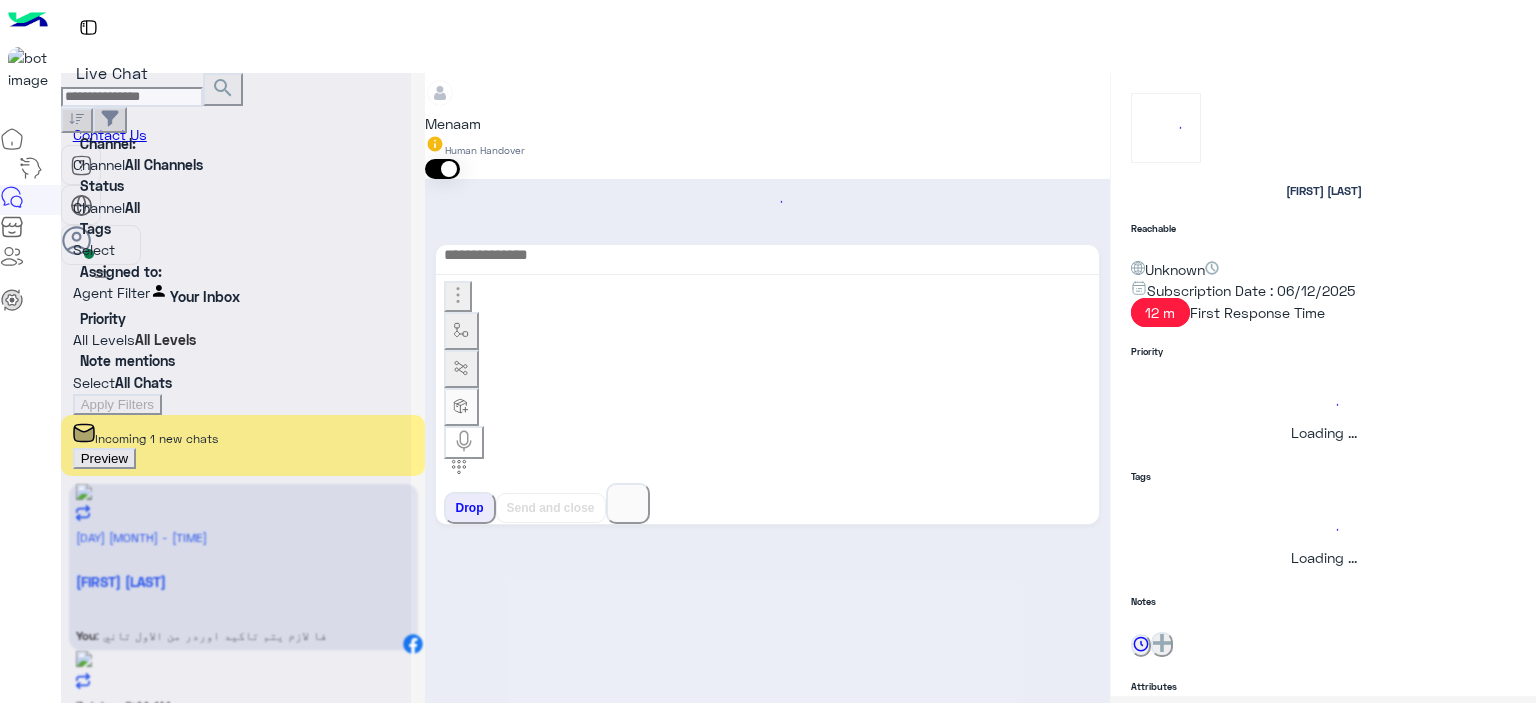 scroll, scrollTop: 0, scrollLeft: 0, axis: both 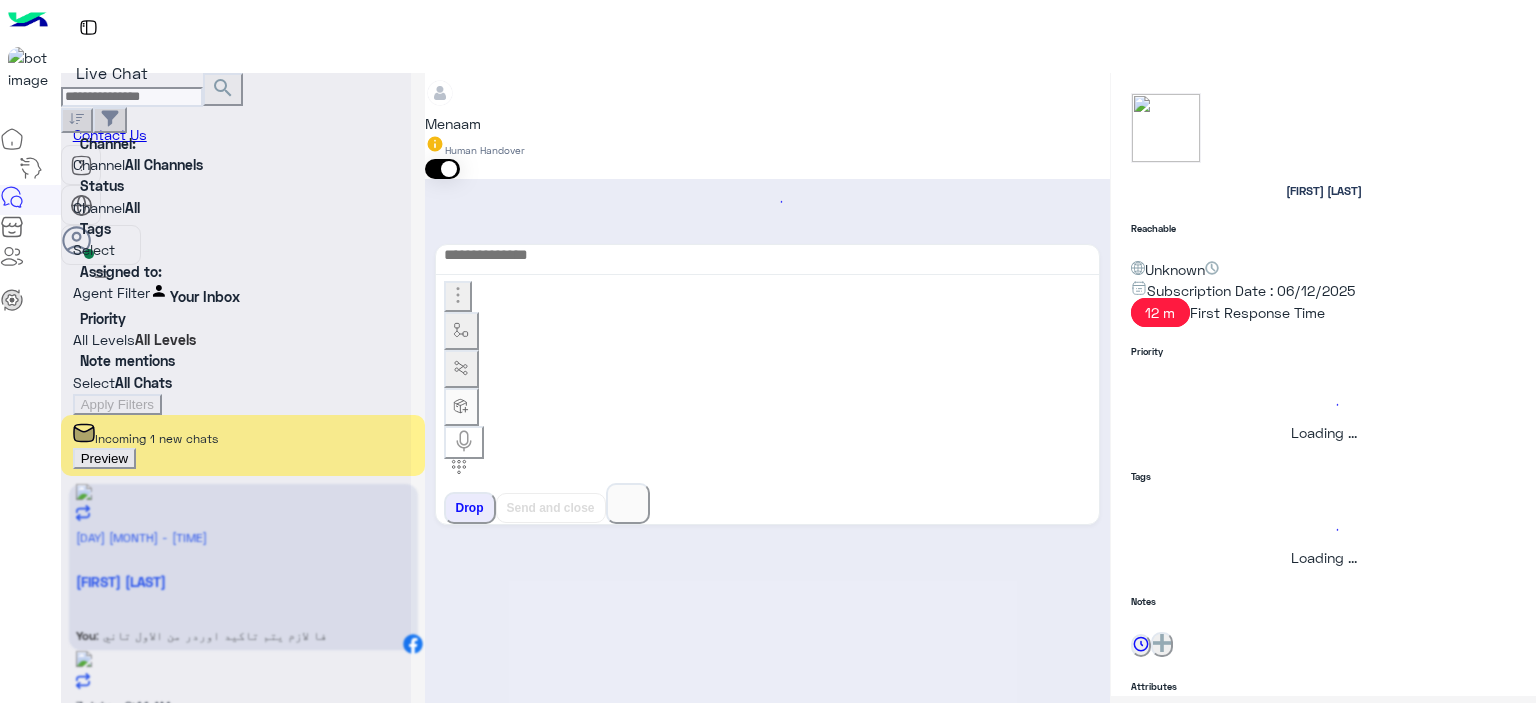 click at bounding box center [236, 359] 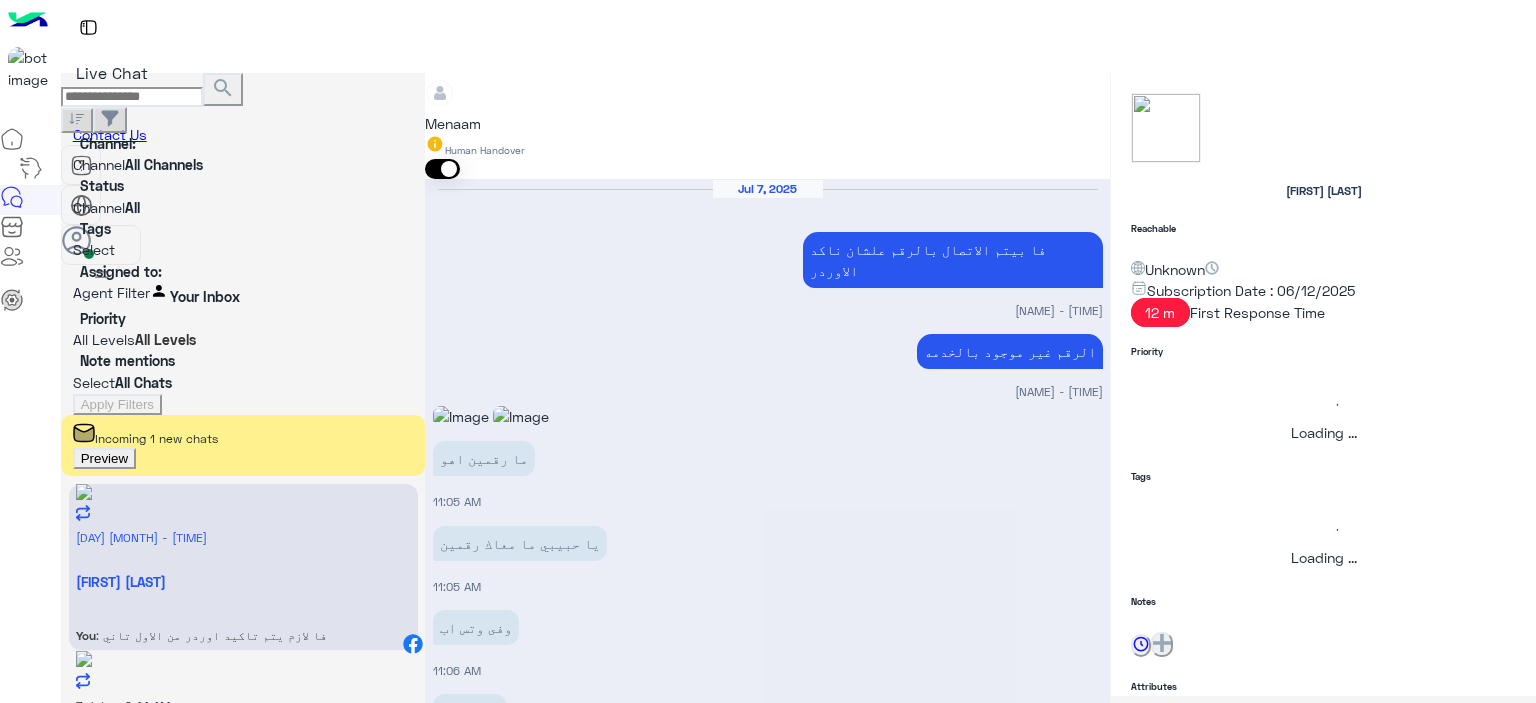 scroll, scrollTop: 1210, scrollLeft: 0, axis: vertical 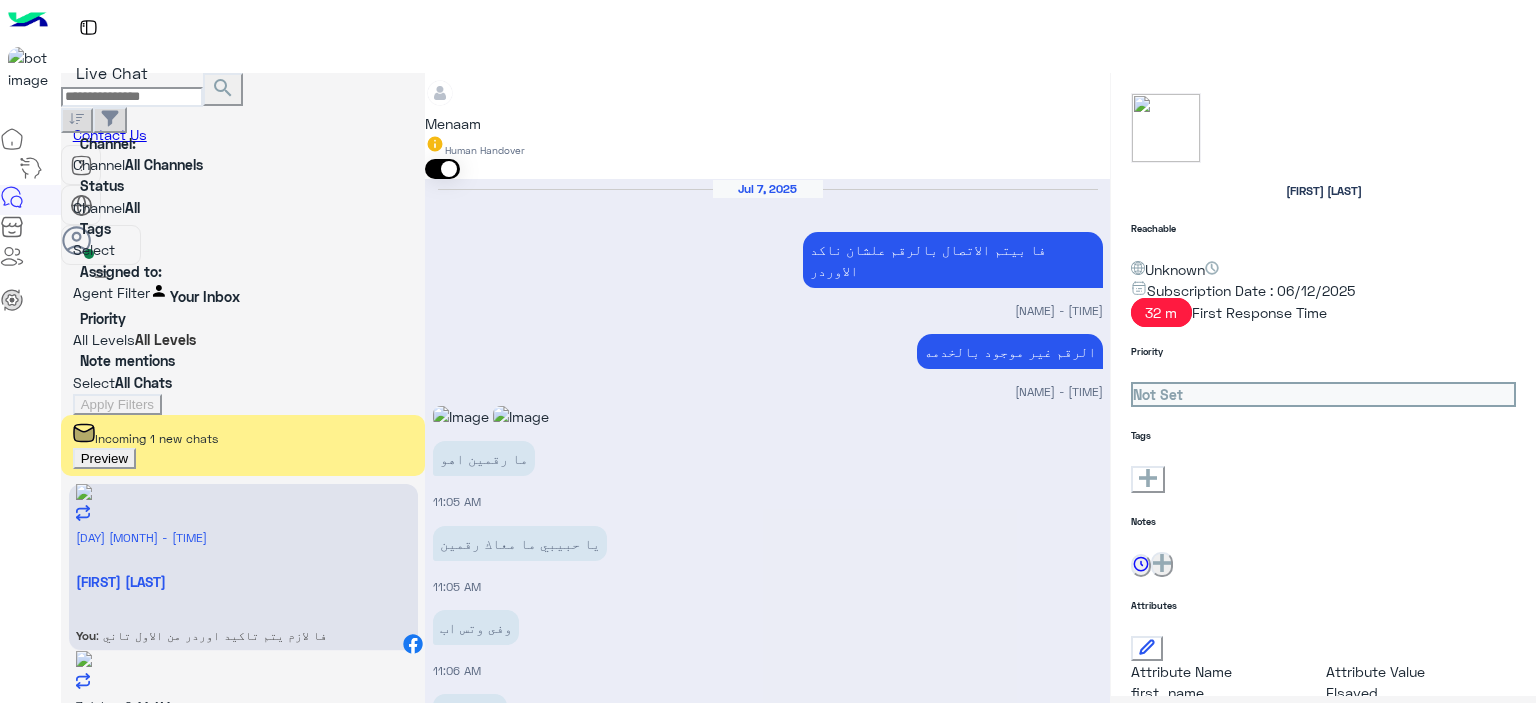 click on "Preview" at bounding box center (104, 458) 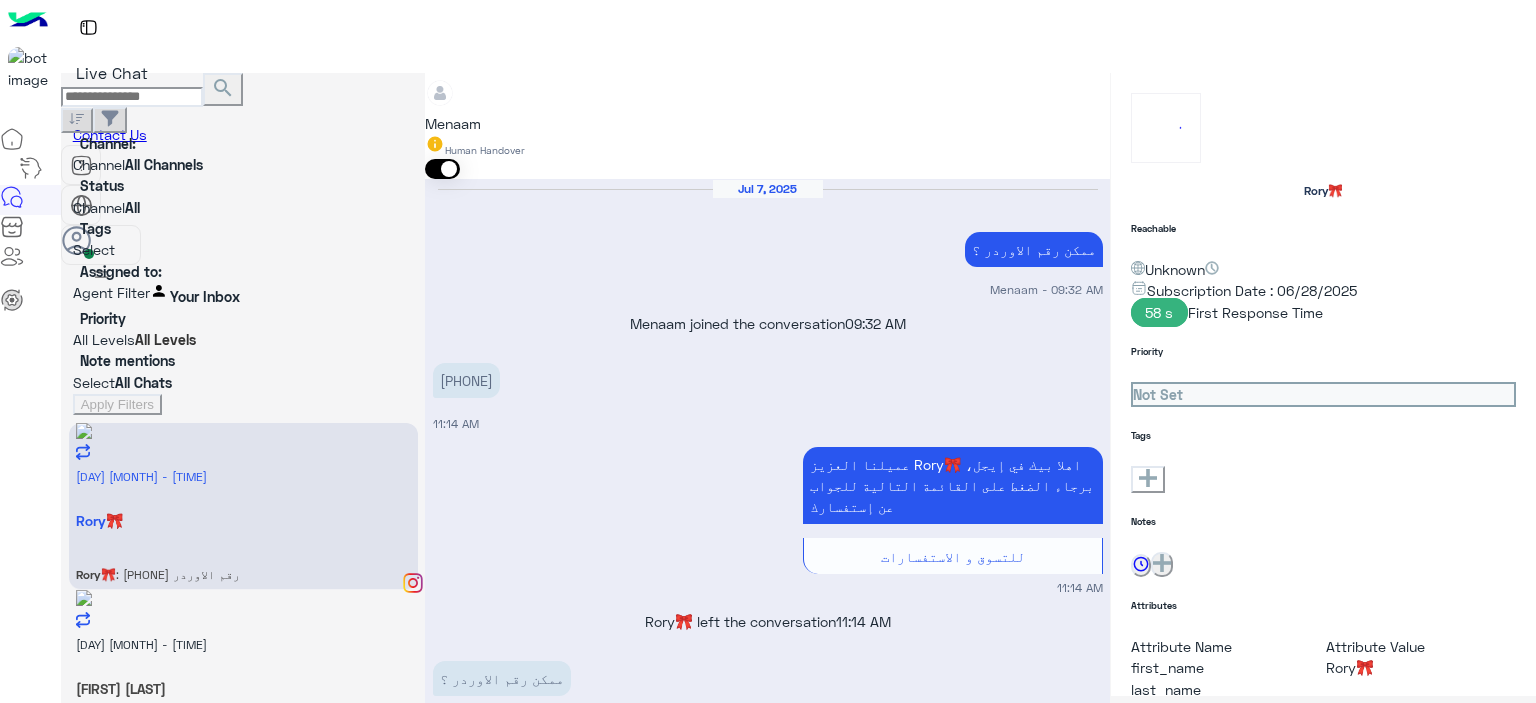 scroll, scrollTop: 1275, scrollLeft: 0, axis: vertical 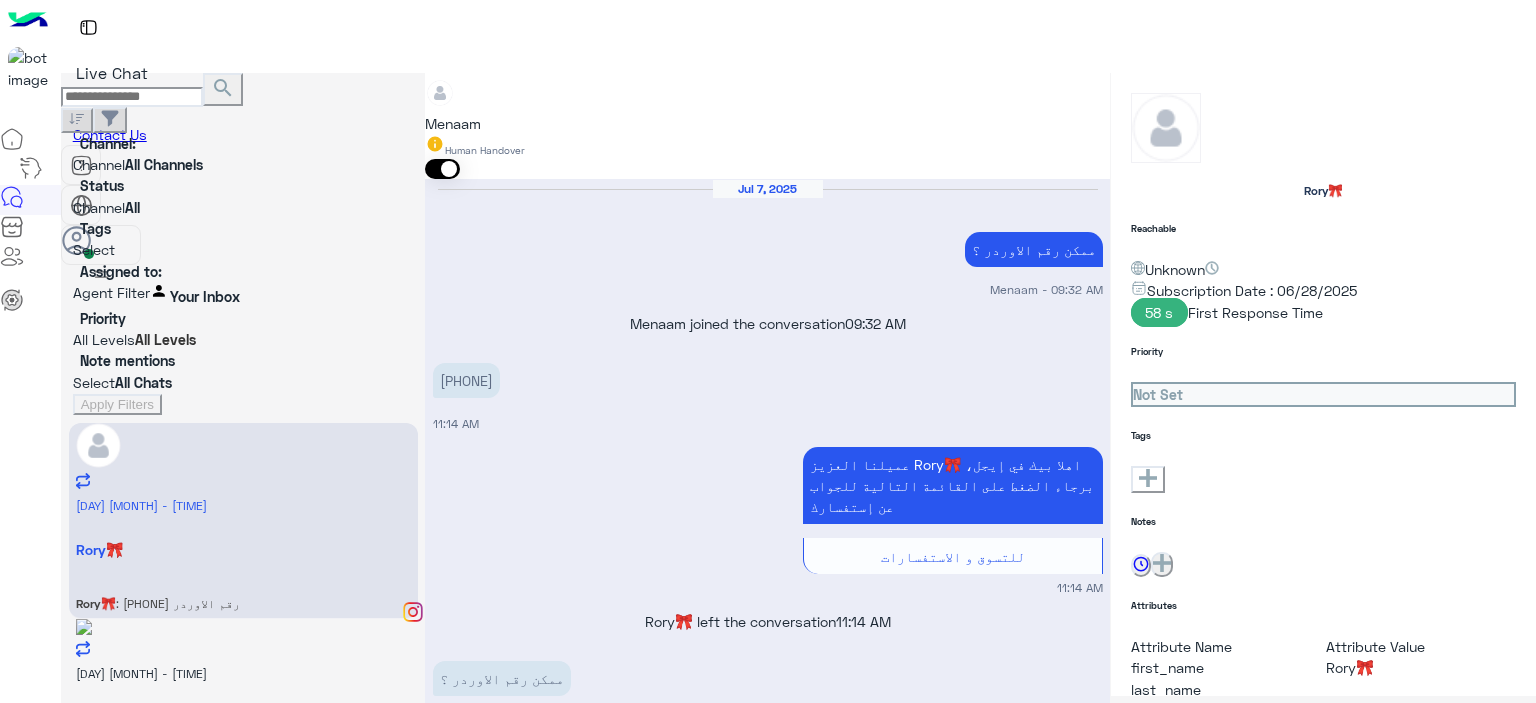 click on ": [PHONE] رقم الاوردر" at bounding box center [510, 2274] 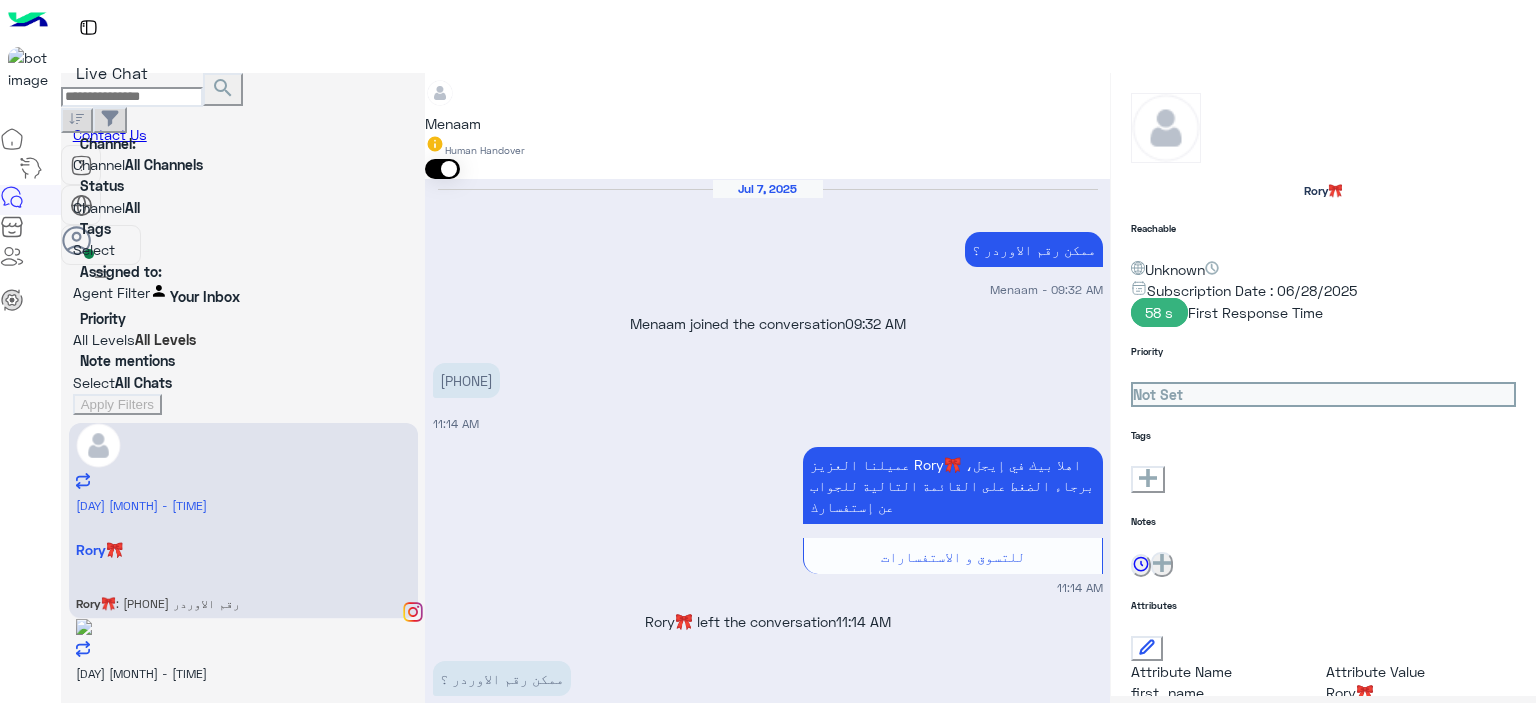 click on ": [PHONE] رقم الاوردر" at bounding box center (510, 2274) 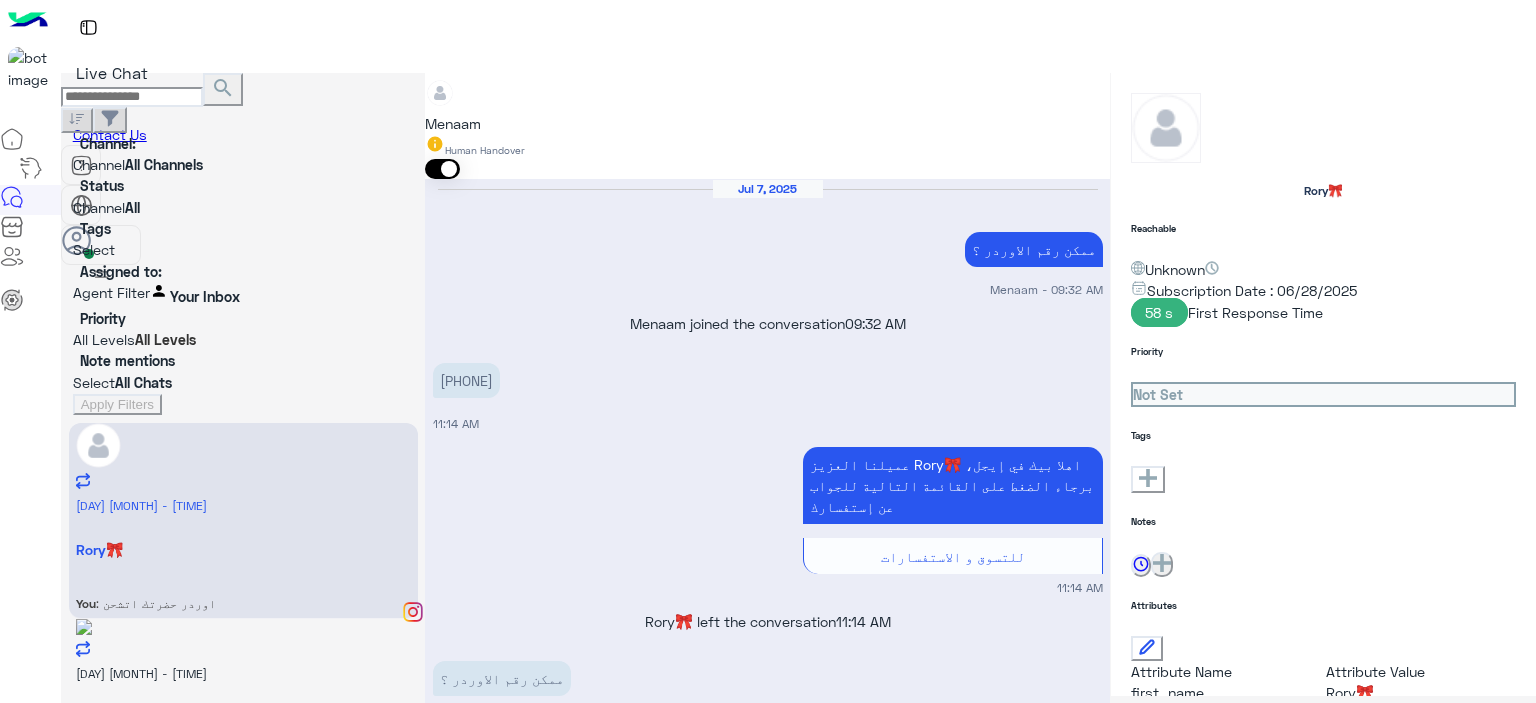 scroll, scrollTop: 1465, scrollLeft: 0, axis: vertical 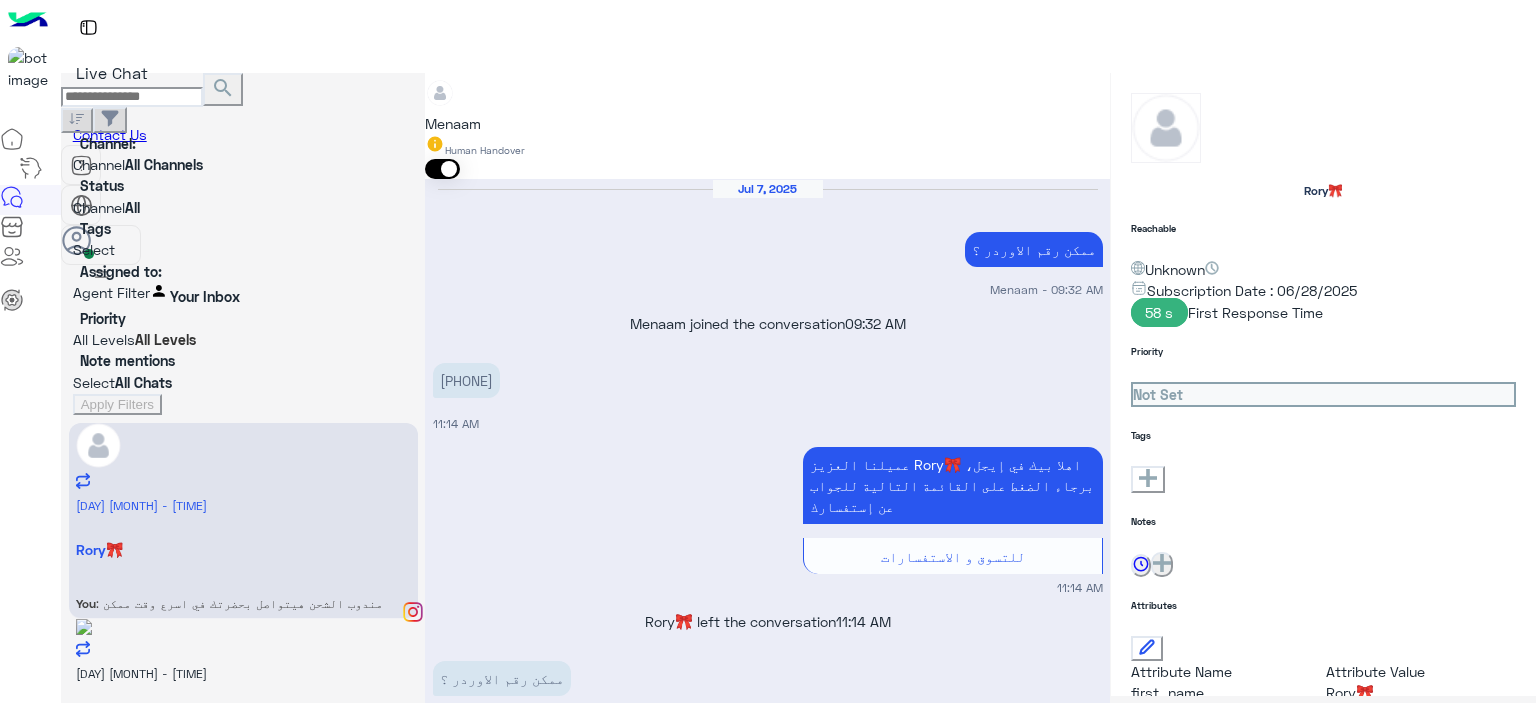 click on "You  : فا لازم يتم تاكيد اوردر من الاول تاني" at bounding box center [243, 600] 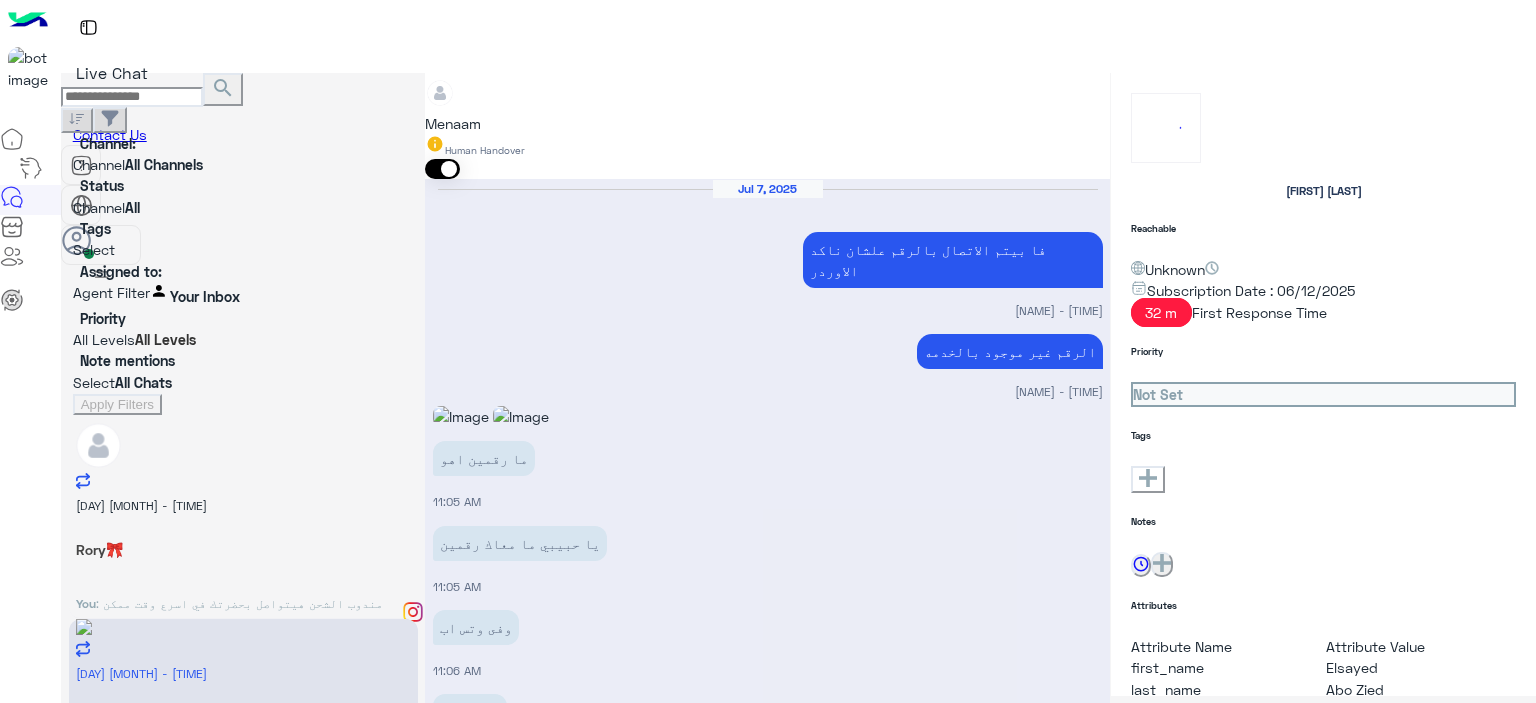 scroll, scrollTop: 1210, scrollLeft: 0, axis: vertical 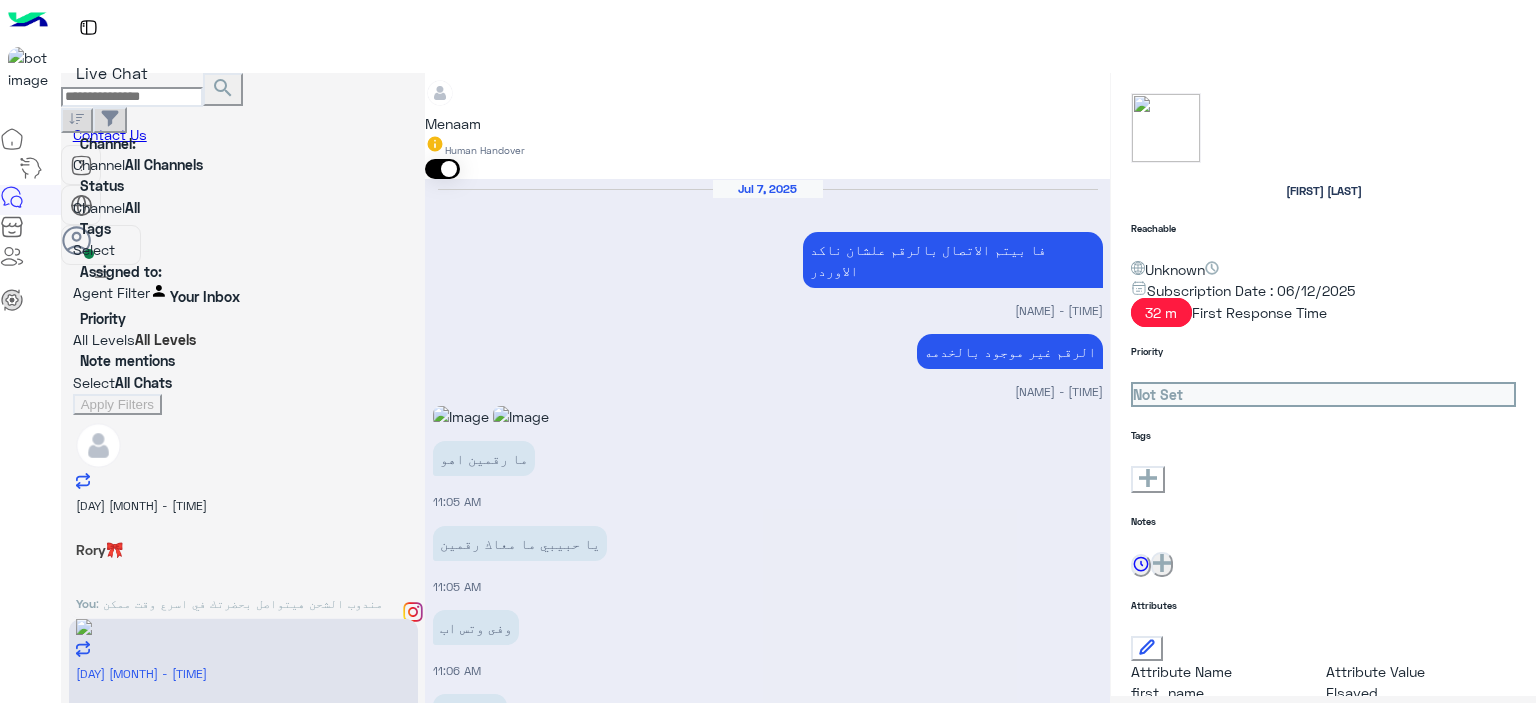 click on "Drop" at bounding box center (470, 2322) 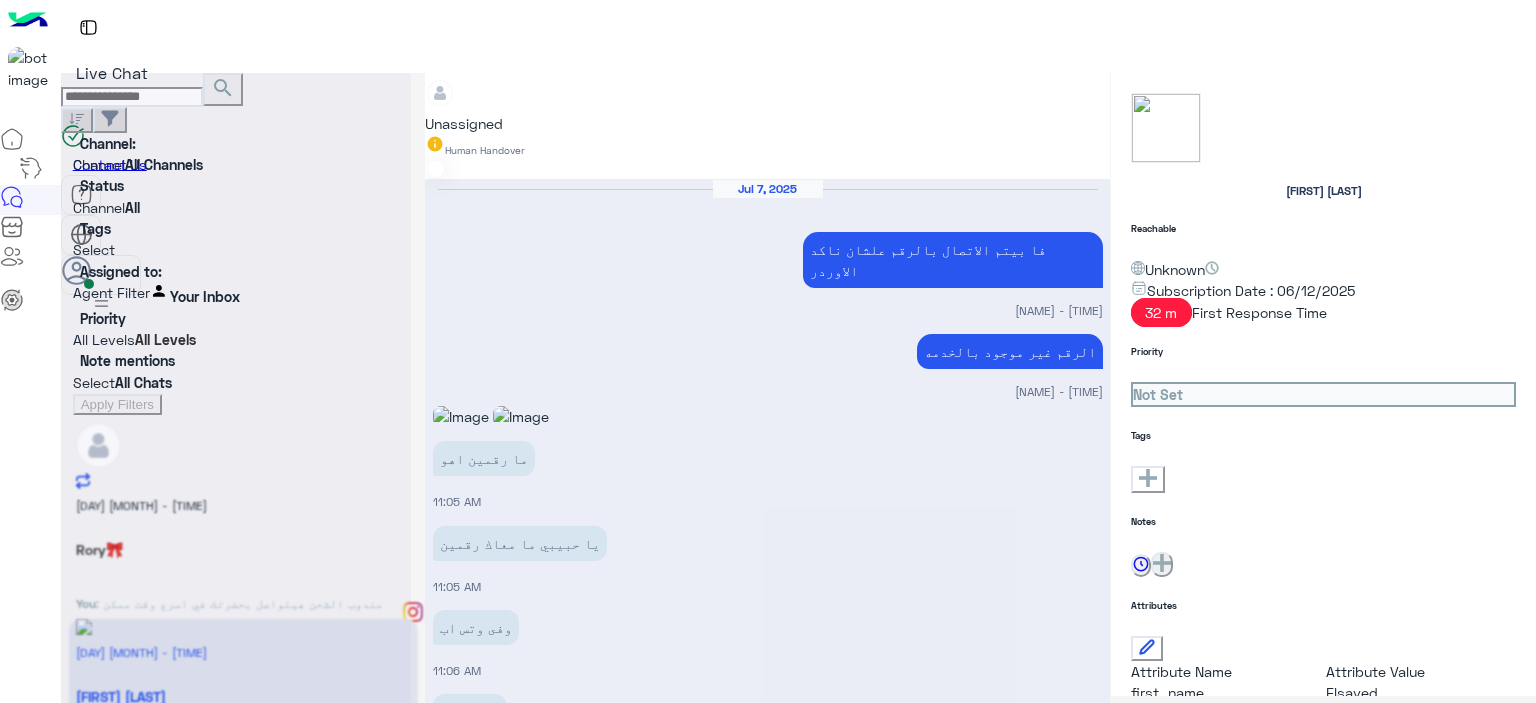 scroll, scrollTop: 1246, scrollLeft: 0, axis: vertical 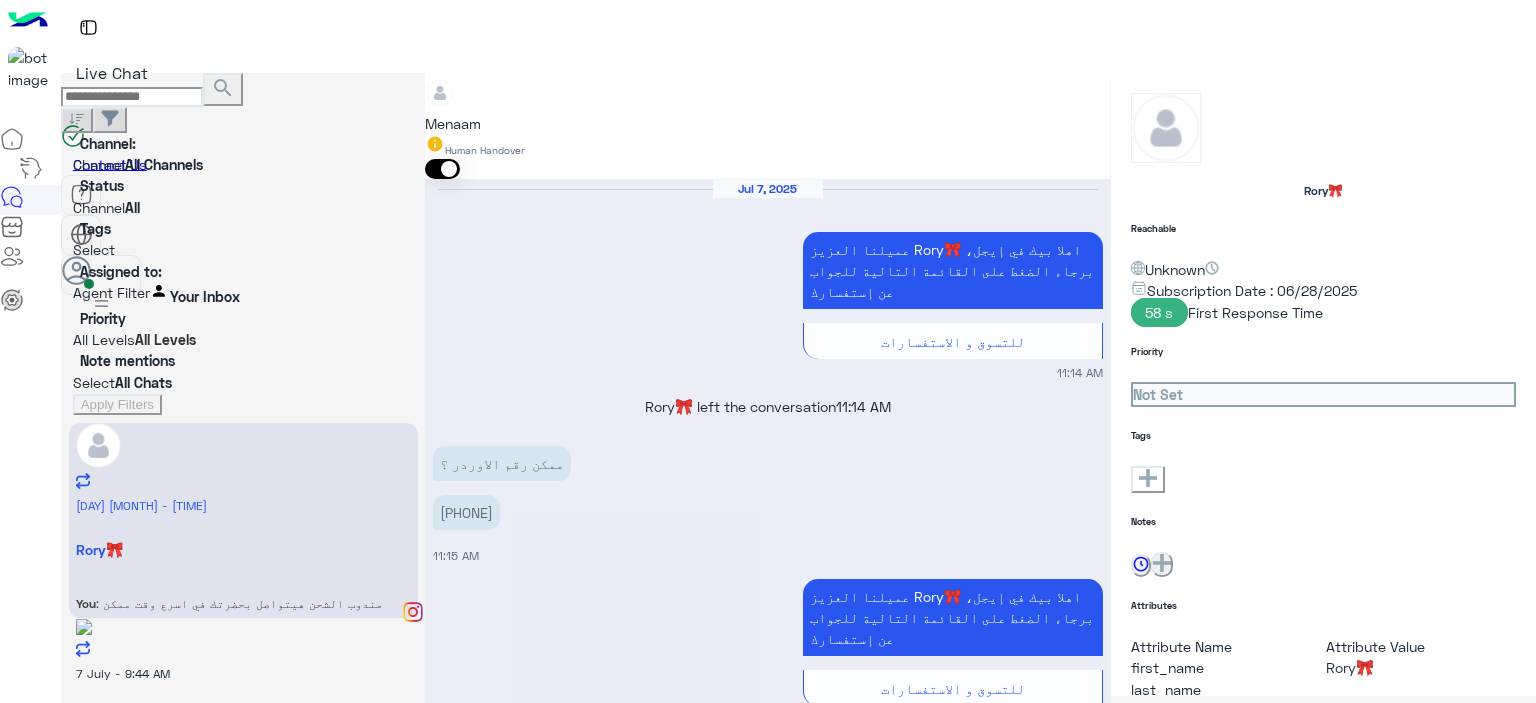 click on "7 July - 9:44 AM" at bounding box center [243, 504] 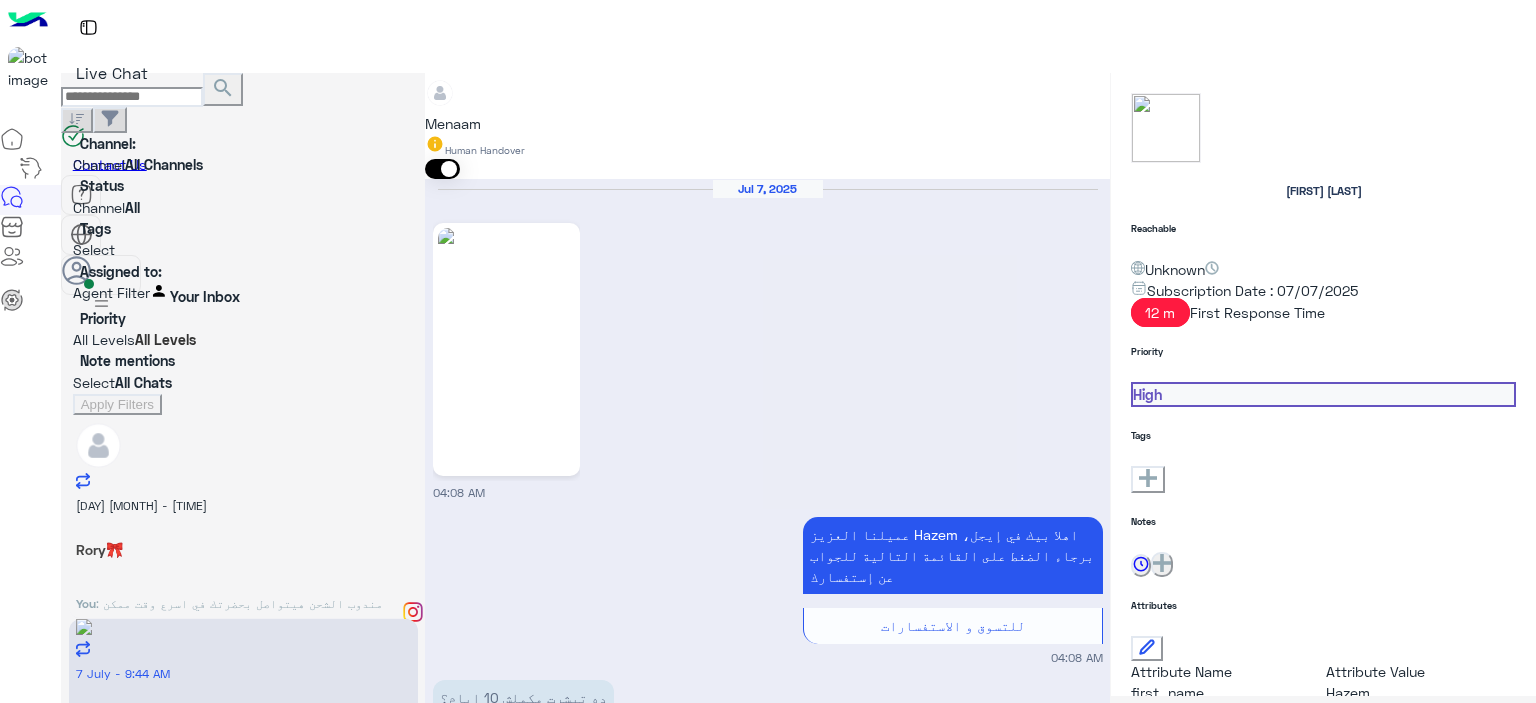 scroll, scrollTop: 1748, scrollLeft: 0, axis: vertical 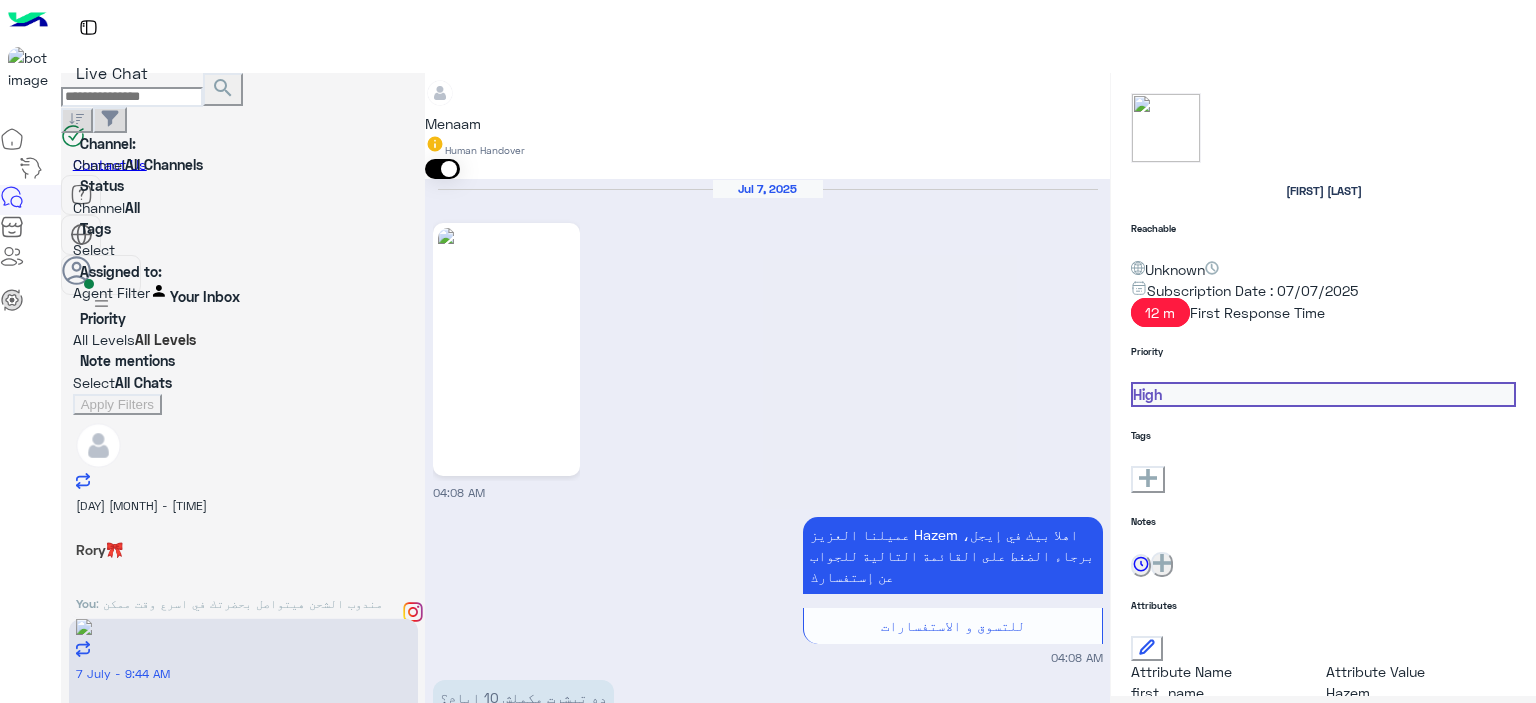 click on ": في انتظار المرتجع يرجع لينا وهيتم التواصل بحضرتك لتحويل المبلغ" at bounding box center (229, 612) 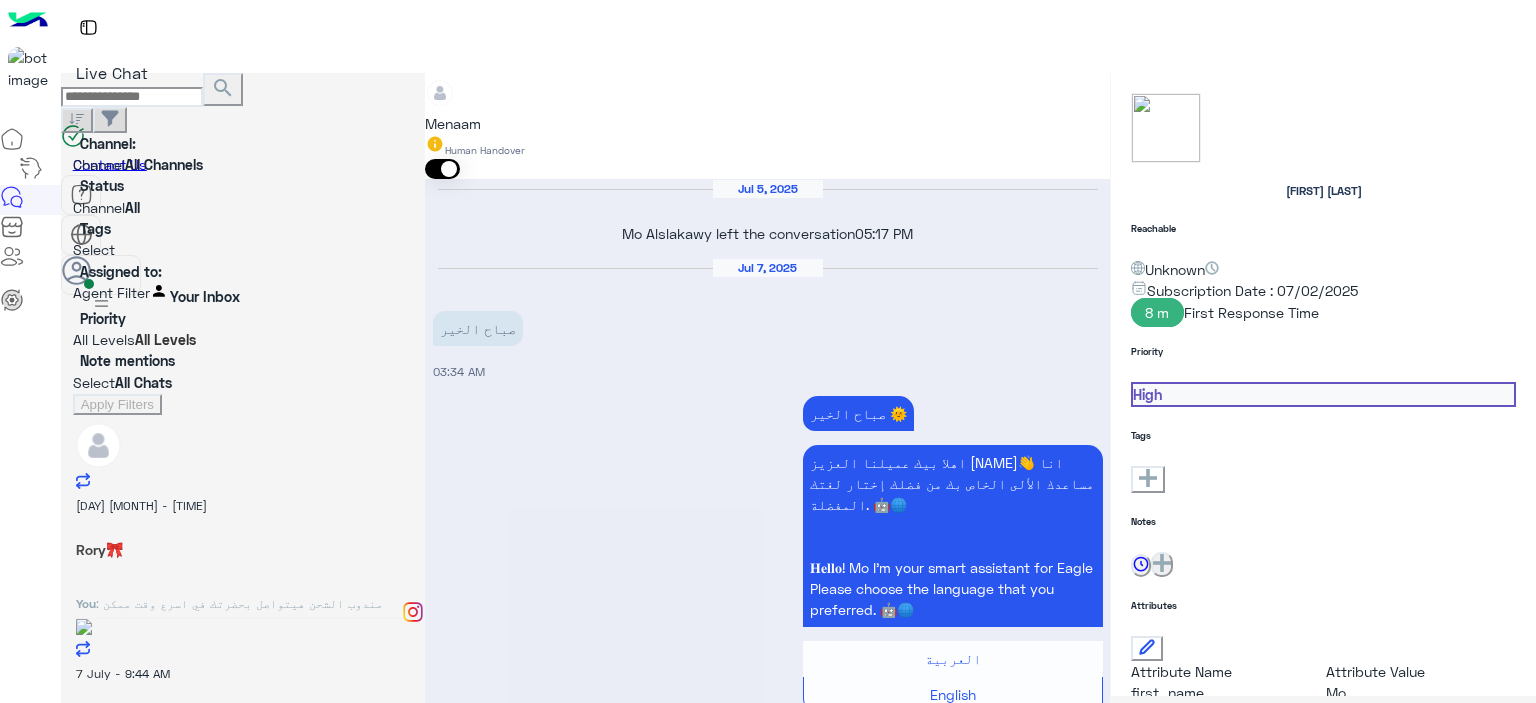 scroll, scrollTop: 2130, scrollLeft: 0, axis: vertical 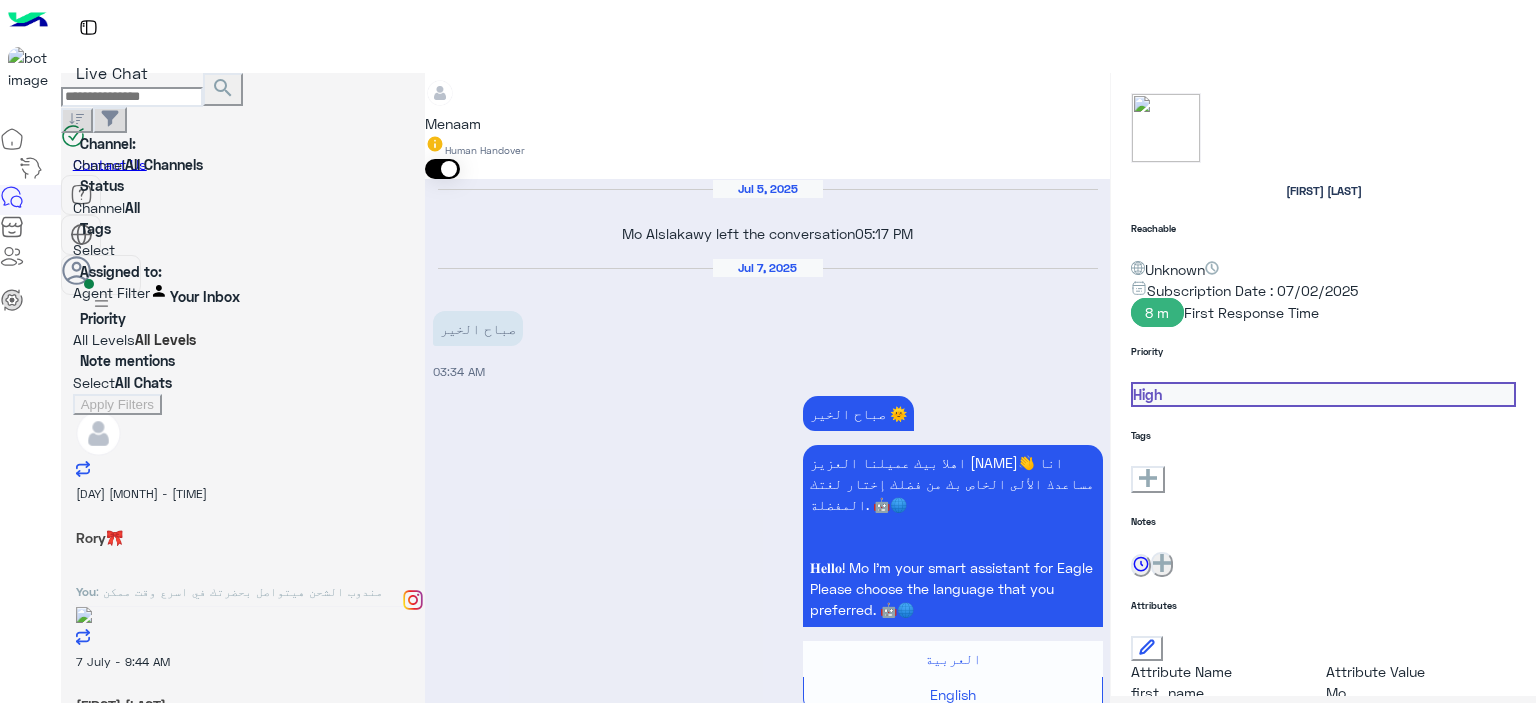 click on ": تمام يافندم مفيش مشكله
حضرتك حابب تشرفنا ب الفاتوره في فرع الشرقيه للاستبدال ولا من خلال مندوب شحن مع تحمل حضرتك مصاريف شحن ؟" at bounding box center (229, 600) 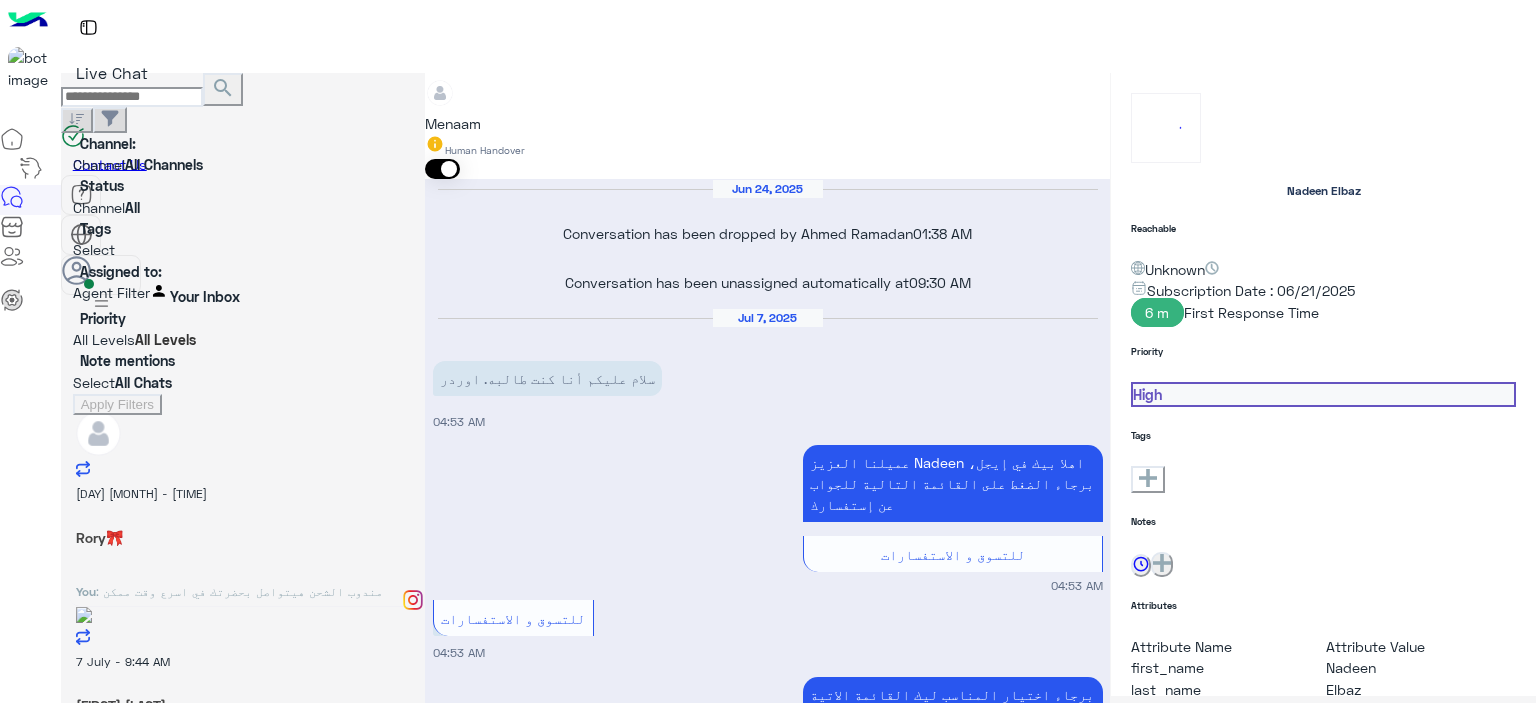scroll, scrollTop: 2226, scrollLeft: 0, axis: vertical 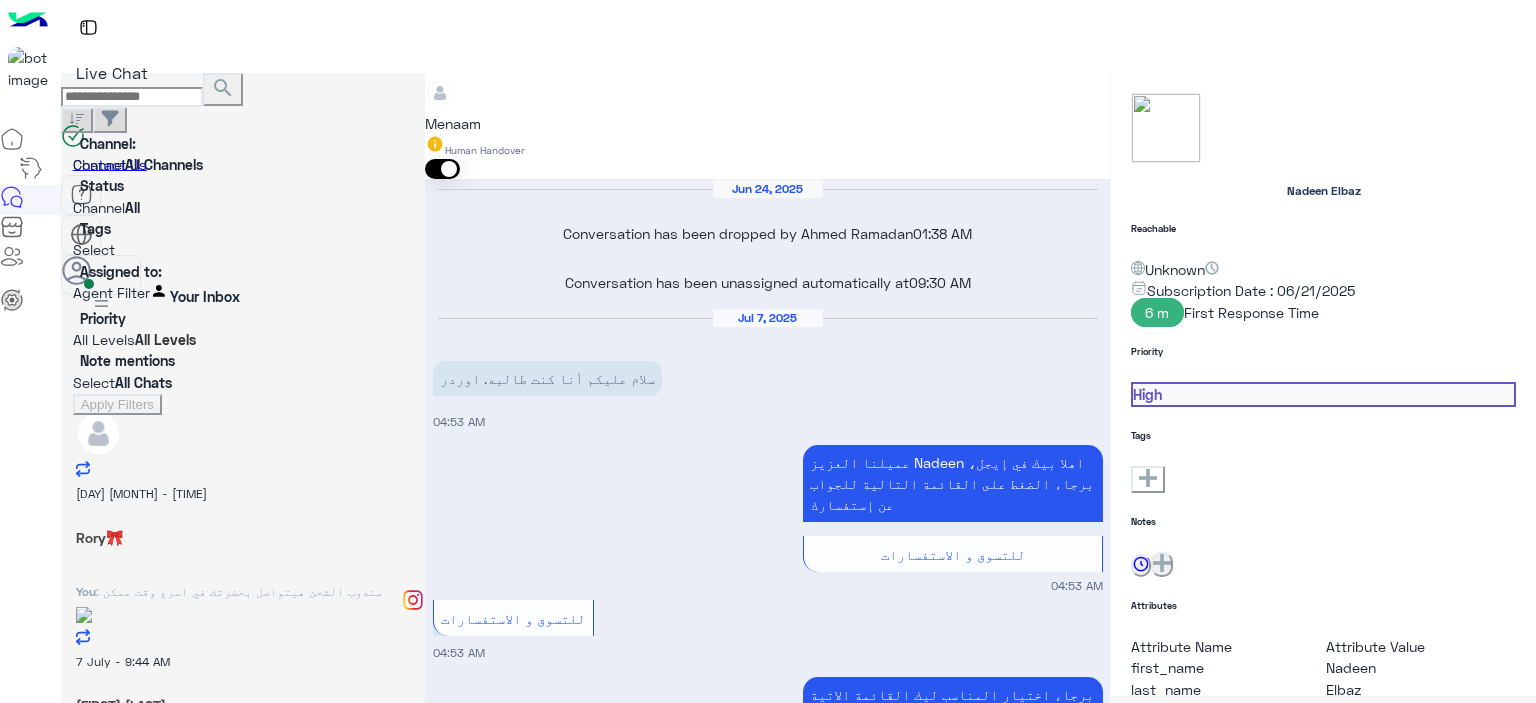 click on "You" at bounding box center [86, 591] 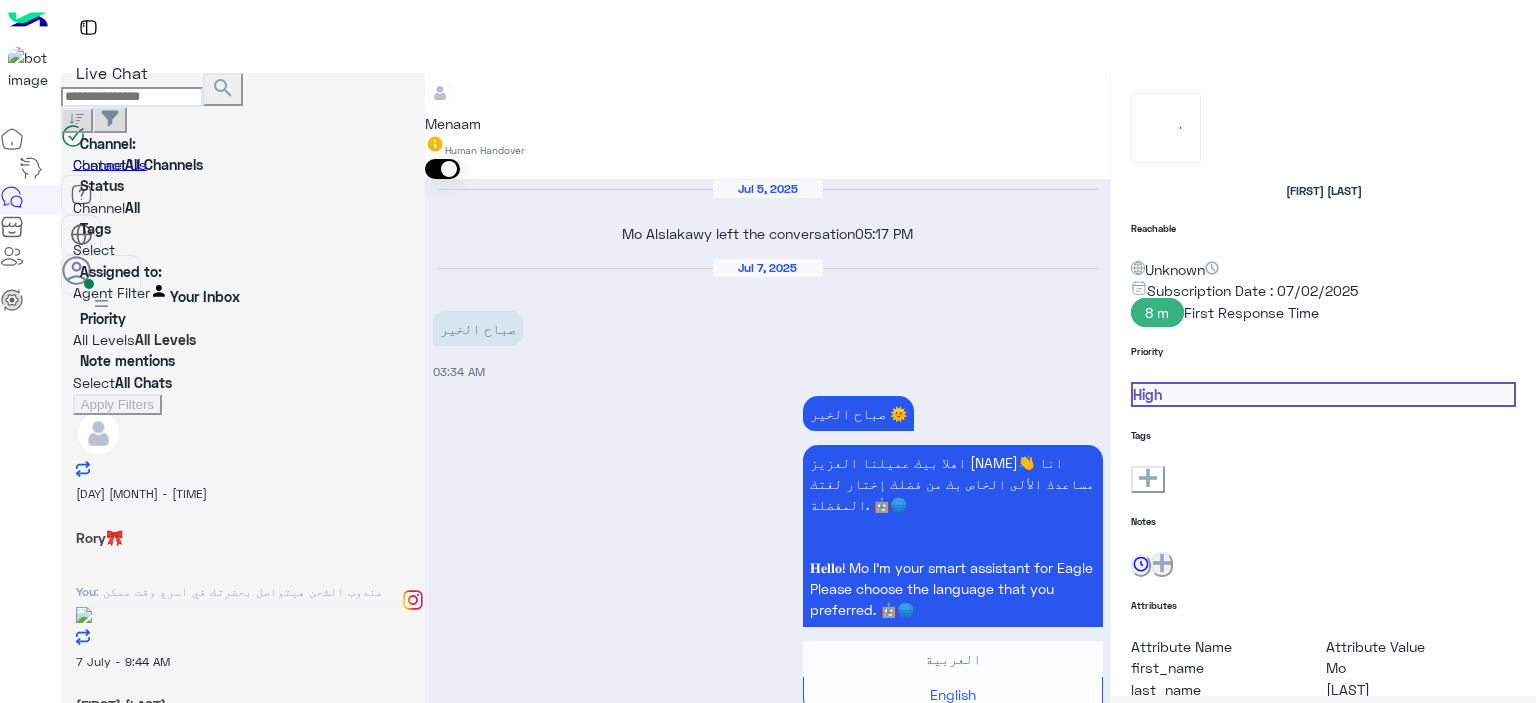 scroll, scrollTop: 2130, scrollLeft: 0, axis: vertical 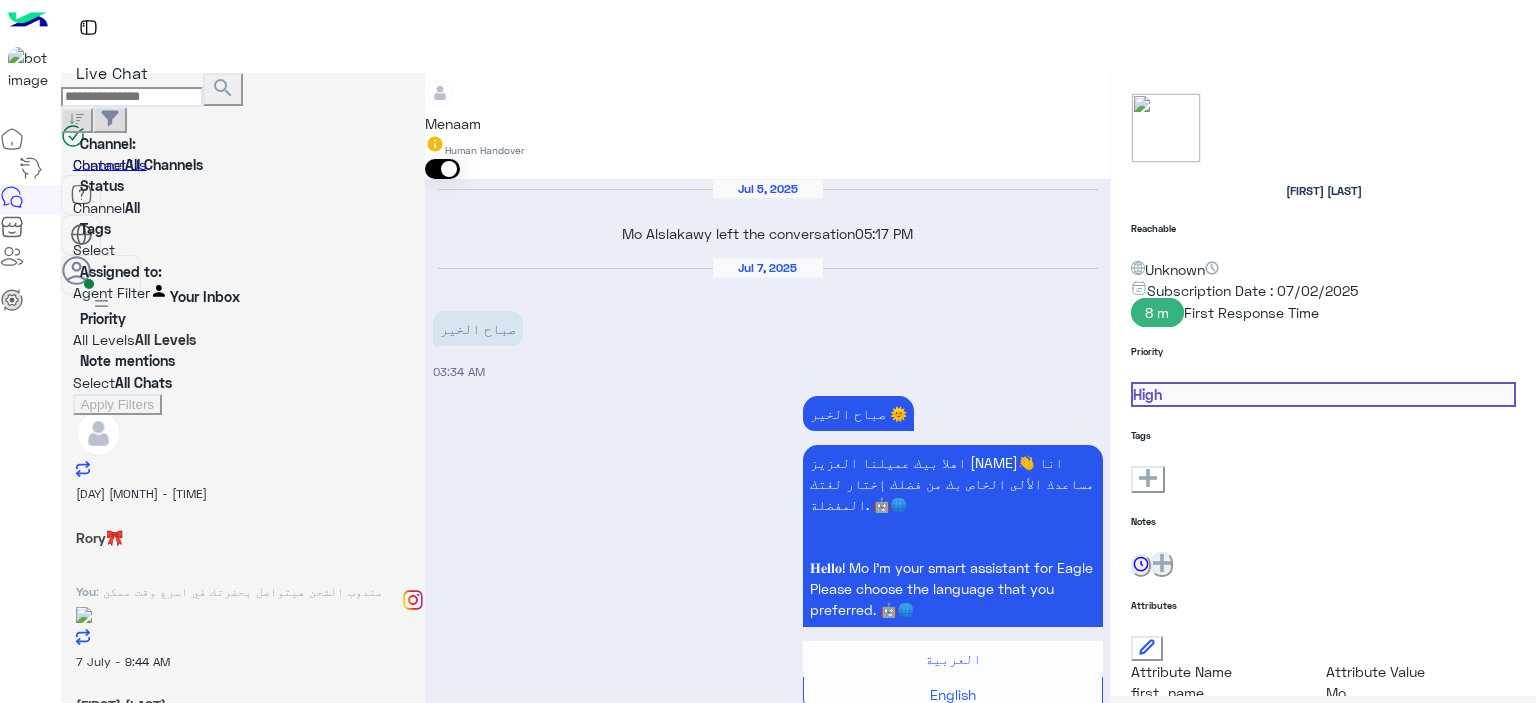 click on ": حضرتك اشتريت من فرع ايه ؟" at bounding box center [229, 600] 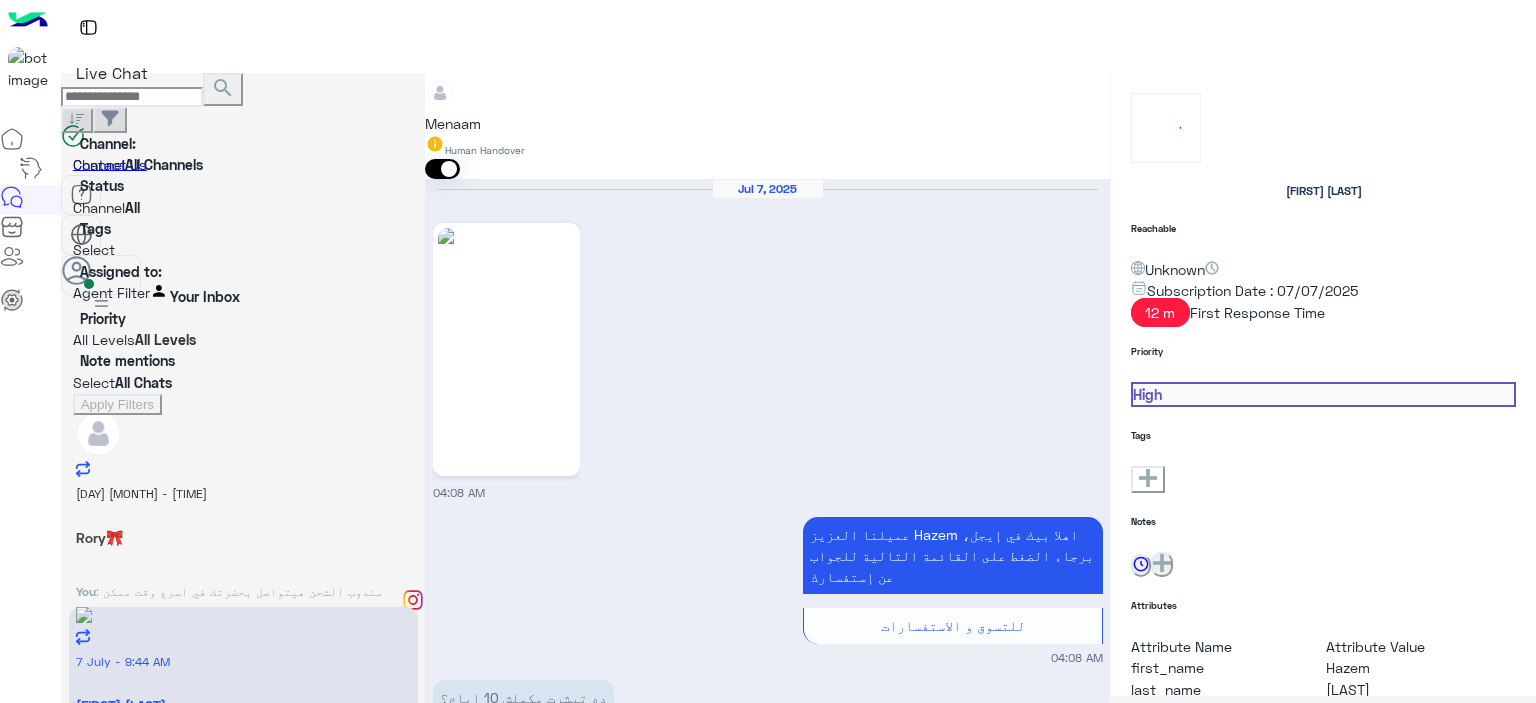 scroll, scrollTop: 1748, scrollLeft: 0, axis: vertical 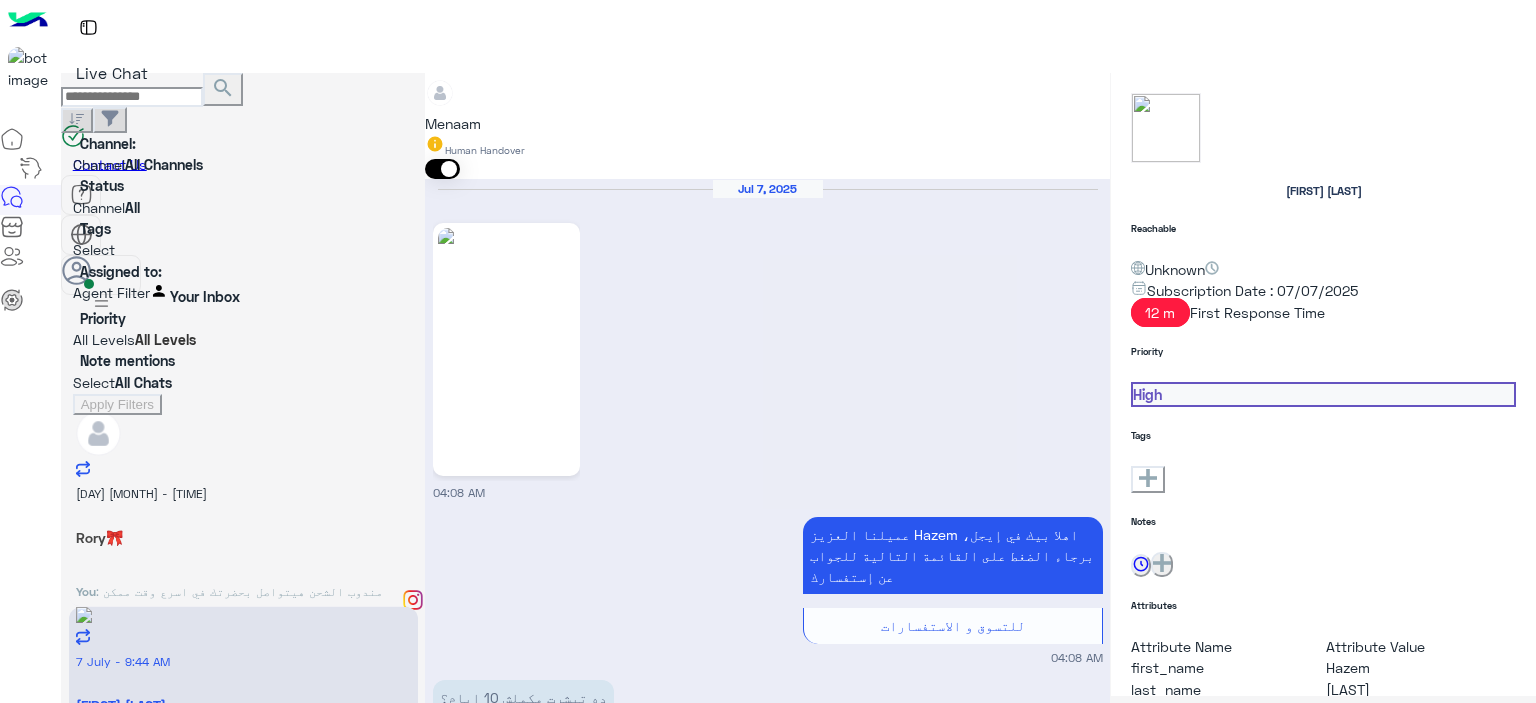 click on "[DAY] [MONTH] - [TIME] [FIRST] [LAST]   You  : حضرتك اشتريت من فرع ايه ؟" at bounding box center (243, 691) 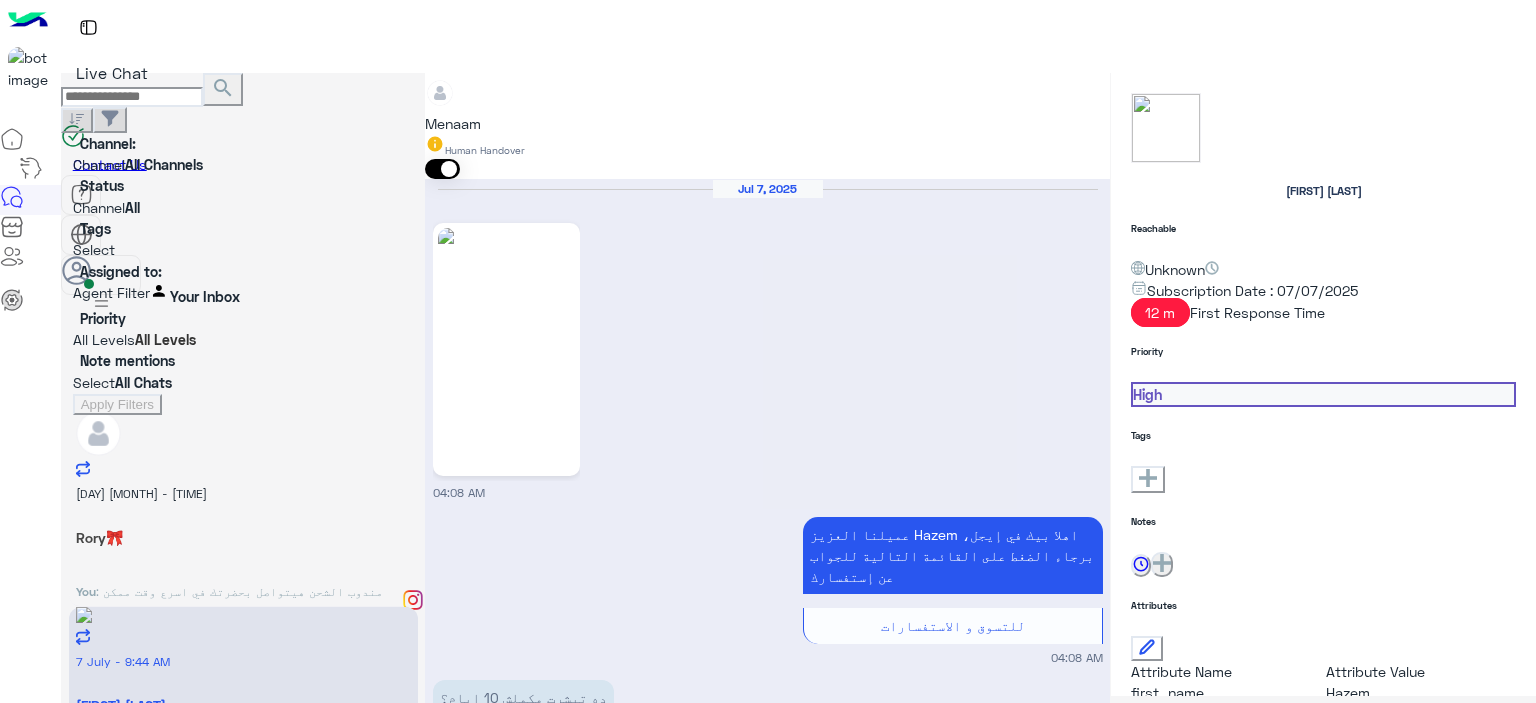 click on ": مندوب الشحن هيتواصل بحضرتك في اسرع وقت ممكن وهيبلغ حضرتك بكل التفاصيل" at bounding box center [229, 600] 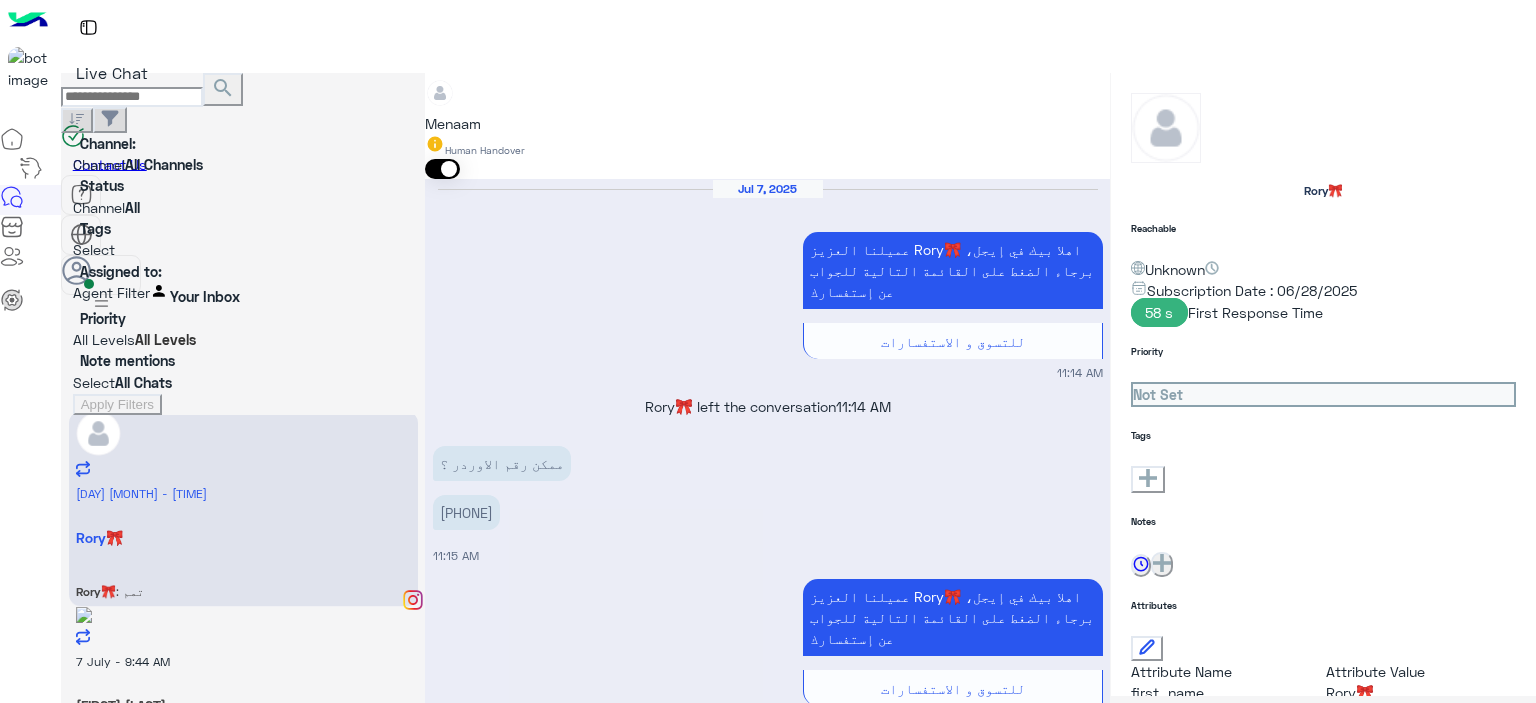 scroll, scrollTop: 1360, scrollLeft: 0, axis: vertical 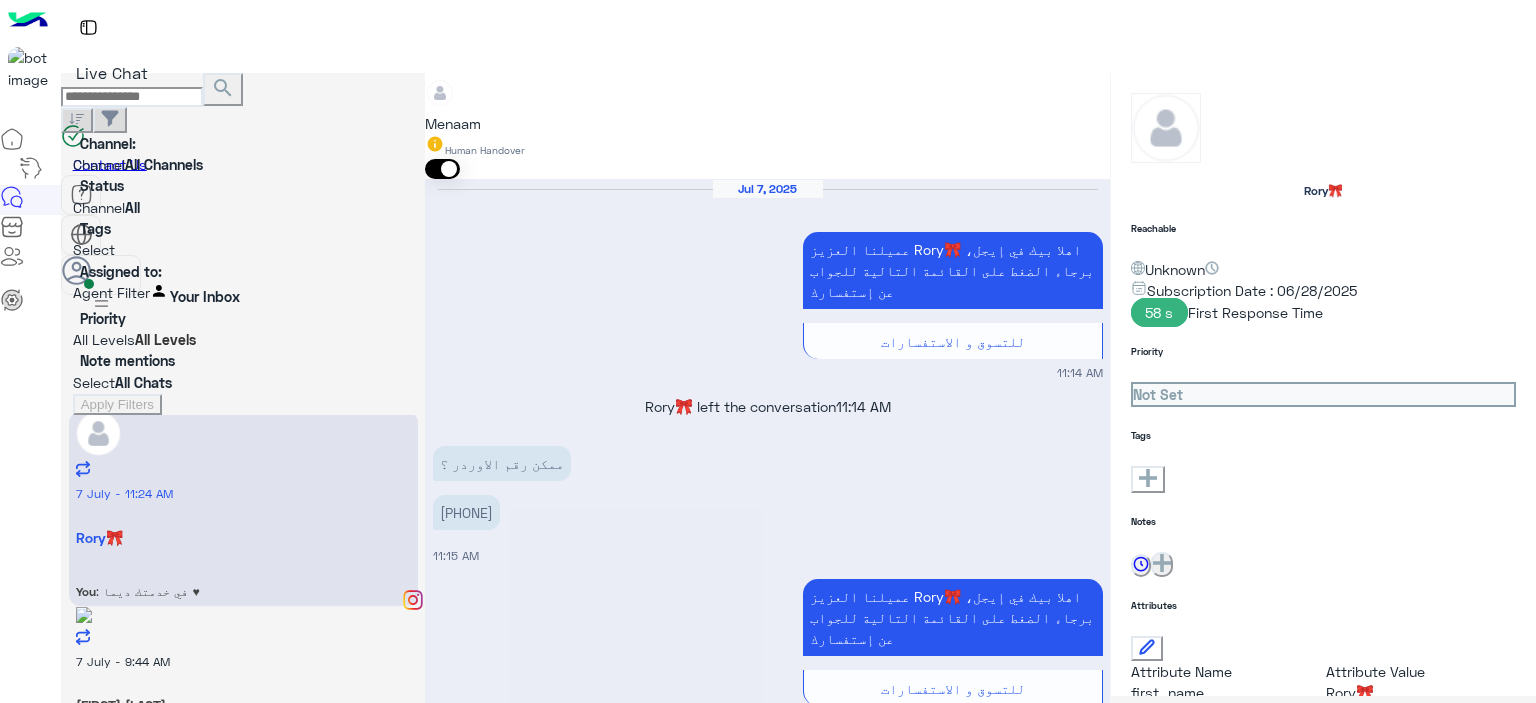 click on "Drop" at bounding box center (470, 2794) 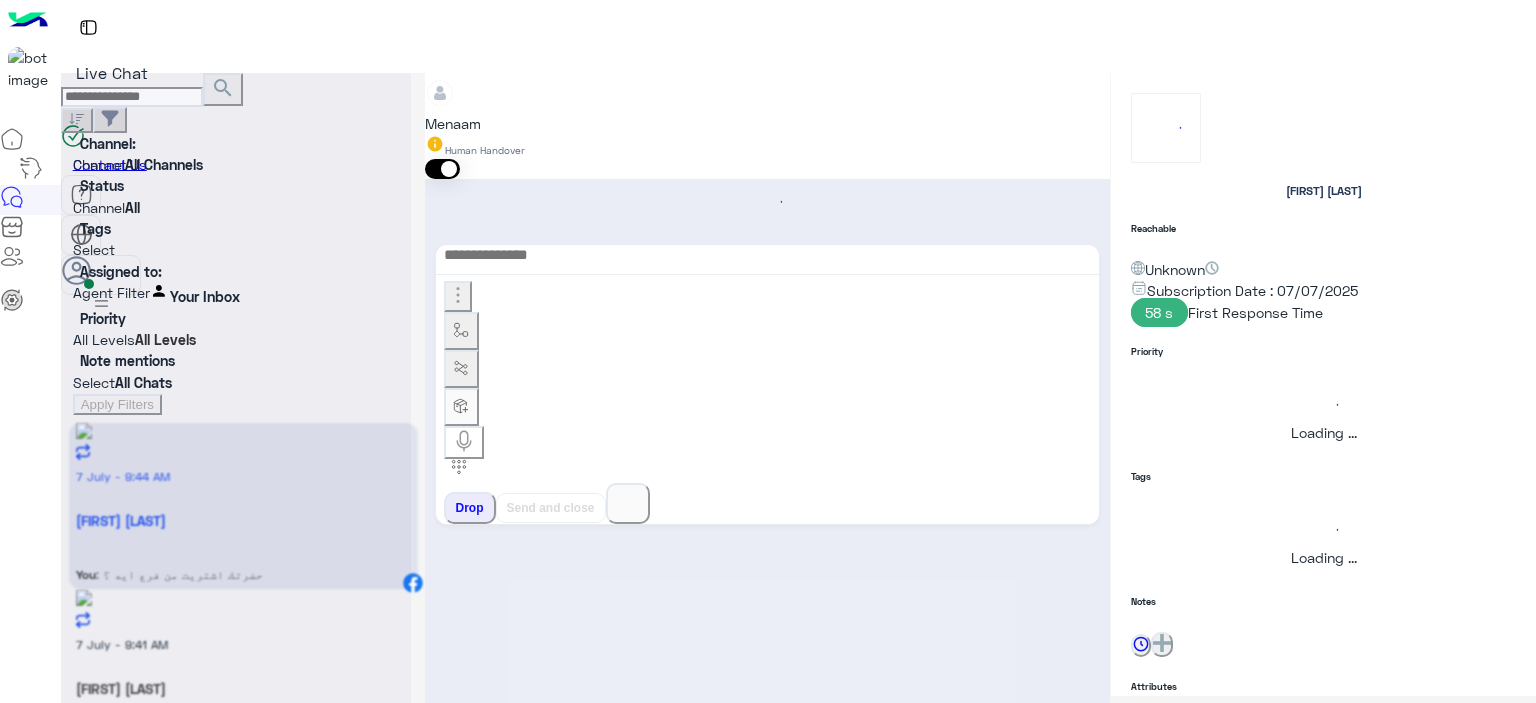 scroll, scrollTop: 0, scrollLeft: 0, axis: both 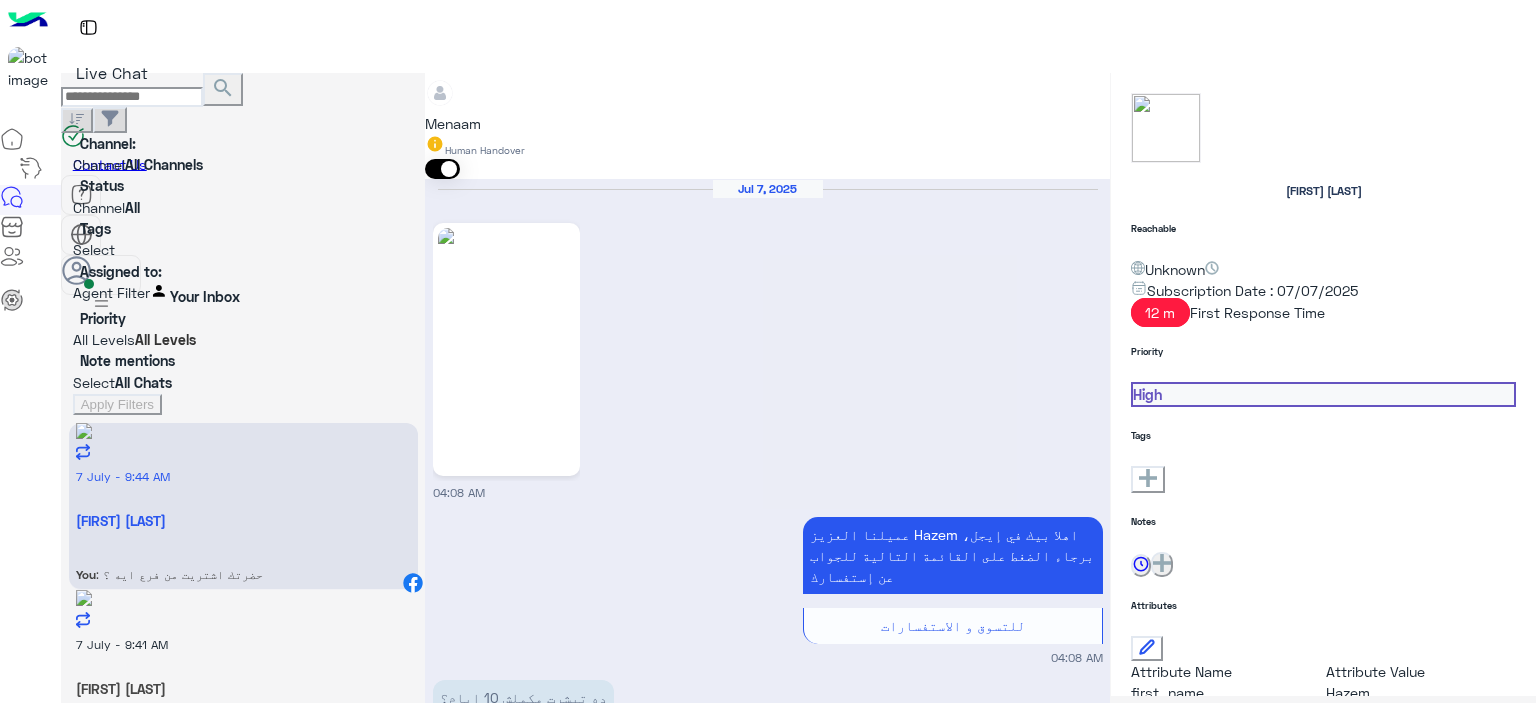 click on "You  : في انتظار المرتجع يرجع لينا وهيتم التواصل بحضرتك لتحويل المبلغ" at bounding box center [243, 575] 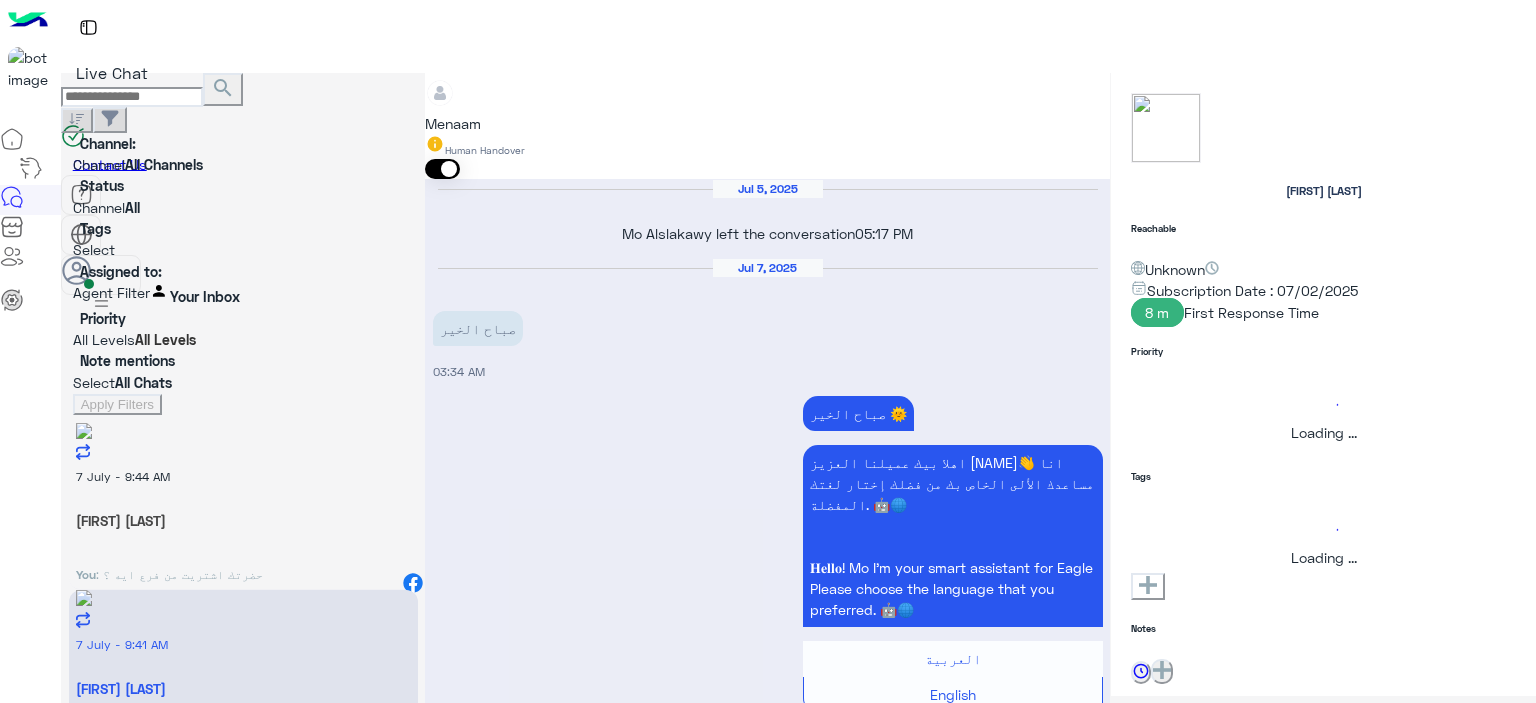 scroll, scrollTop: 2130, scrollLeft: 0, axis: vertical 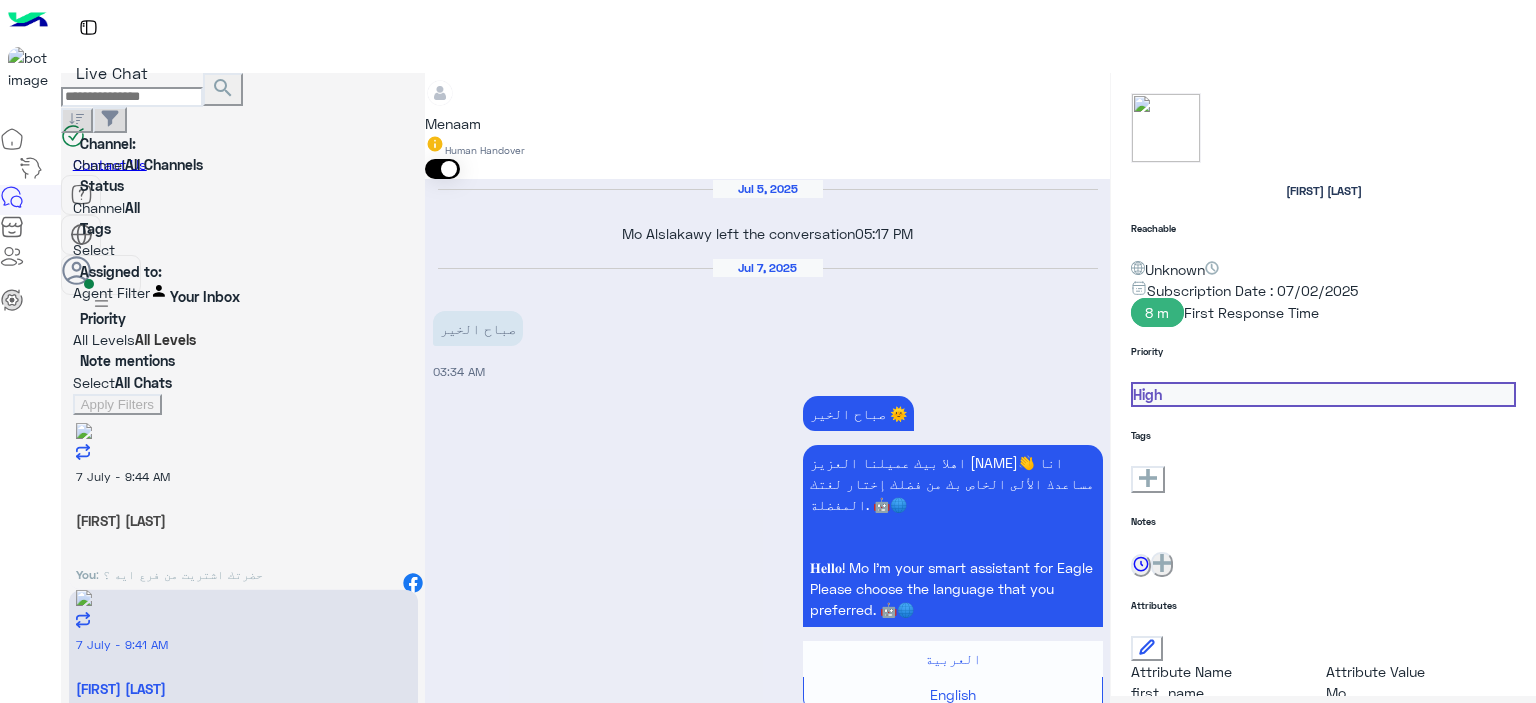 click on ": تمام يافندم مفيش مشكله
حضرتك حابب تشرفنا ب الفاتوره في فرع الشرقيه للاستبدال ولا من خلال مندوب شحن مع تحمل حضرتك مصاريف شحن ؟" at bounding box center (179, 574) 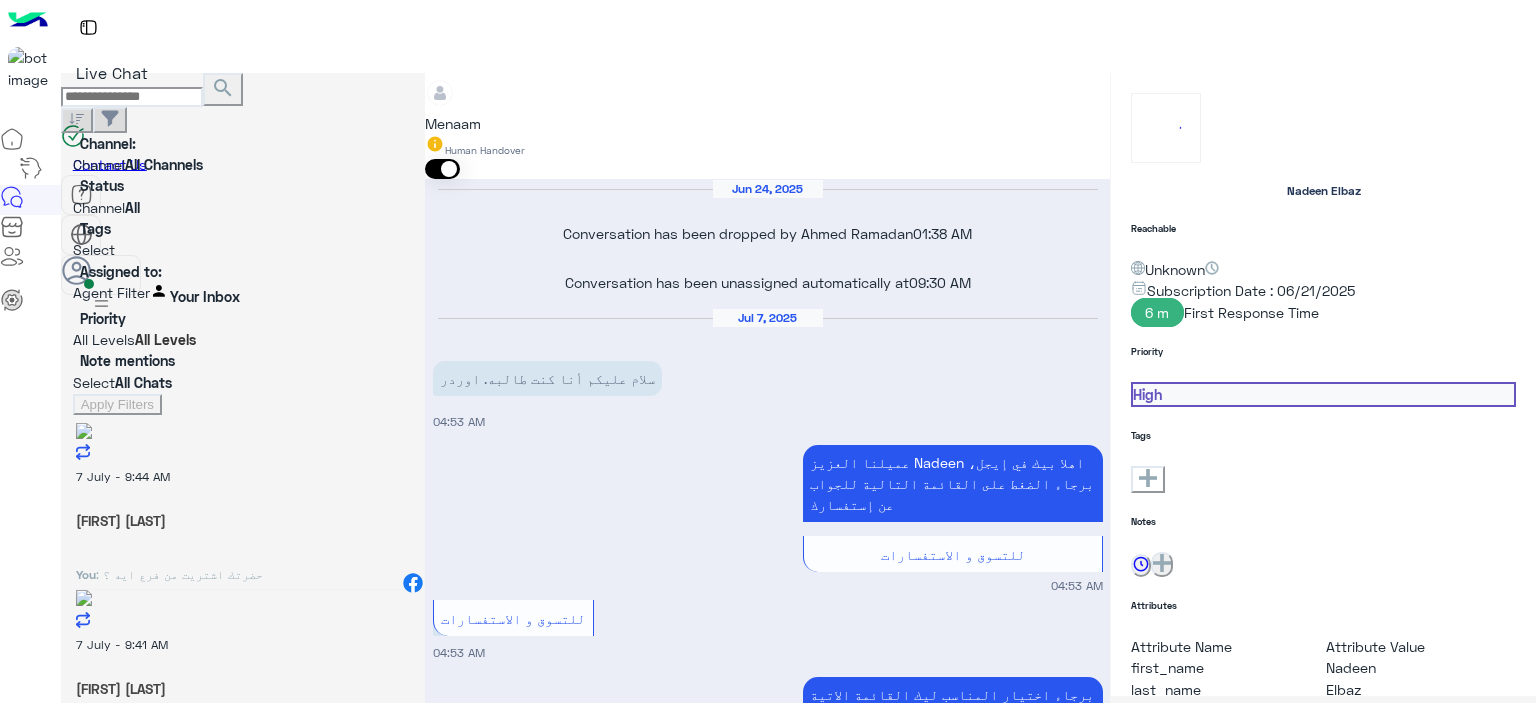 scroll, scrollTop: 2226, scrollLeft: 0, axis: vertical 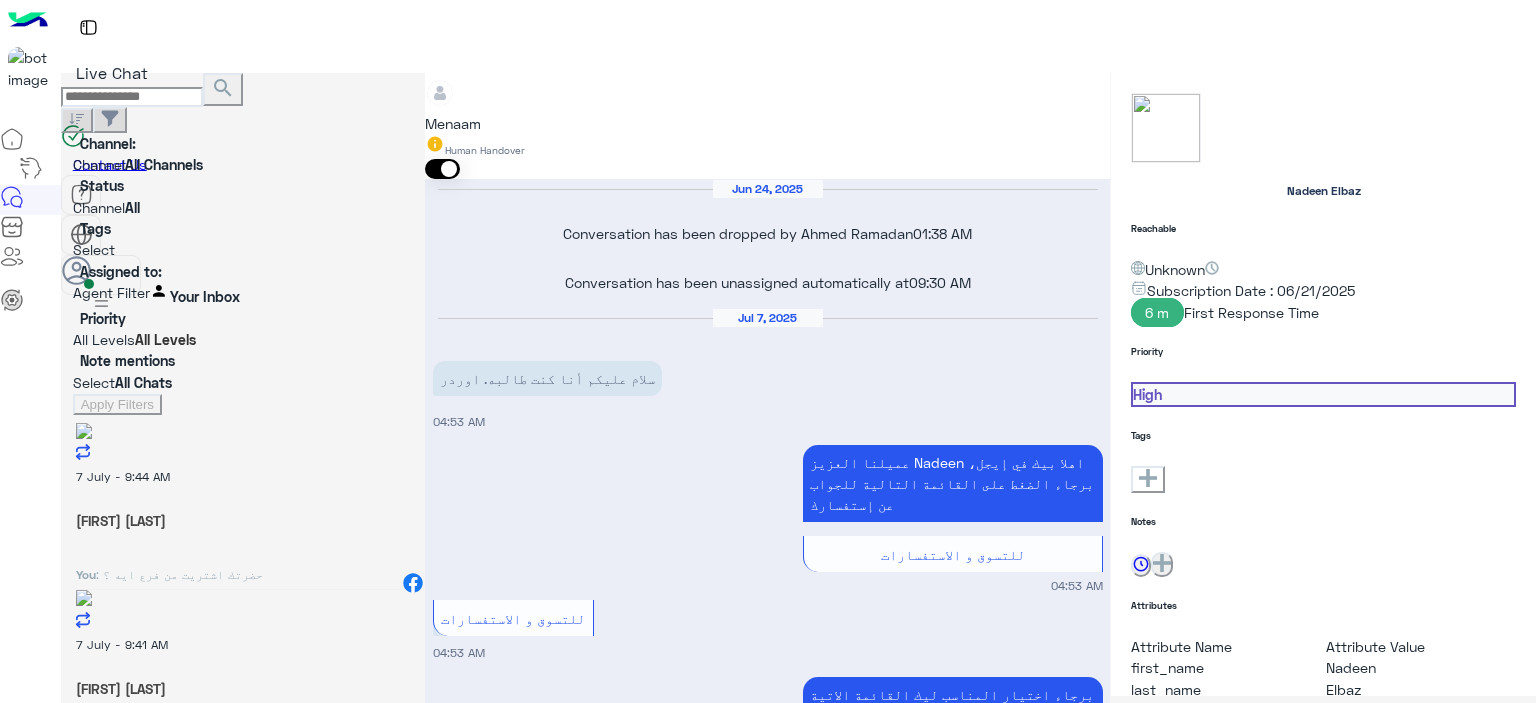 click on ": حضرتك اشتريت من فرع ايه ؟" at bounding box center [179, 574] 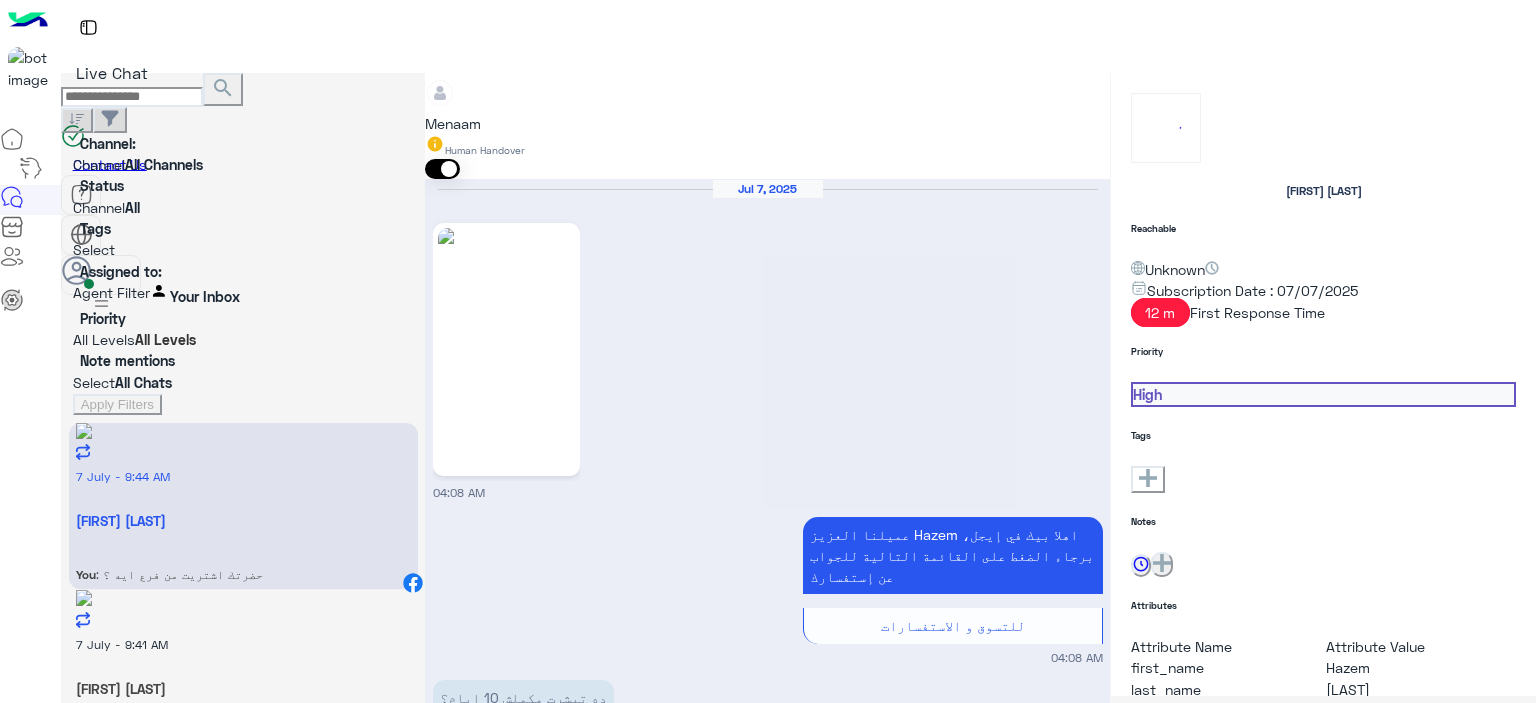 scroll, scrollTop: 1748, scrollLeft: 0, axis: vertical 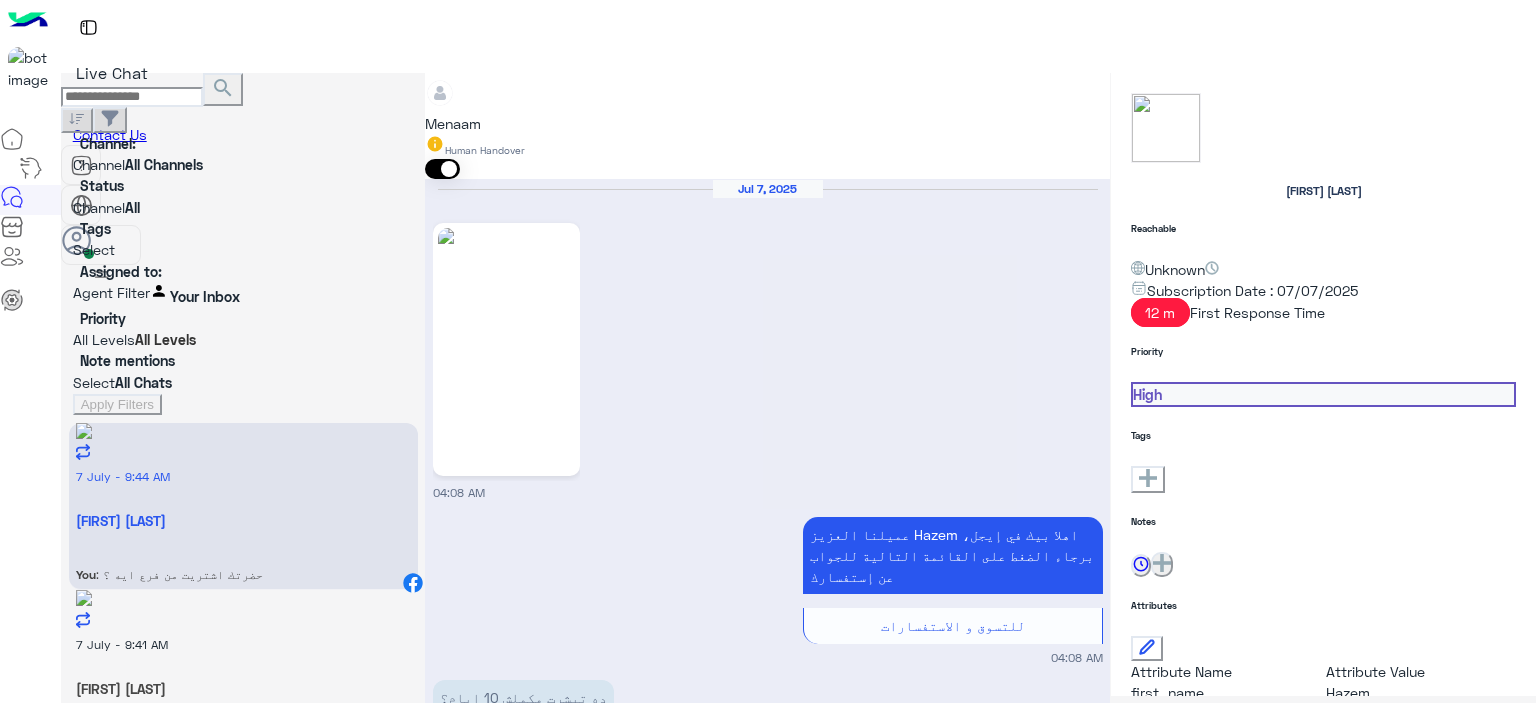 click on ": في انتظار المرتجع يرجع لينا وهيتم التواصل بحضرتك لتحويل المبلغ" at bounding box center (179, 574) 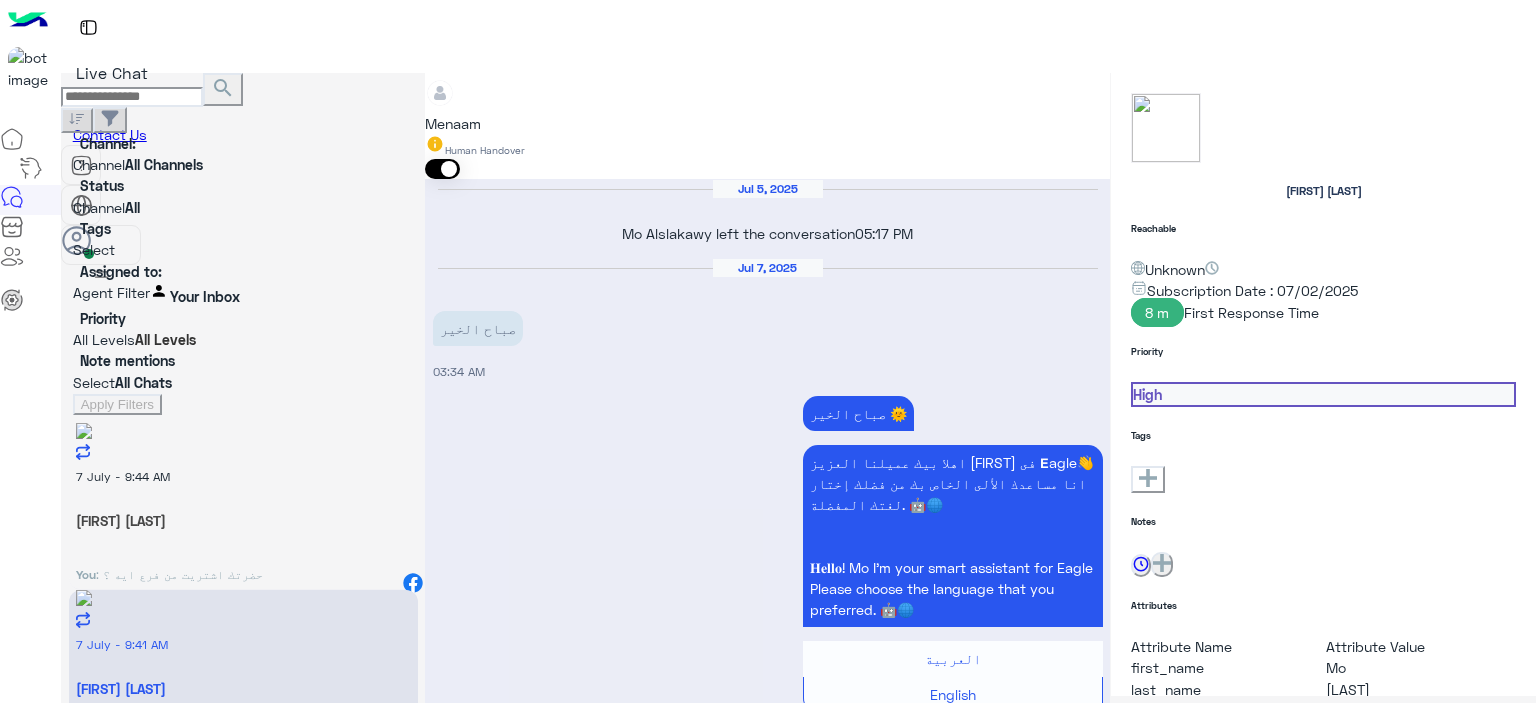 scroll, scrollTop: 2130, scrollLeft: 0, axis: vertical 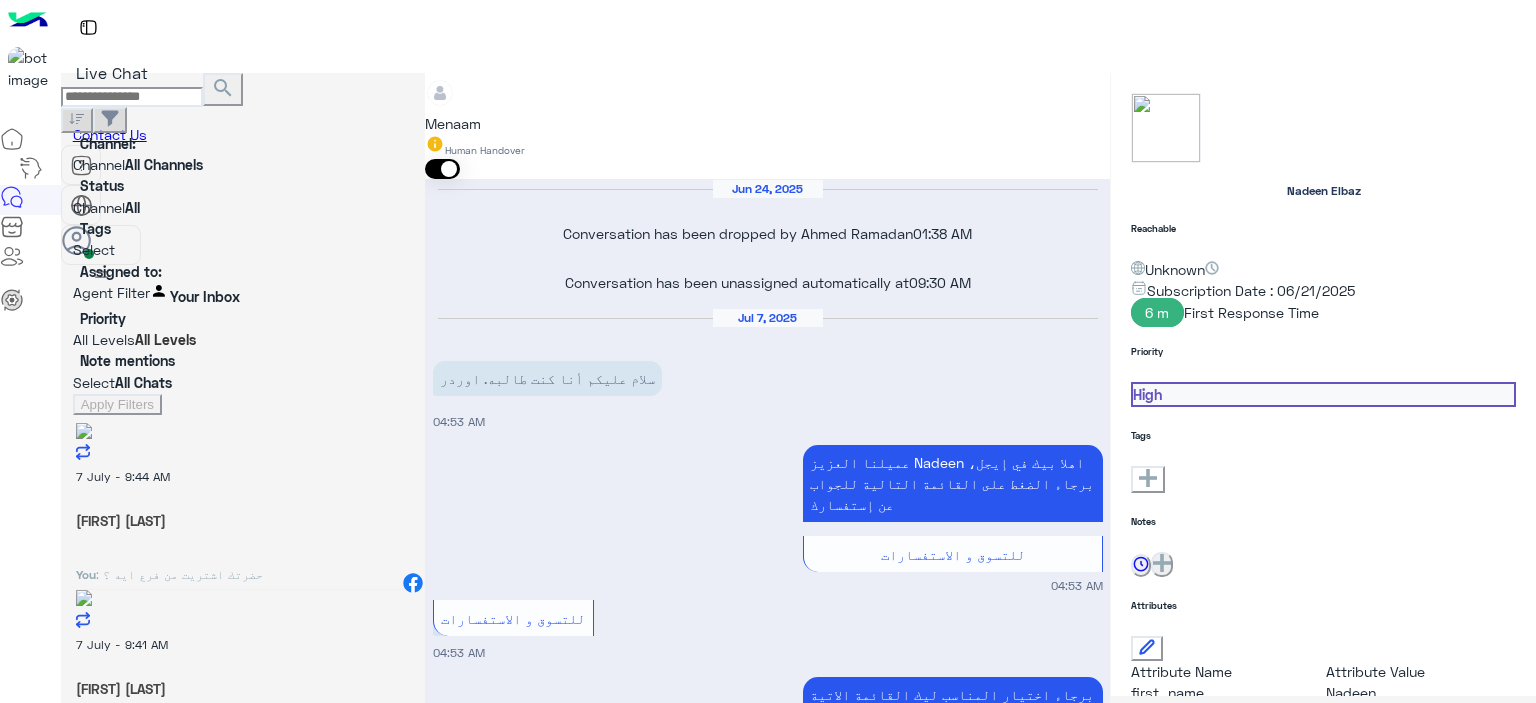 click on ": في انتظار المرتجع يرجع لينا وهيتم التواصل بحضرتك لتحويل المبلغ" at bounding box center [179, 574] 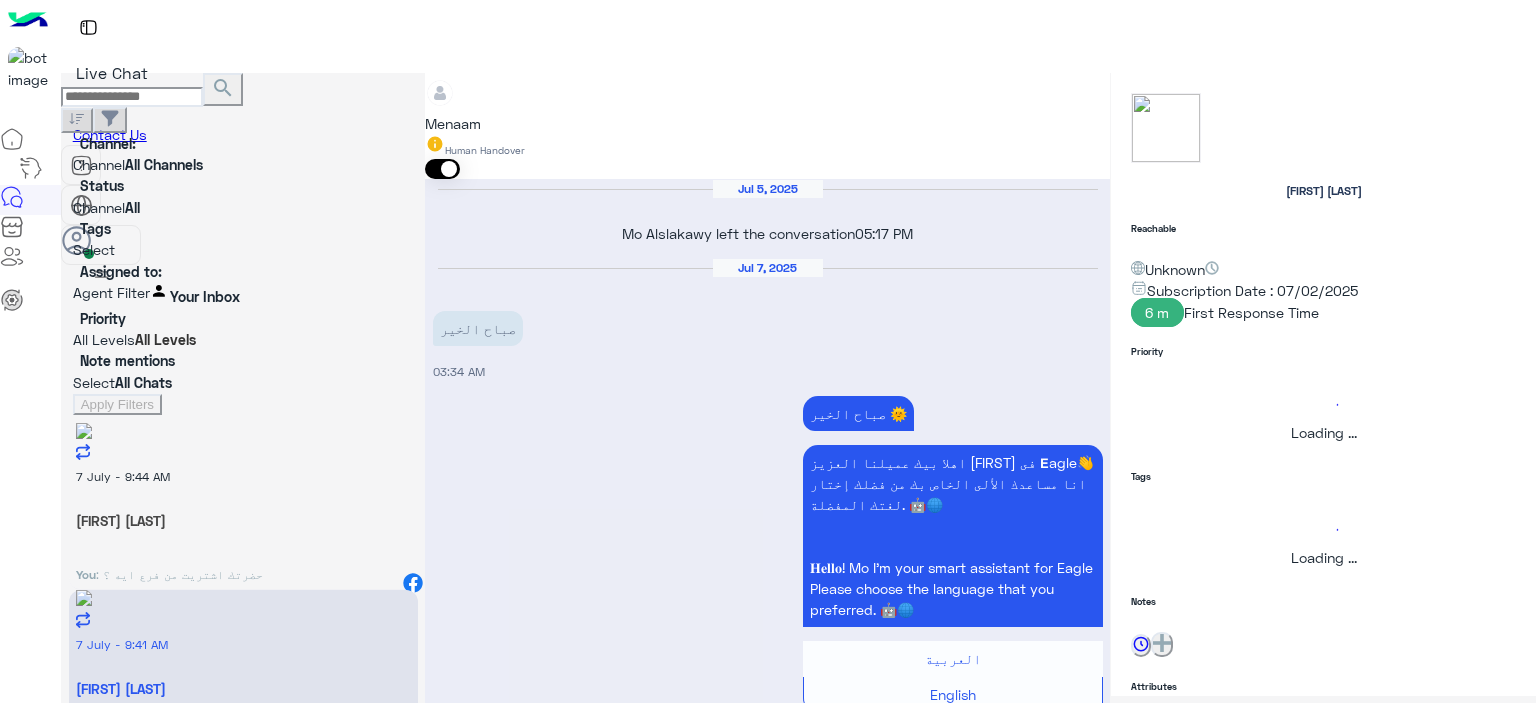 scroll, scrollTop: 2130, scrollLeft: 0, axis: vertical 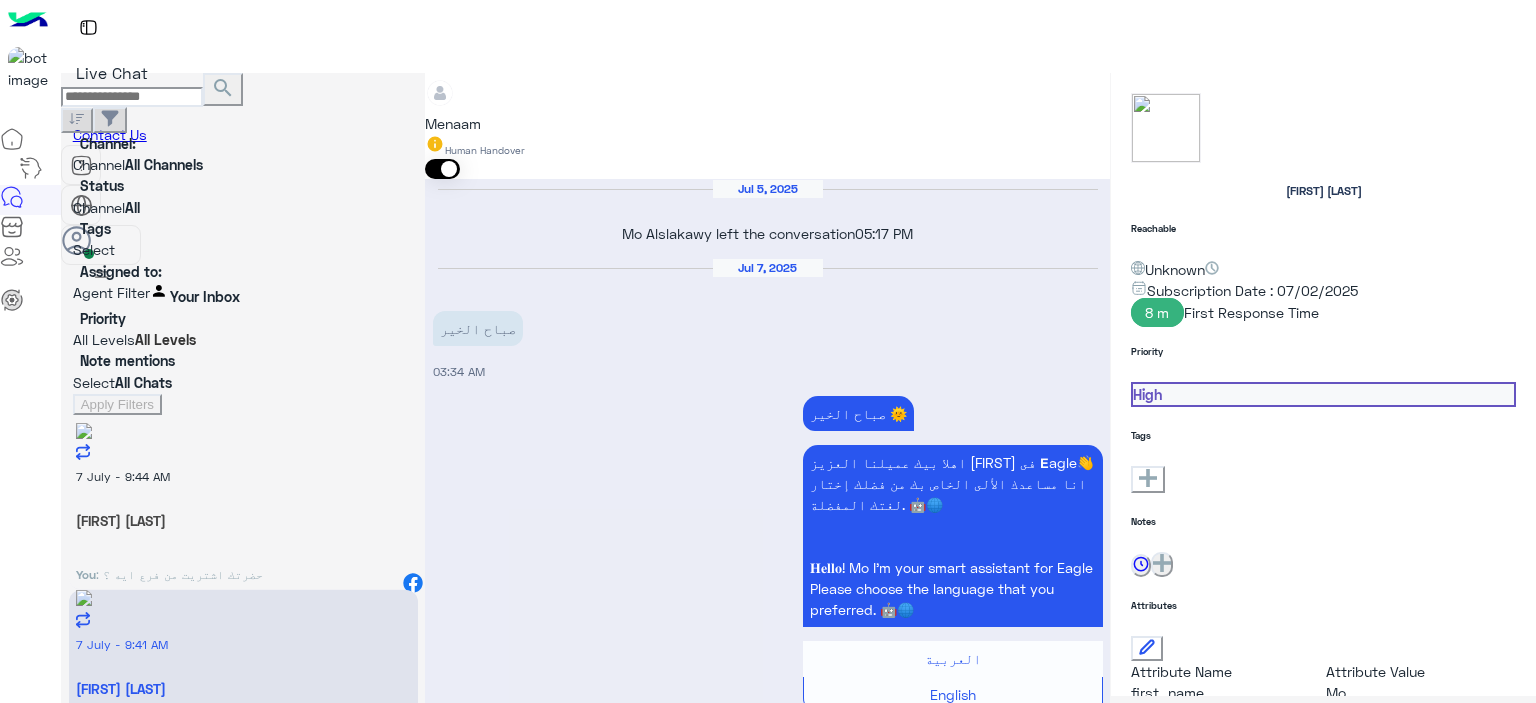click on "You  : حضرتك اشتريت من فرع ايه ؟" at bounding box center [243, 571] 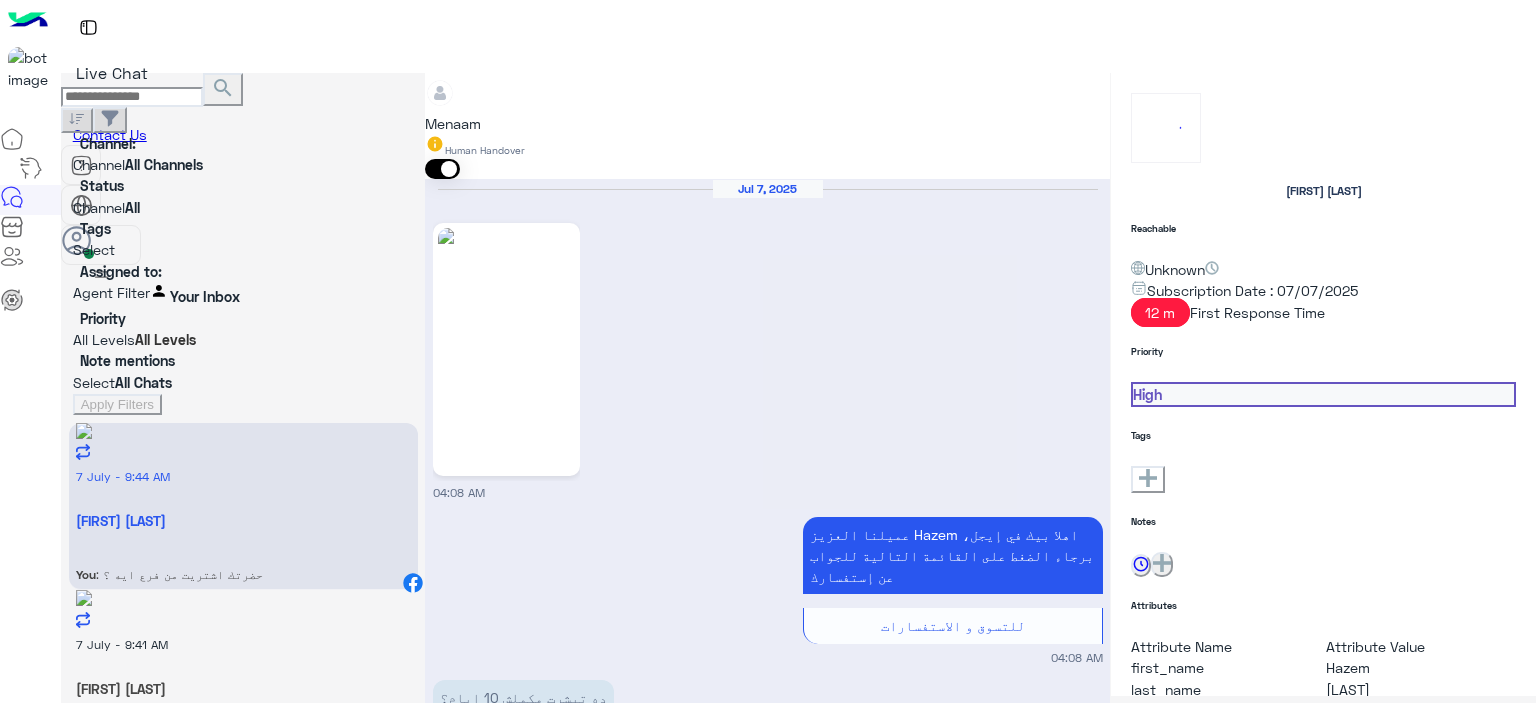 scroll, scrollTop: 1748, scrollLeft: 0, axis: vertical 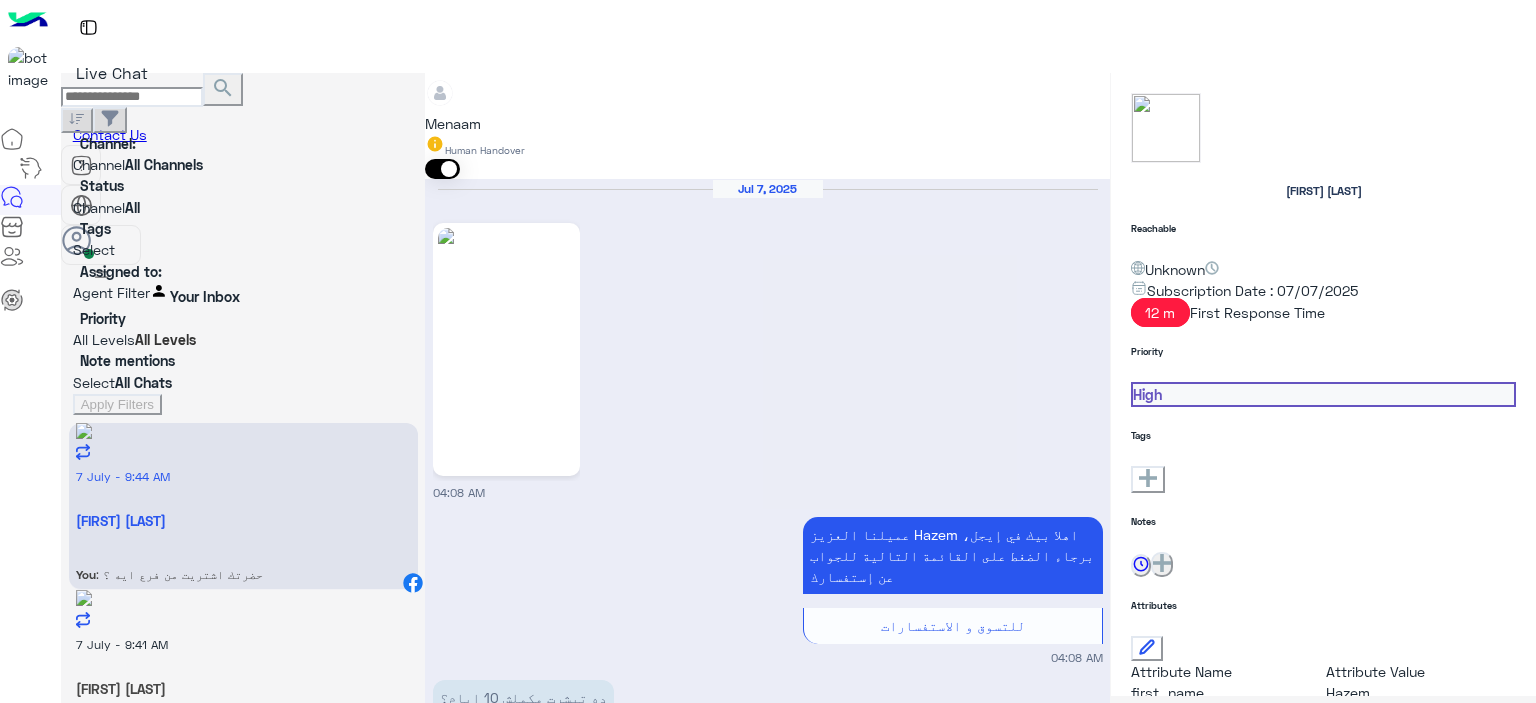 click on "[FIRST] [LAST]" at bounding box center (243, 520) 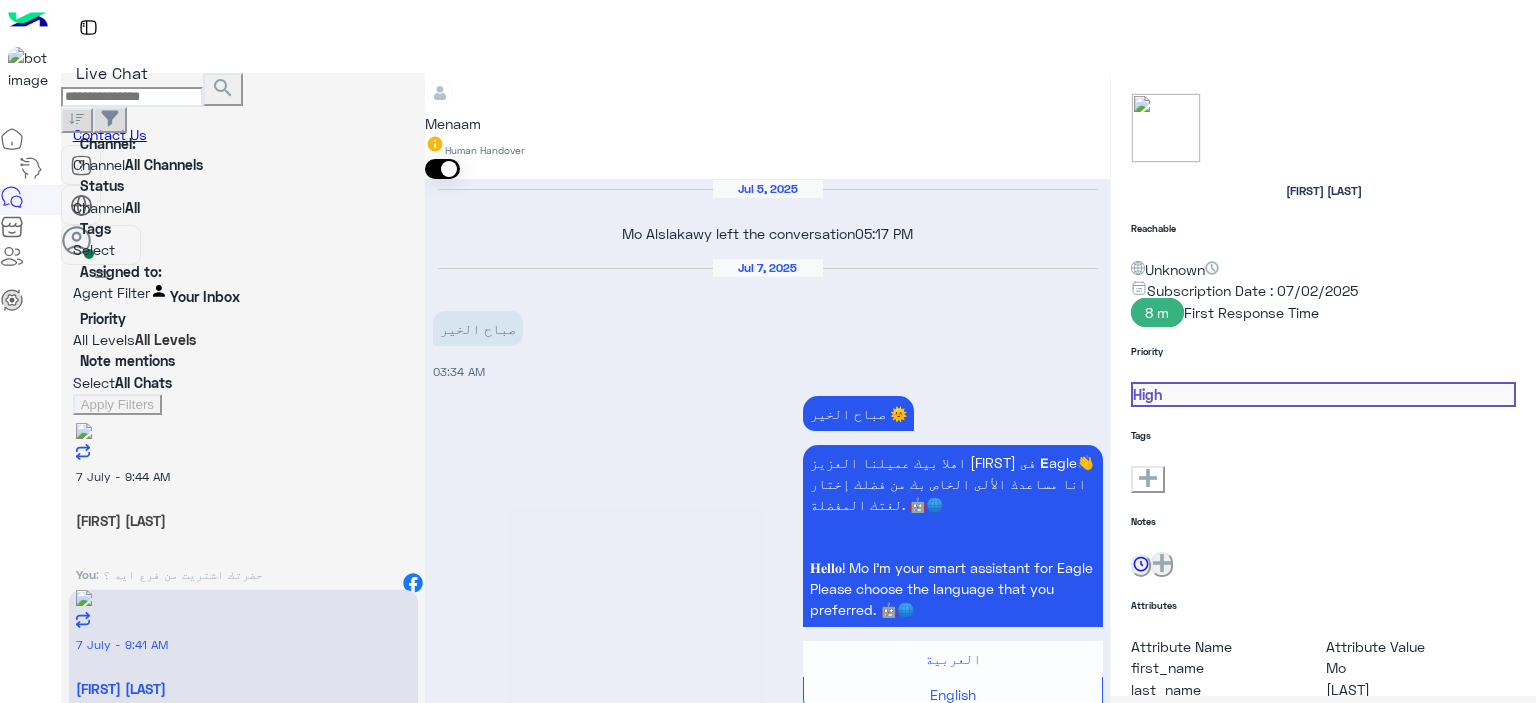 scroll, scrollTop: 2130, scrollLeft: 0, axis: vertical 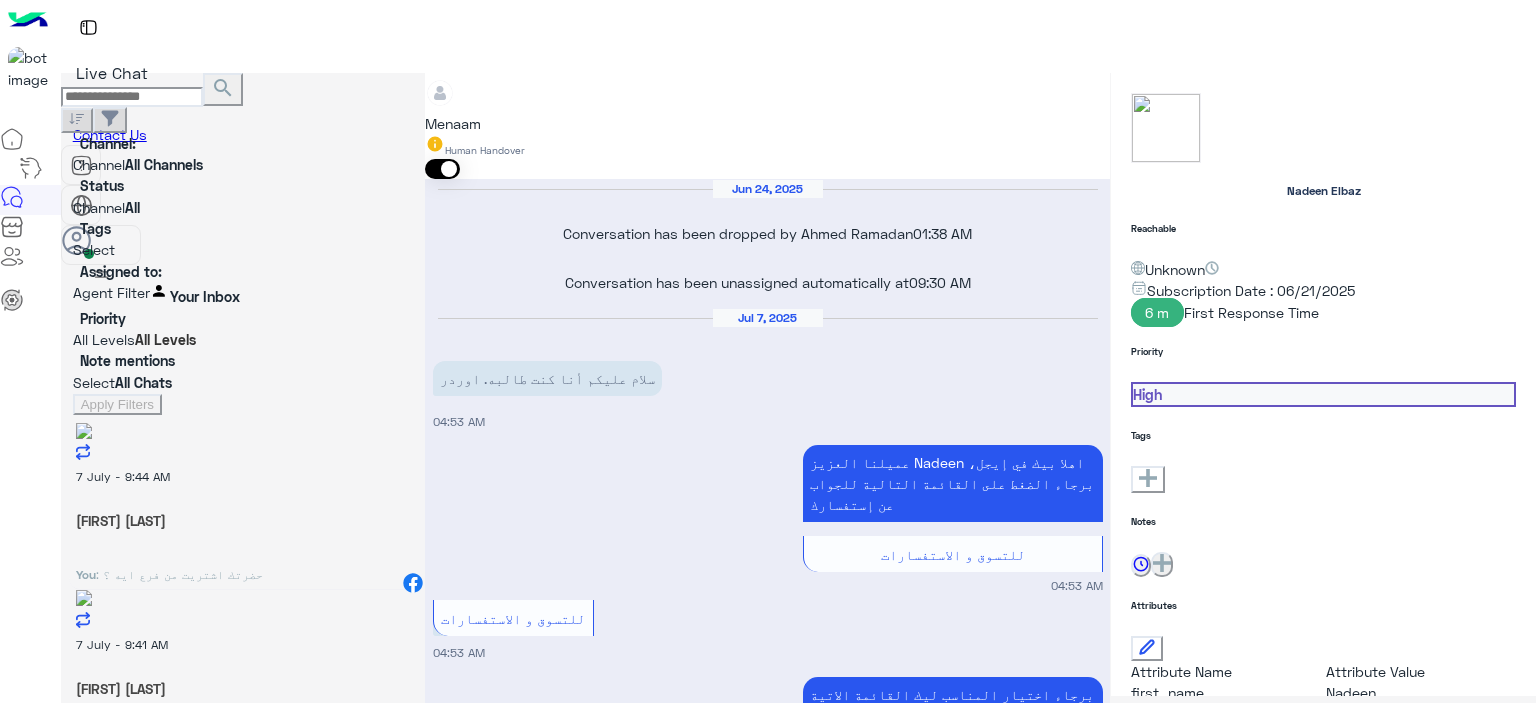 click on "You  : حضرتك اشتريت من فرع ايه ؟" at bounding box center (243, 575) 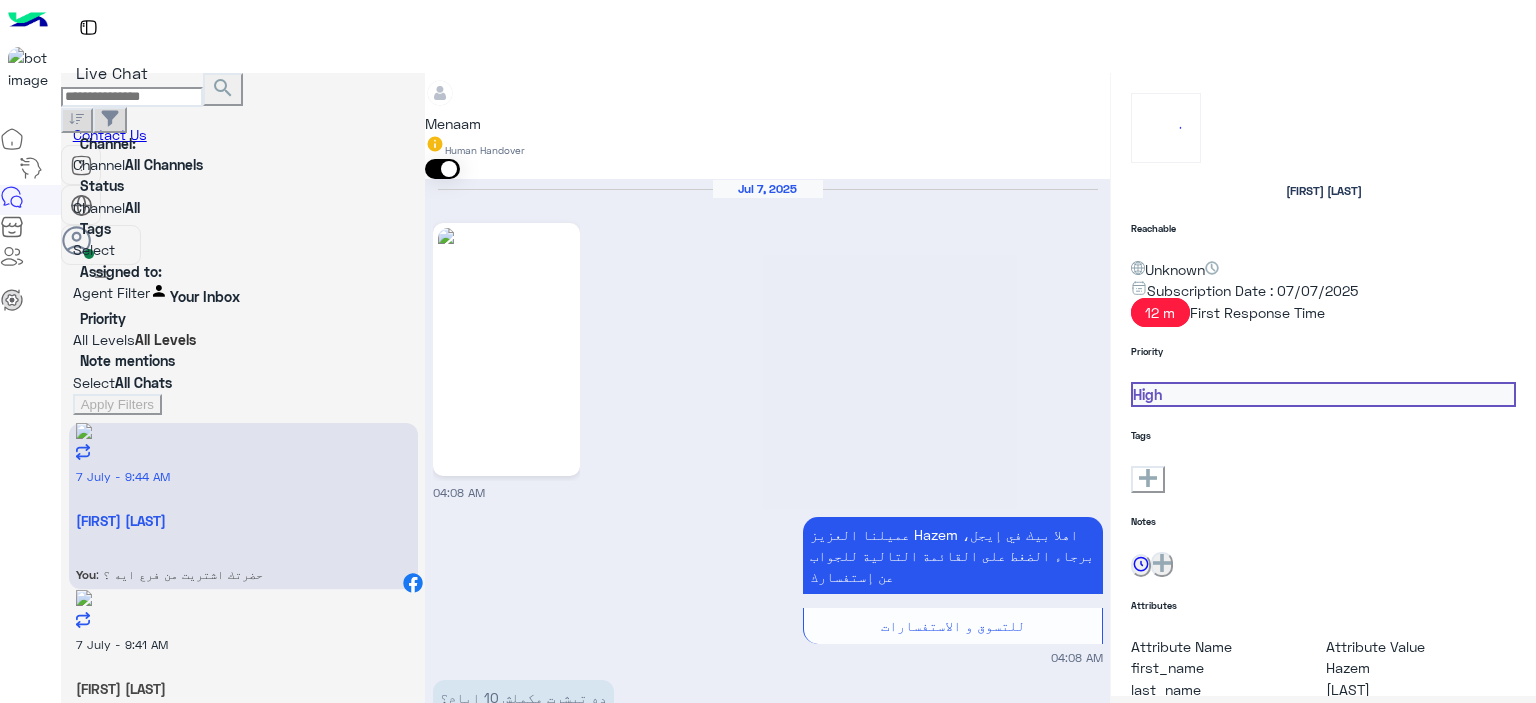 scroll, scrollTop: 1748, scrollLeft: 0, axis: vertical 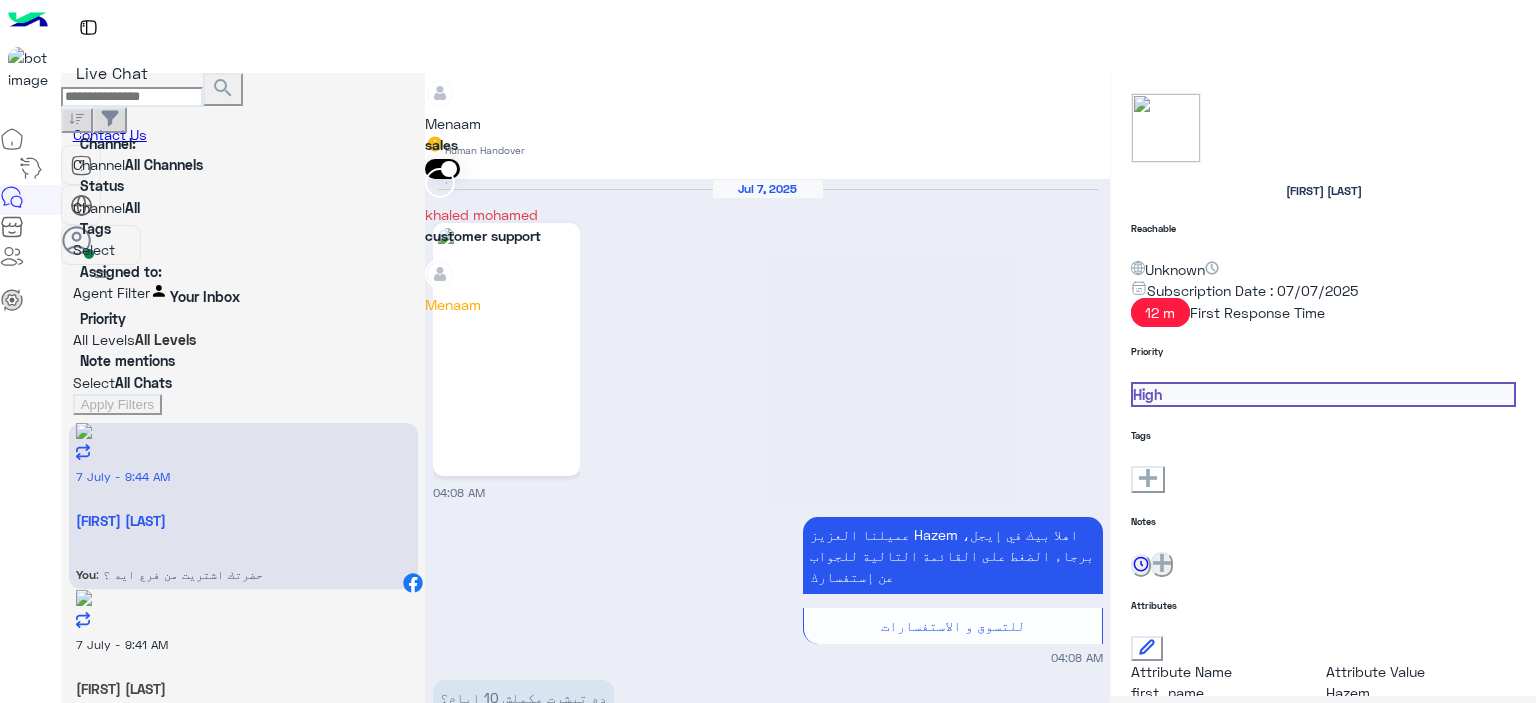 click at bounding box center [767, 83] 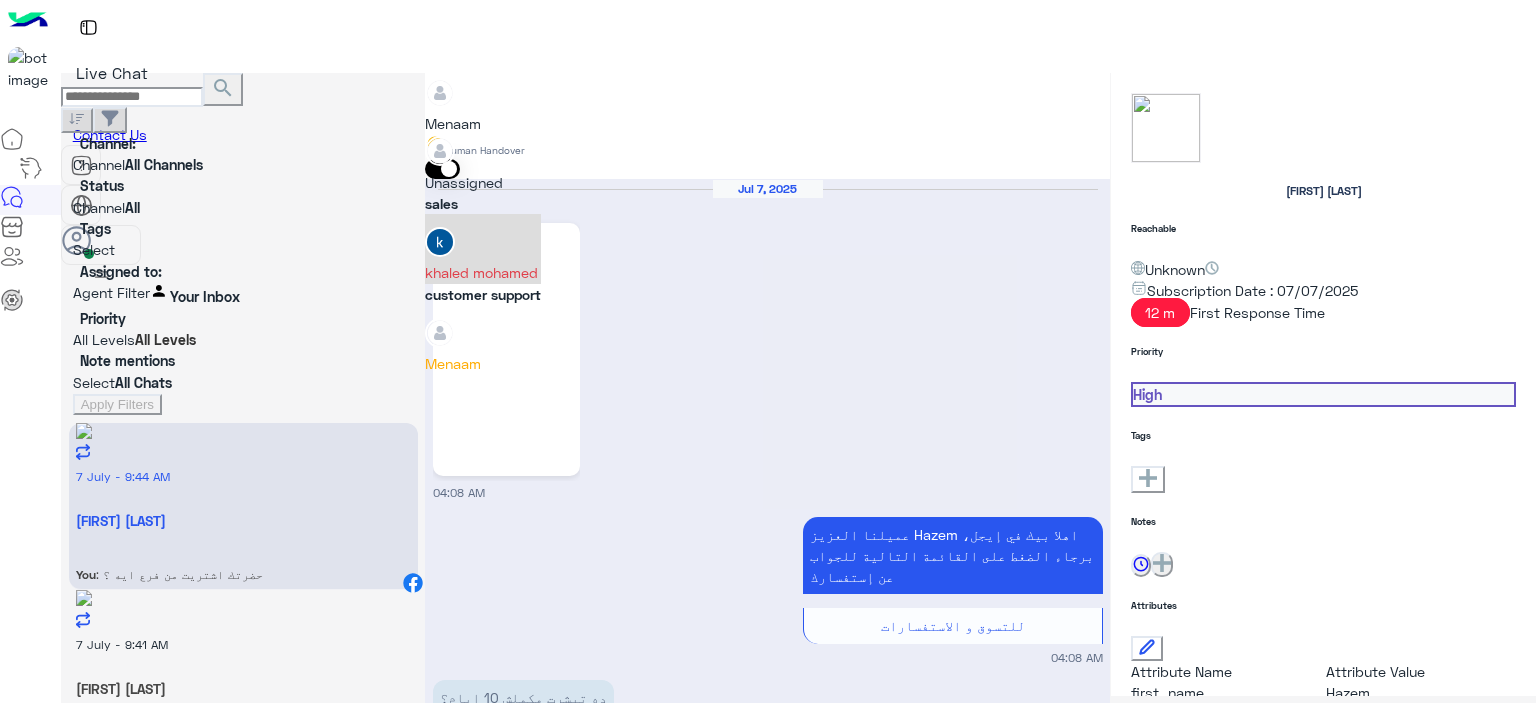 scroll, scrollTop: 76, scrollLeft: 0, axis: vertical 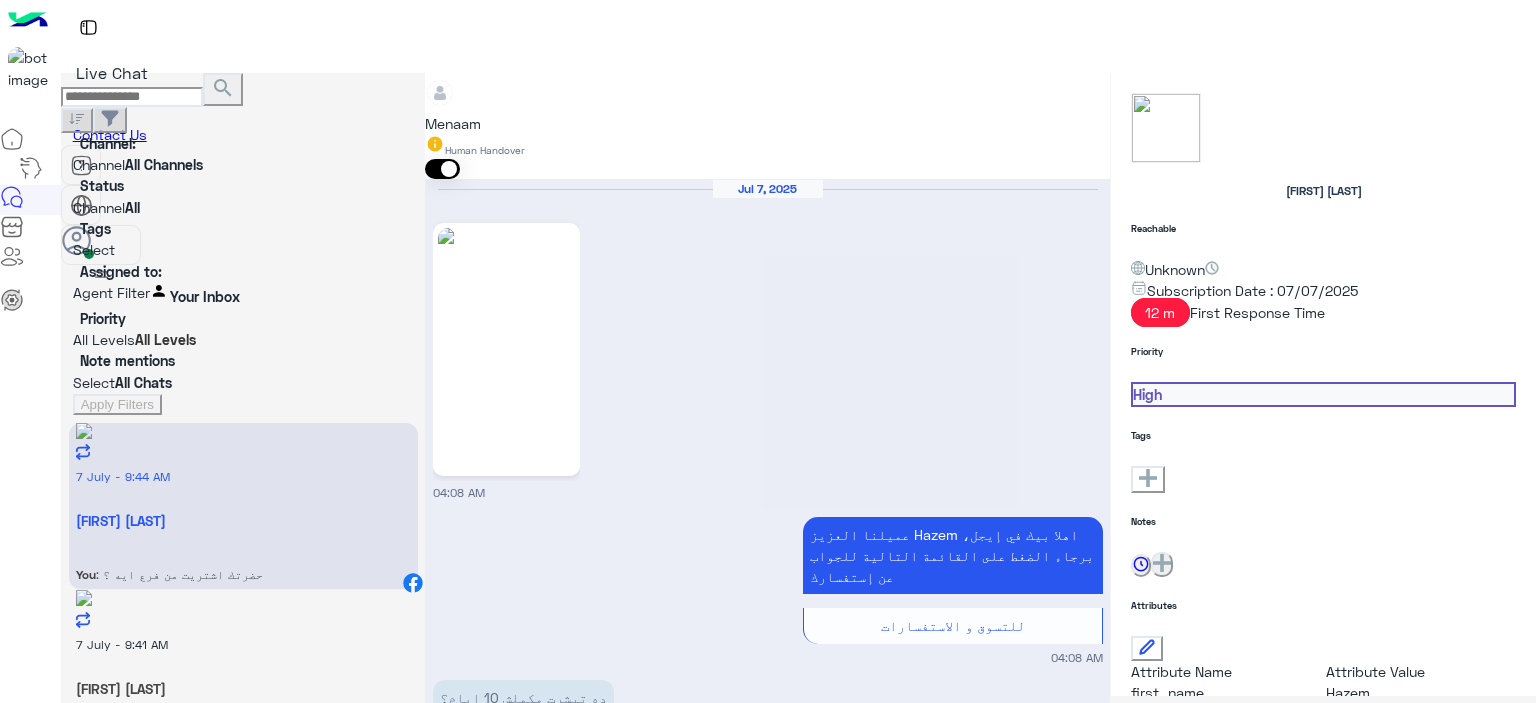 click on "04:09 AM" at bounding box center [768, 2333] 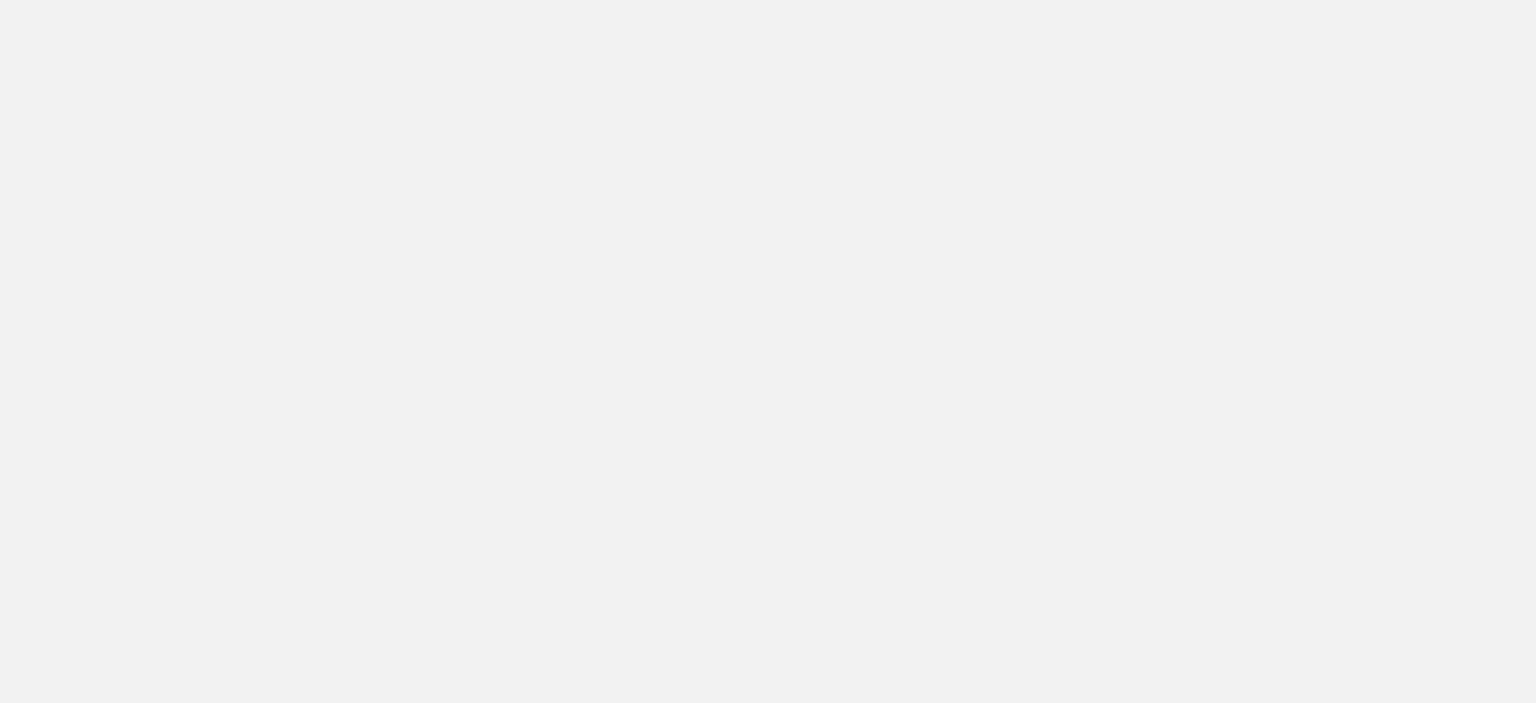 scroll, scrollTop: 0, scrollLeft: 0, axis: both 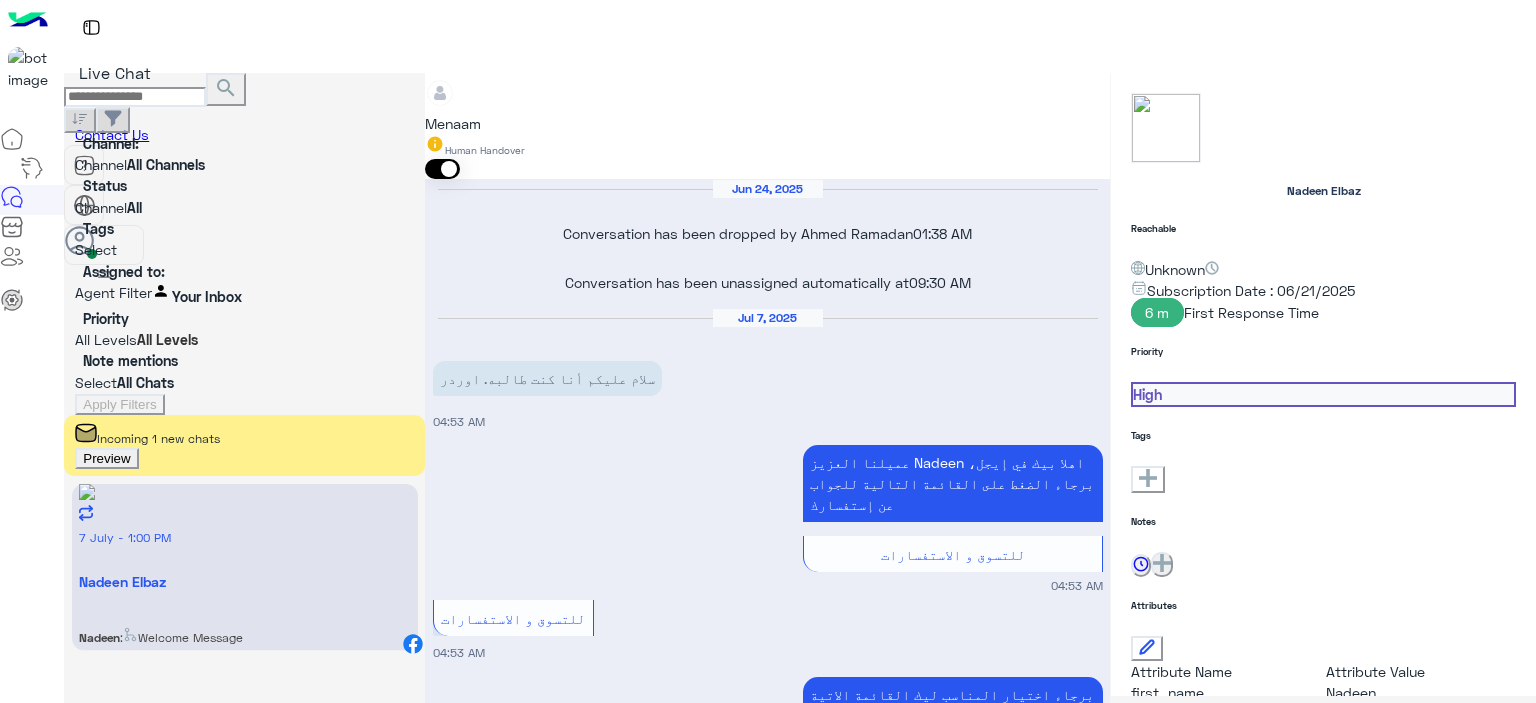 click on "Preview" at bounding box center (106, 458) 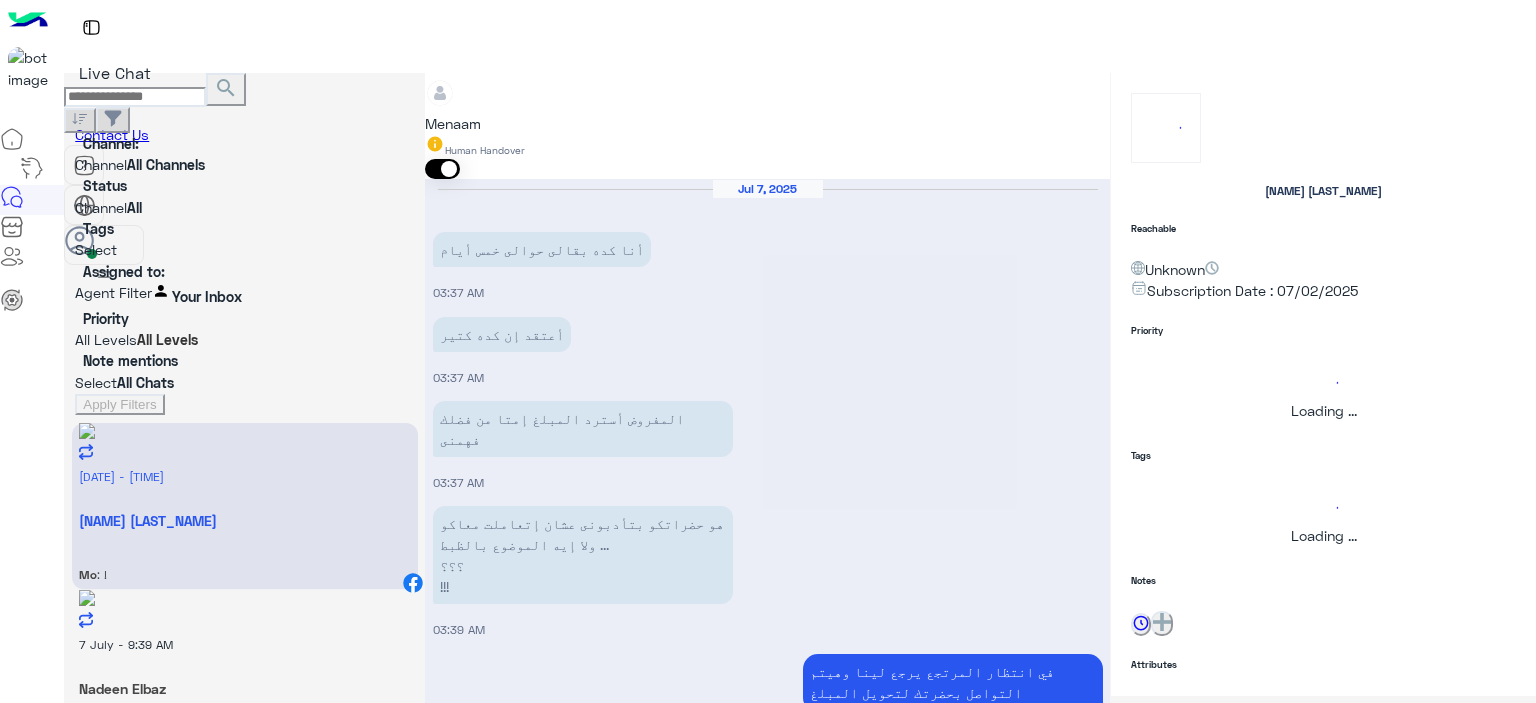 scroll, scrollTop: 1953, scrollLeft: 0, axis: vertical 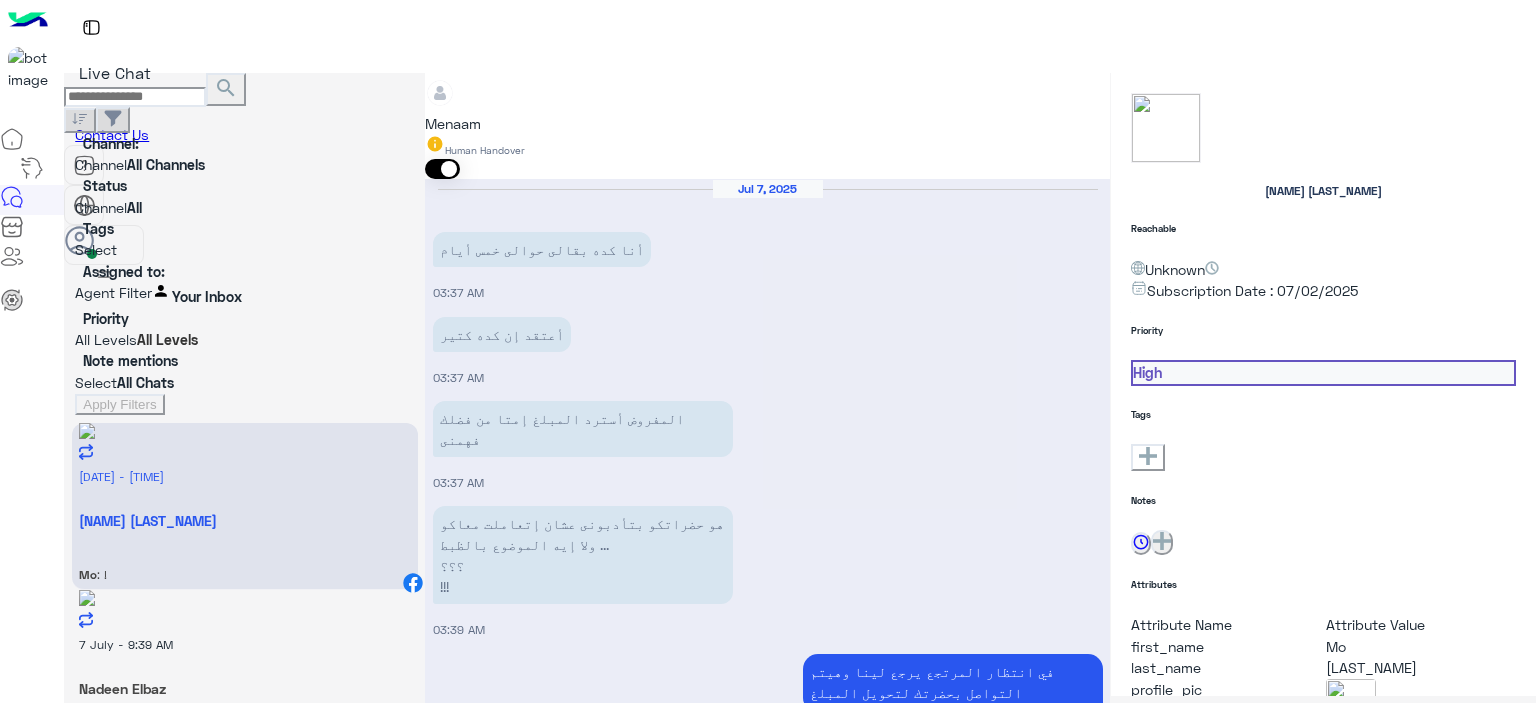 click on "×" at bounding box center (40, 1044) 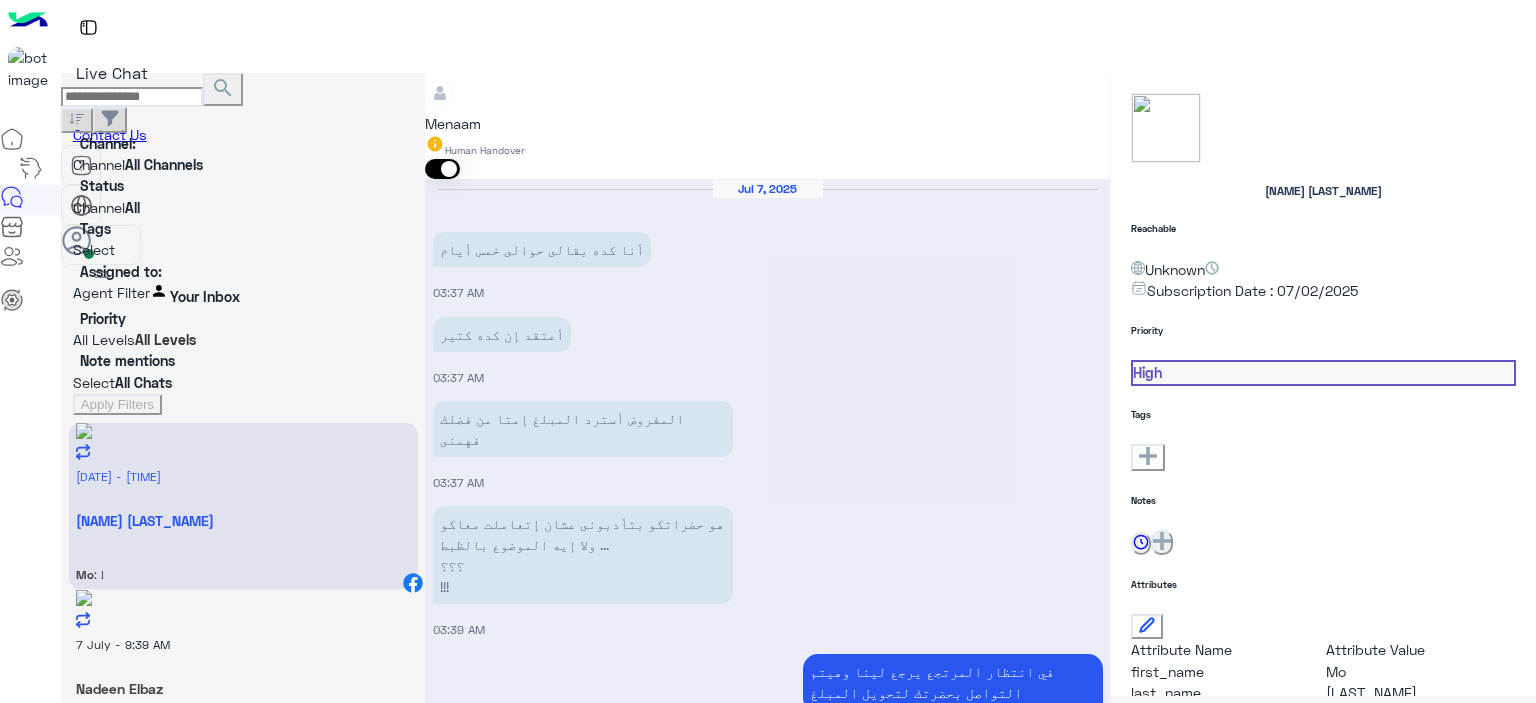 scroll, scrollTop: 153, scrollLeft: 0, axis: vertical 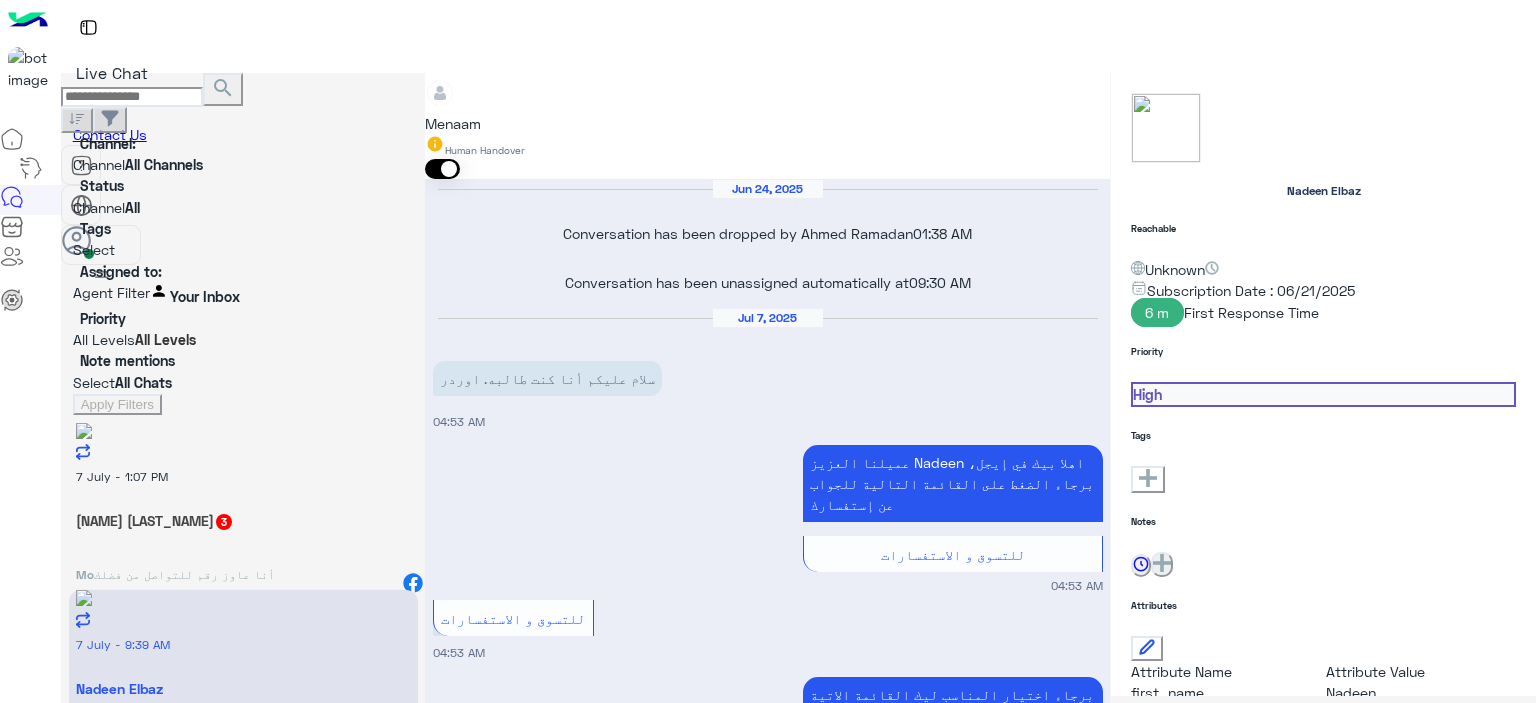 click on "Mo : أنا عاوز رقم للتواصل من فضلك" at bounding box center (243, 571) 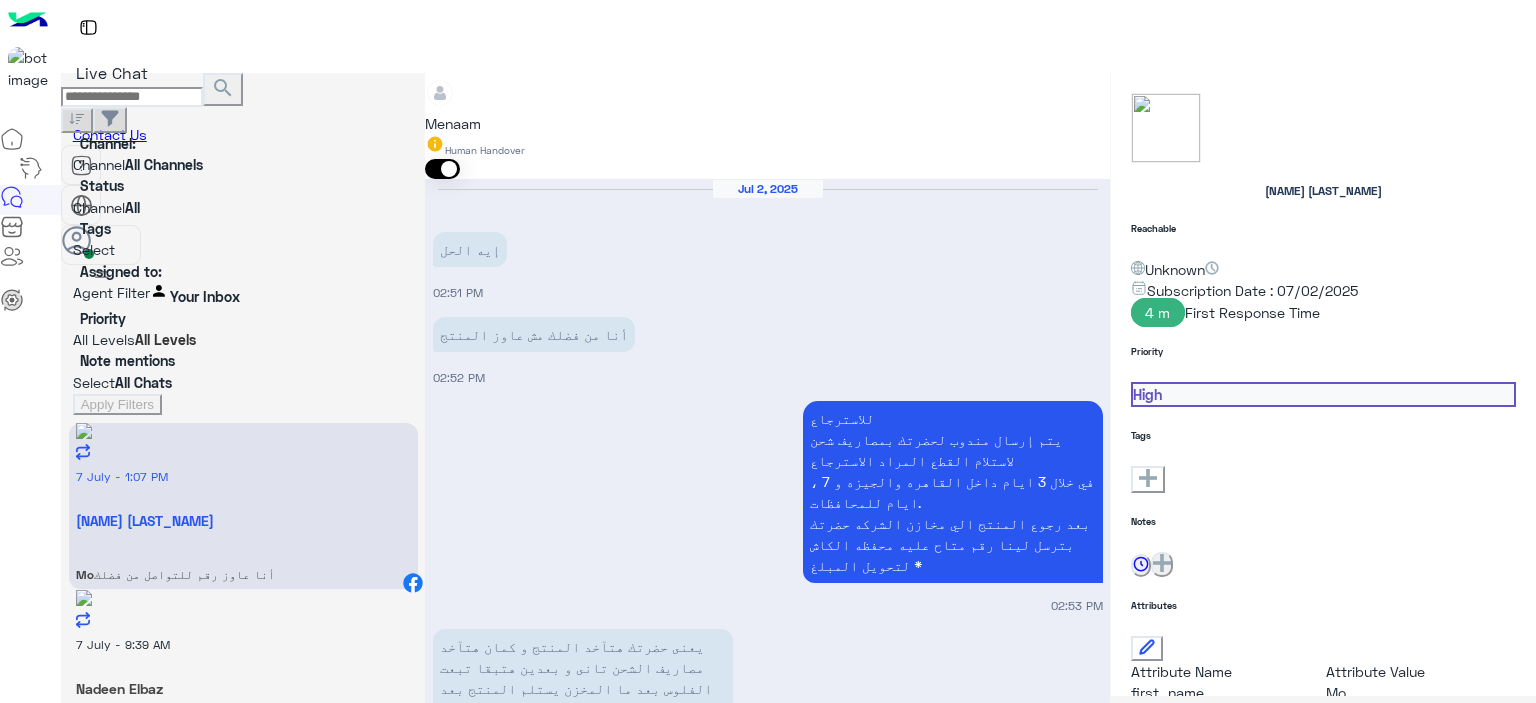 scroll, scrollTop: 1086, scrollLeft: 0, axis: vertical 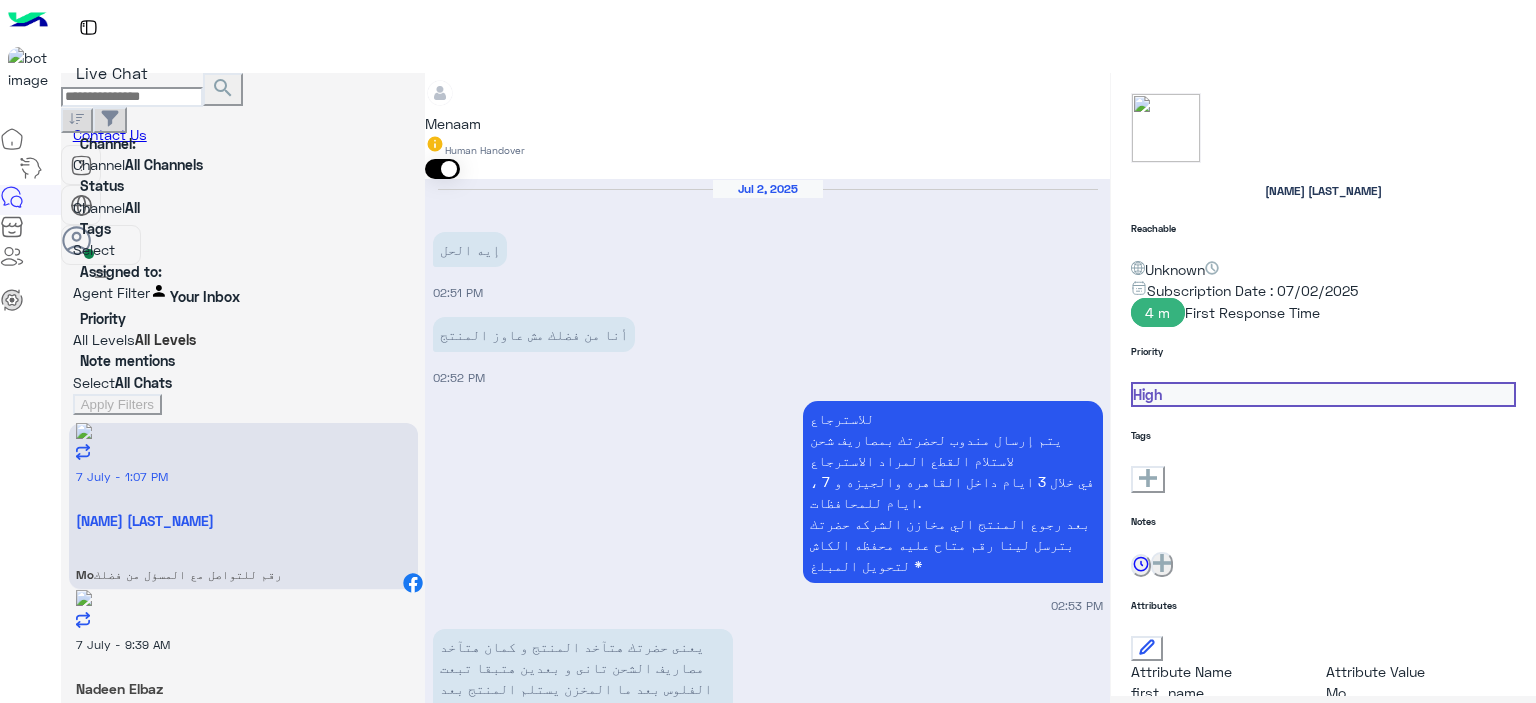 click at bounding box center [767, 14906] 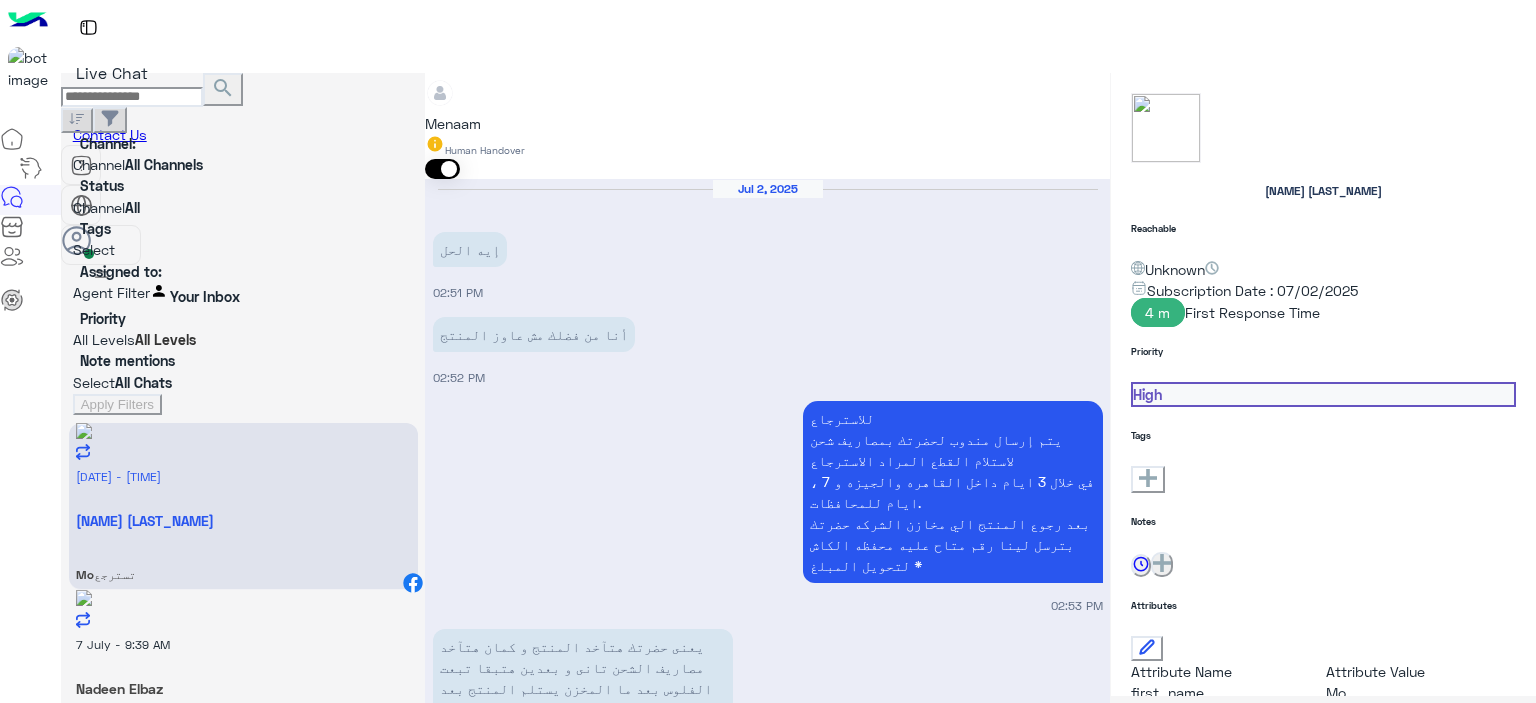 scroll, scrollTop: 12080, scrollLeft: 0, axis: vertical 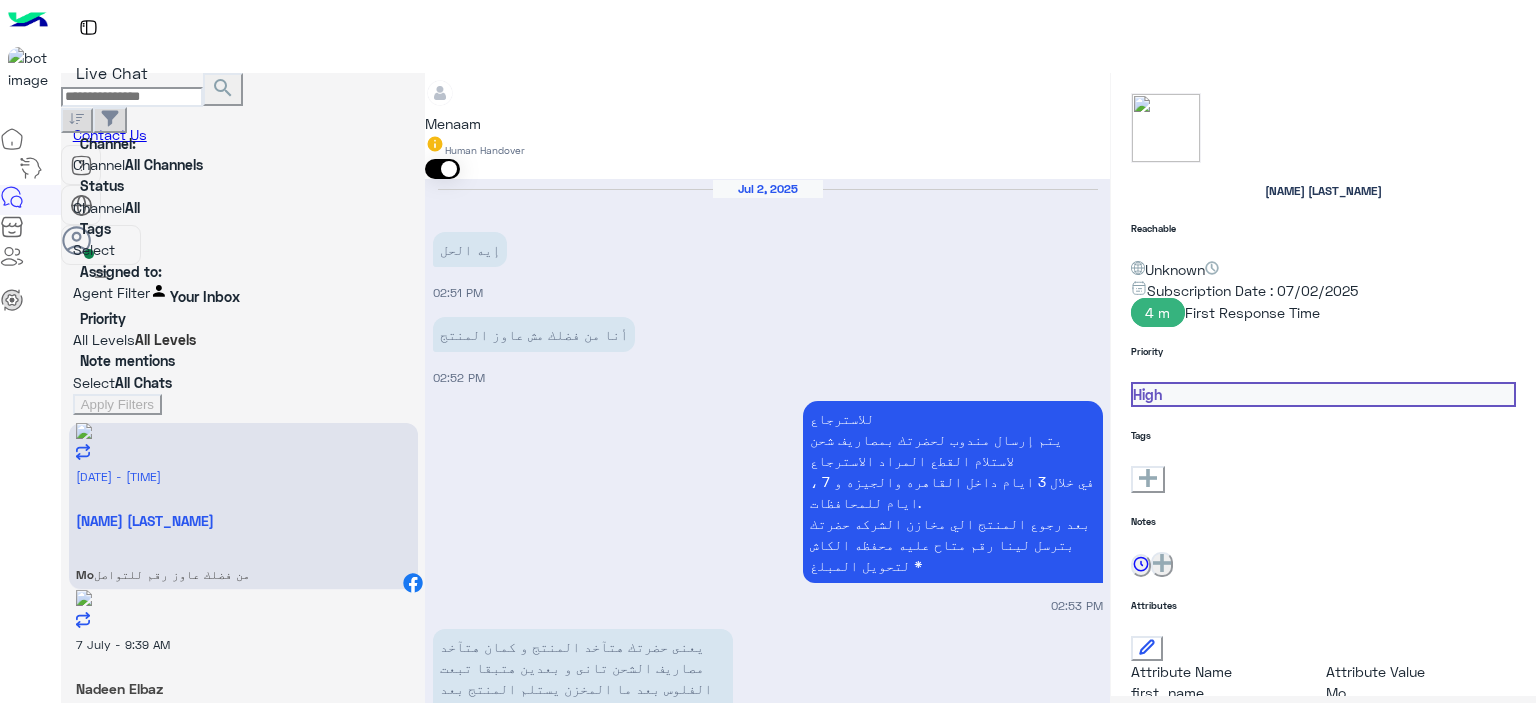 type on "**********" 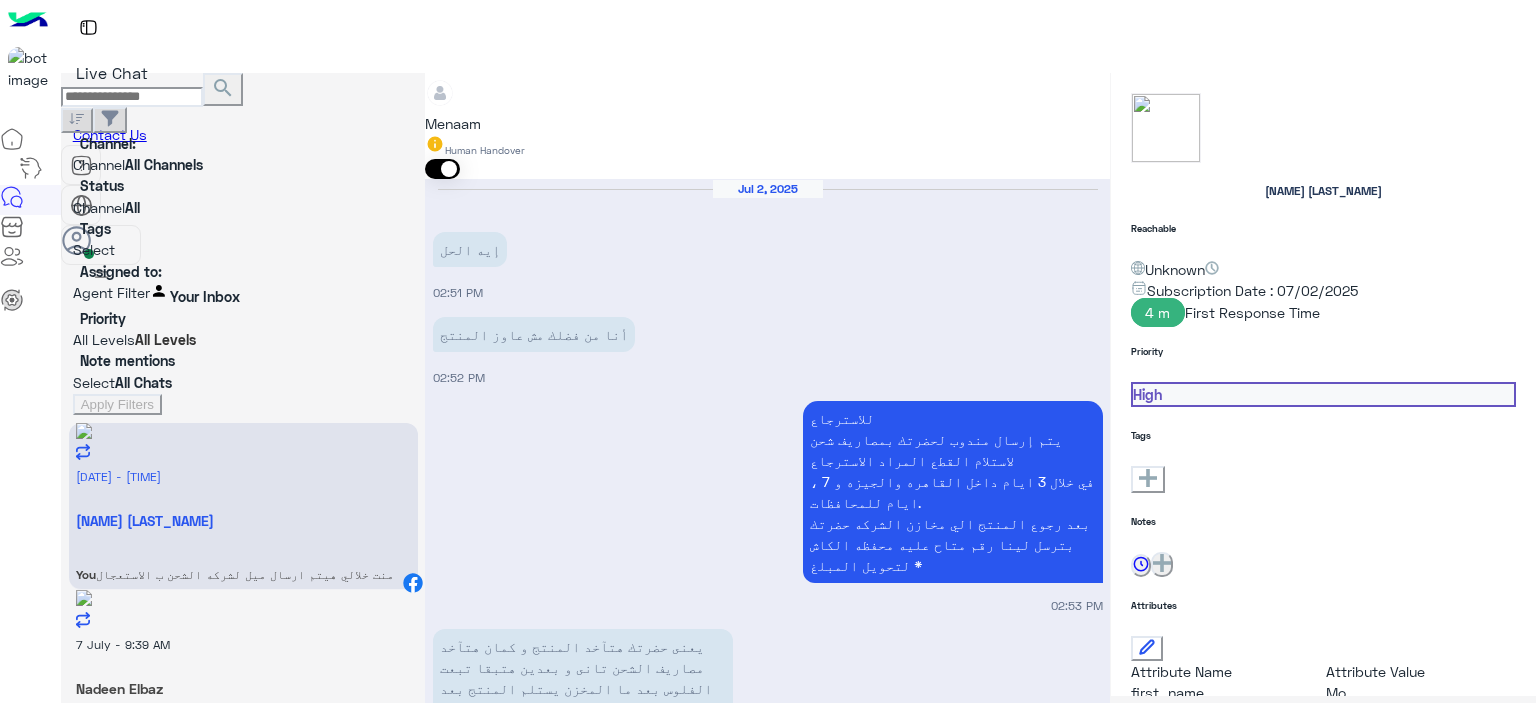 type on "**********" 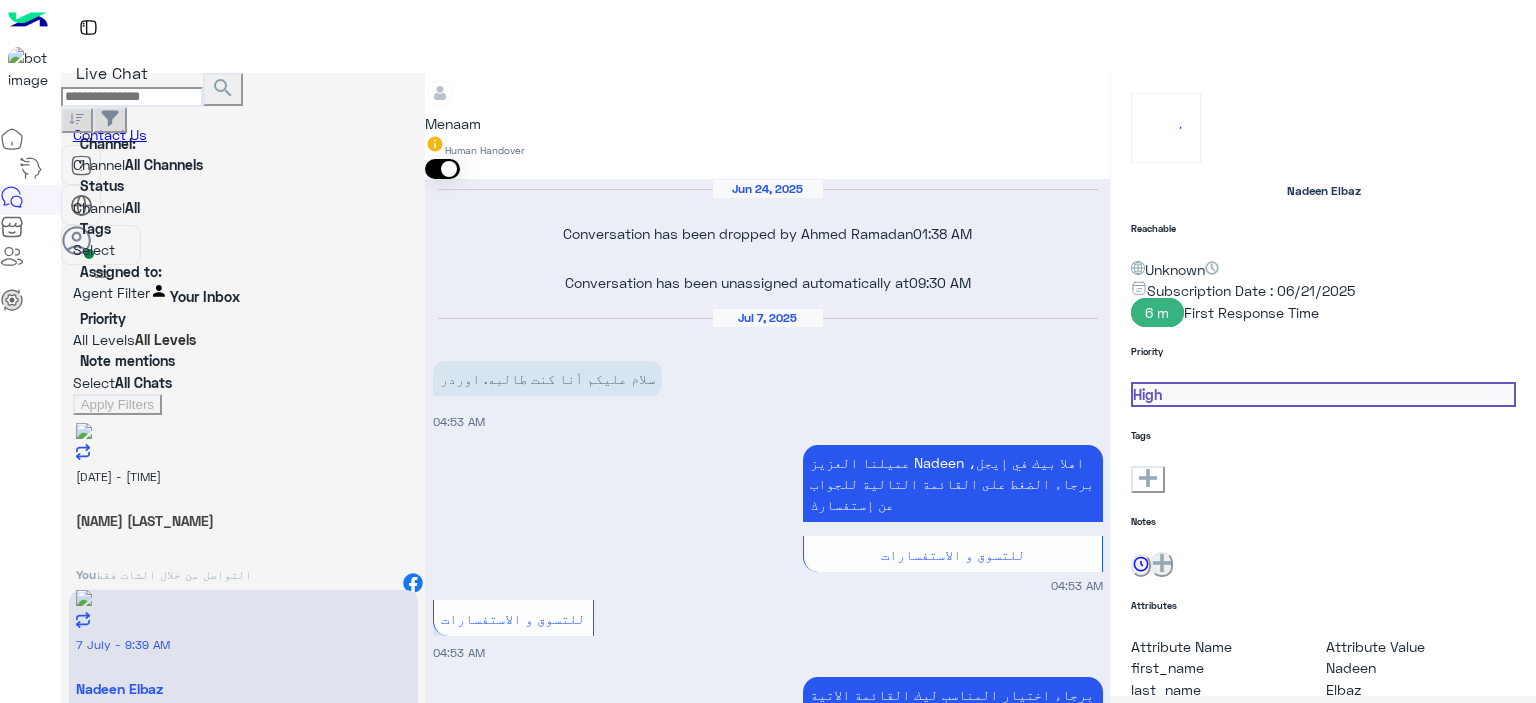 scroll, scrollTop: 2226, scrollLeft: 0, axis: vertical 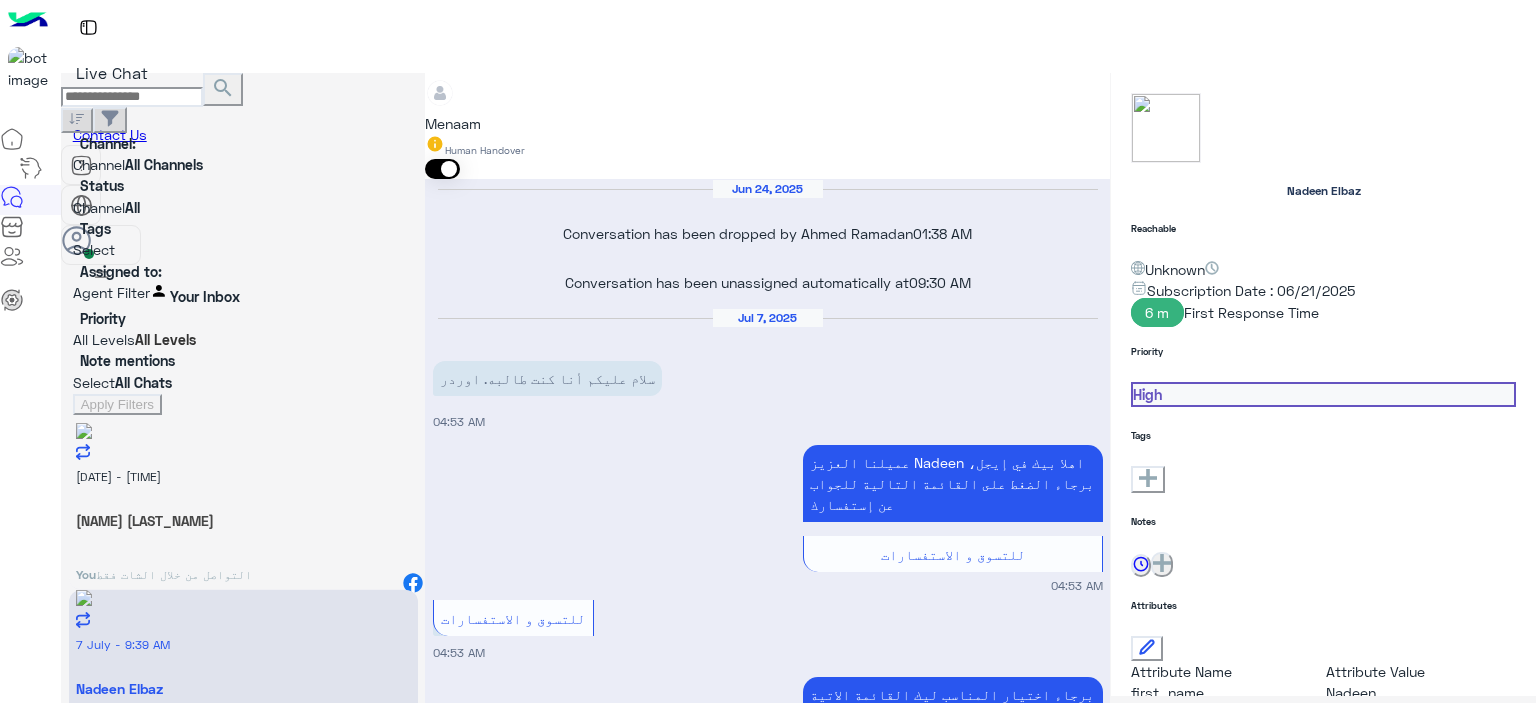 click on "Mo Alslakawy" at bounding box center (243, 520) 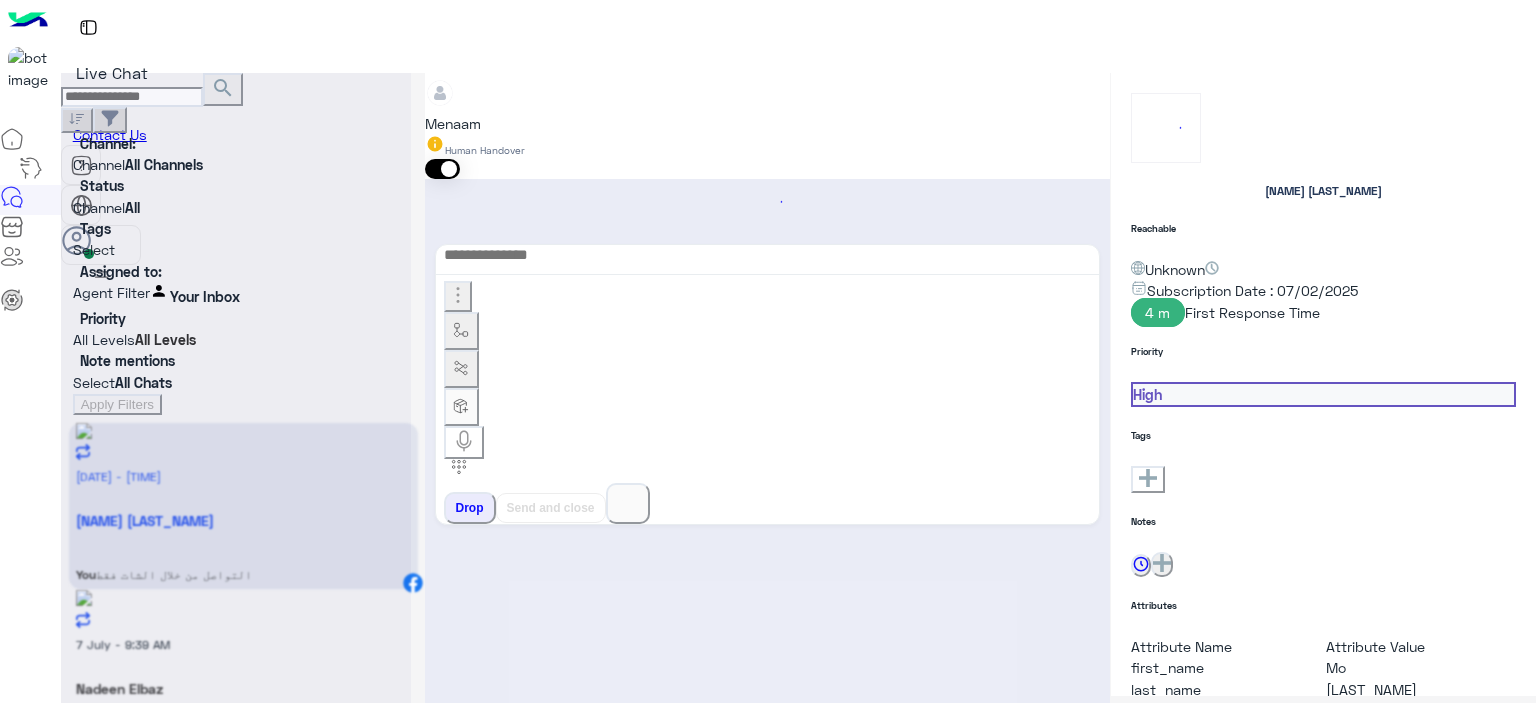 scroll, scrollTop: 1515, scrollLeft: 0, axis: vertical 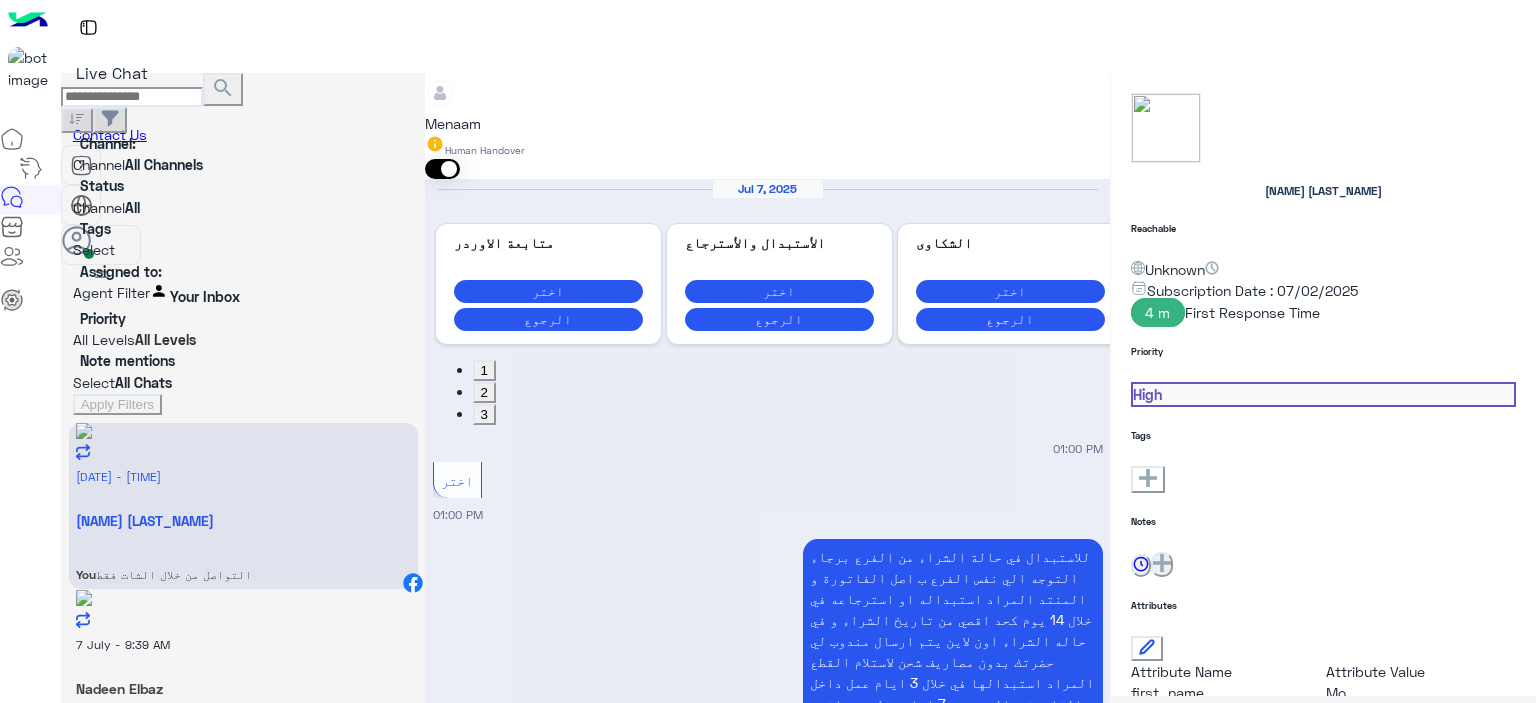 click at bounding box center (767, 2678) 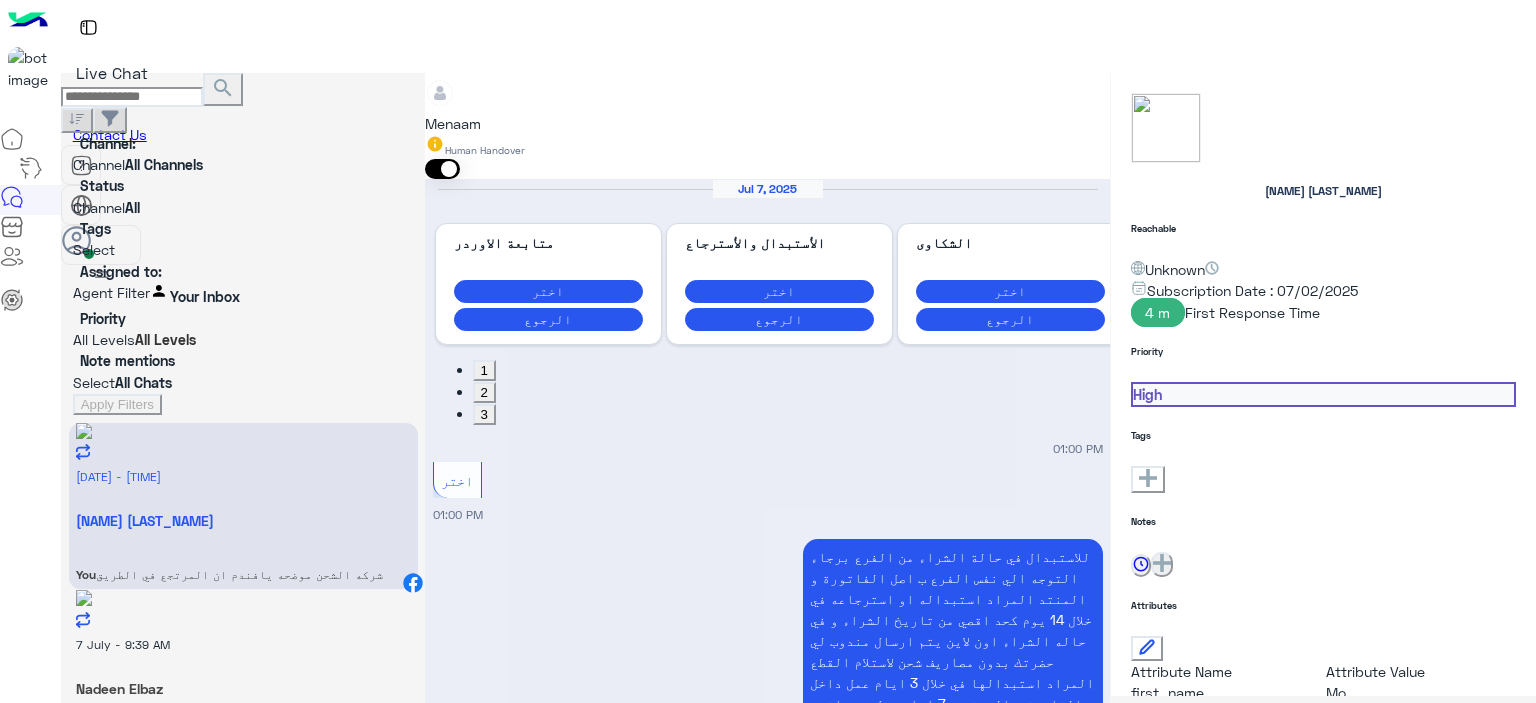 scroll, scrollTop: 1754, scrollLeft: 0, axis: vertical 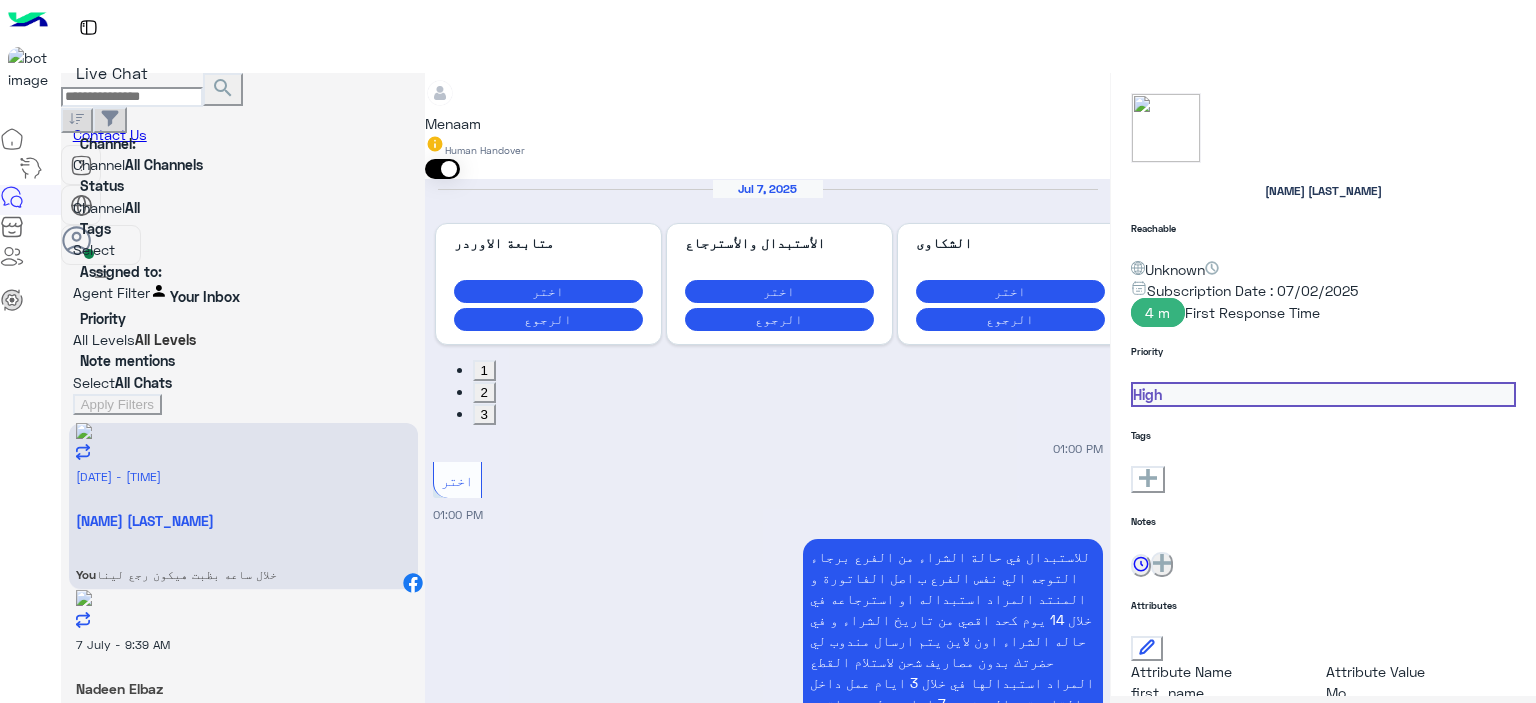 click on ": تمام يافندم مفيش مشكله
حضرتك حابب تشرفنا ب الفاتوره في فرع الشرقيه للاستبدال ولا من خلال مندوب شحن مع تحمل حضرتك مصاريف شحن ؟" at bounding box center (186, 574) 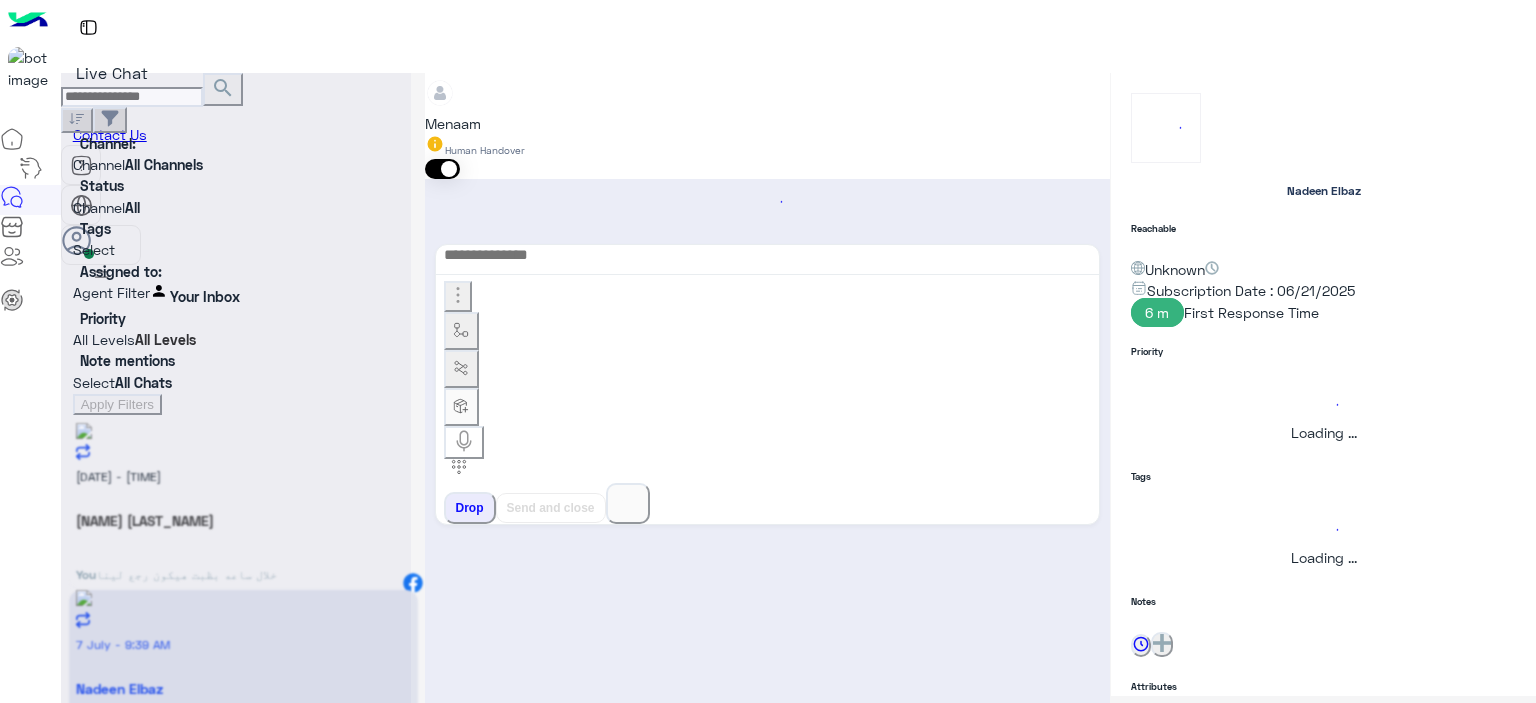 click on "Mo Alslakawy" at bounding box center [243, 520] 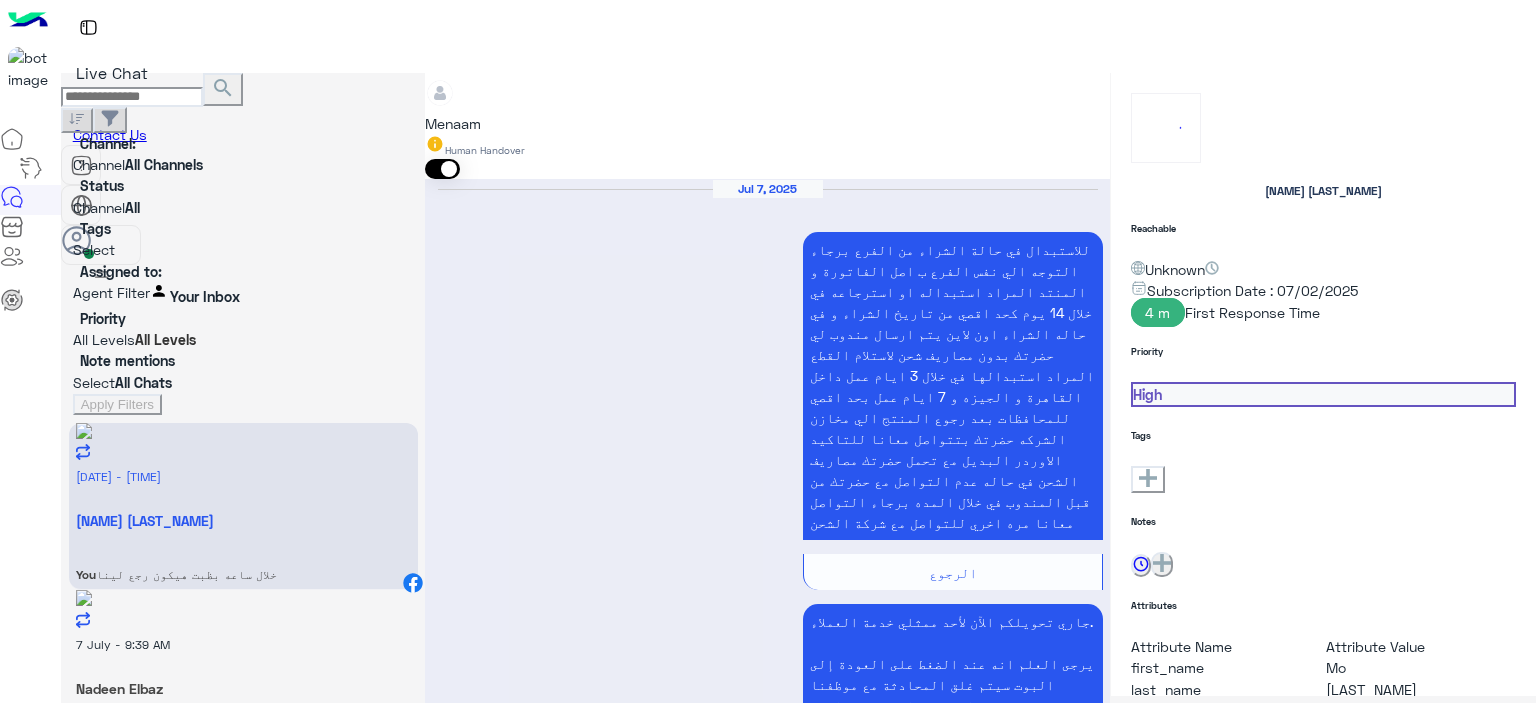 scroll, scrollTop: 1419, scrollLeft: 0, axis: vertical 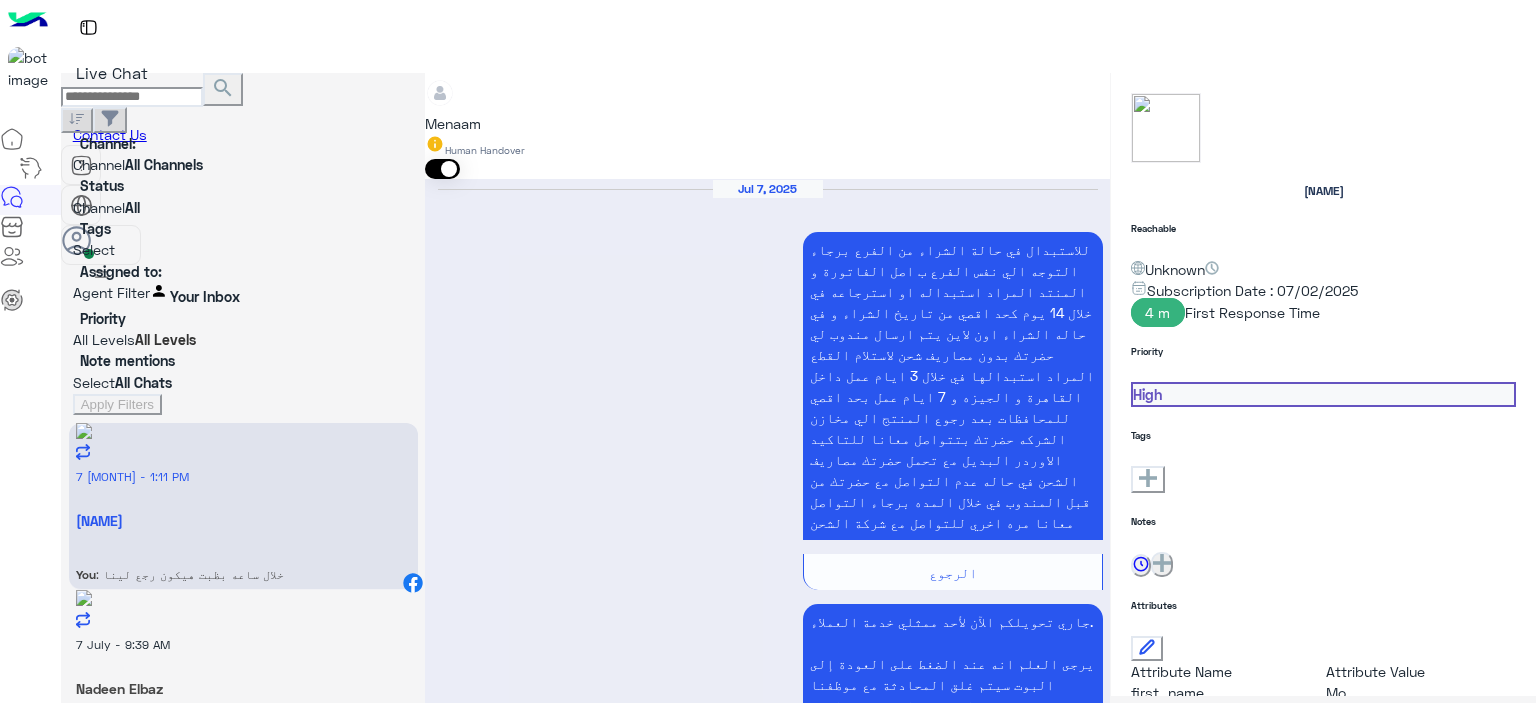 click on ": تمام يافندم مفيش مشكله
حضرتك حابب تشرفنا ب الفاتوره في فرع الشرقيه للاستبدال ولا من خلال مندوب شحن مع تحمل حضرتك مصاريف شحن ؟" at bounding box center (190, 574) 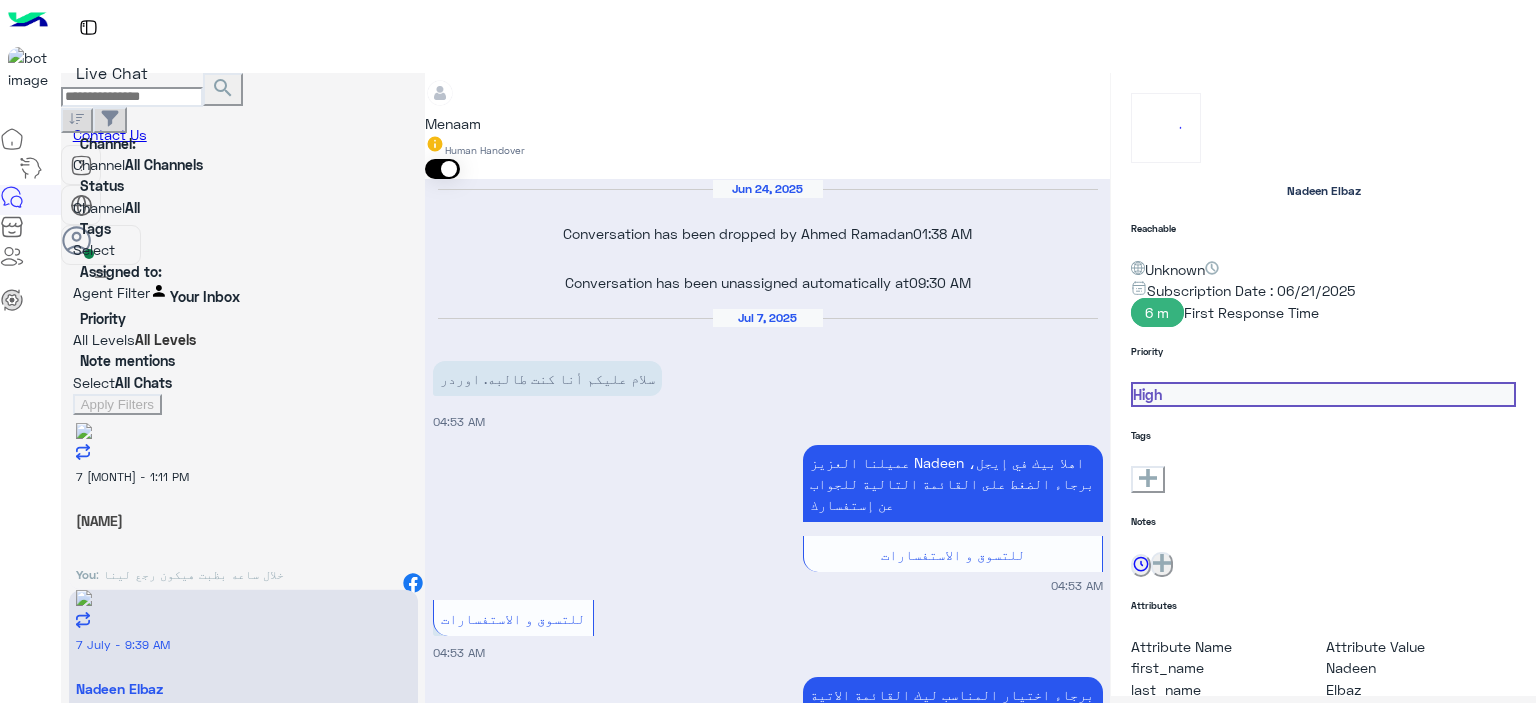 scroll, scrollTop: 2226, scrollLeft: 0, axis: vertical 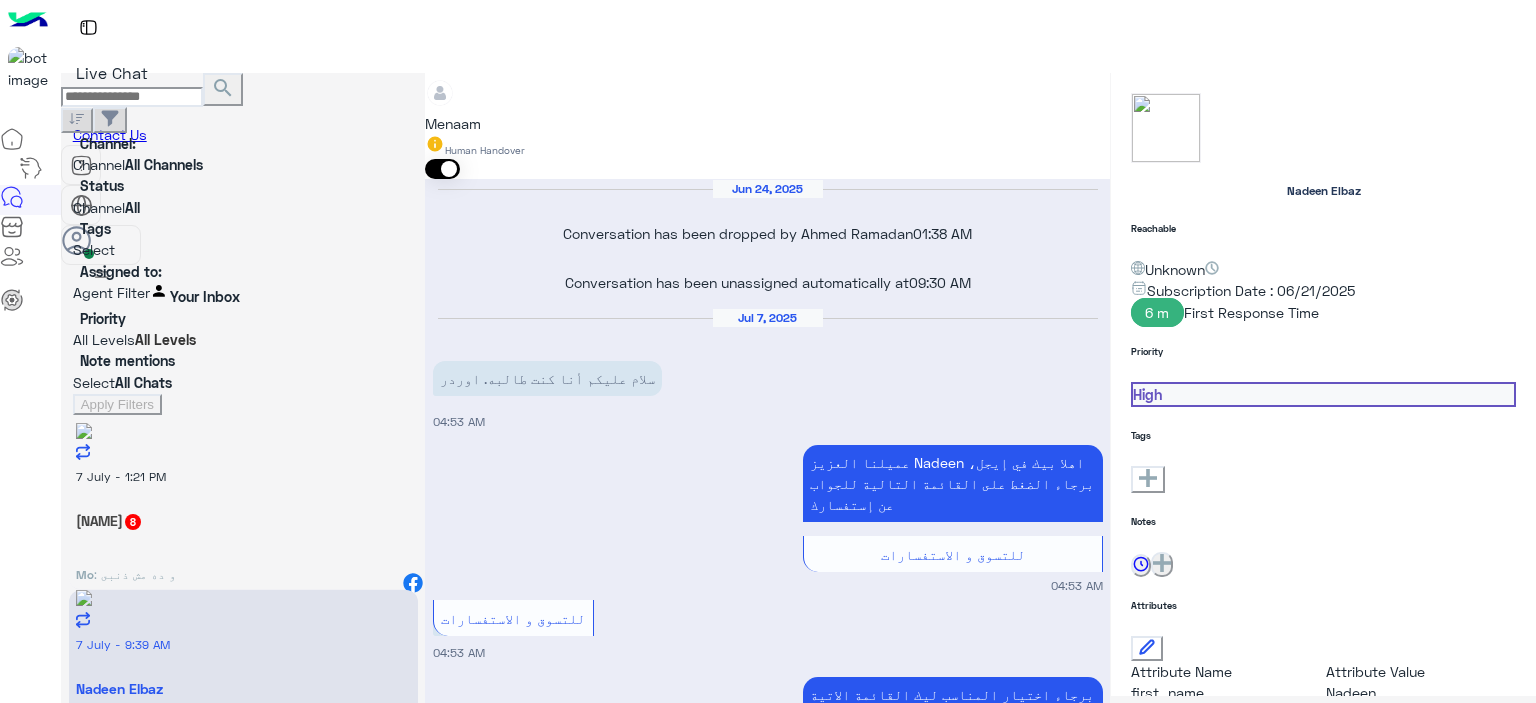 click on ": و ده مش ذنبى" at bounding box center [135, 574] 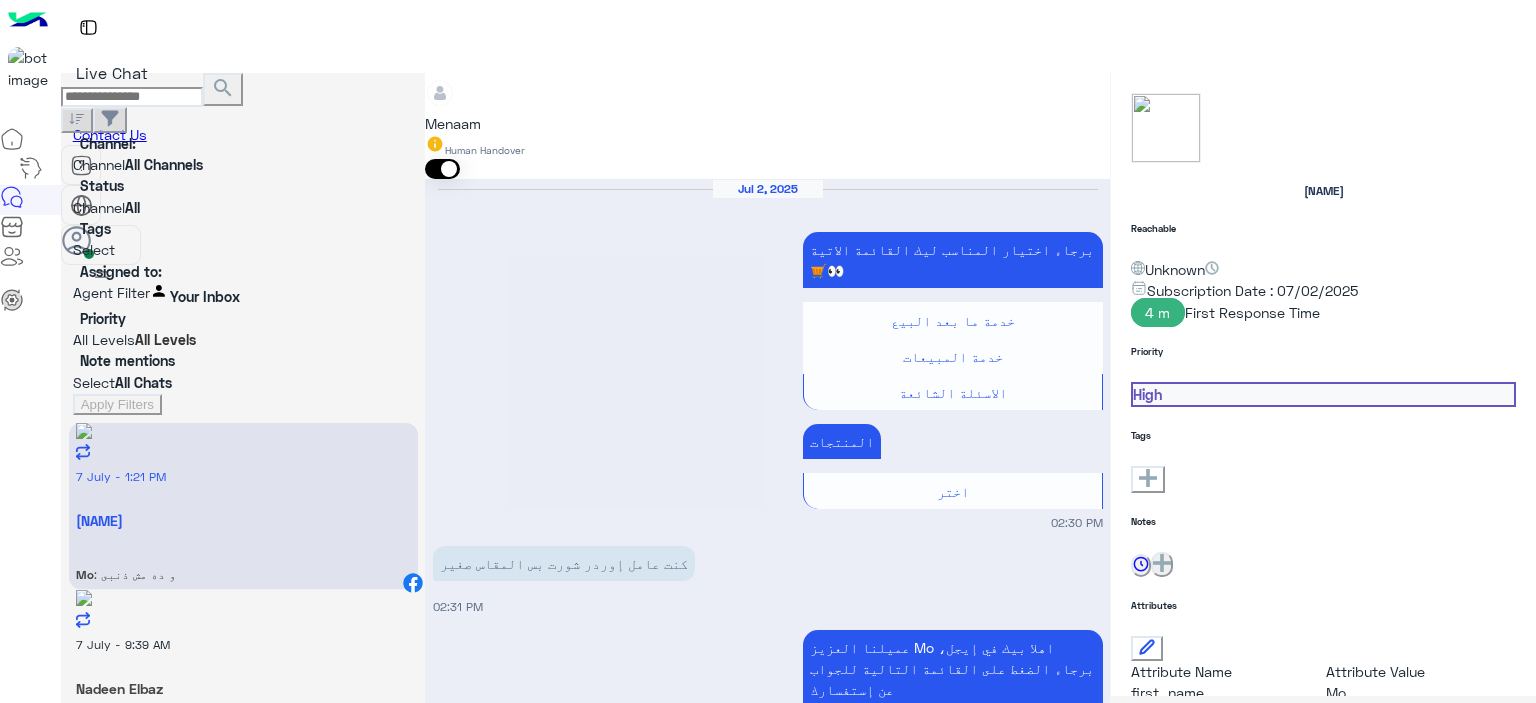 scroll, scrollTop: 3747, scrollLeft: 0, axis: vertical 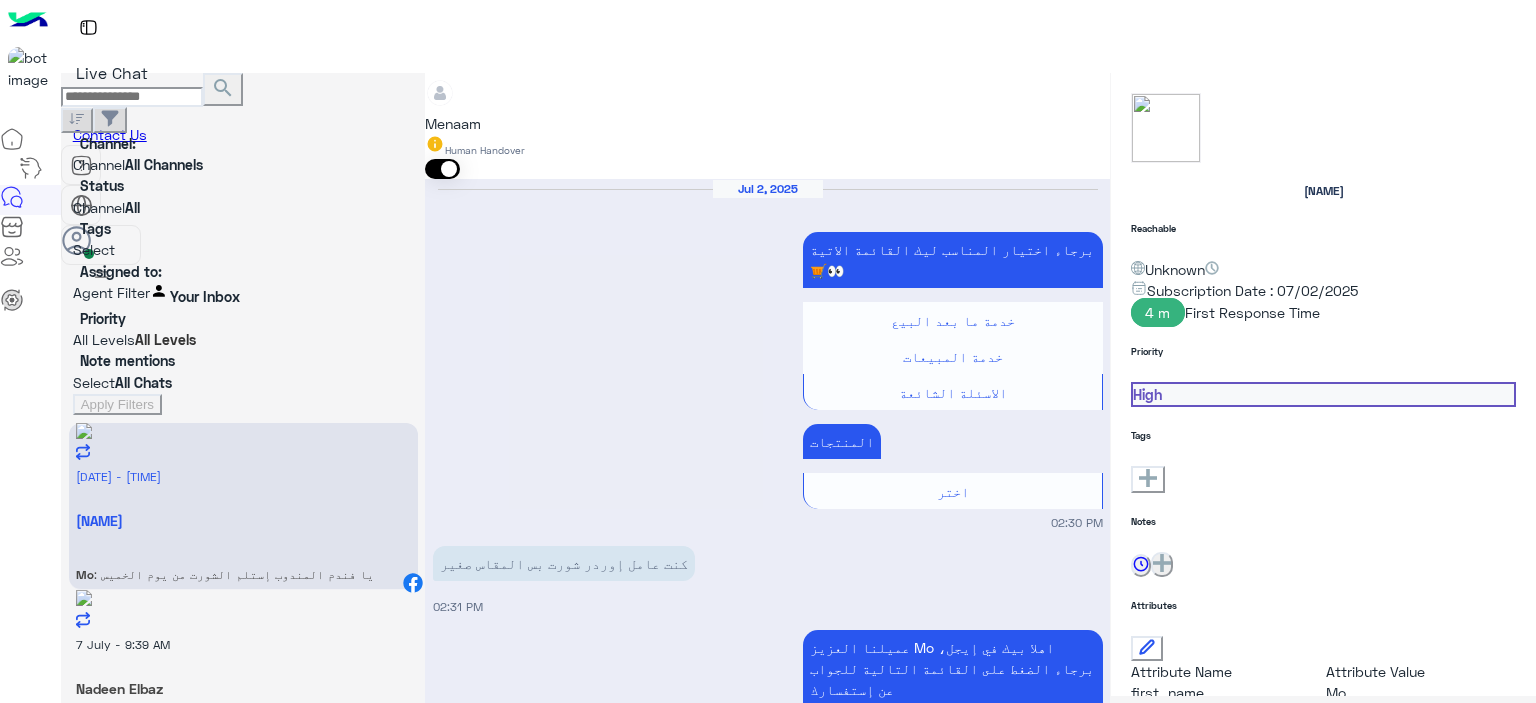 click on "[FIRST]  -  [TIME]" at bounding box center [768, 771] 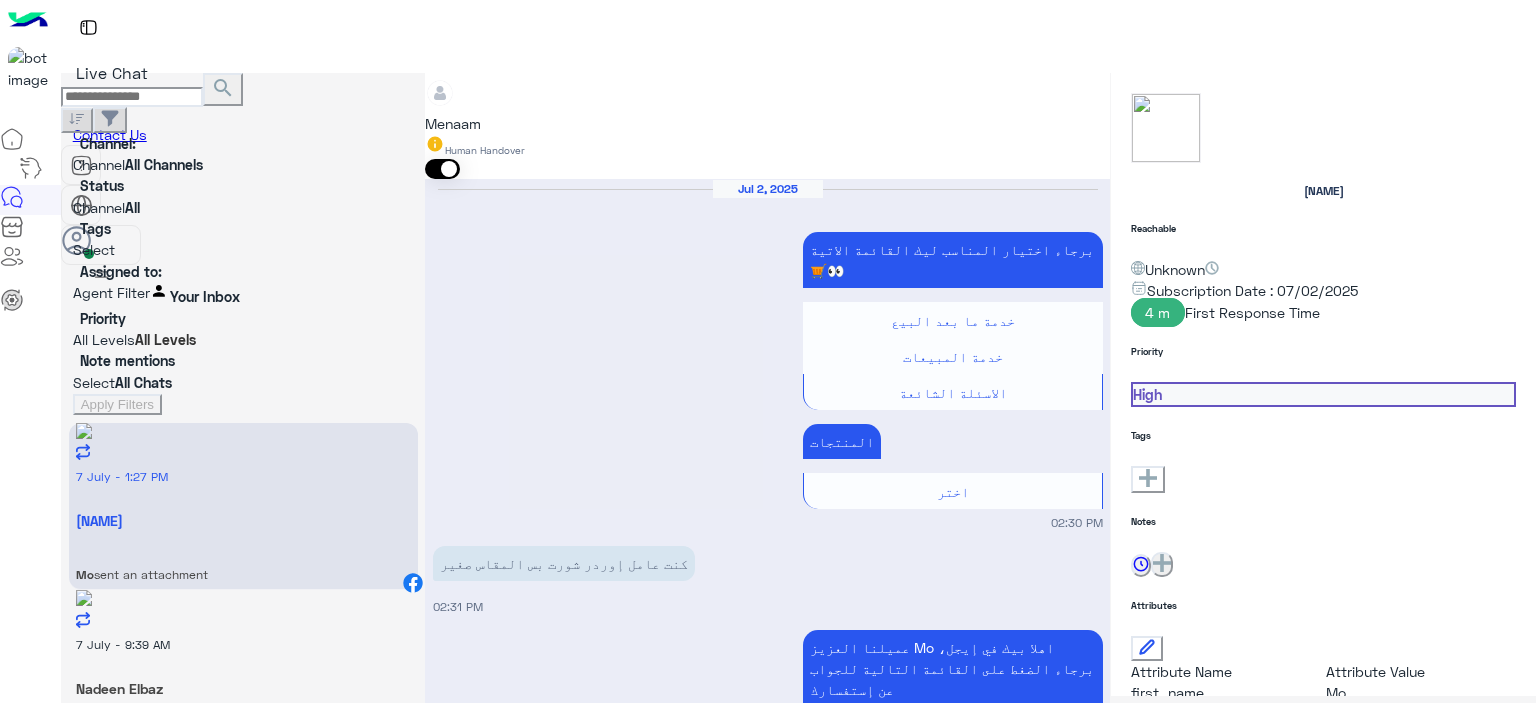 click at bounding box center [767, 20208] 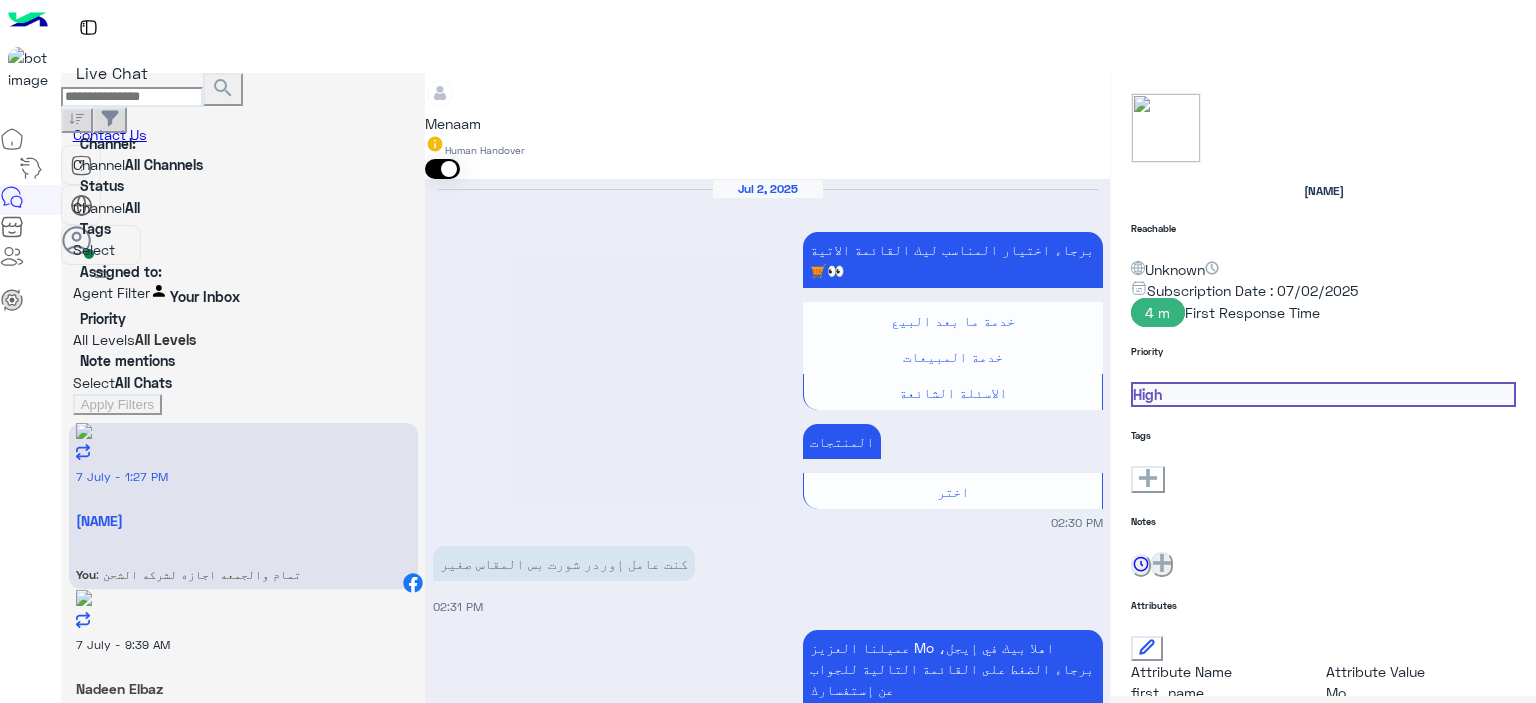 scroll, scrollTop: 16444, scrollLeft: 0, axis: vertical 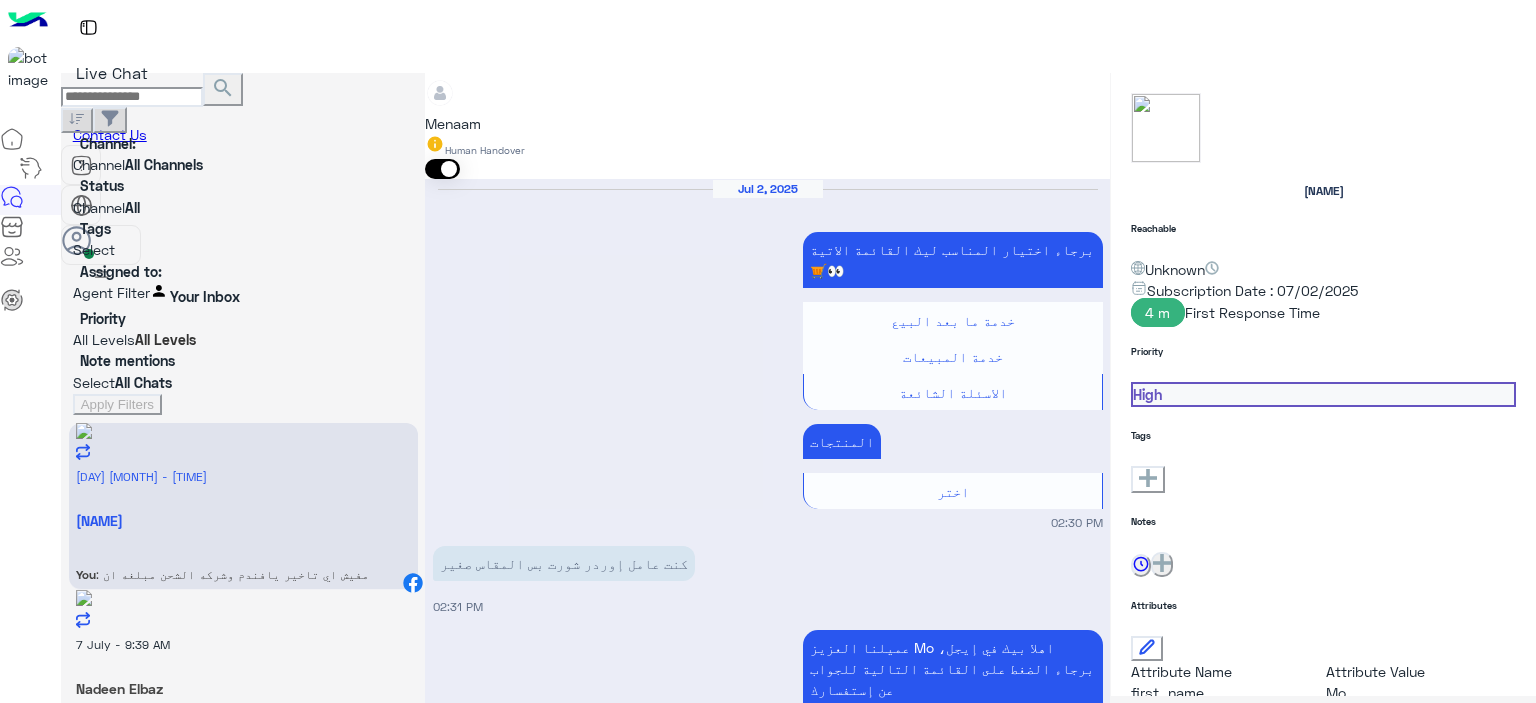 click on "[DATE] - [TIME]  Nadeen Elbaz   You  : تمام يافندم مفيش مشكله
حضرتك حابب تشرفنا ب الفاتوره في فرع الشرقيه للاستبدال ولا من خلال مندوب شحن مع تحمل حضرتك مصاريف شحن ؟" at bounding box center (243, 507) 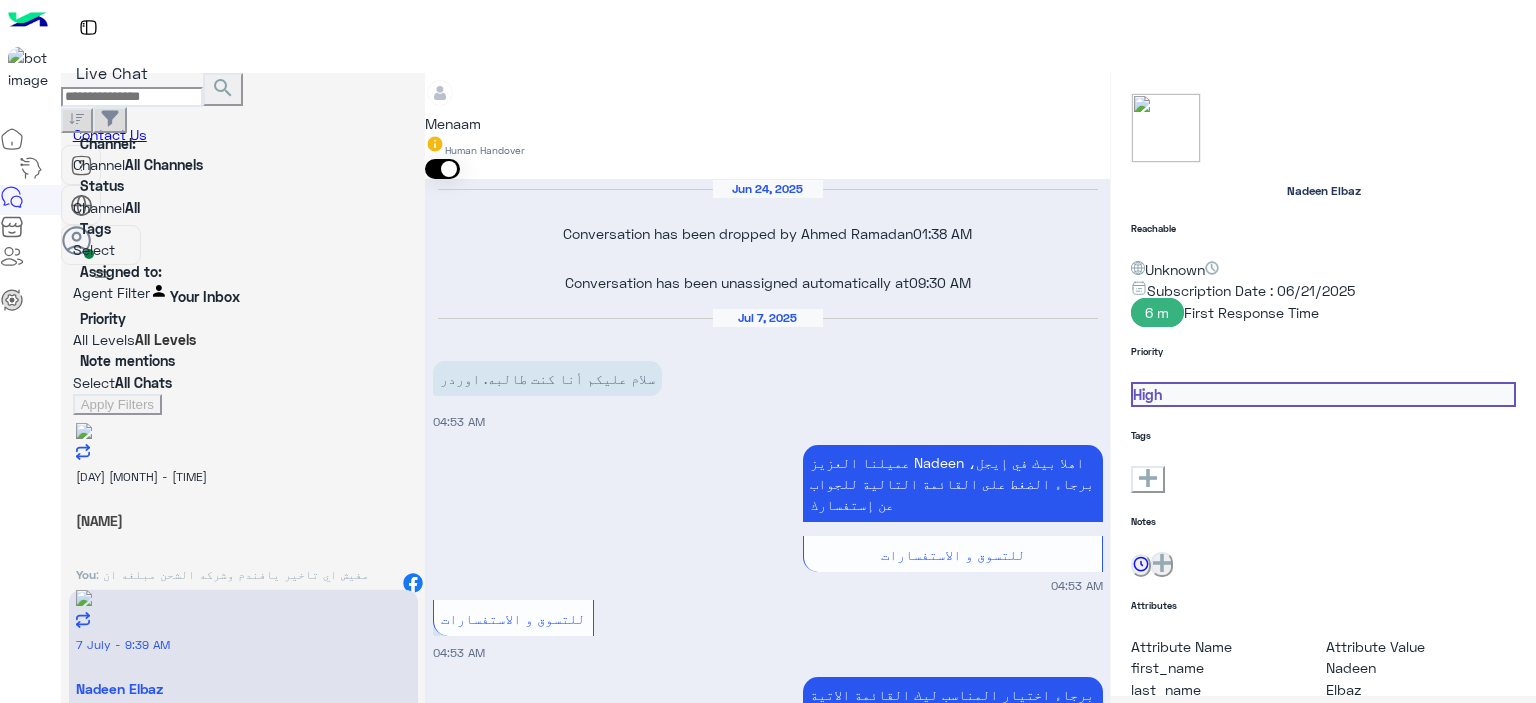 scroll, scrollTop: 2226, scrollLeft: 0, axis: vertical 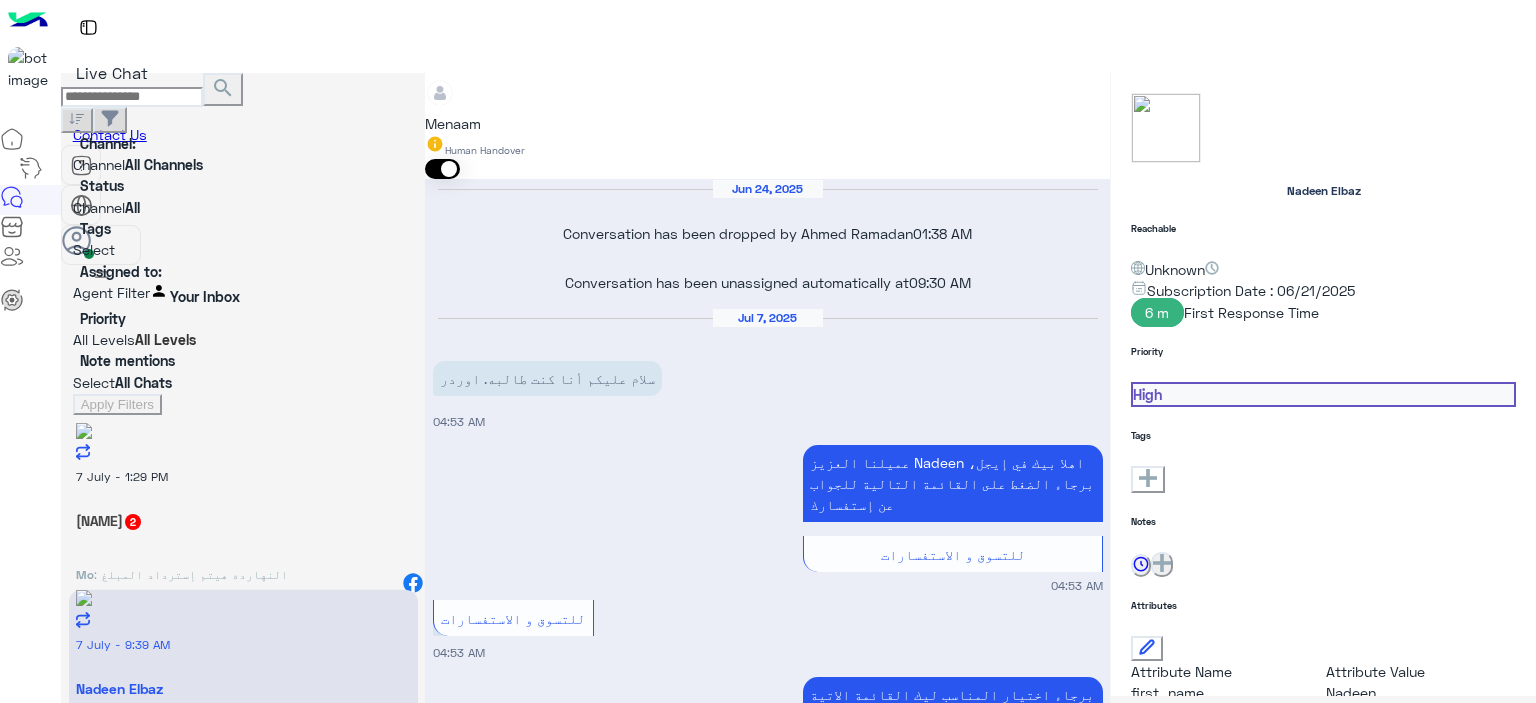 click on "7 July - 1:29 PM" at bounding box center [243, 475] 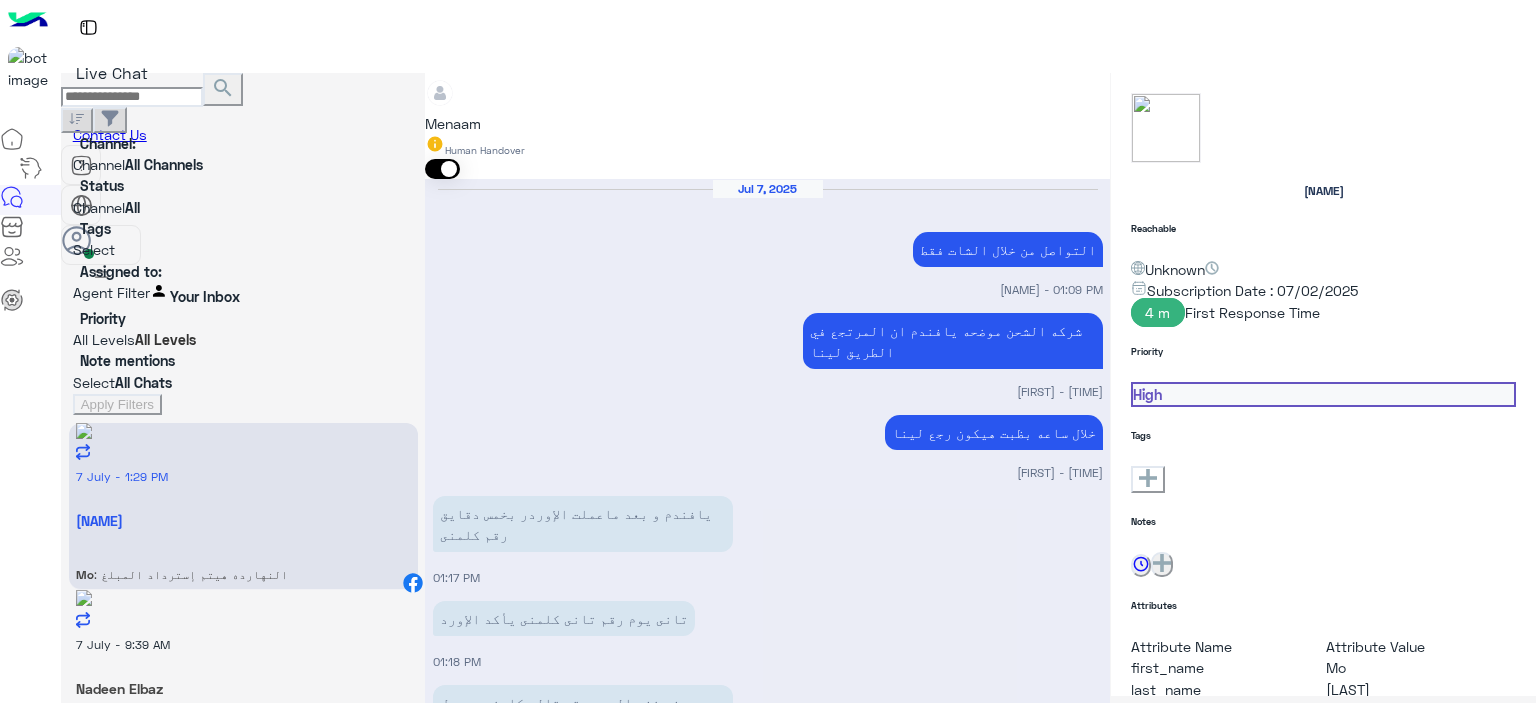 scroll, scrollTop: 1269, scrollLeft: 0, axis: vertical 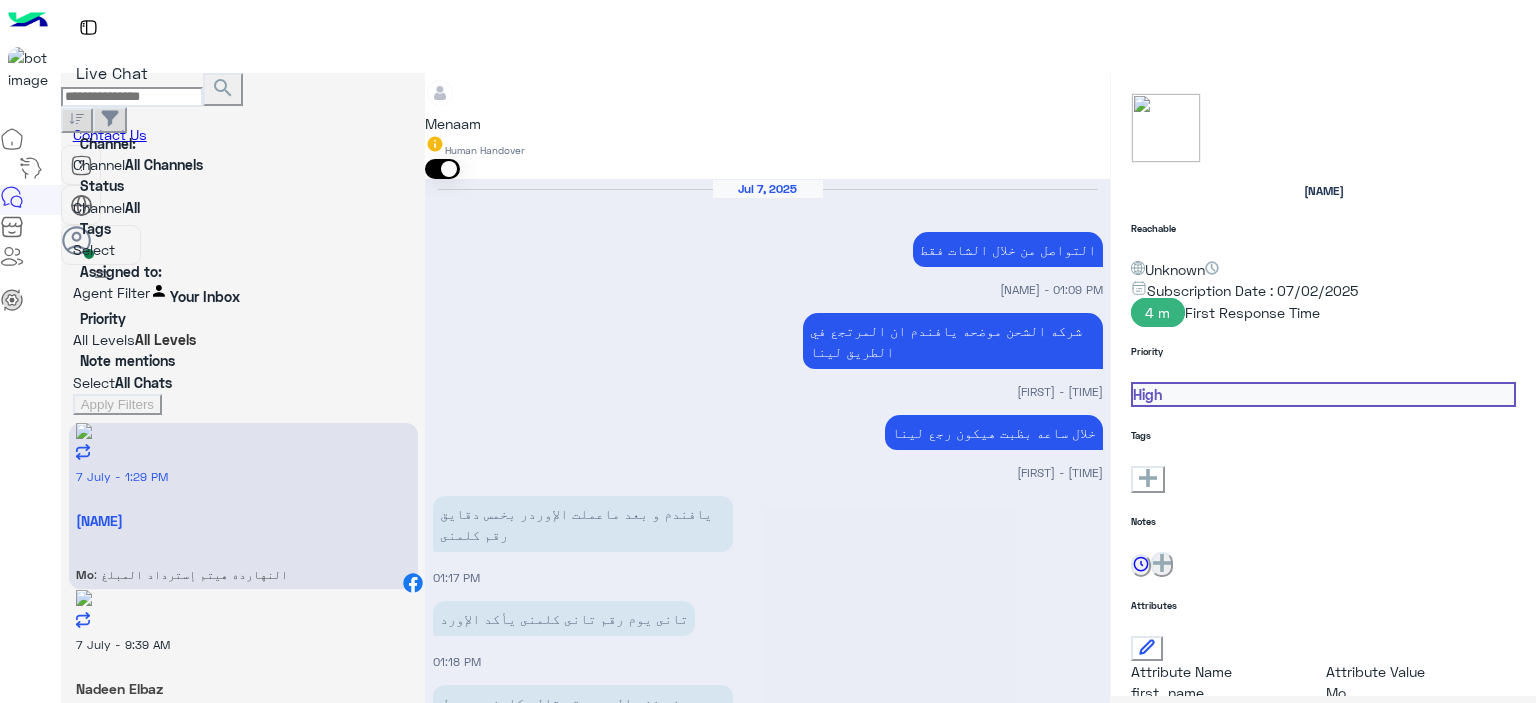 click at bounding box center [767, 2410] 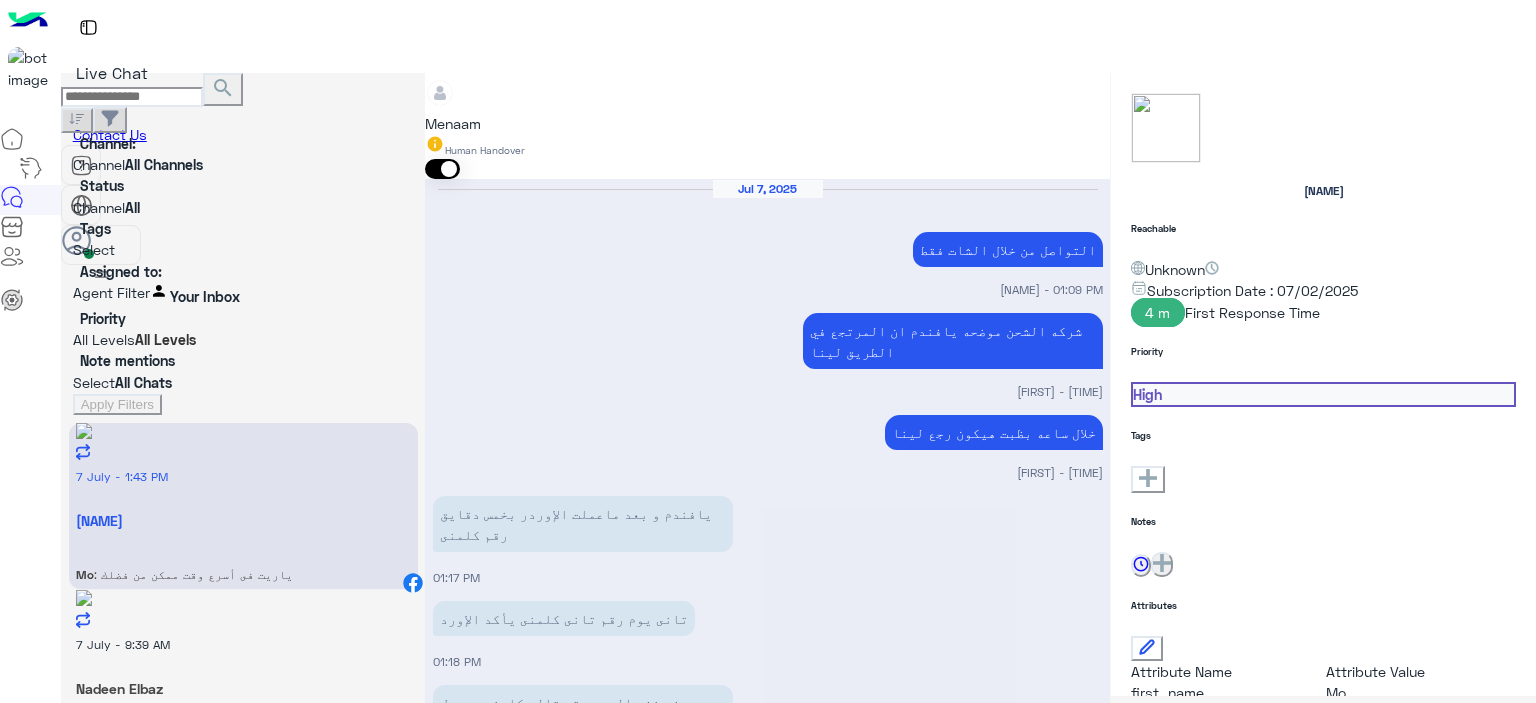 scroll, scrollTop: 1577, scrollLeft: 0, axis: vertical 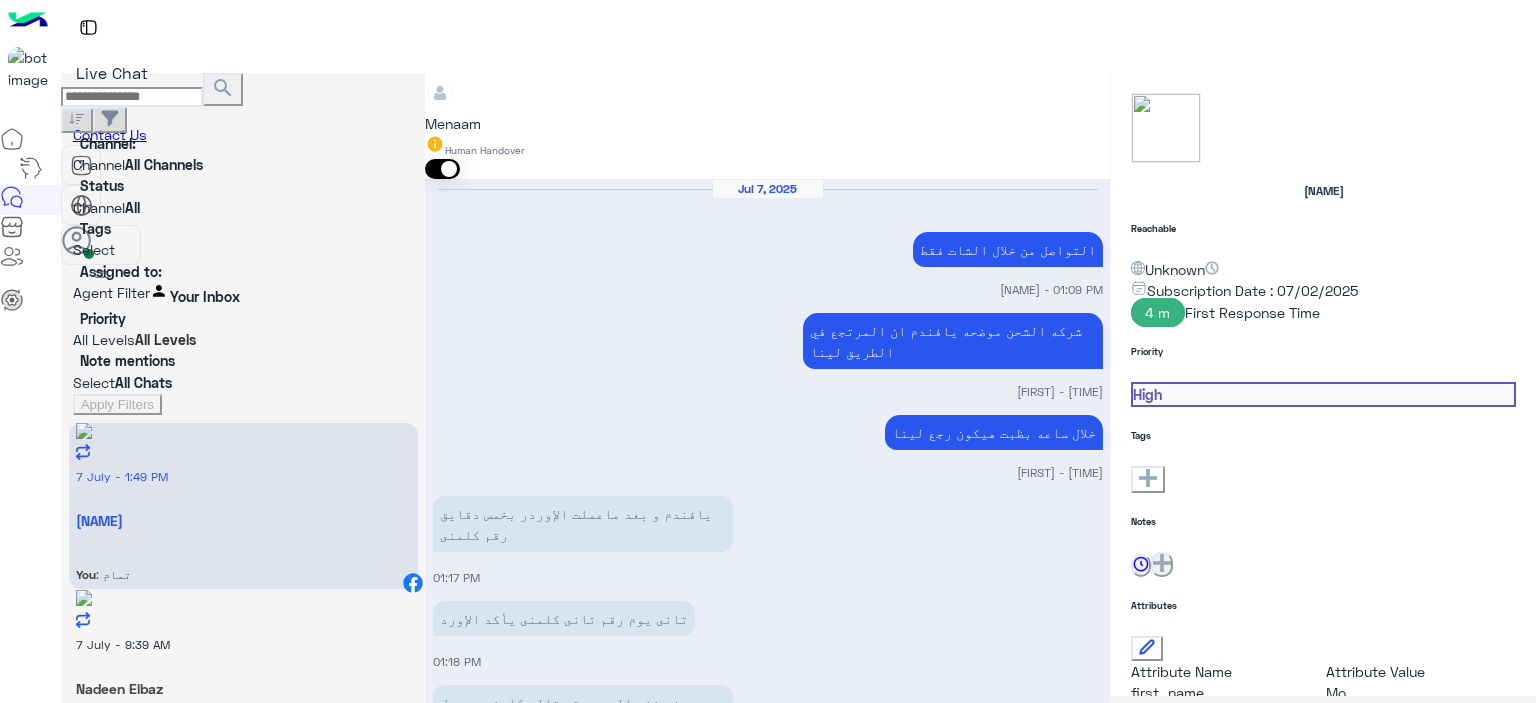 click on "[DATE] - [TIME] [FIRST] [LAST] You : تمام [DATE] - [TIME] [FIRST] [LAST] You : تمام يافندم مفيش مشكله
حضرتك حابب تشرفنا ب الفاتوره في فرع الشرقيه للاستبدال ولا من خلال مندوب شحن مع تحمل حضرتك مصاريف شحن ؟" at bounding box center (243, 734) 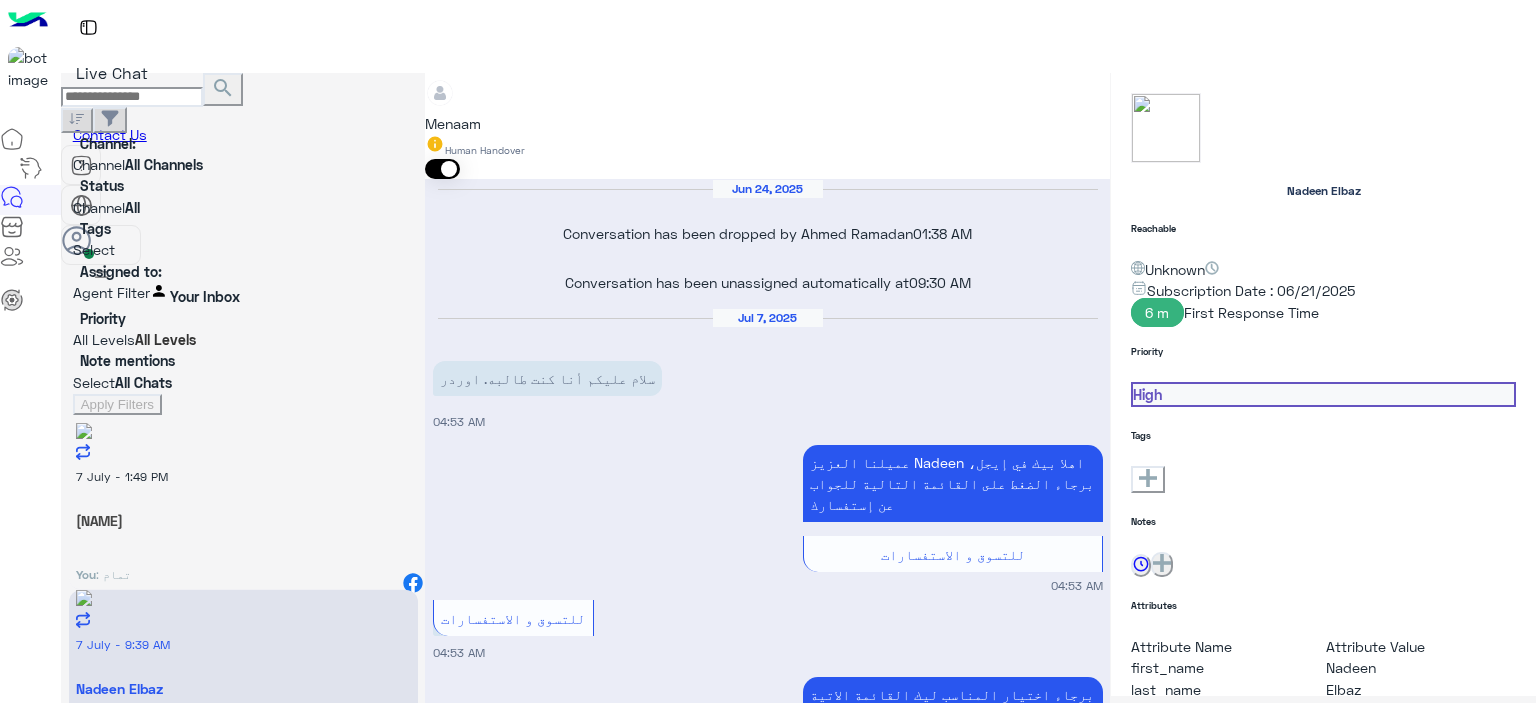 scroll, scrollTop: 2226, scrollLeft: 0, axis: vertical 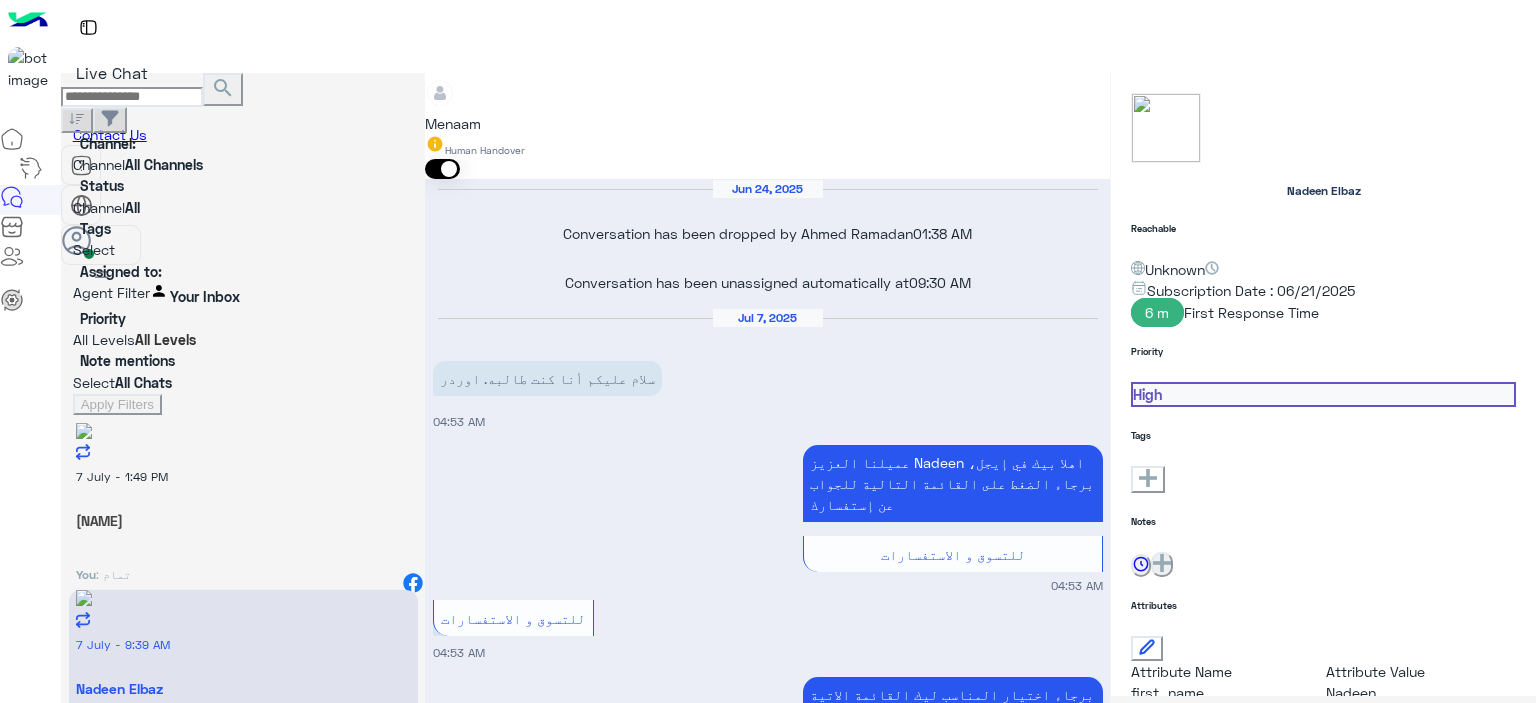 click on "You  : تمام" at bounding box center (243, 571) 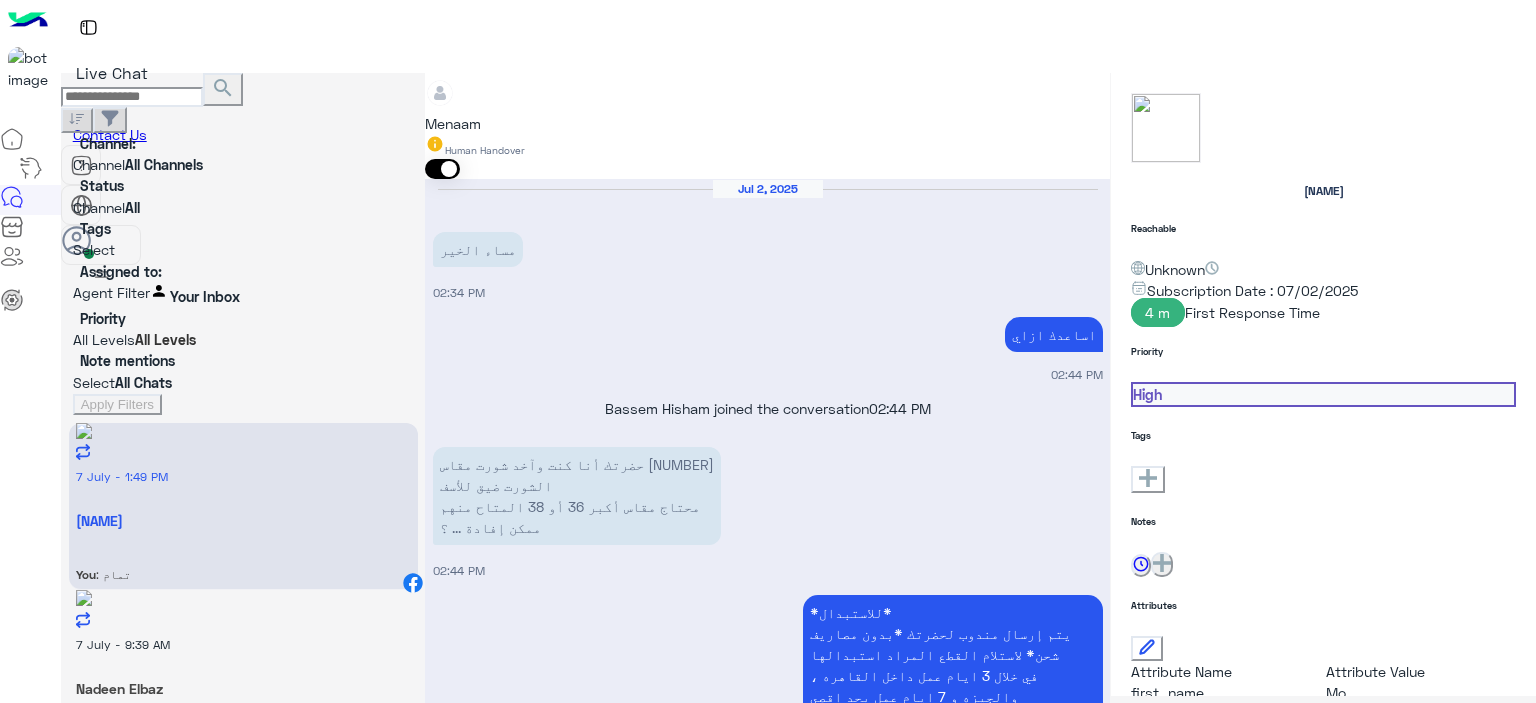 scroll, scrollTop: 2060, scrollLeft: 0, axis: vertical 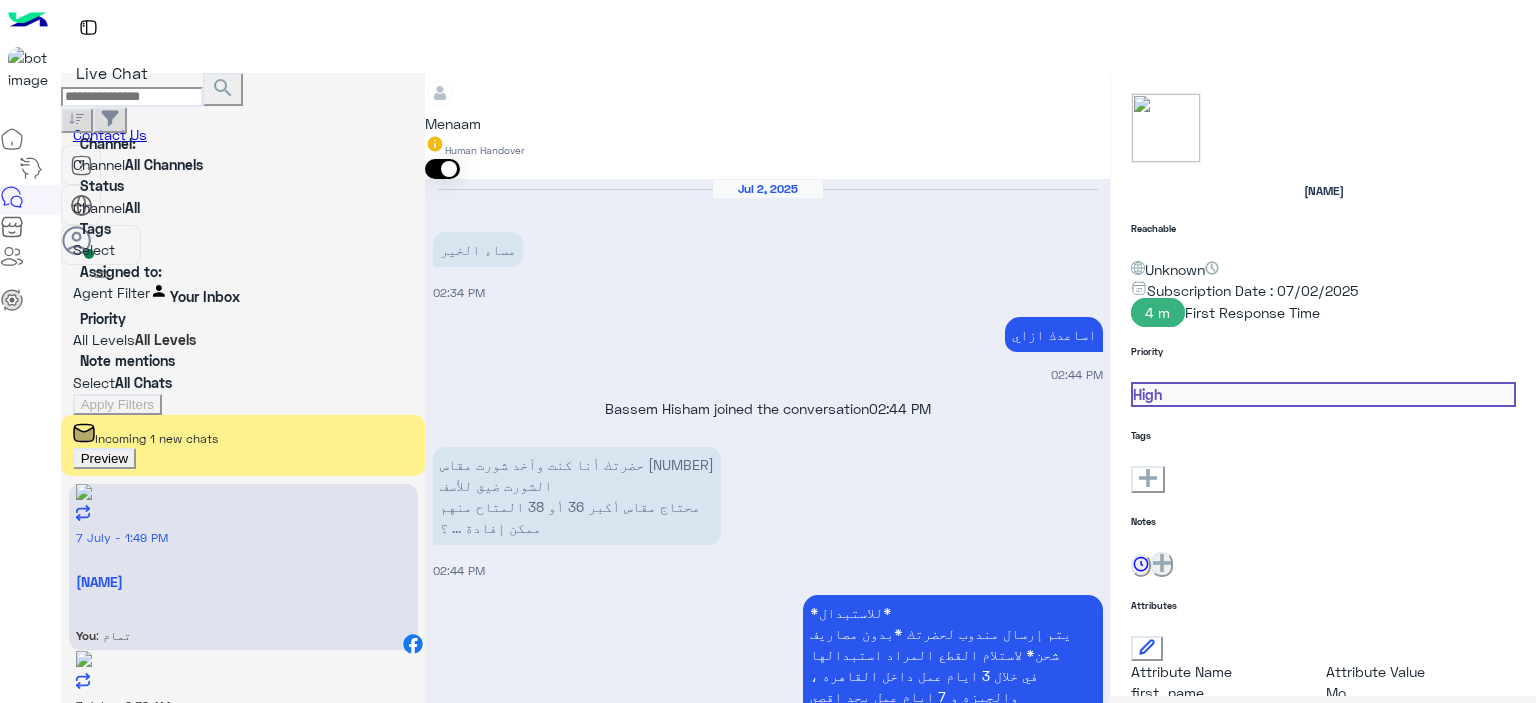 click on "Preview" at bounding box center (104, 458) 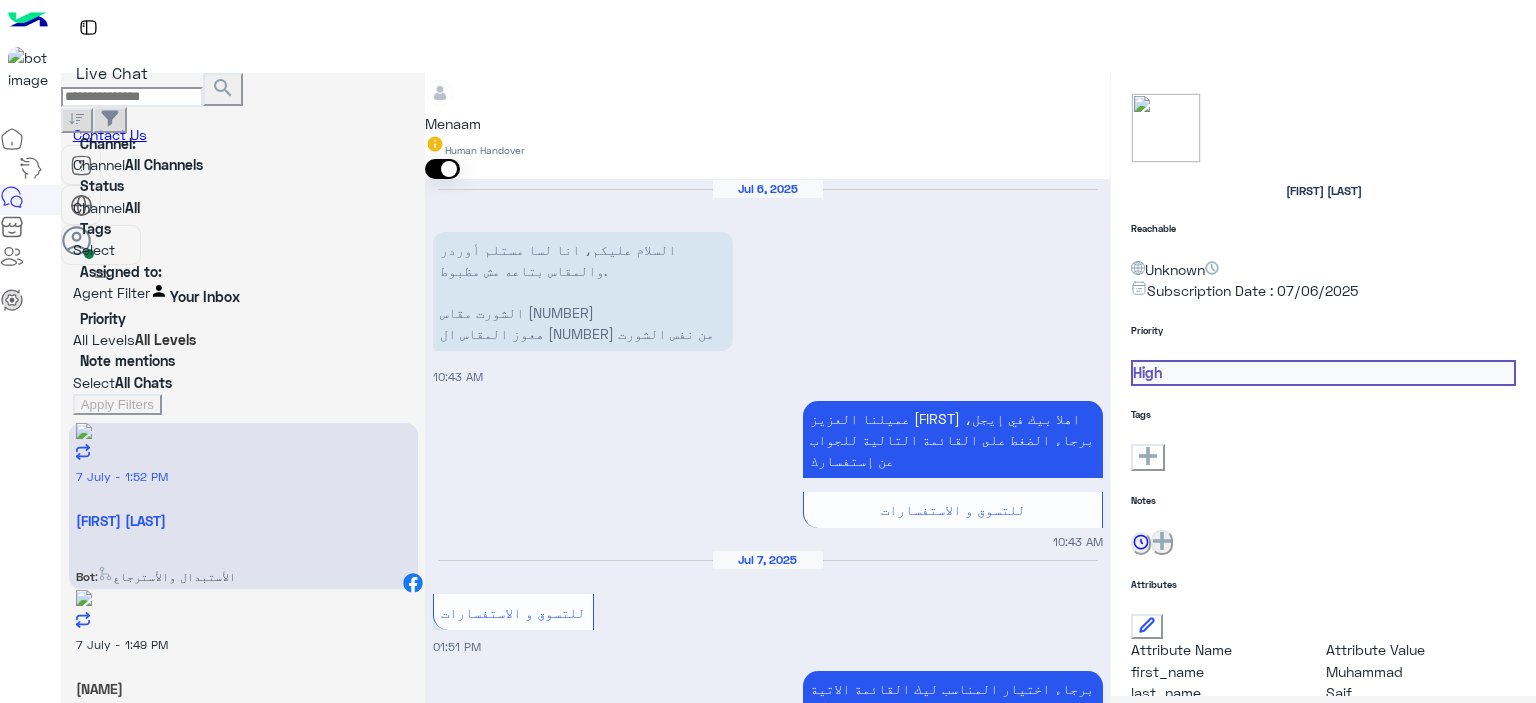 scroll, scrollTop: 0, scrollLeft: 0, axis: both 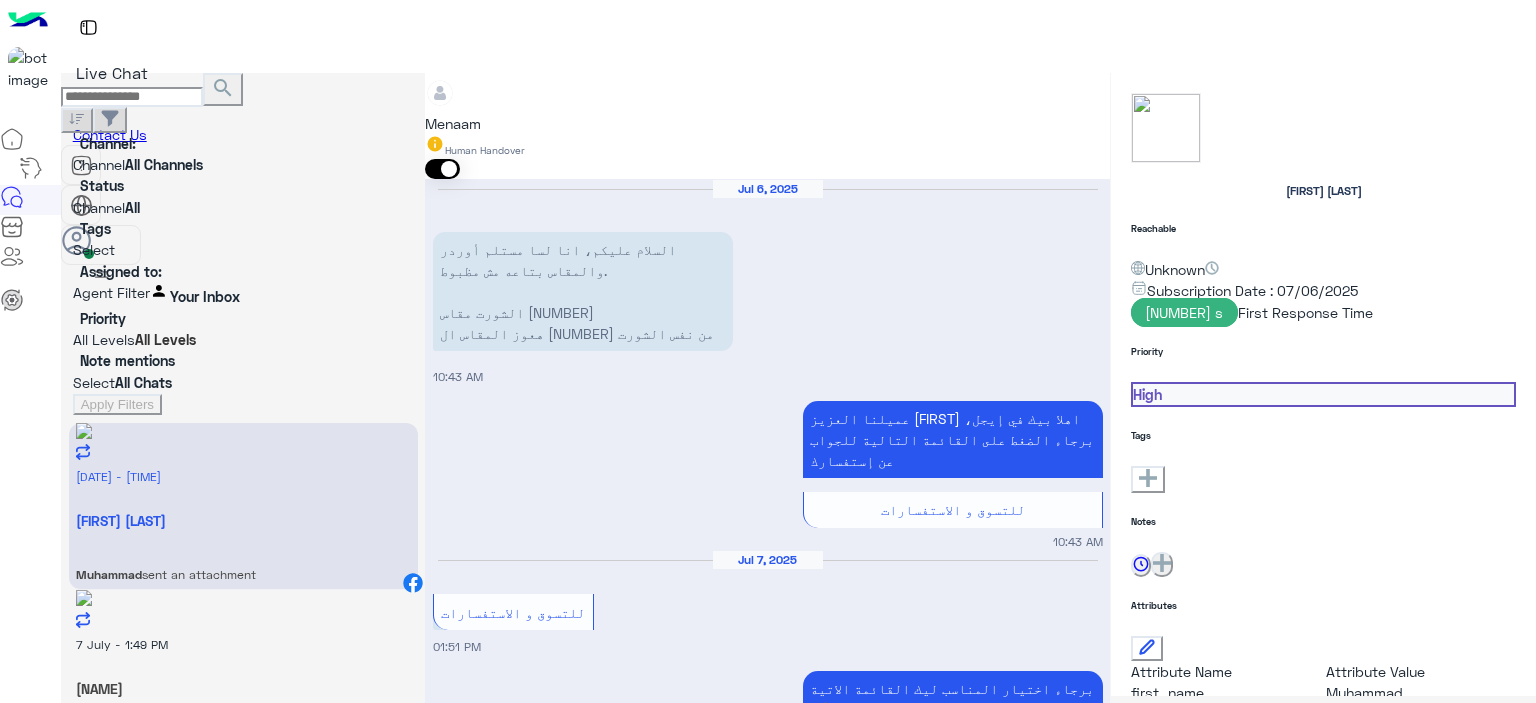 click at bounding box center [767, 2549] 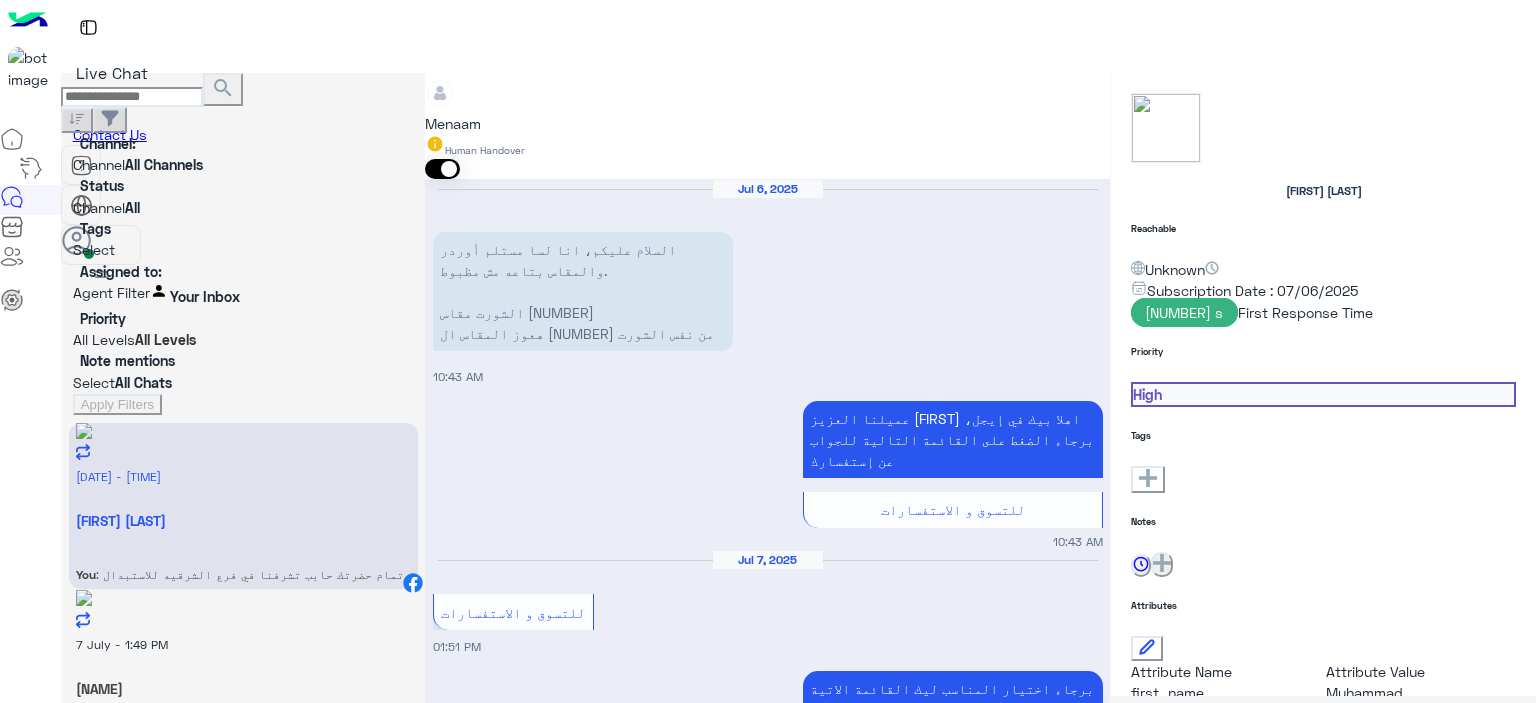 click on "You  : تمام" at bounding box center [243, 571] 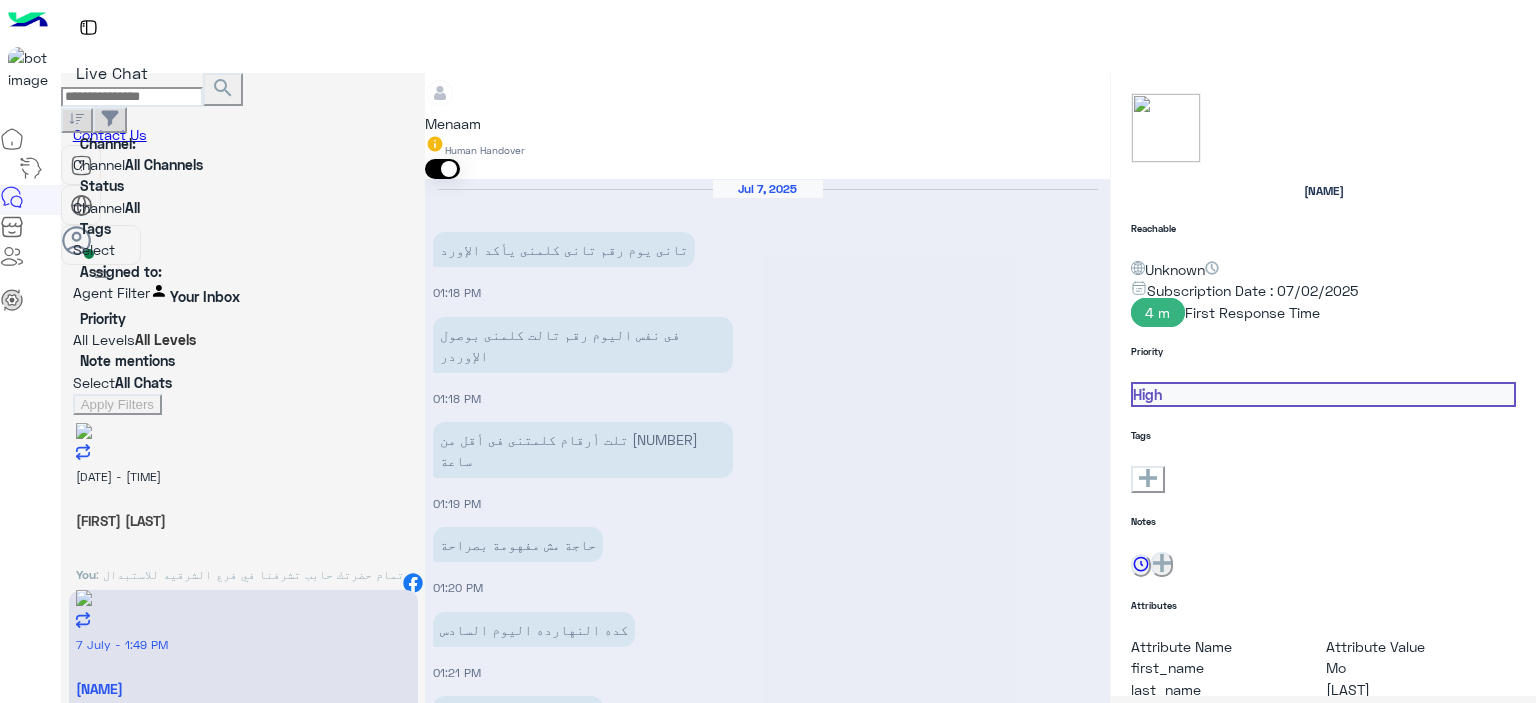 scroll, scrollTop: 1251, scrollLeft: 0, axis: vertical 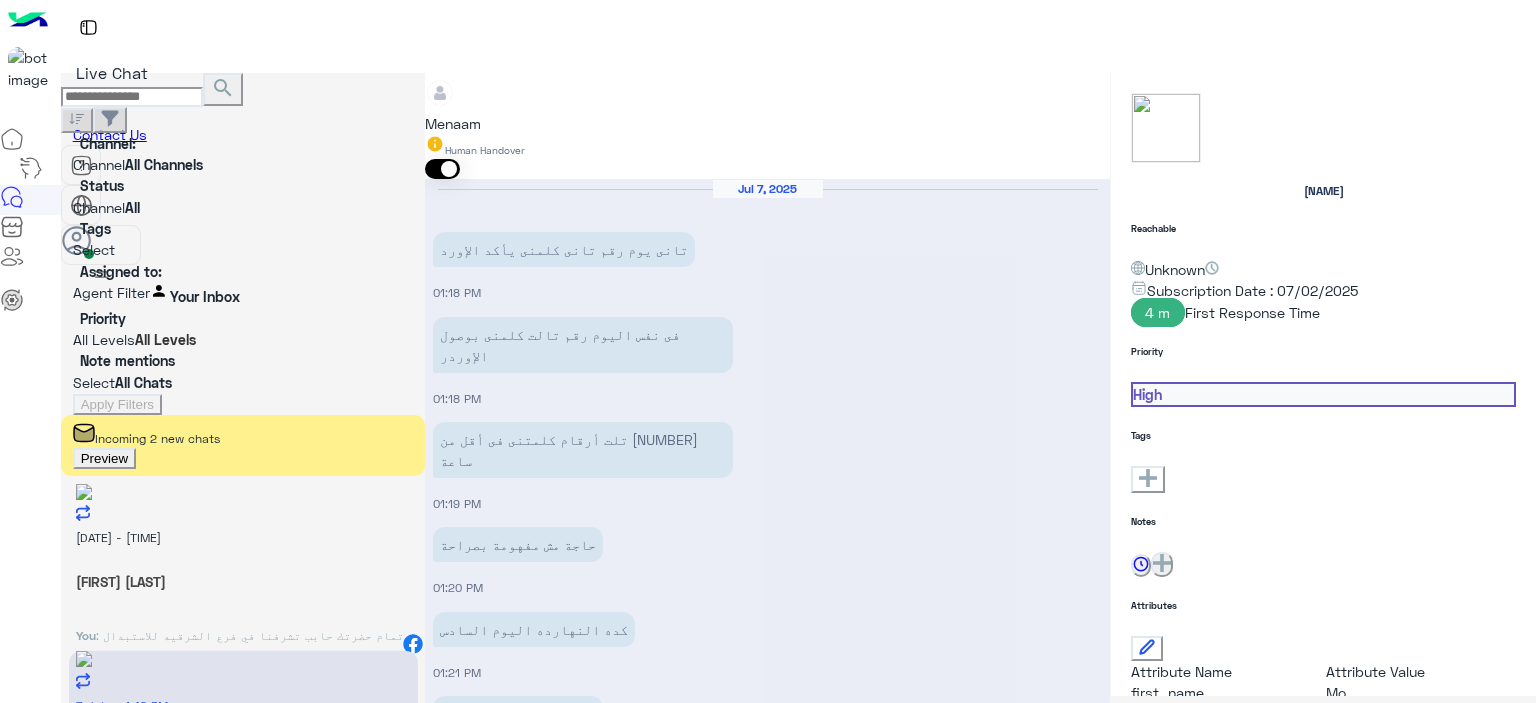 click on "[DATE] - [TIME] [FIRST] [LAST] You : تمام حضرتك حابب تشرفنا في فرع الشرقيه للاستبدال ولا من خلال مندوب الشحن مع تحمل حضرتك مصاريف الشحن؟" at bounding box center [243, 568] 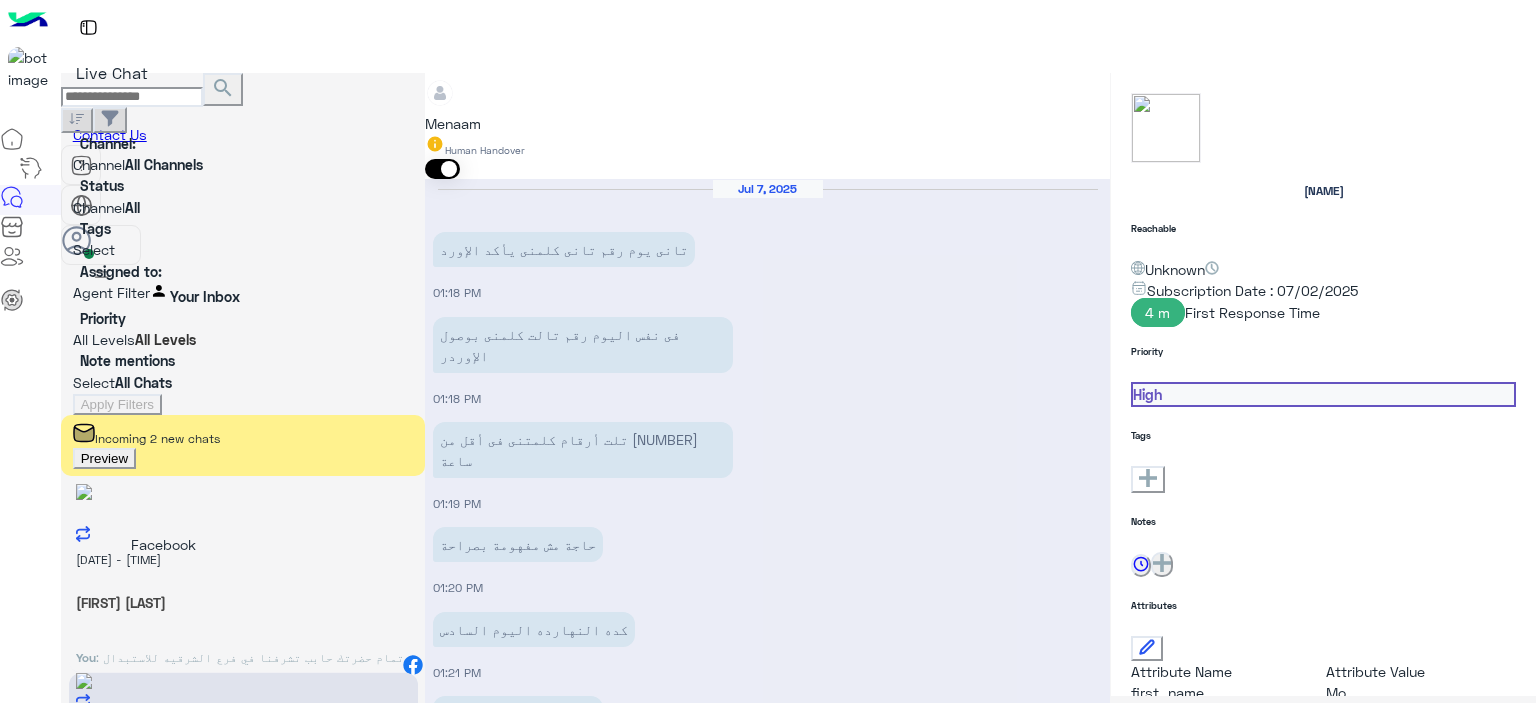 click at bounding box center [413, 665] 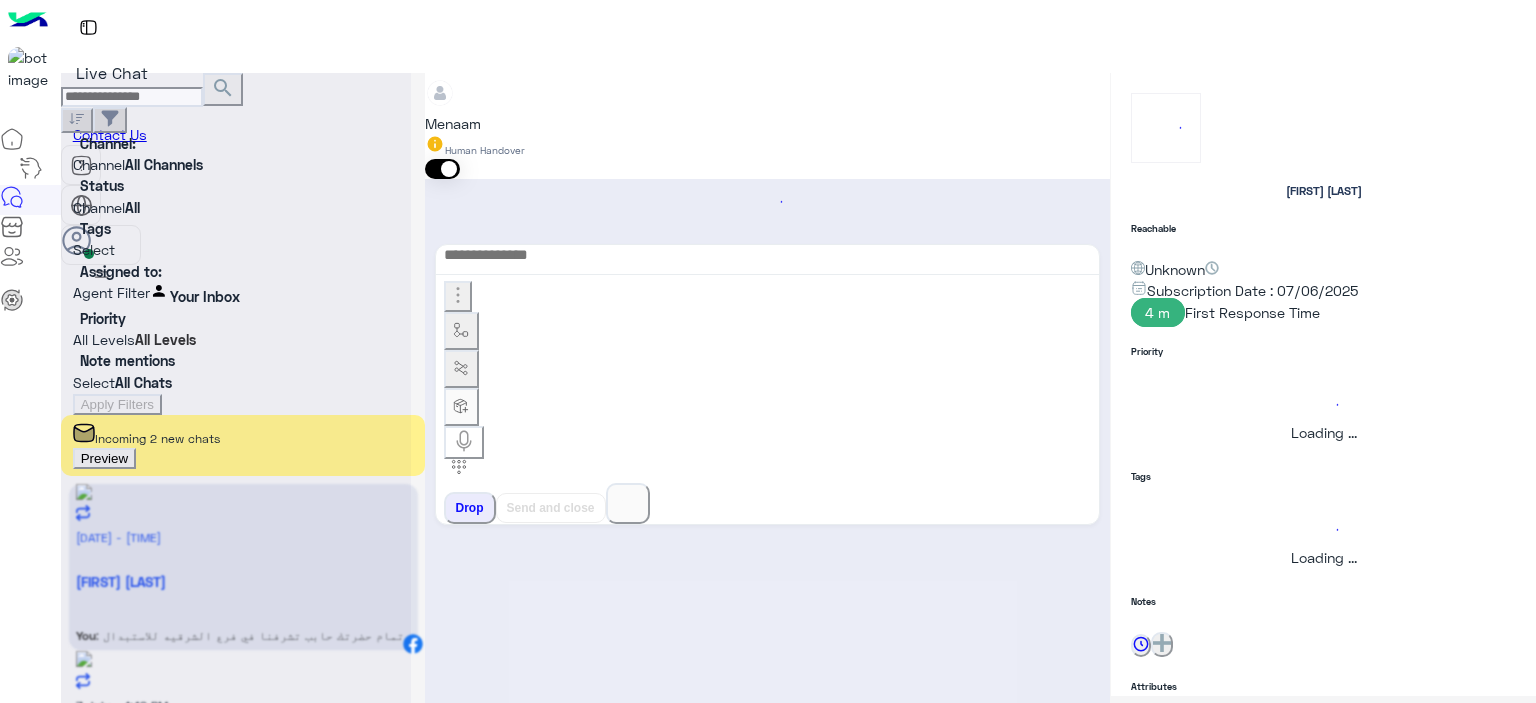 scroll, scrollTop: 0, scrollLeft: 0, axis: both 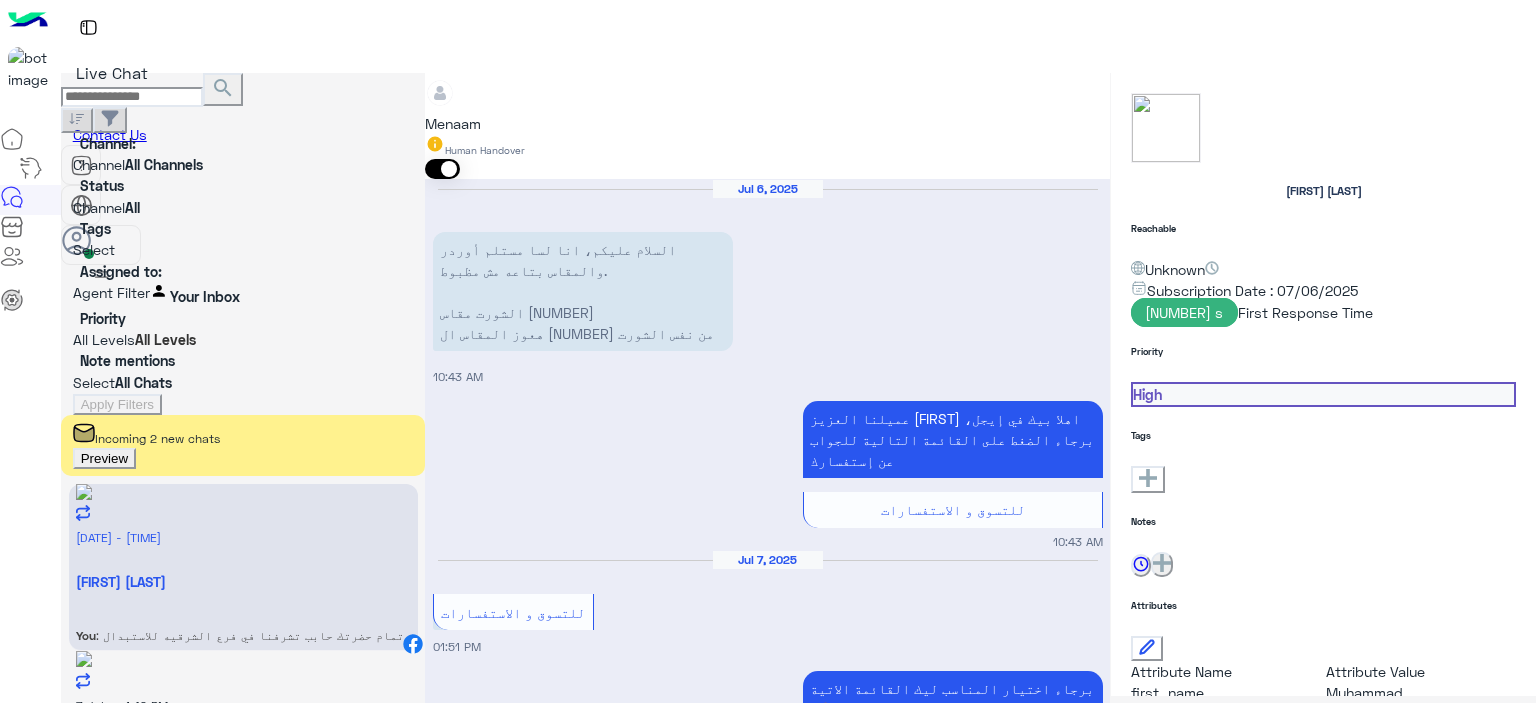 click on "Incoming 2 new chats    Preview" at bounding box center [243, 445] 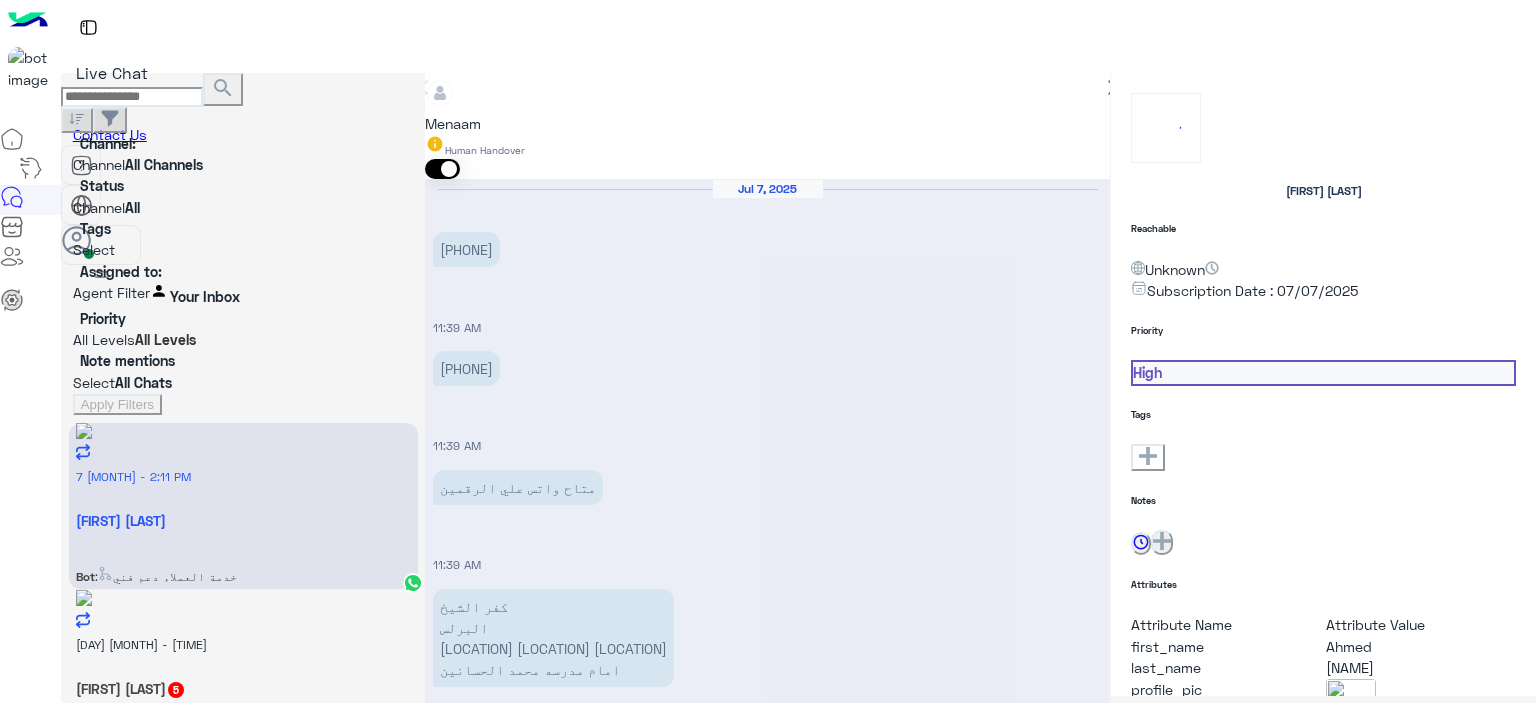 scroll, scrollTop: 1361, scrollLeft: 0, axis: vertical 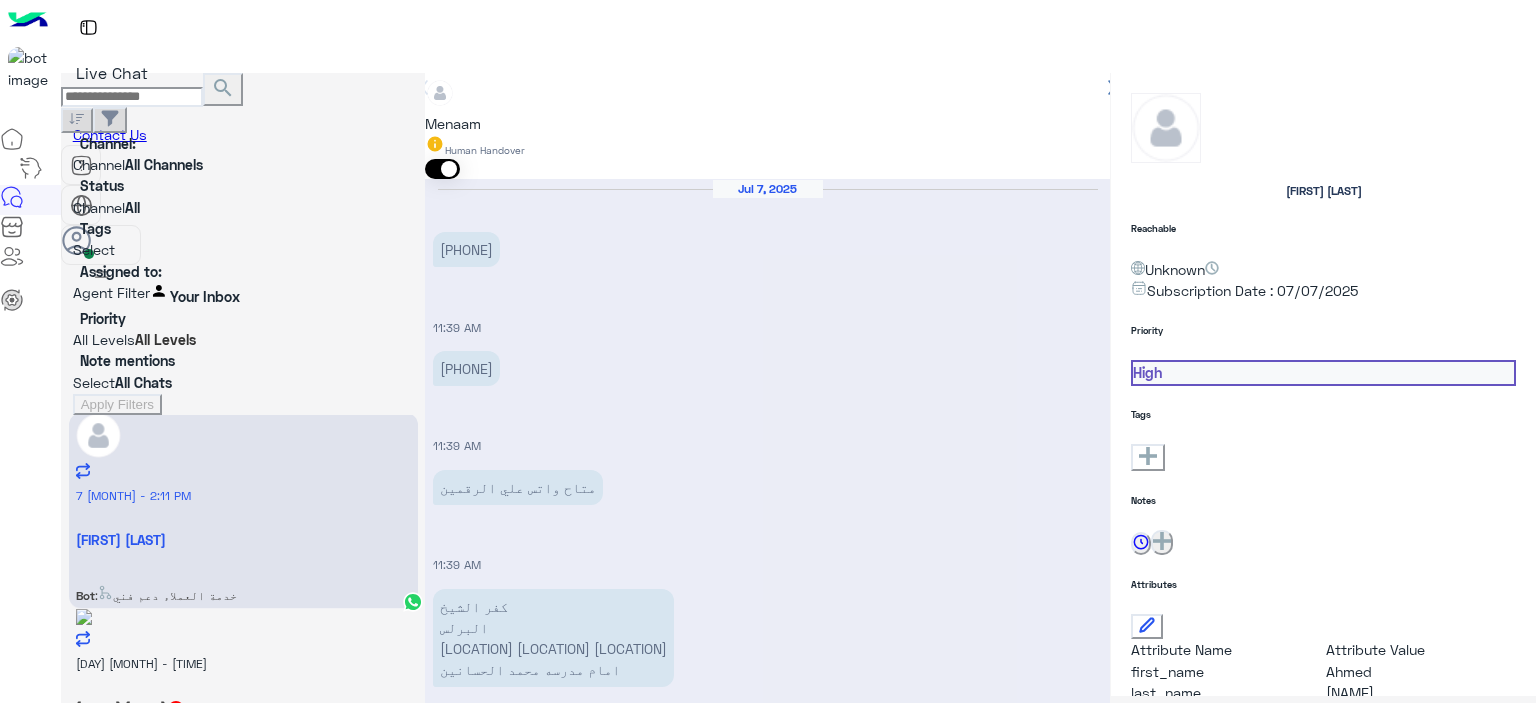 click on "شورت مقاس 36 سعره 600 + م الشحن 110  الاجمالي [PRICE] رقم الاوردر  51268900141" at bounding box center (1014, 938) 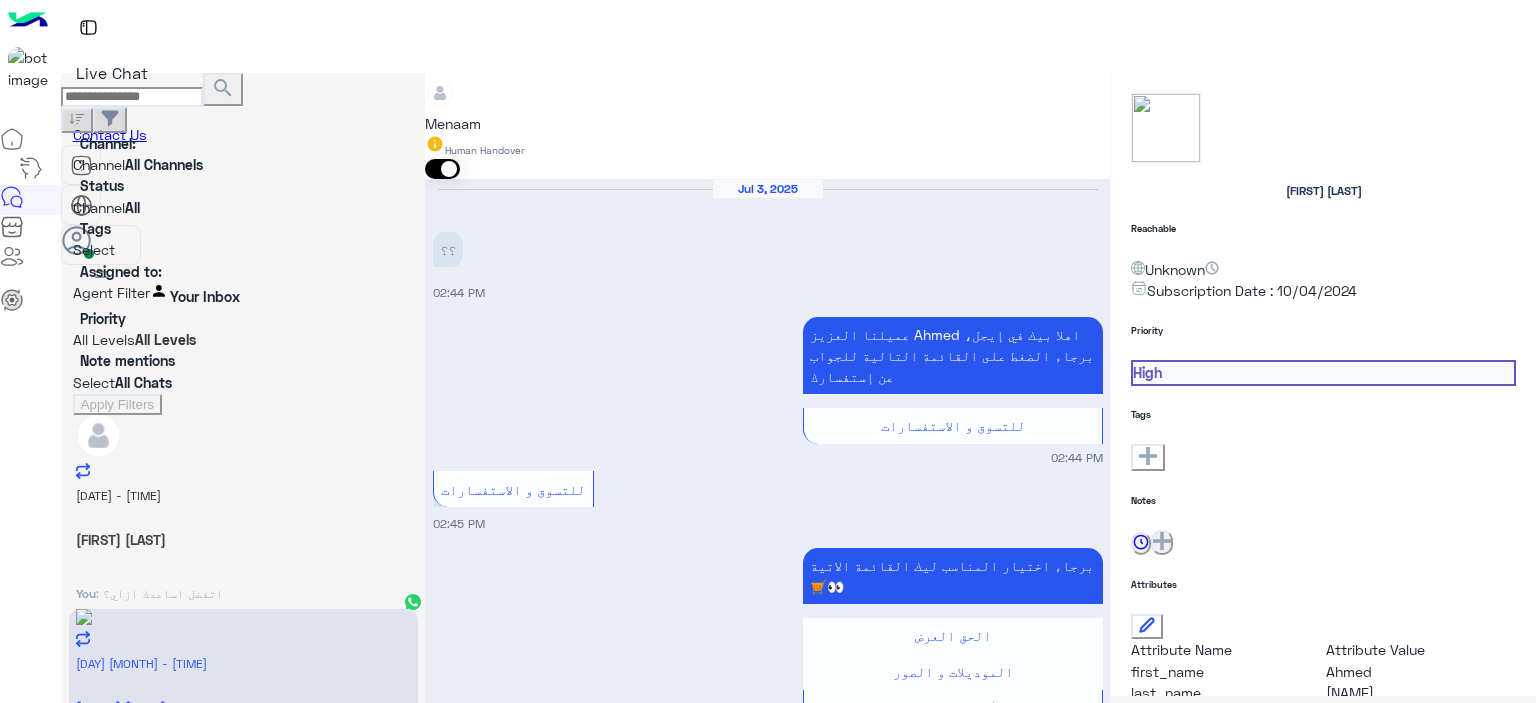 scroll, scrollTop: 1919, scrollLeft: 0, axis: vertical 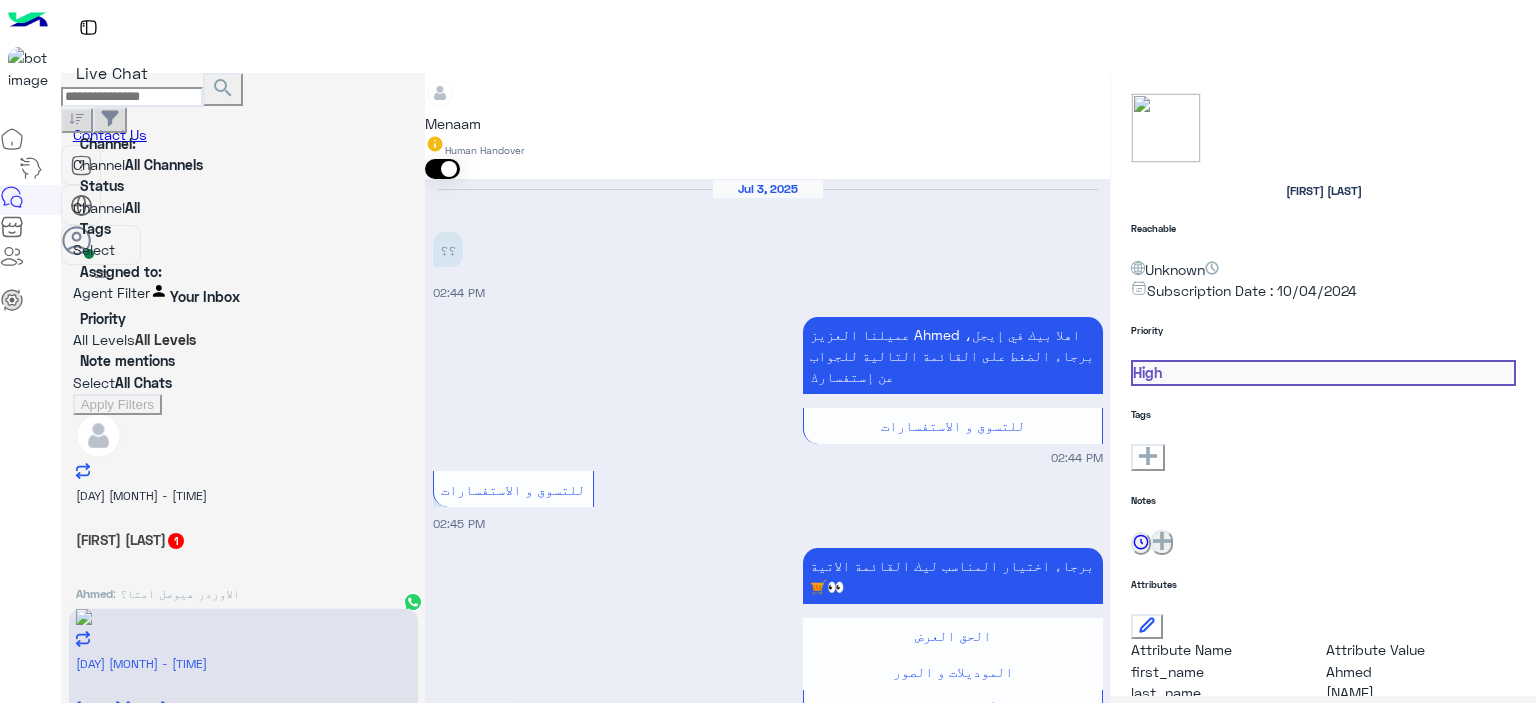 click at bounding box center [767, 7081] 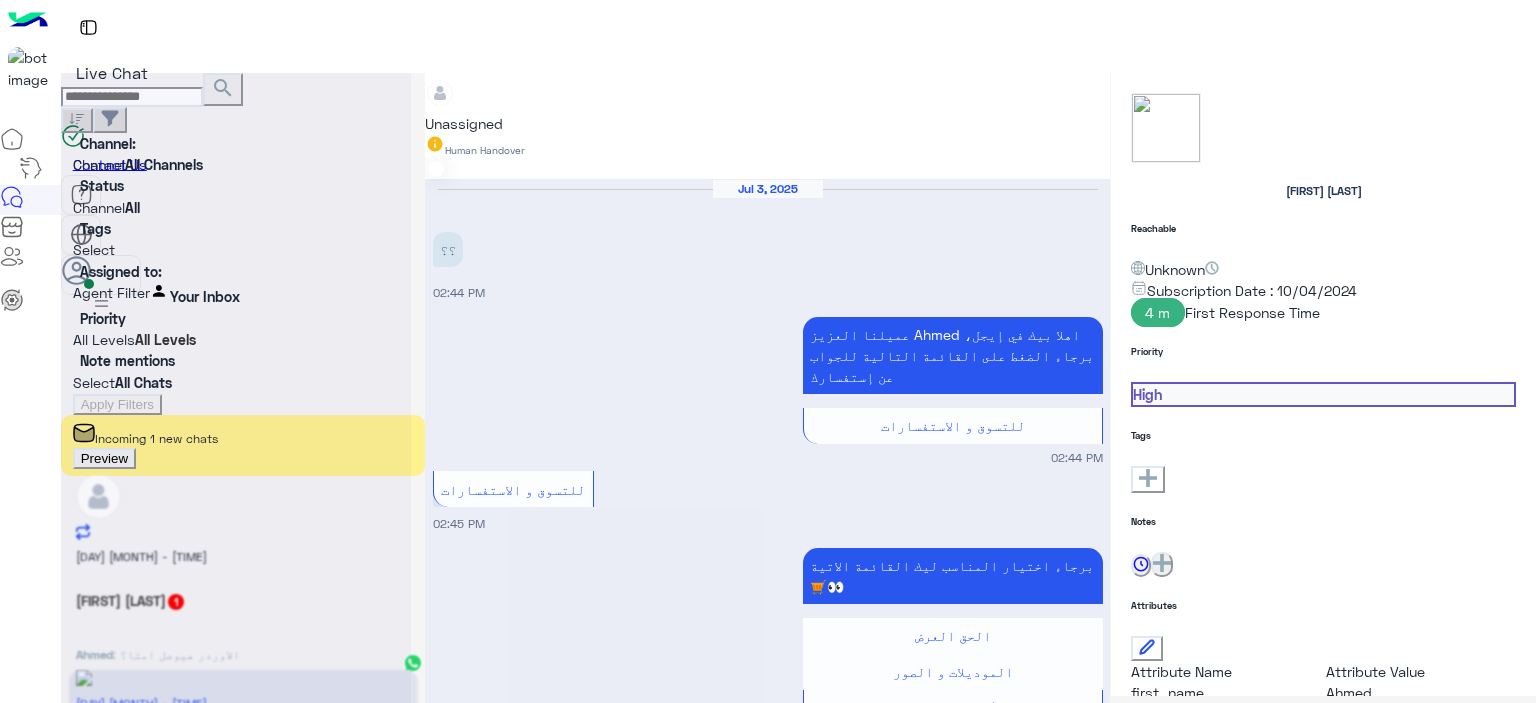 scroll, scrollTop: 5644, scrollLeft: 0, axis: vertical 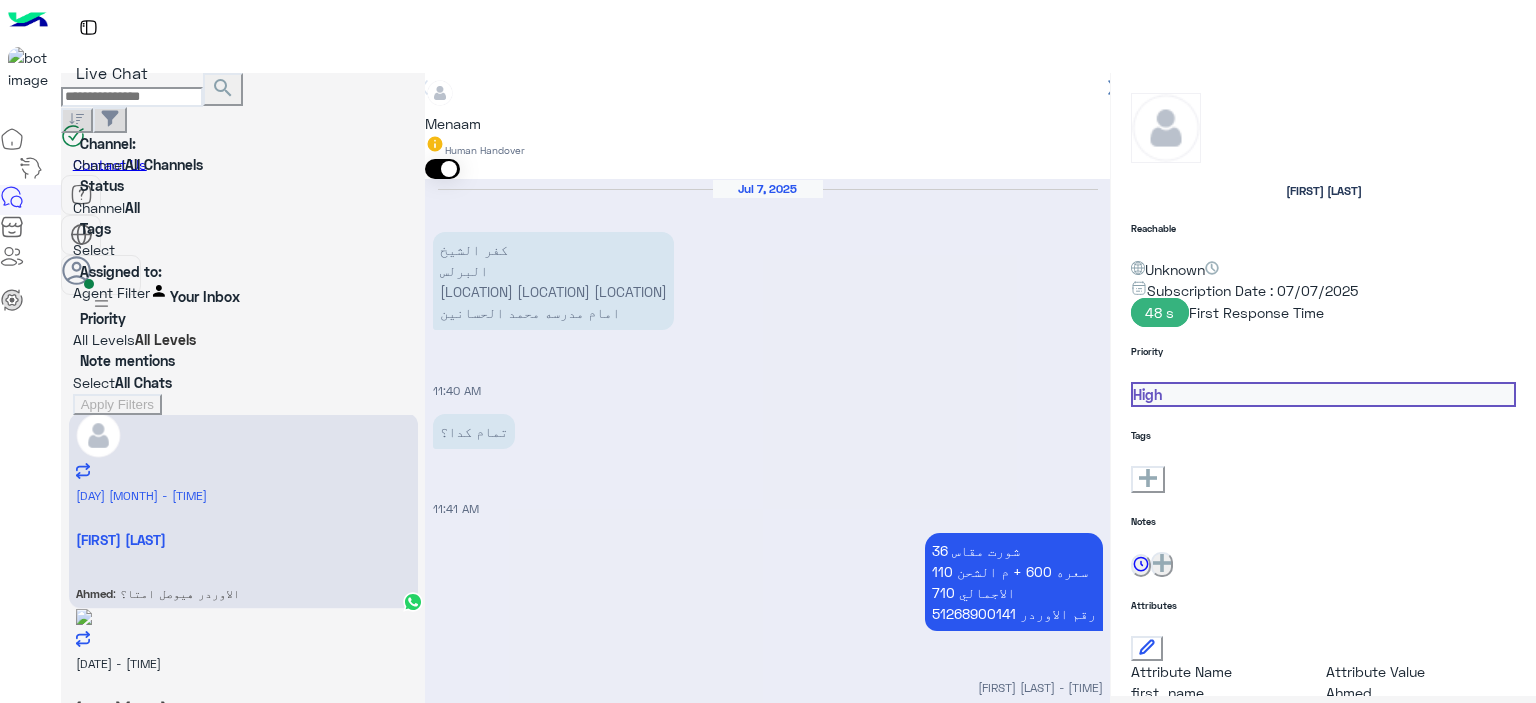 click at bounding box center (767, 2828) 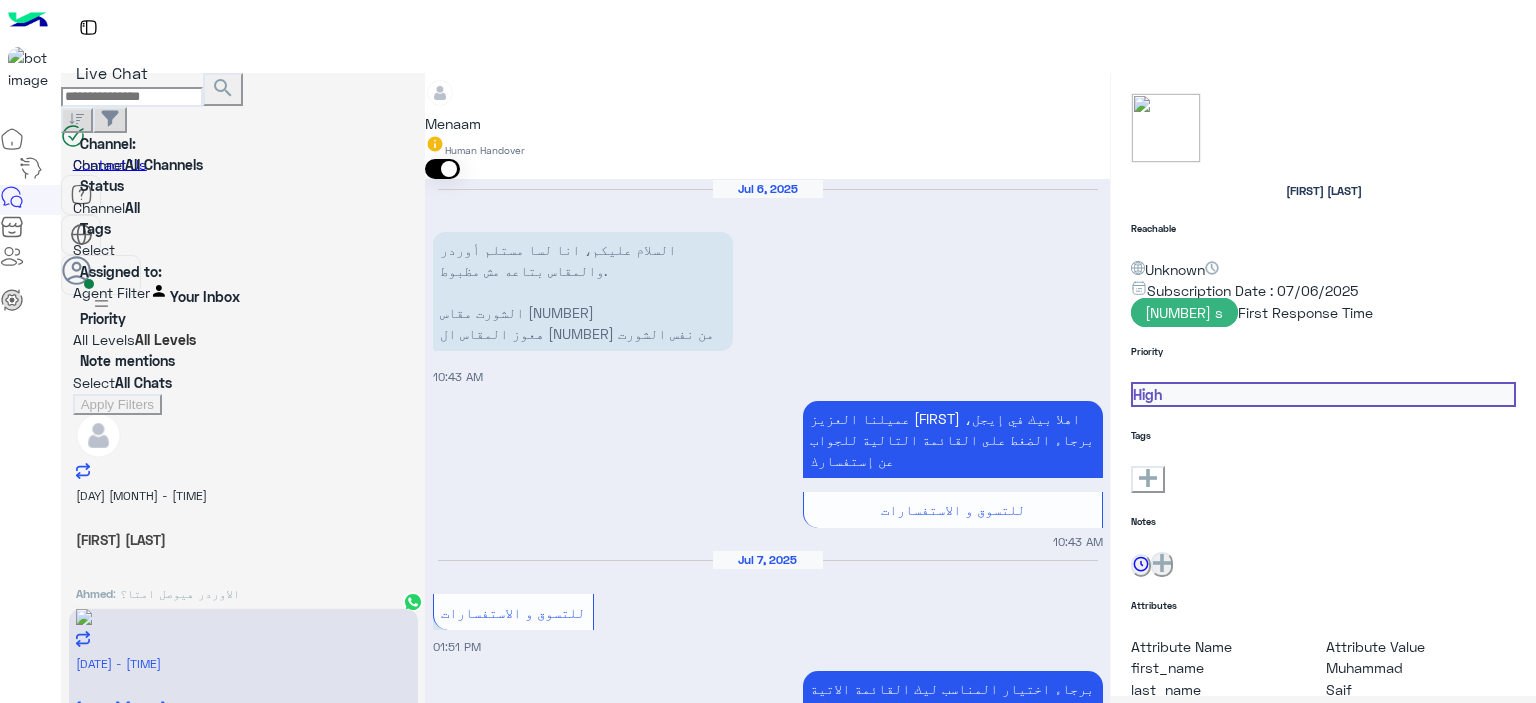 scroll, scrollTop: 1663, scrollLeft: 0, axis: vertical 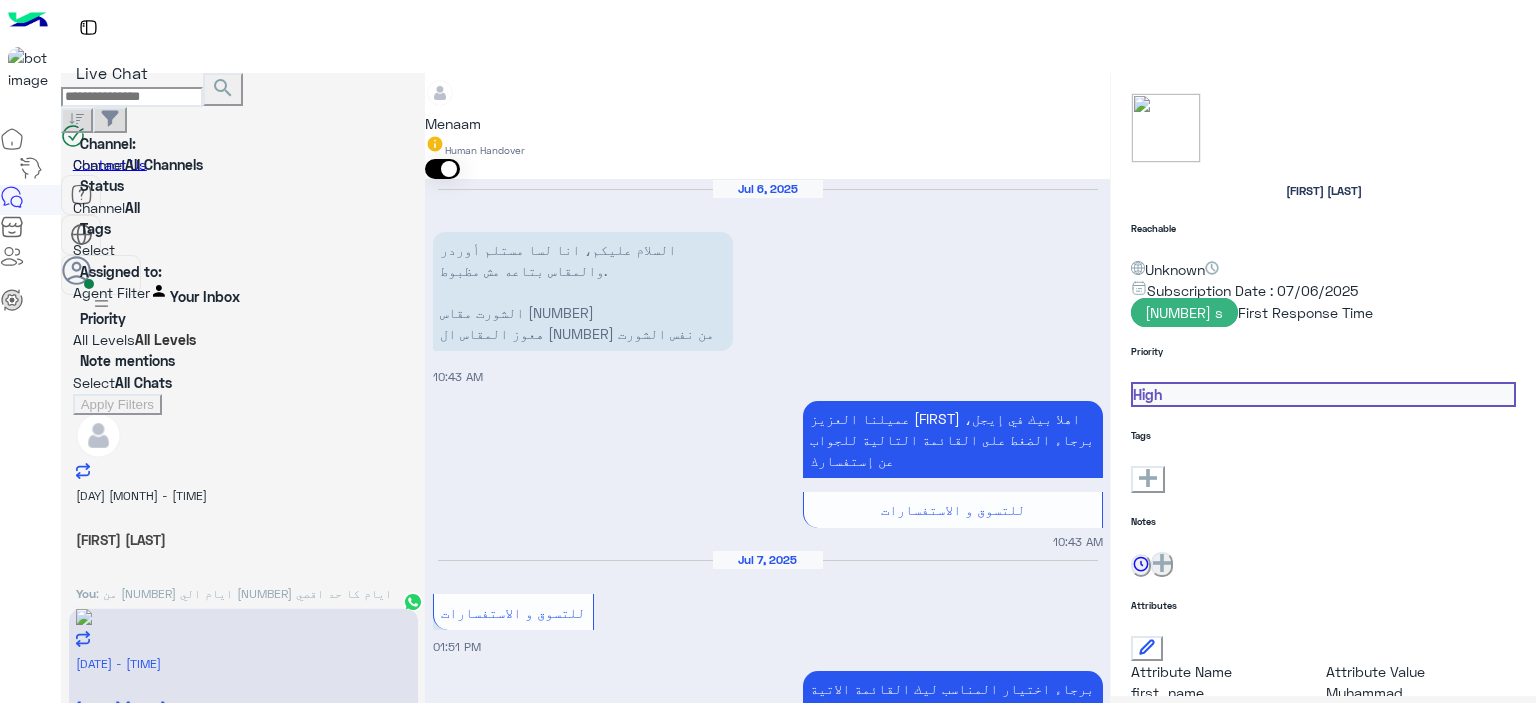 click on "You  : تمام" at bounding box center (243, 590) 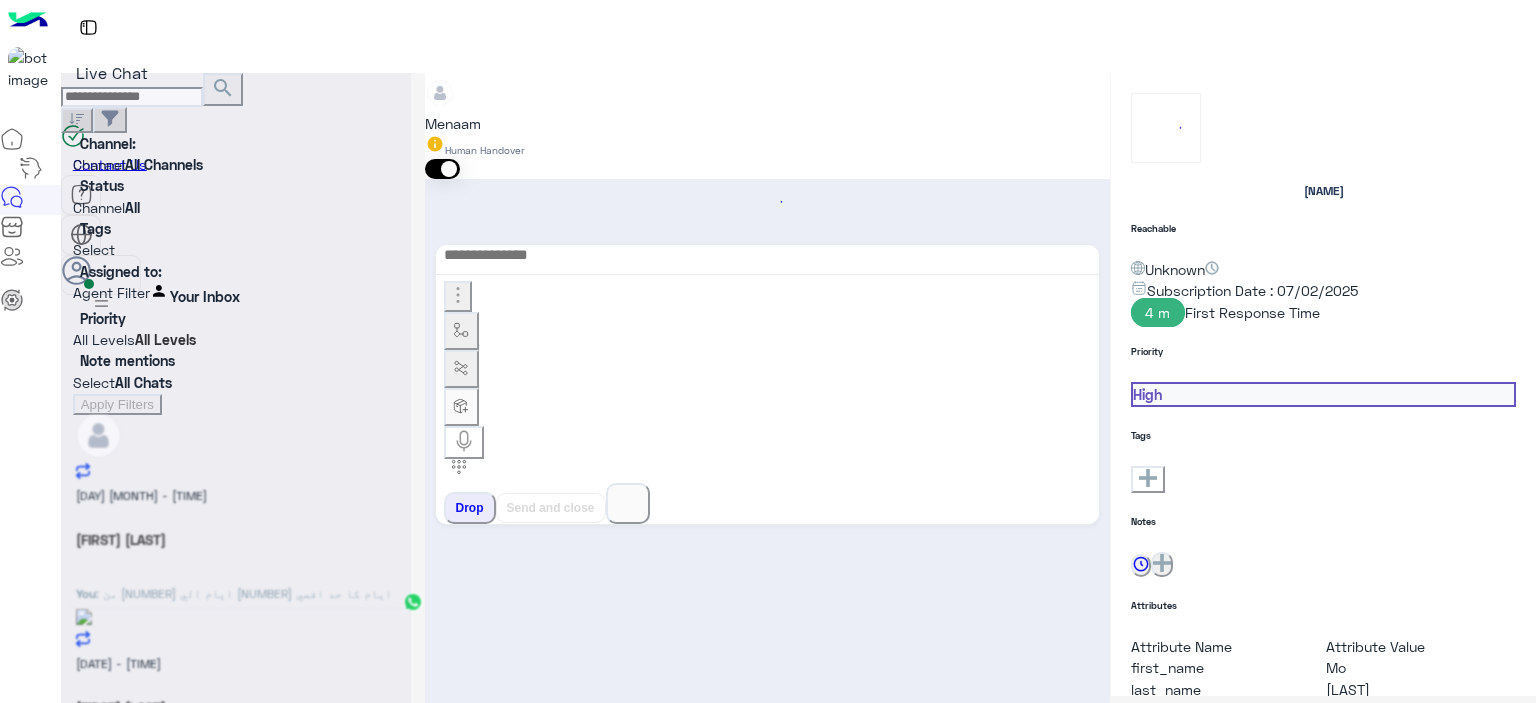 scroll, scrollTop: 1251, scrollLeft: 0, axis: vertical 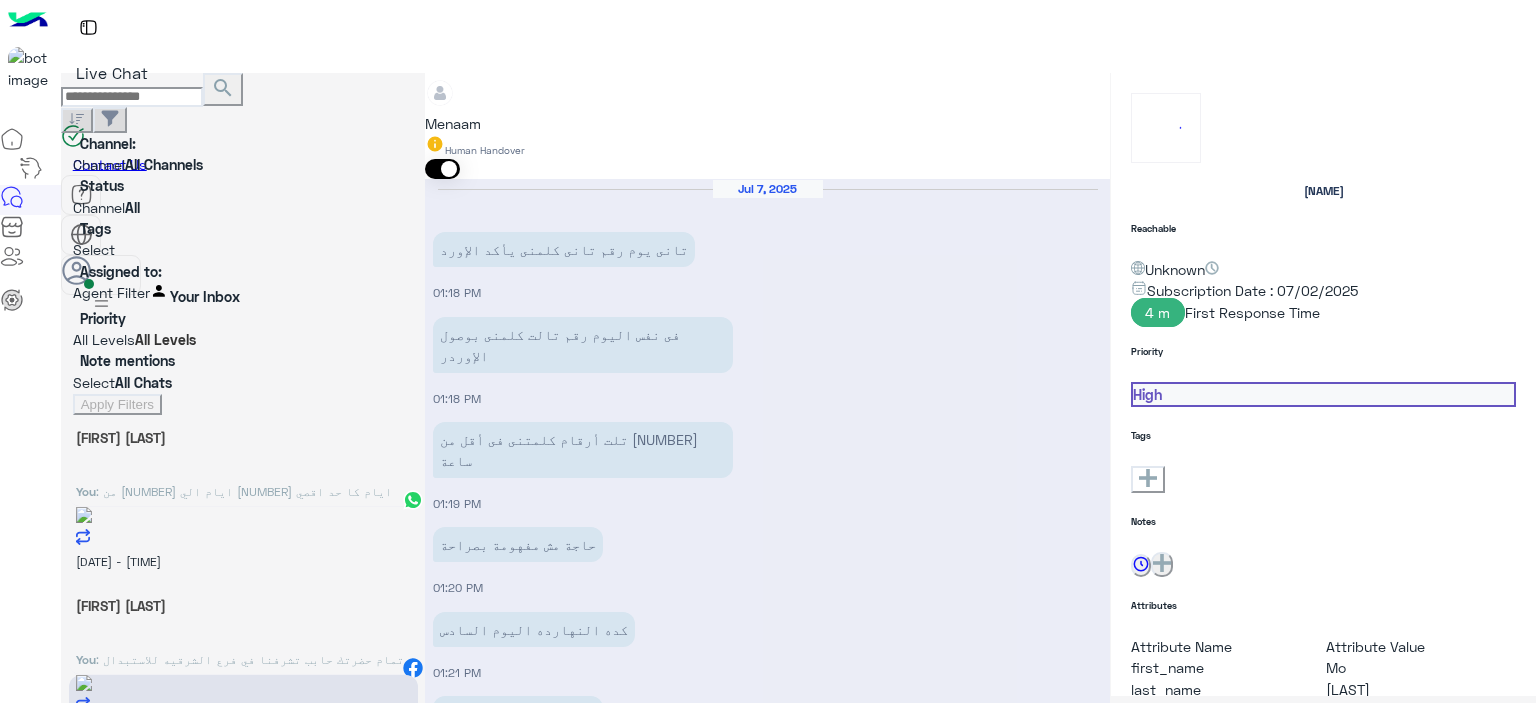 click on "sent an attachment" at bounding box center (244, 491) 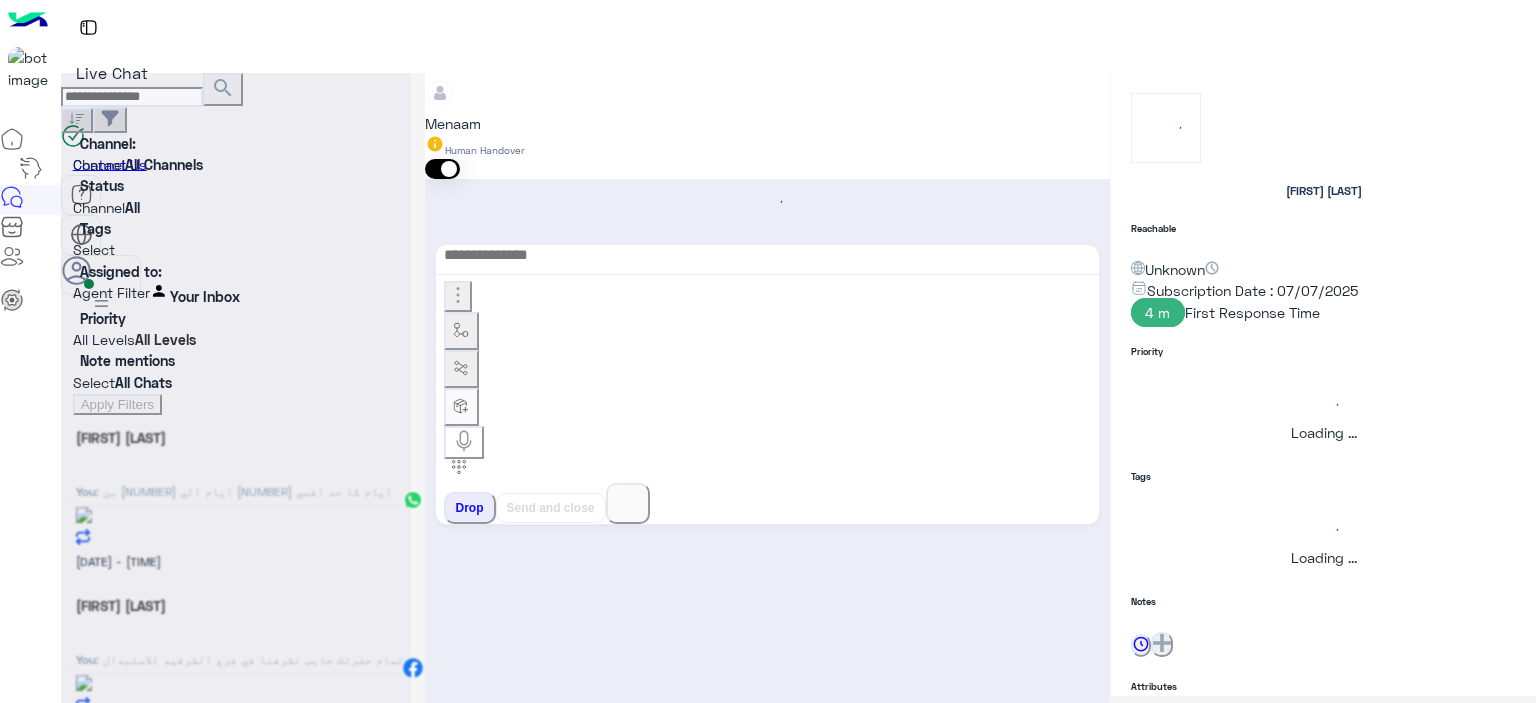 scroll, scrollTop: 112, scrollLeft: 0, axis: vertical 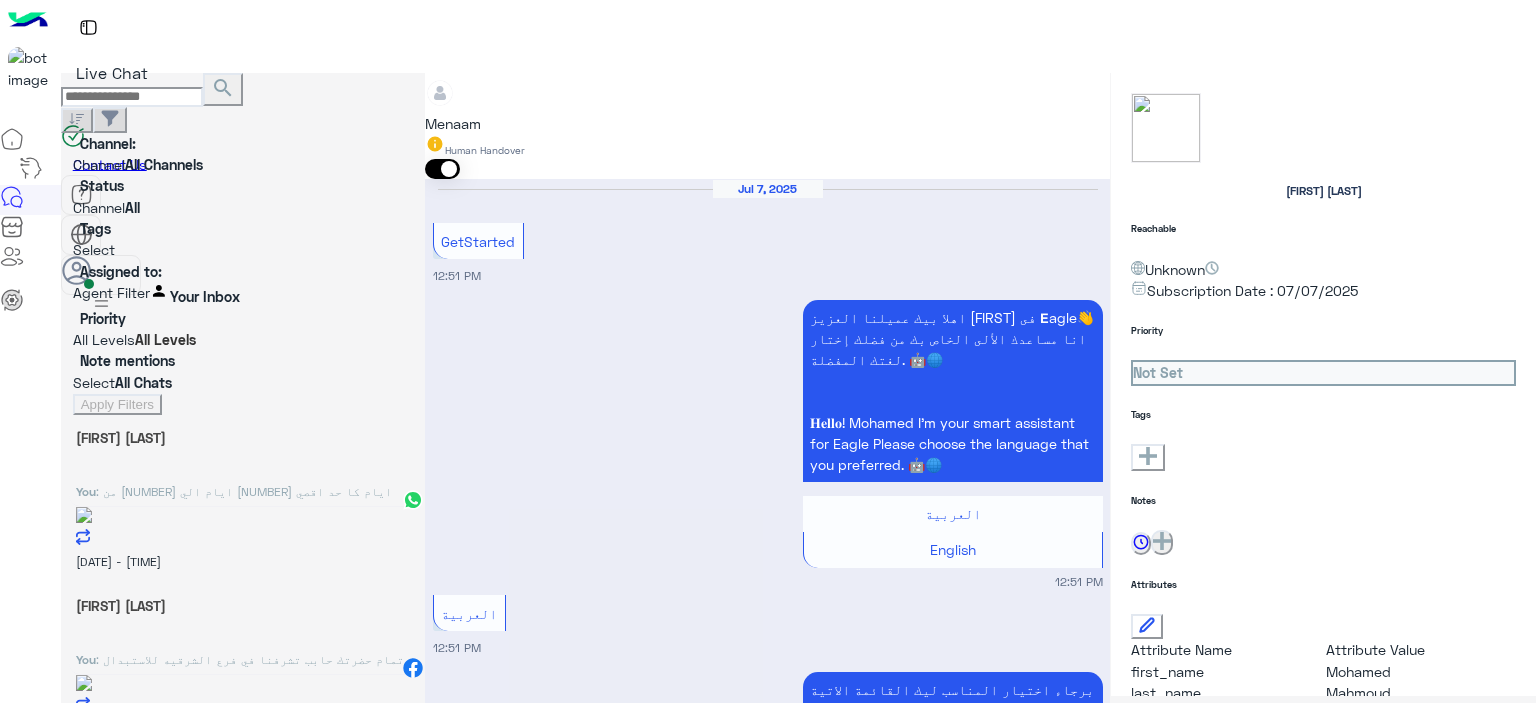 click at bounding box center [506, 1939] 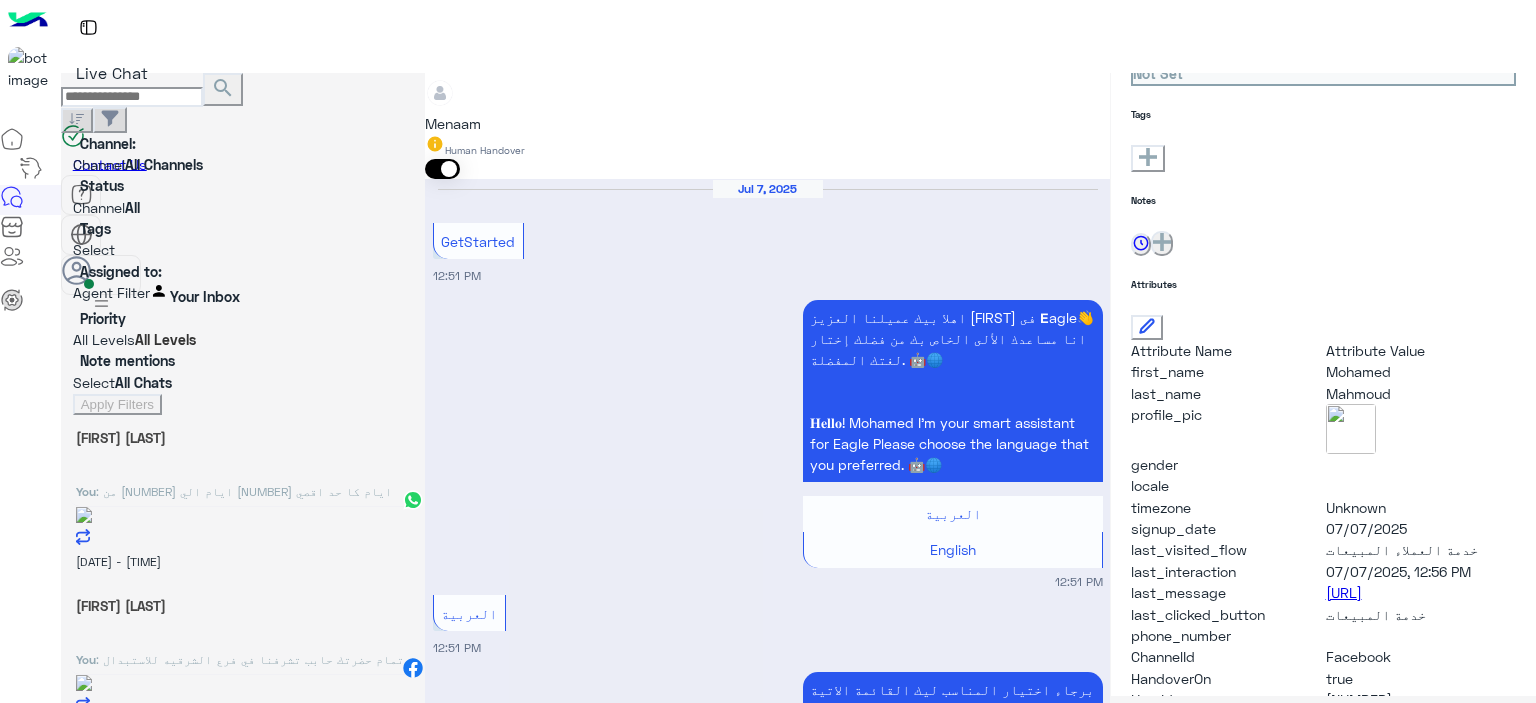 scroll, scrollTop: 456, scrollLeft: 0, axis: vertical 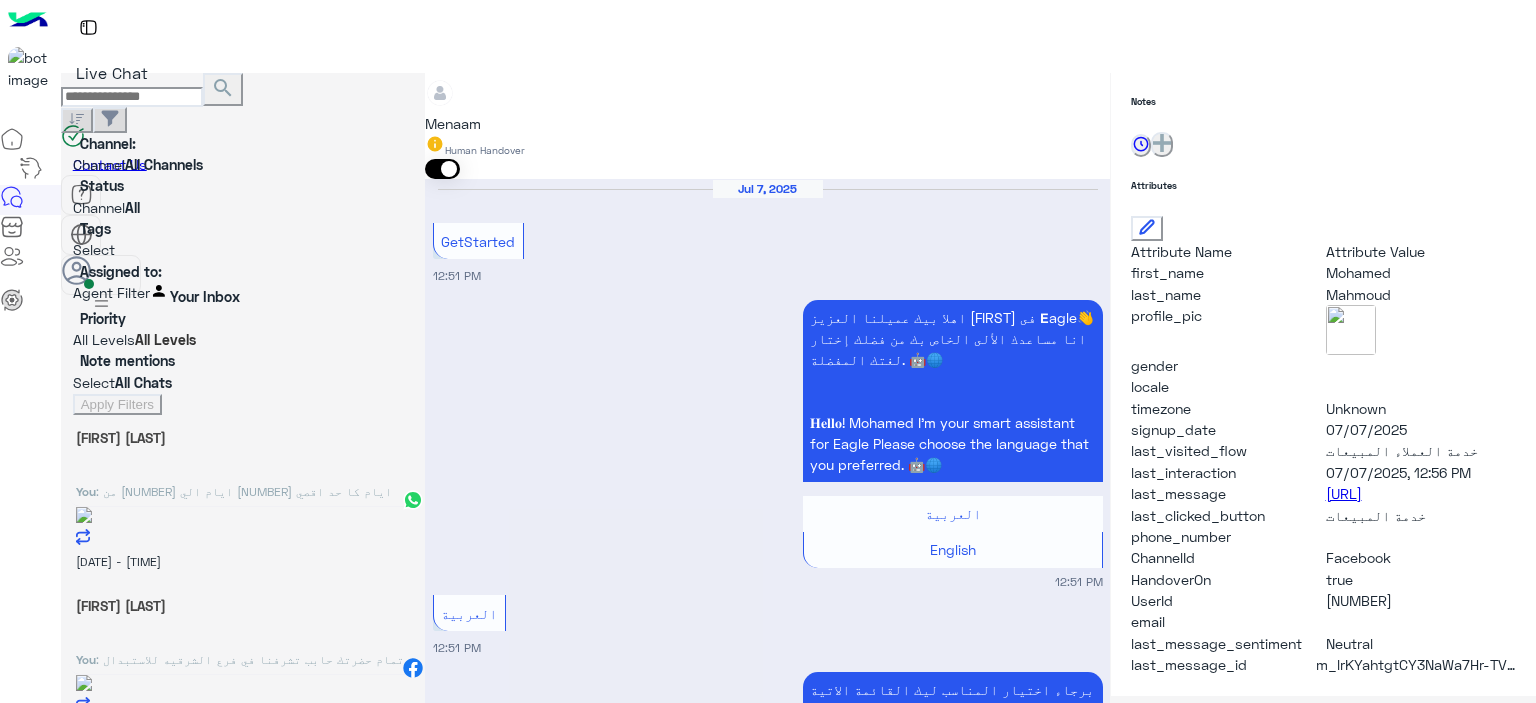 click on "Nadeen Elbaz" at bounding box center (243, 437) 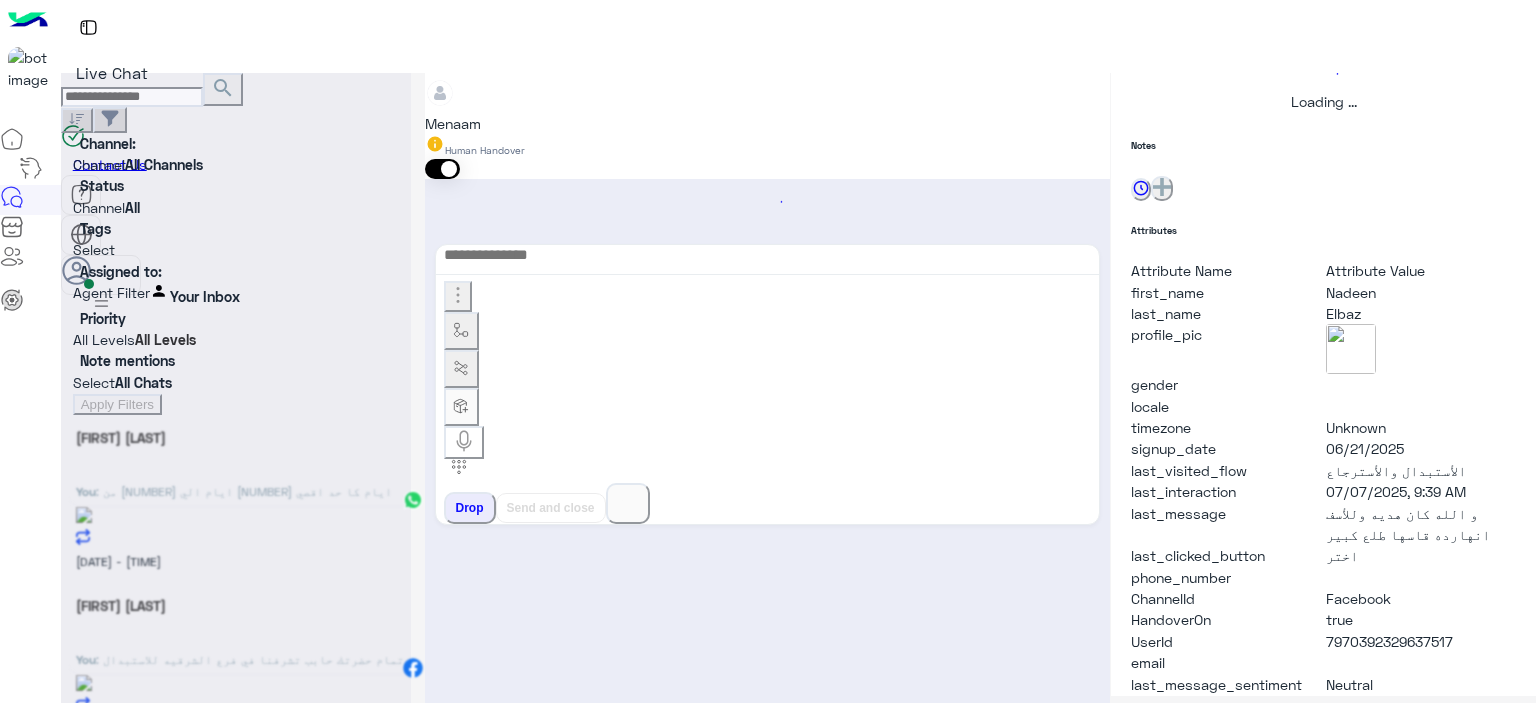 scroll, scrollTop: 0, scrollLeft: 0, axis: both 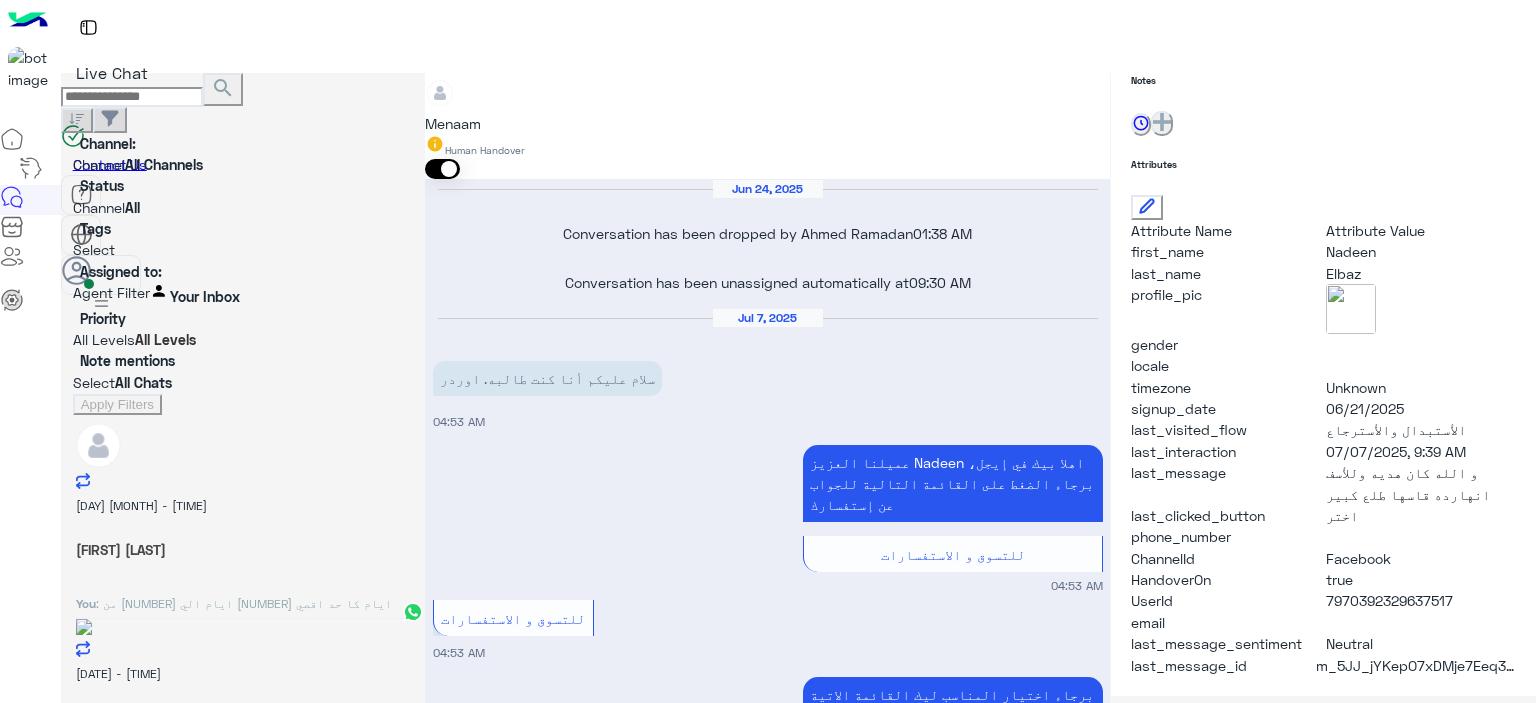 click on "You : من 5 ايام الي 7 ايام كا حد اقصي" at bounding box center [243, 600] 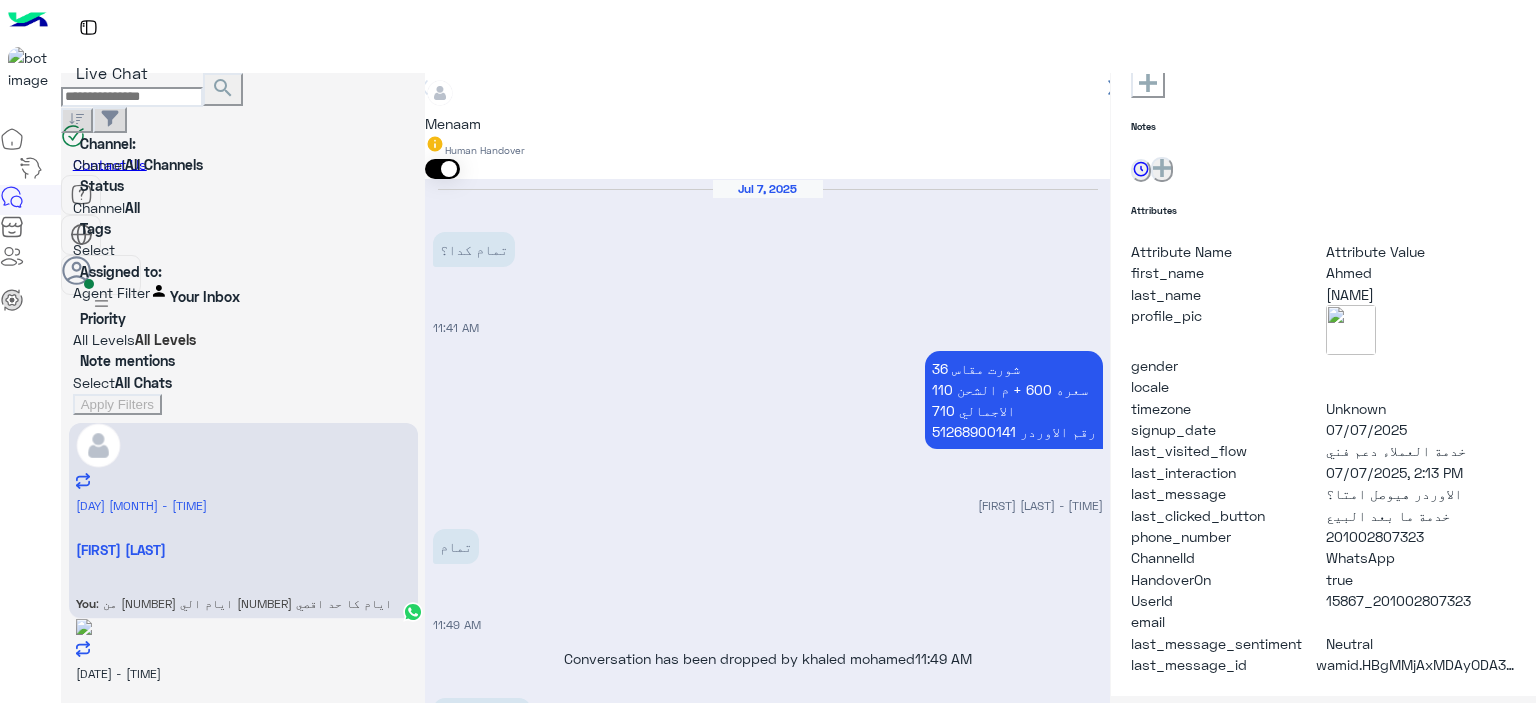 scroll, scrollTop: 452, scrollLeft: 0, axis: vertical 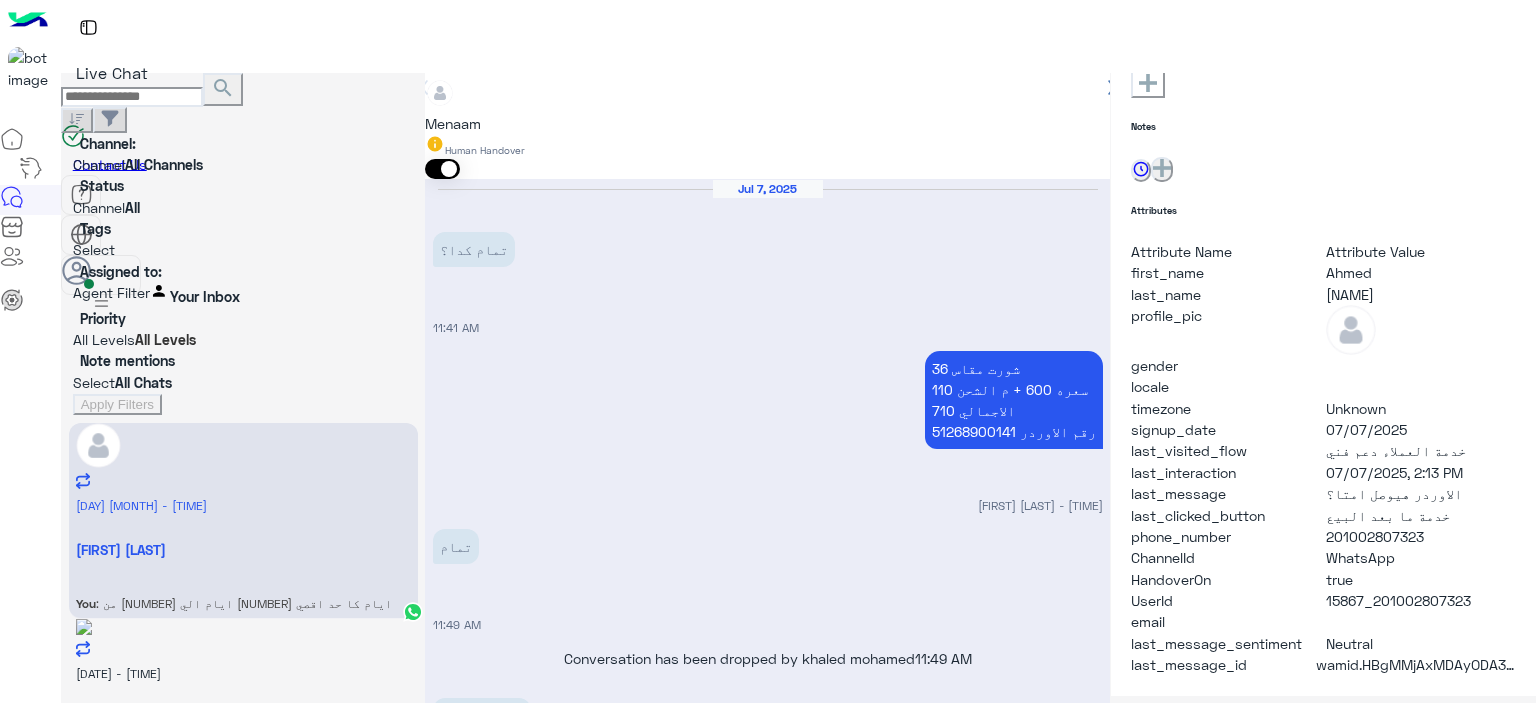 click on ": تمام حضرتك حابب تشرفنا في فرع الشرقيه للاستبدال ولا من خلال مندوب الشحن مع تحمل حضرتك مصاريف الشحن" at bounding box center (244, 603) 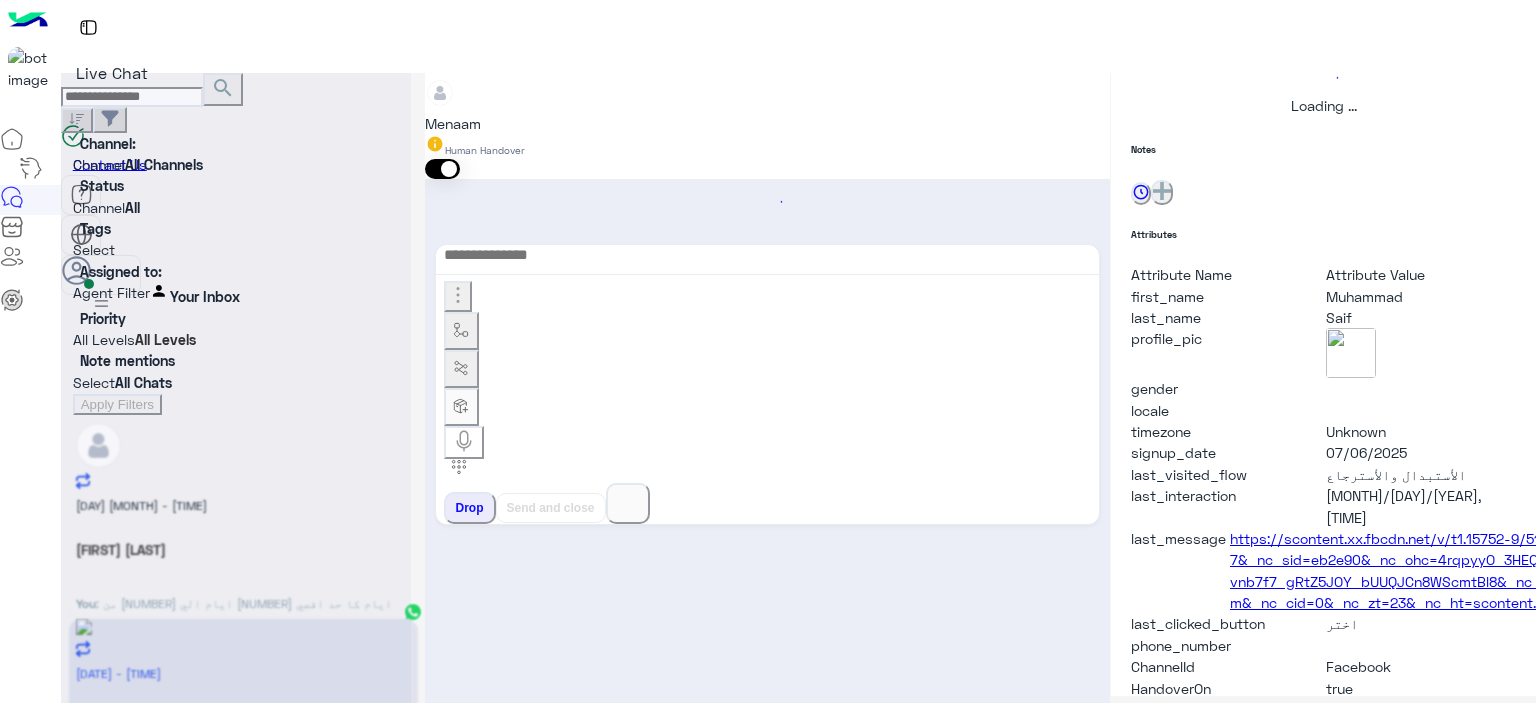 scroll, scrollTop: 514, scrollLeft: 0, axis: vertical 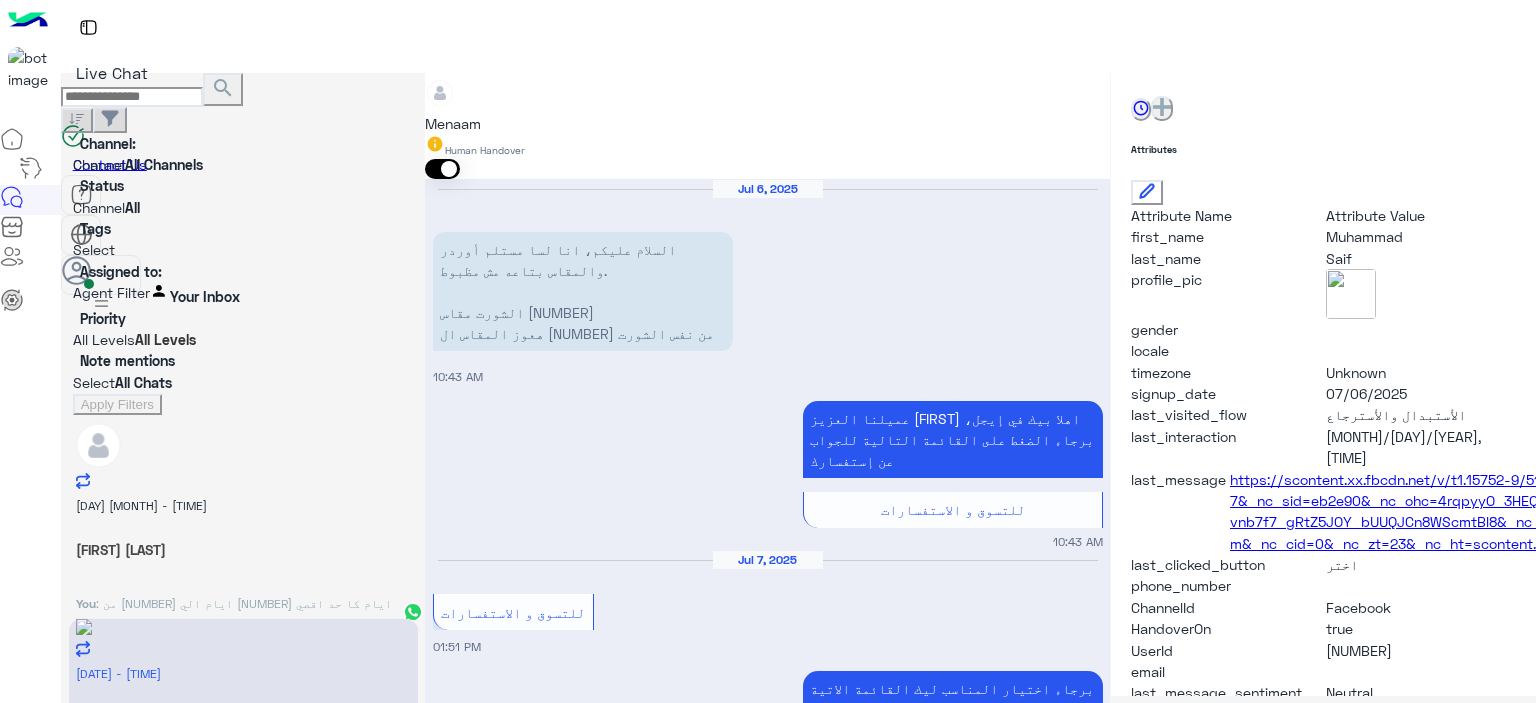 click on "[DATE] - [TIME] [FIRST] [LAST] You : تمام" at bounding box center [243, 521] 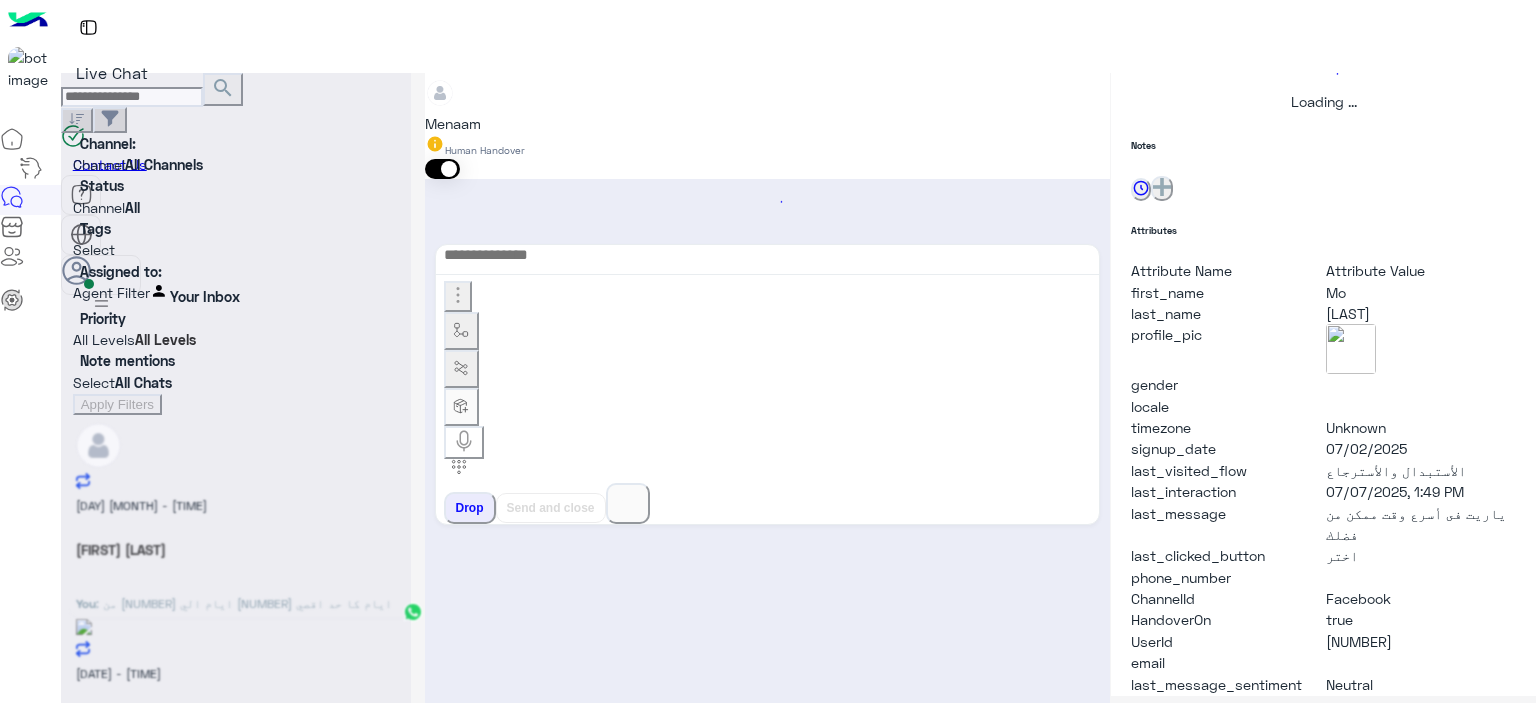 scroll, scrollTop: 514, scrollLeft: 0, axis: vertical 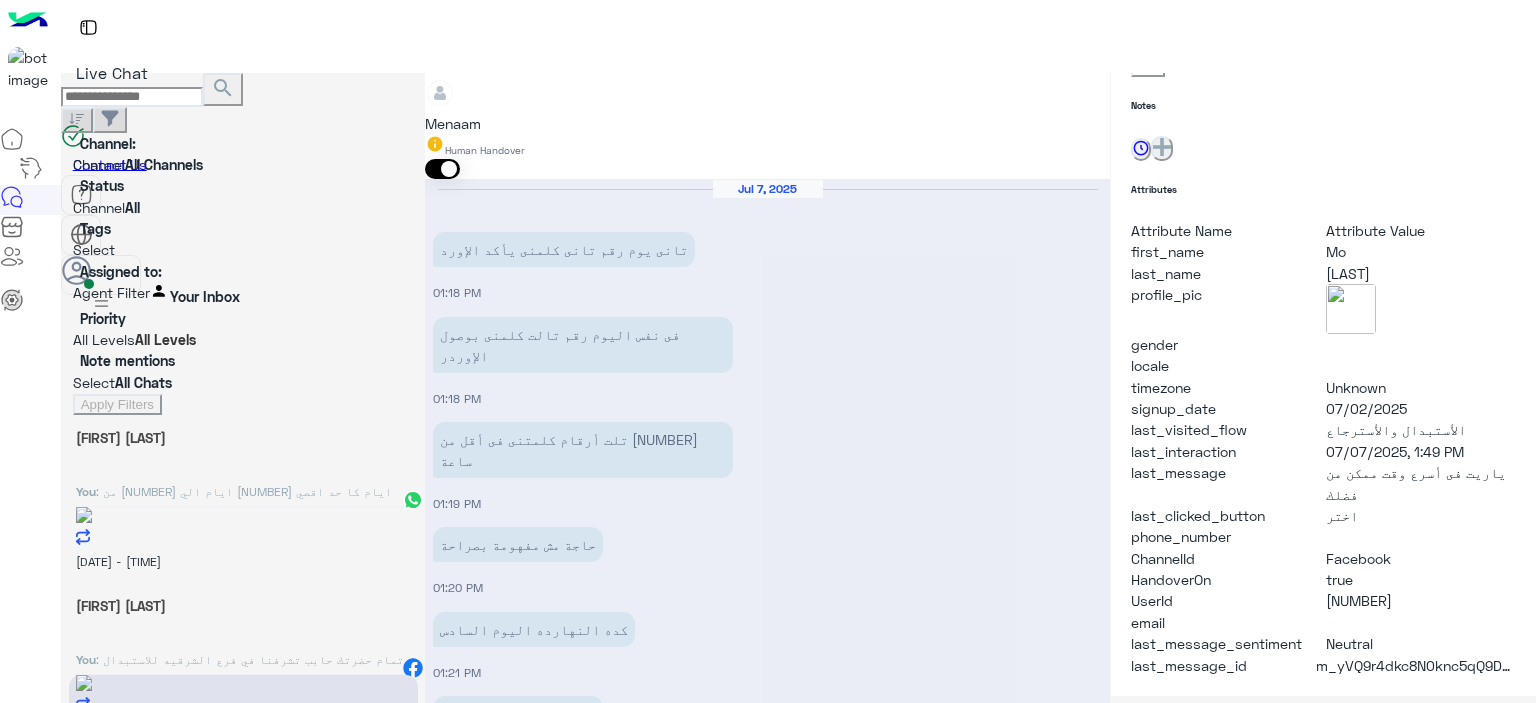 click on "[FIRST] [LAST]" at bounding box center [243, 437] 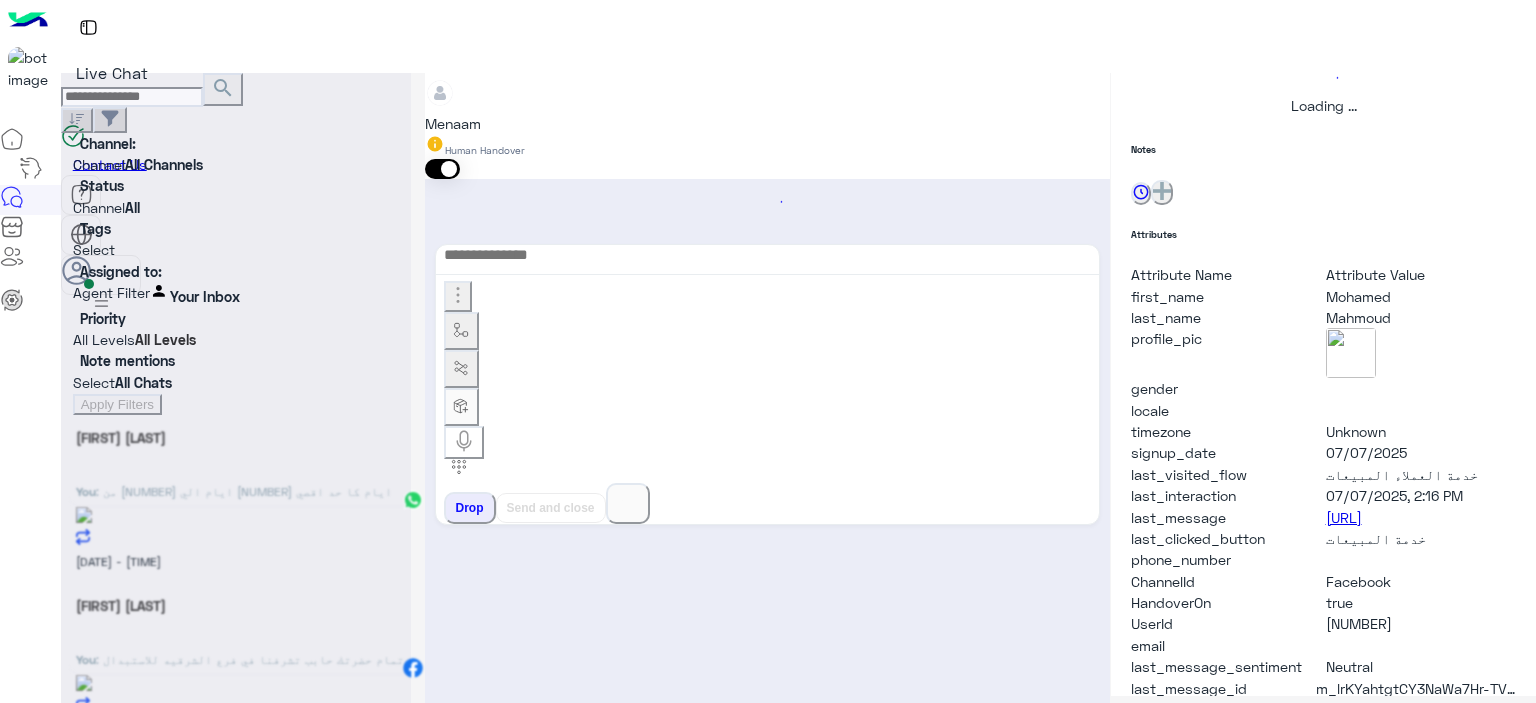 scroll, scrollTop: 514, scrollLeft: 0, axis: vertical 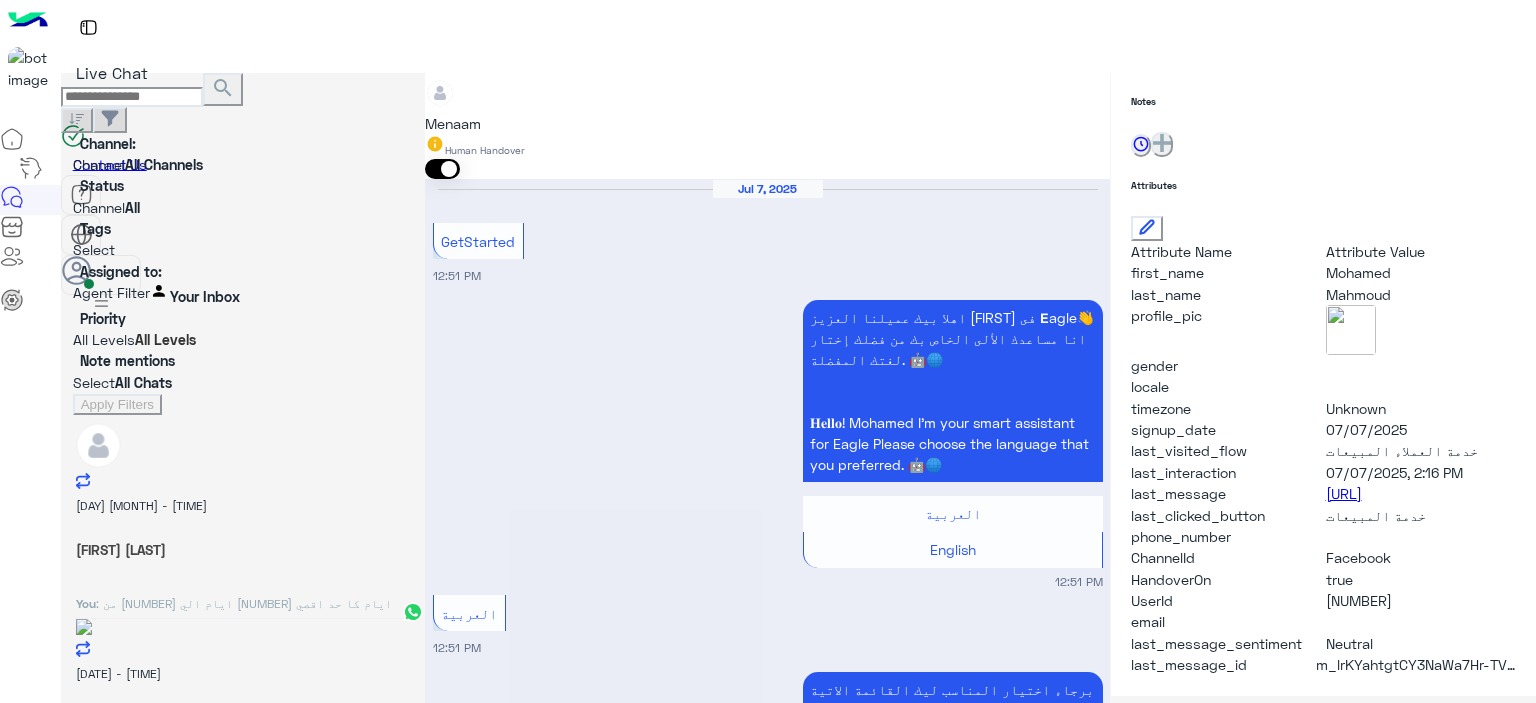 click on "[FIRST] [LAST]" at bounding box center [243, 549] 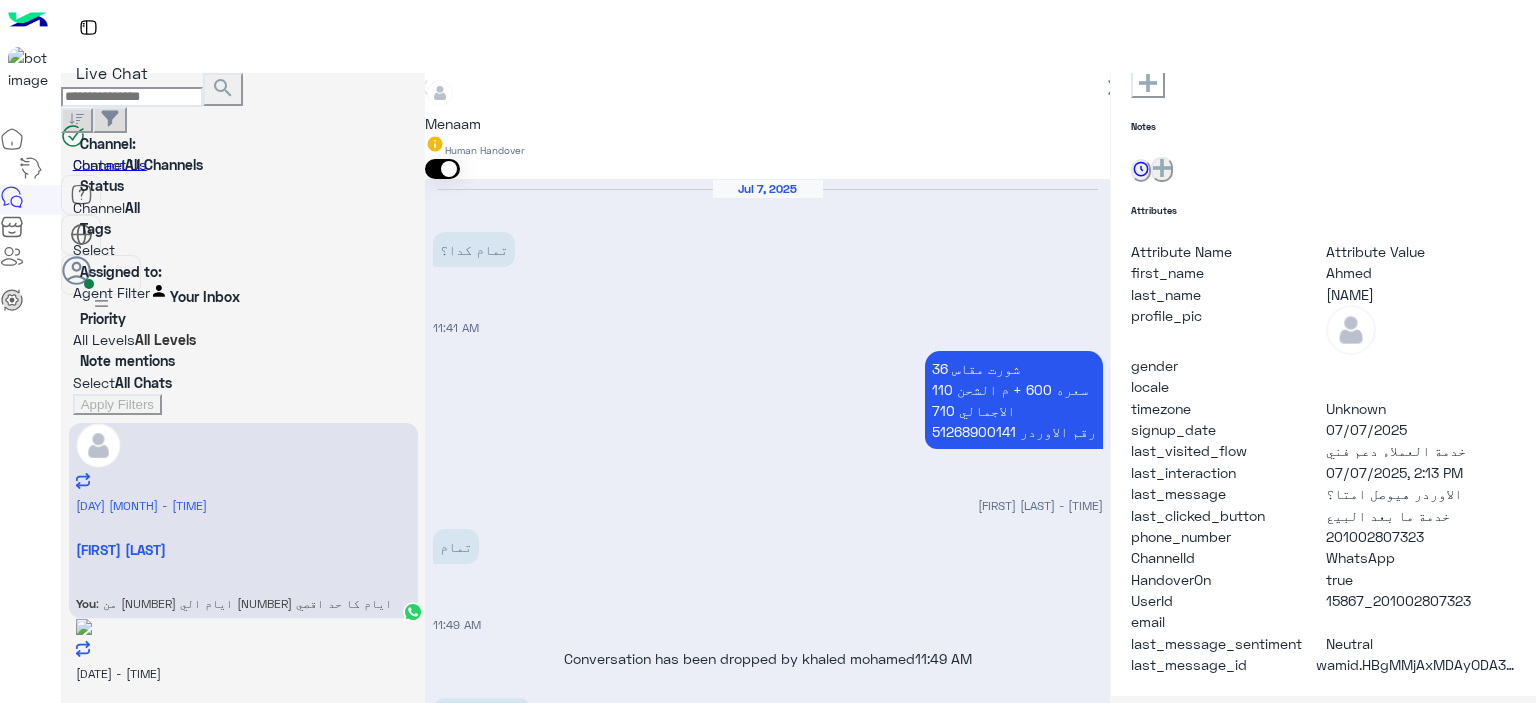 scroll, scrollTop: 452, scrollLeft: 0, axis: vertical 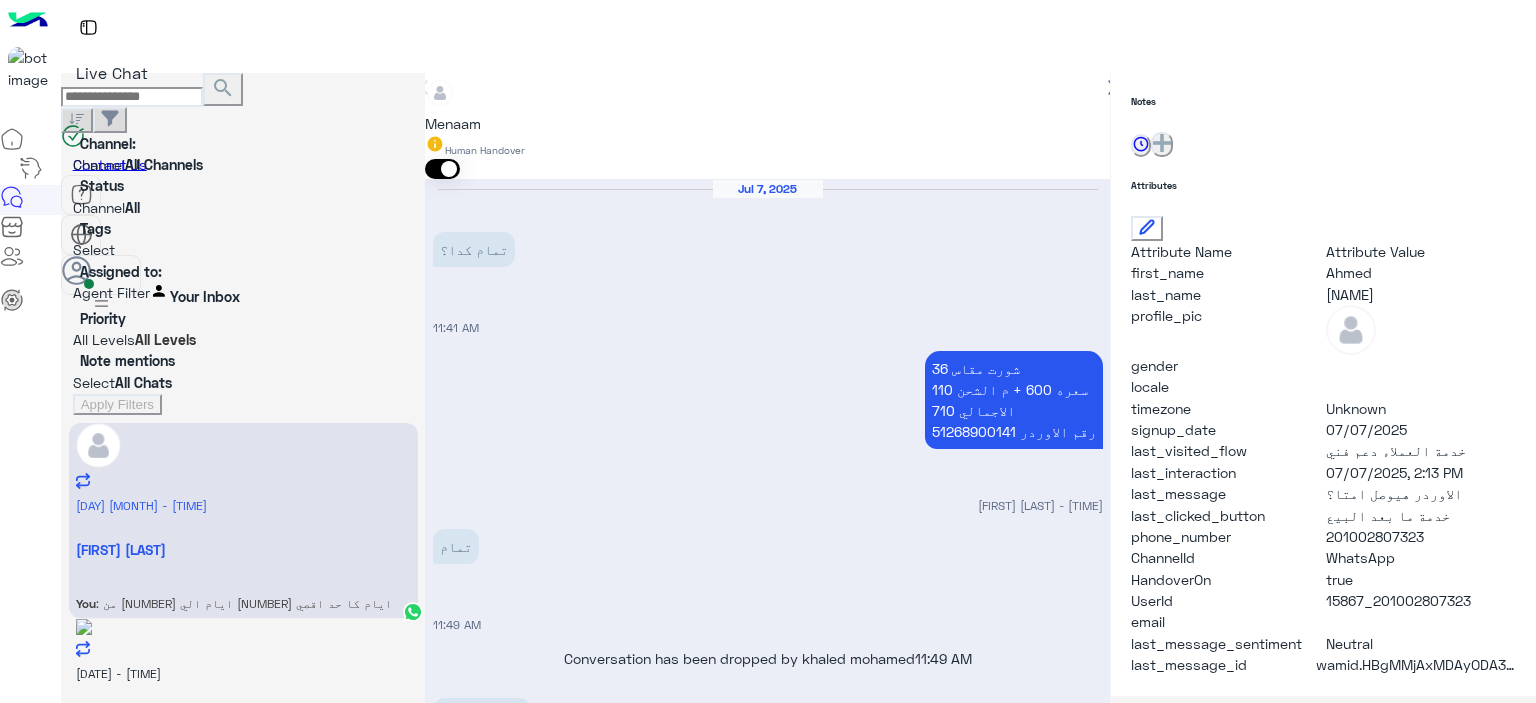 click on "Drop" at bounding box center (470, 2964) 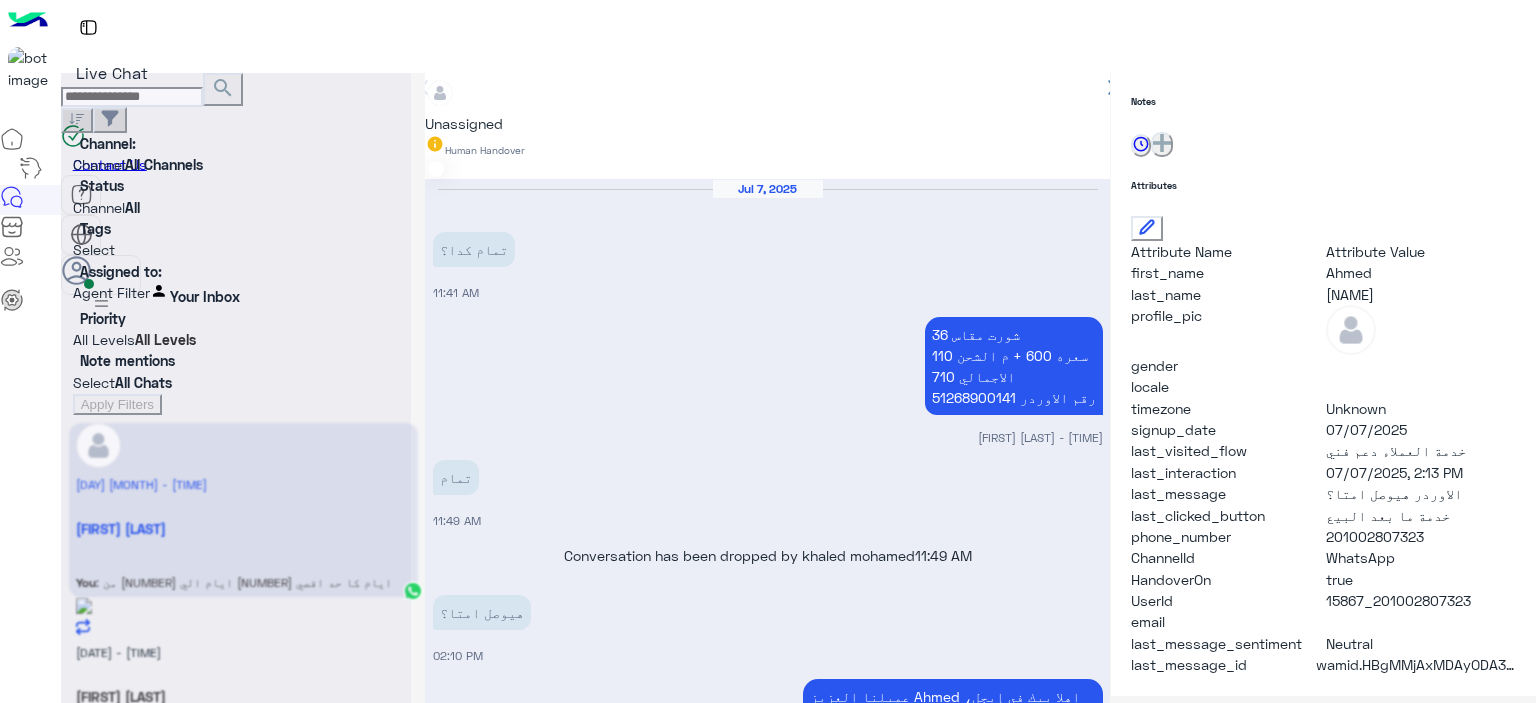 scroll, scrollTop: 1300, scrollLeft: 0, axis: vertical 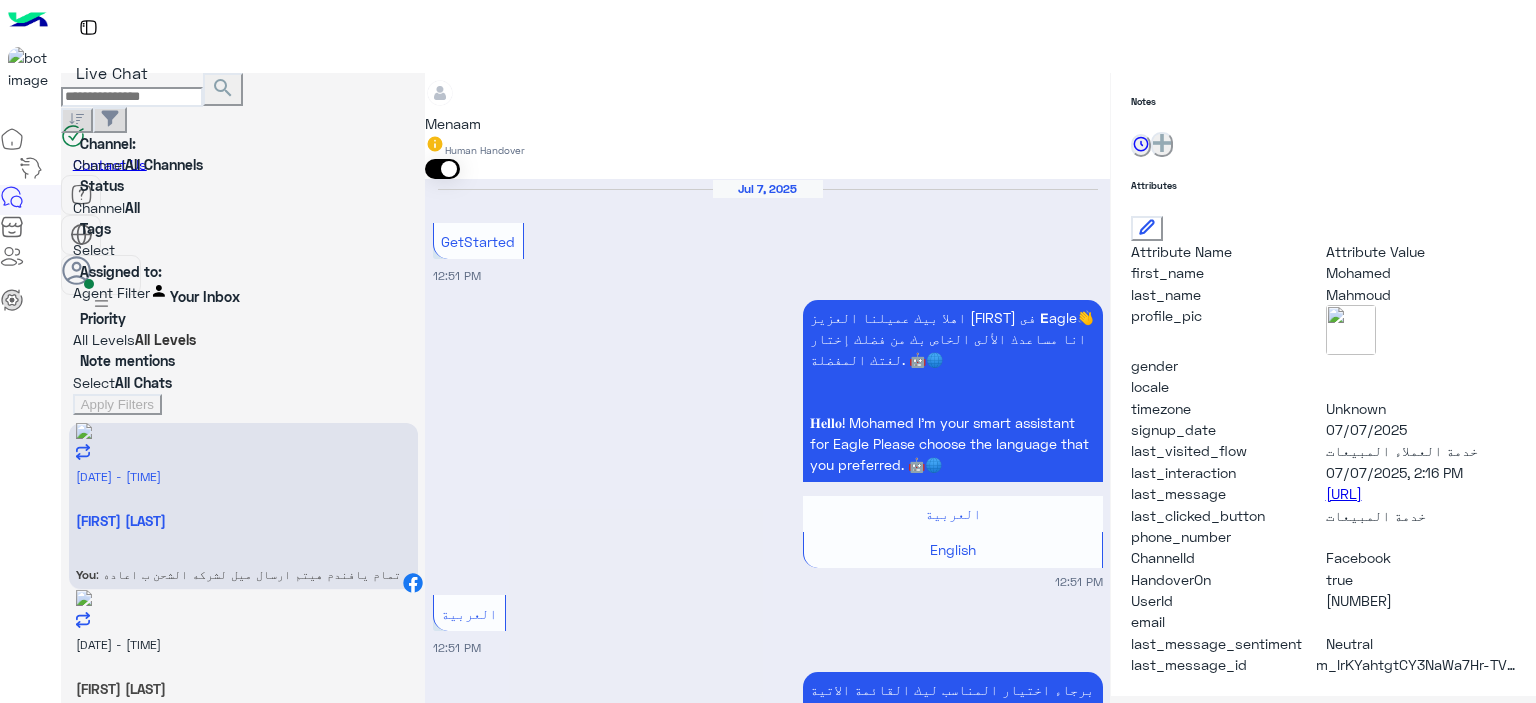 click on ": تمام حضرتك حابب تشرفنا في فرع الشرقيه للاستبدال ولا من خلال مندوب الشحن مع تحمل حضرتك مصاريف الشحن" at bounding box center [238, 583] 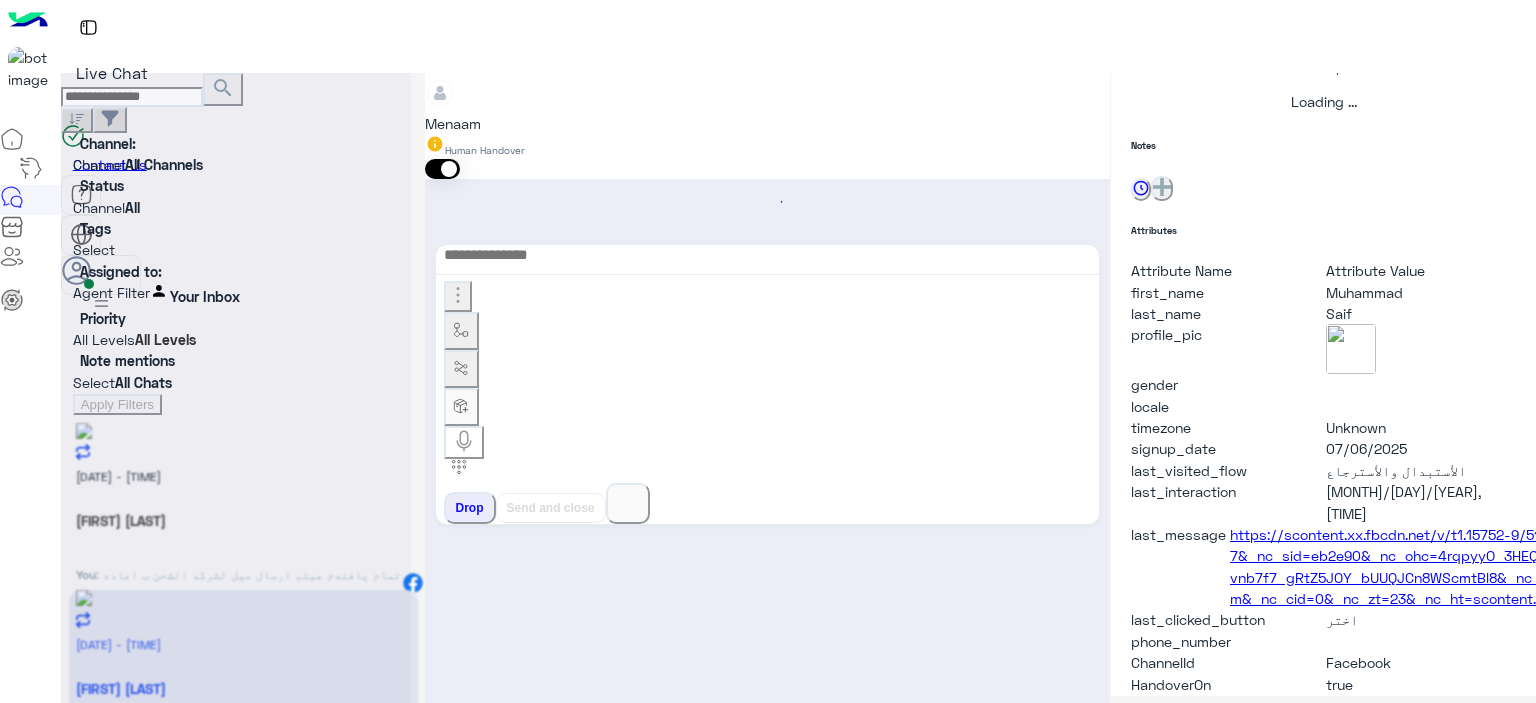 scroll, scrollTop: 514, scrollLeft: 0, axis: vertical 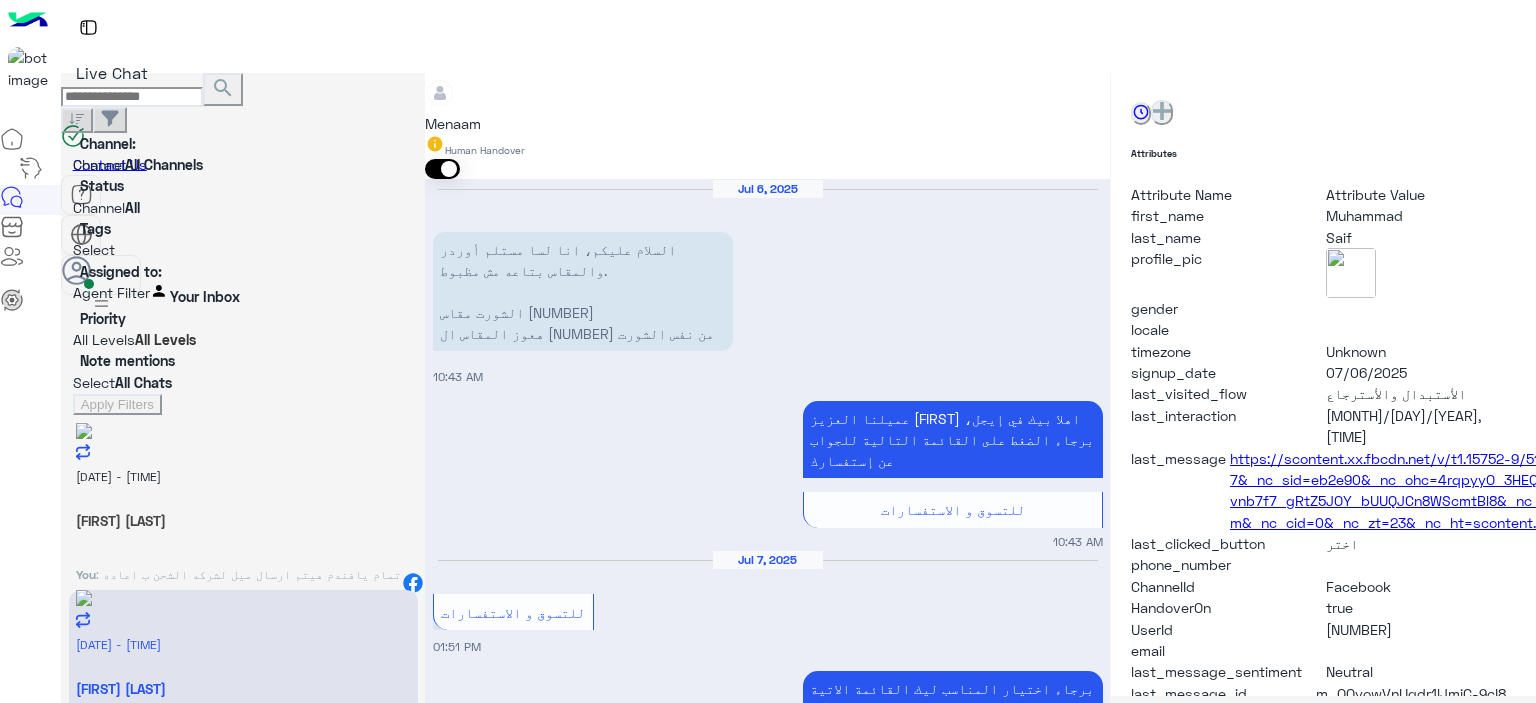 click on "You  : تمام يافندم هيتم ارسال ميل لشركه الشحن ب اعاده تسليم الاوردر لحضرتك مره تاني" at bounding box center (243, 584) 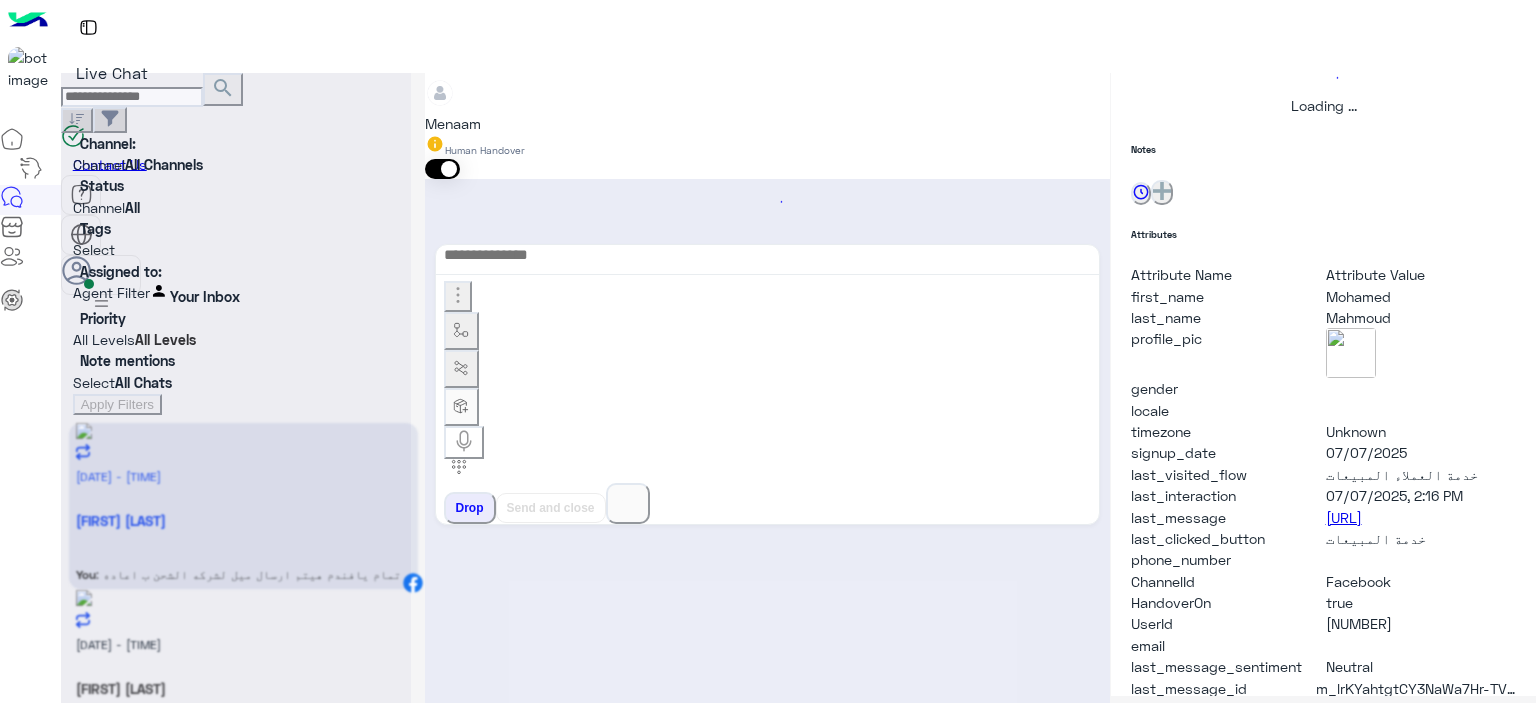 scroll, scrollTop: 514, scrollLeft: 0, axis: vertical 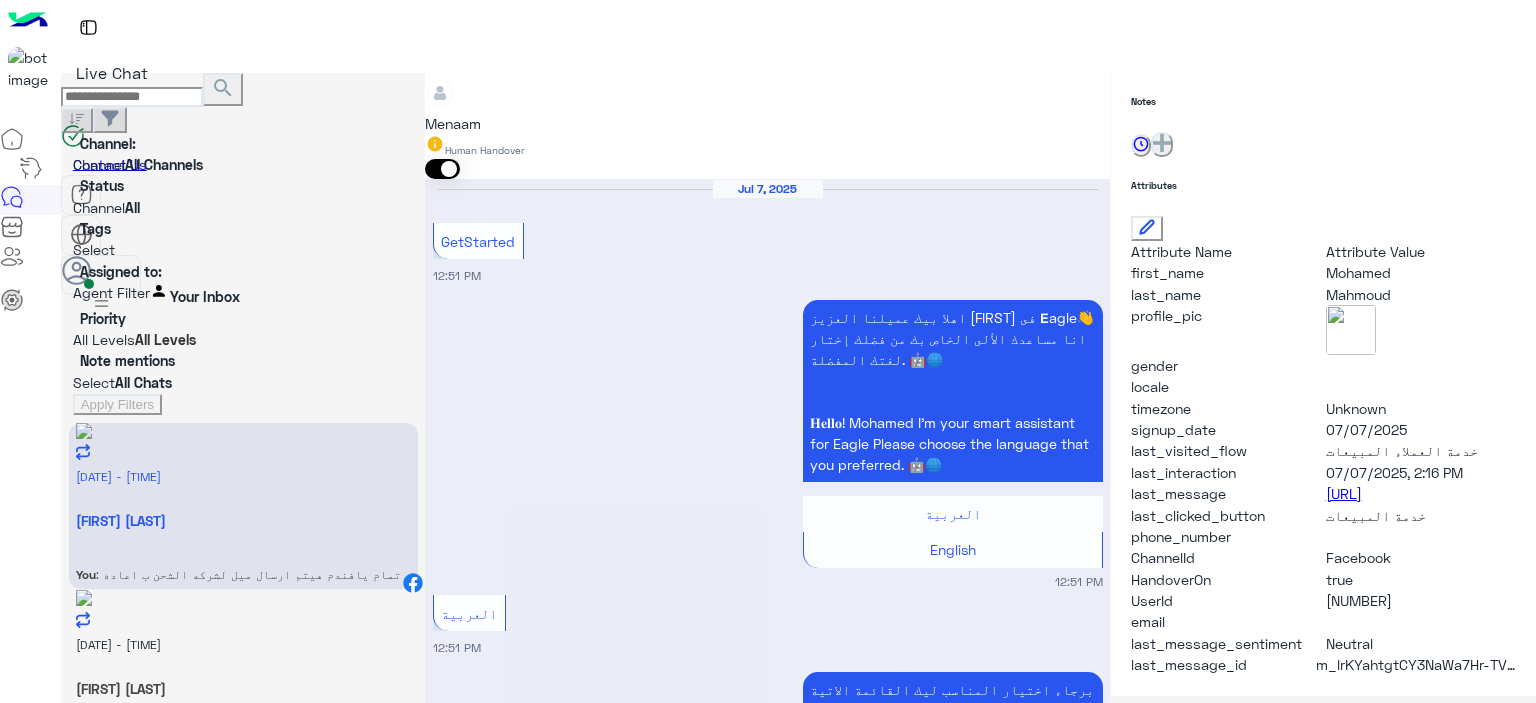click on ": تمام حضرتك حابب تشرفنا في فرع الشرقيه للاستبدال ولا من خلال مندوب الشحن مع تحمل حضرتك مصاريف الشحن" at bounding box center [238, 583] 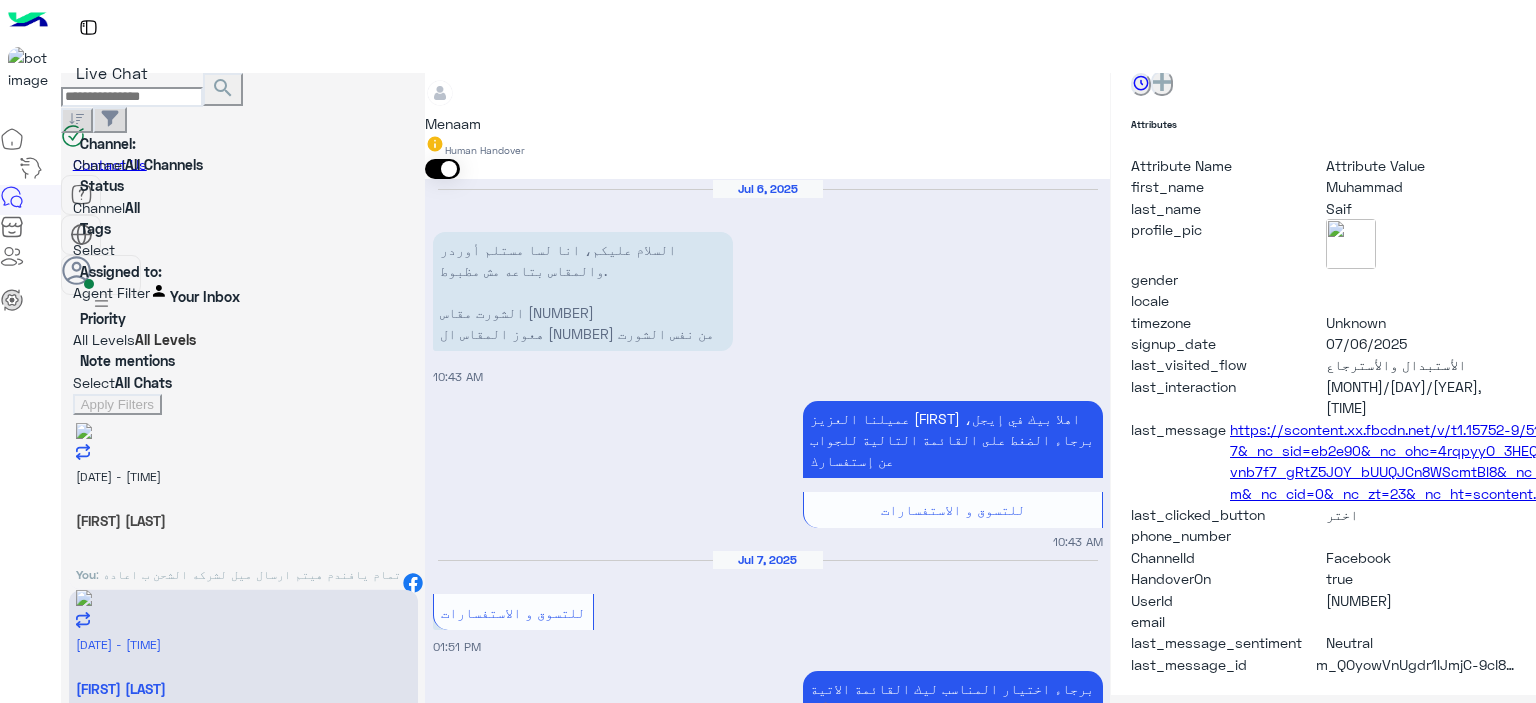 scroll, scrollTop: 452, scrollLeft: 0, axis: vertical 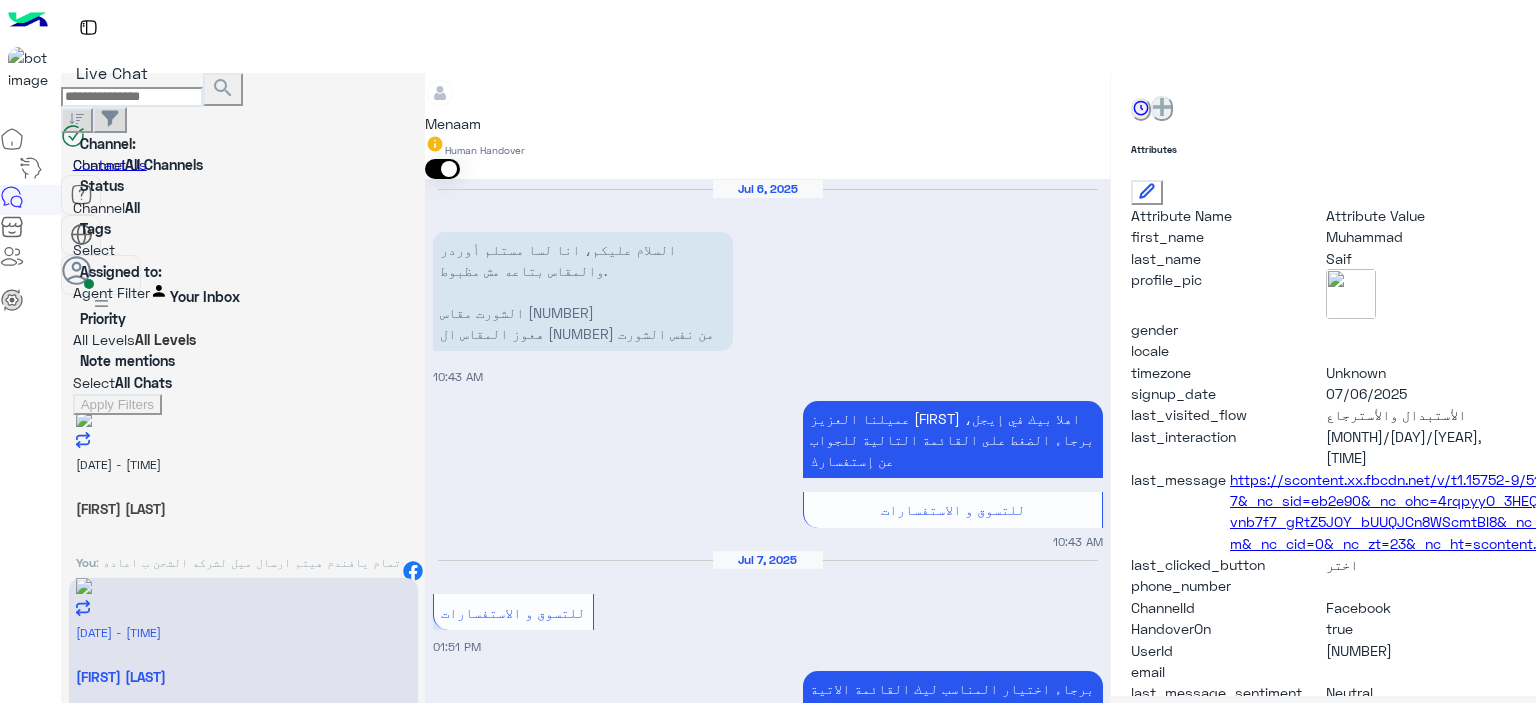 click on "[NAME]" at bounding box center (243, 508) 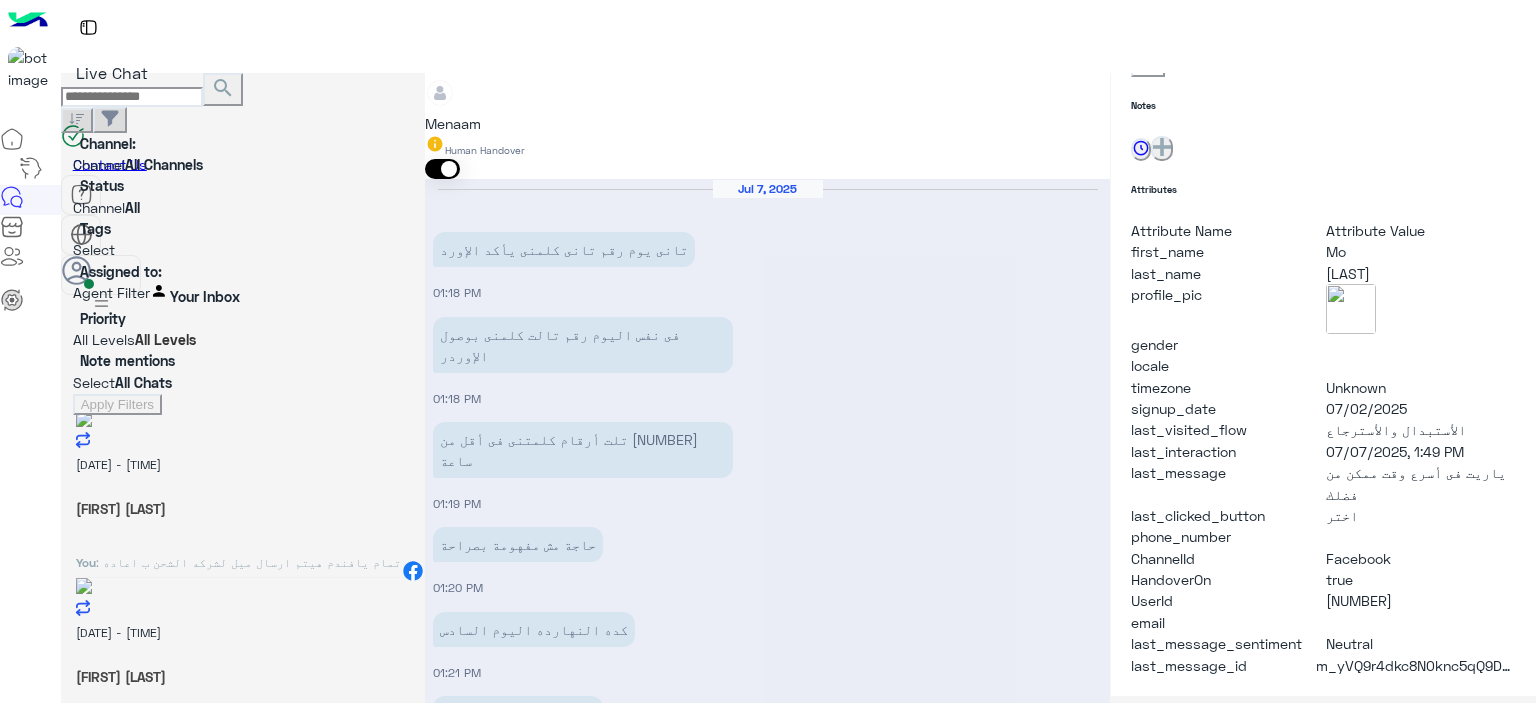 scroll 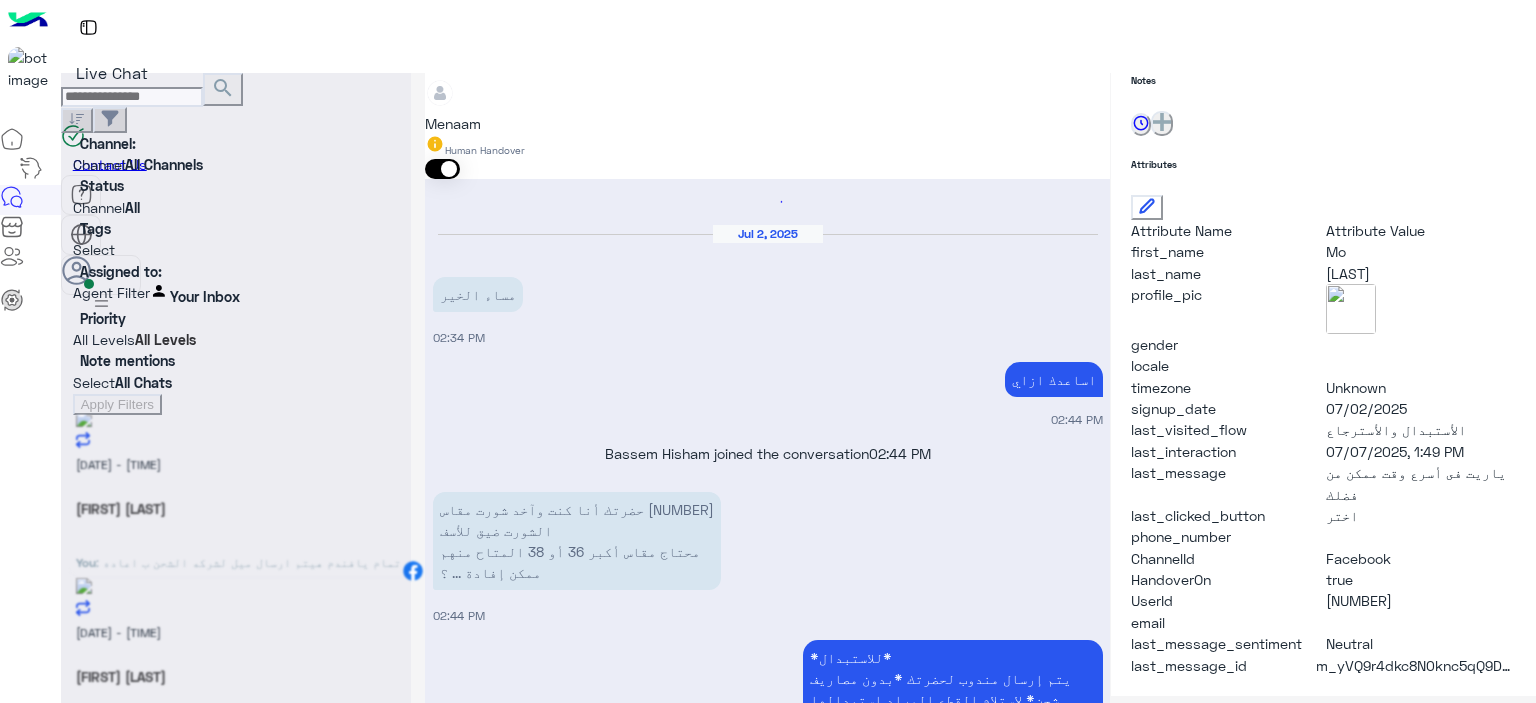 click on "بس ياريت زى ما الإوردر إتبعت خلال أقل من 24 ساعة من الطلب يكون فيه سلاسة فى الإسترجاع للحفاظ على سمعتكم" at bounding box center [583, 2612] 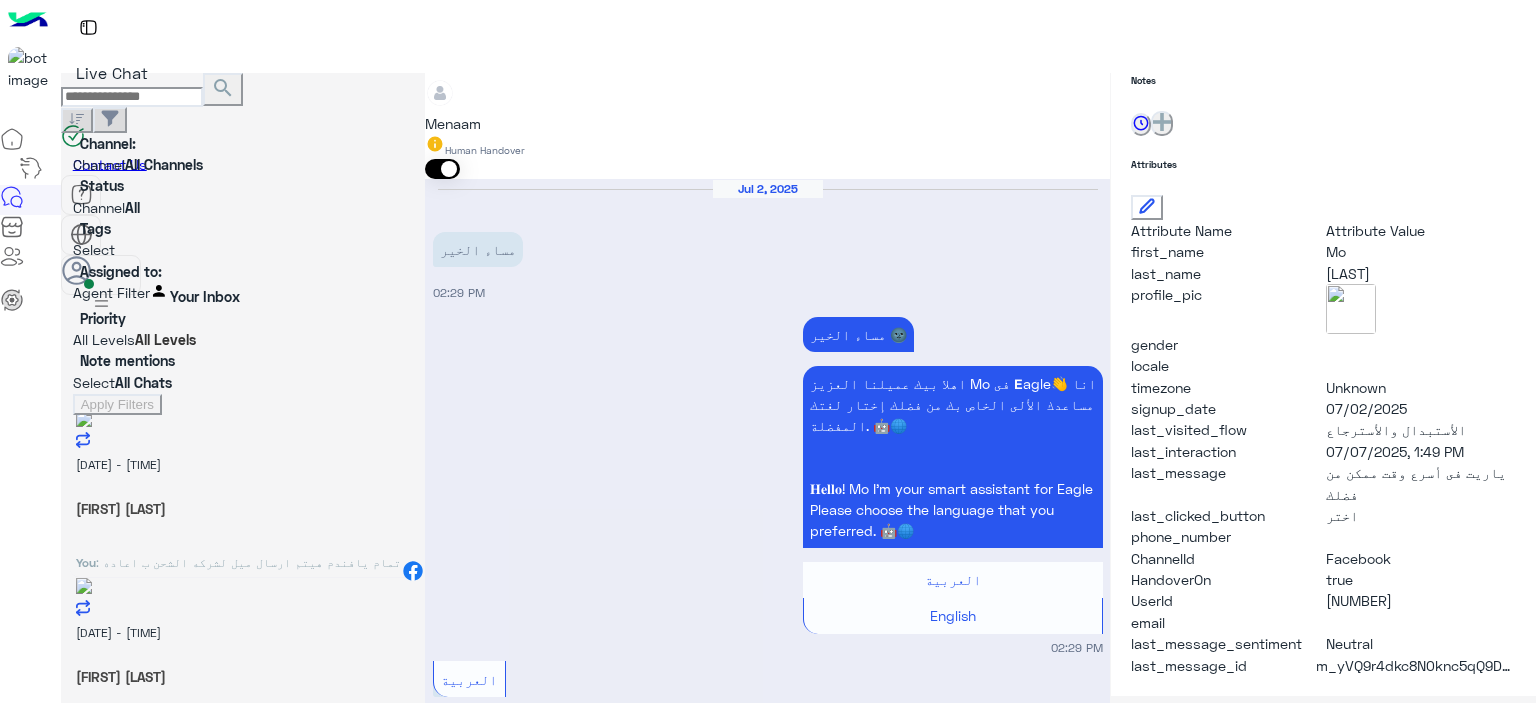 click on "[DATE]  مساء الخير   [TIME]  مساء الخير 🌚 اهلا بيك عميلنا العزيز [FIRST] فى 𝗘agle👋 انا مساعدك الألى الخاص بك من فضلك إختار لغتك المفضلة. 🤖🌐   𝐇𝐞𝐥𝐥𝐨! [FIRST] I'm your smart assistant for Eagle Please choose the language that you preferred. 🤖🌐  العربية   English     [TIME]   العربية    [TIME]  برجاء اختيار المناسب ليك القائمة الاتية🛒👀  خدمة ما بعد البيع   خدمة المبيعات   الاسئلة الشائعة  المنتجات  اختر     [TIME]  كنت عامل إوردر شورت بس المقاس صغير   [TIME]  عميلنا العزيز [FIRST] اهلا بيك في إيجل، برجاء الضغط على القائمة التالية للجواب عن إستفسارك  للتسوق و الاستفسارات     [TIME]   للتسوق و الاستفسارات    [TIME]   الحق العرض     [TIME]  Previous" at bounding box center (767, 10789) 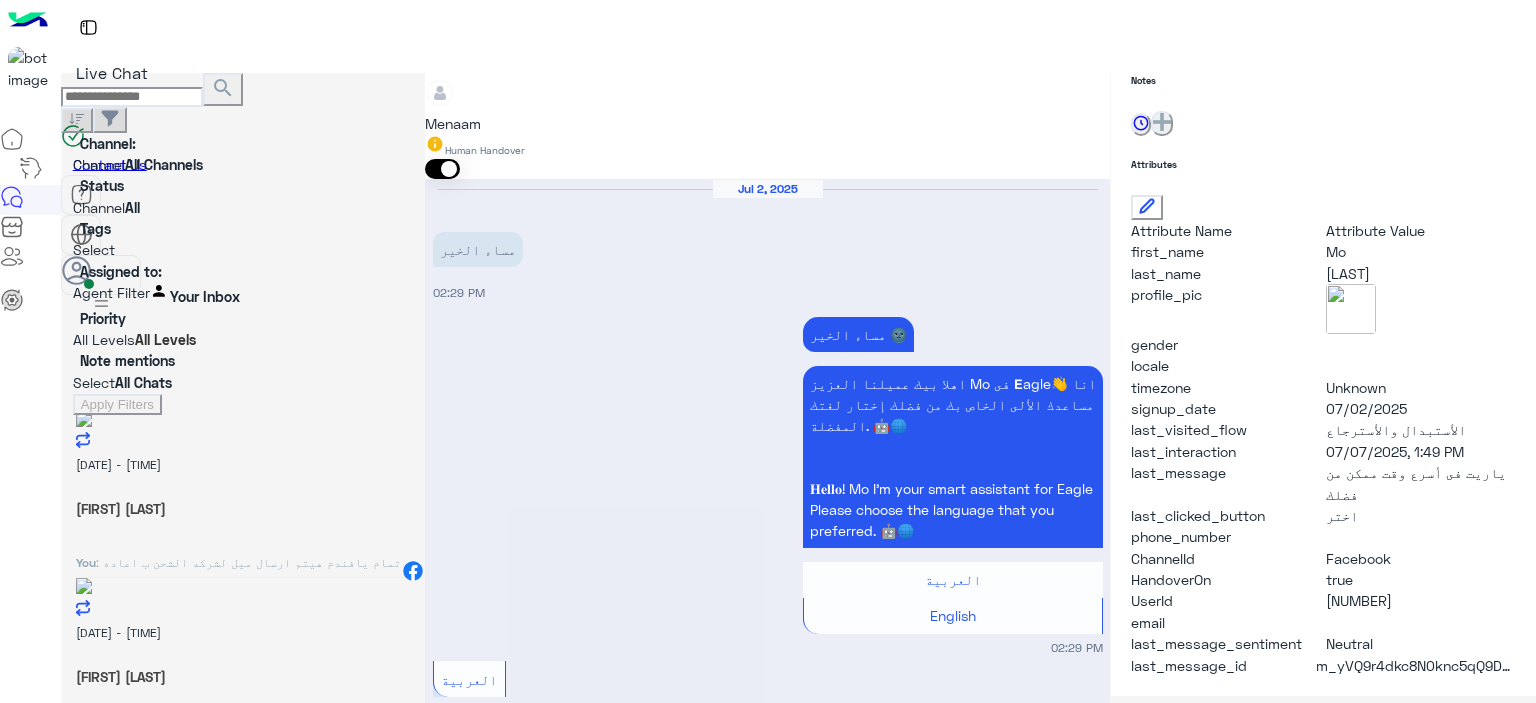 click on "تم تاكيد الطلب :   G020CA1 رقم البوليصه :  51267405836 يوجد ف حسابك :  شورت المرتجع بيوصل لينا ف خلال 3 ايام عمل من تاني يوم تسليمو للمندوب للقاهره والجيزه  و5 ايام عمل من تاني يوم تسليمو للمندوب للمحافظات تقدر تتابع معانا بعد المده الموضحه اول ما المنتج يرجع ل مخازن الشركه    حضرتك بترسل لينا رقم متاح عليه محفظه الكاش لتحويل المبلغ * المندوب هيتواصل معاك خلال 3 ايام عمل بحد اقصي لاستلام المنتج من حضرتك" at bounding box center [953, 5495] 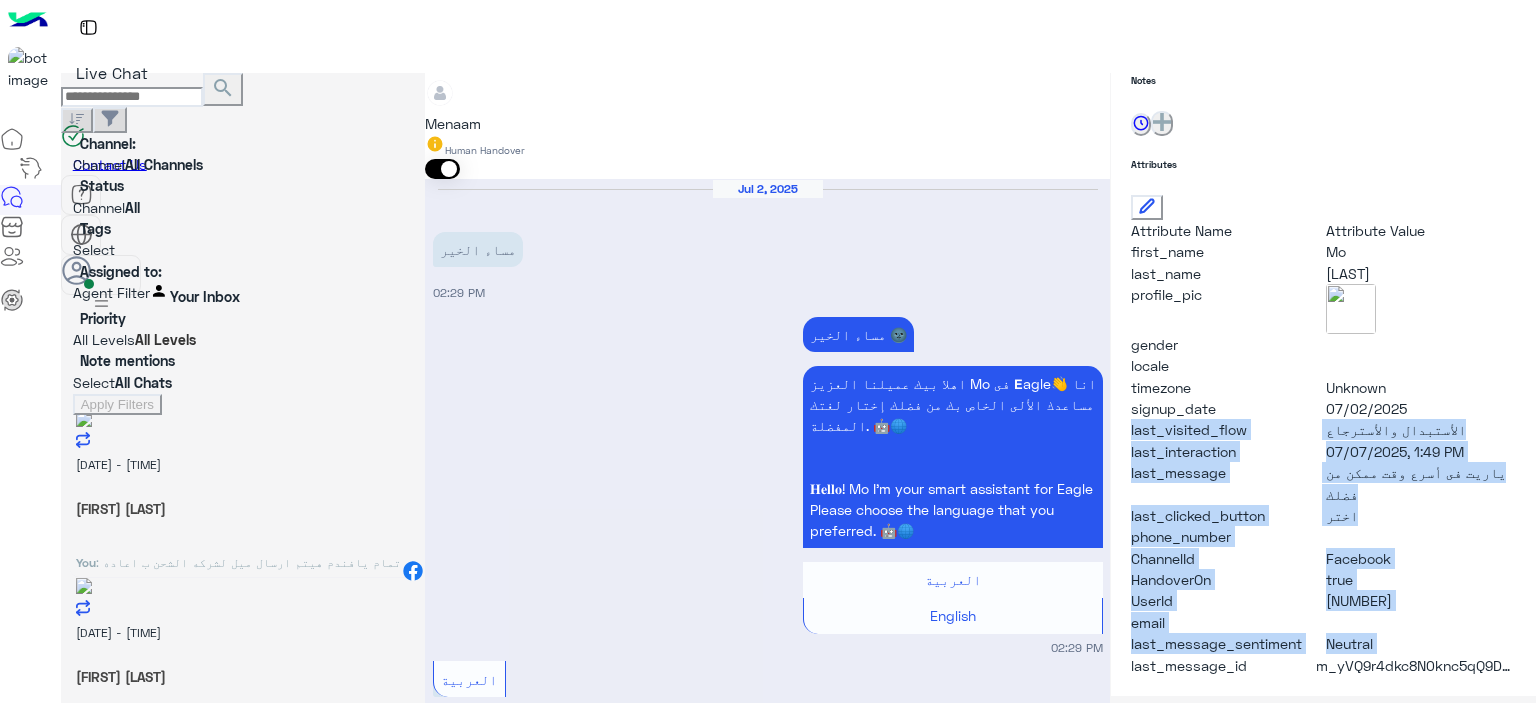 drag, startPoint x: 1110, startPoint y: 411, endPoint x: 1130, endPoint y: 681, distance: 270.73972 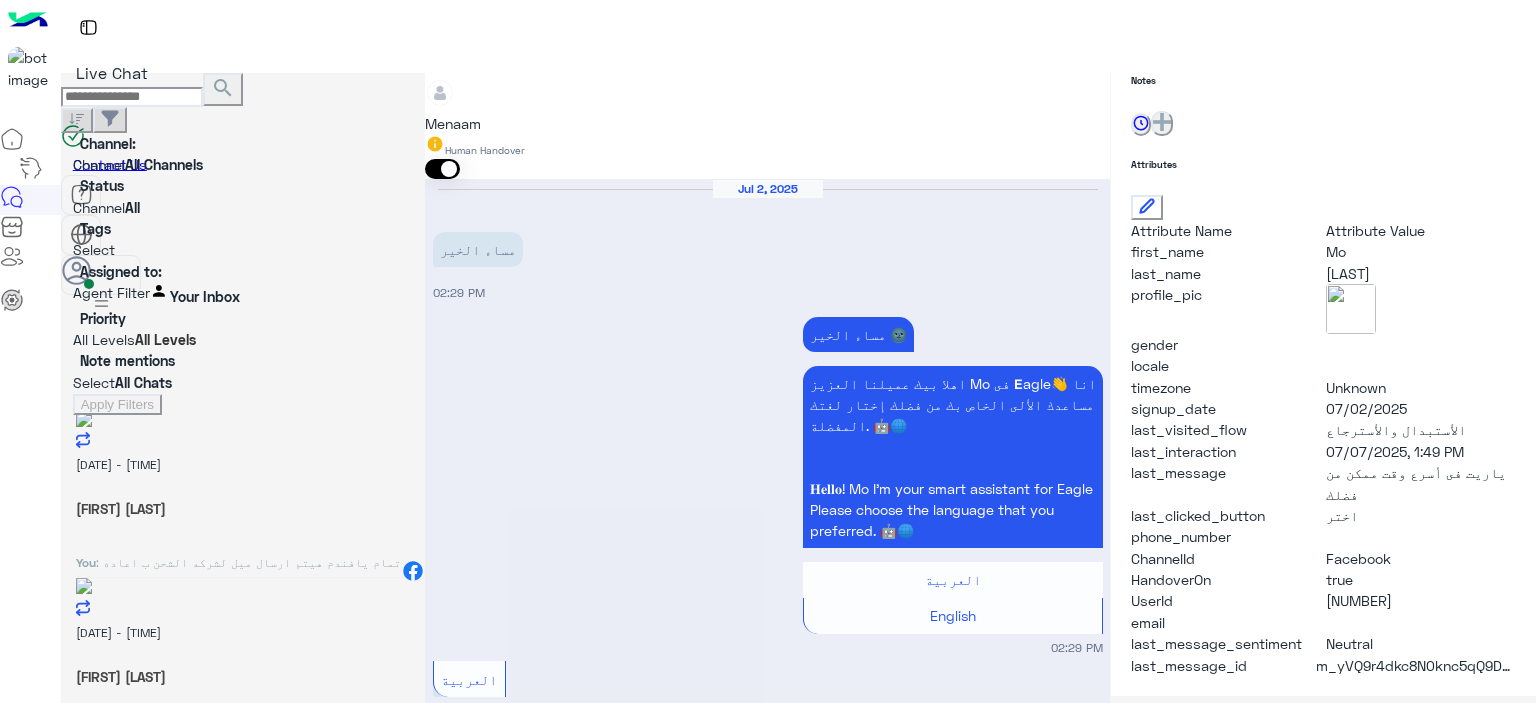 click on "ممكن إفادة   [TIME]" at bounding box center [768, 14958] 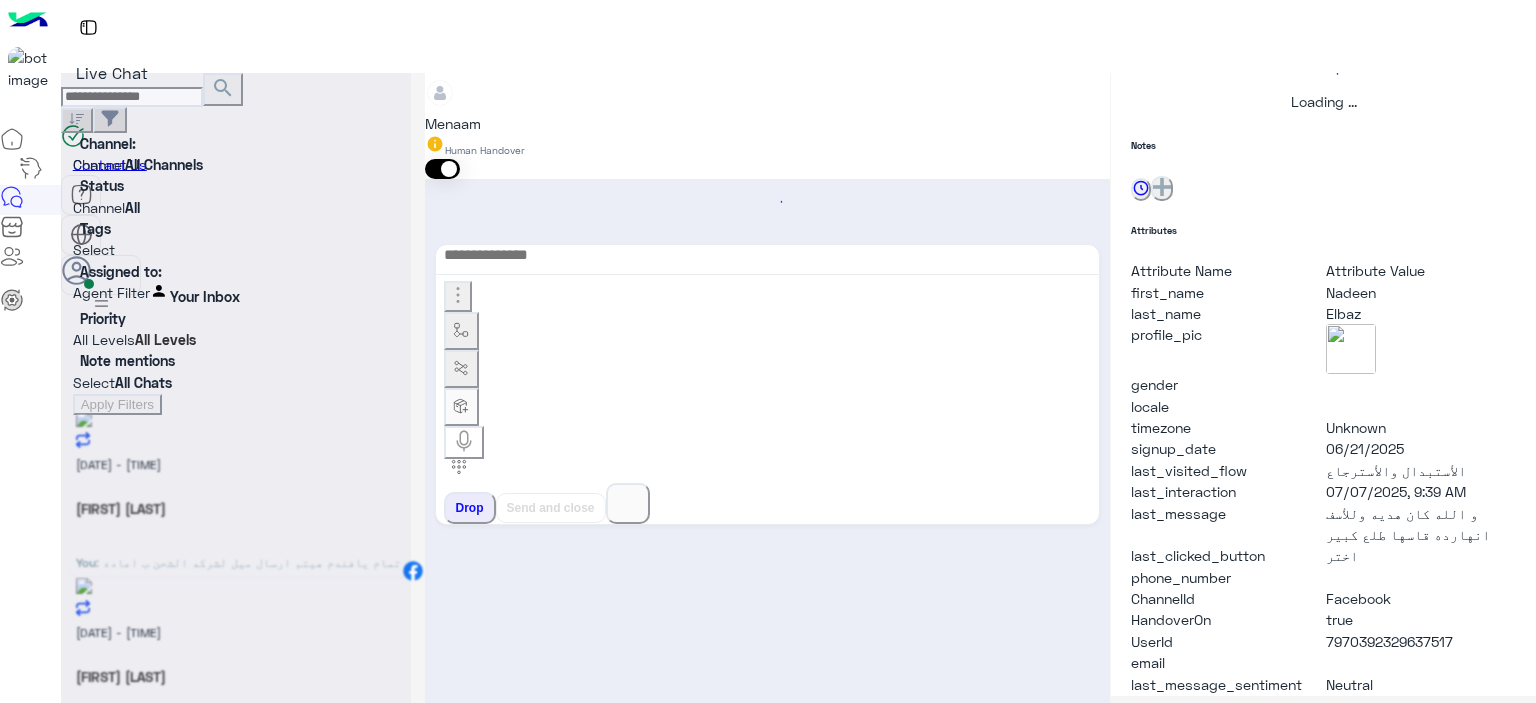 scroll, scrollTop: 514, scrollLeft: 0, axis: vertical 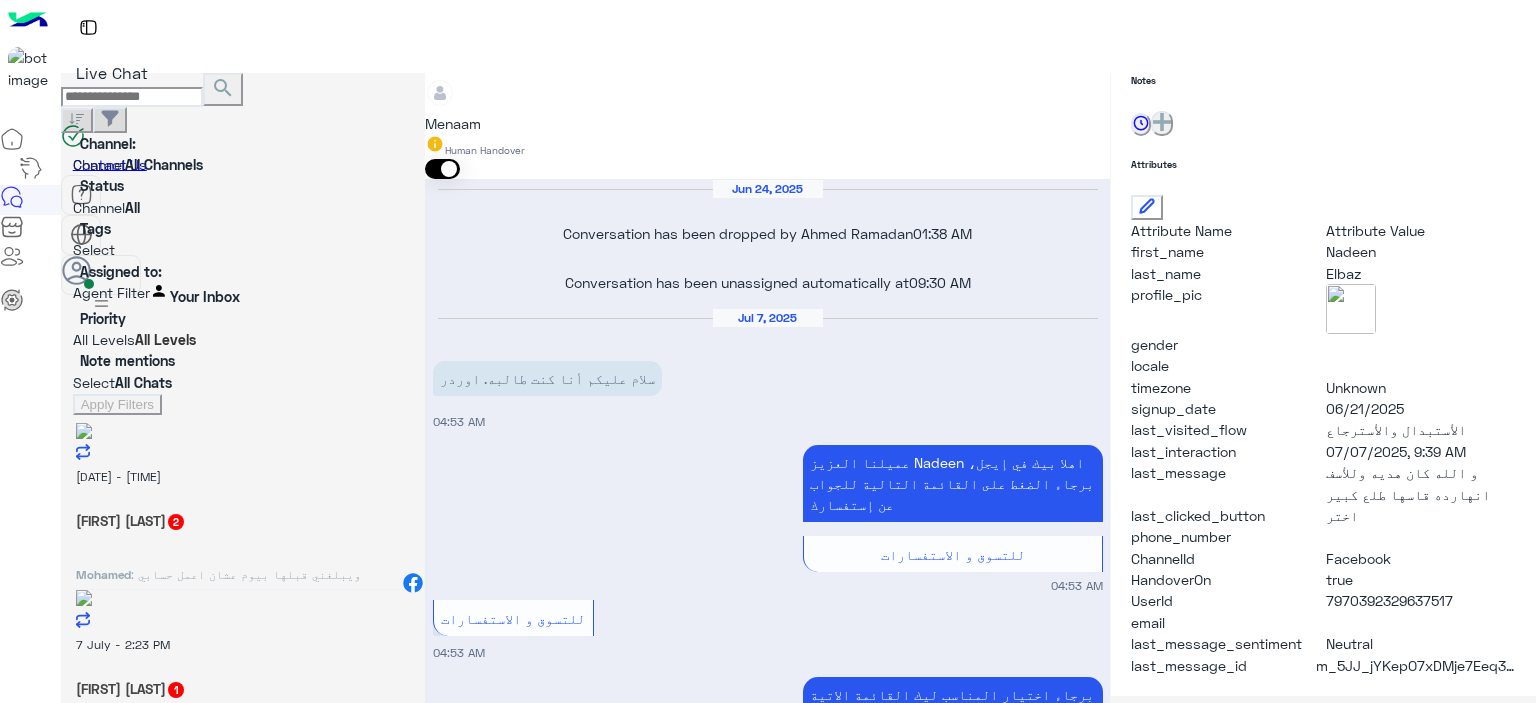 click on ": فين فرع الشرقية؟" at bounding box center [246, 574] 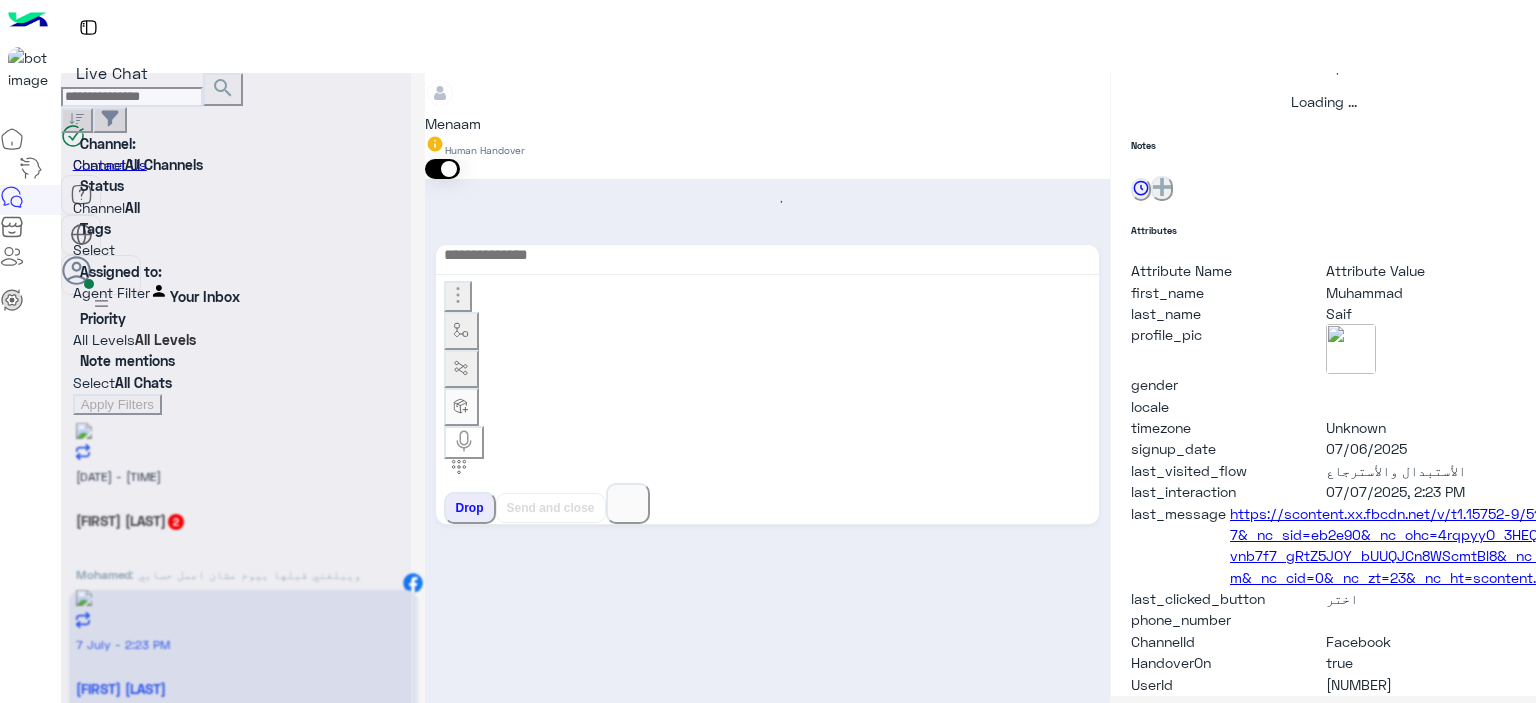 scroll, scrollTop: 514, scrollLeft: 0, axis: vertical 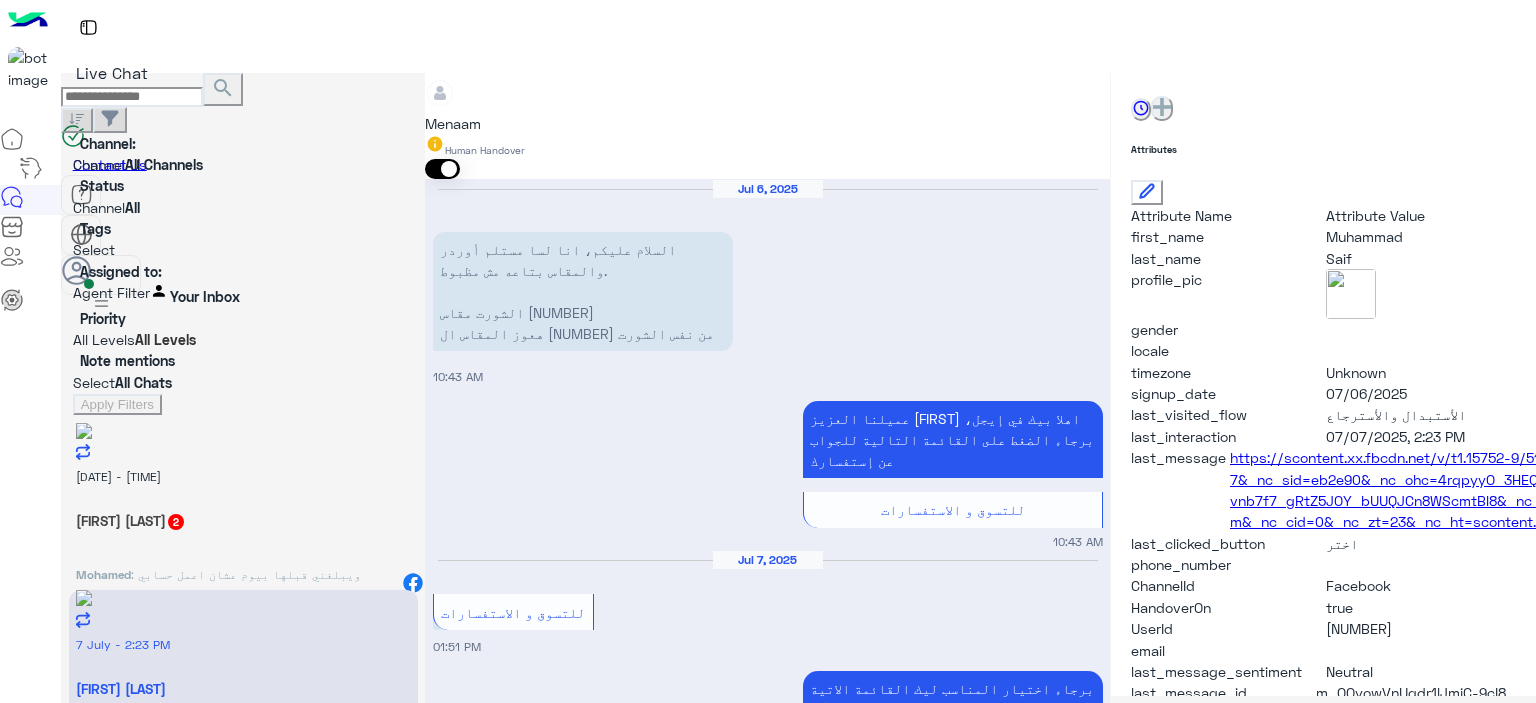 click at bounding box center (767, 2757) 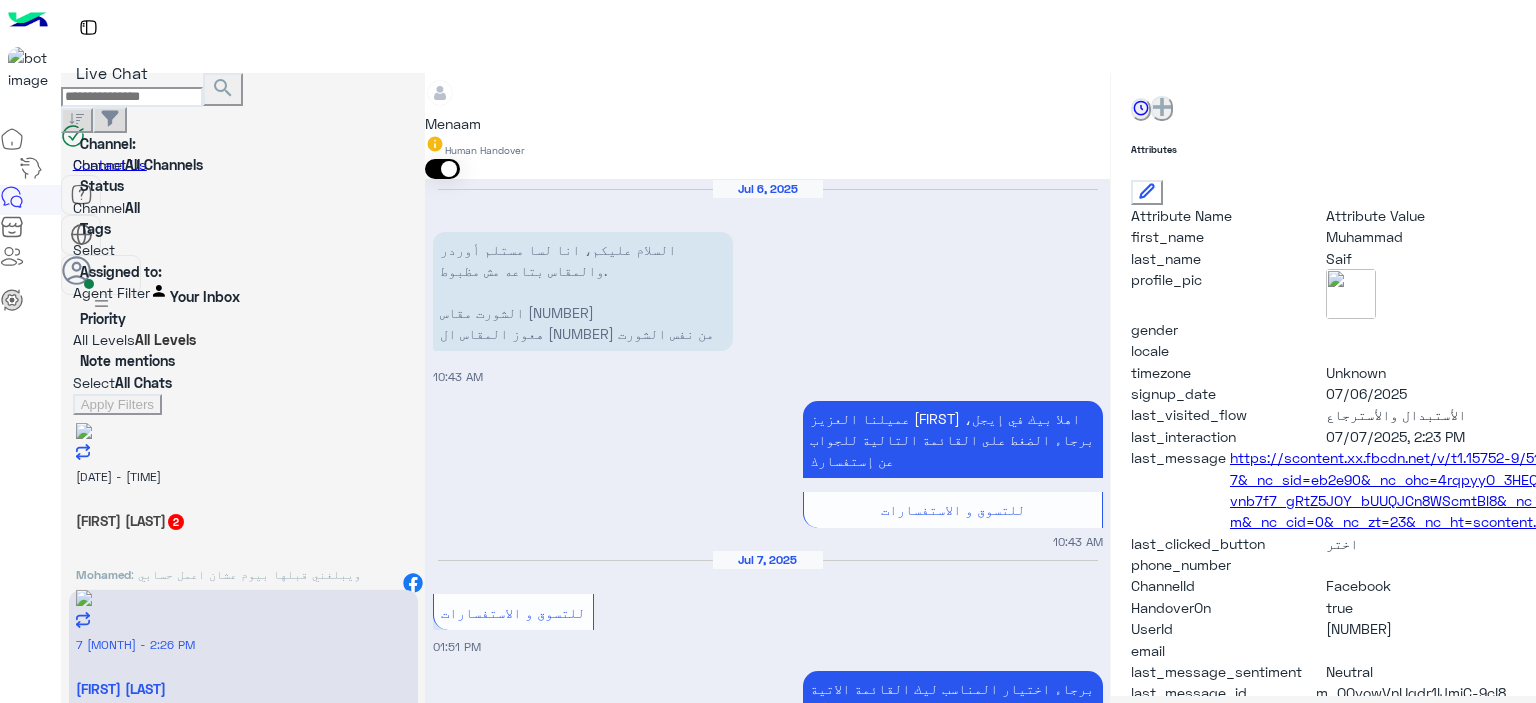 click on "[DATE] - [TIME]  Muhammad Saif   You  : 📌فرع الشرقية - الزقازيق - برج الصفا -أول شارع
الدكتور طلبه عويضه بجوار مسجد طرطور ( القومية )" at bounding box center (243, 674) 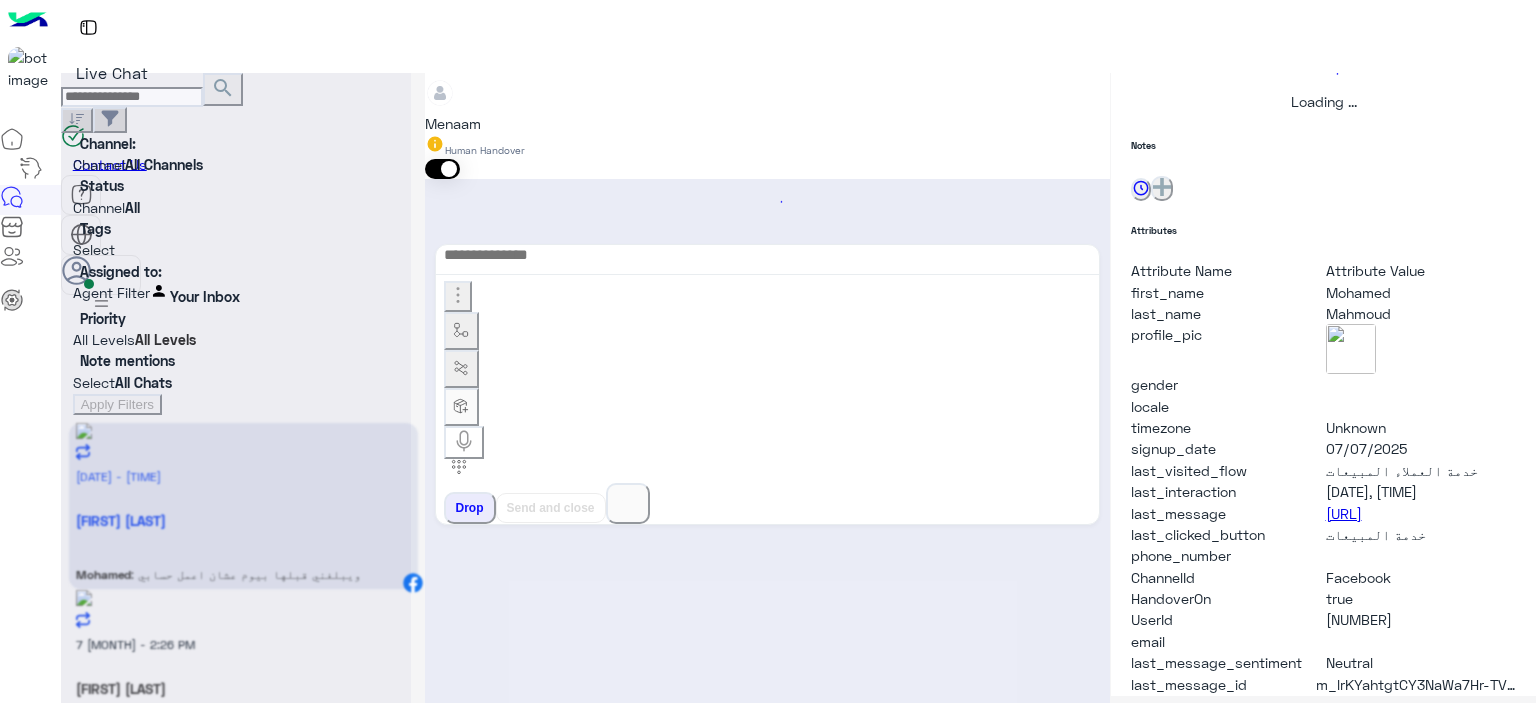 scroll, scrollTop: 514, scrollLeft: 0, axis: vertical 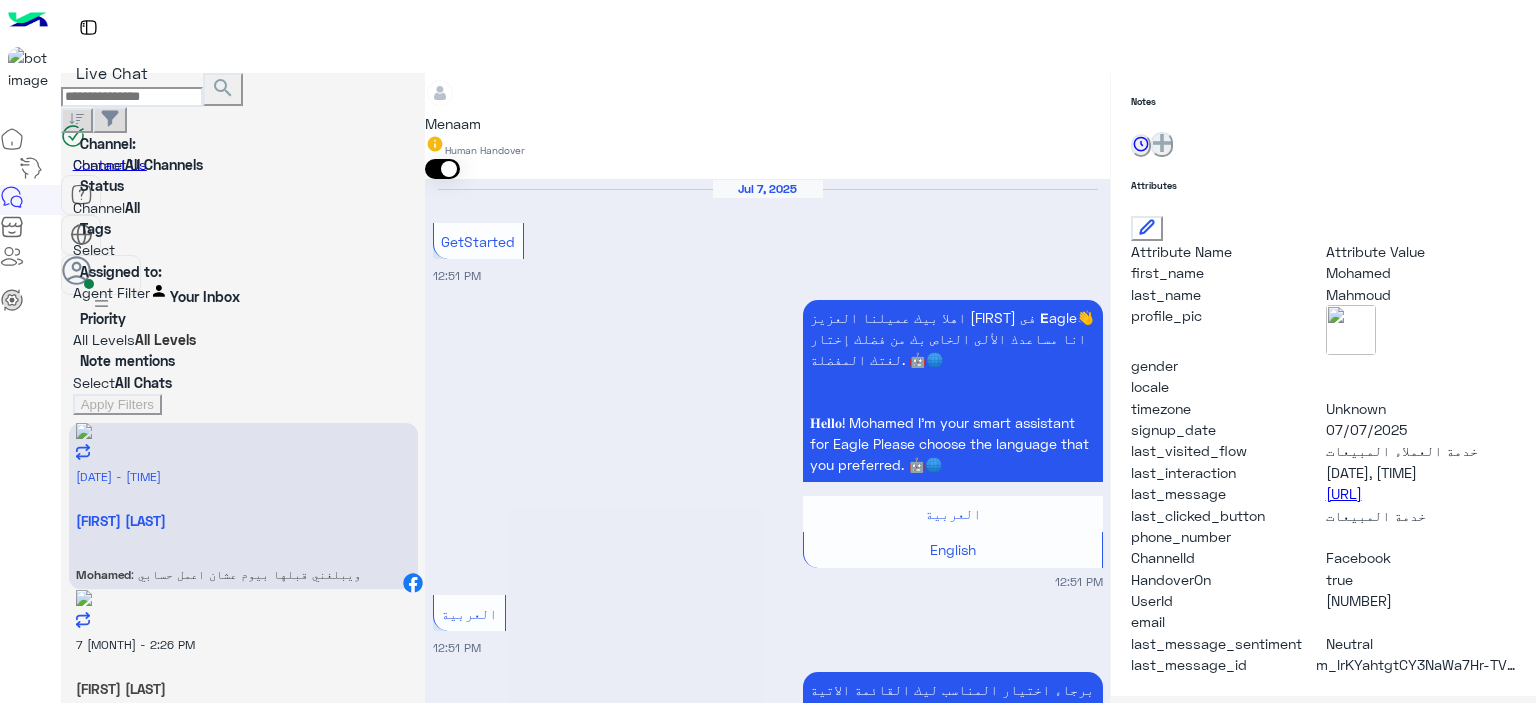 click at bounding box center (767, 2564) 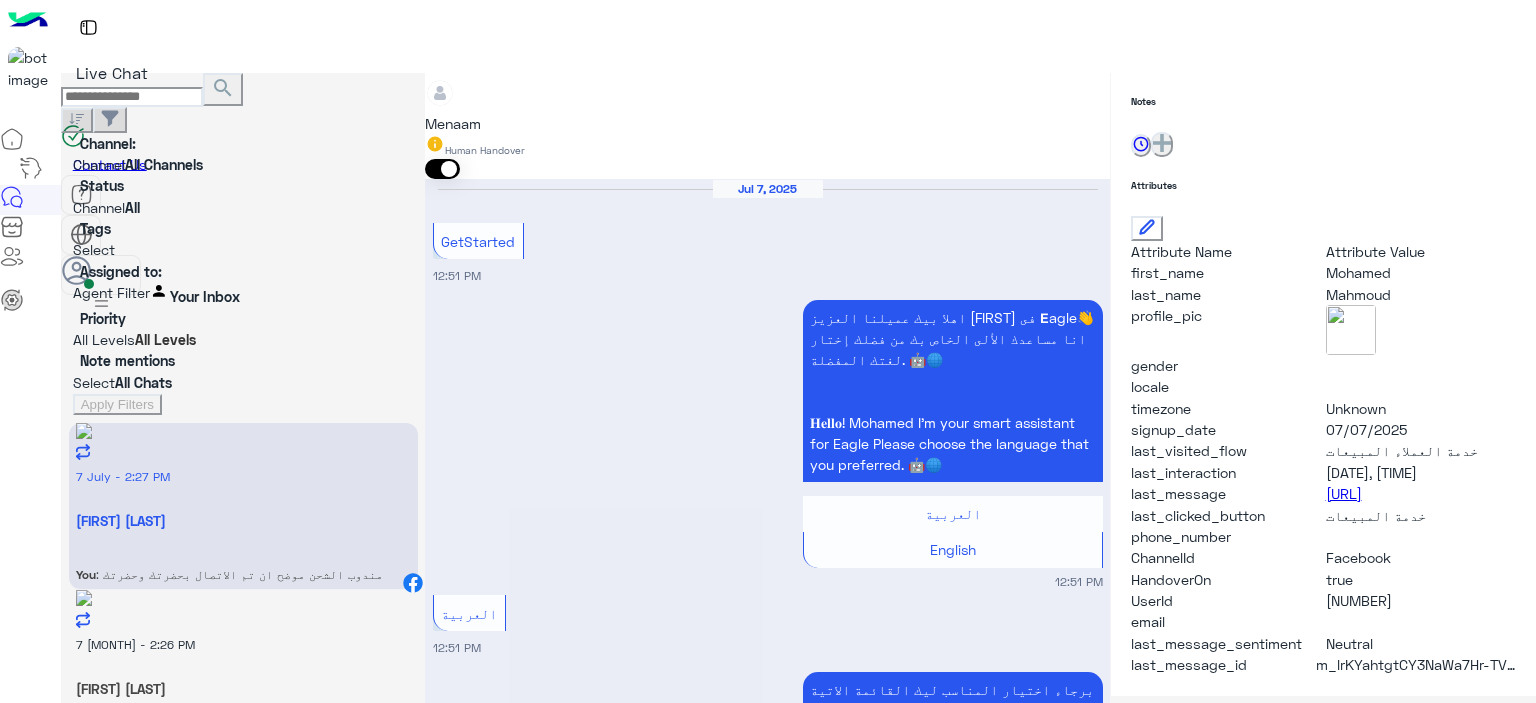 scroll, scrollTop: 1041, scrollLeft: 0, axis: vertical 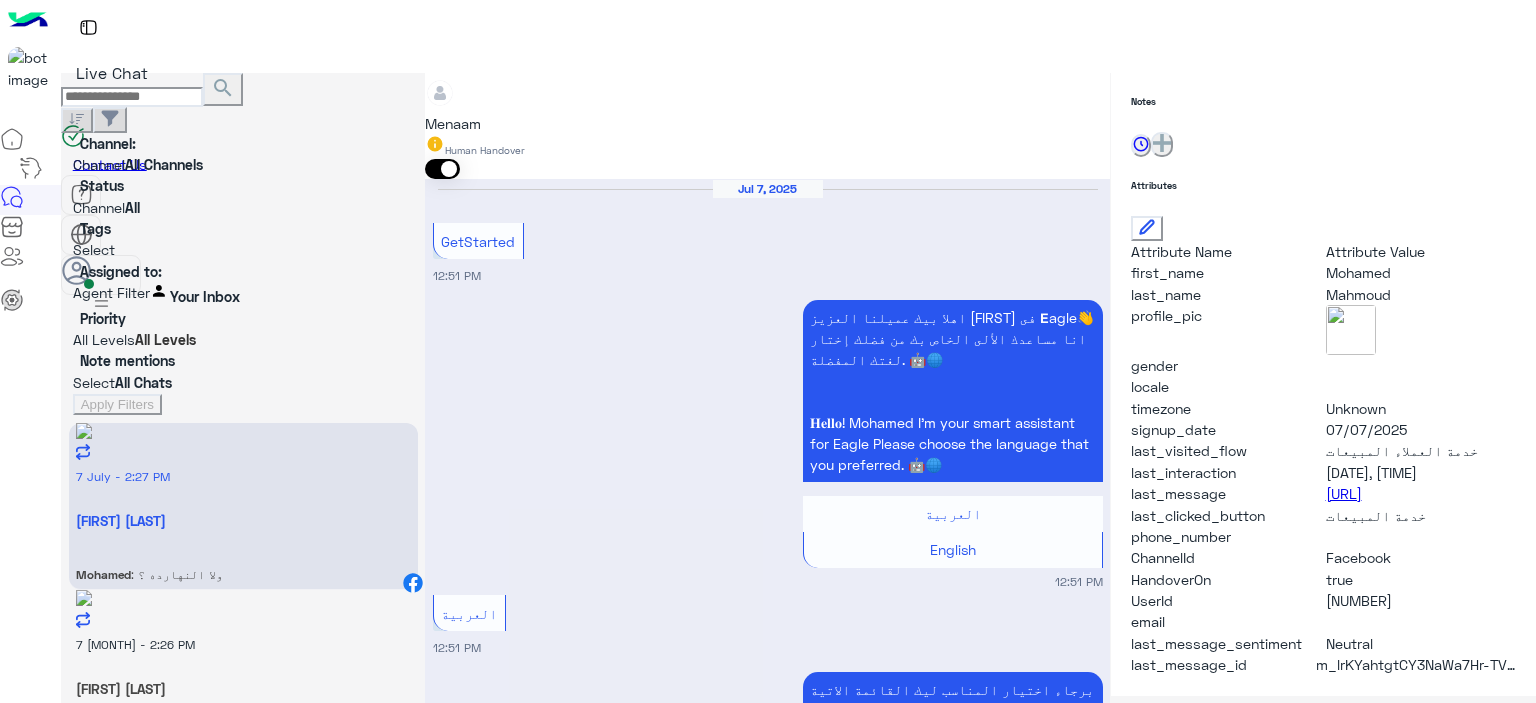 click at bounding box center (767, 2835) 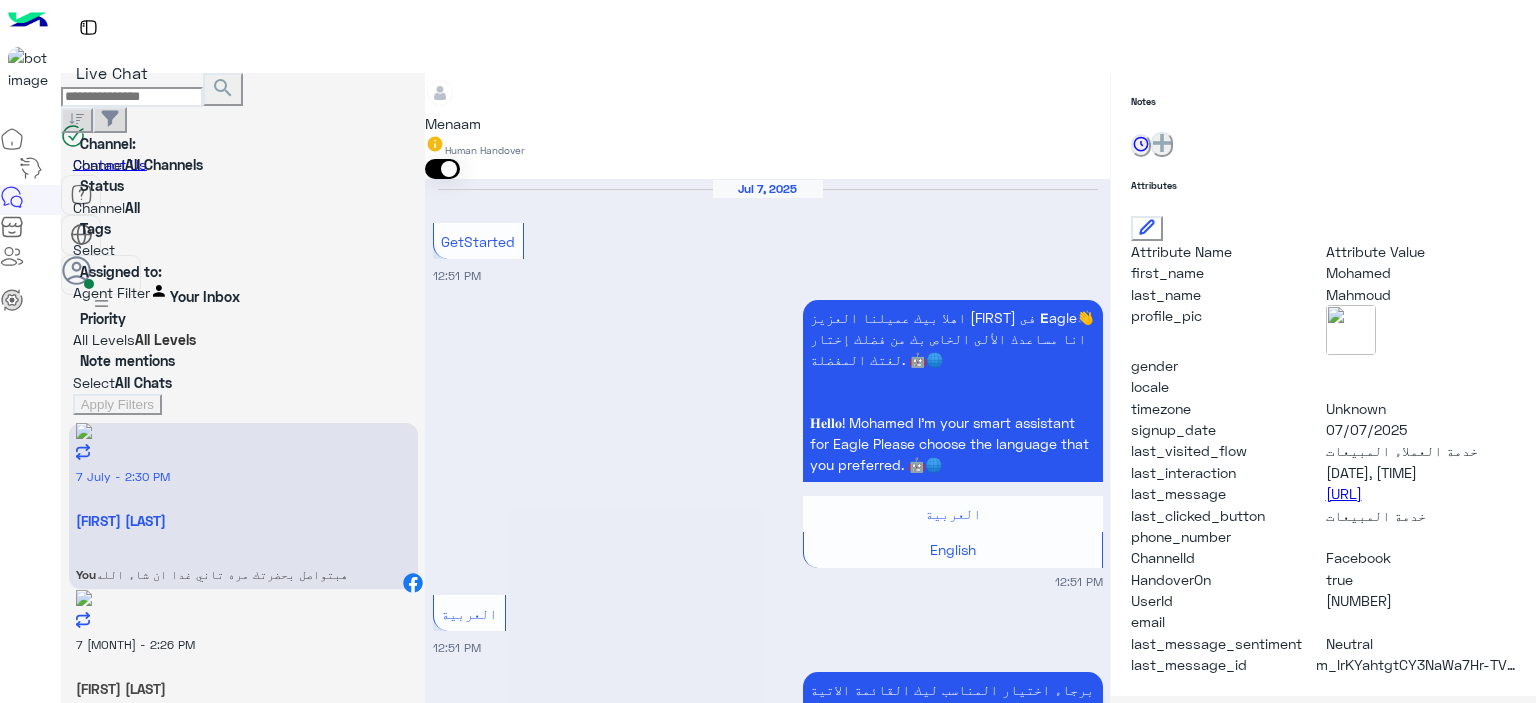 scroll, scrollTop: 1337, scrollLeft: 0, axis: vertical 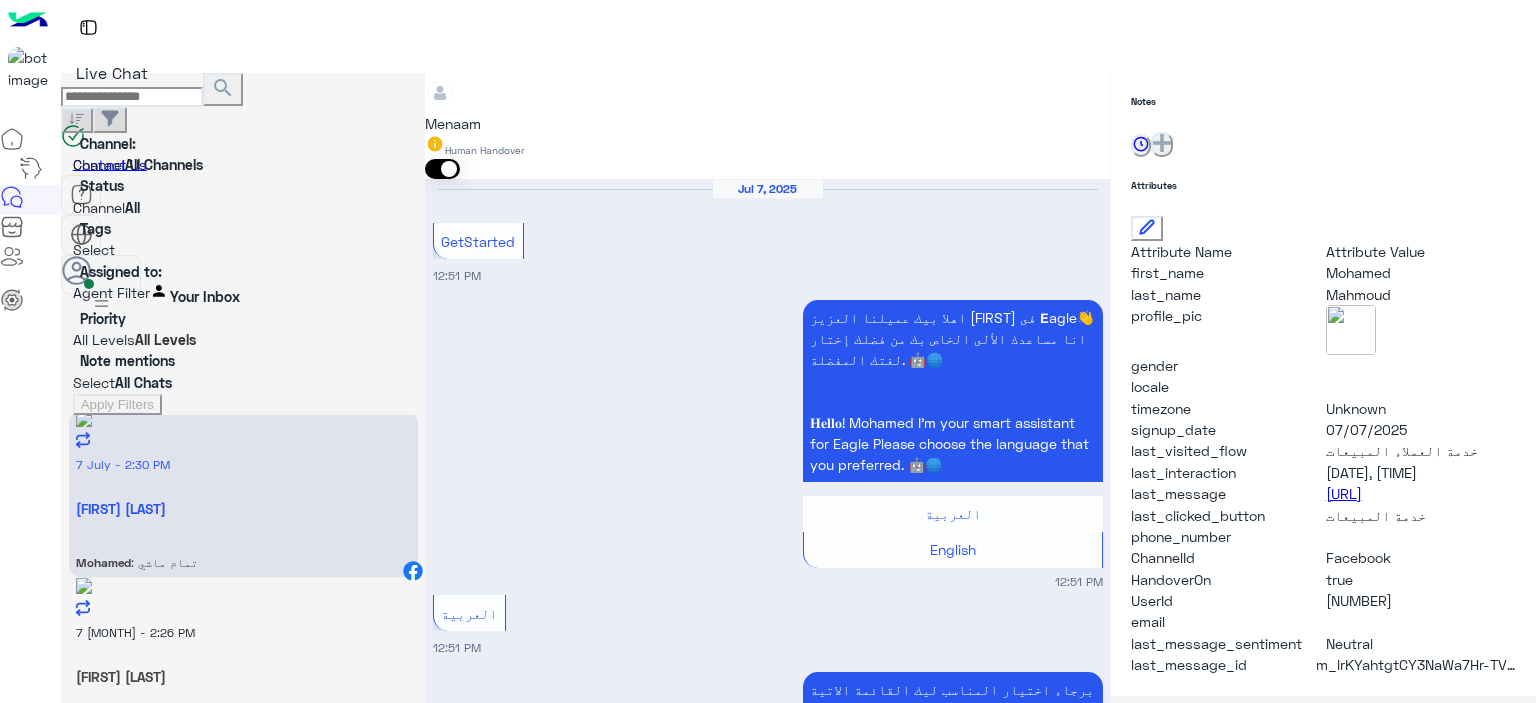 click at bounding box center [767, 3000] 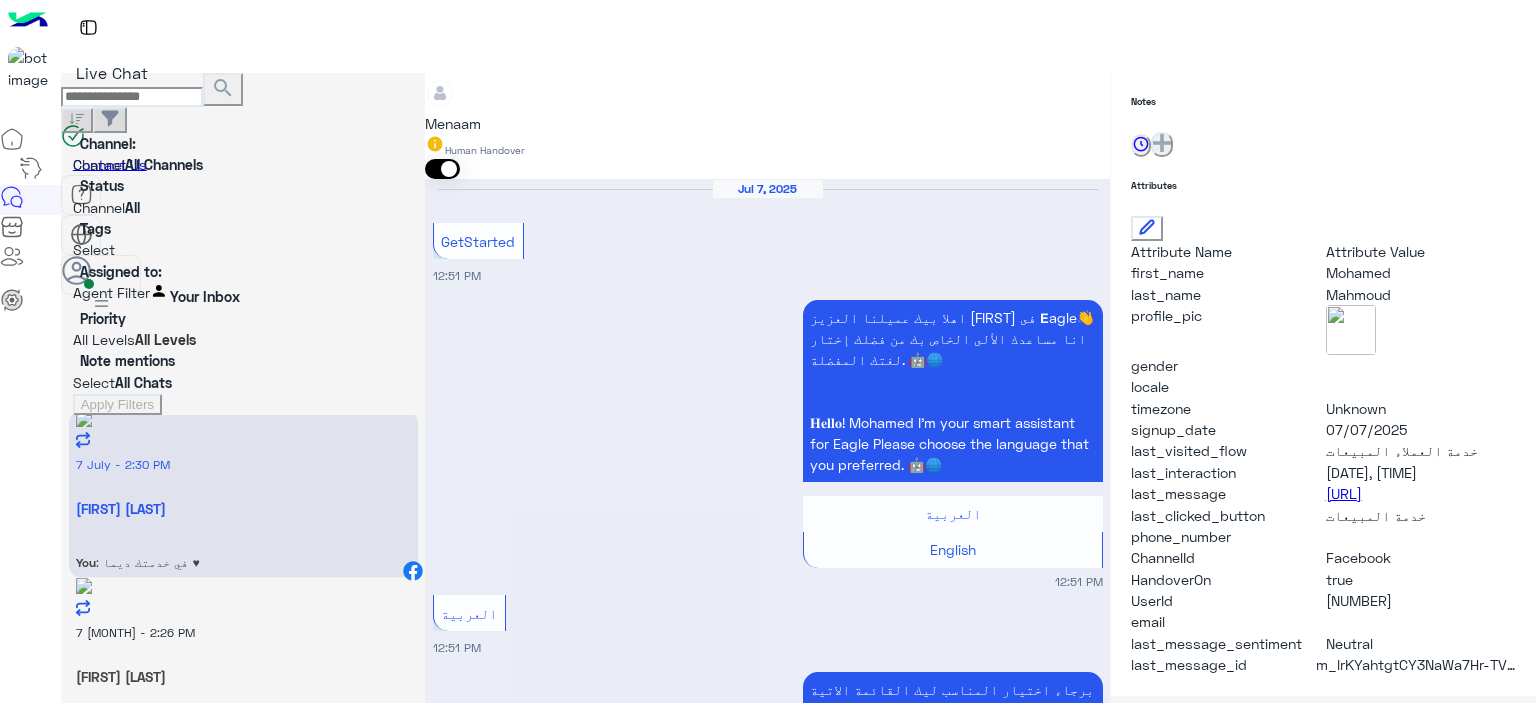 click on "Drop" at bounding box center (470, 3284) 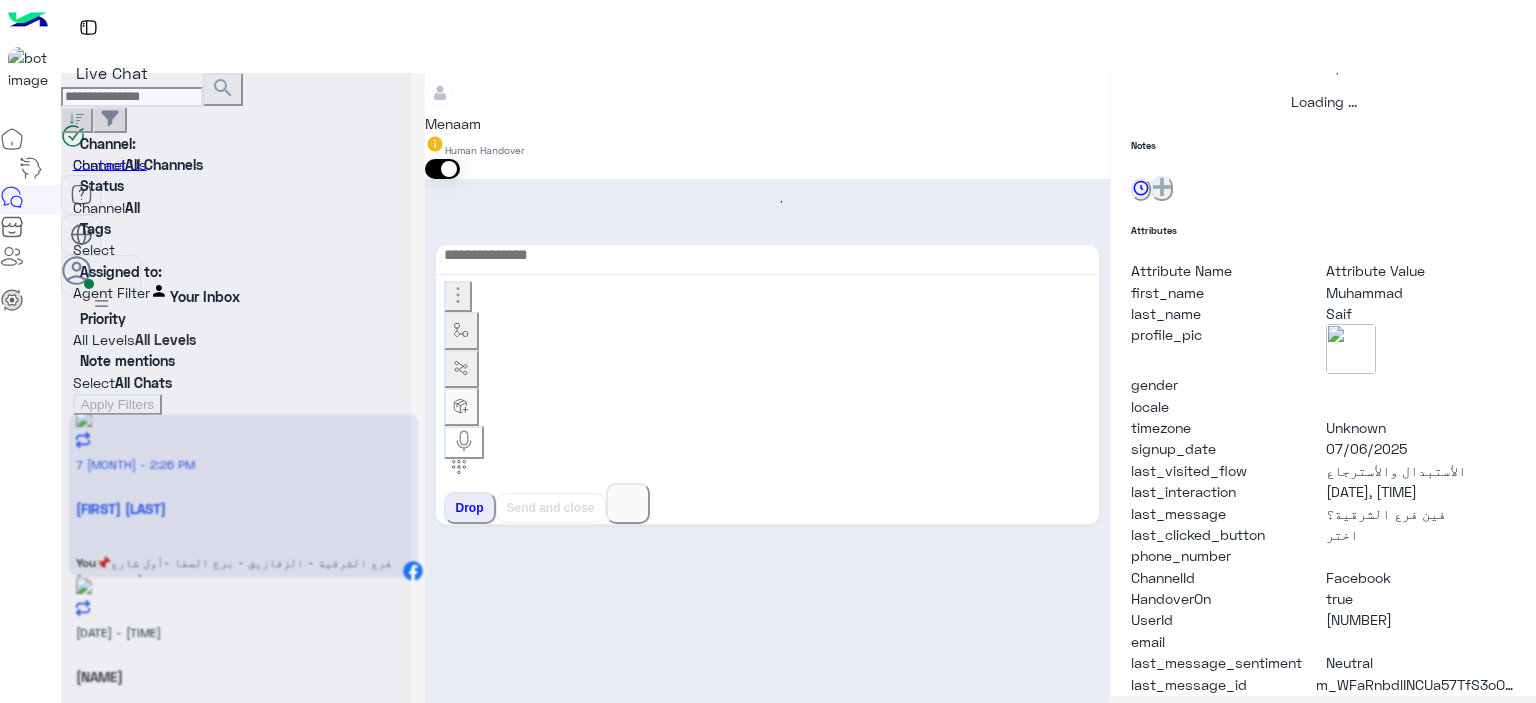 scroll, scrollTop: 514, scrollLeft: 0, axis: vertical 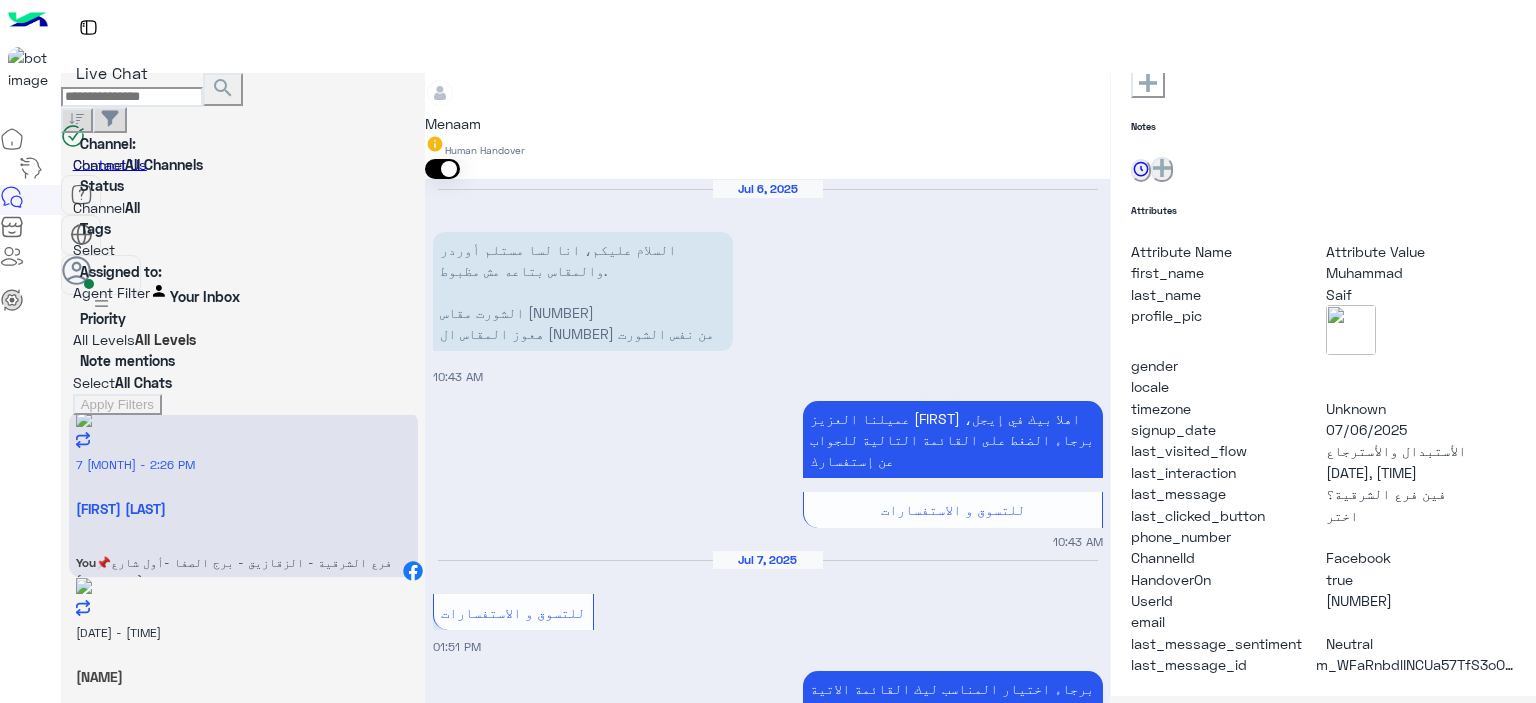 click on "[NAME]" at bounding box center (243, 508) 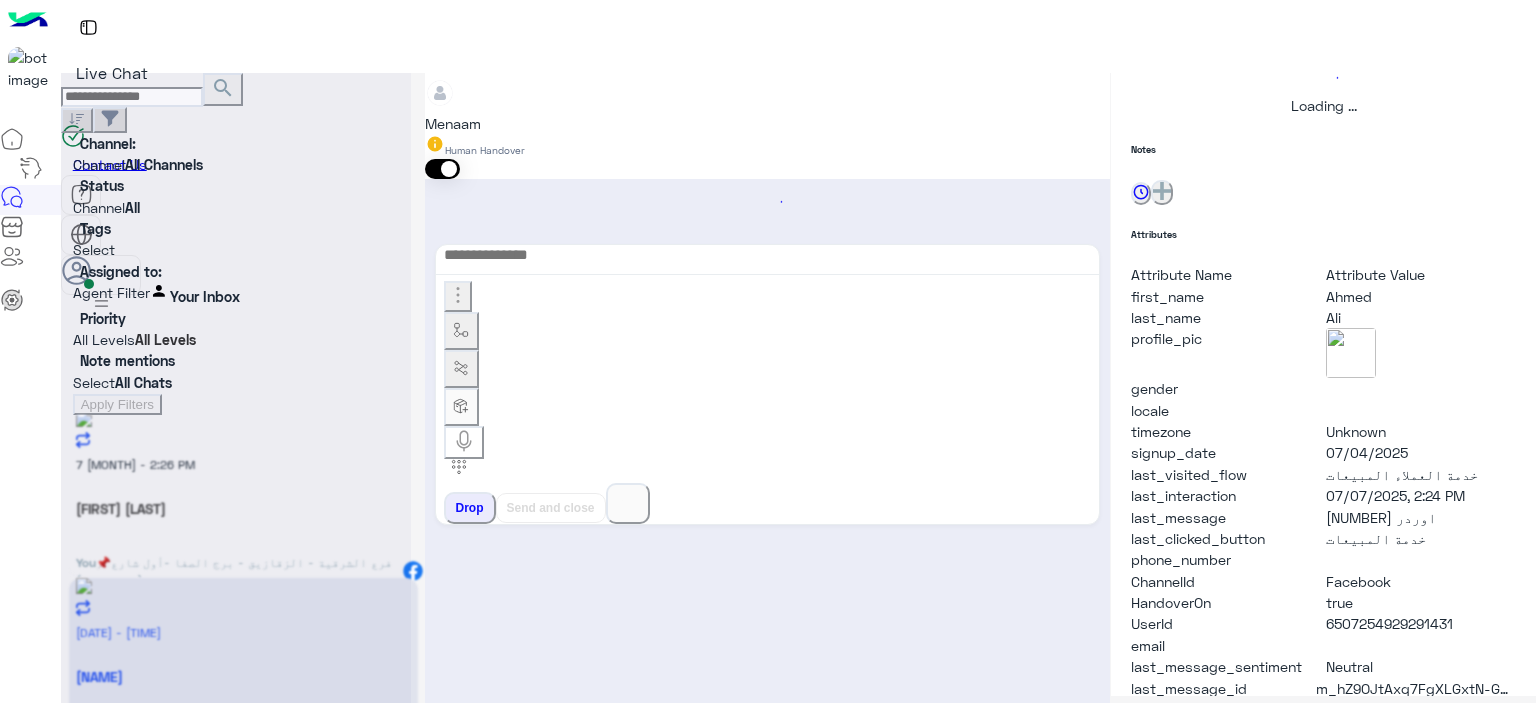 scroll, scrollTop: 514, scrollLeft: 0, axis: vertical 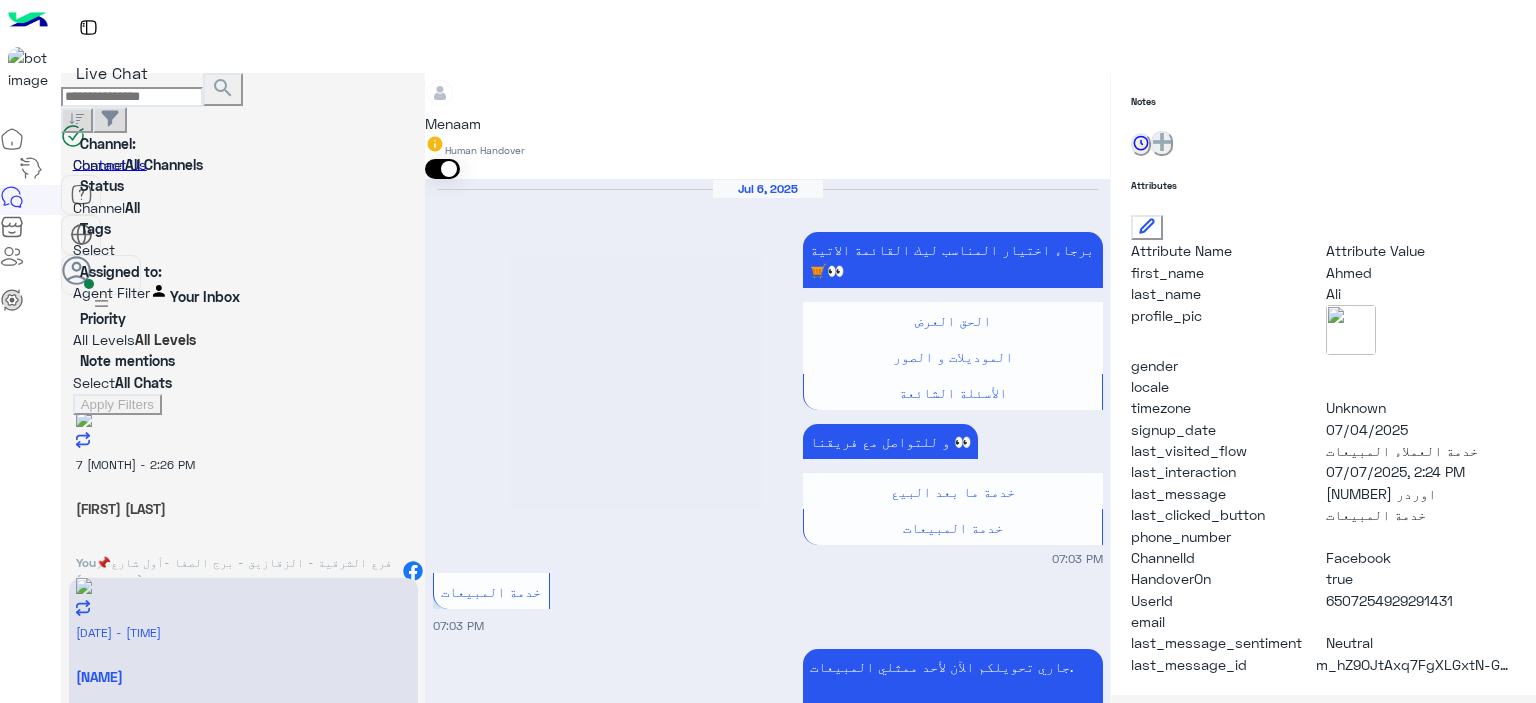 click on "[NUMBER] اوردر" at bounding box center (495, 2425) 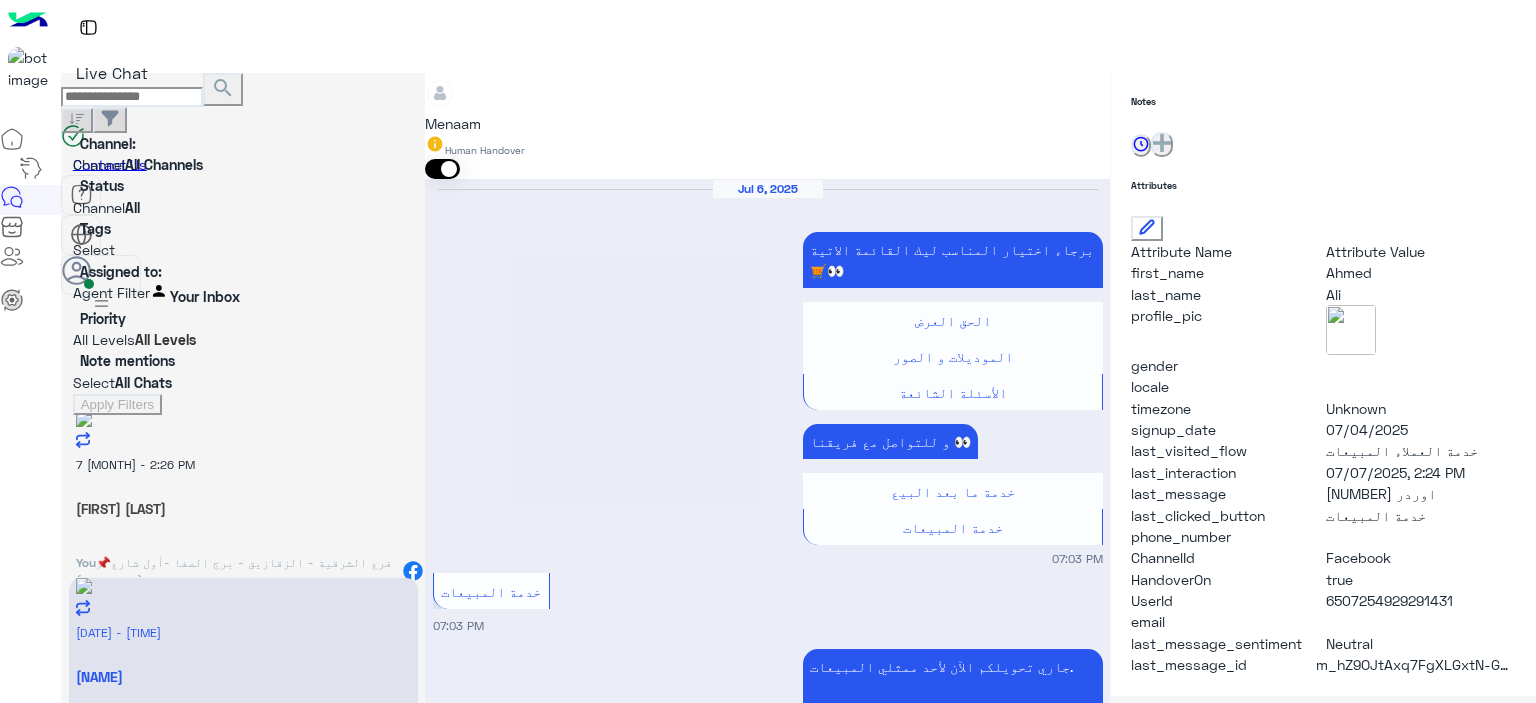 scroll, scrollTop: 1670, scrollLeft: 0, axis: vertical 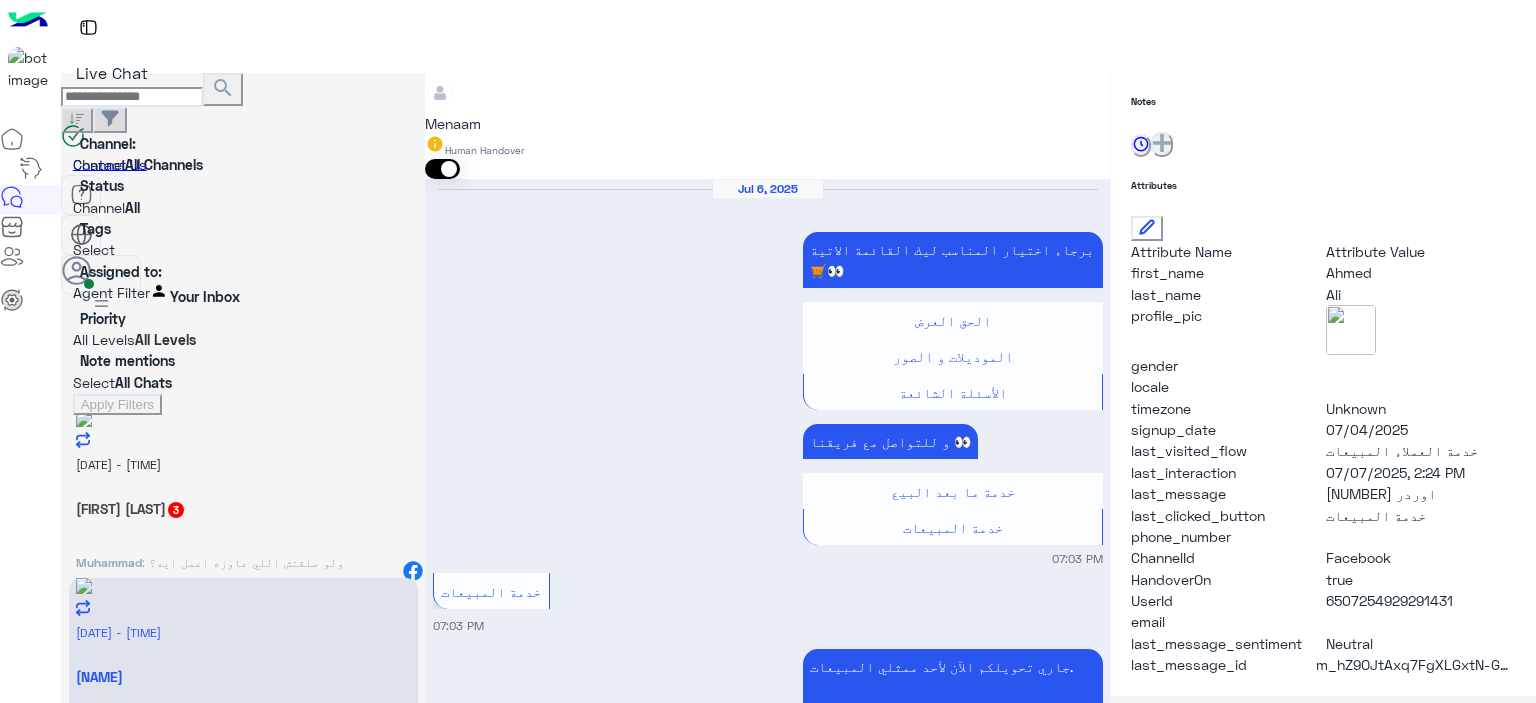 click on "[NAME] : ولو ملقتش اللي عاوزه اعمل ايه؟" at bounding box center (243, 559) 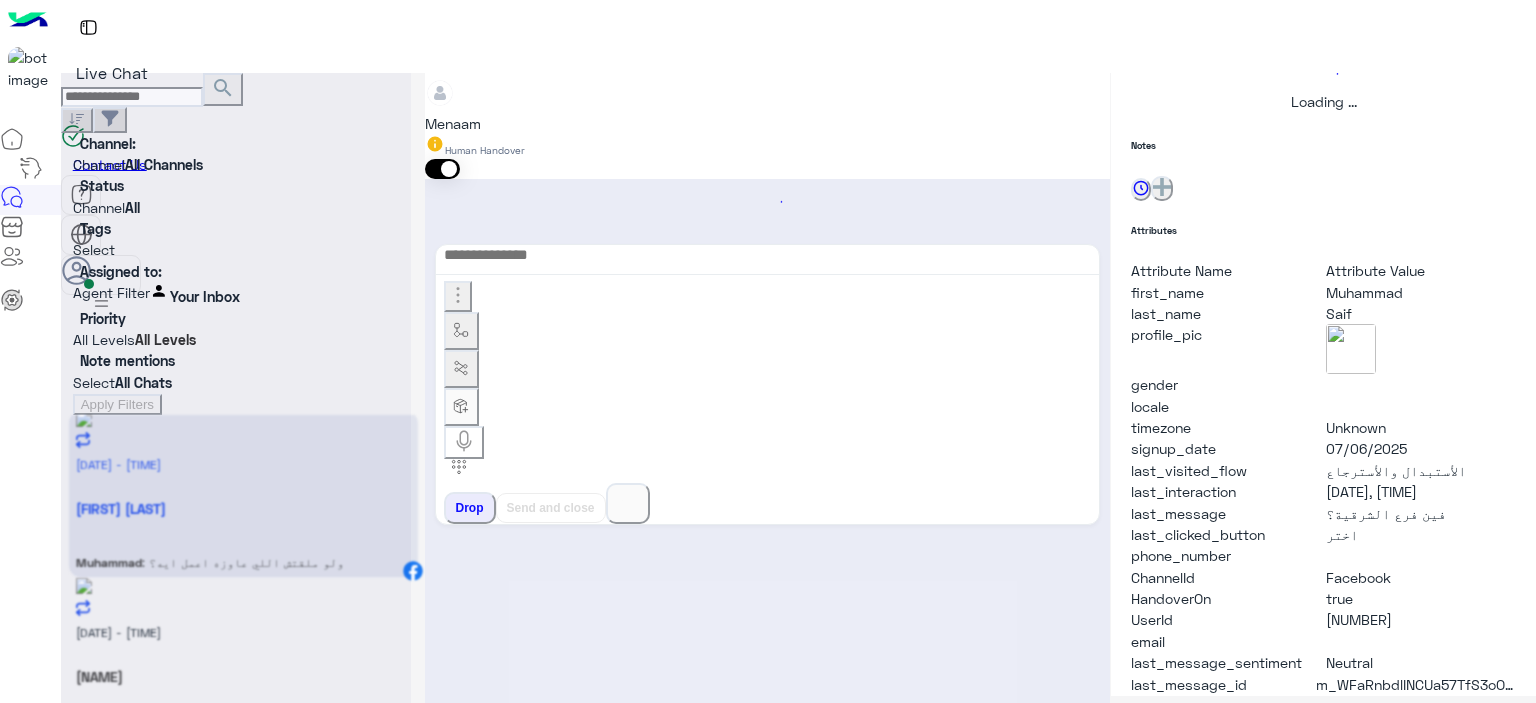 scroll, scrollTop: 0, scrollLeft: 0, axis: both 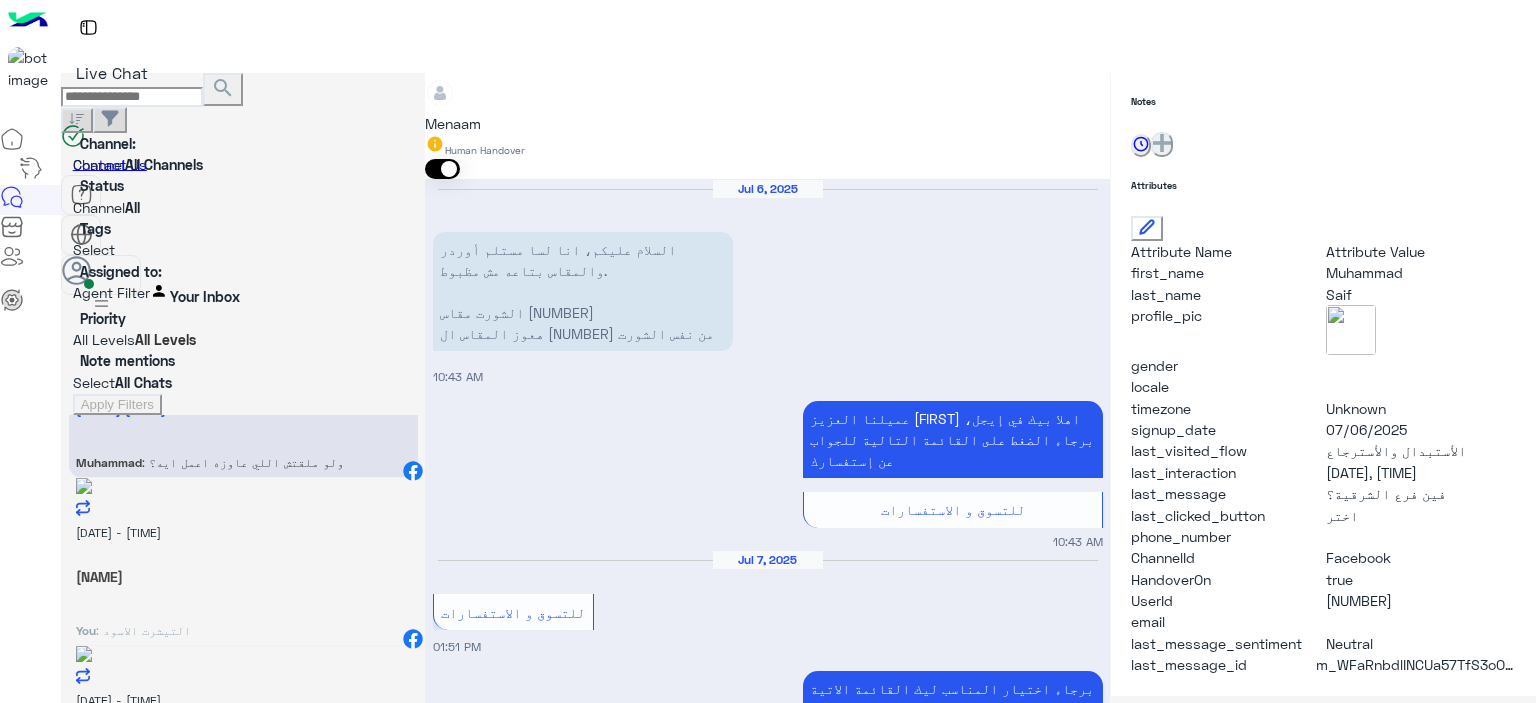 click at bounding box center [767, 3133] 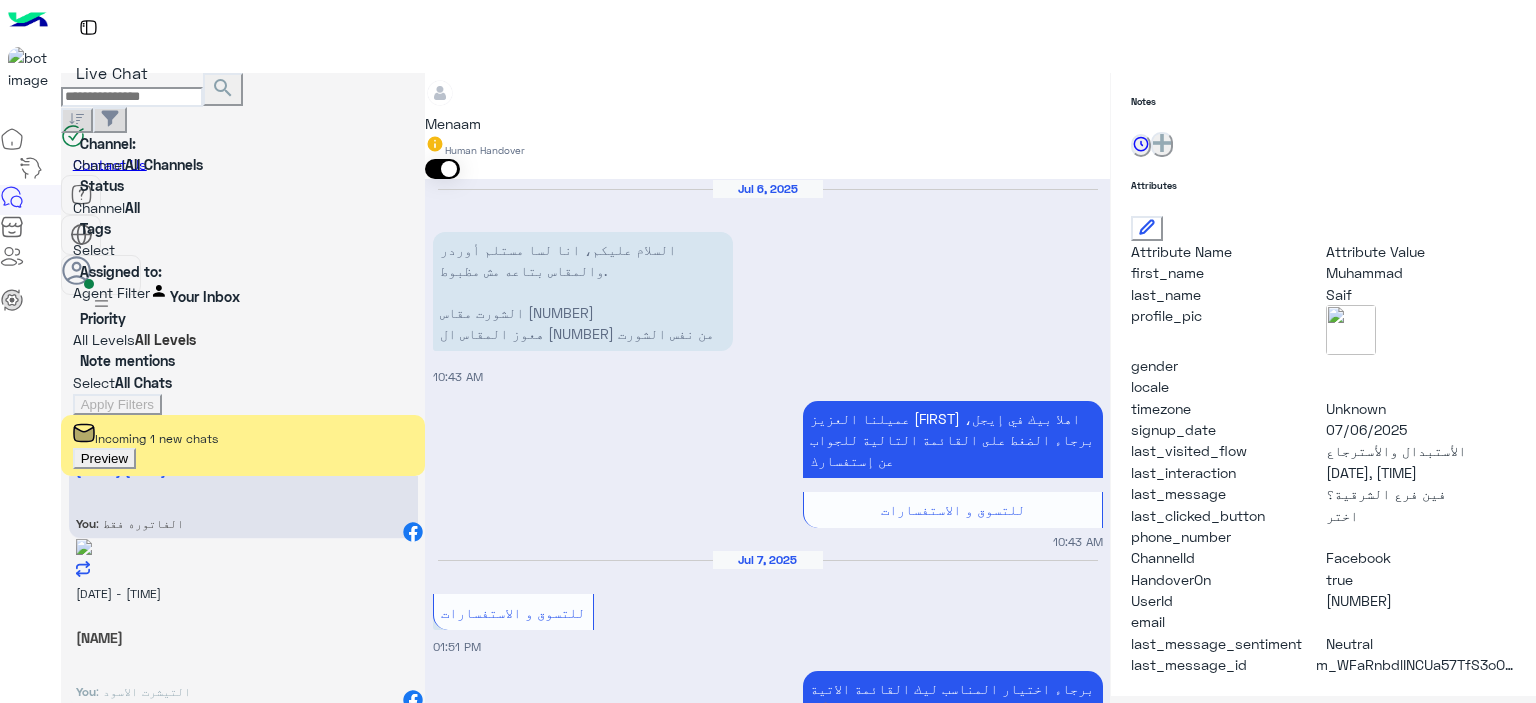 scroll, scrollTop: 2252, scrollLeft: 0, axis: vertical 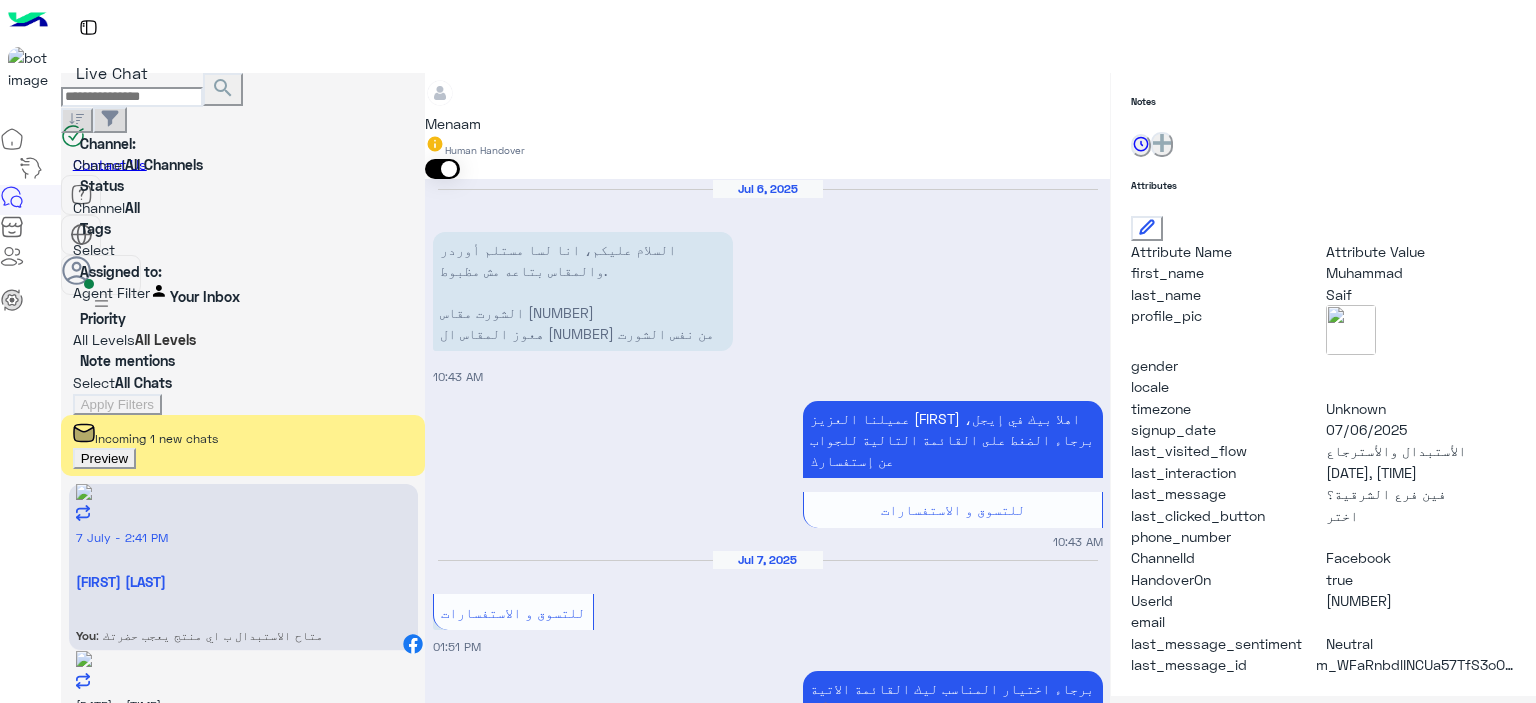 click on "[NAME]" at bounding box center [243, 581] 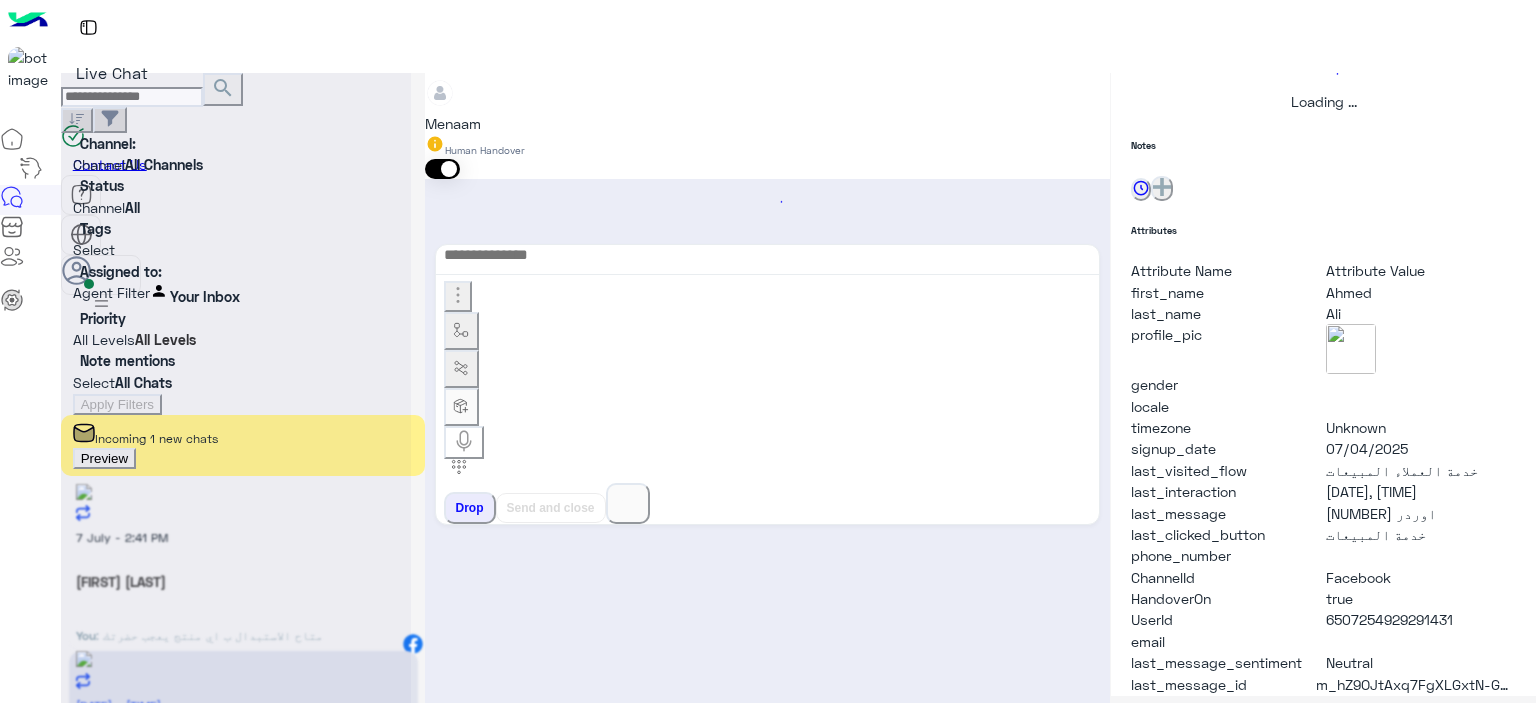 scroll, scrollTop: 0, scrollLeft: 0, axis: both 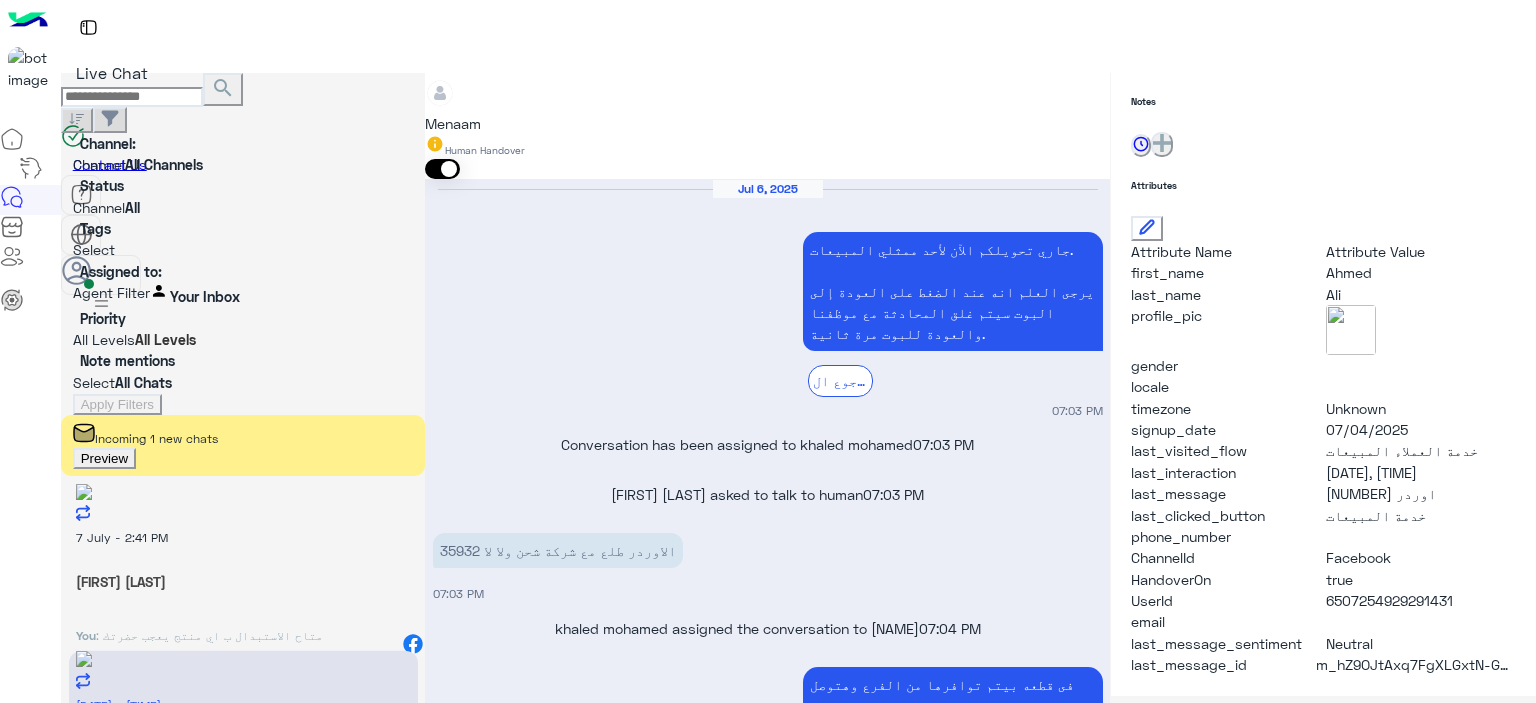 click on ": متاح الاستبدال ب اي منتج يعجب حضرتك" at bounding box center [209, 635] 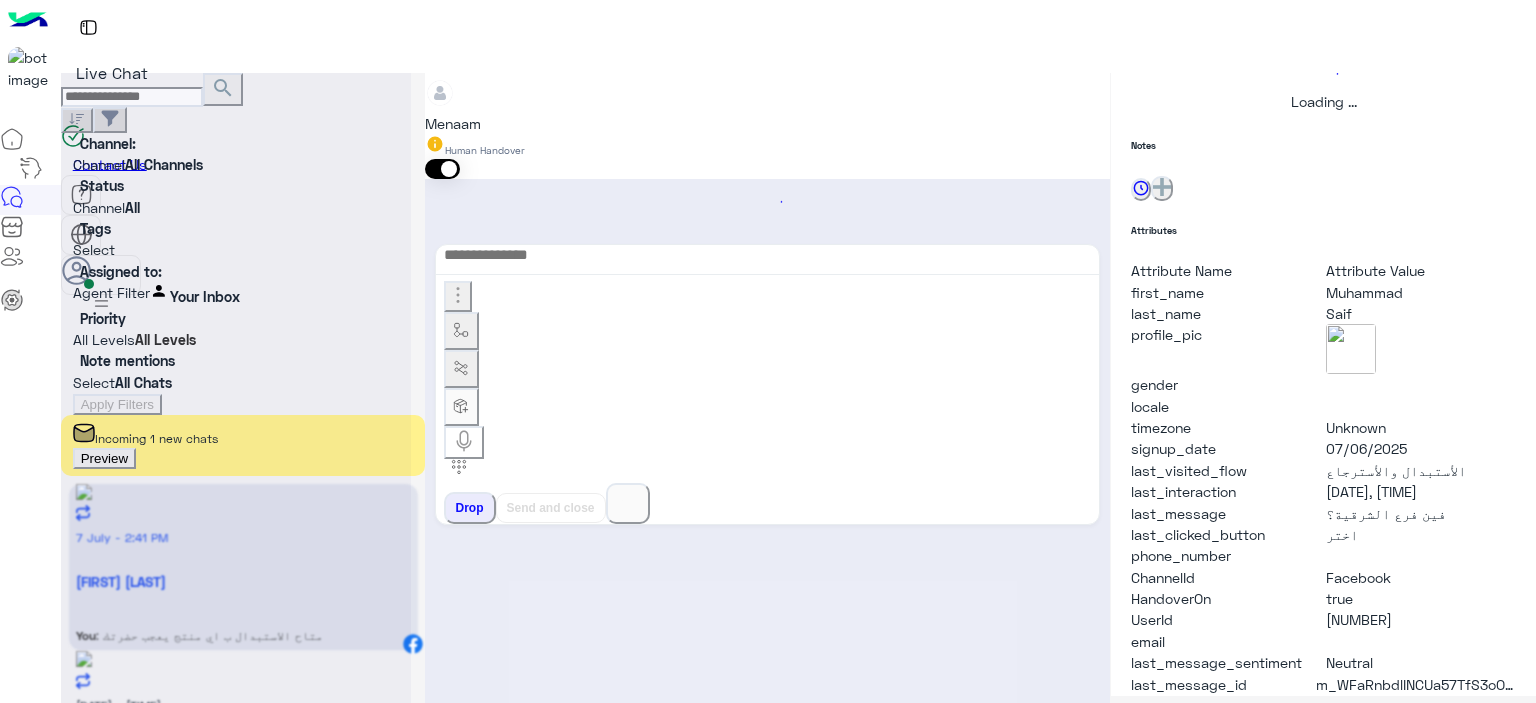 scroll, scrollTop: 514, scrollLeft: 0, axis: vertical 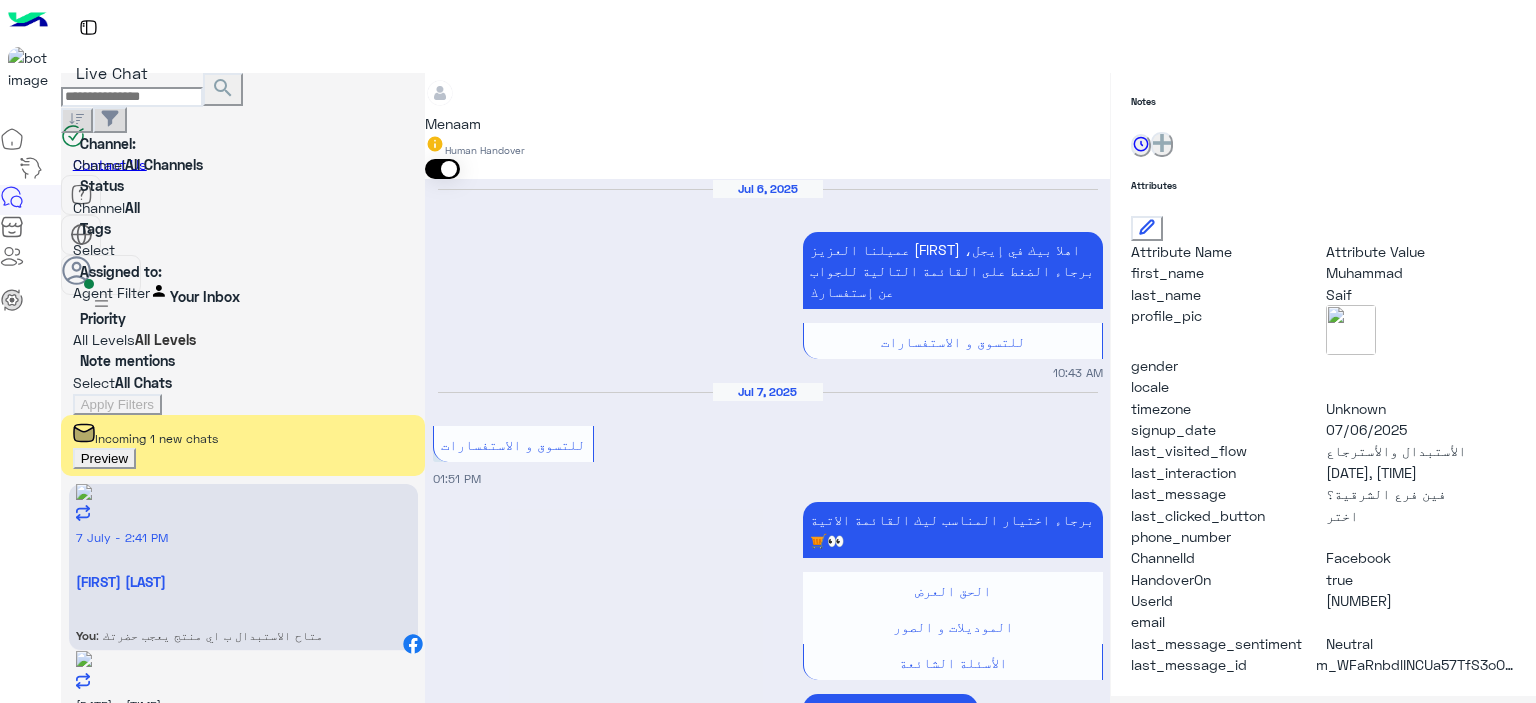 click on "Preview" at bounding box center [104, 458] 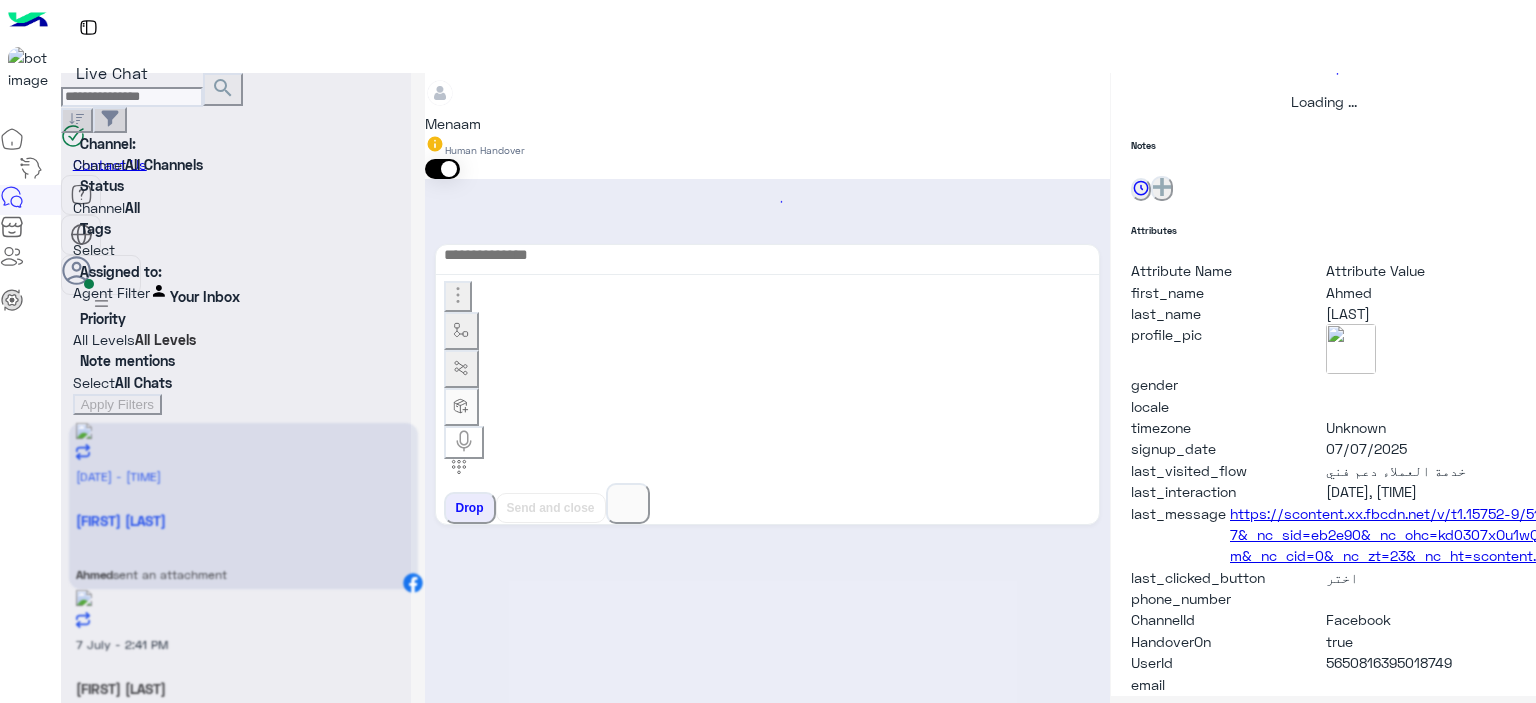 scroll, scrollTop: 514, scrollLeft: 0, axis: vertical 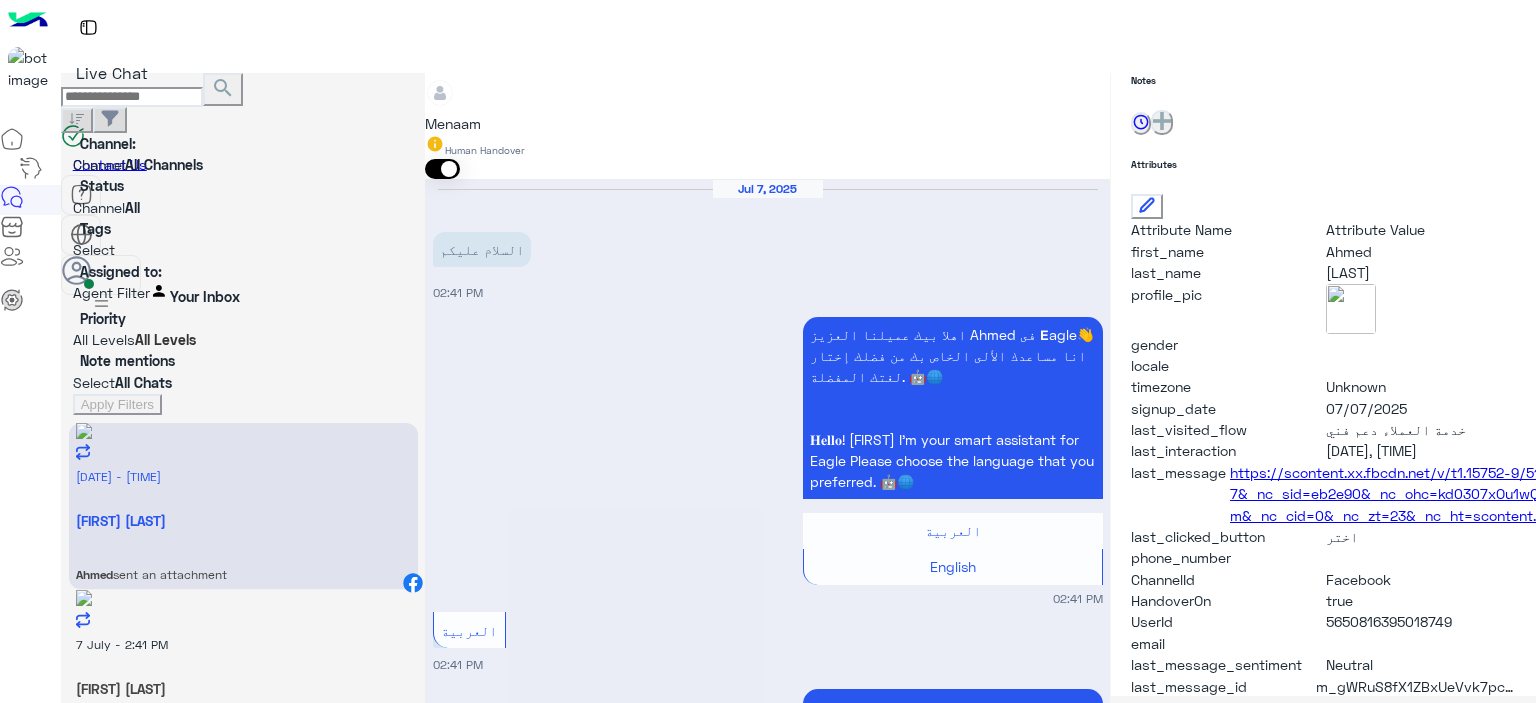 click at bounding box center (767, 83) 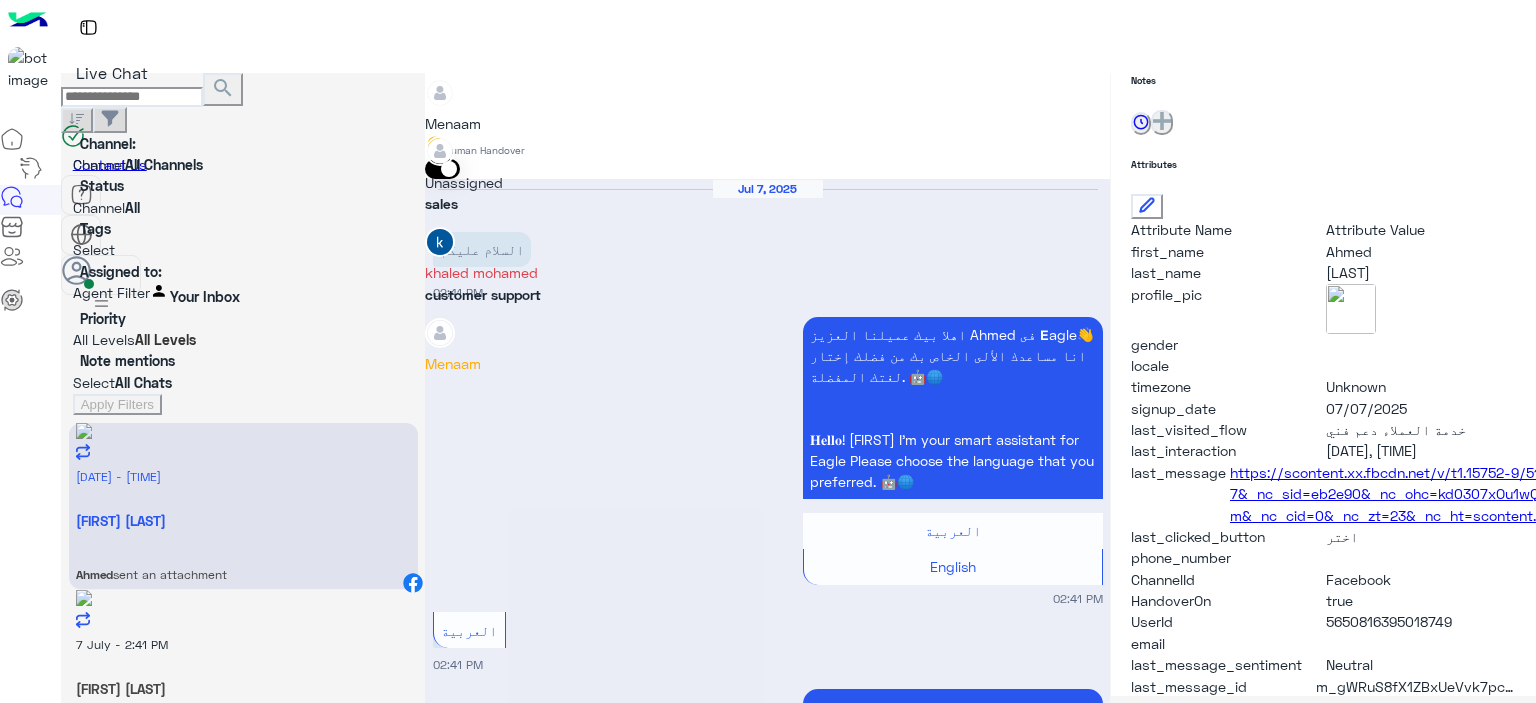 scroll, scrollTop: 76, scrollLeft: 0, axis: vertical 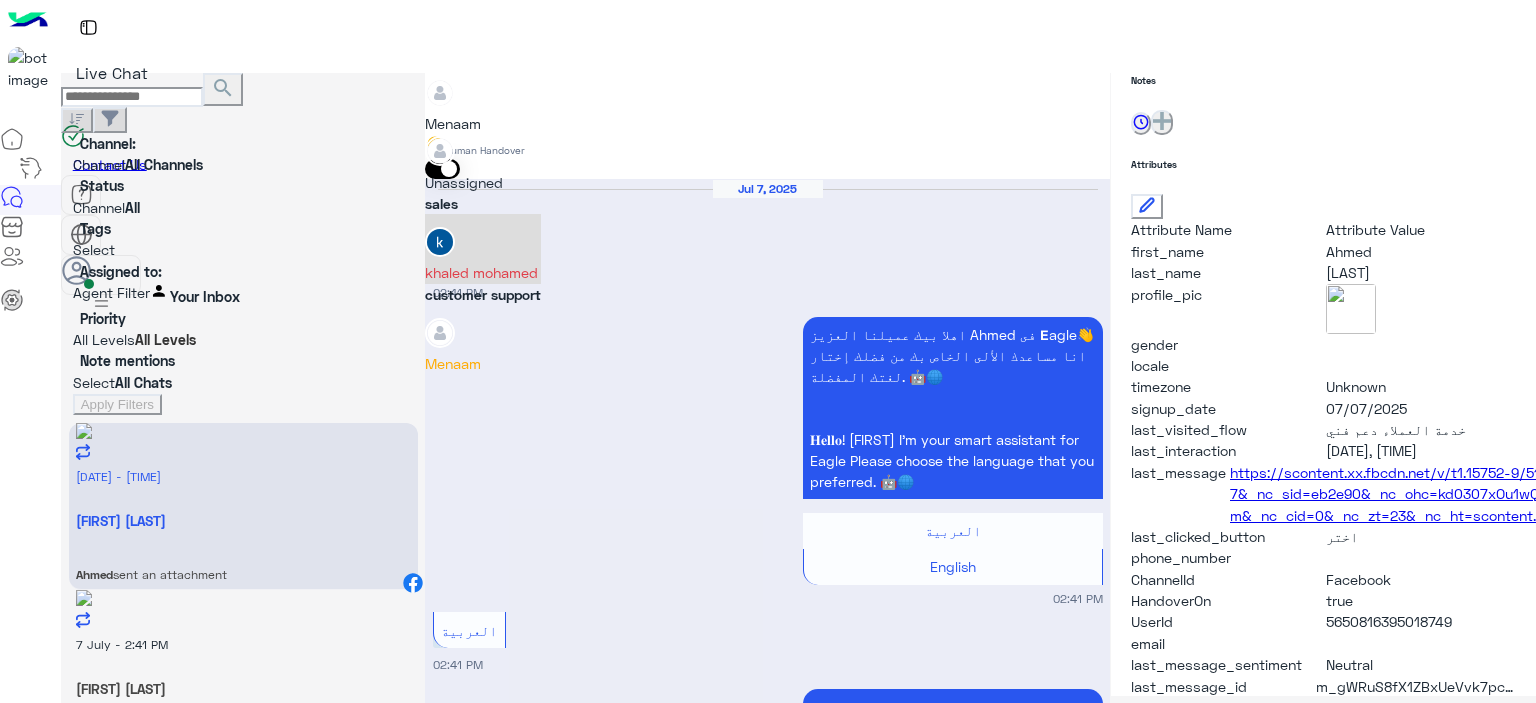click on "khaled mohamed" at bounding box center (483, 249) 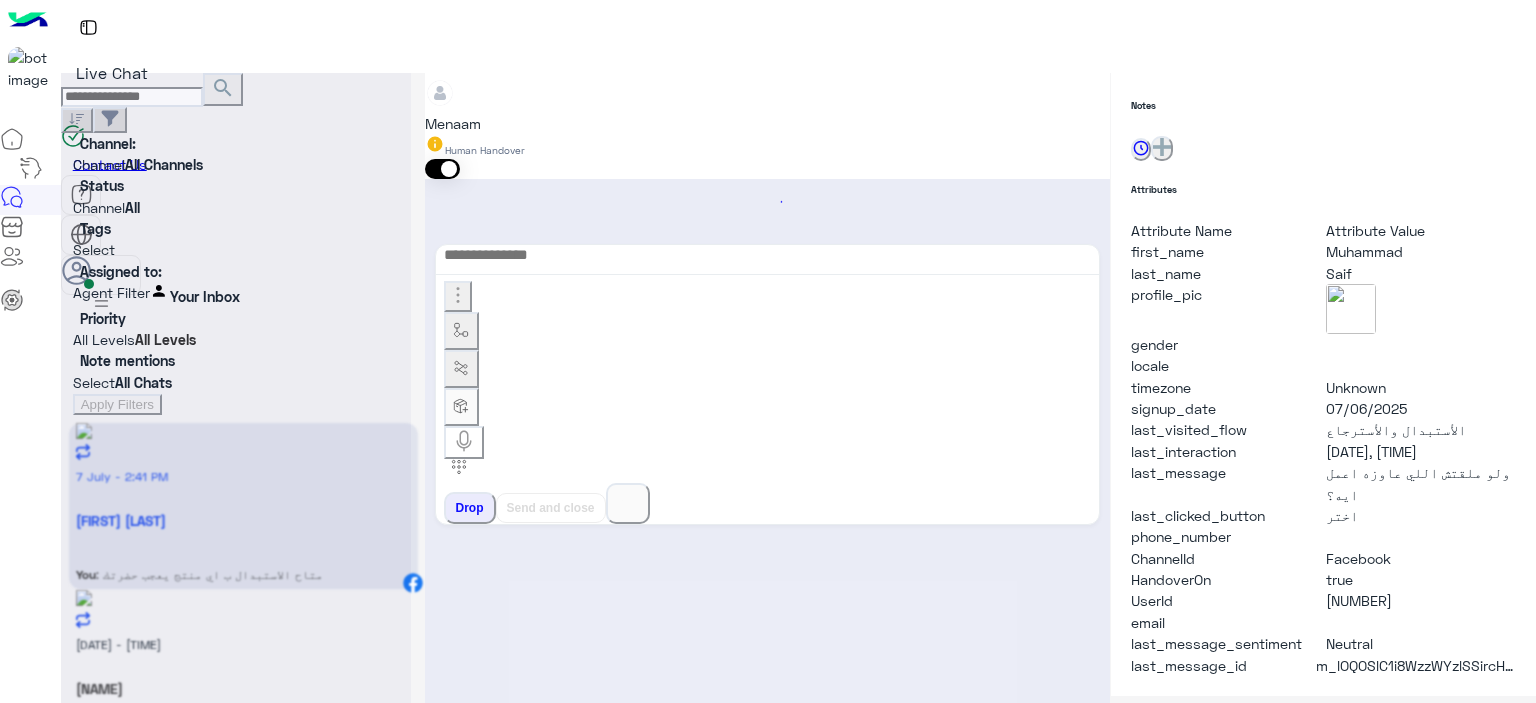 scroll, scrollTop: 452, scrollLeft: 0, axis: vertical 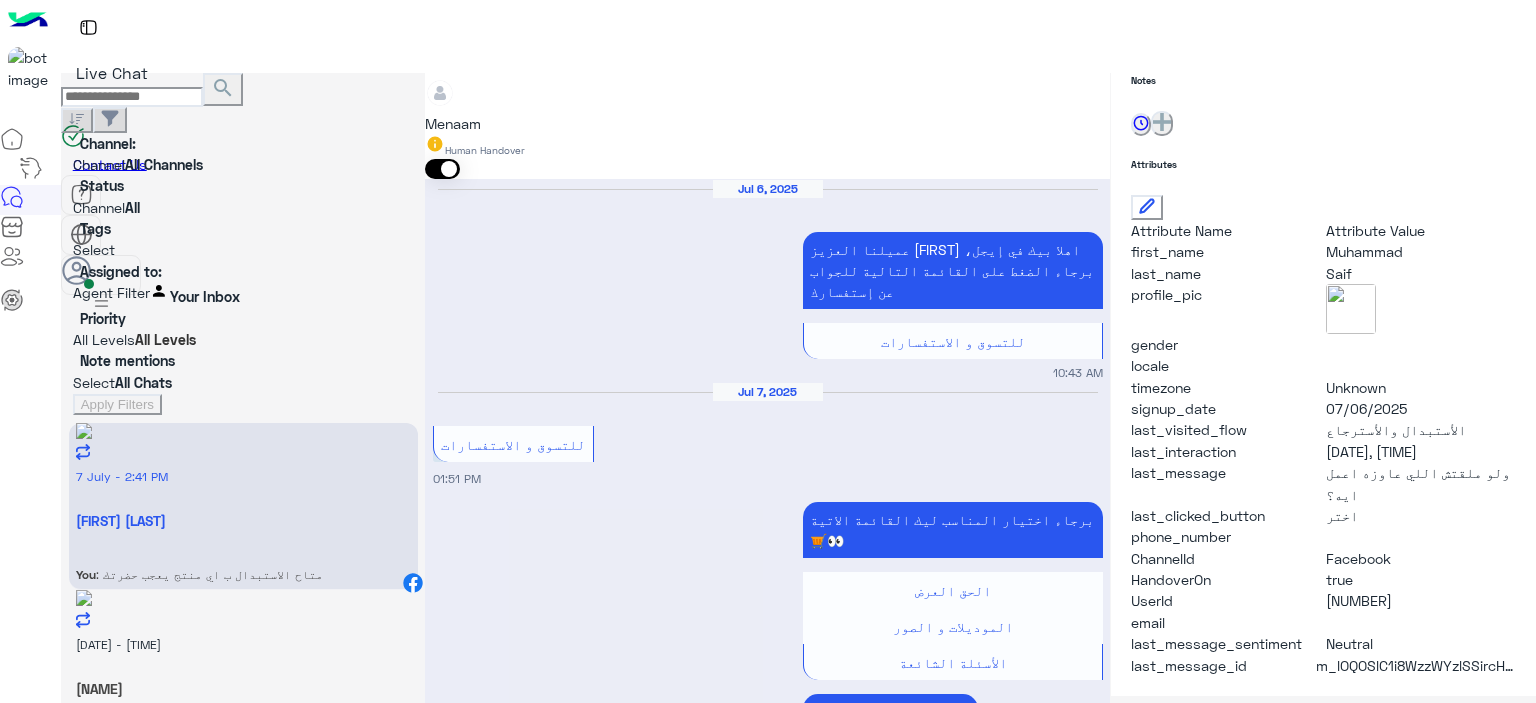 click on "[NAME]" at bounding box center [243, 520] 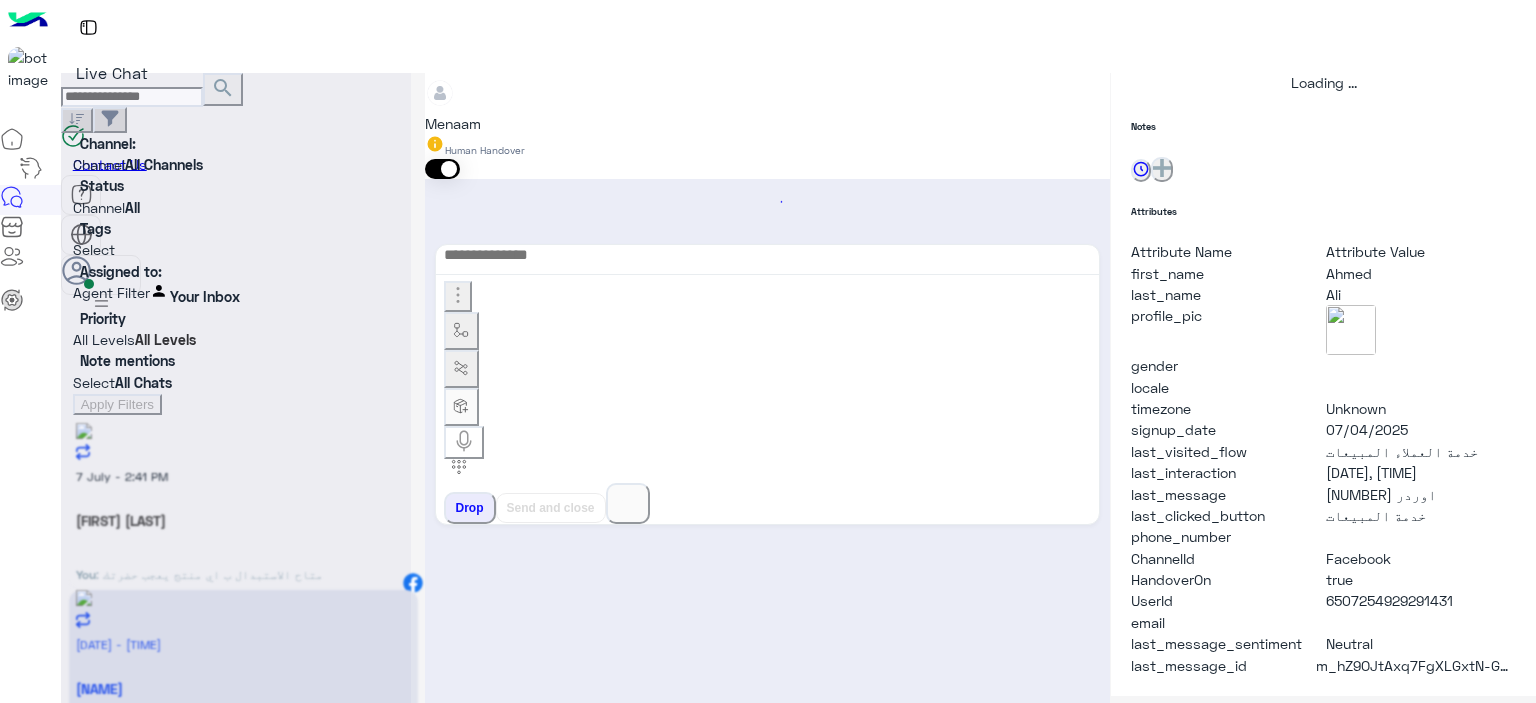 scroll, scrollTop: 452, scrollLeft: 0, axis: vertical 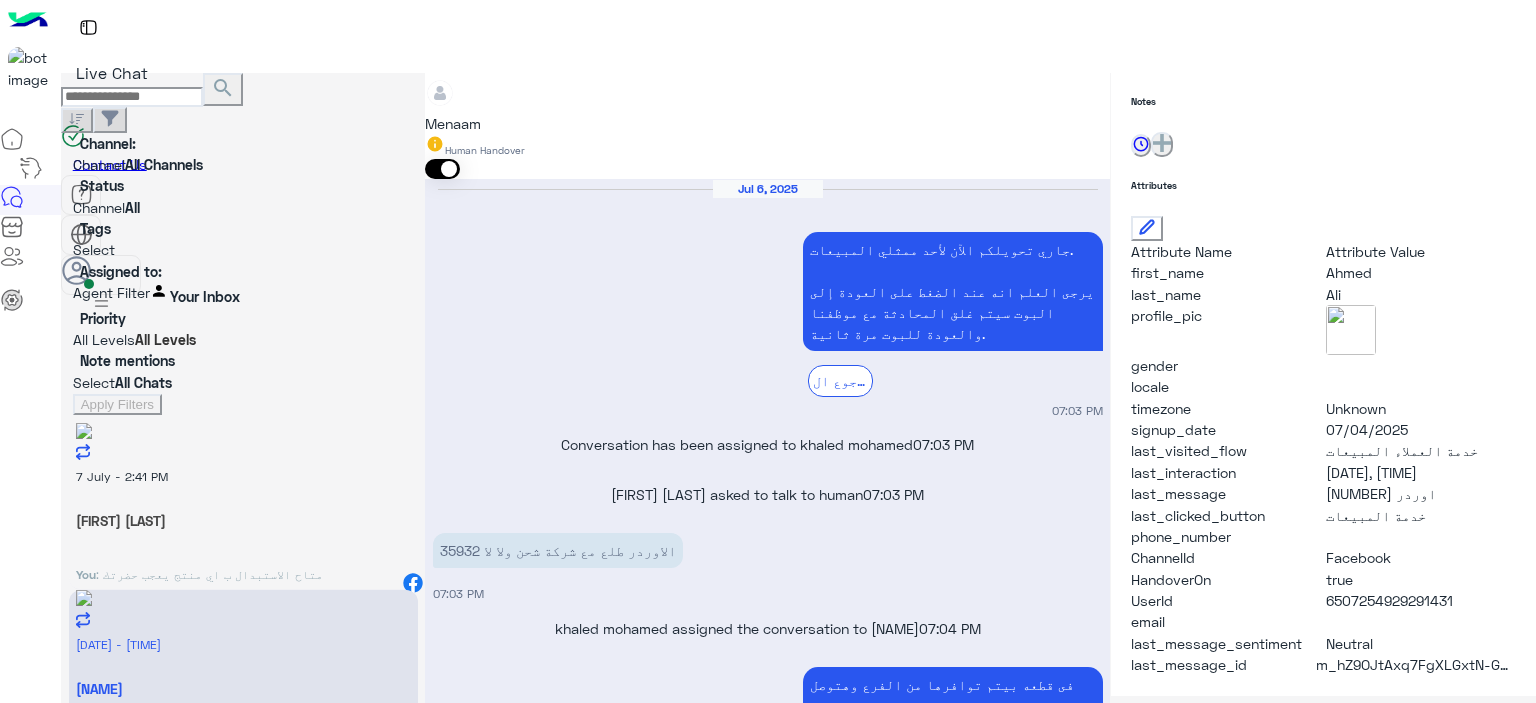 click on ": متاح الاستبدال ب اي منتج يعجب حضرتك" at bounding box center [209, 574] 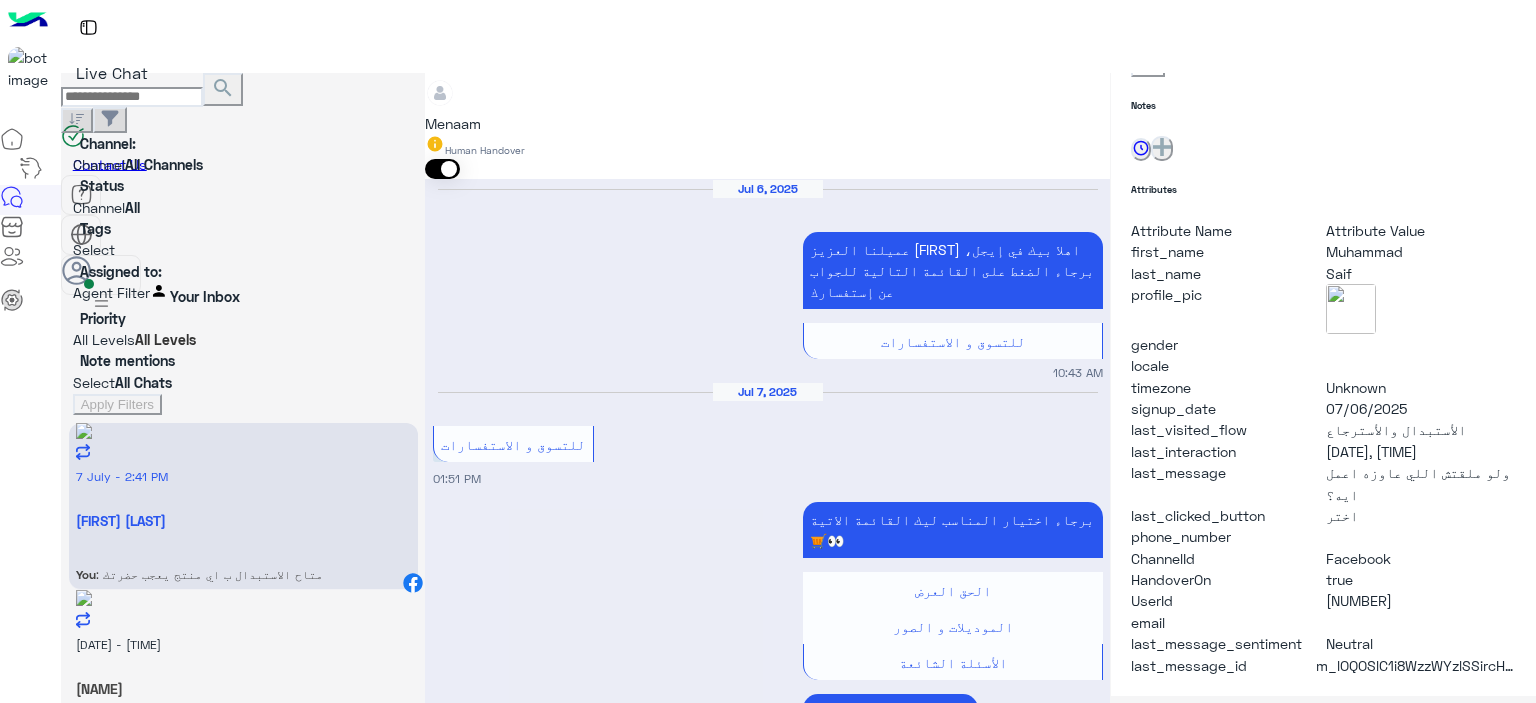 scroll, scrollTop: 452, scrollLeft: 0, axis: vertical 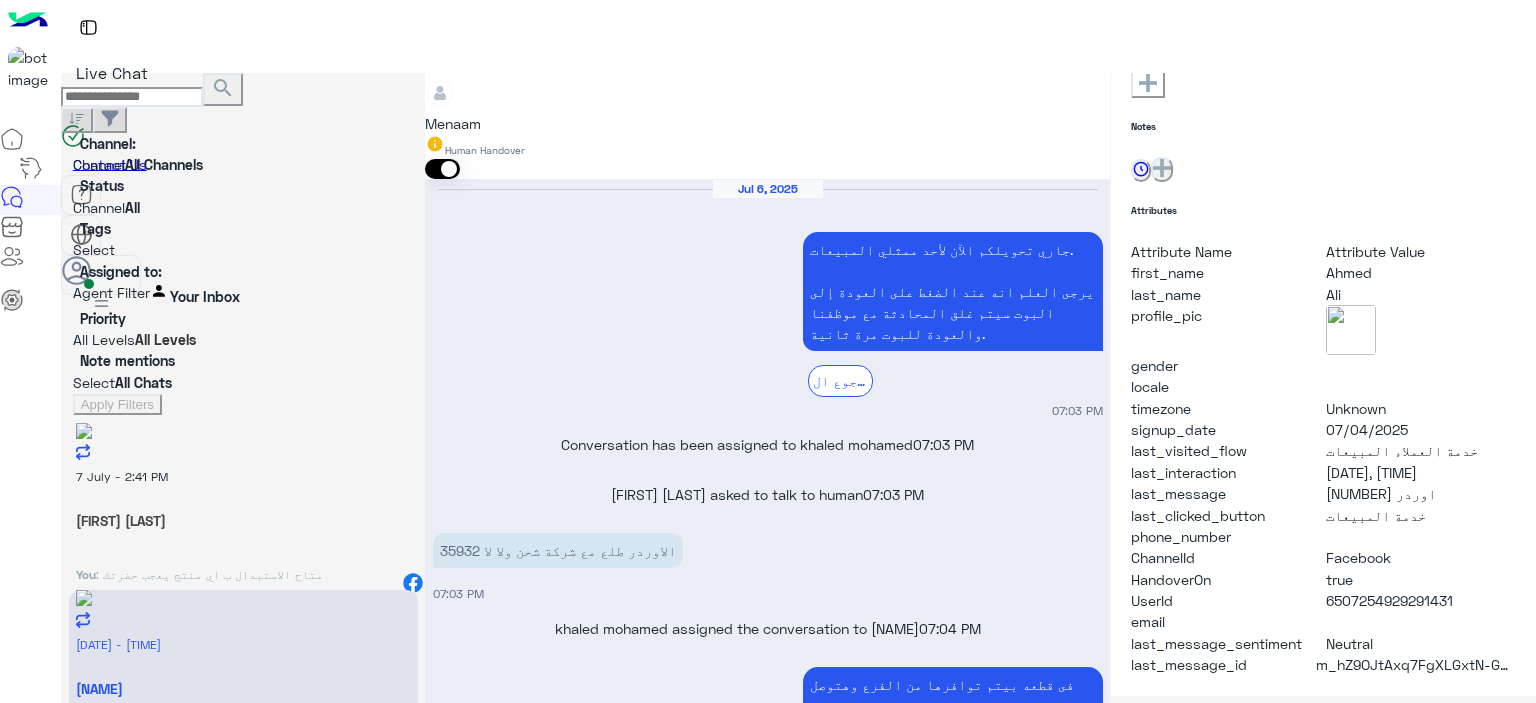 click on ": متاح الاستبدال ب اي منتج يعجب حضرتك" at bounding box center [209, 574] 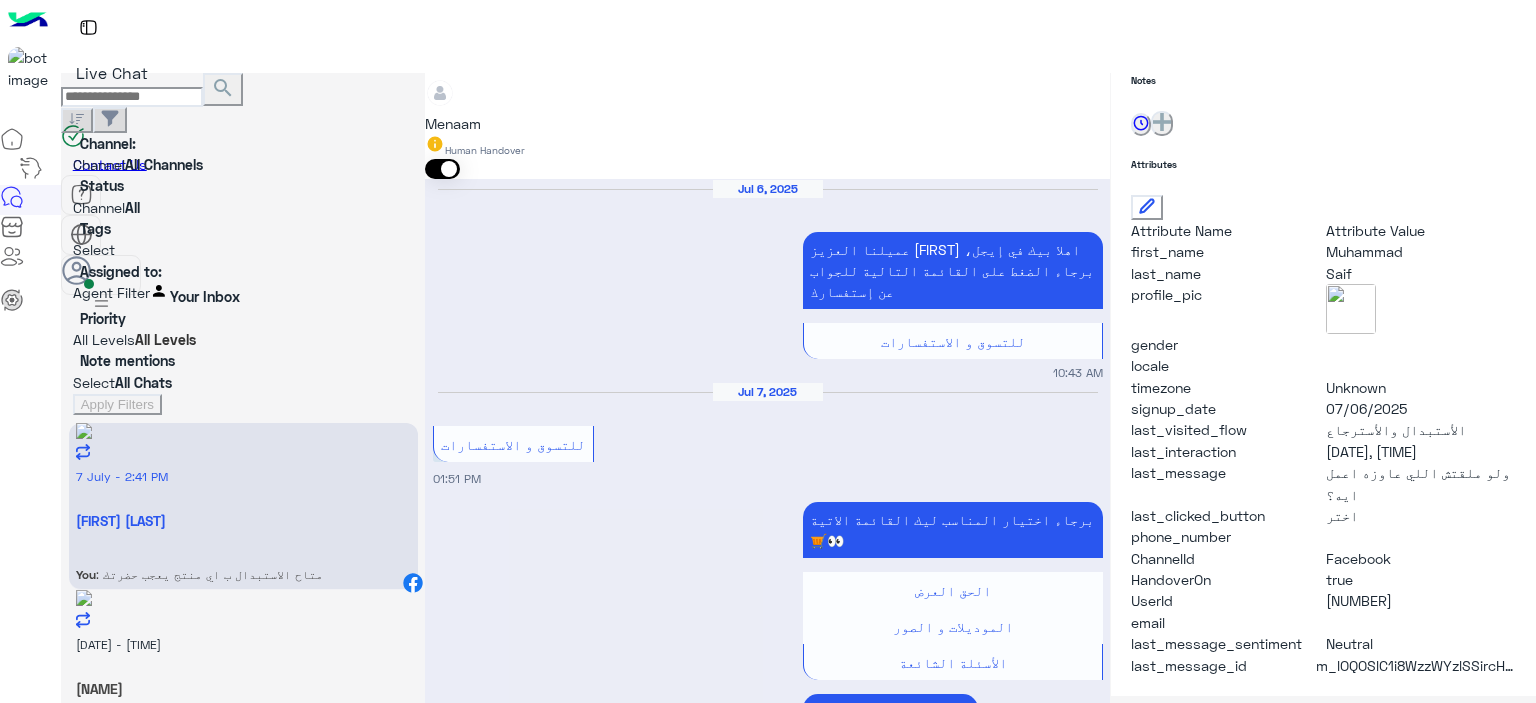 click on "You : التيشرت الاسود" at bounding box center (243, 571) 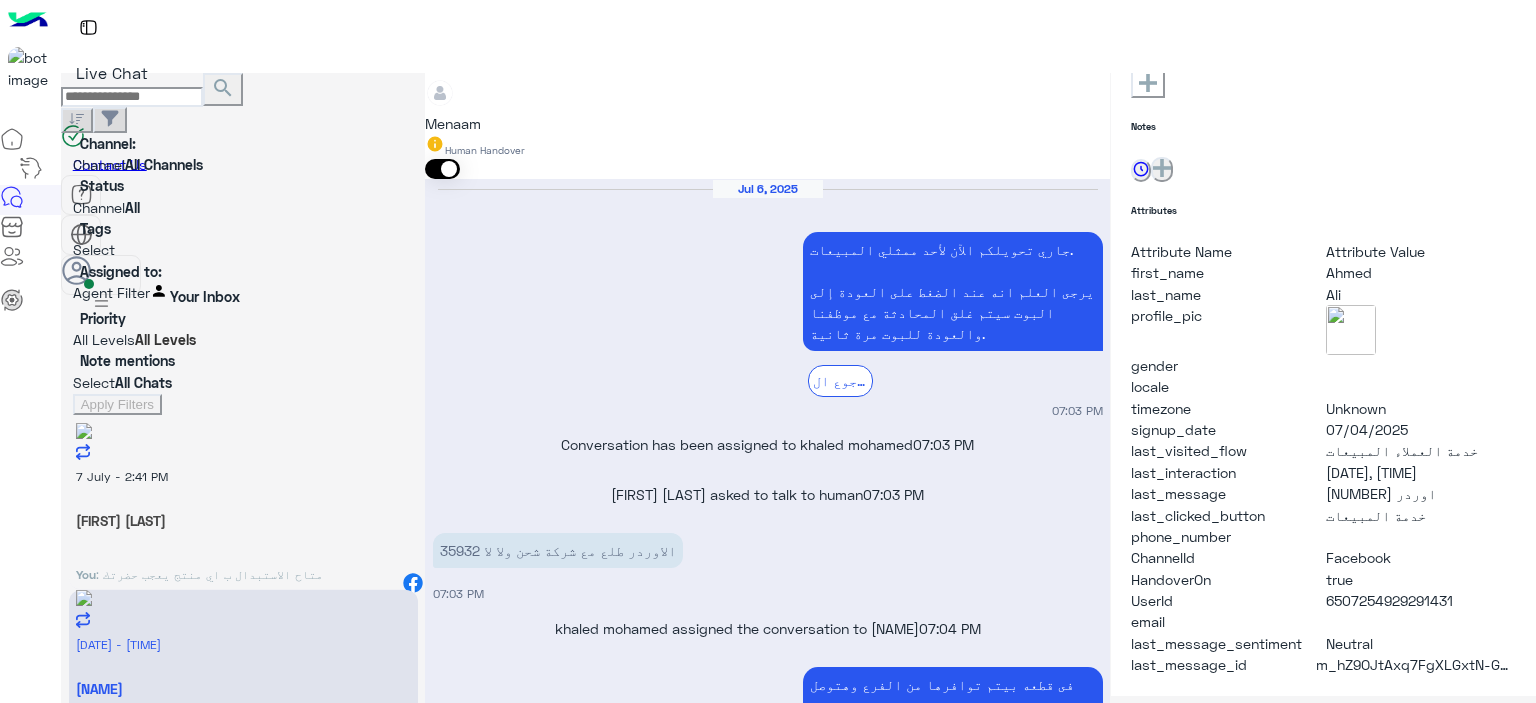 scroll, scrollTop: 1228, scrollLeft: 0, axis: vertical 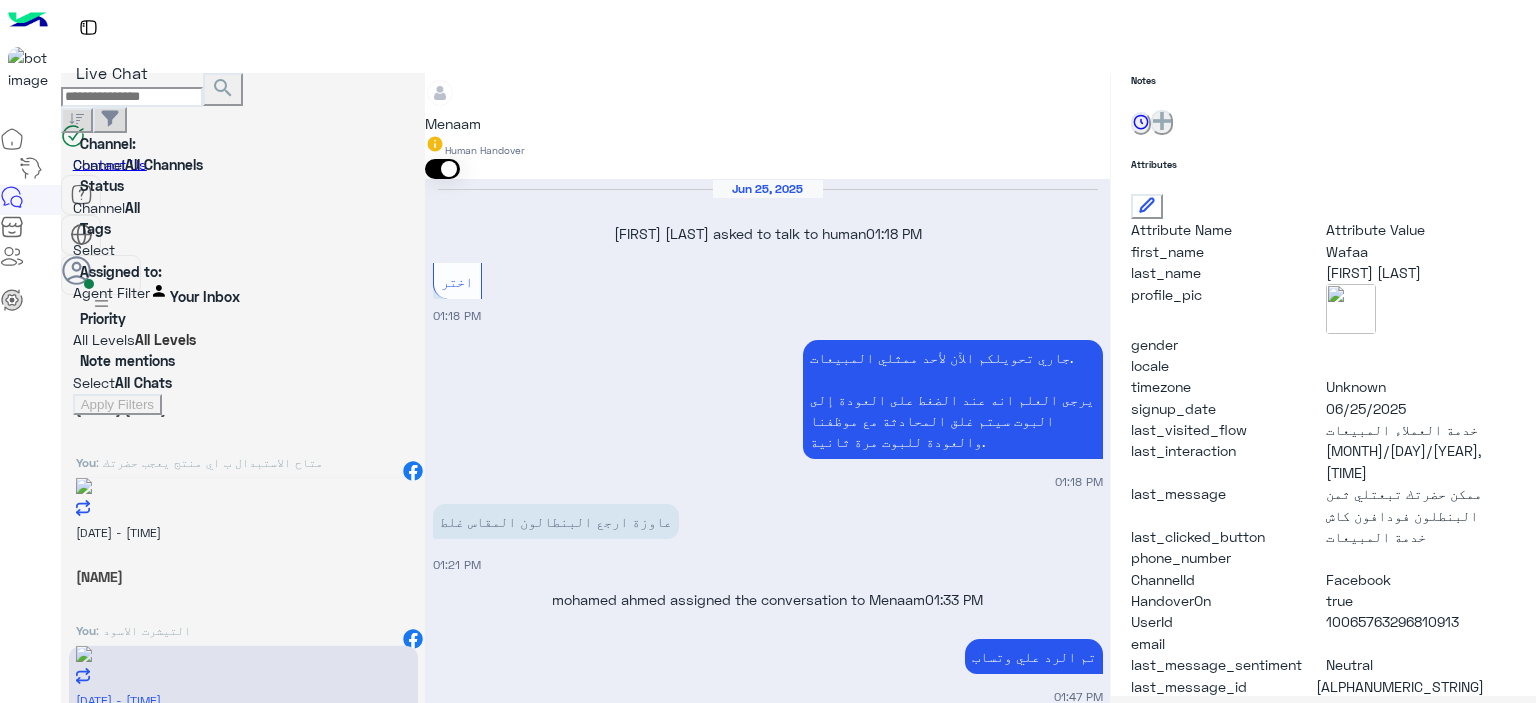 click on "You  : تمام" at bounding box center [243, 459] 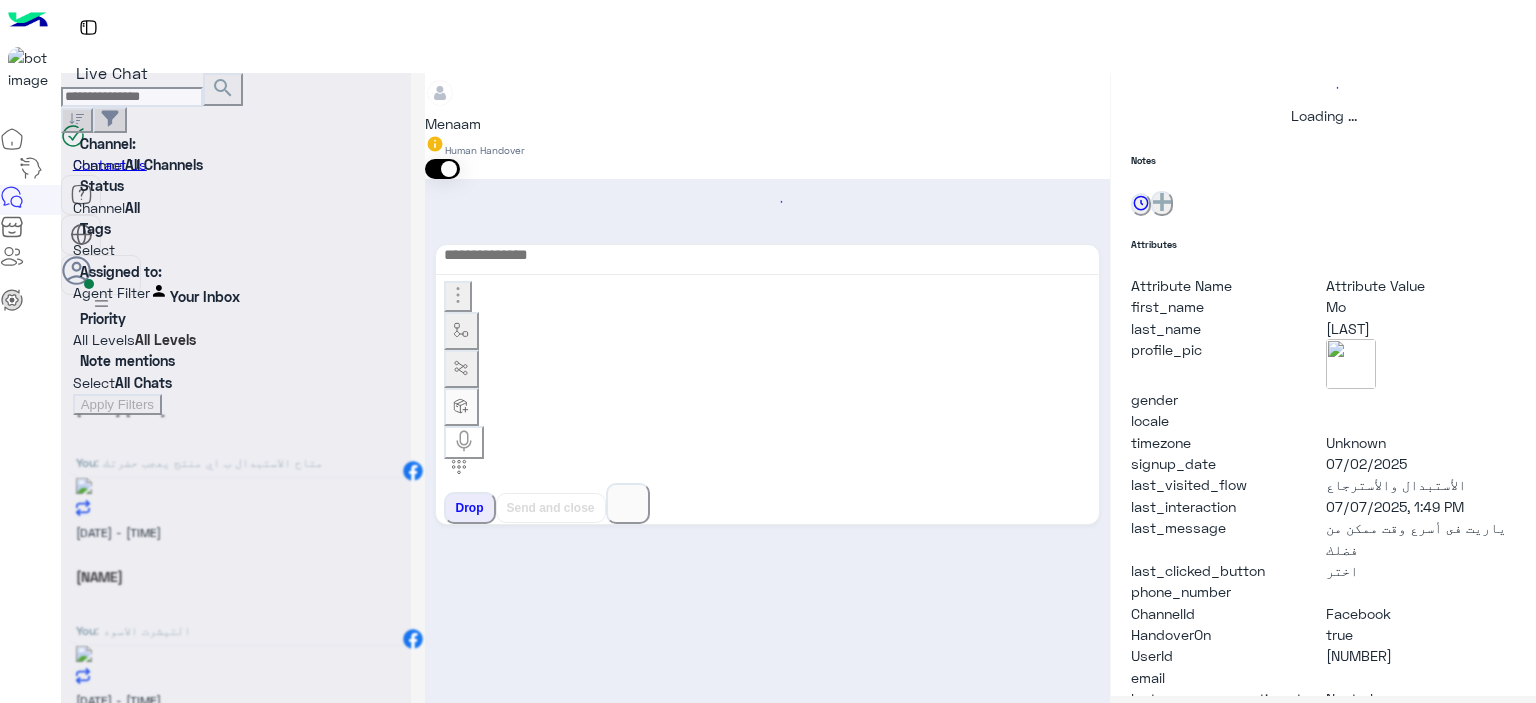 scroll, scrollTop: 478, scrollLeft: 0, axis: vertical 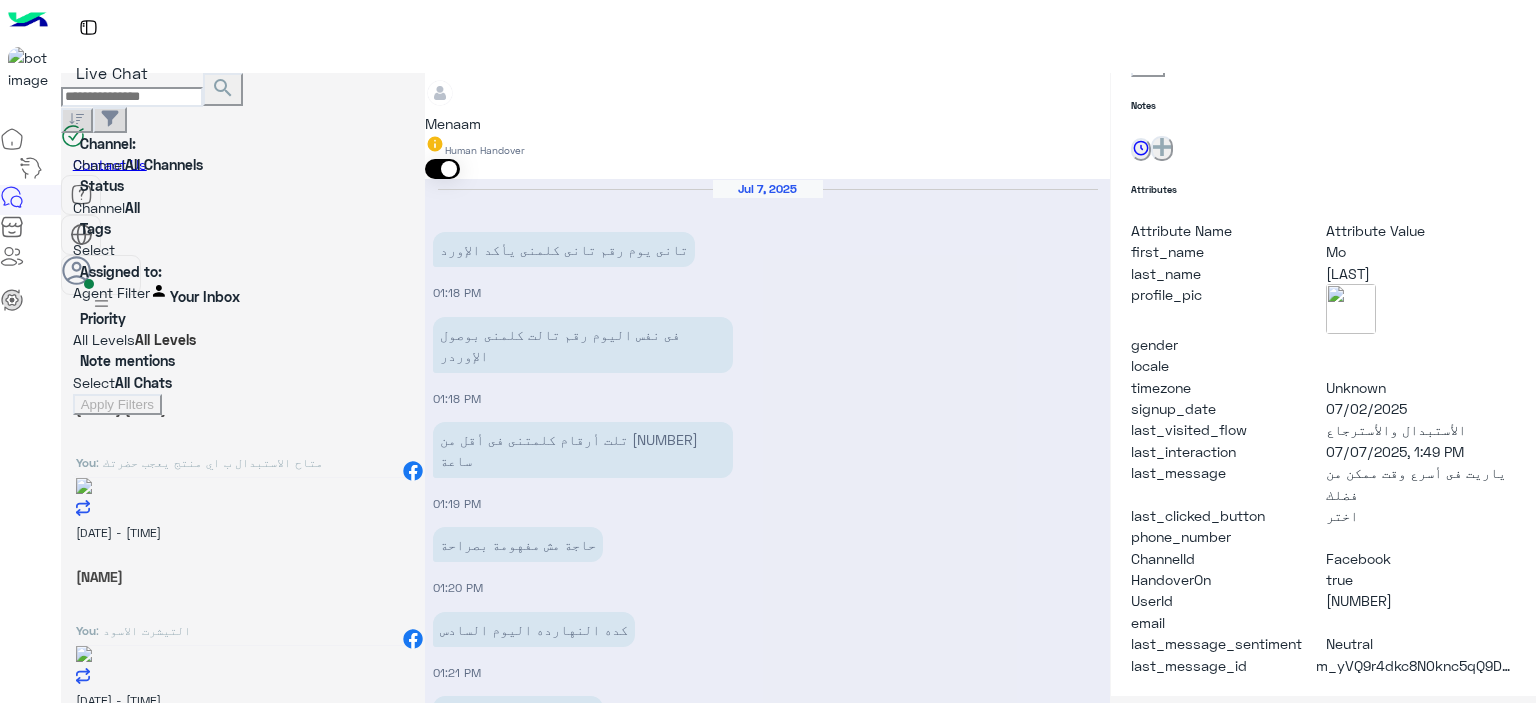 click on "Nadeen Elbaz" at bounding box center [243, 408] 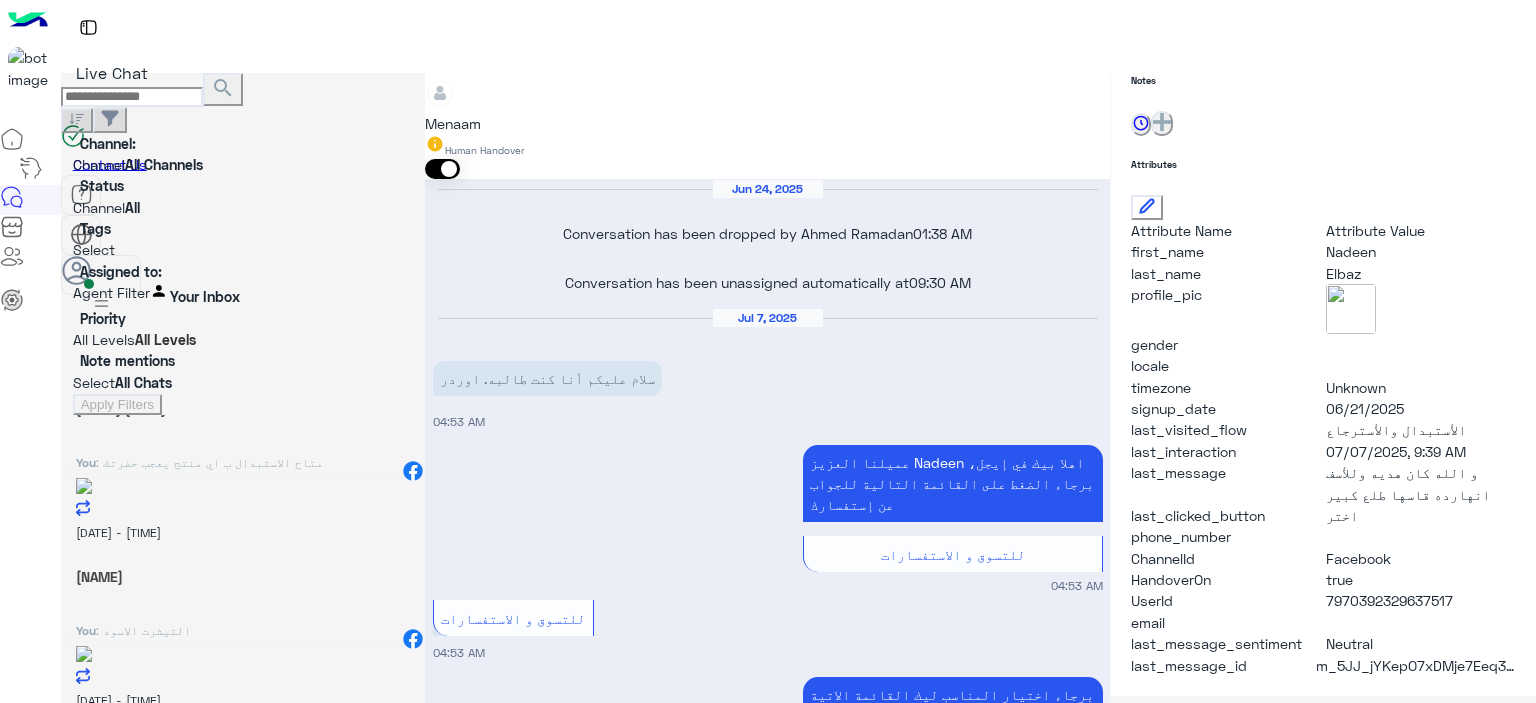scroll, scrollTop: 456, scrollLeft: 0, axis: vertical 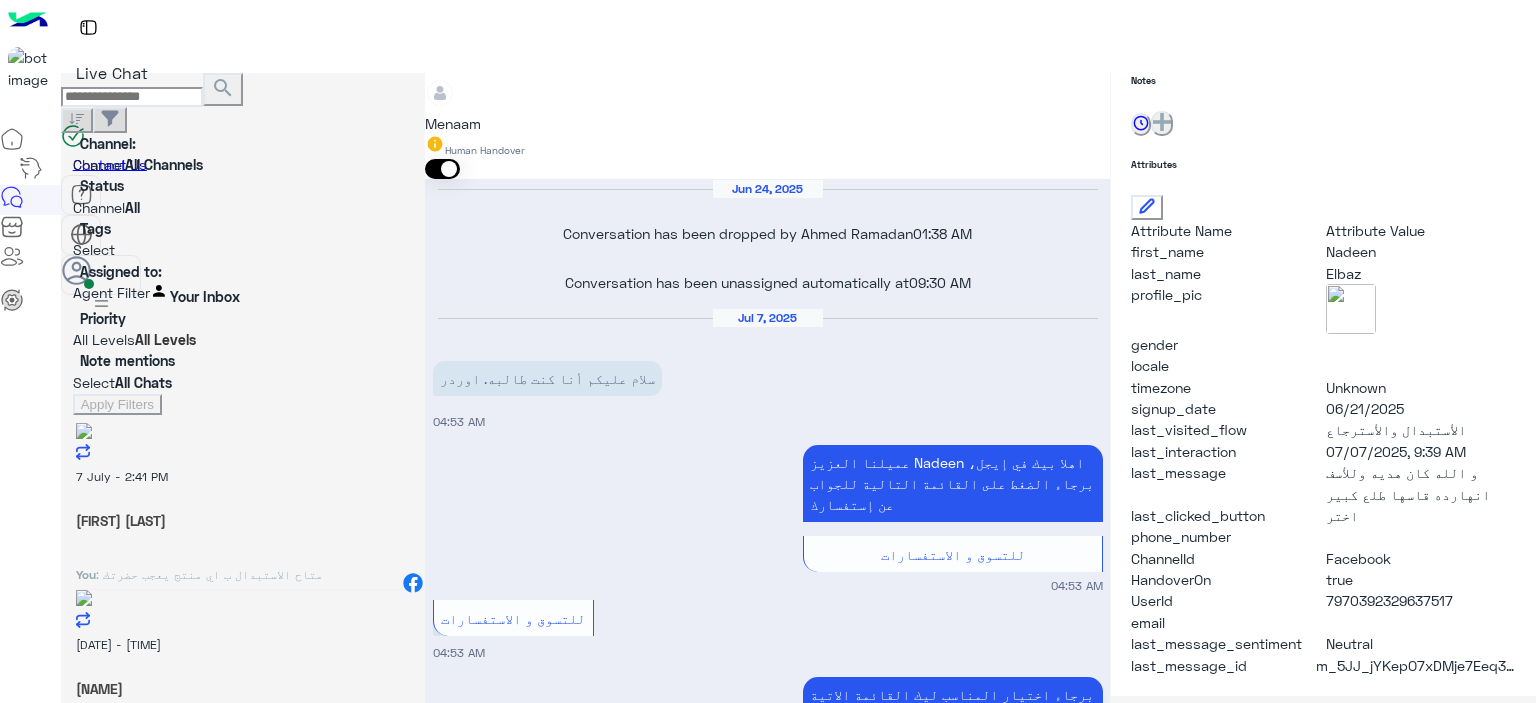 click on "You  : متاح الاستبدال ب اي منتج يعجب حضرتك" at bounding box center [243, 571] 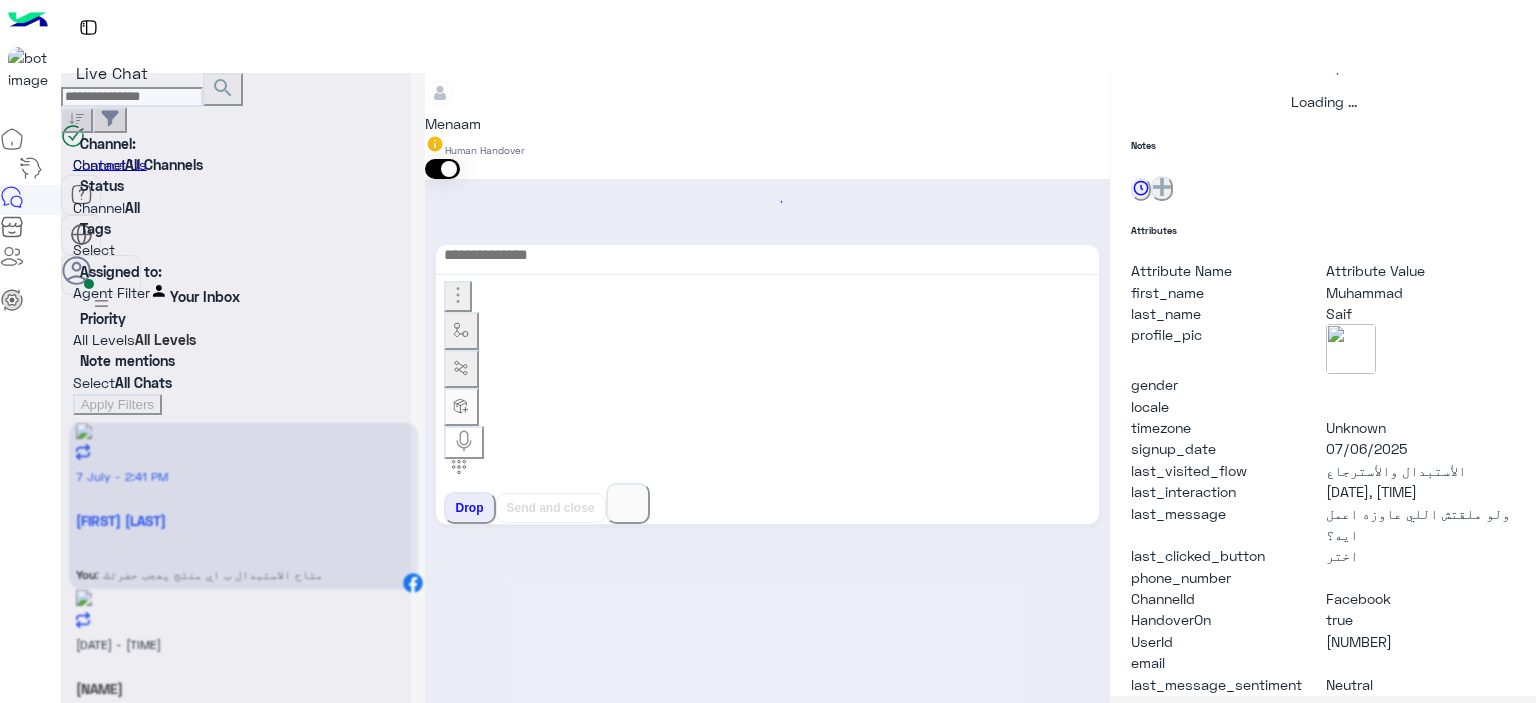 scroll, scrollTop: 514, scrollLeft: 0, axis: vertical 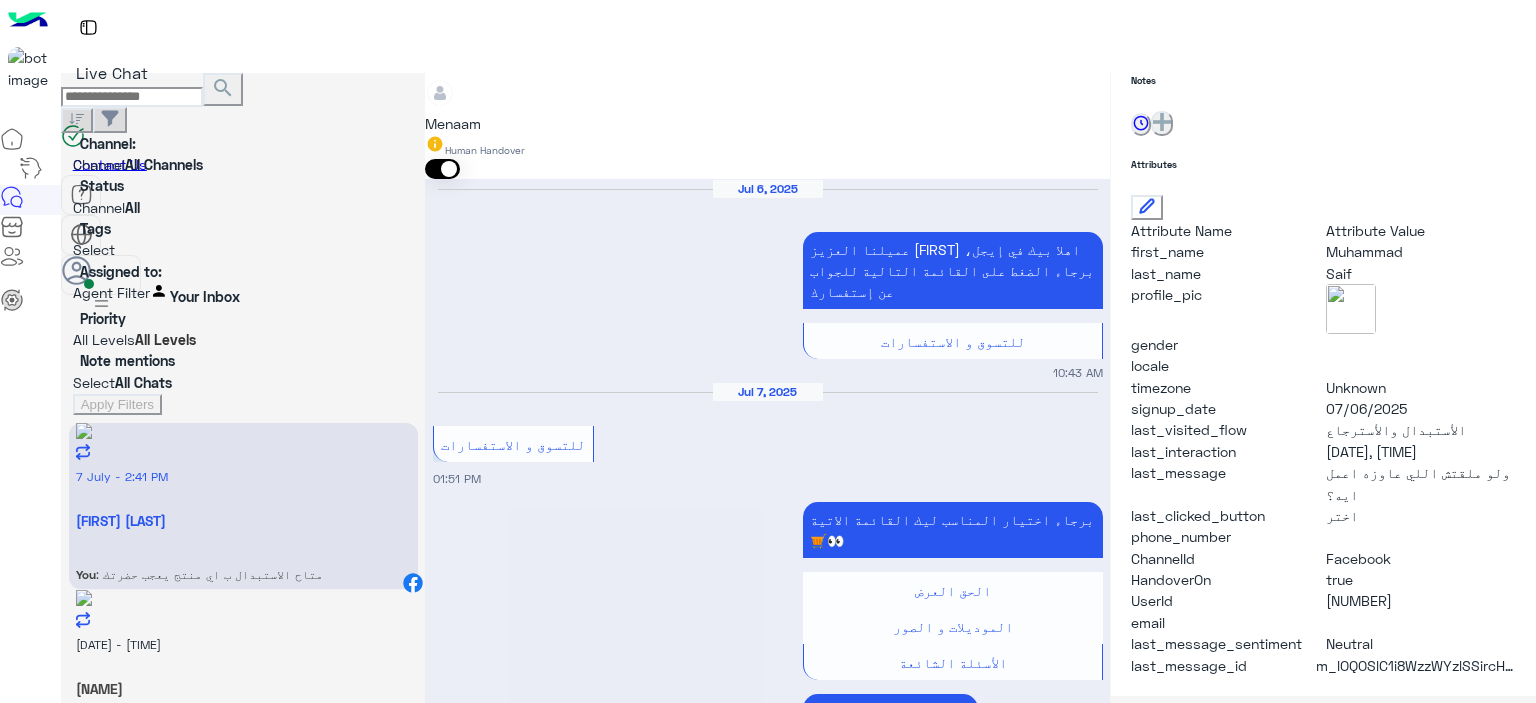 click on ": التيشرت الاسود" at bounding box center (209, 574) 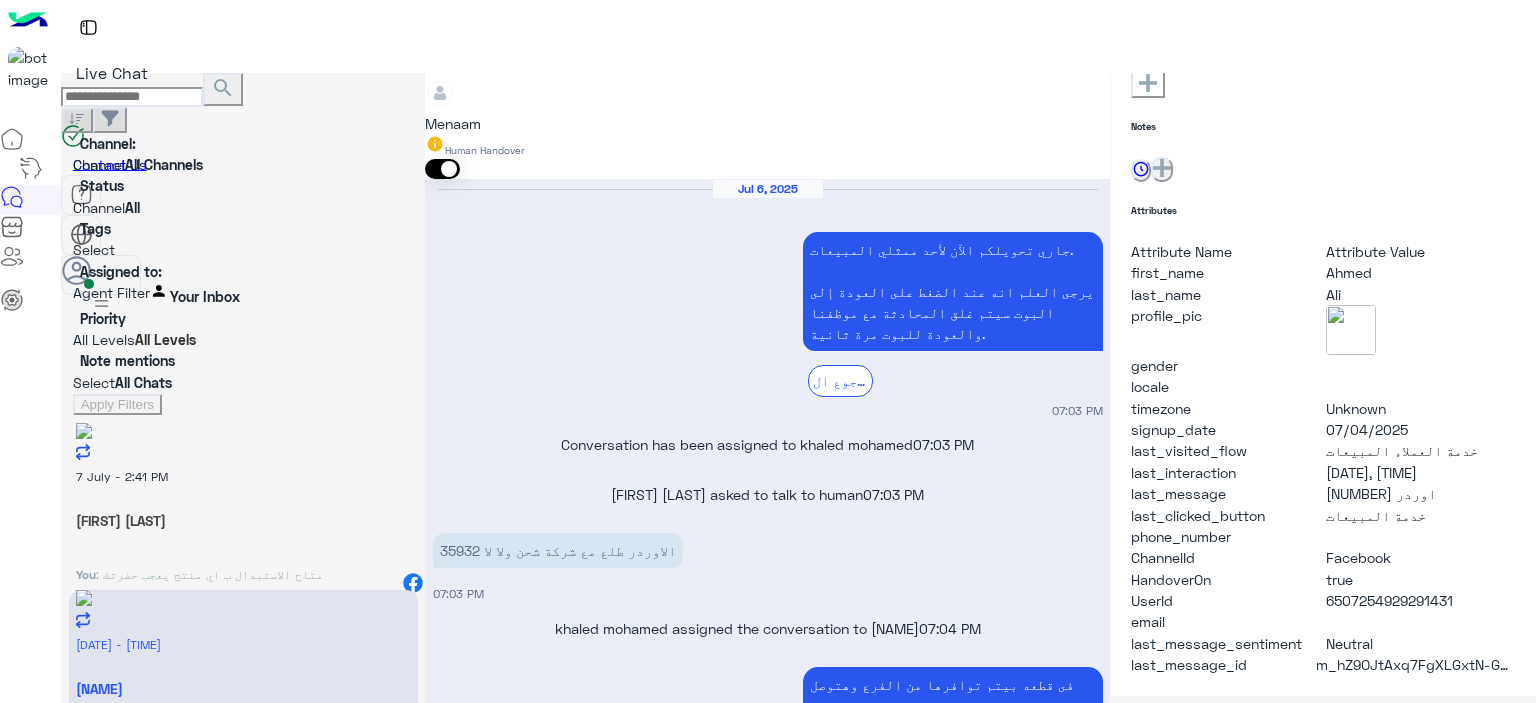 scroll, scrollTop: 452, scrollLeft: 0, axis: vertical 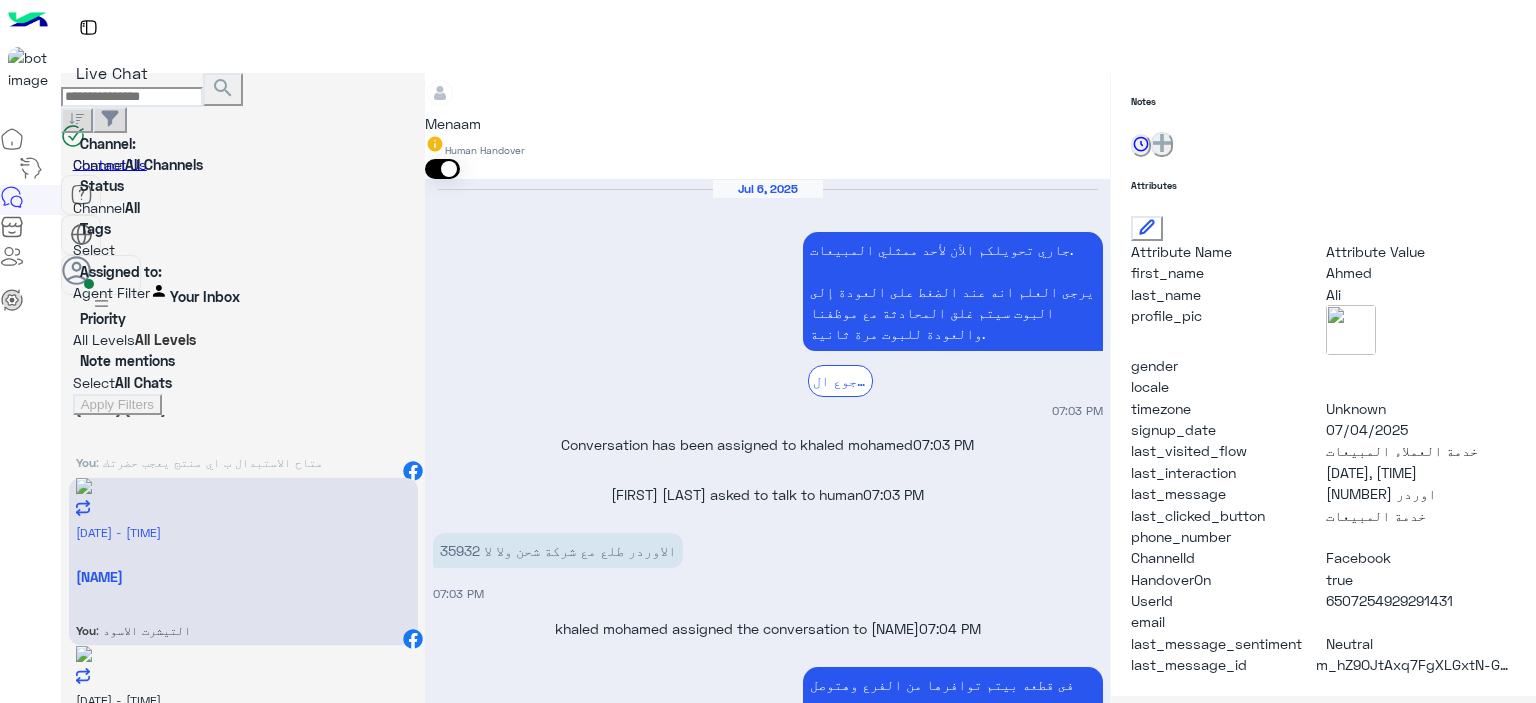 click on ": ممكن حضرتك تبعتلي ثمن البنطلون فودافون كاش" at bounding box center (209, 462) 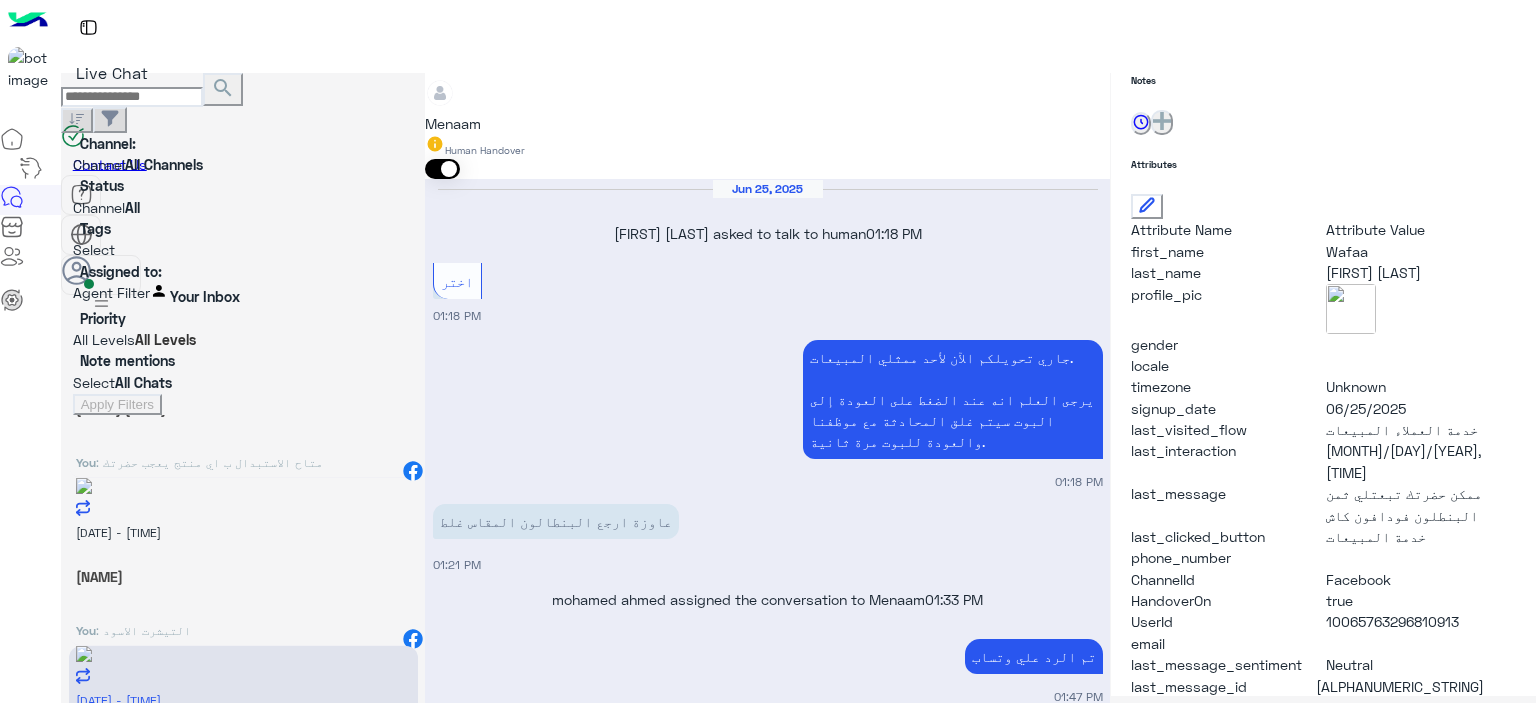 click on "You : التيشرت الاسود" at bounding box center (243, 459) 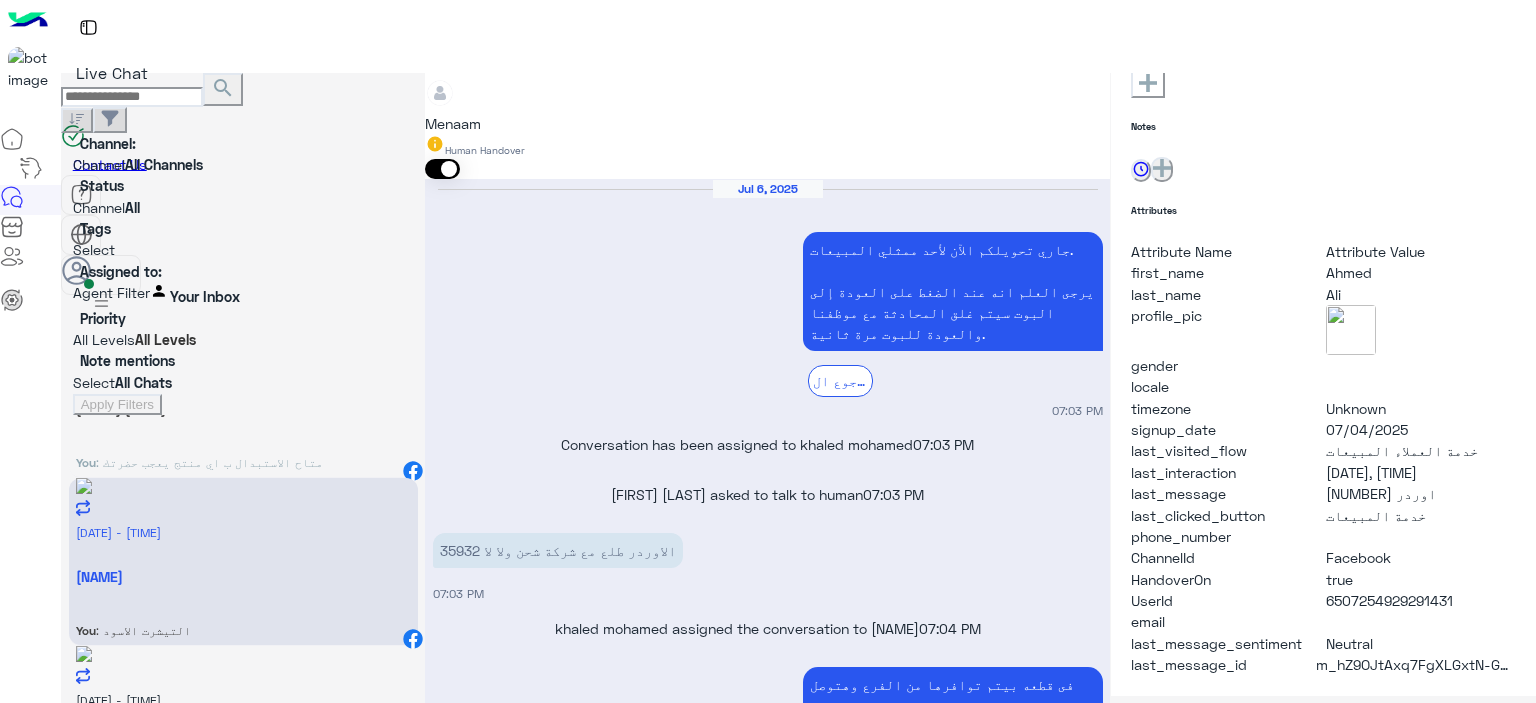 click on "[NAME] : ممكن حضرتك تبعتلي ثمن البنطلون فودافون كاش" at bounding box center [243, 463] 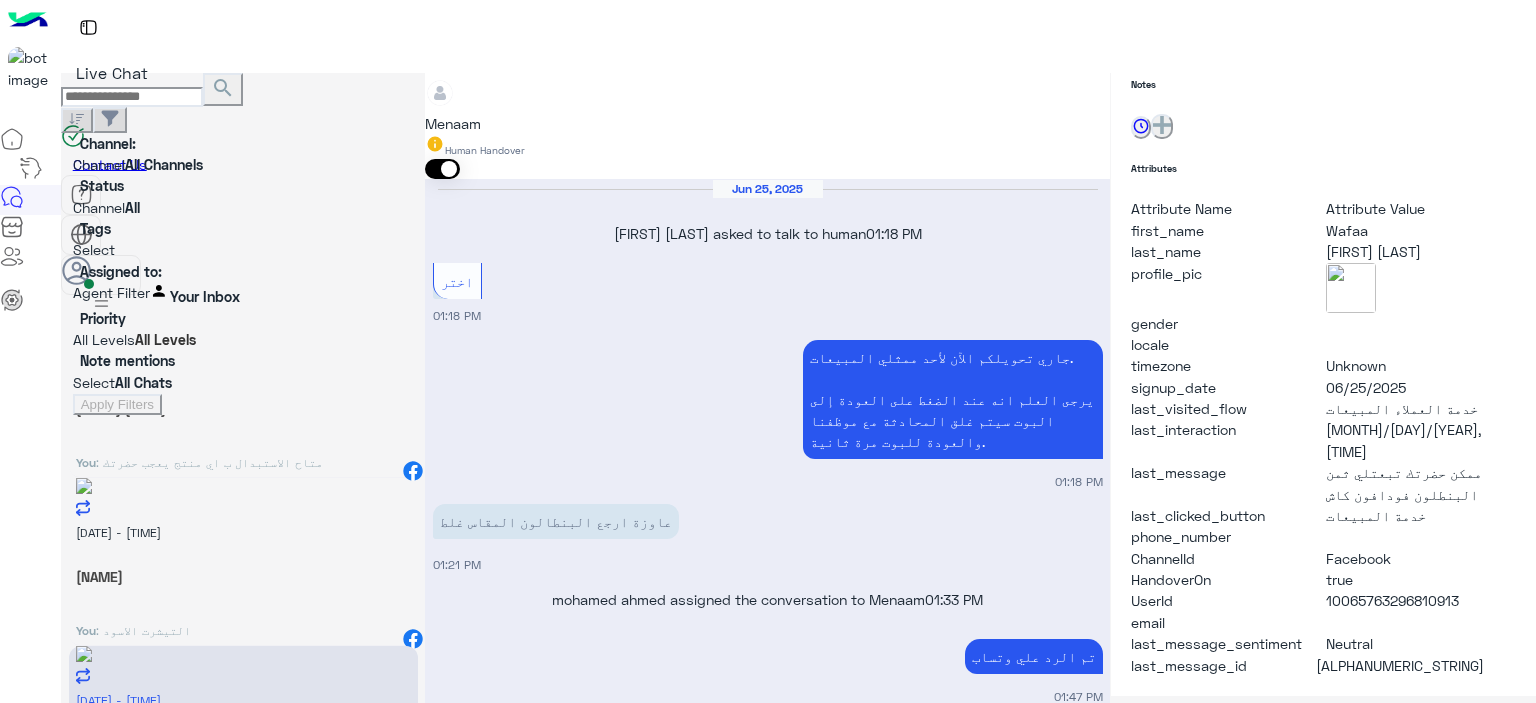 click on "[NAME]" at bounding box center (243, 408) 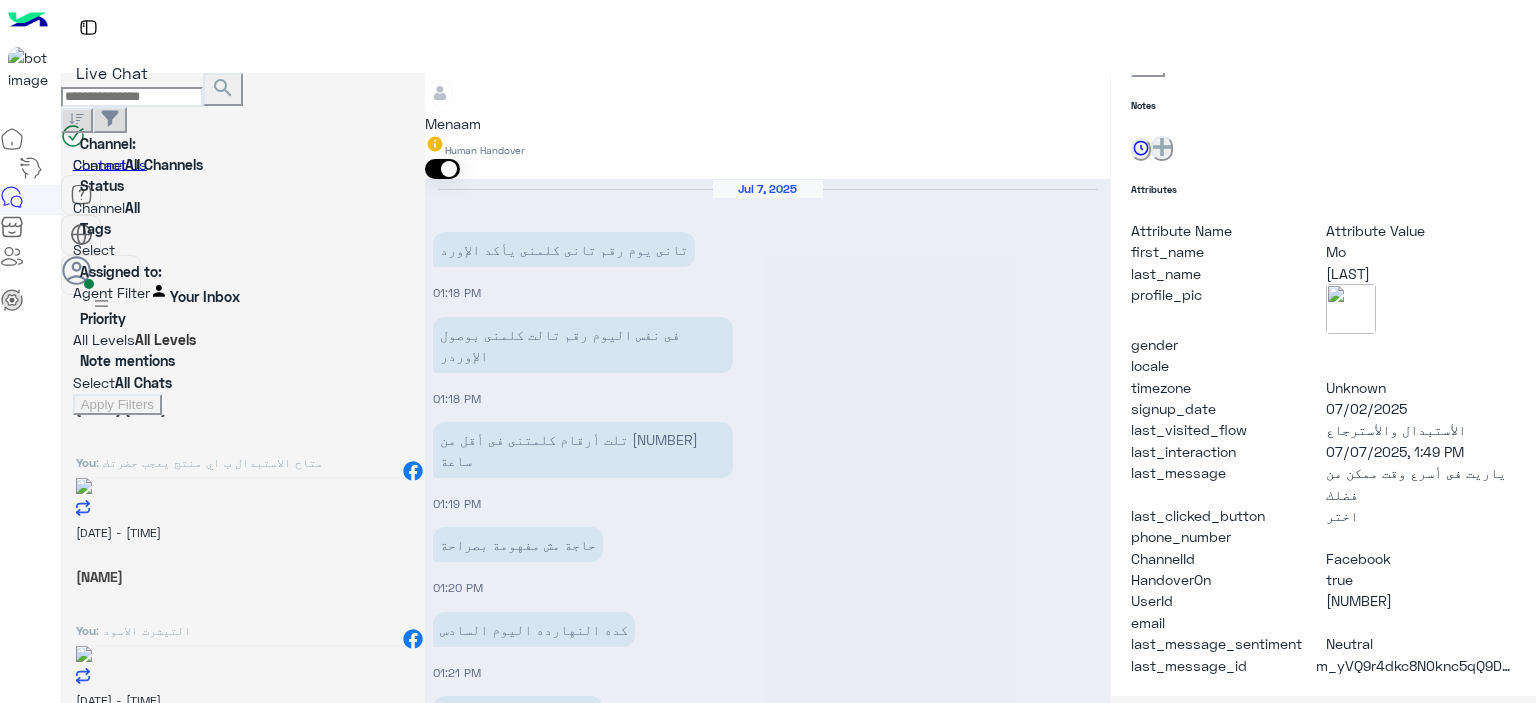 click on ": ممكن حضرتك تبعتلي ثمن البنطلون فودافون كاش" at bounding box center [209, 462] 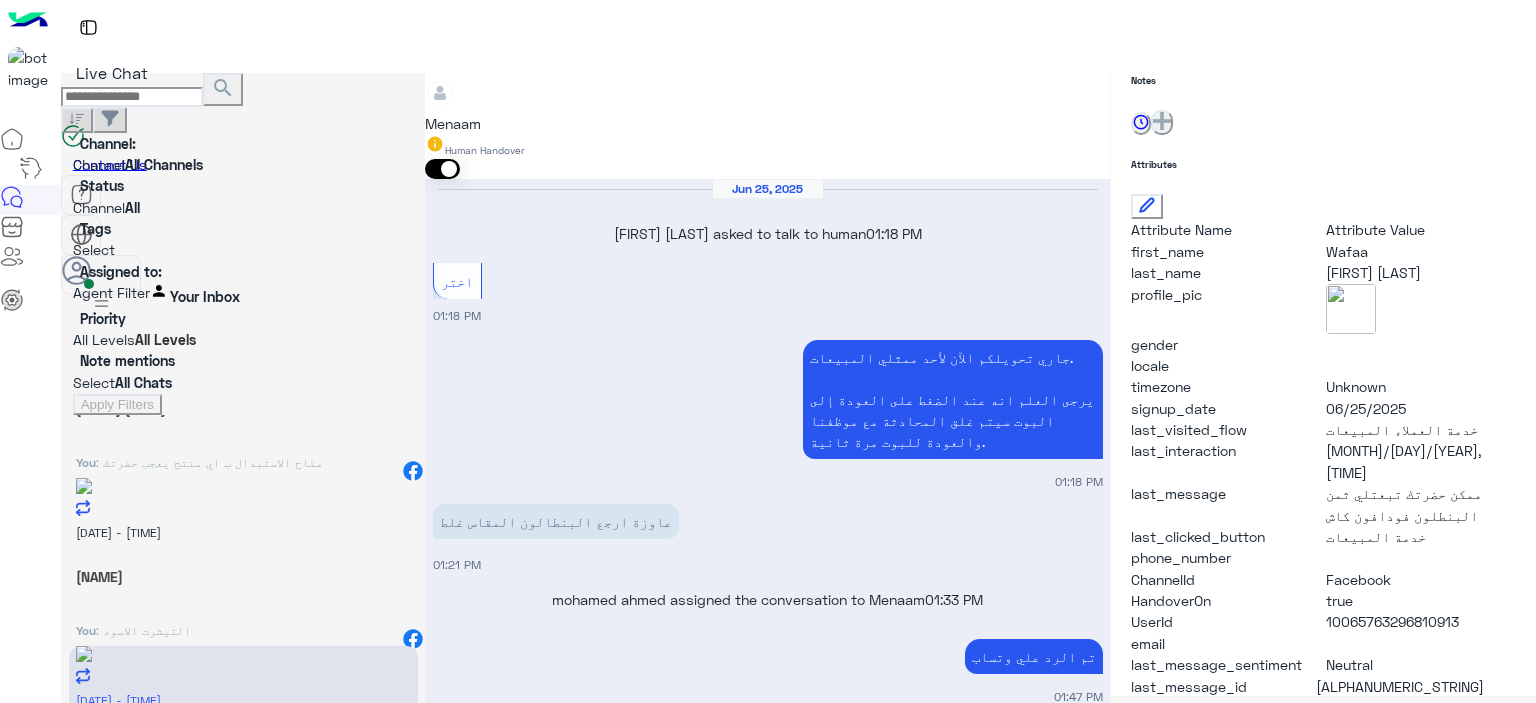 click on "You : التيشرت الاسود" at bounding box center [243, 459] 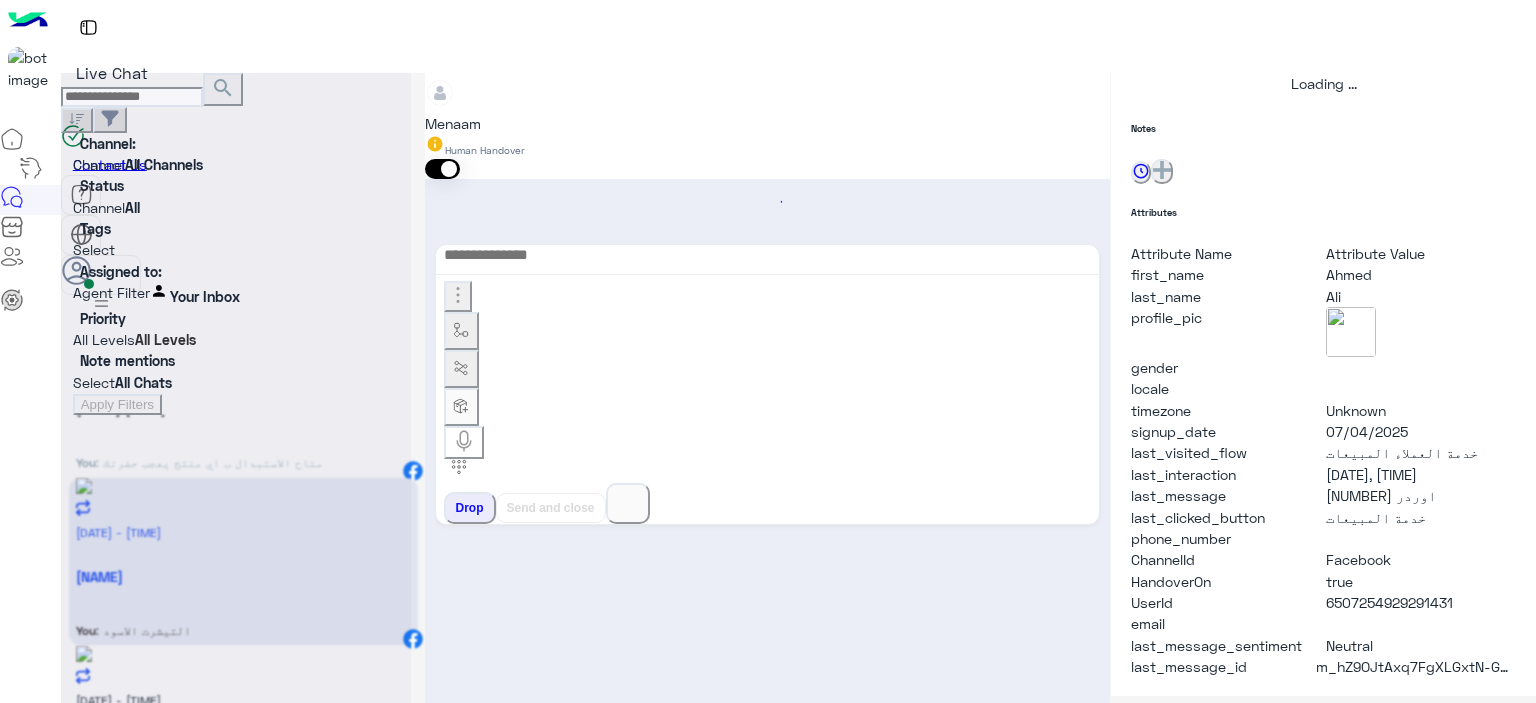 click at bounding box center [236, 359] 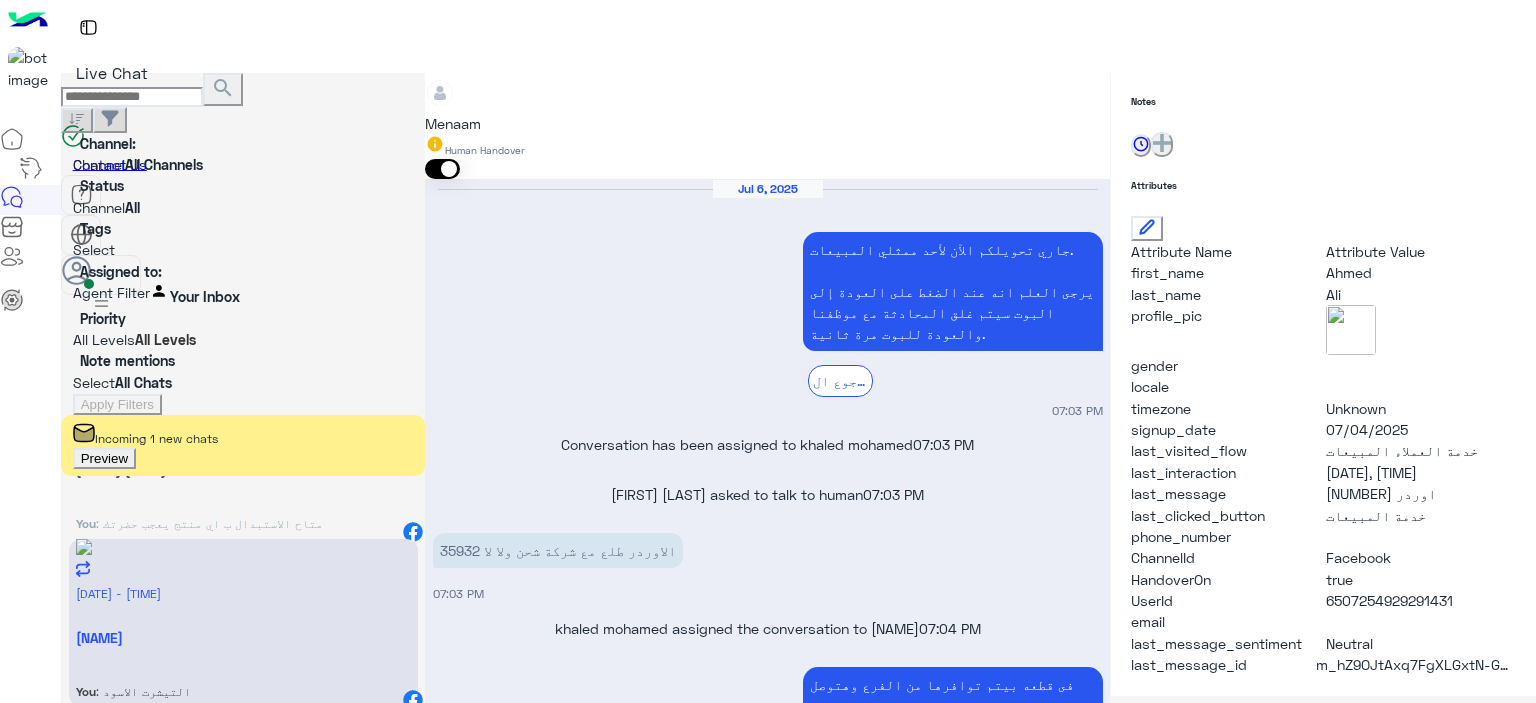 click on ": ممكن حضرتك تبعتلي ثمن البنطلون فودافون كاش" at bounding box center (209, 523) 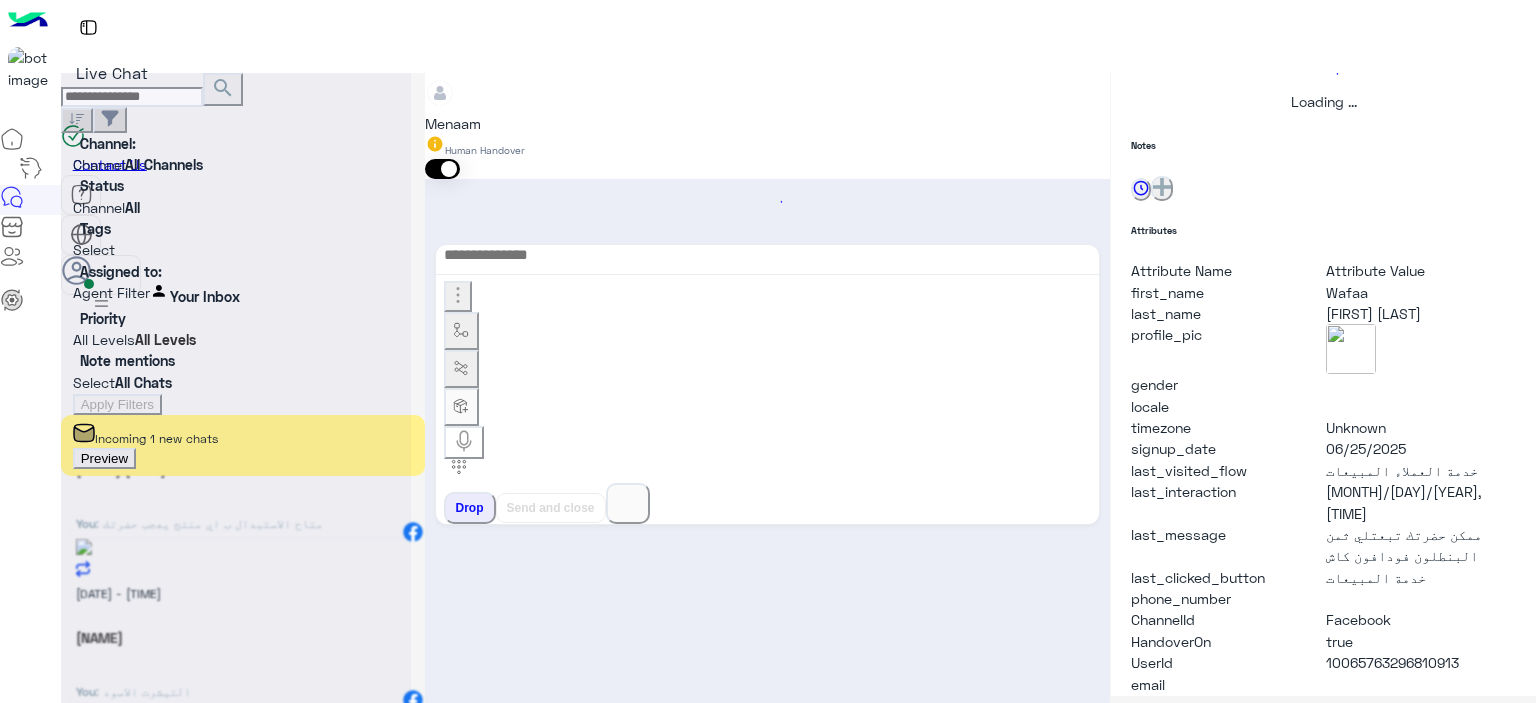 scroll, scrollTop: 514, scrollLeft: 0, axis: vertical 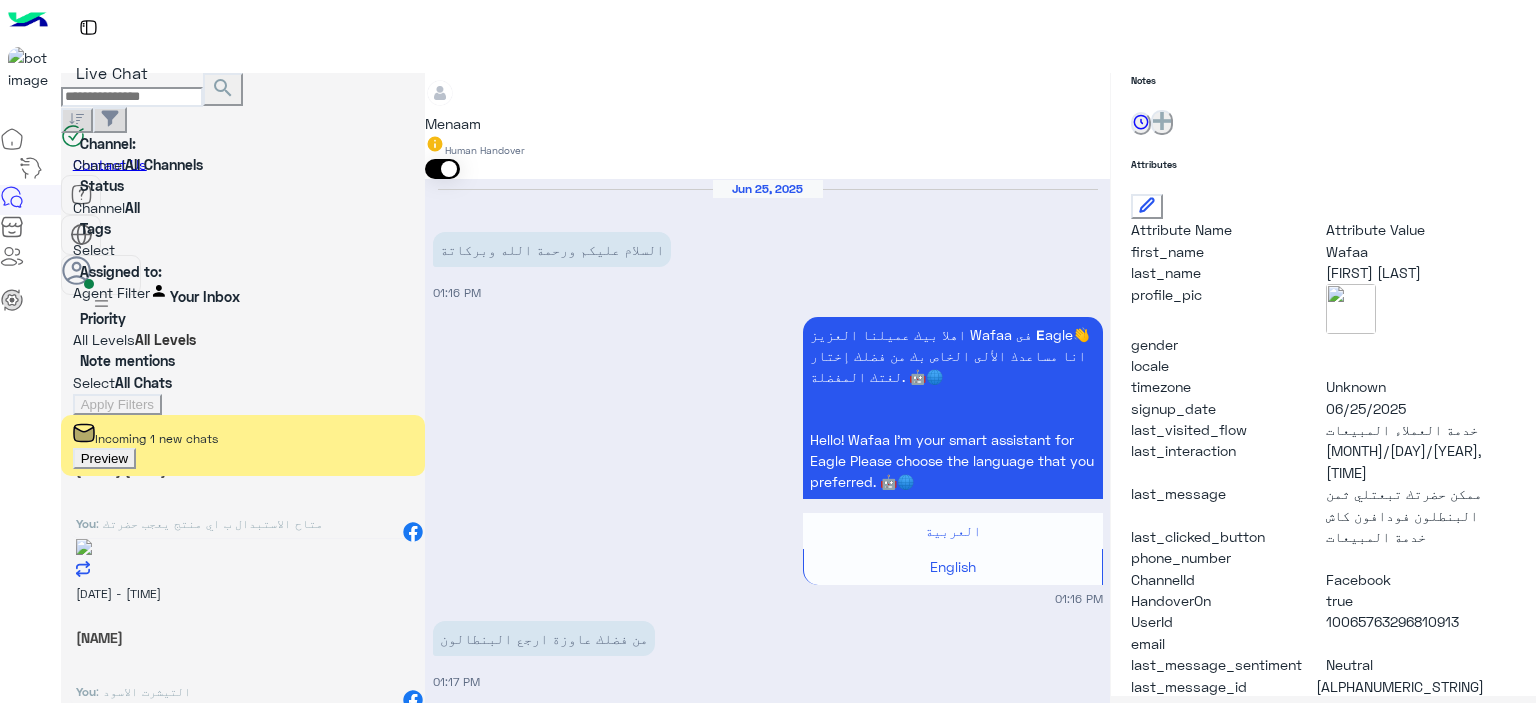 click at bounding box center [767, 4819] 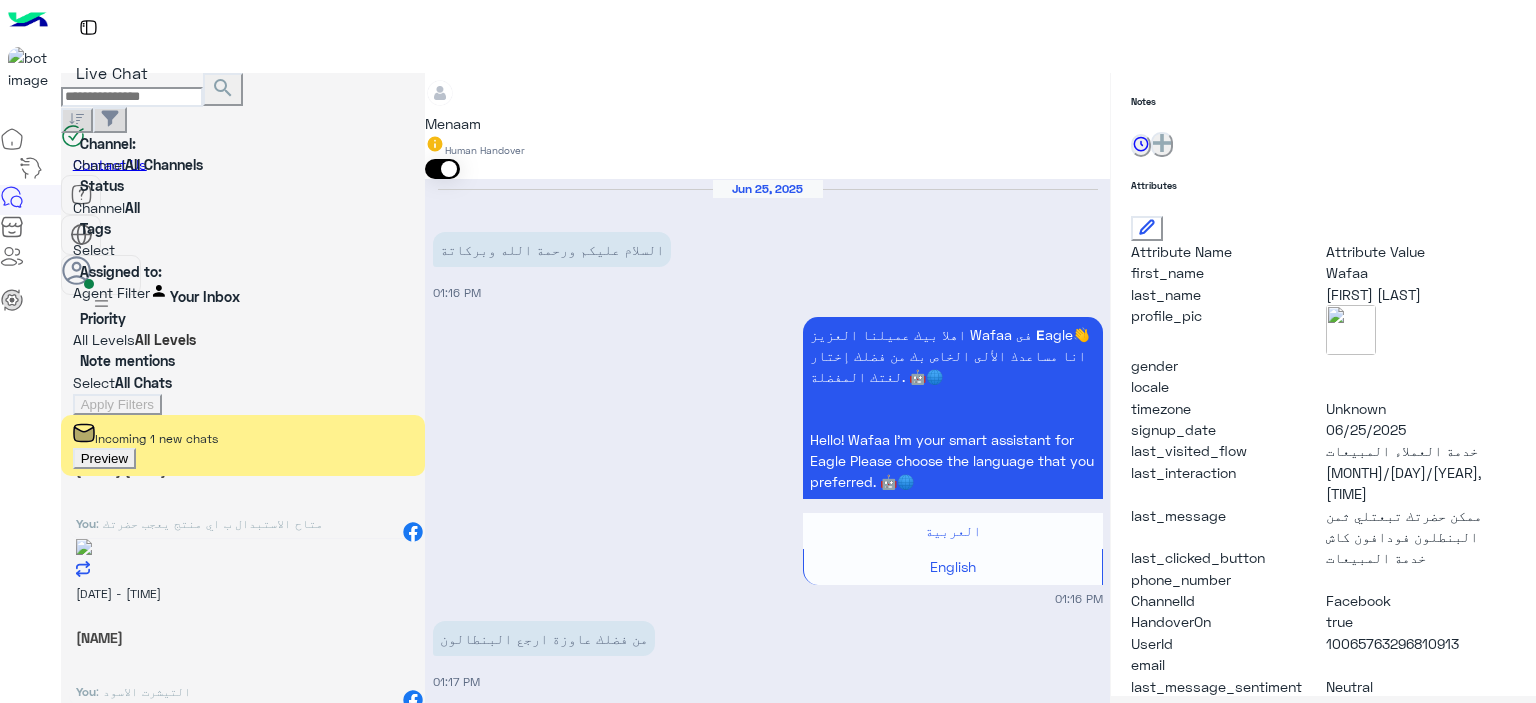 scroll, scrollTop: 456, scrollLeft: 0, axis: vertical 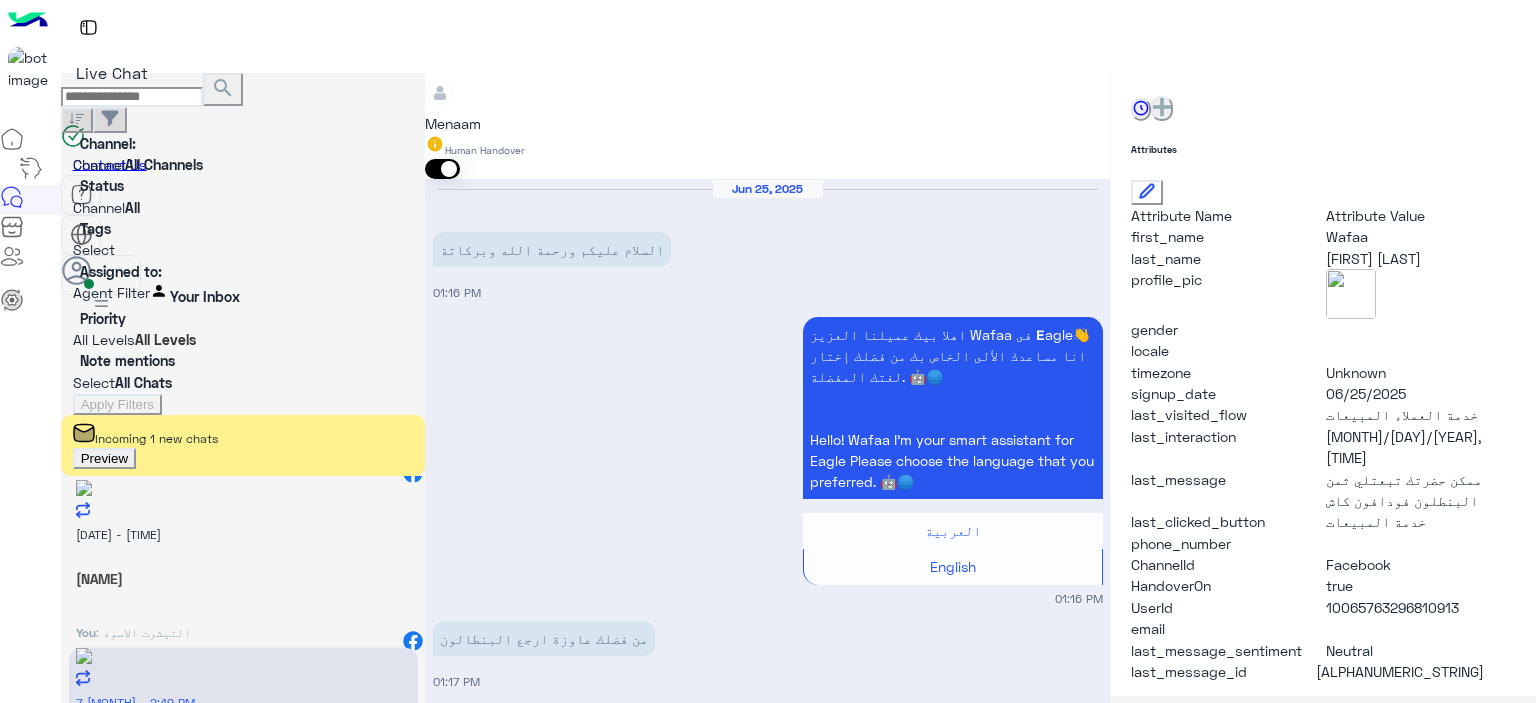 click on "You  : تمام" at bounding box center (243, 461) 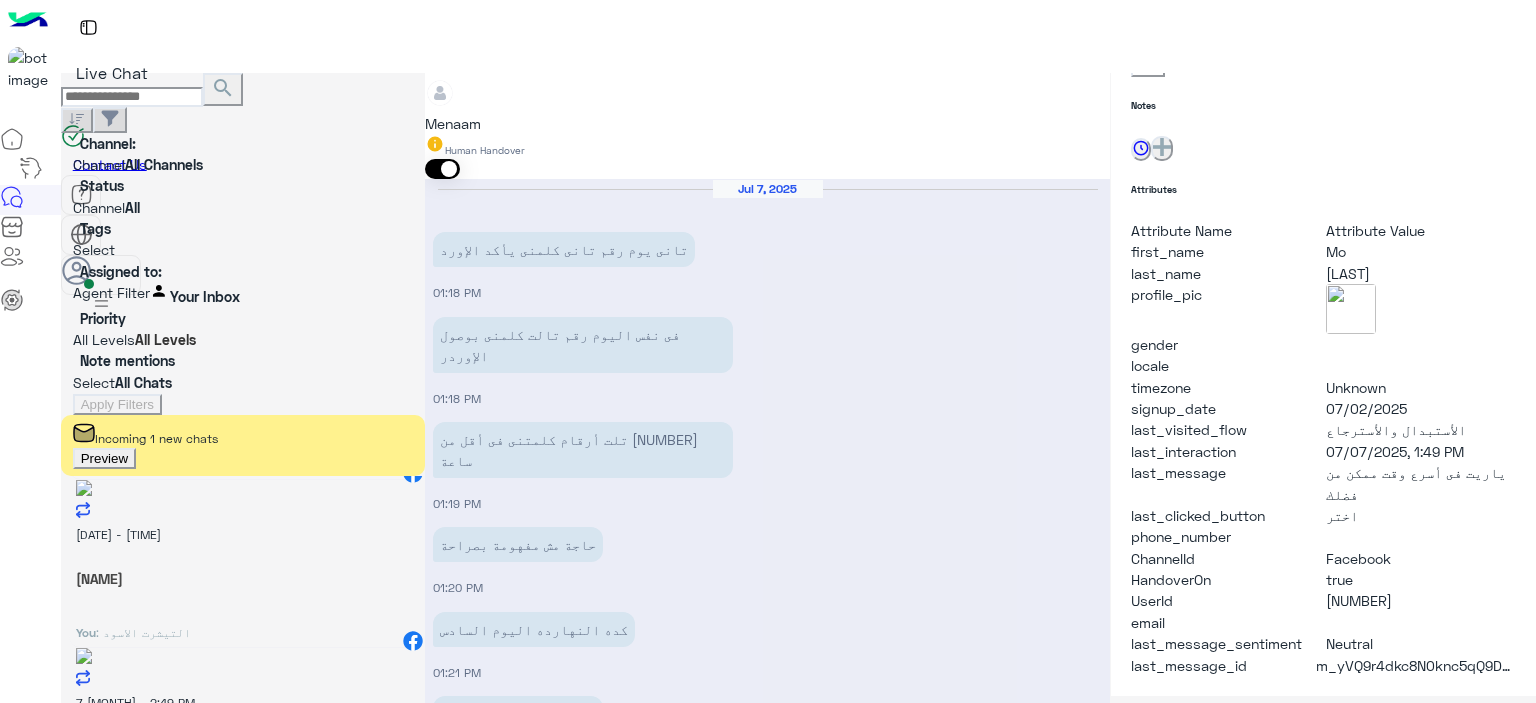 scroll, scrollTop: 452, scrollLeft: 0, axis: vertical 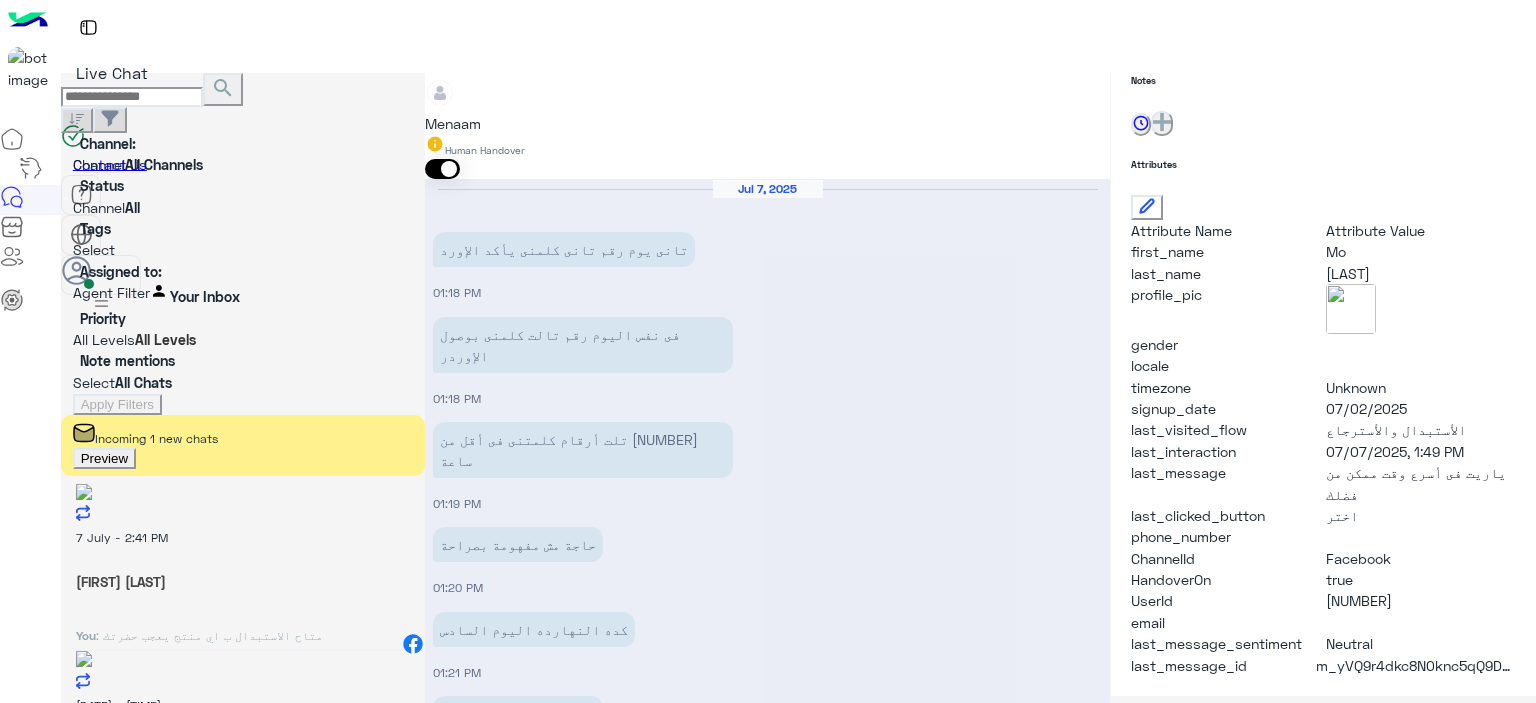click on ": متاح الاستبدال ب اي منتج يعجب حضرتك" at bounding box center (209, 635) 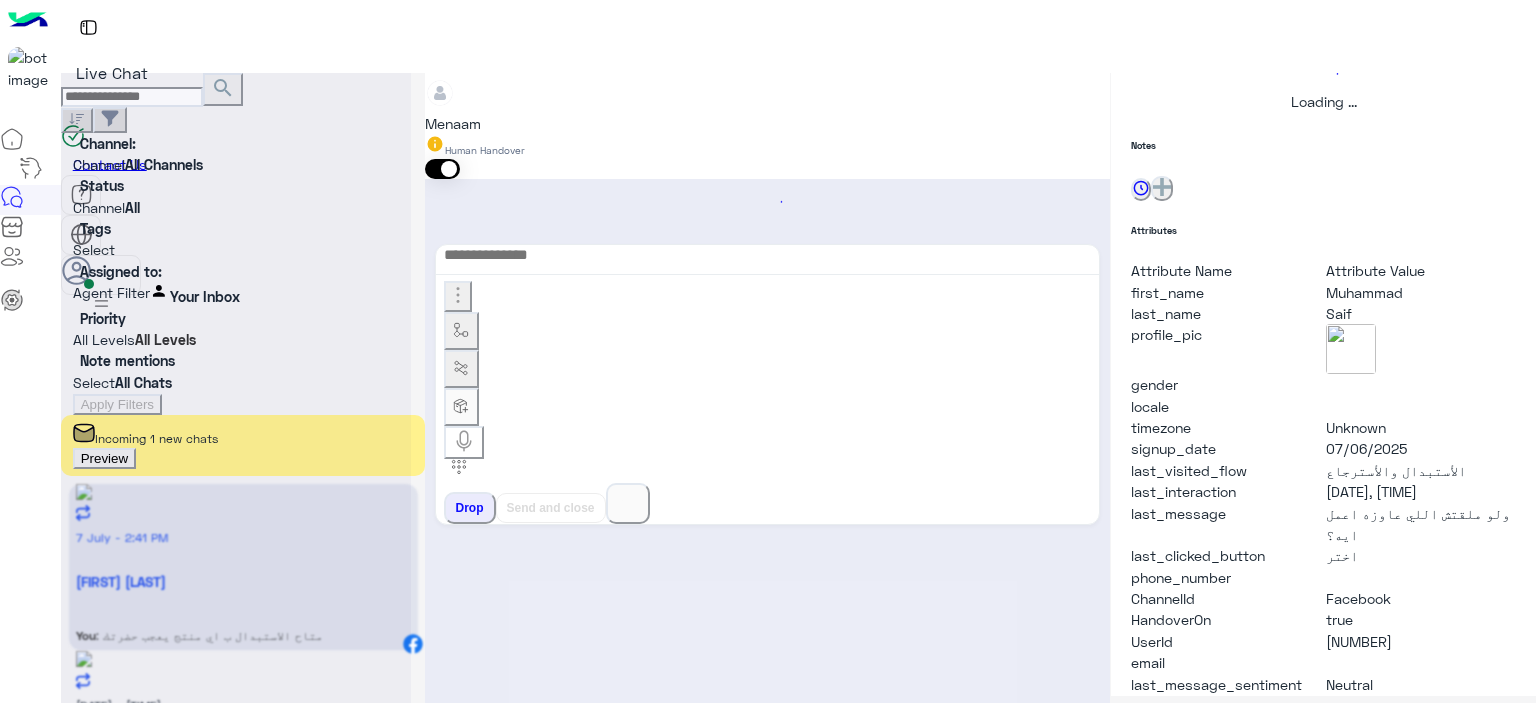 scroll, scrollTop: 514, scrollLeft: 0, axis: vertical 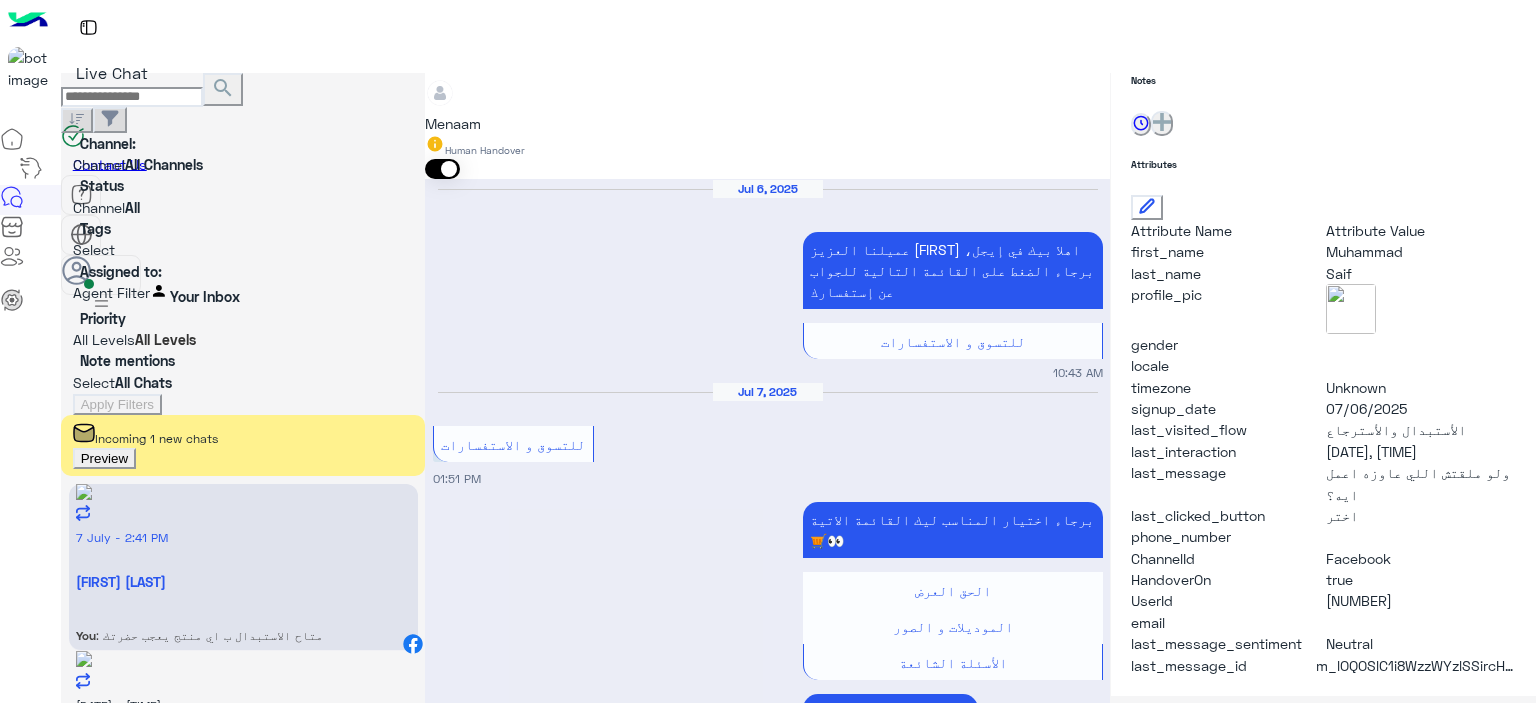 click at bounding box center [767, 3166] 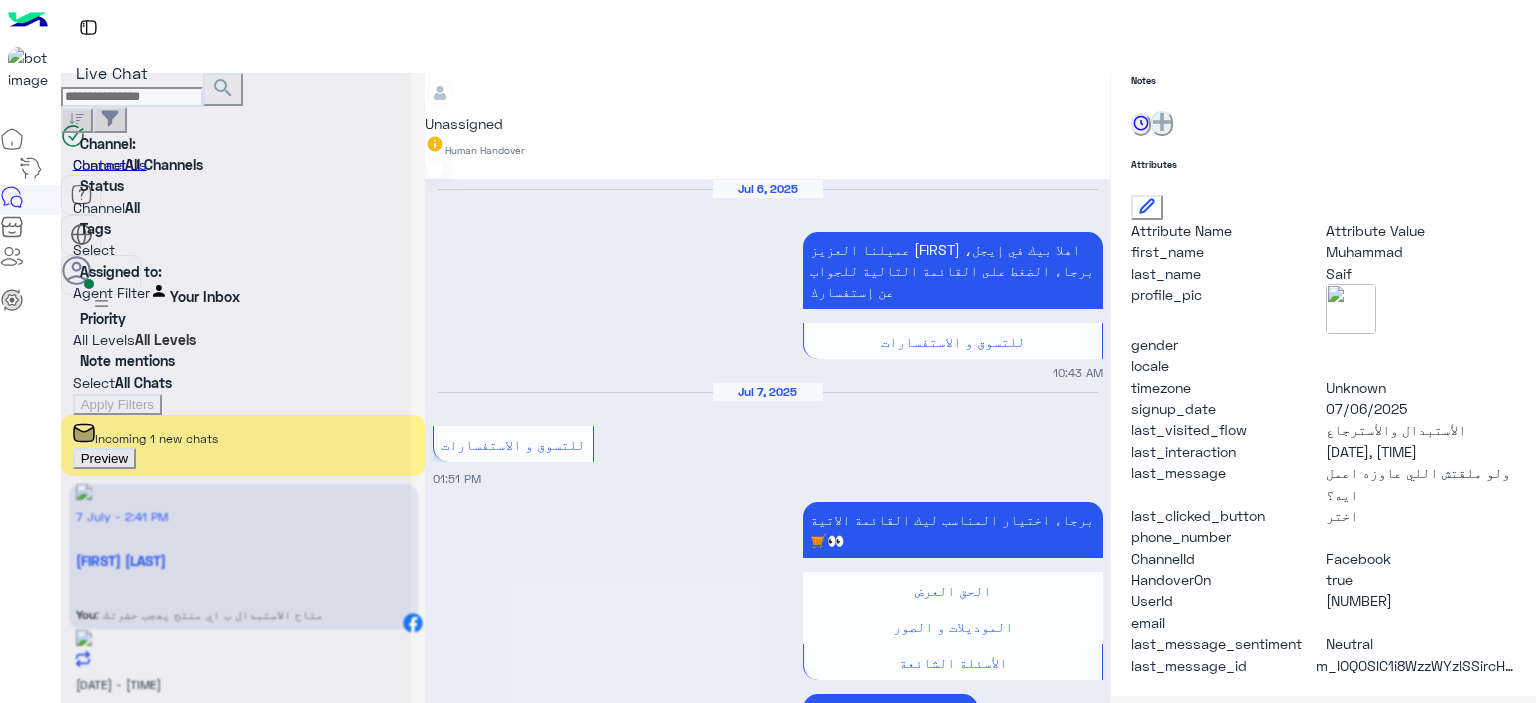 scroll, scrollTop: 2048, scrollLeft: 0, axis: vertical 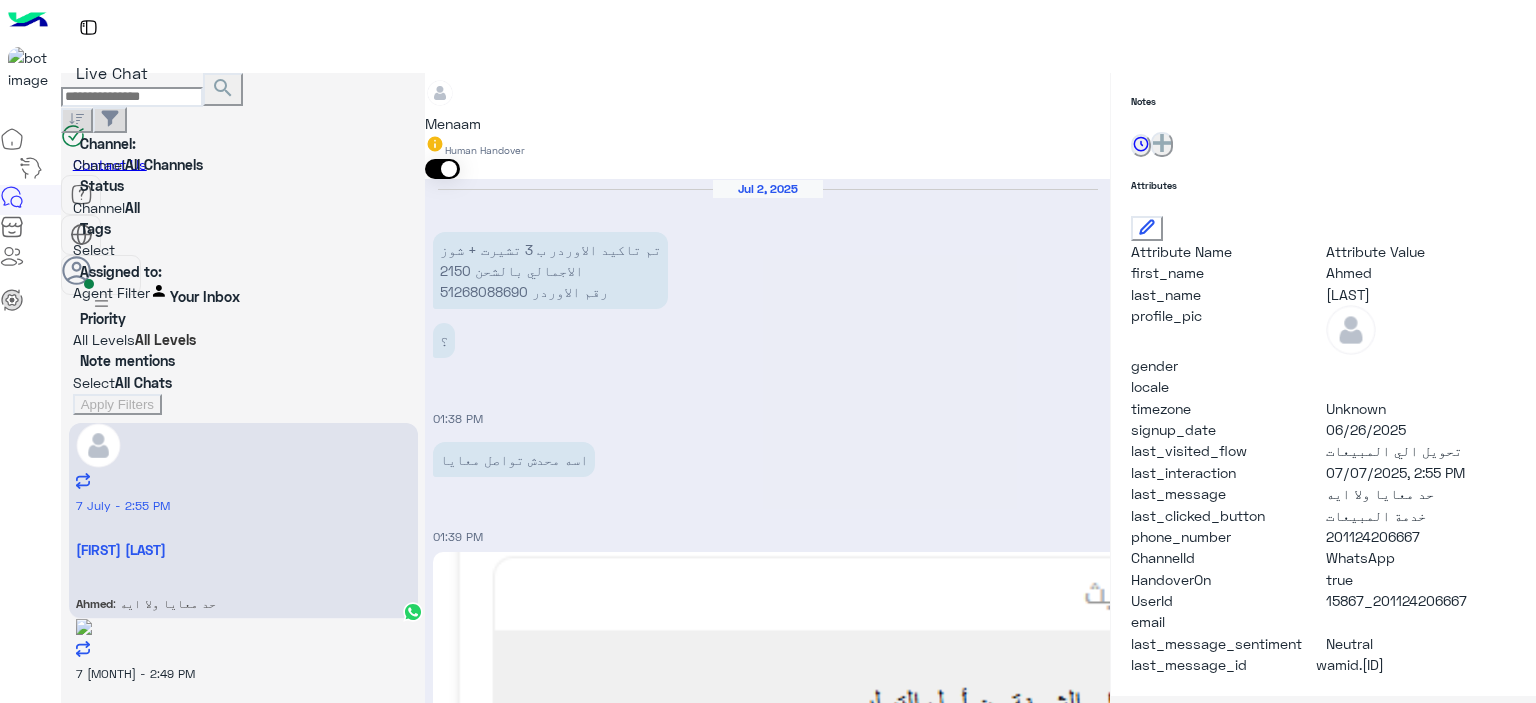 click on "تم تاكيد الاوردر ب [NUMBER] تشيرت  + شوز  الاجمالي بالشحن [NUMBER] رقم الاوردر [NUMBER]" at bounding box center (550, 2925) 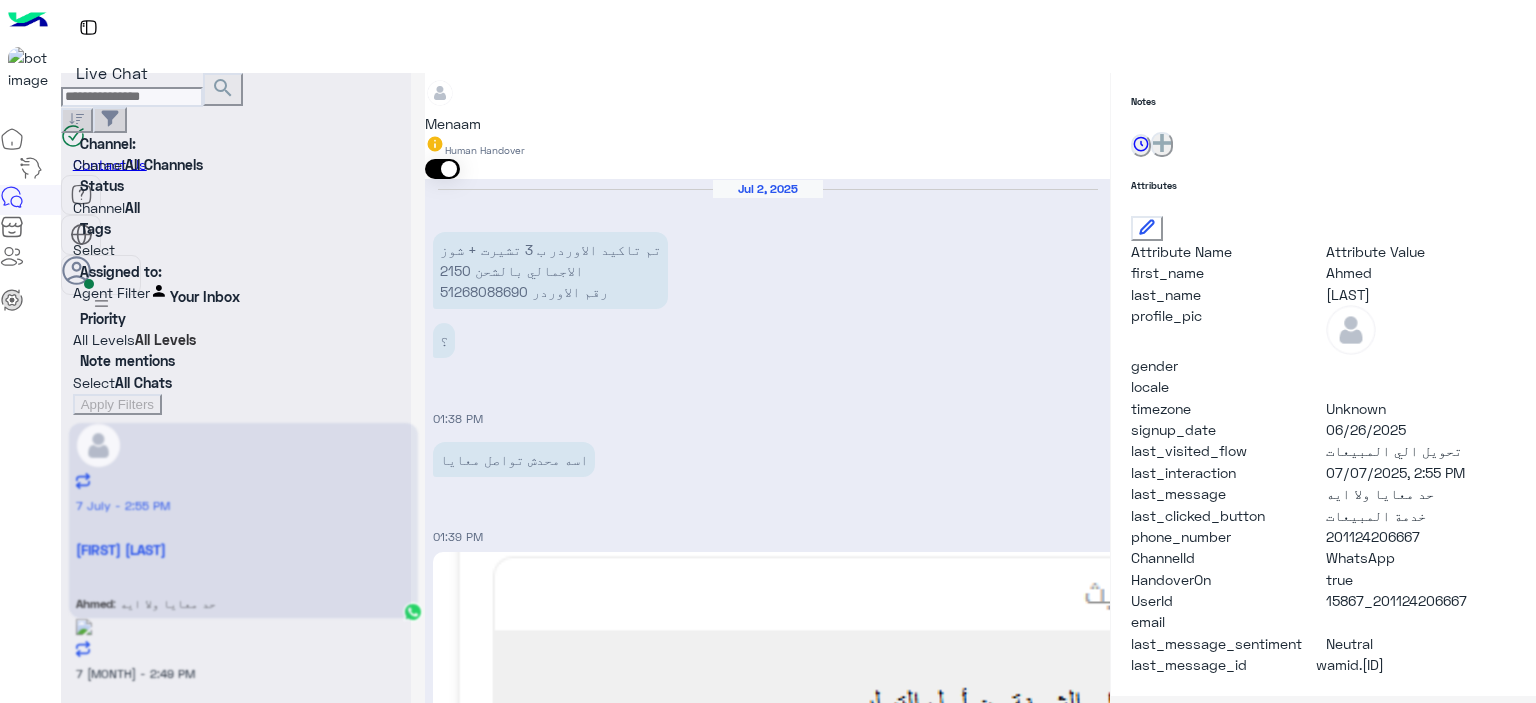 scroll, scrollTop: 1299, scrollLeft: 0, axis: vertical 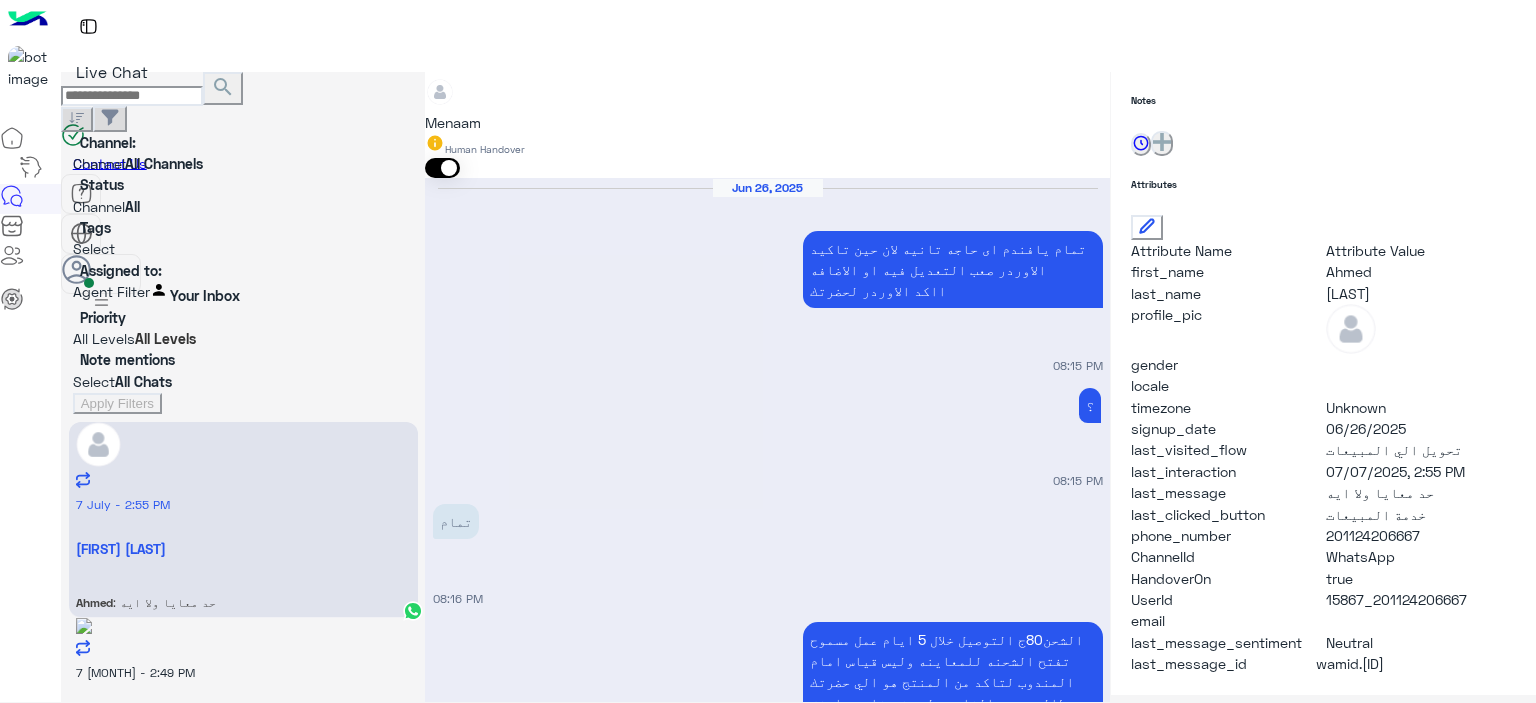 click at bounding box center [767, 2889] 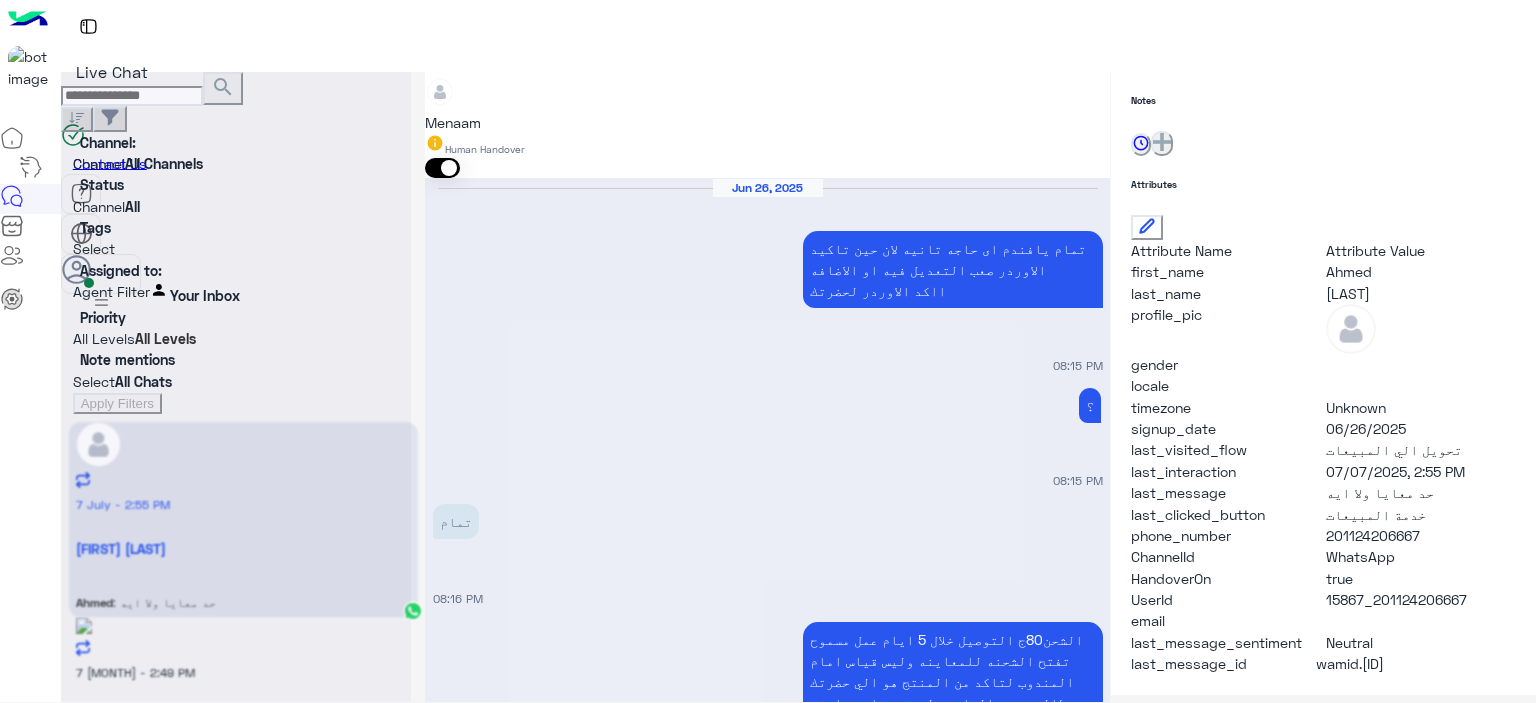 scroll, scrollTop: 3617, scrollLeft: 0, axis: vertical 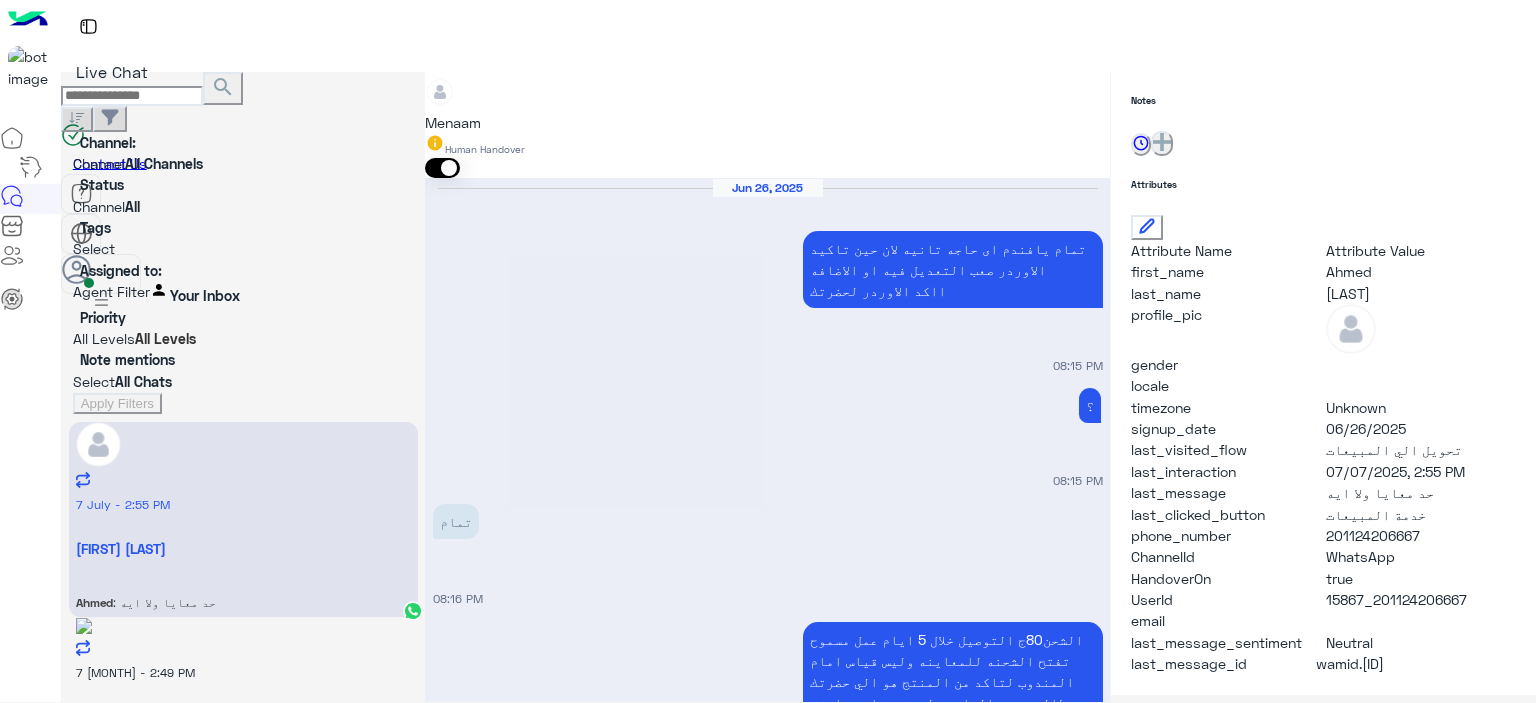 click on "بيتم التواصل مع حضرتك من خلال الواتس" at bounding box center [164, 602] 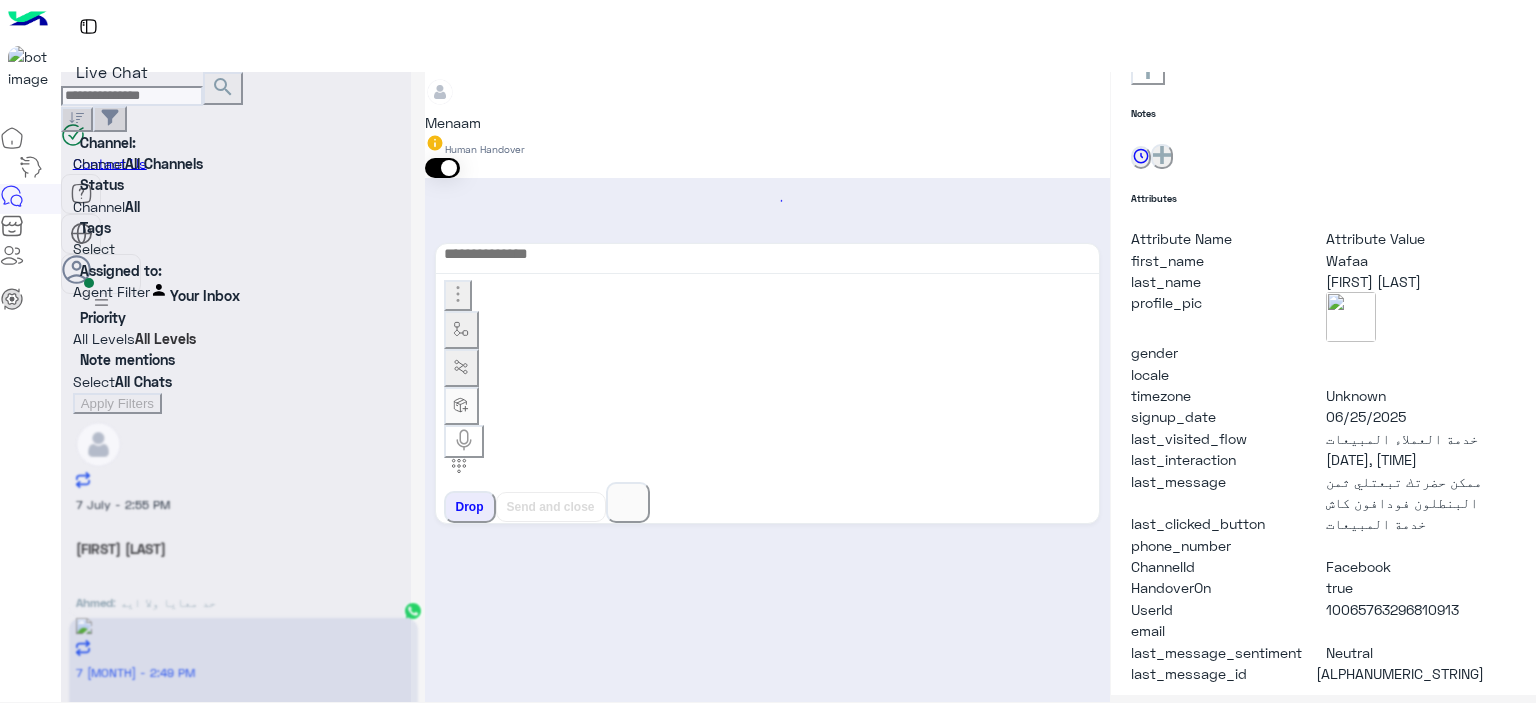 scroll, scrollTop: 545, scrollLeft: 0, axis: vertical 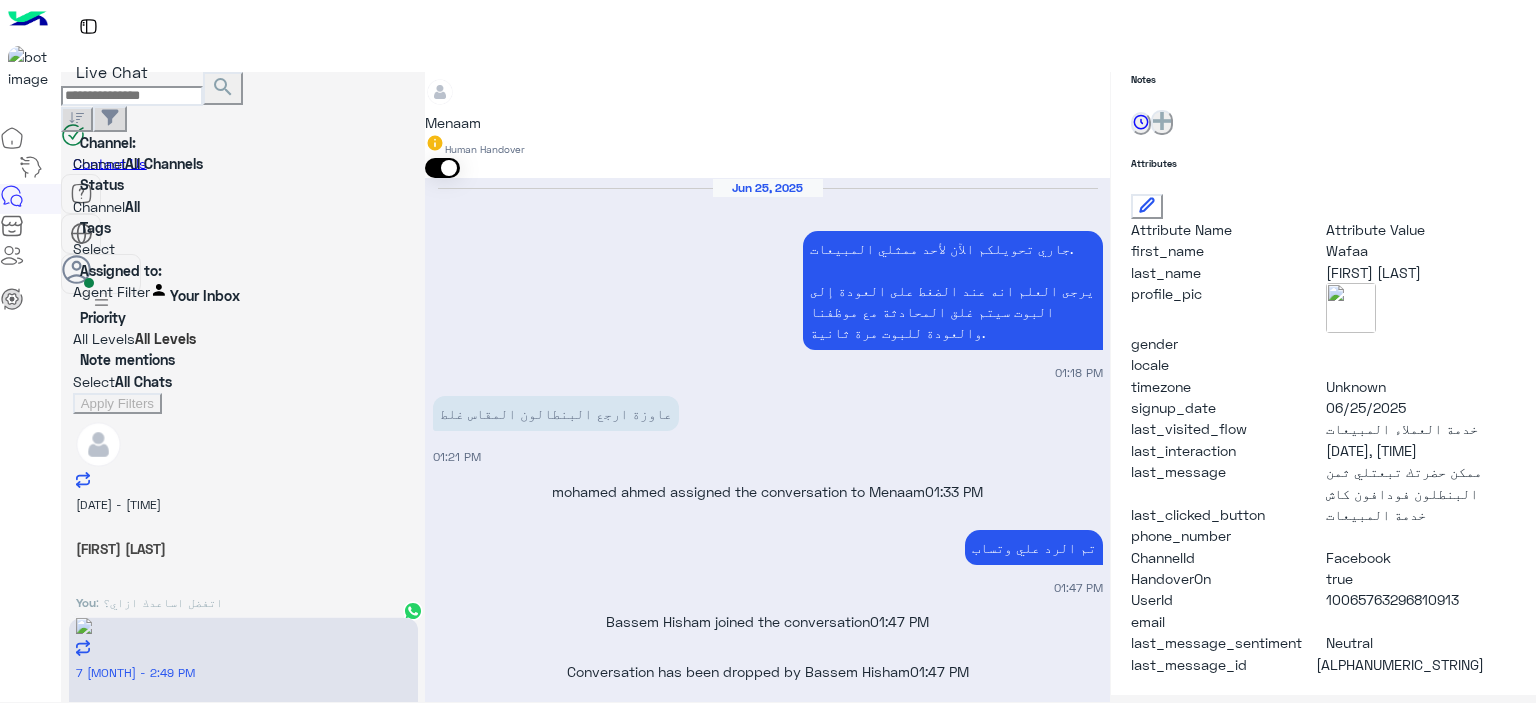 click on "Drop" at bounding box center [470, 2692] 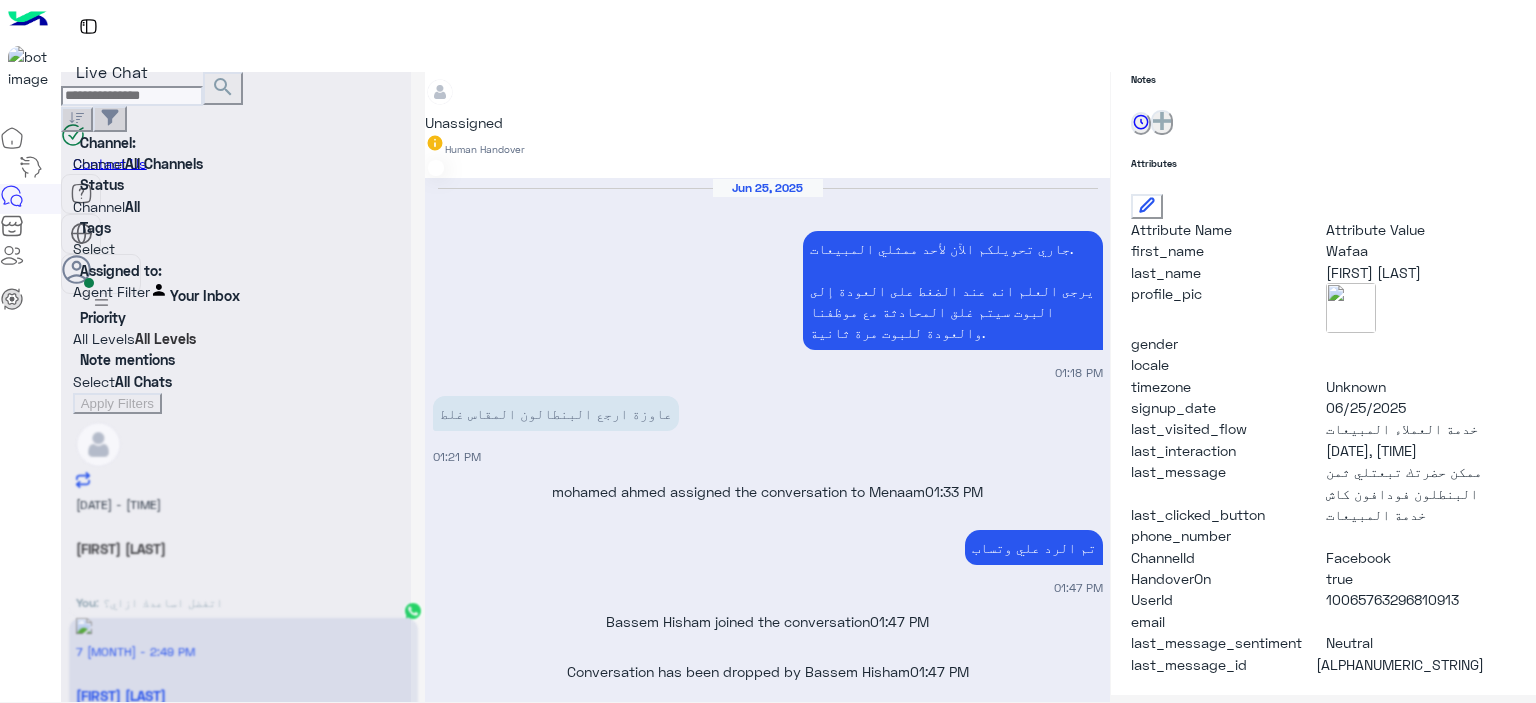 scroll, scrollTop: 1456, scrollLeft: 0, axis: vertical 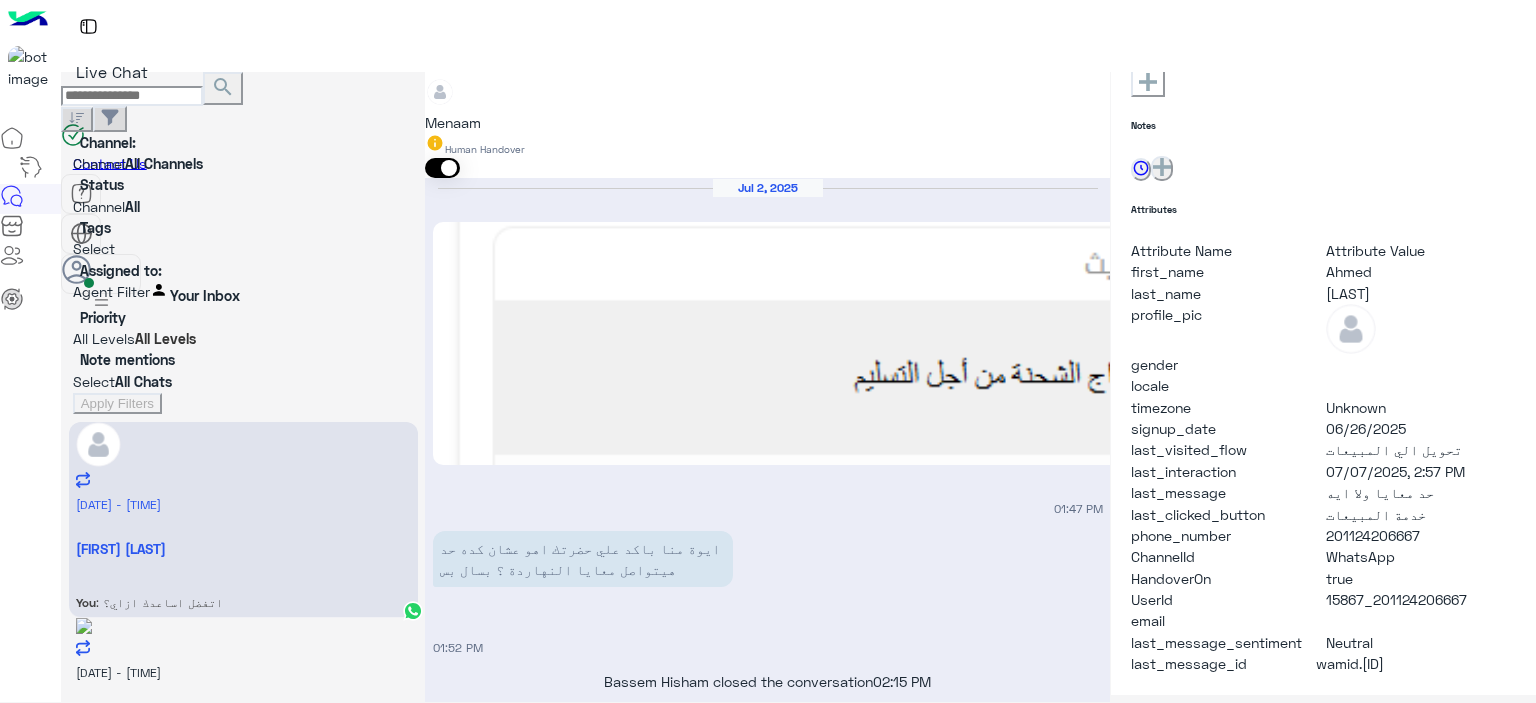 click on "You : التيشرت الاسود" at bounding box center (243, 599) 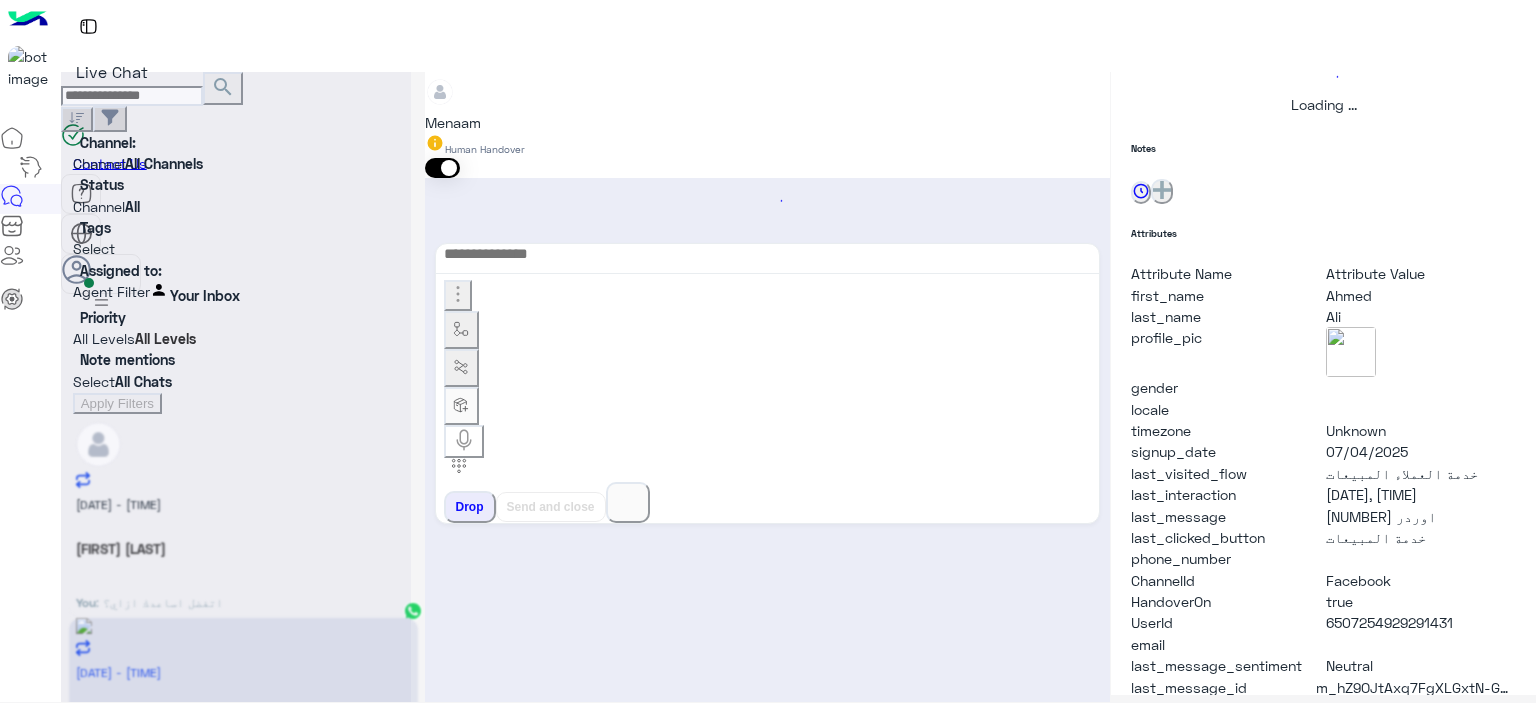 scroll, scrollTop: 514, scrollLeft: 0, axis: vertical 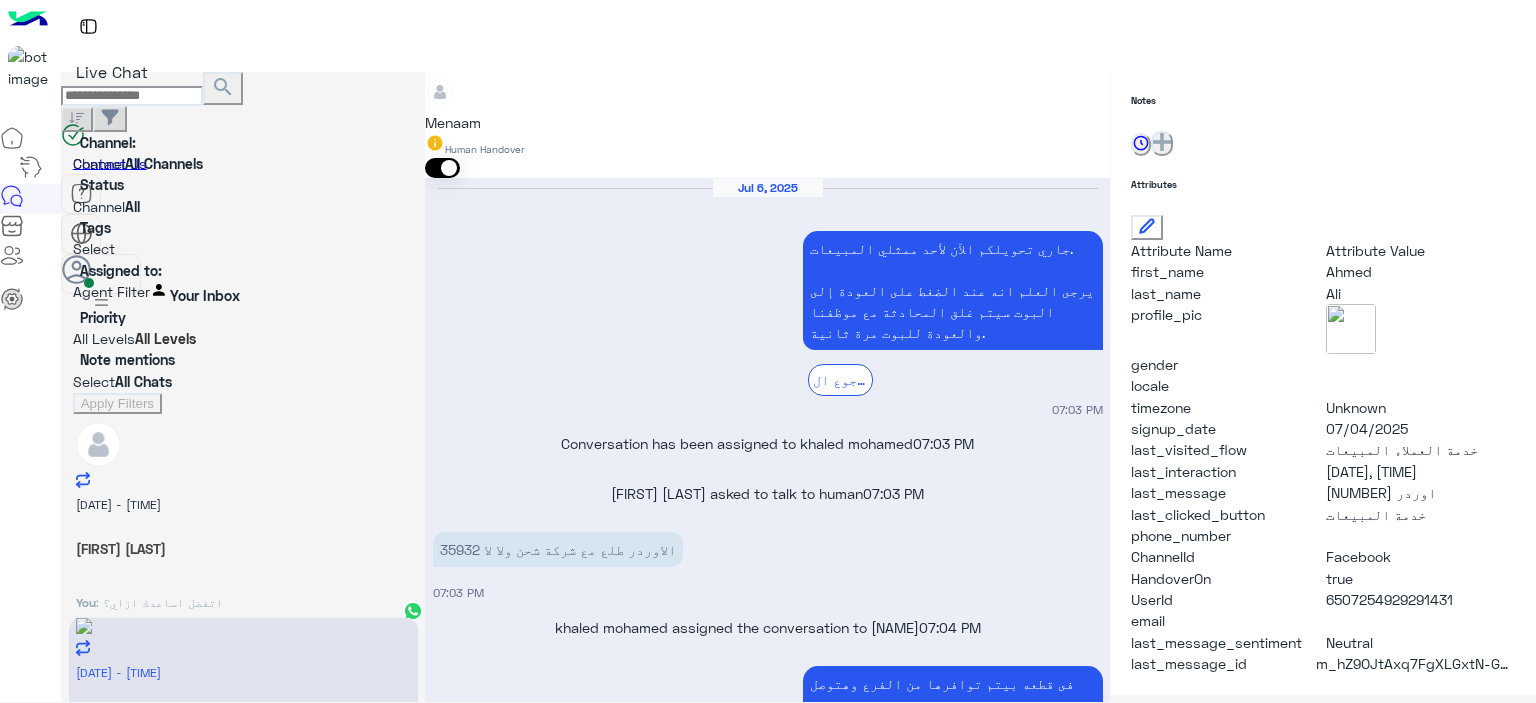 click on "[NUMBER] اوردر" at bounding box center [495, 2007] 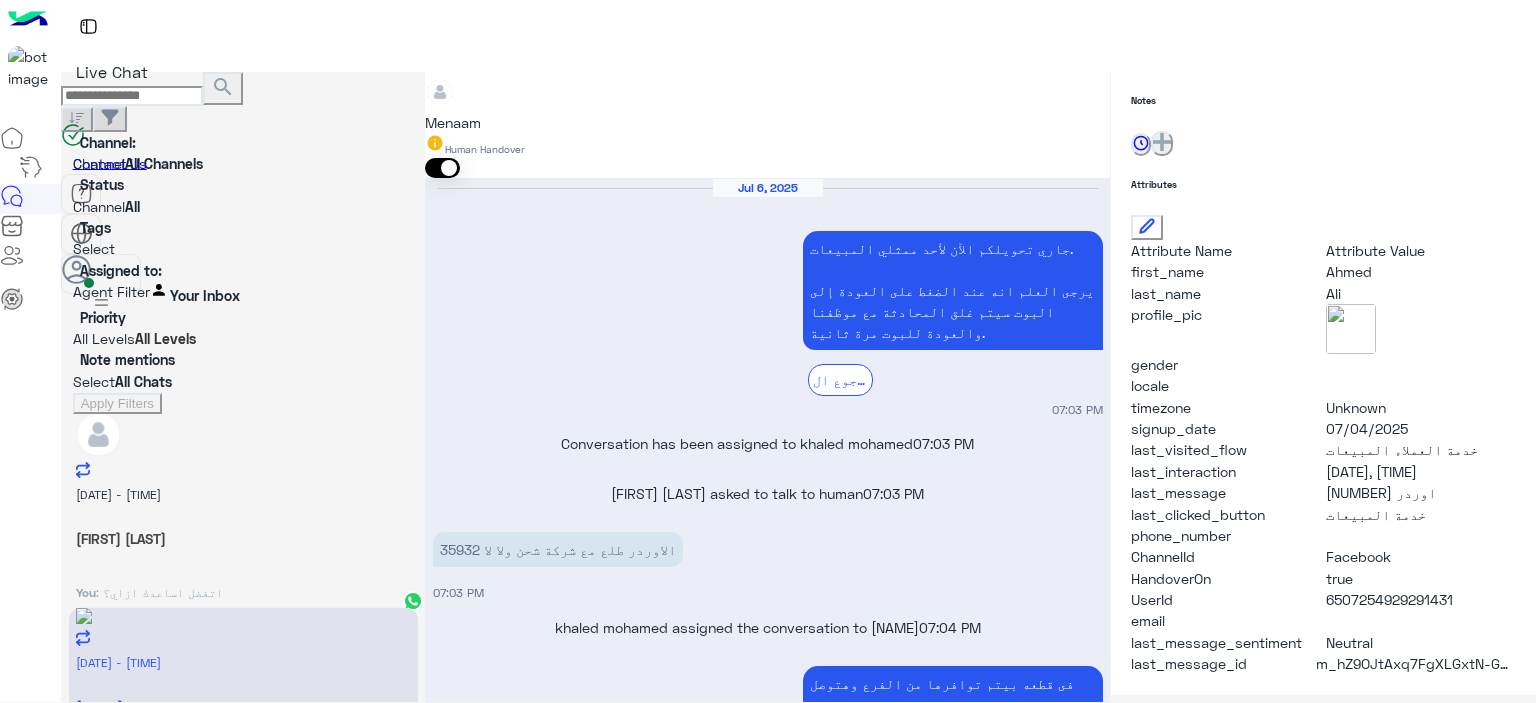 scroll, scrollTop: 12, scrollLeft: 0, axis: vertical 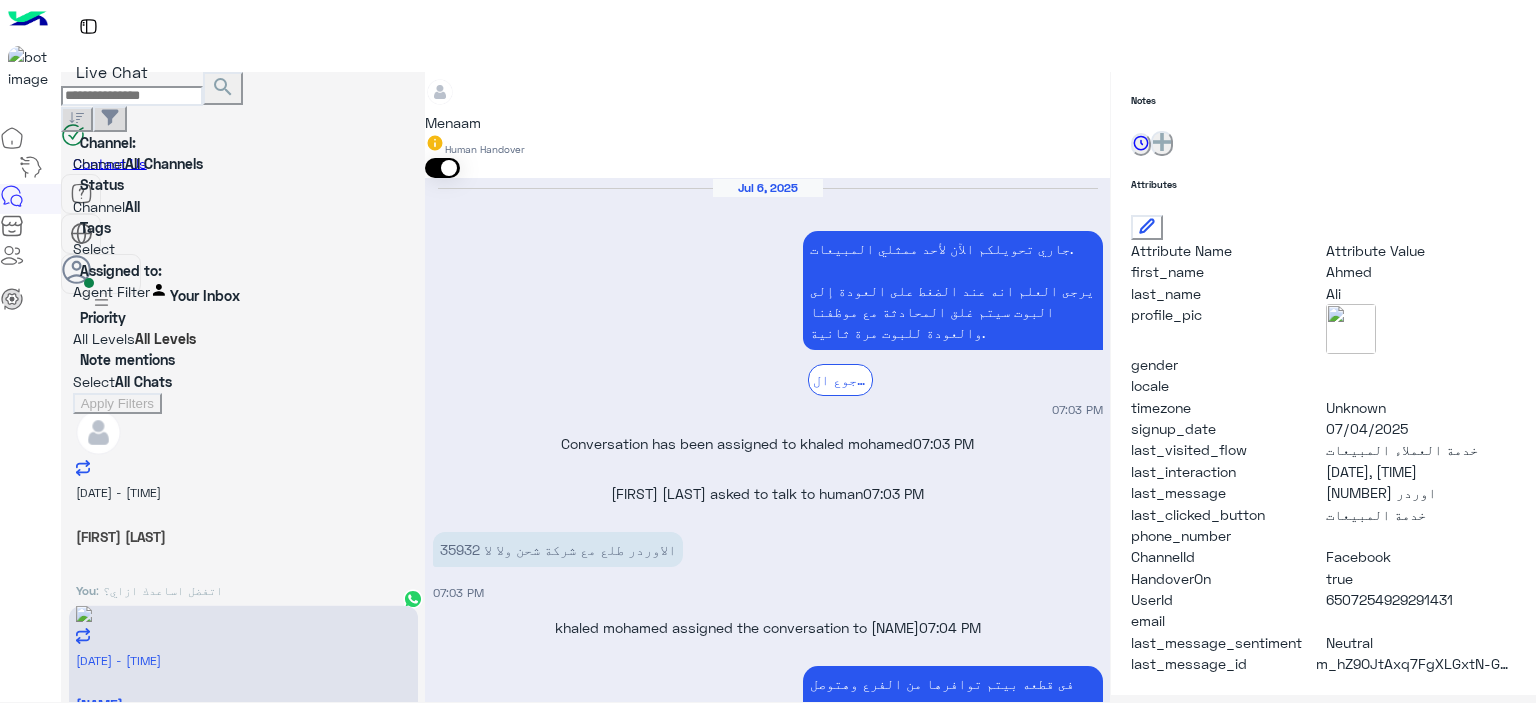 click on "You  : اتفضل اساعدك ازاي؟" at bounding box center (243, 591) 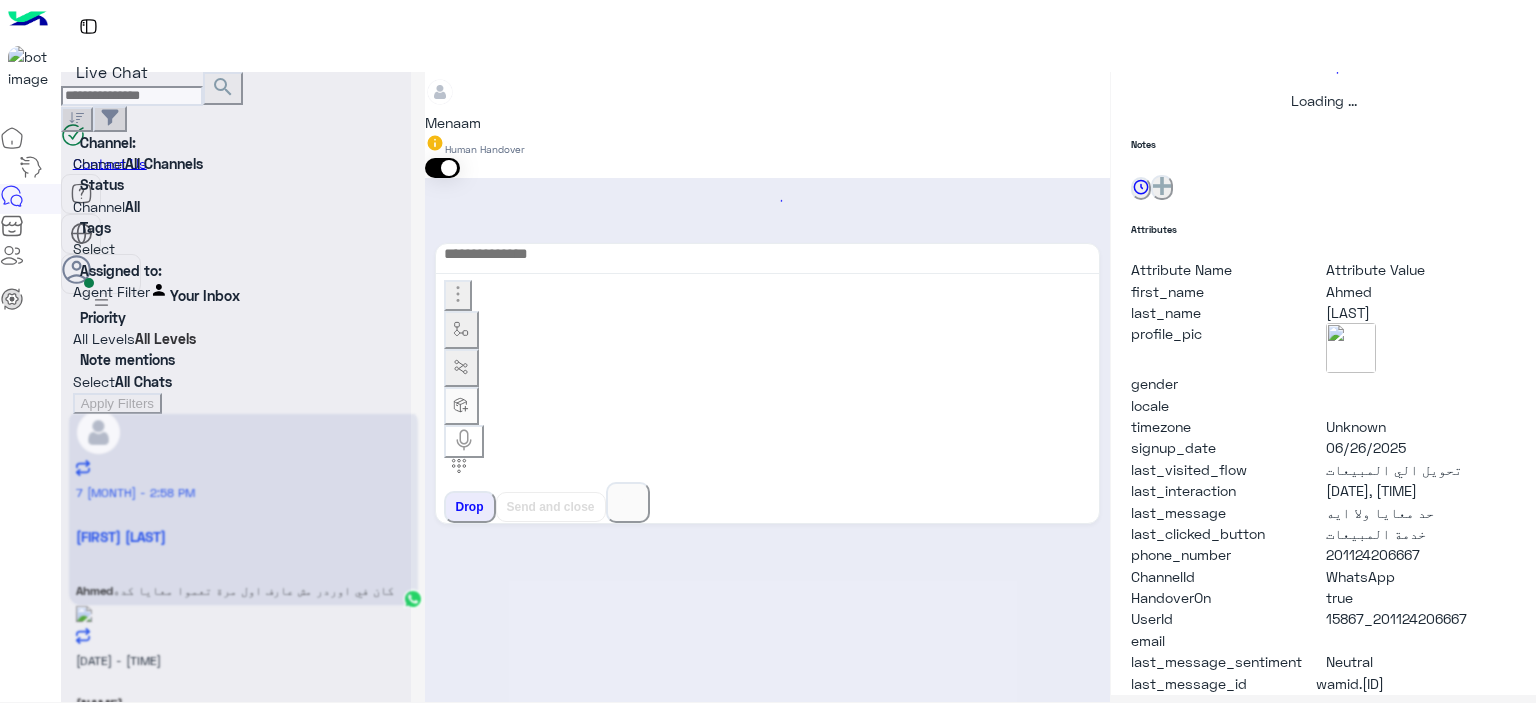scroll, scrollTop: 514, scrollLeft: 0, axis: vertical 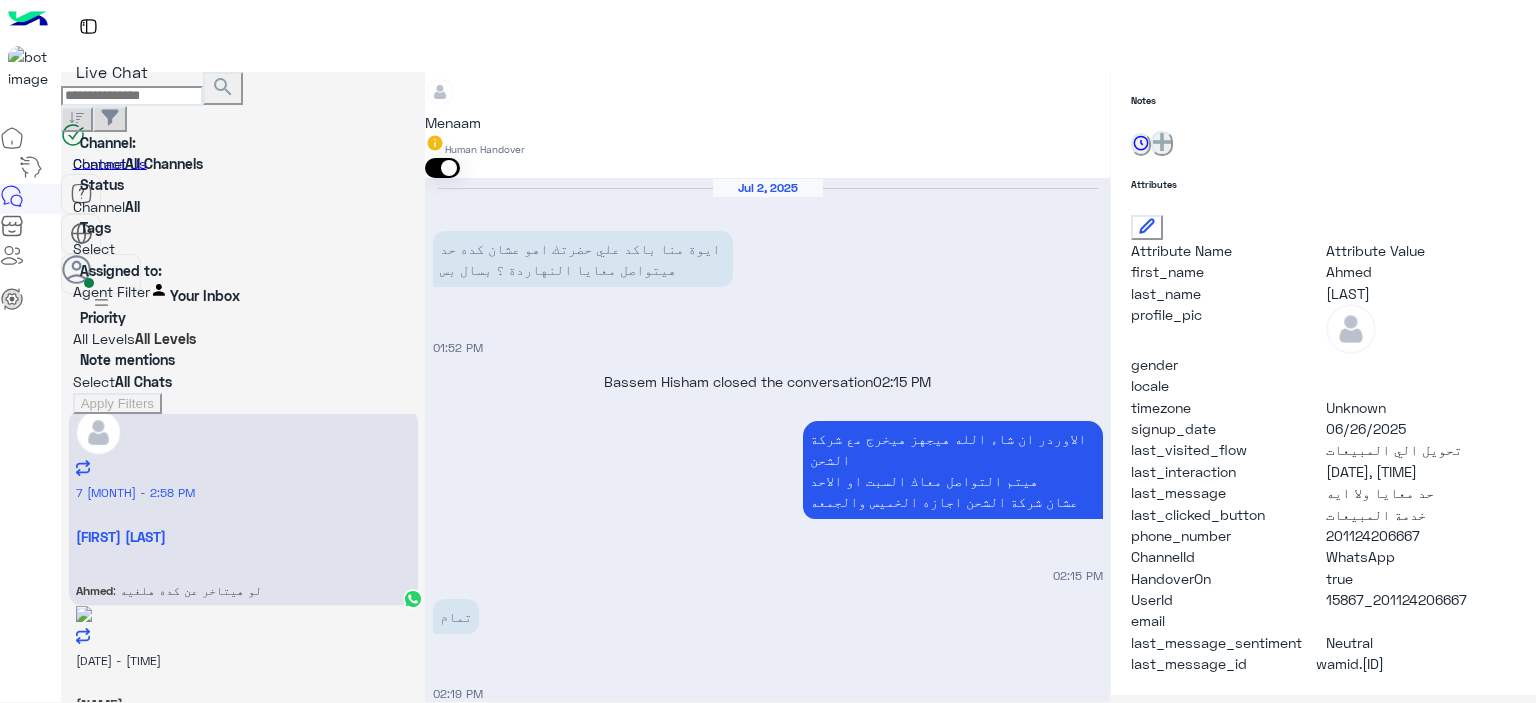 click at bounding box center (767, 3077) 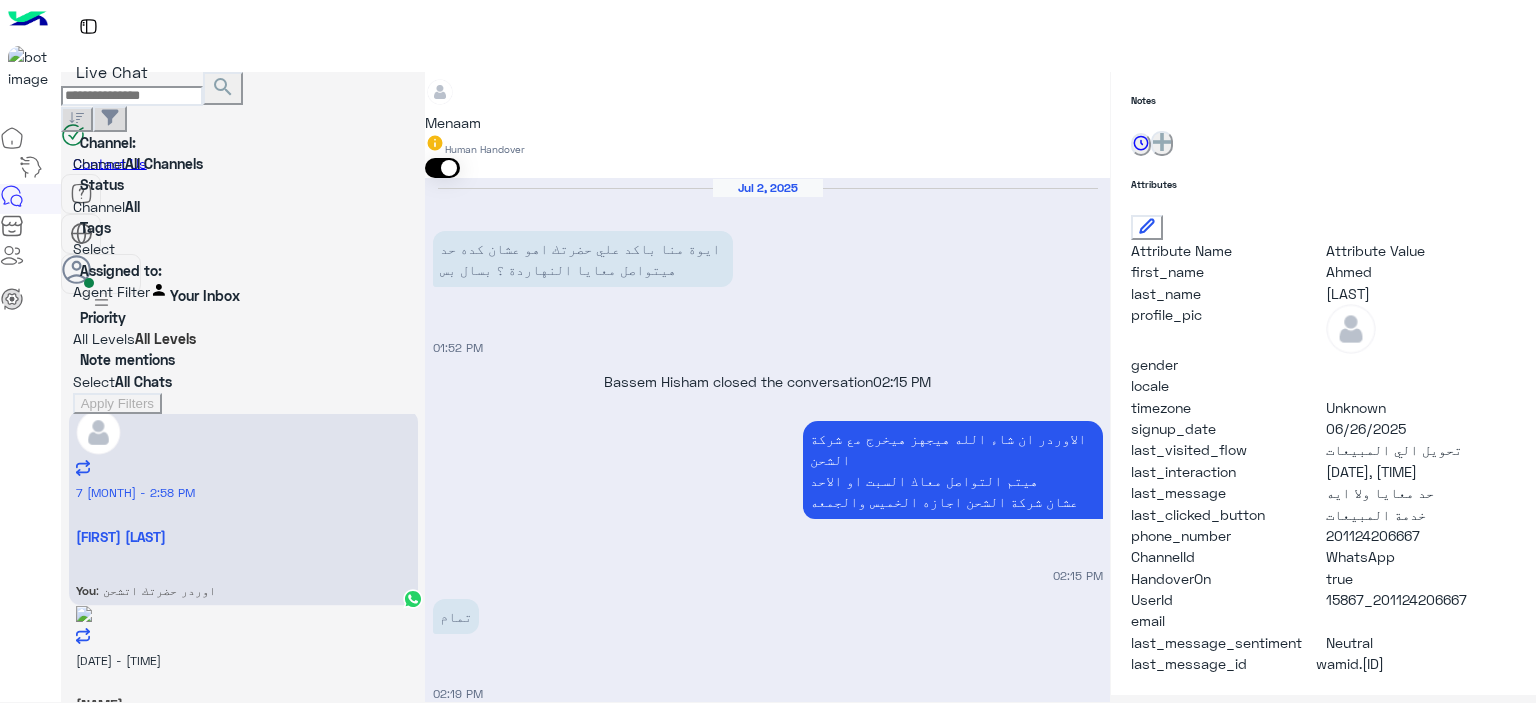 type on "**********" 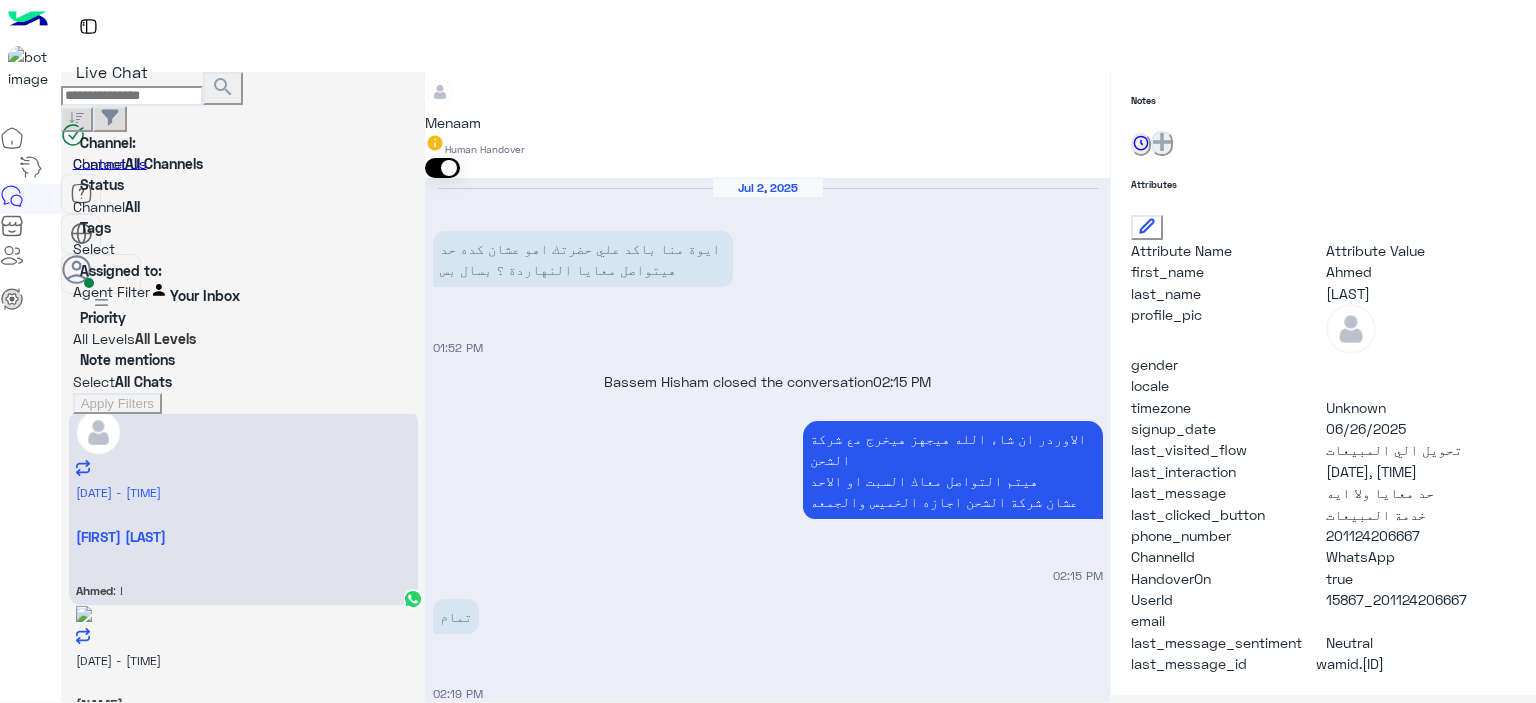 scroll, scrollTop: 2121, scrollLeft: 0, axis: vertical 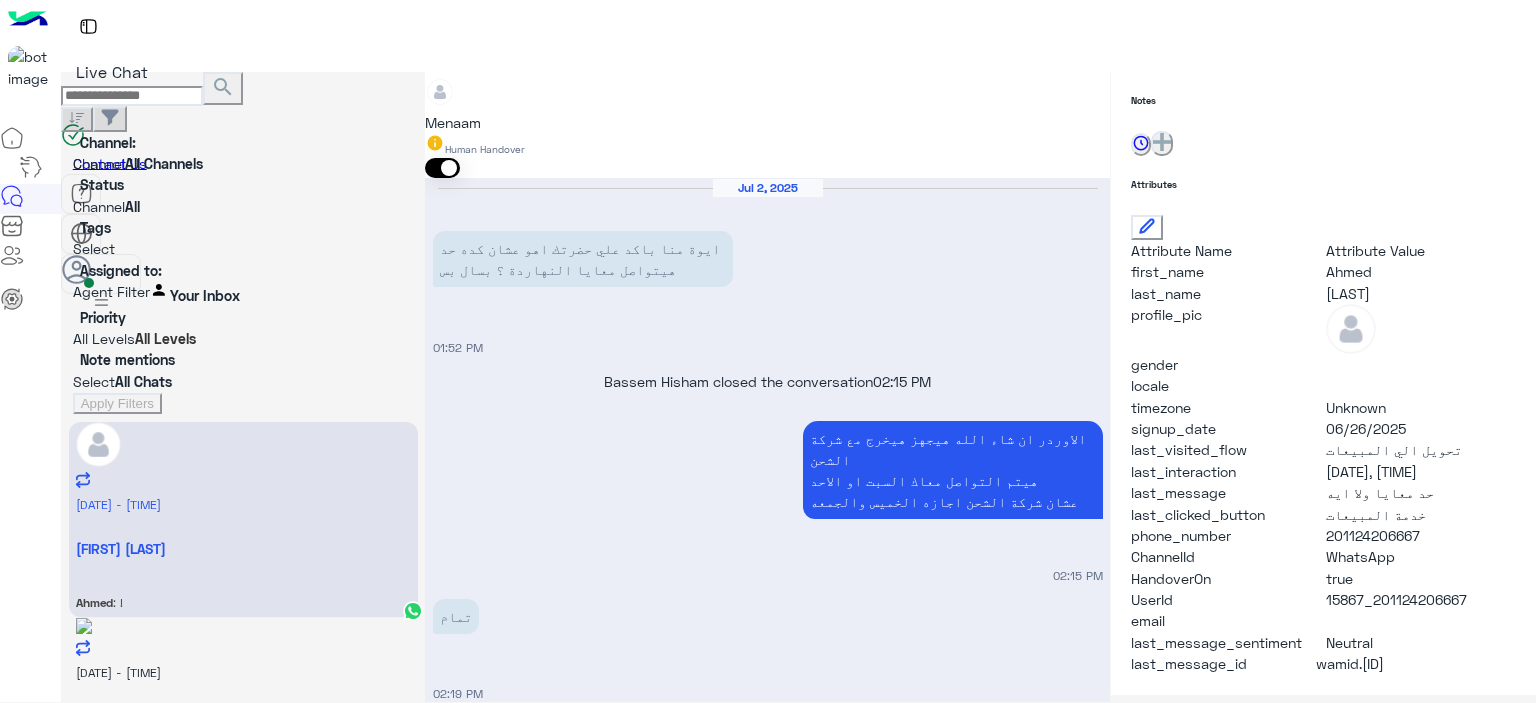 click at bounding box center [1379, 3448] 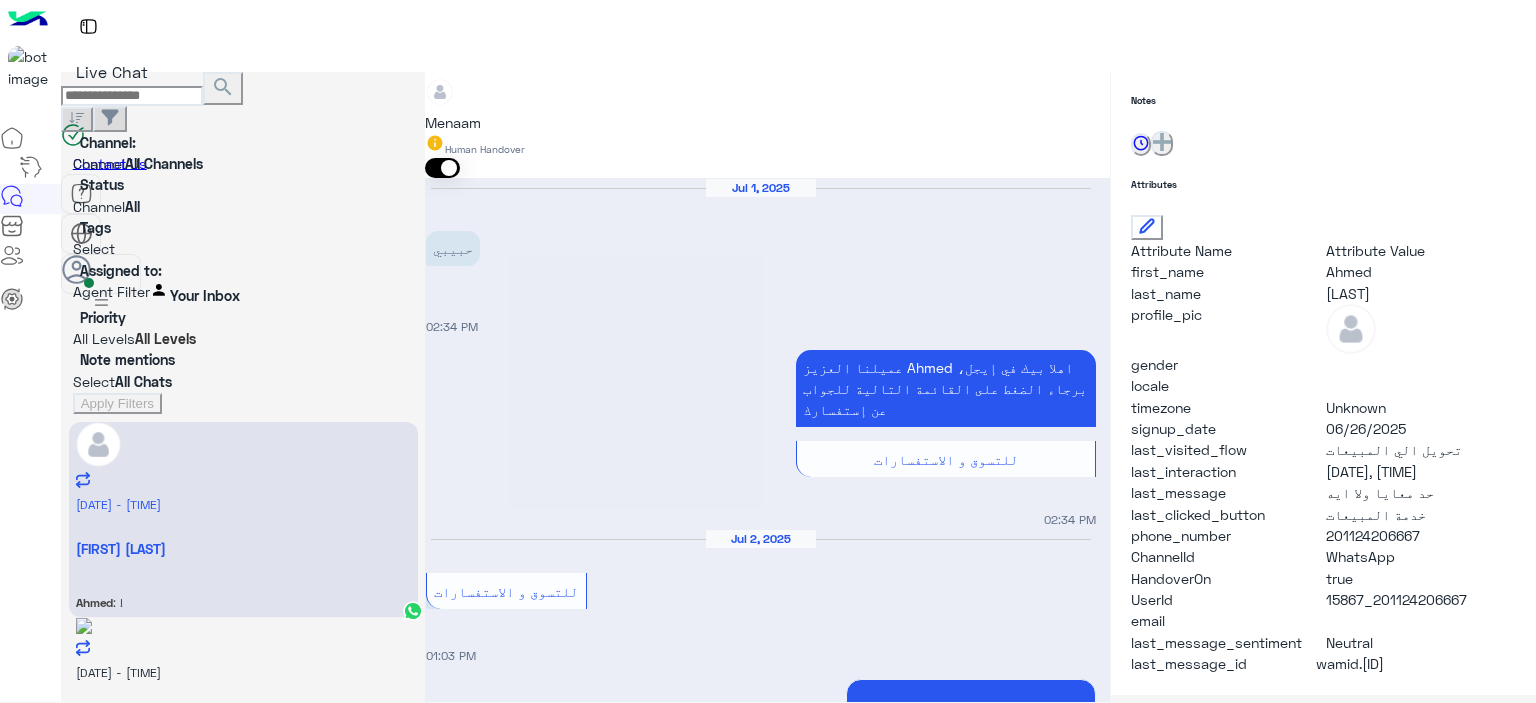 scroll, scrollTop: 1186, scrollLeft: 7, axis: both 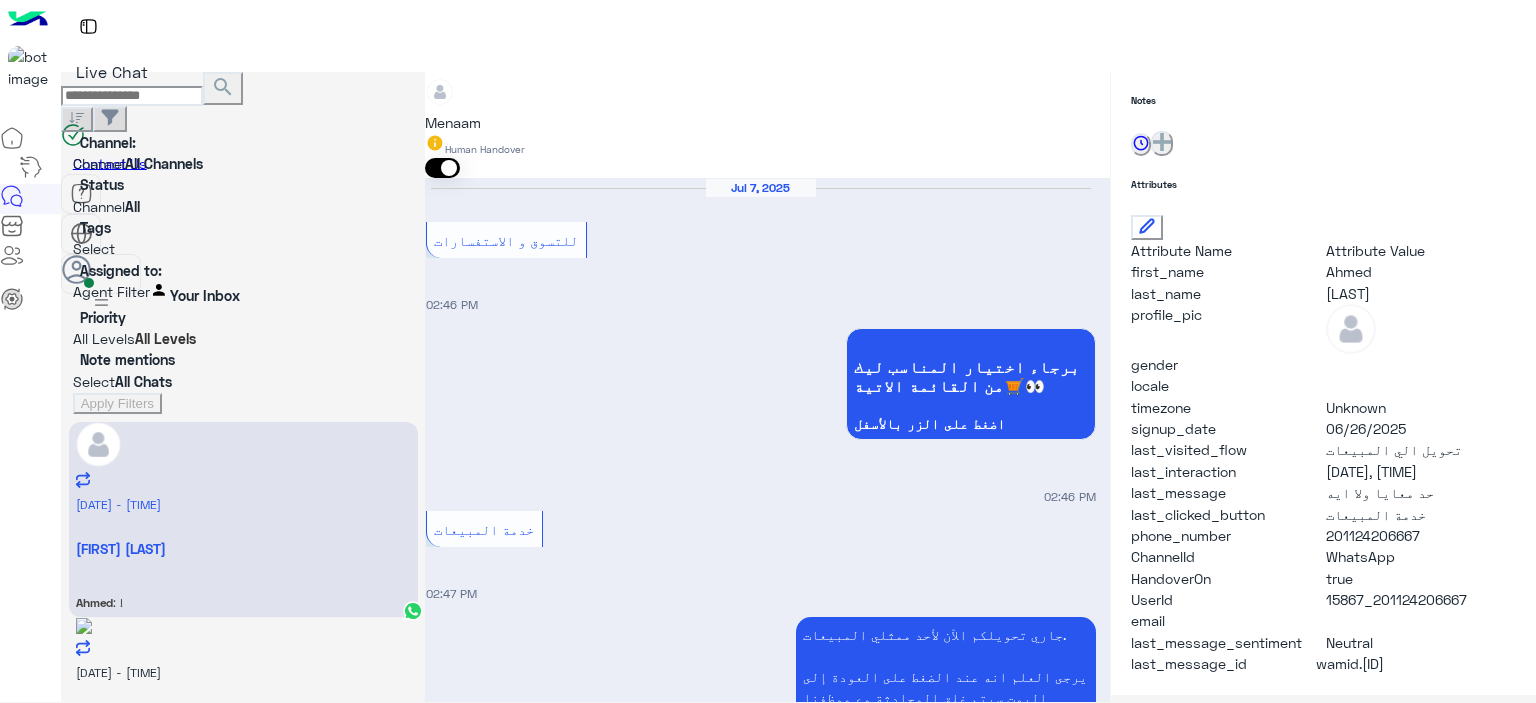 click on "تم تاكيد الاوردر ب [NUMBER] تشيرت  + شوز  الاجمالي بالشحن [NUMBER] رقم الاوردر [NUMBER]" at bounding box center (543, 1577) 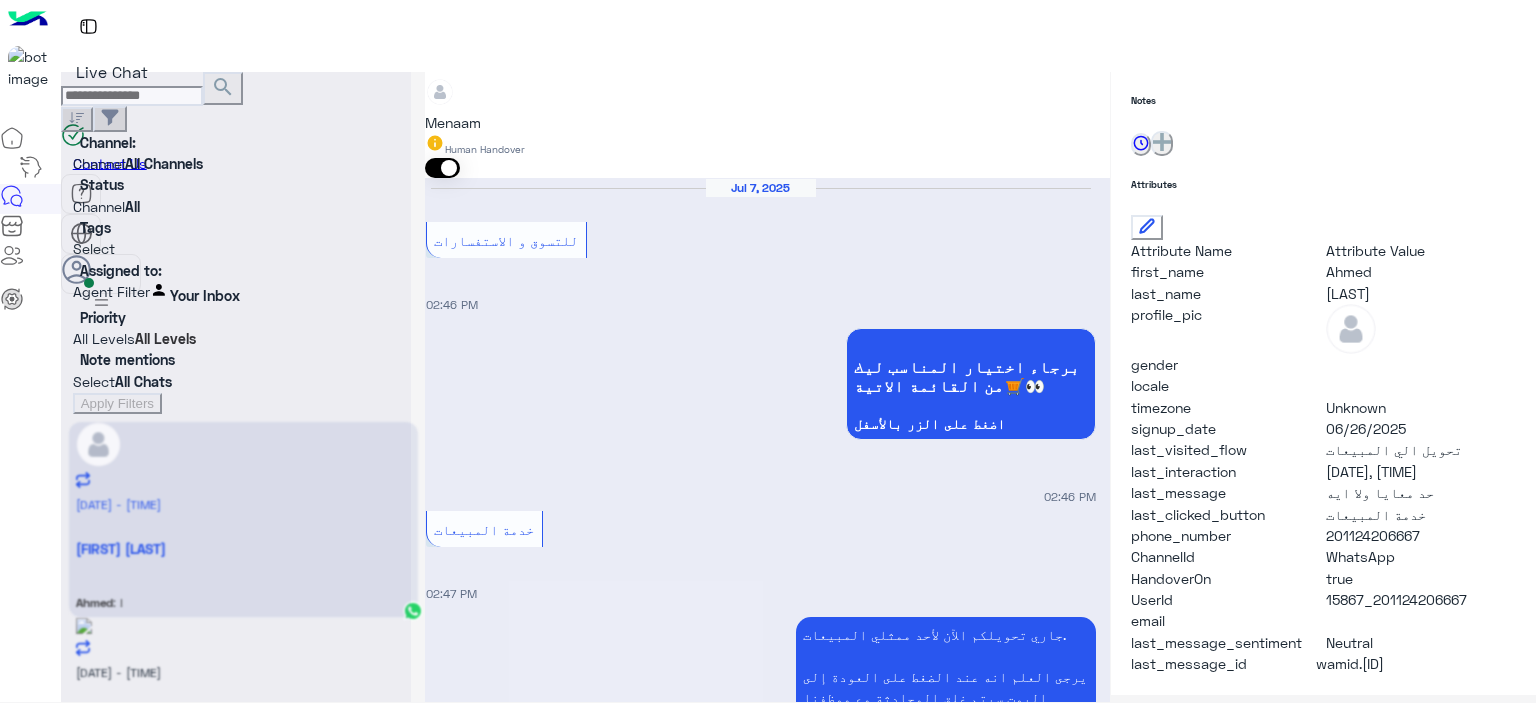scroll, scrollTop: 1384, scrollLeft: 0, axis: vertical 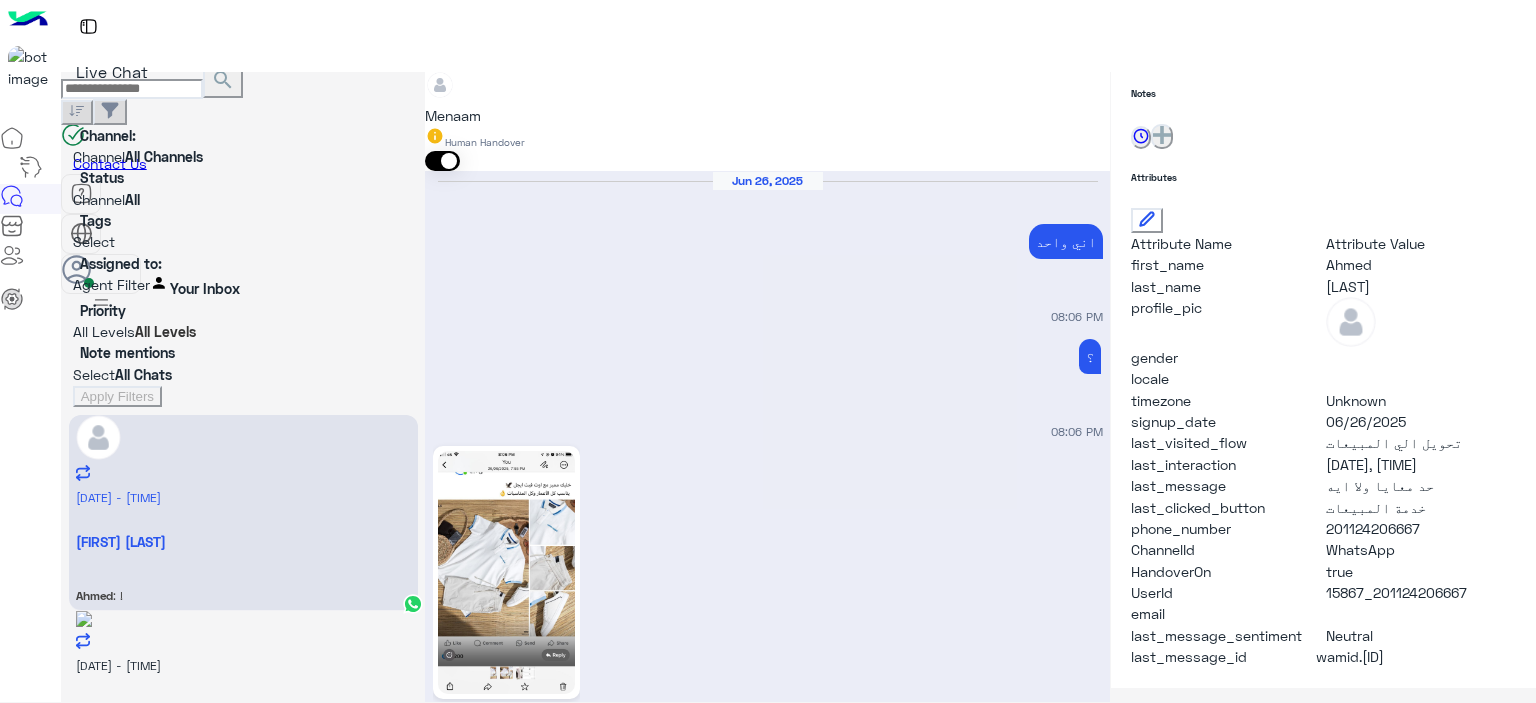 click on "تم تاكيد الاوردر ب [NUMBER] تشيرت  + شوز  الاجمالي بالشحن [NUMBER] رقم الاوردر [NUMBER]" at bounding box center [985, 2905] 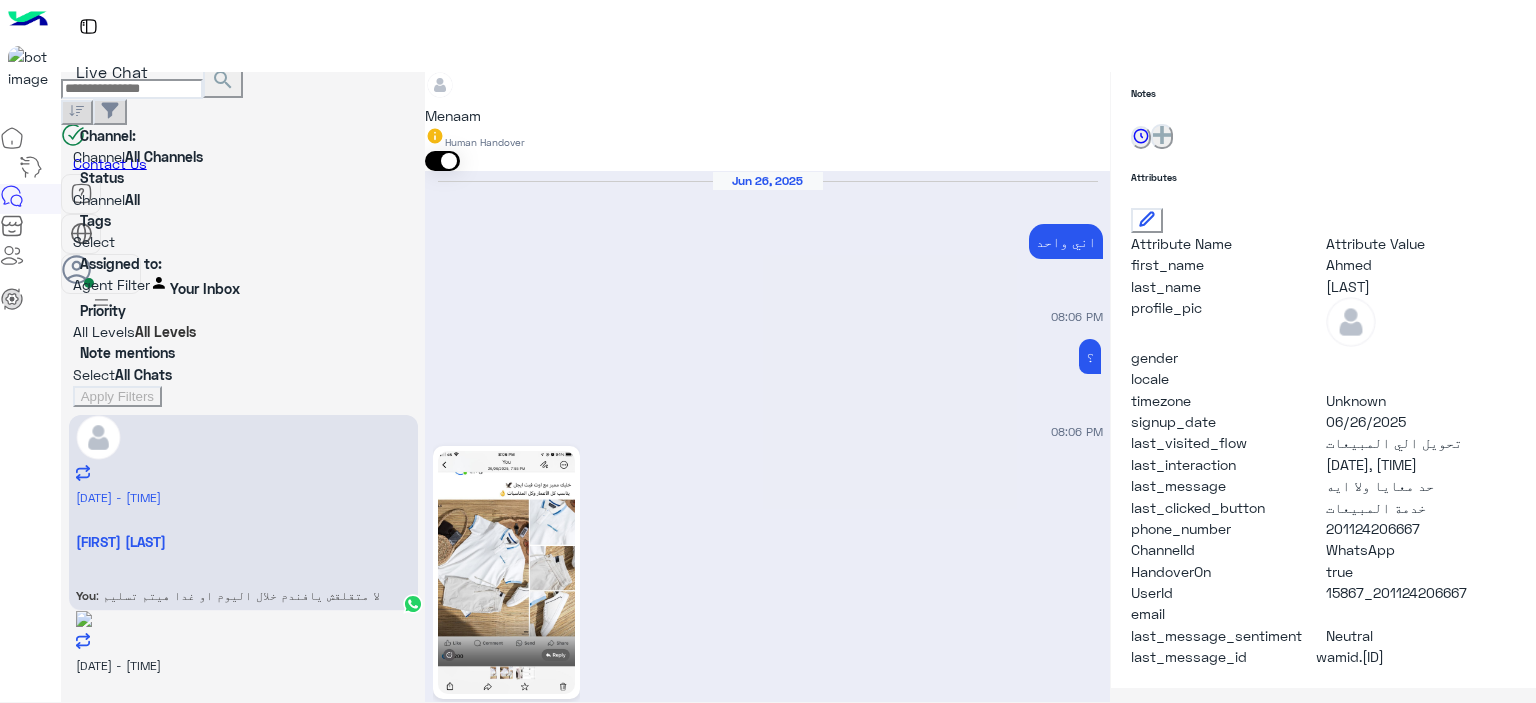 click on "You : التيشرت الاسود" at bounding box center (243, 592) 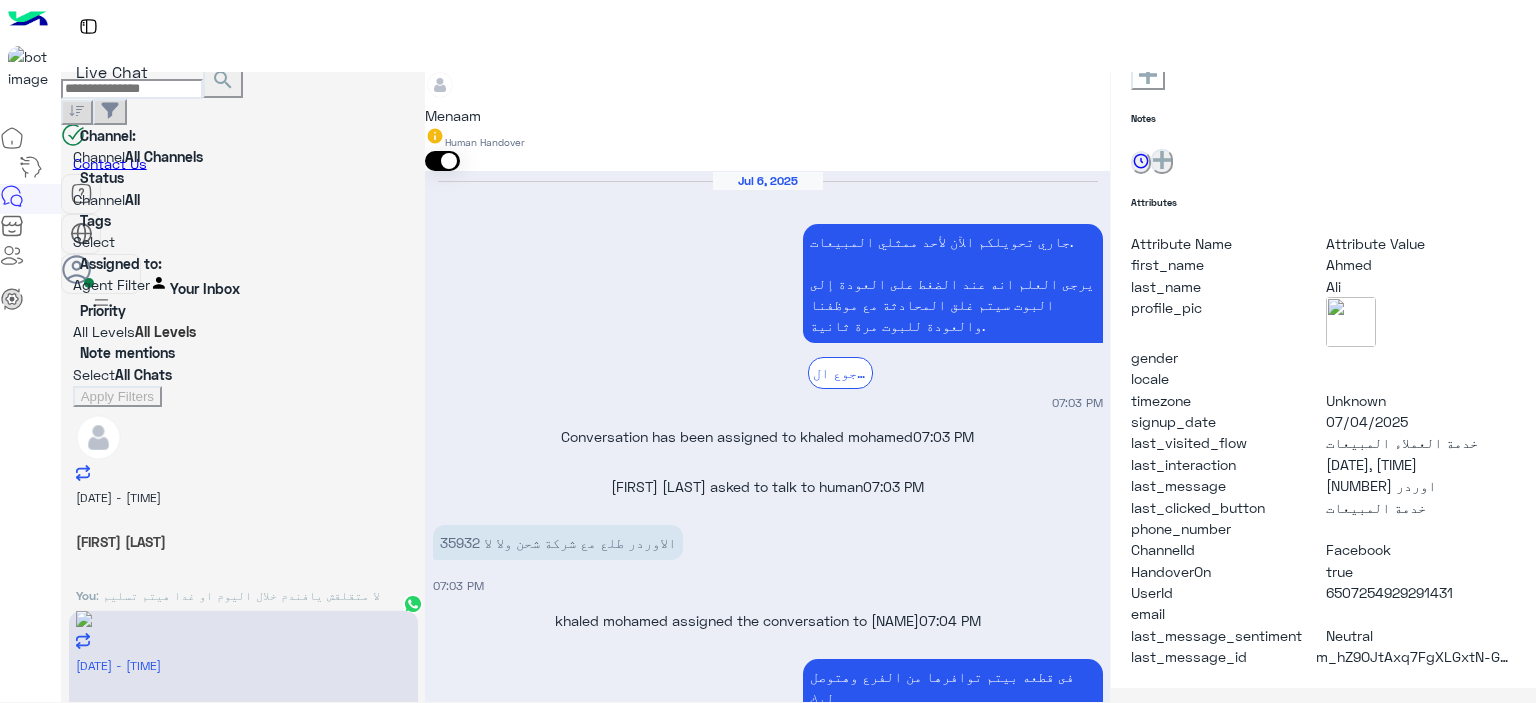 scroll, scrollTop: 452, scrollLeft: 0, axis: vertical 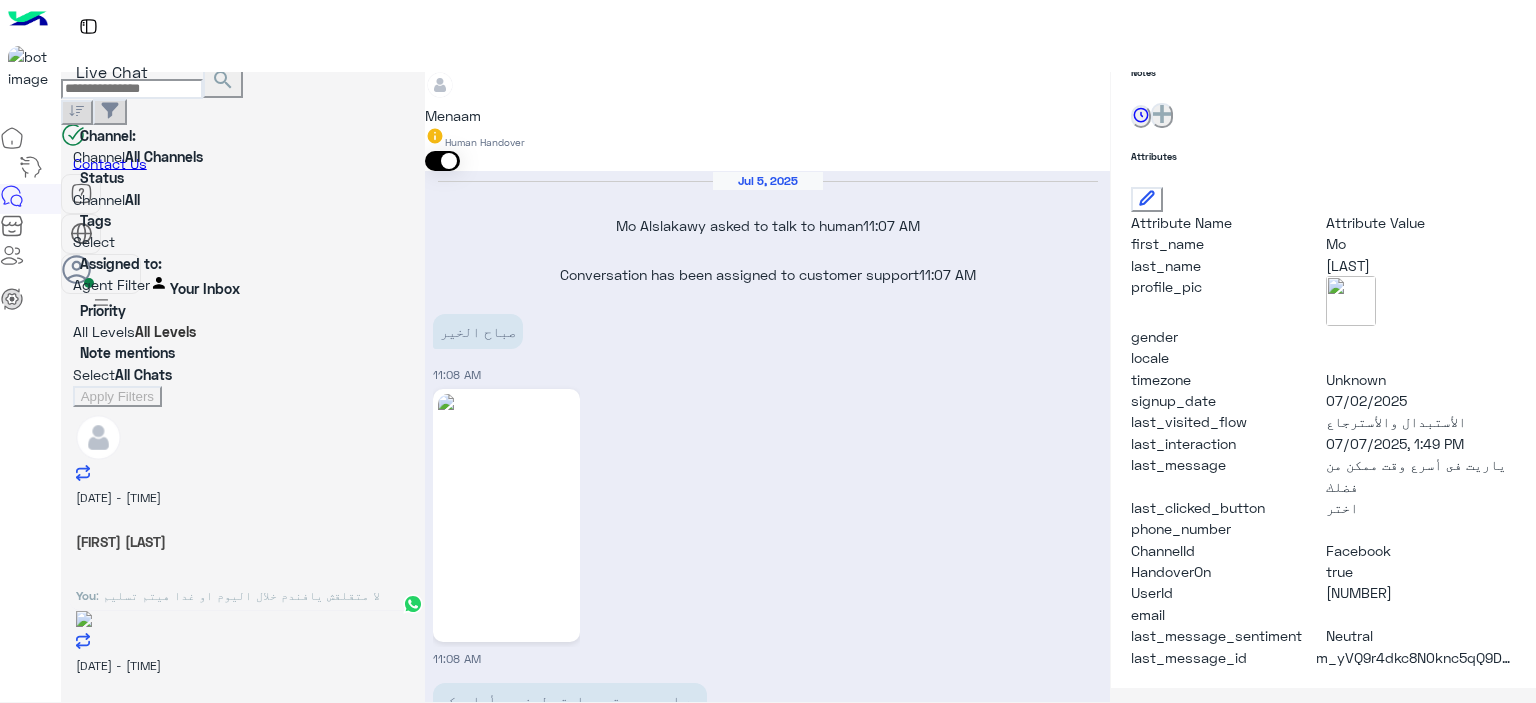 drag, startPoint x: 333, startPoint y: 318, endPoint x: 299, endPoint y: 374, distance: 65.51336 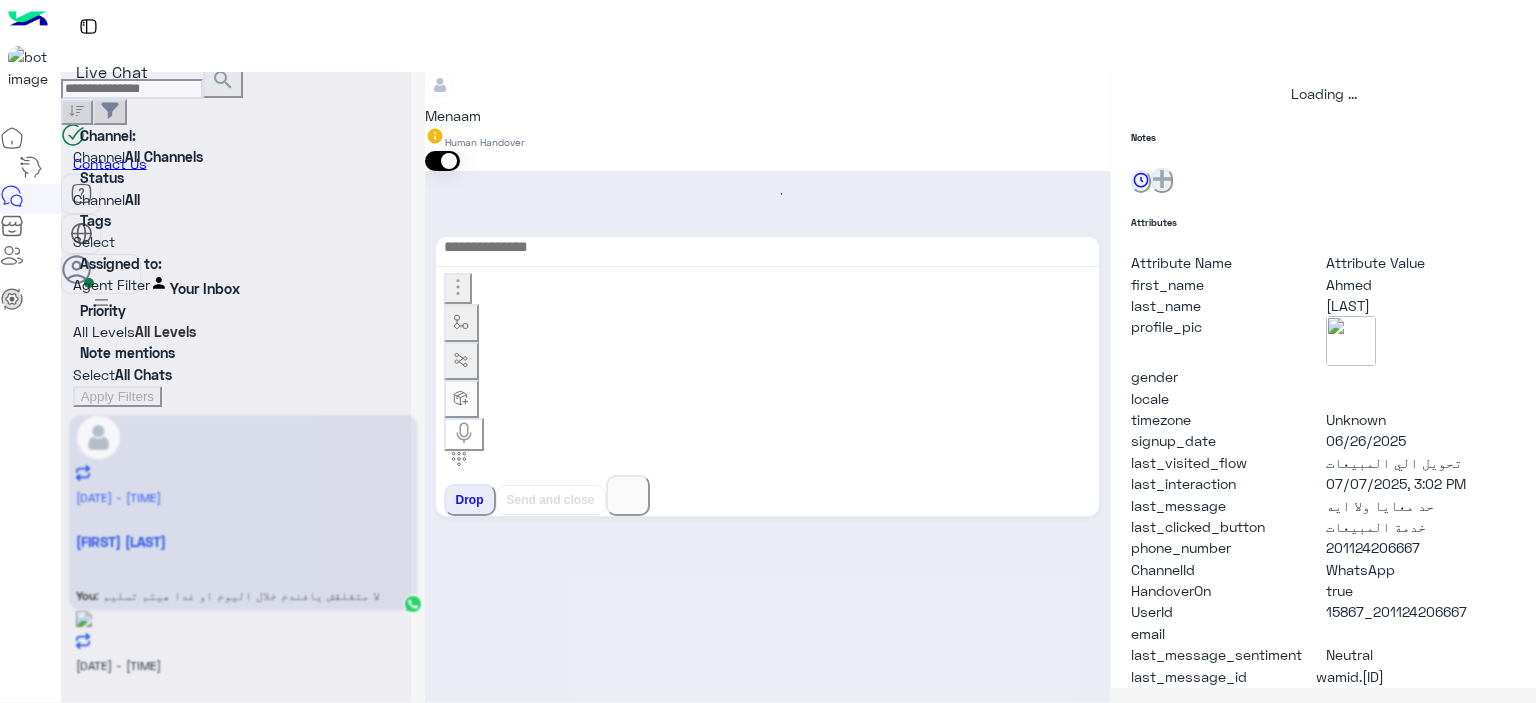 scroll, scrollTop: 514, scrollLeft: 0, axis: vertical 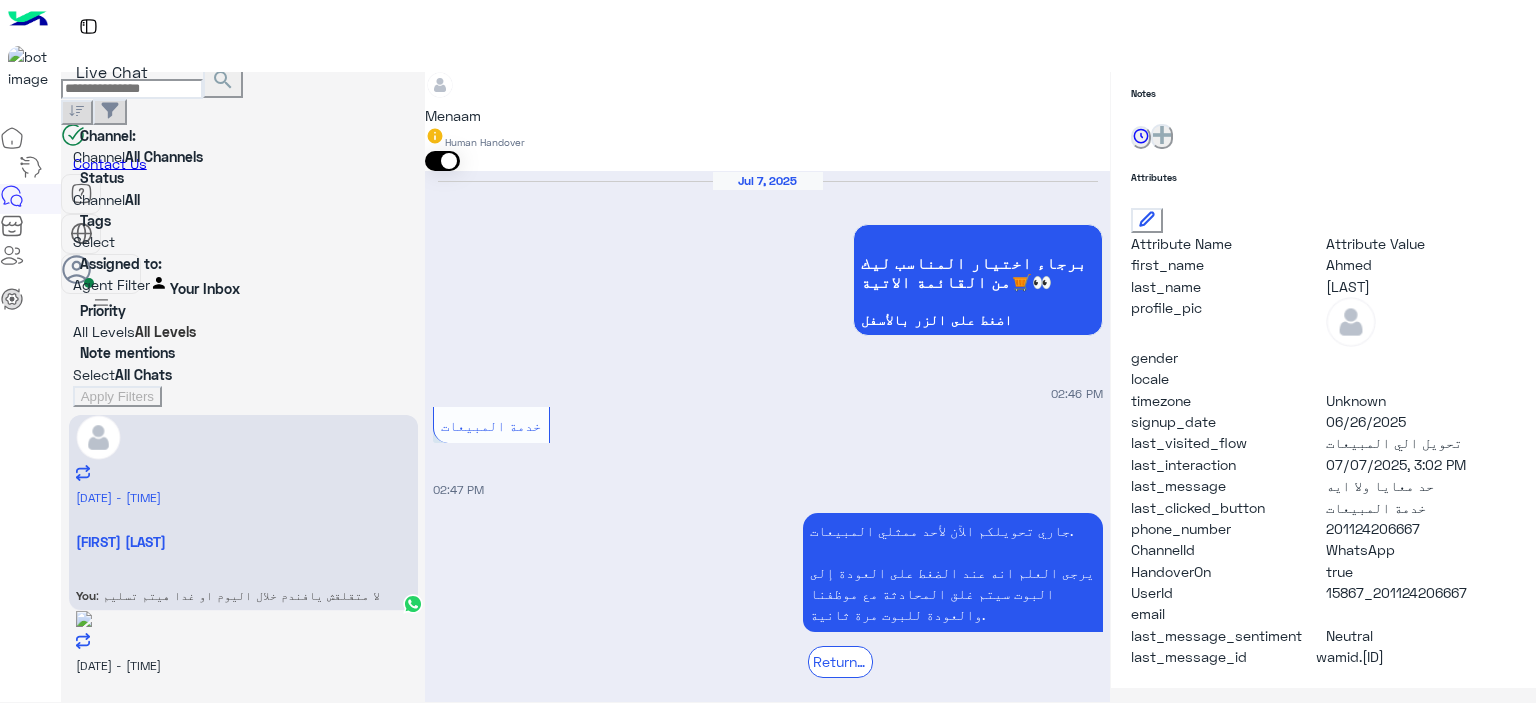 click on "You : التيشرت الاسود" at bounding box center [243, 592] 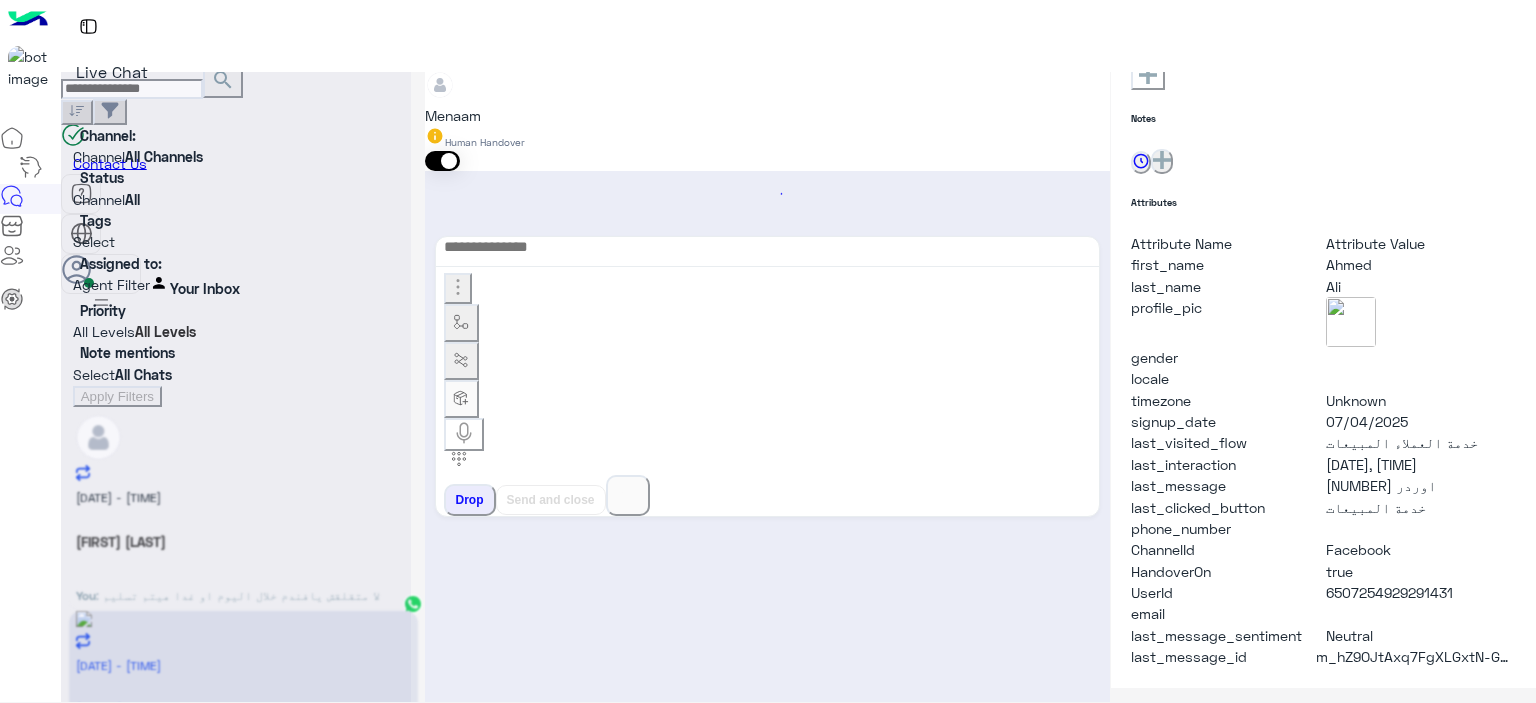 scroll, scrollTop: 452, scrollLeft: 0, axis: vertical 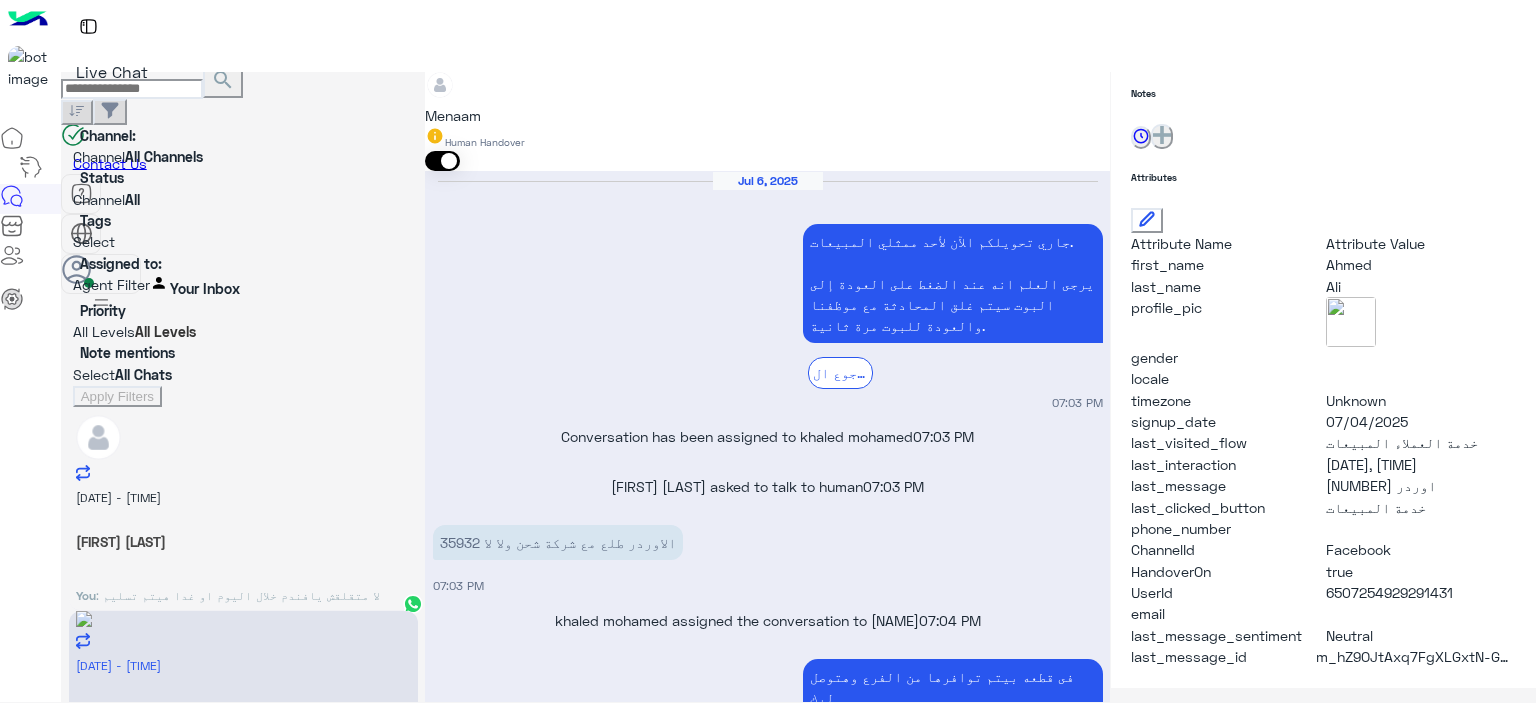 click on "You  : تمام" at bounding box center (243, 592) 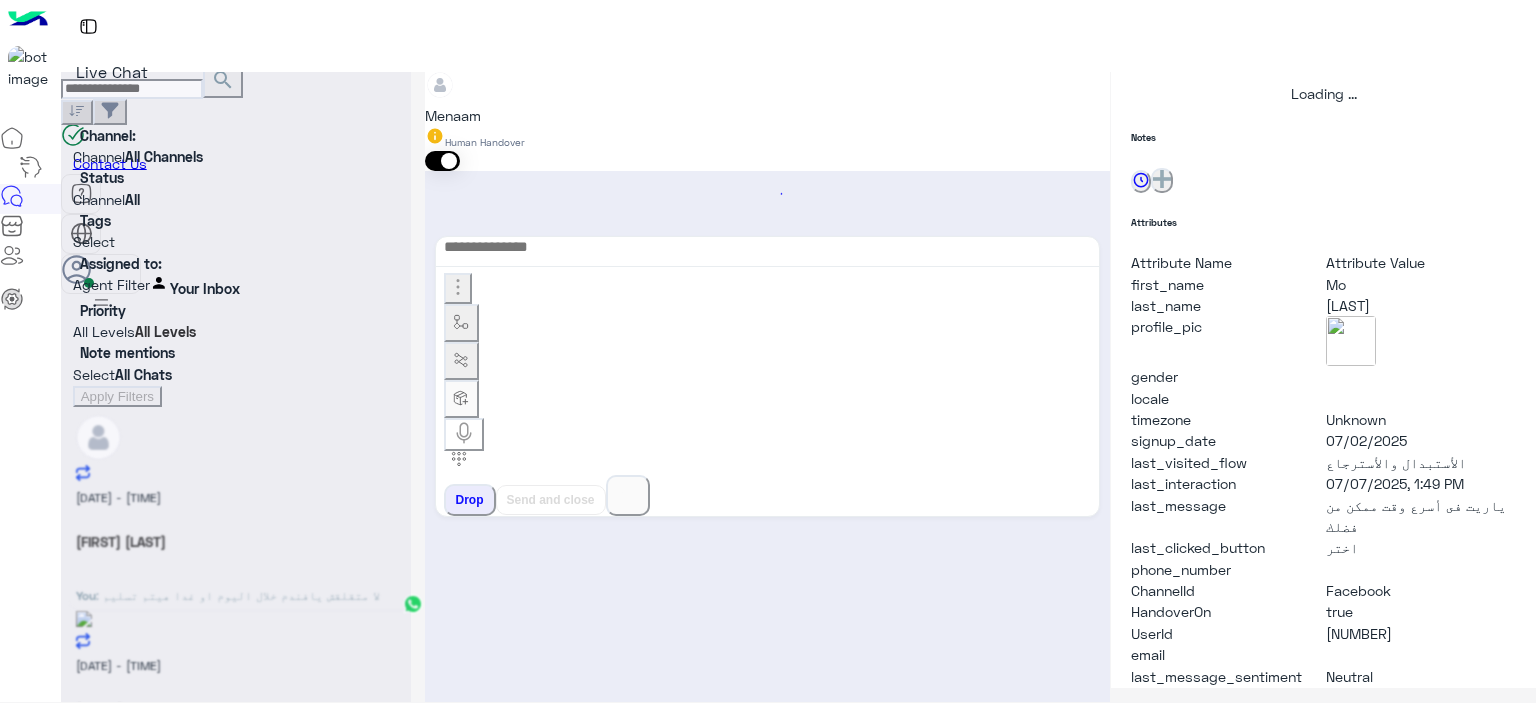 scroll, scrollTop: 514, scrollLeft: 0, axis: vertical 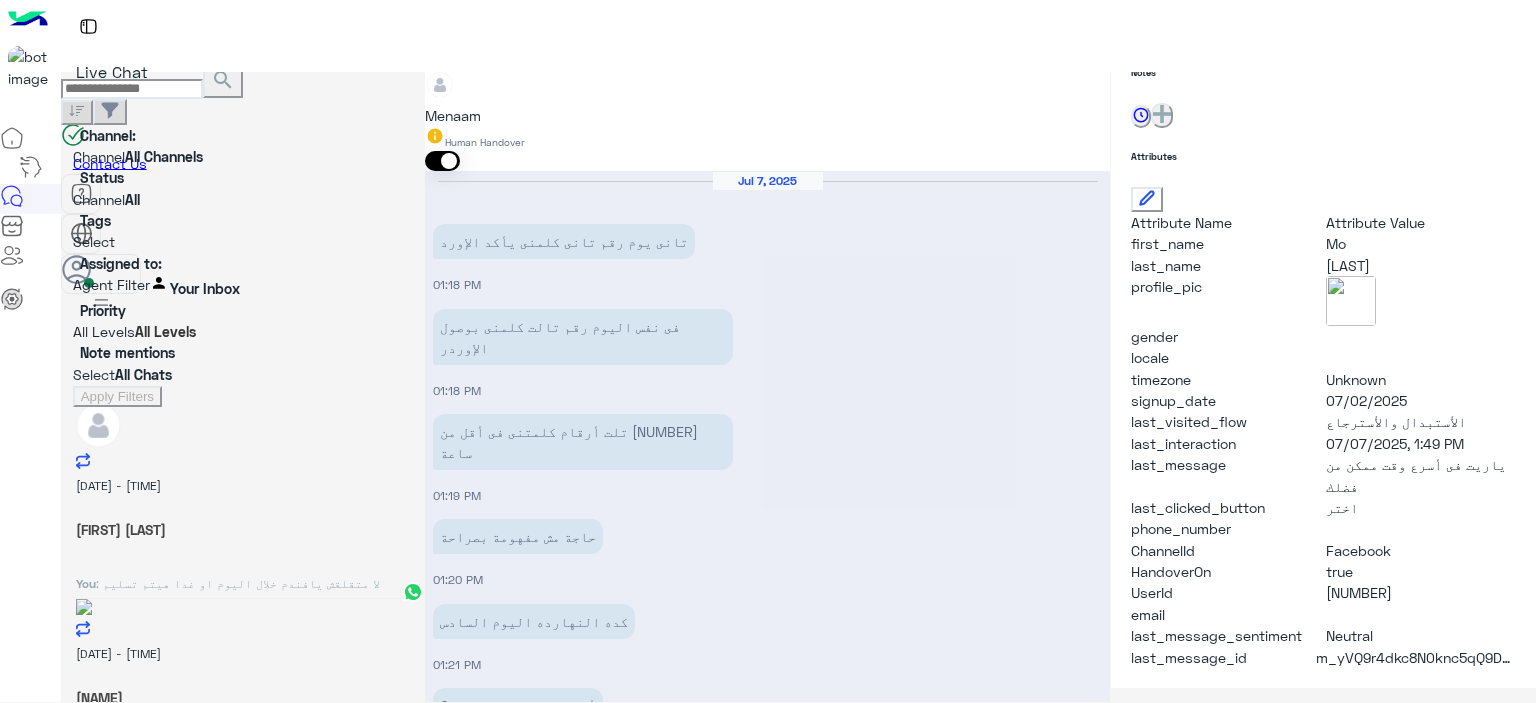 click on "Nadeen Elbaz" at bounding box center (243, 529) 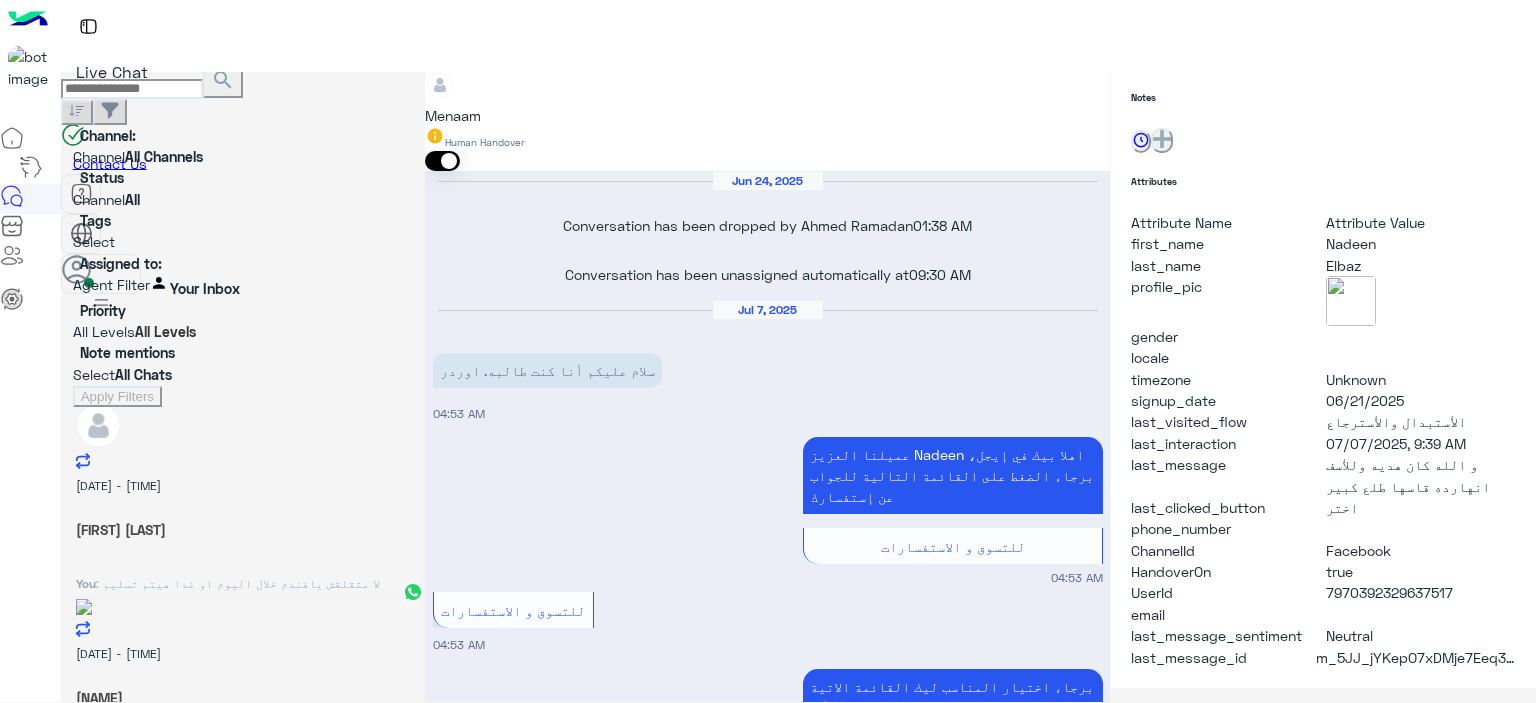 scroll, scrollTop: 452, scrollLeft: 0, axis: vertical 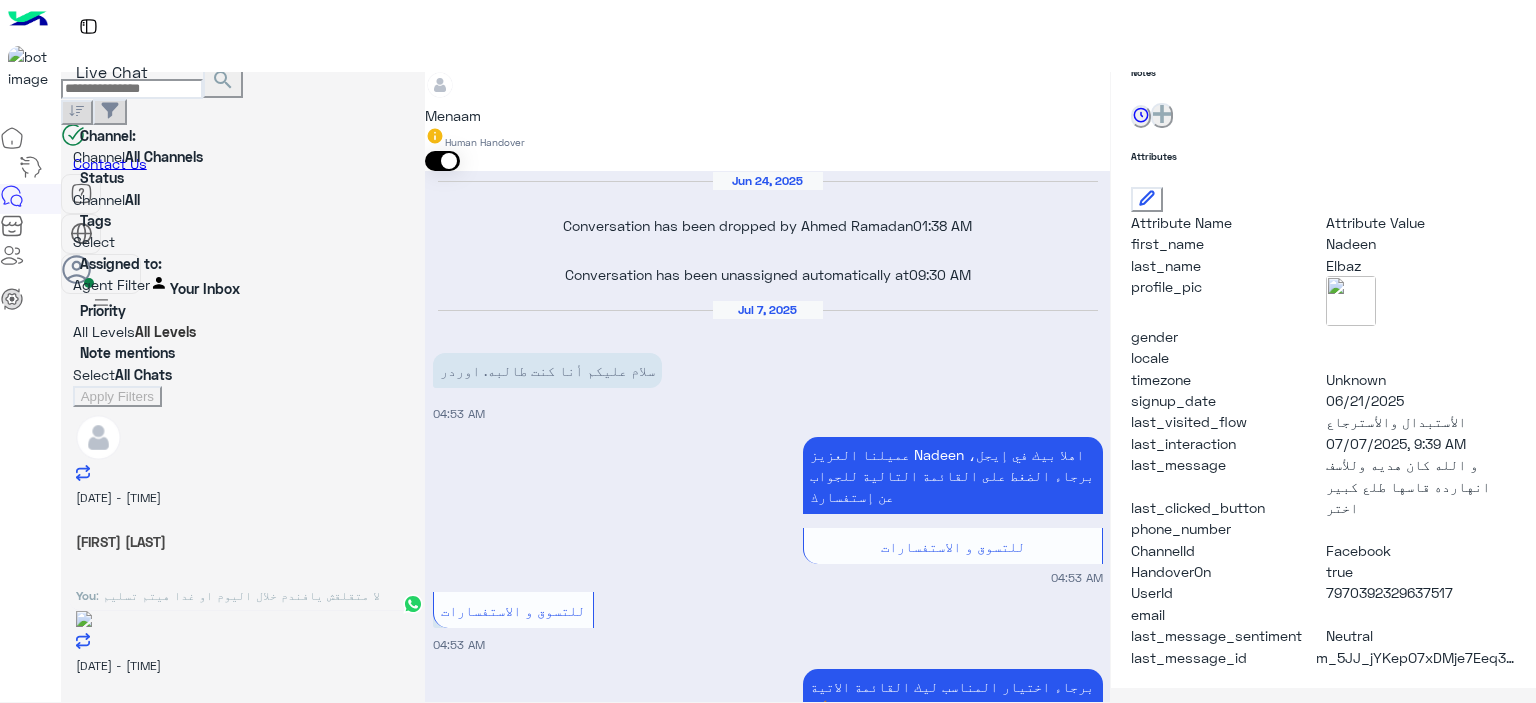 click on "You  : لا متقلقش يافندم خلال اليوم او غدا هيتم تسليم الاوردر لحضرتك" at bounding box center (243, 605) 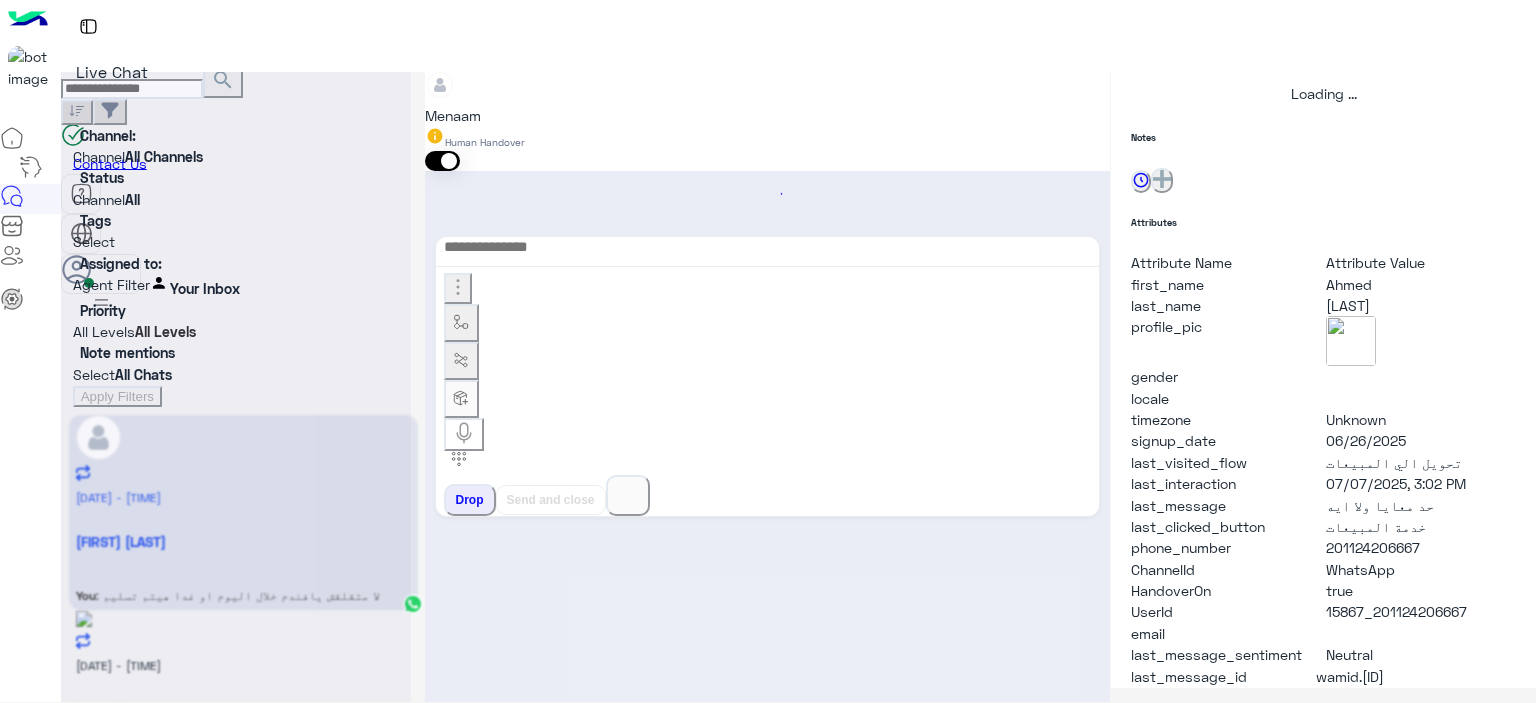 scroll, scrollTop: 514, scrollLeft: 0, axis: vertical 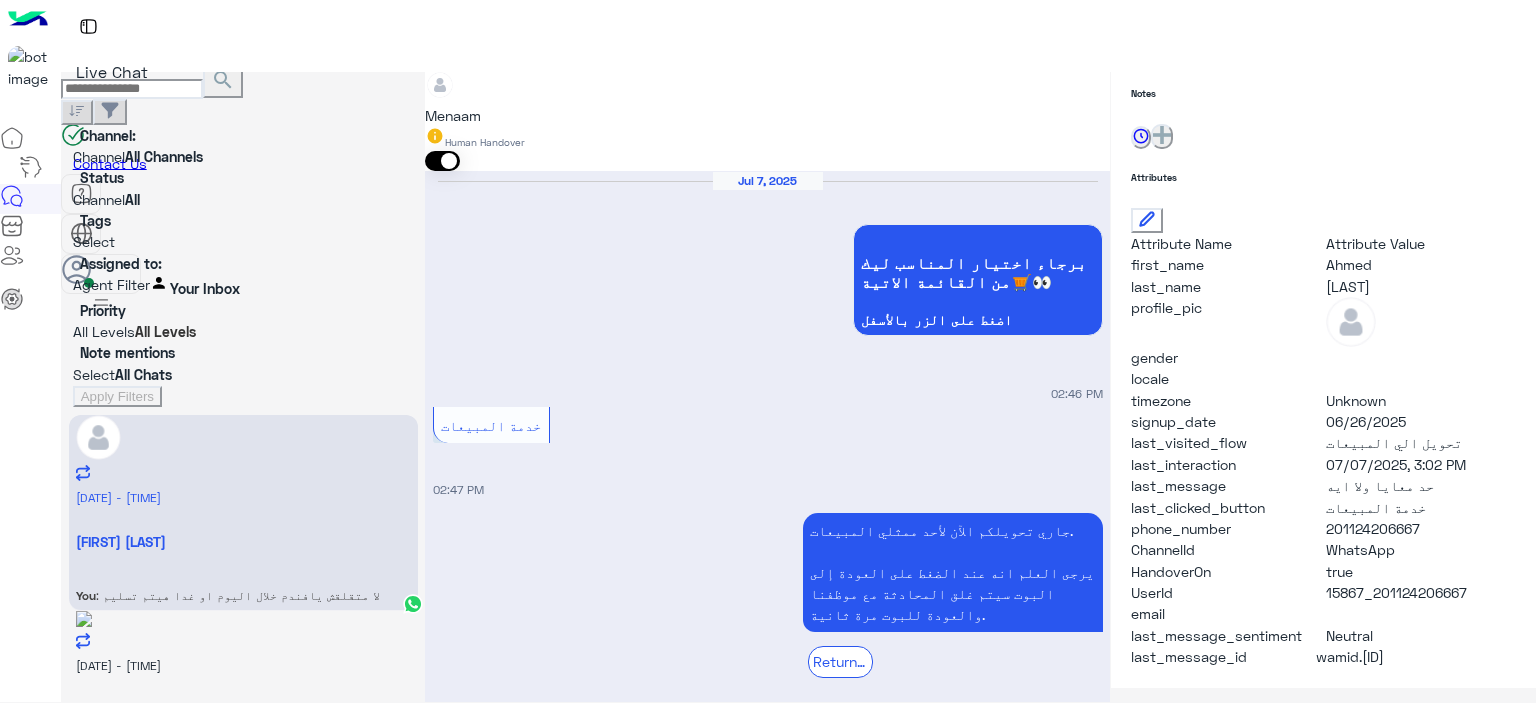 click on "[NAME]" at bounding box center [243, 541] 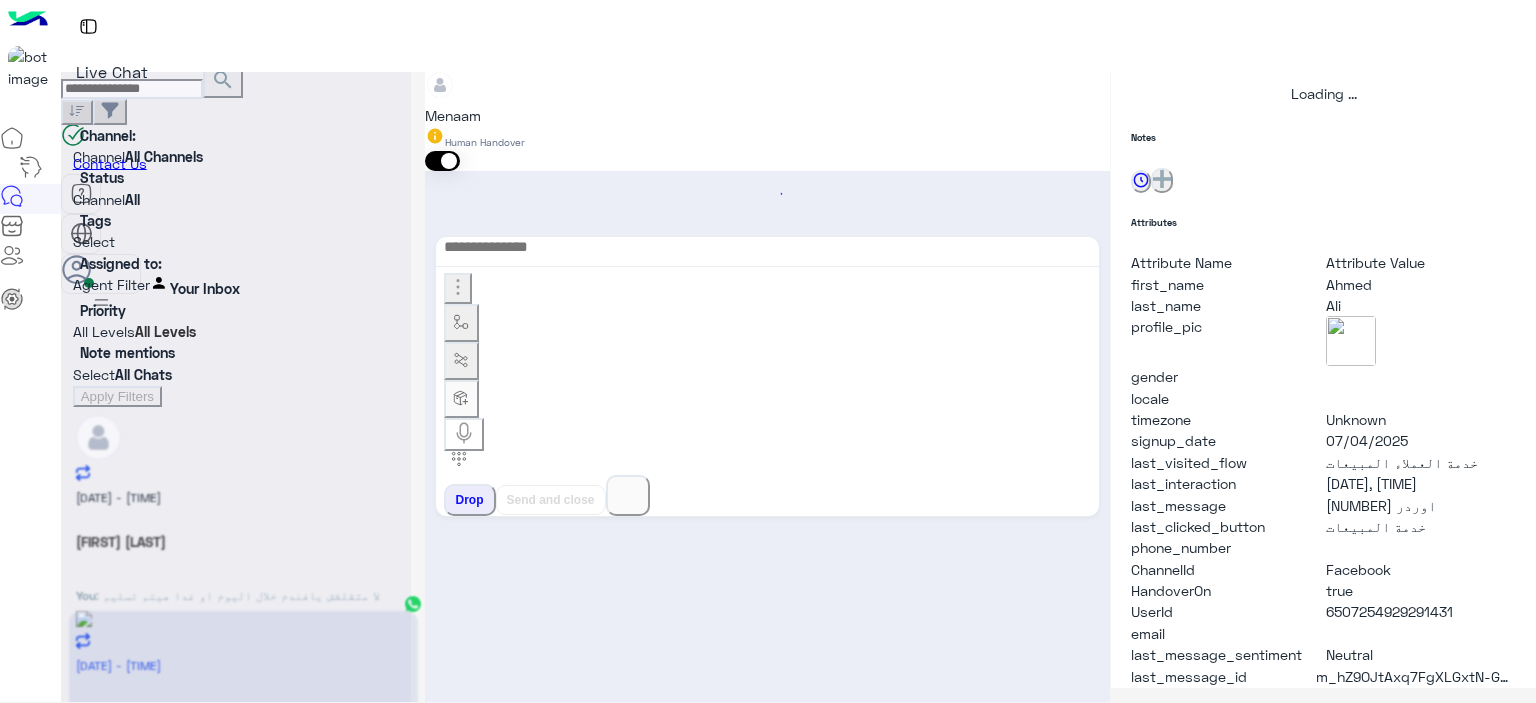 scroll, scrollTop: 514, scrollLeft: 0, axis: vertical 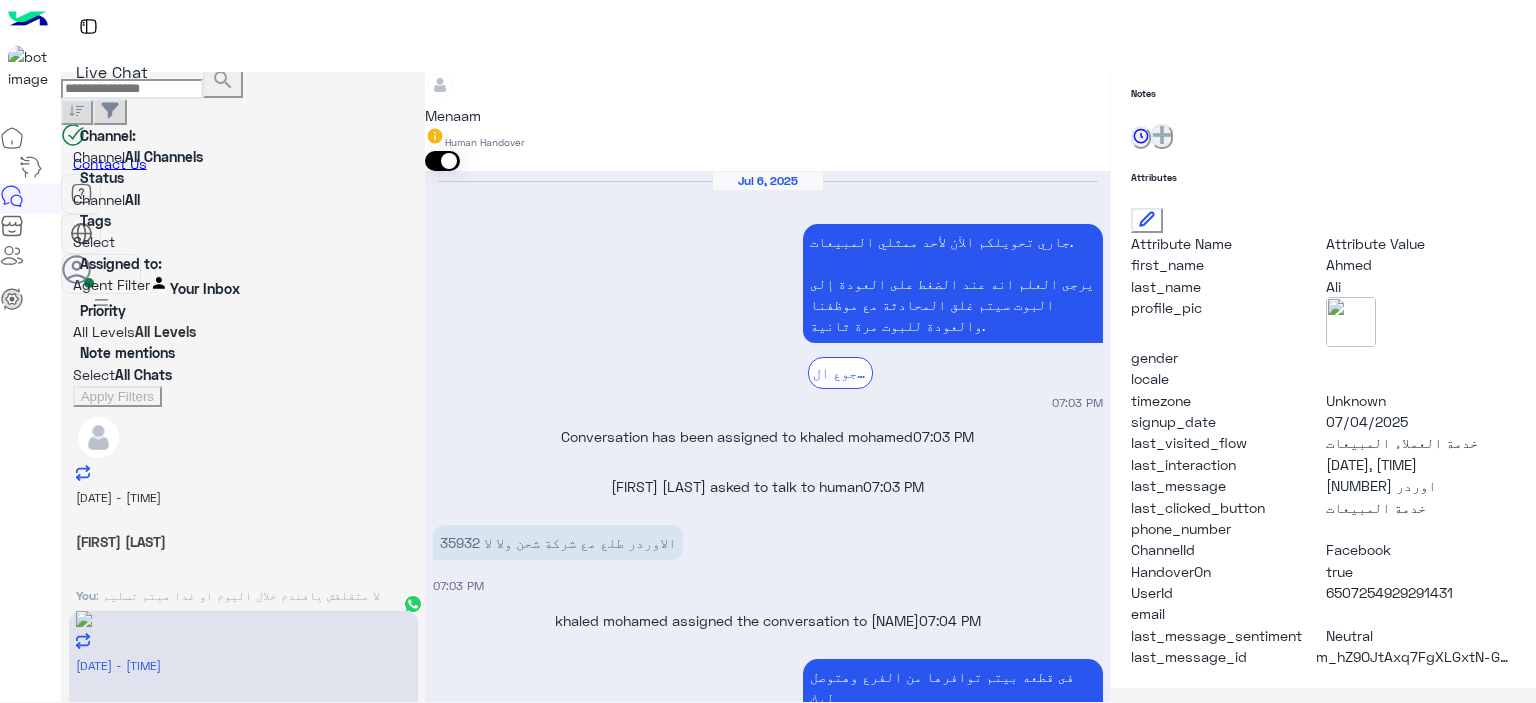 click on "[DATE] - [TIME] [FIRST] [LAST] You : لا متقلقش يافندم خلال اليوم او غدا هيتم تسليم الاوردر لحضرتك" at bounding box center (243, 513) 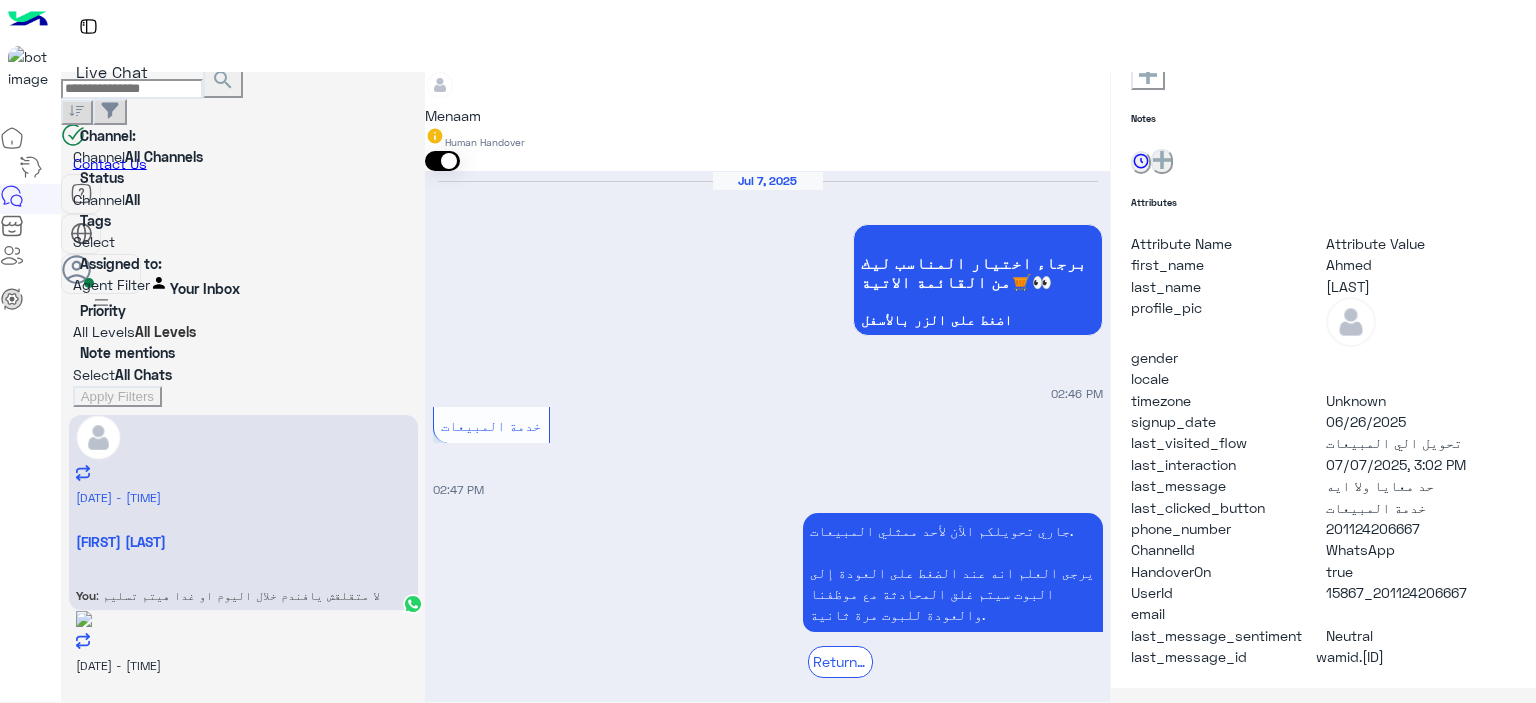 scroll, scrollTop: 1599, scrollLeft: 0, axis: vertical 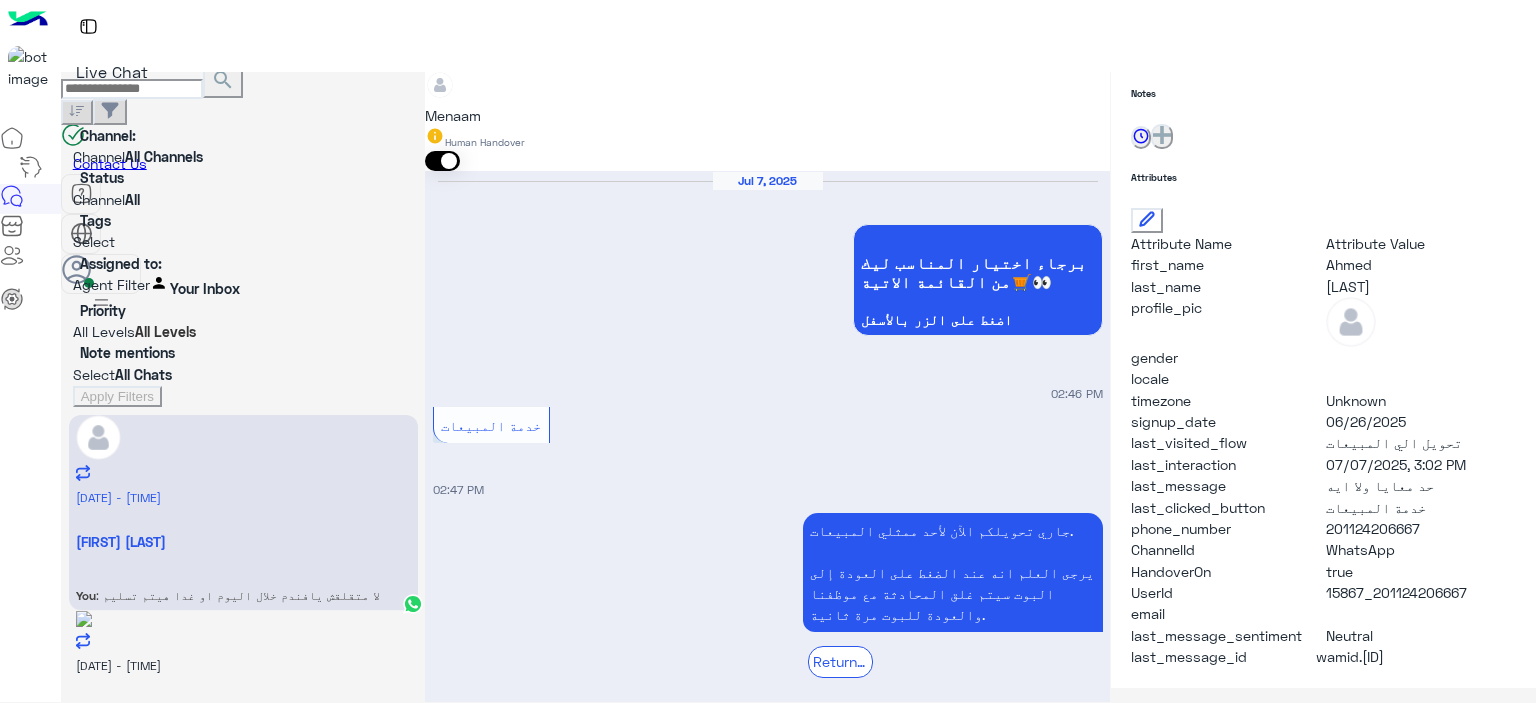 click on "Drop" at bounding box center [470, 3291] 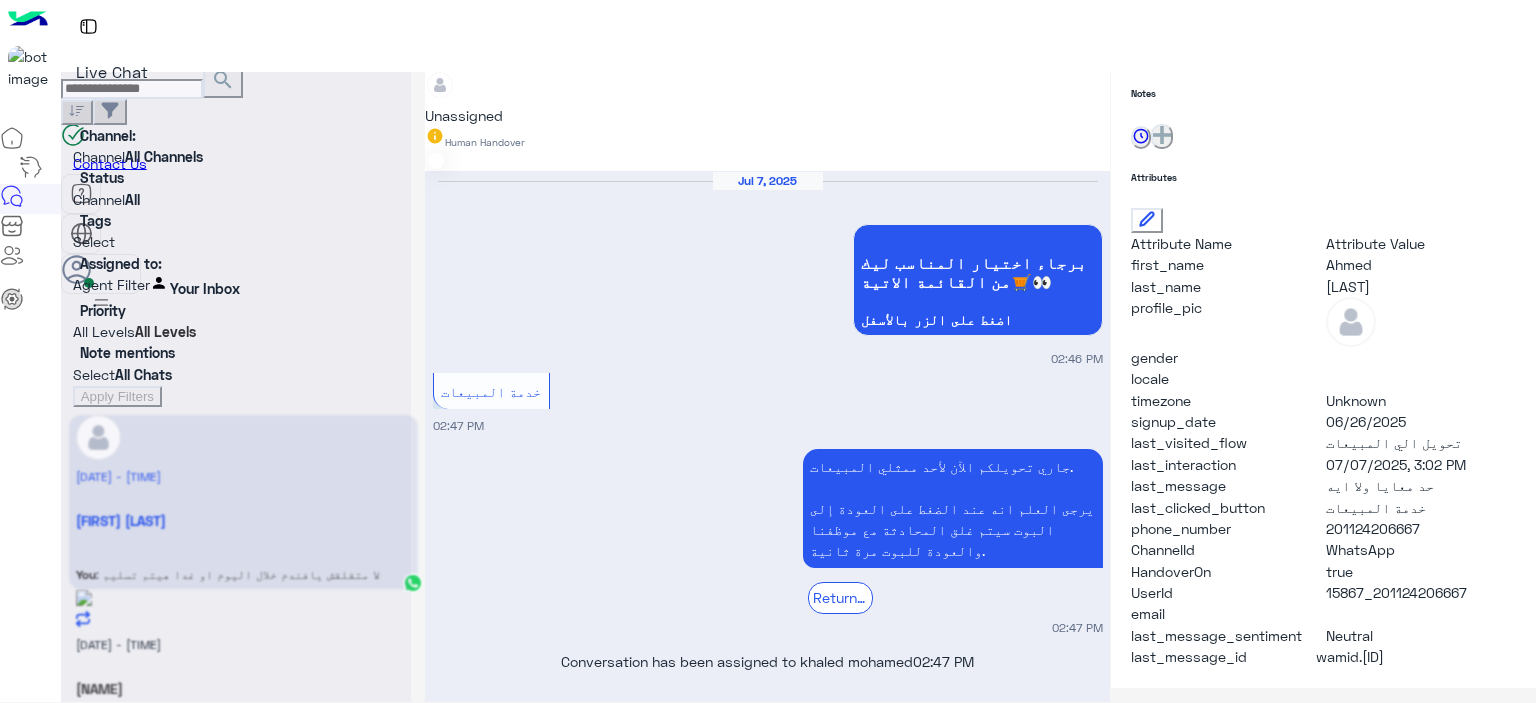 scroll, scrollTop: 1636, scrollLeft: 0, axis: vertical 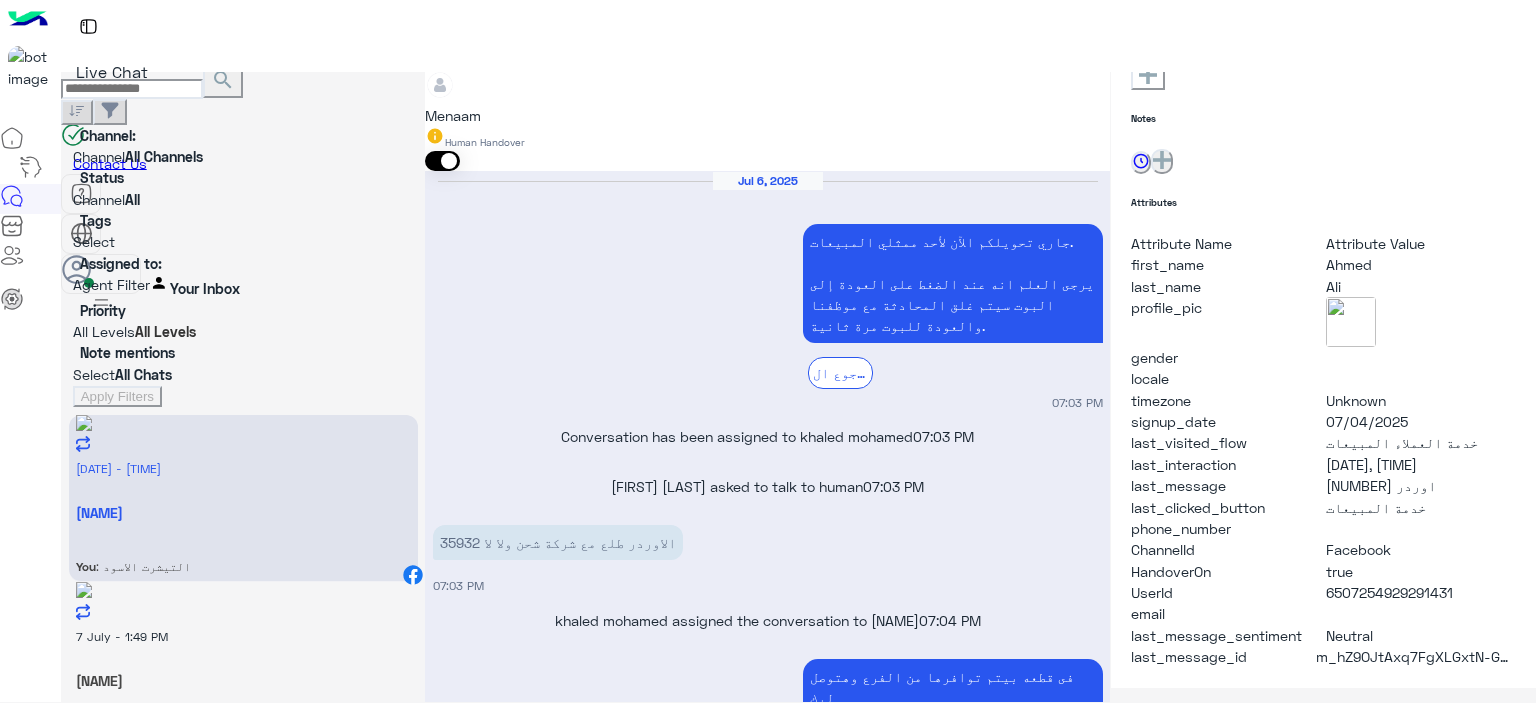 click on "7 July - 1:49 PM" at bounding box center (243, 467) 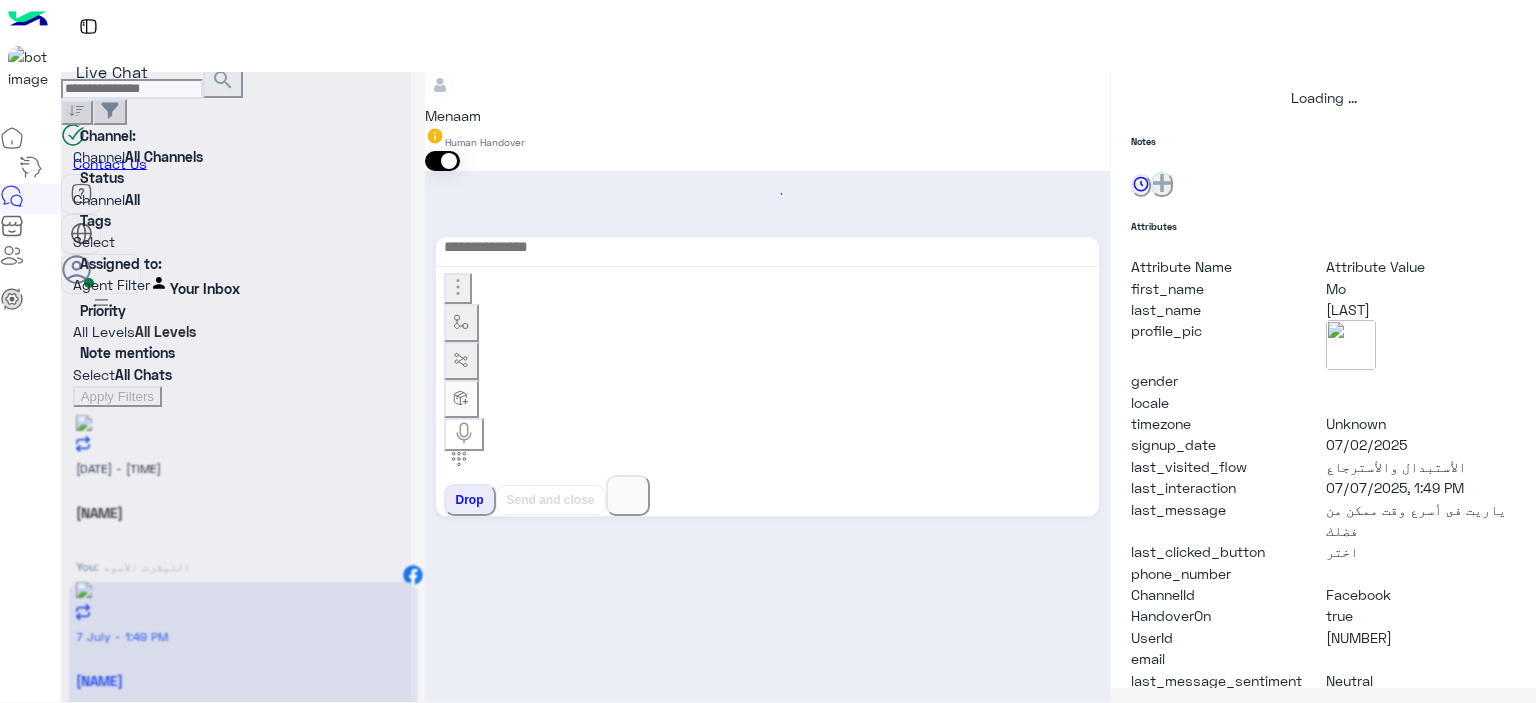 scroll, scrollTop: 514, scrollLeft: 0, axis: vertical 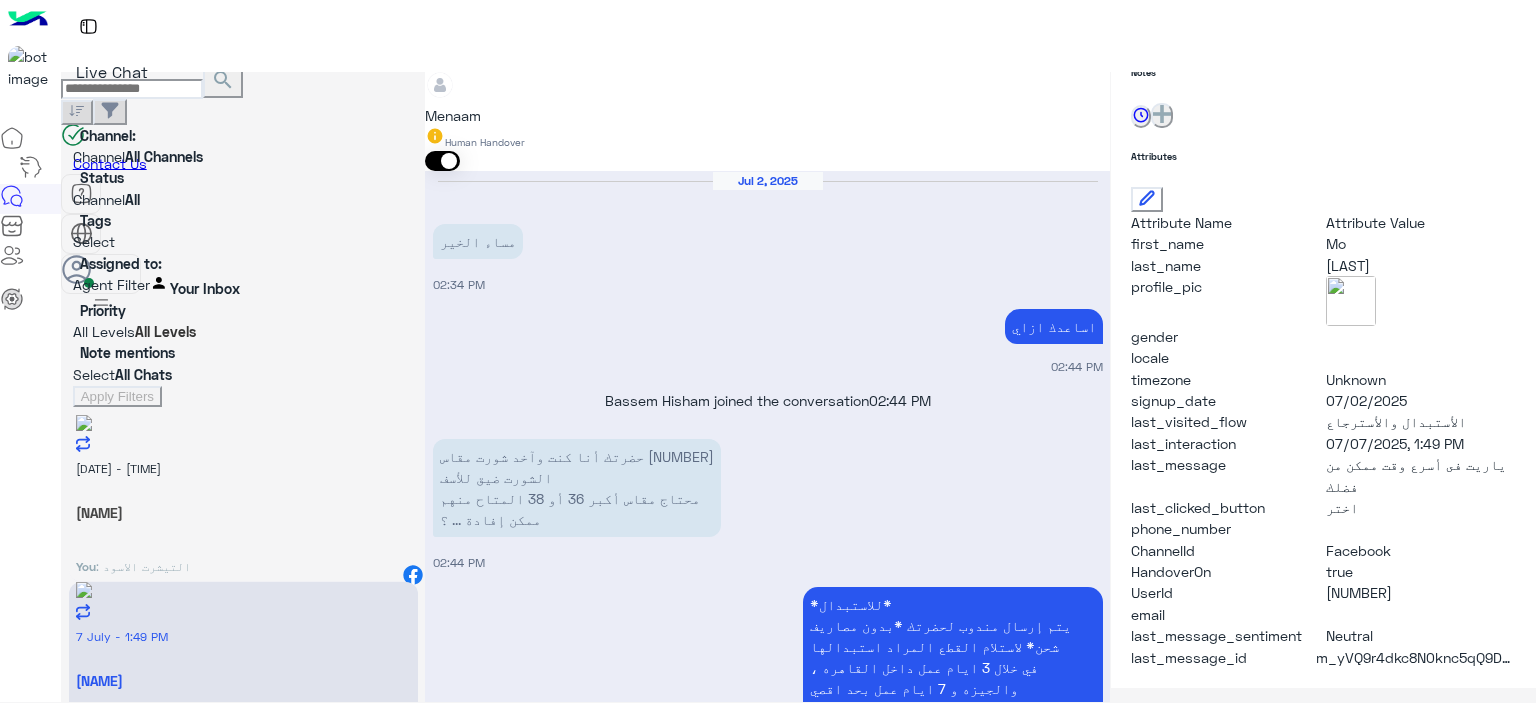 click on "تم تاكيد الطلب :   G020CA1 رقم البوليصه :  51267405836 يوجد ف حسابك :  شورت المرتجع بيوصل لينا ف خلال 3 ايام عمل من تاني يوم تسليمو للمندوب للقاهره والجيزه  و5 ايام عمل من تاني يوم تسليمو للمندوب للمحافظات تقدر تتابع معانا بعد المده الموضحه اول ما المنتج يرجع ل مخازن الشركه    حضرتك بترسل لينا رقم متاح عليه محفظه الكاش لتحويل المبلغ * المندوب هيتواصل معاك خلال 3 ايام عمل بحد اقصي لاستلام المنتج من حضرتك" at bounding box center [953, 3051] 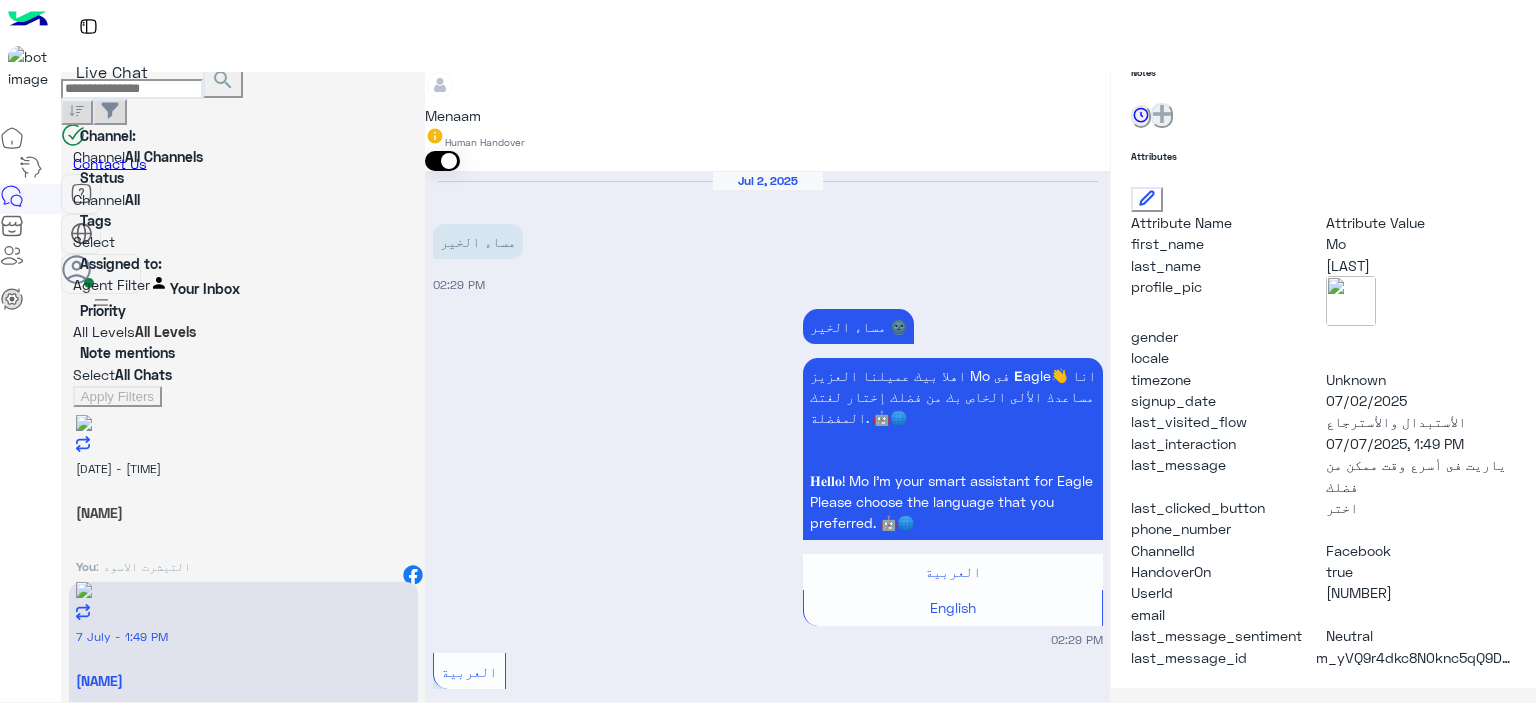 scroll, scrollTop: 79, scrollLeft: 0, axis: vertical 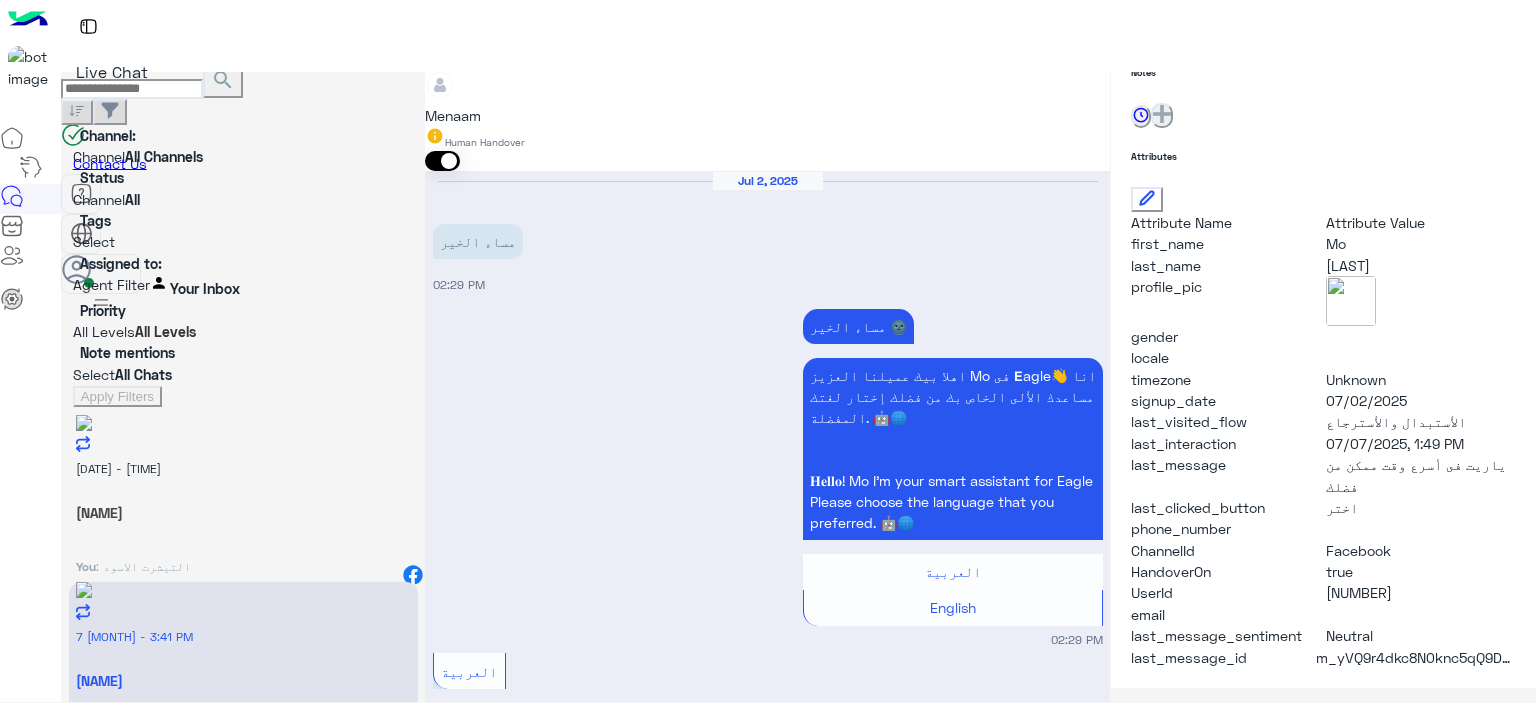 click at bounding box center (767, 21655) 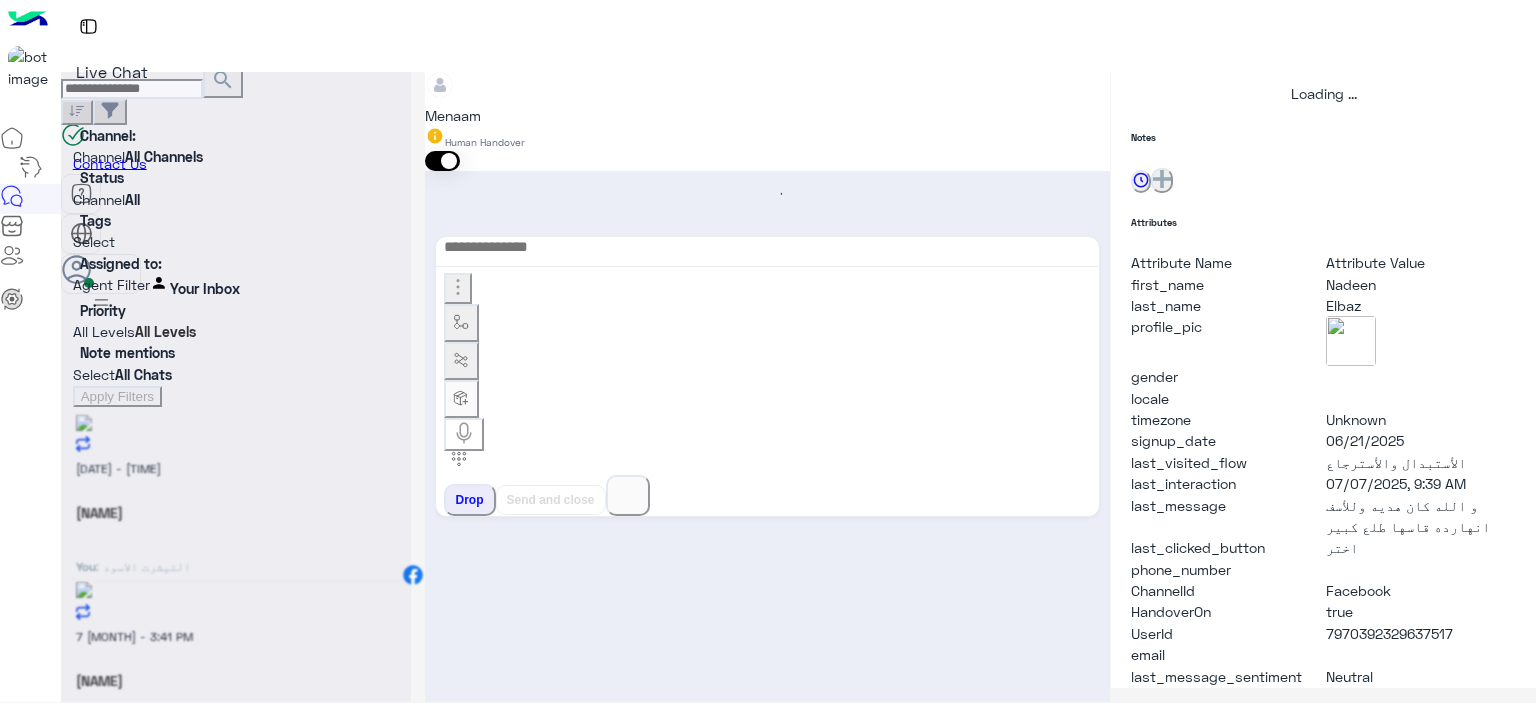 scroll, scrollTop: 0, scrollLeft: 0, axis: both 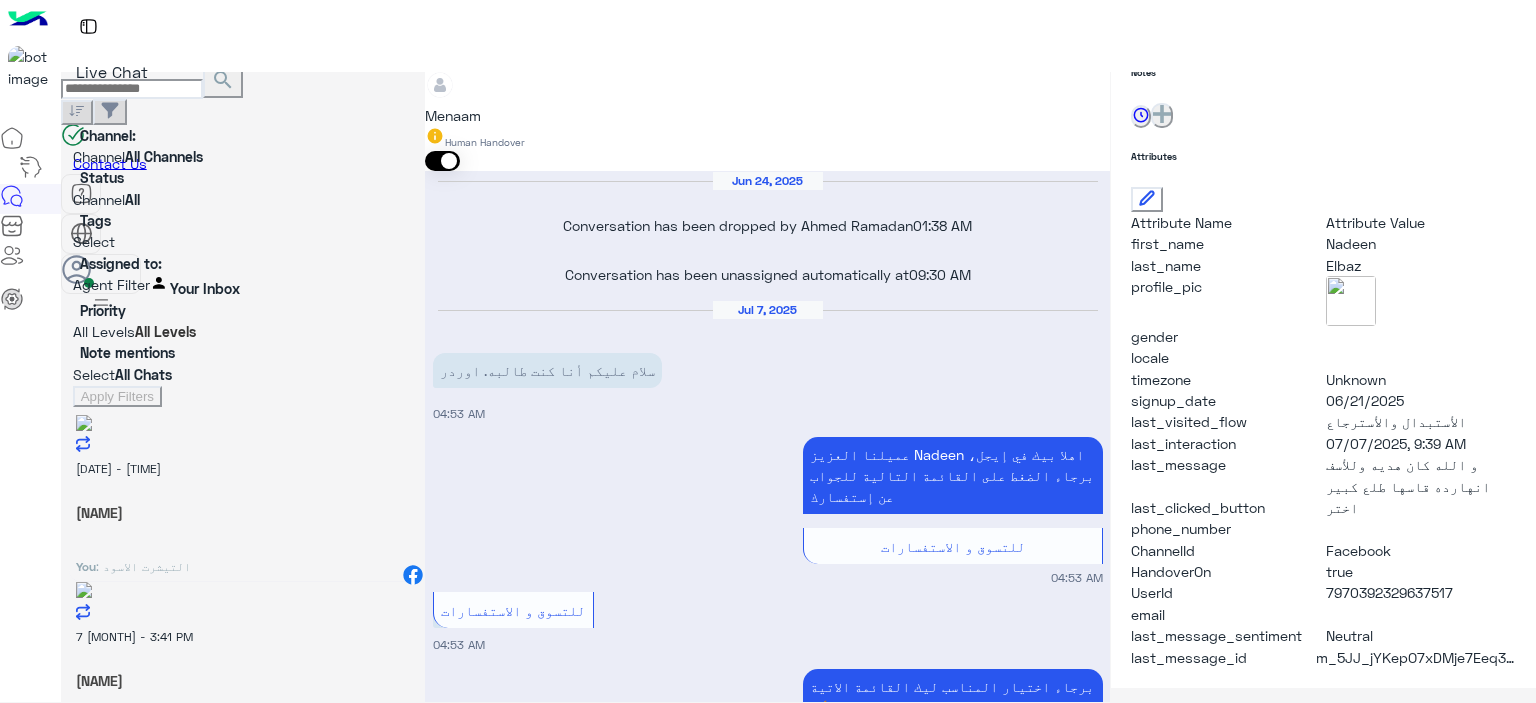 click on ": التيشرت الاسود" at bounding box center (143, 566) 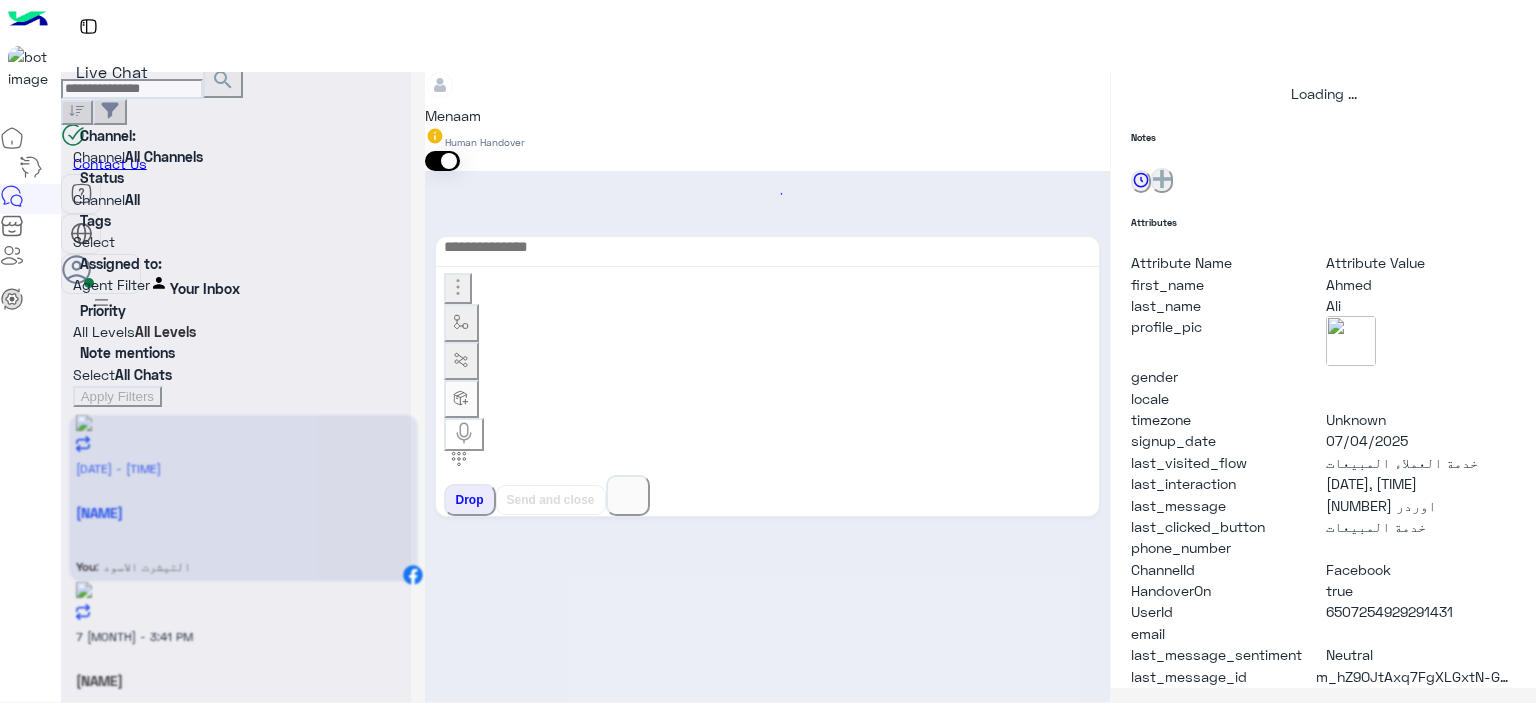 scroll, scrollTop: 514, scrollLeft: 0, axis: vertical 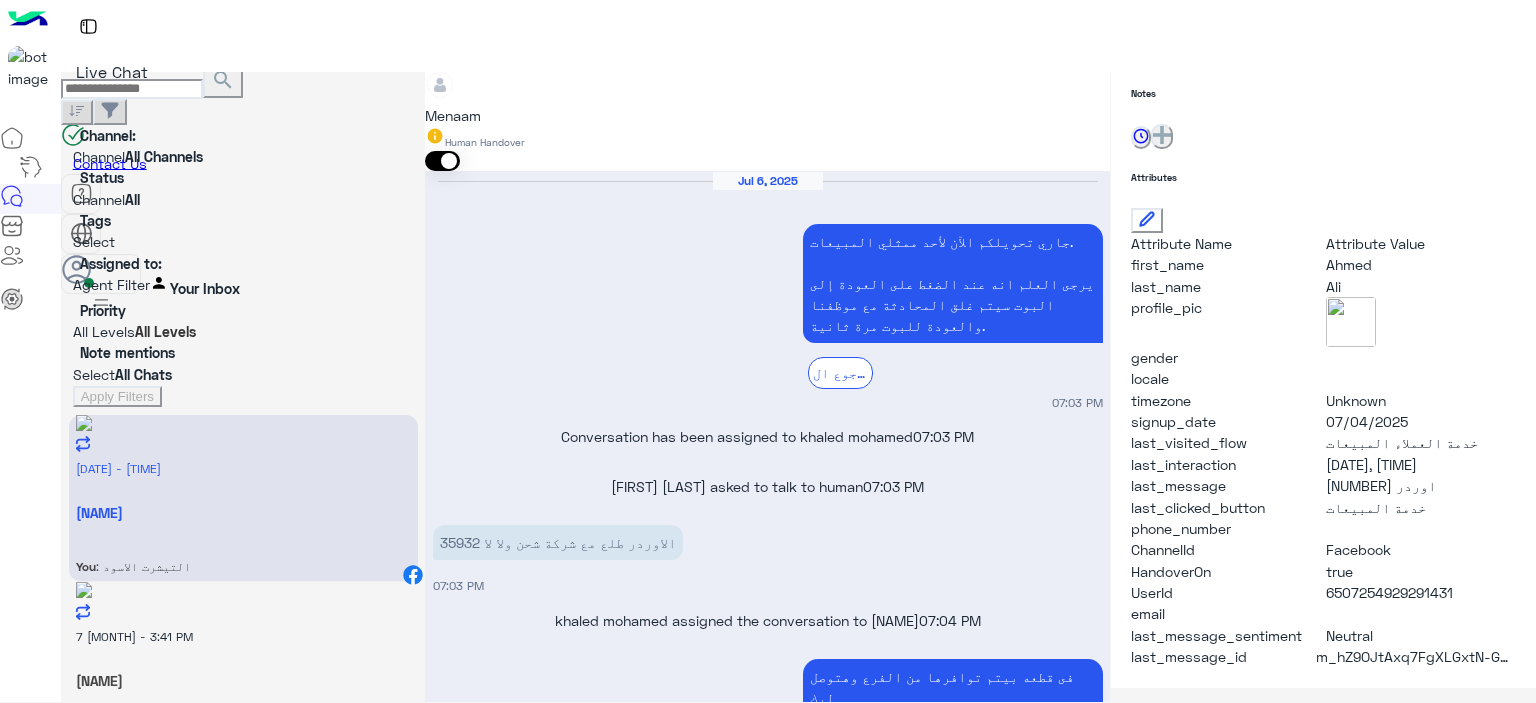 click on "Drop" at bounding box center [470, 2517] 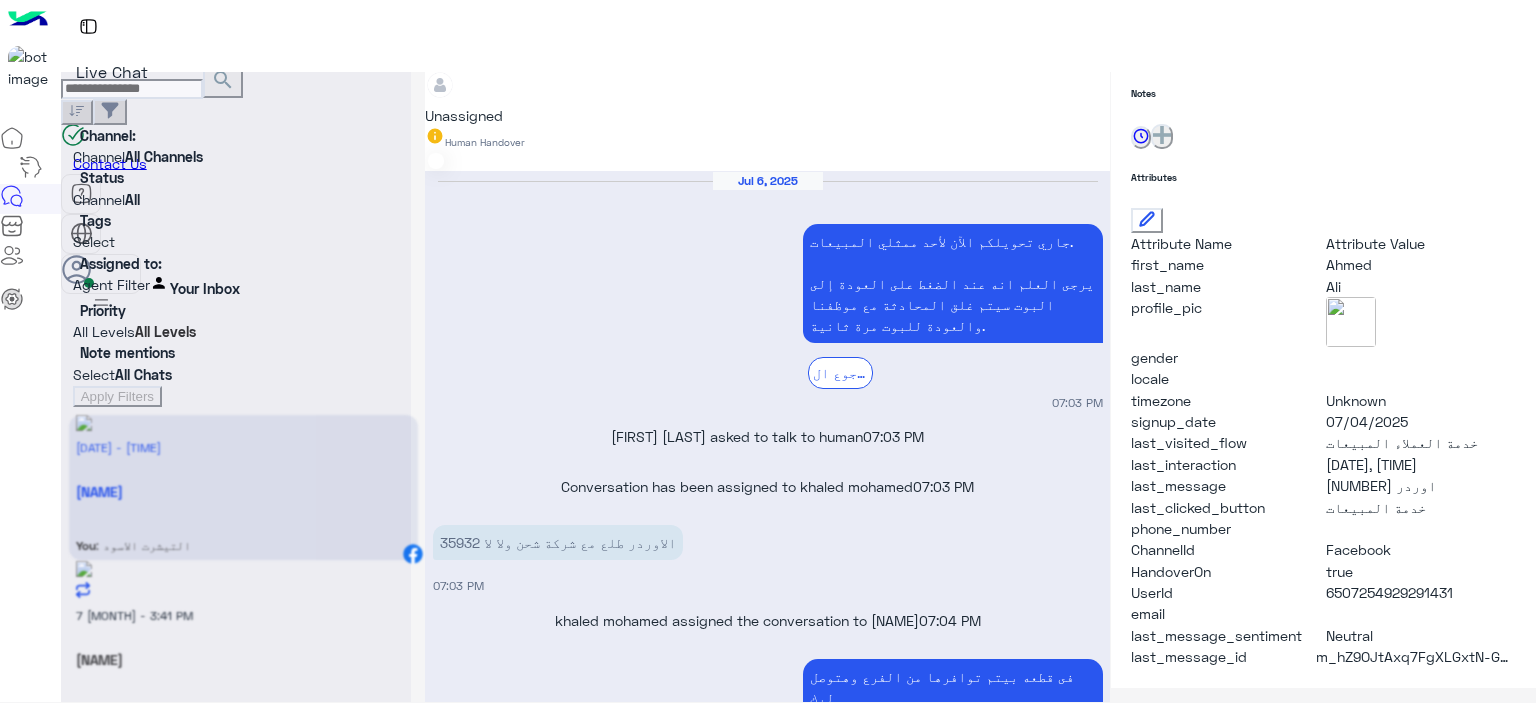 scroll, scrollTop: 1265, scrollLeft: 0, axis: vertical 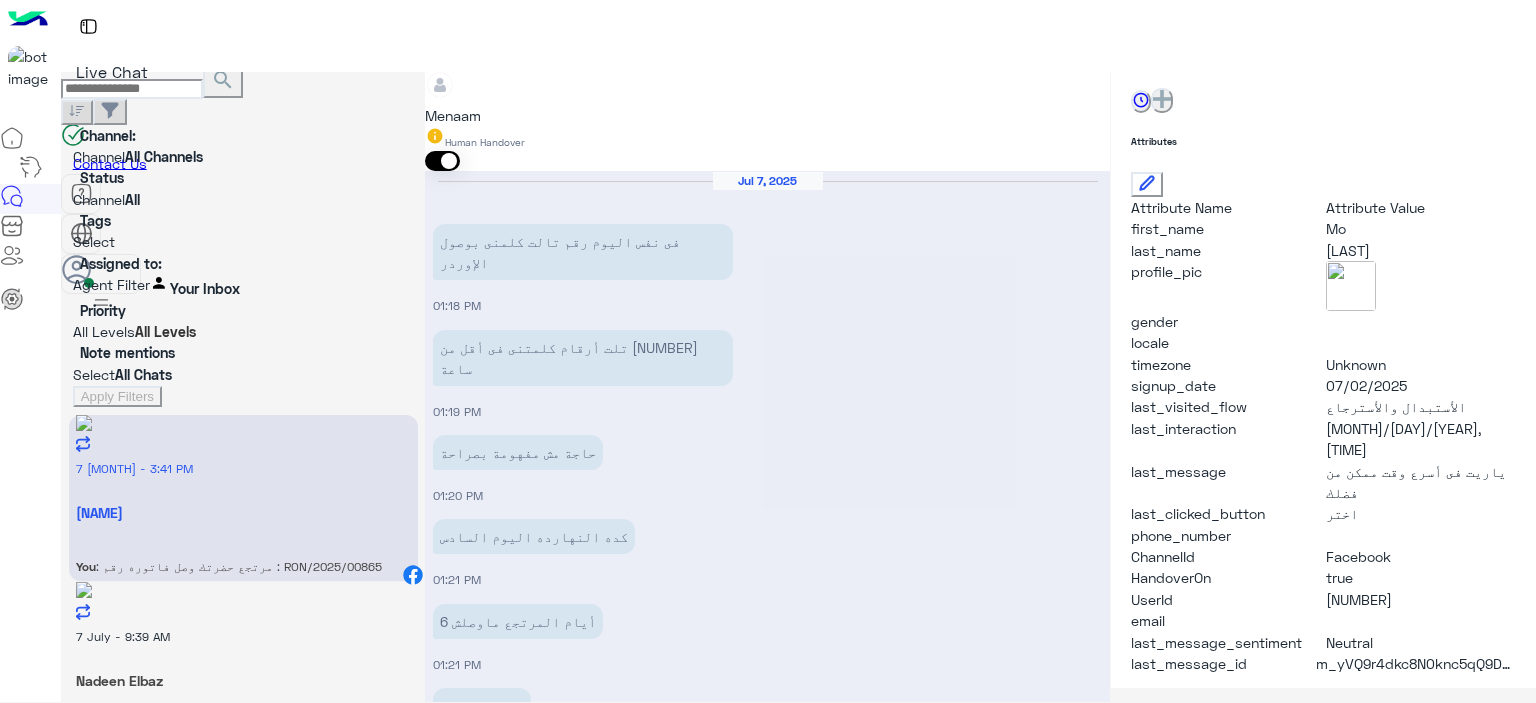 click on ": تمام يافندم مفيش مشكله
حضرتك حابب تشرفنا ب الفاتوره في فرع الشرقيه للاستبدال ولا من خلال مندوب شحن مع تحمل حضرتك مصاريف شحن ؟" at bounding box center [241, 602] 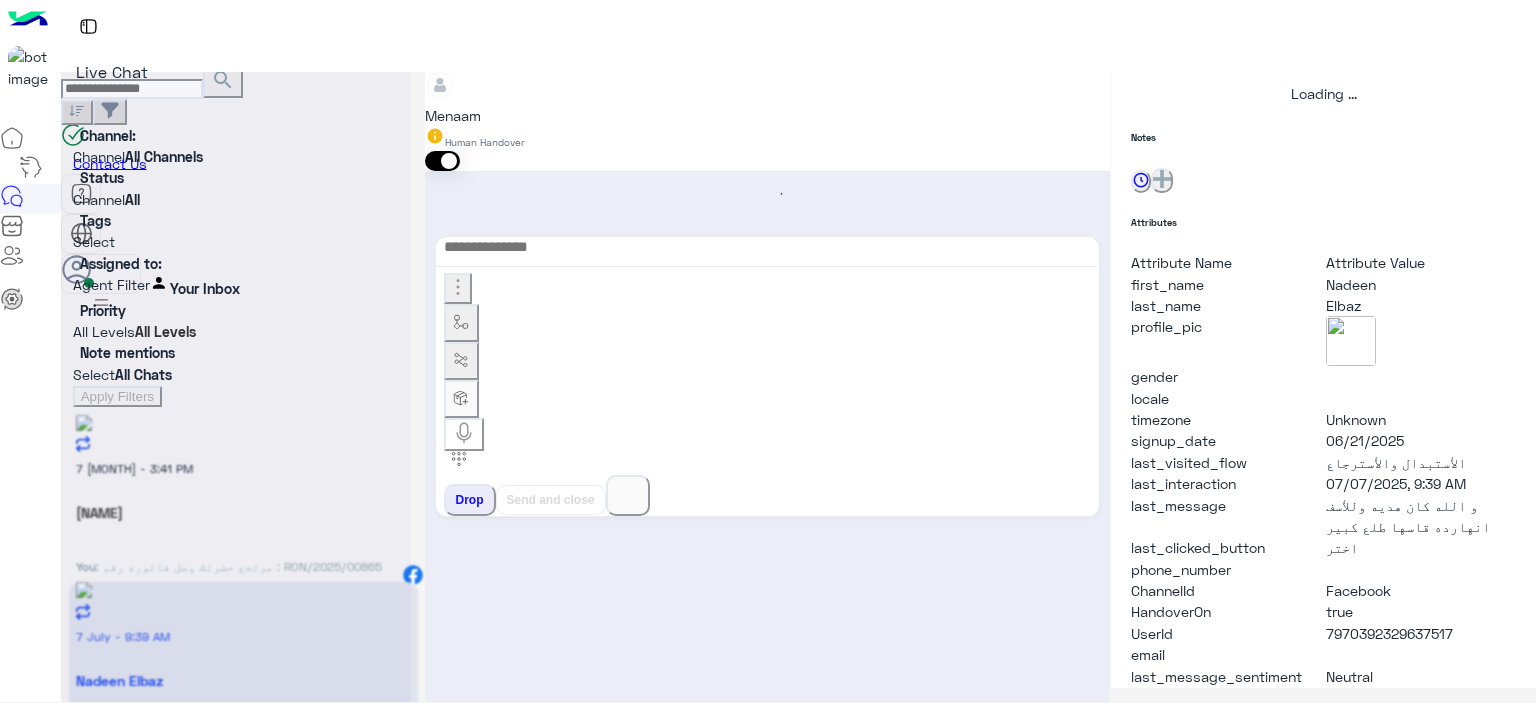 scroll, scrollTop: 514, scrollLeft: 0, axis: vertical 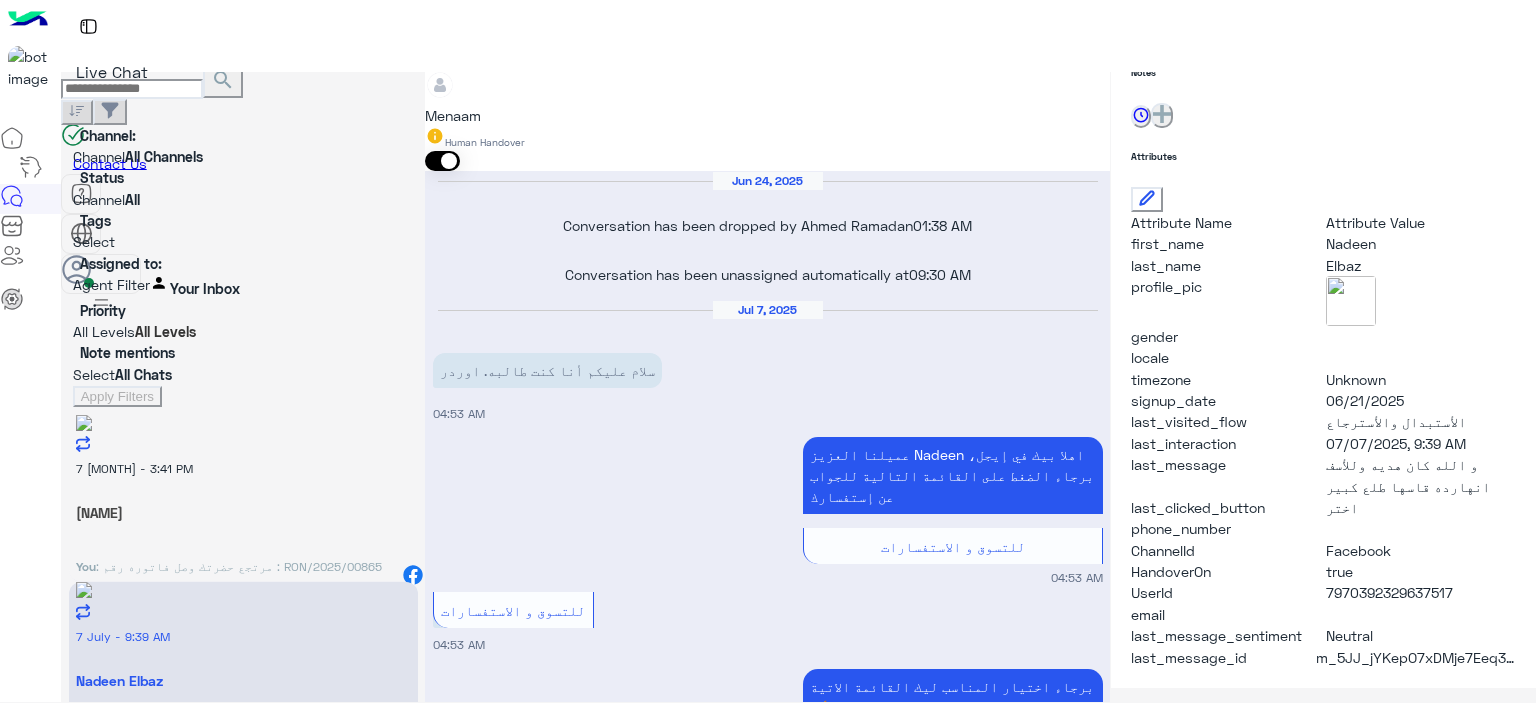 click on ": مرتجع حضرتك وصل
فاتوره رقم :  RON/2025/00865
يوجد في حسابك :  شورت
تمام يافندم تم تحويل بيانات حضرتك لقسم التحويل وخلال 48ساعه كا حد اقصي بيتم التحويل
مع ارفاق اسكرين شوت ب تحويل المبلغ
في خدمتك ديما يافندم ♥" at bounding box center (241, 602) 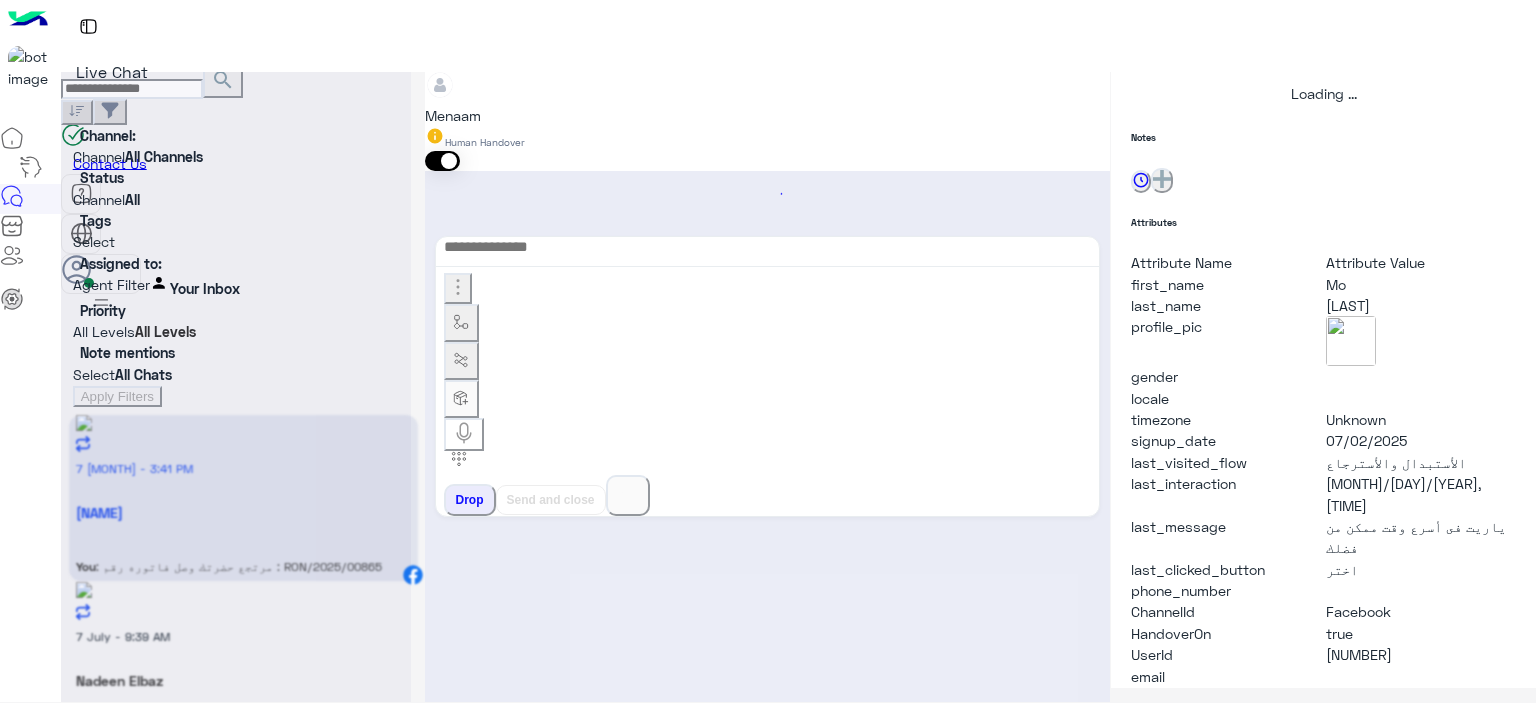scroll, scrollTop: 514, scrollLeft: 0, axis: vertical 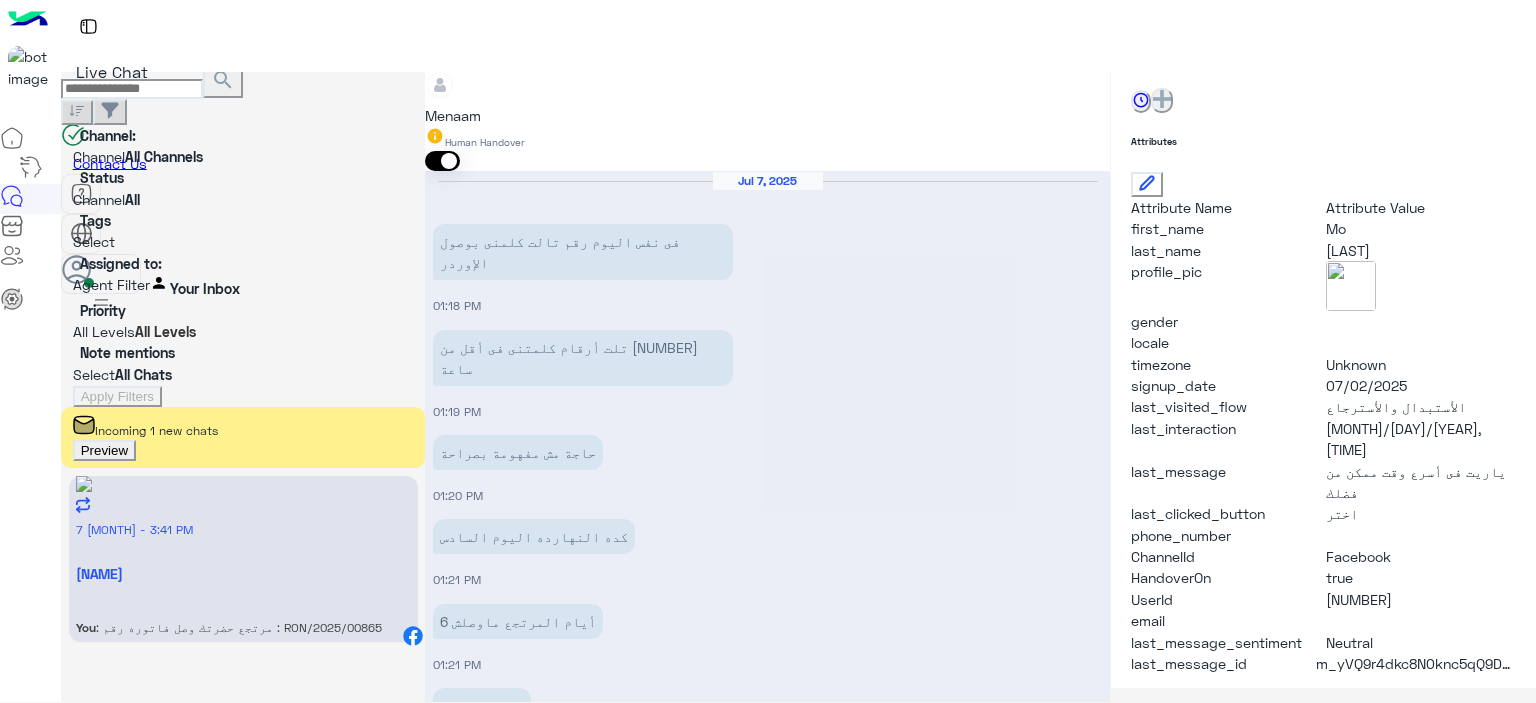 click on "Preview" at bounding box center (104, 450) 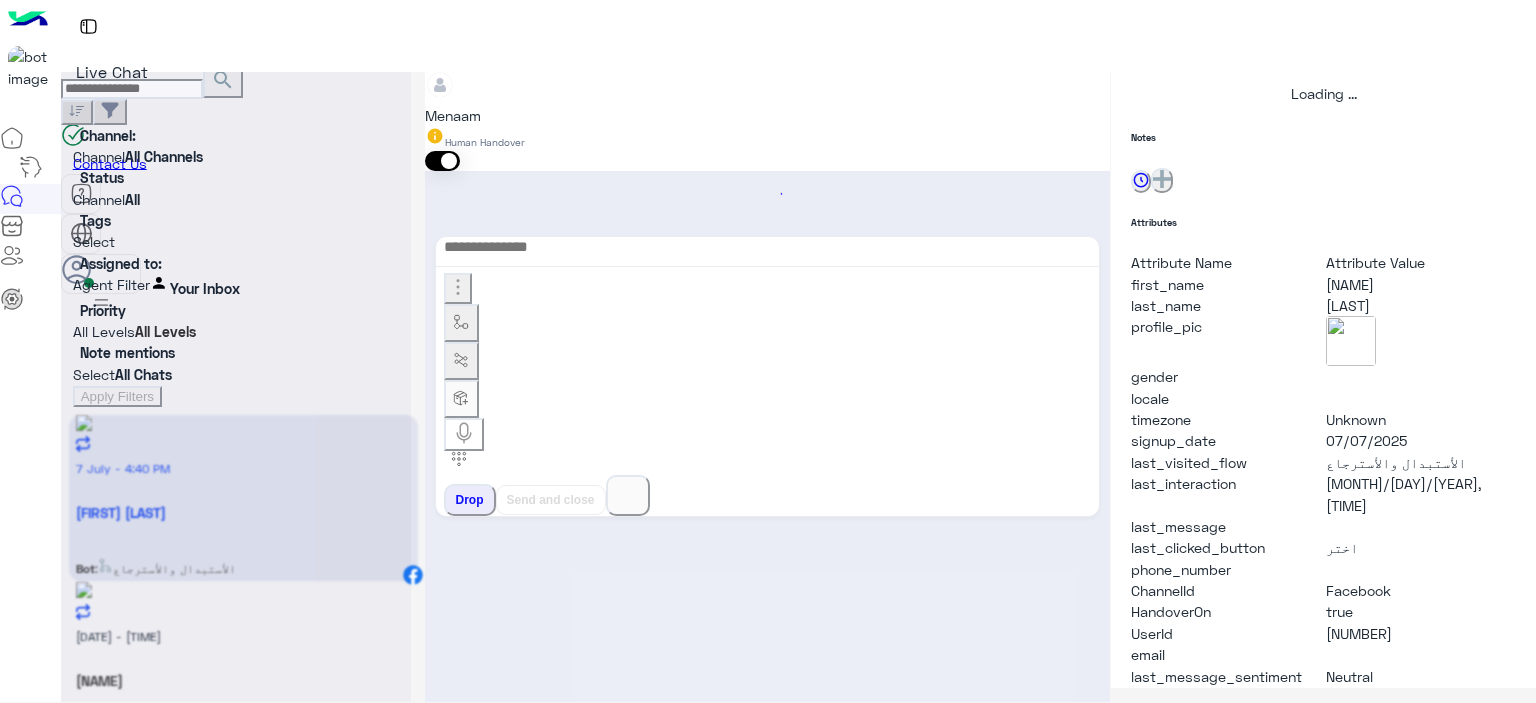 scroll, scrollTop: 514, scrollLeft: 0, axis: vertical 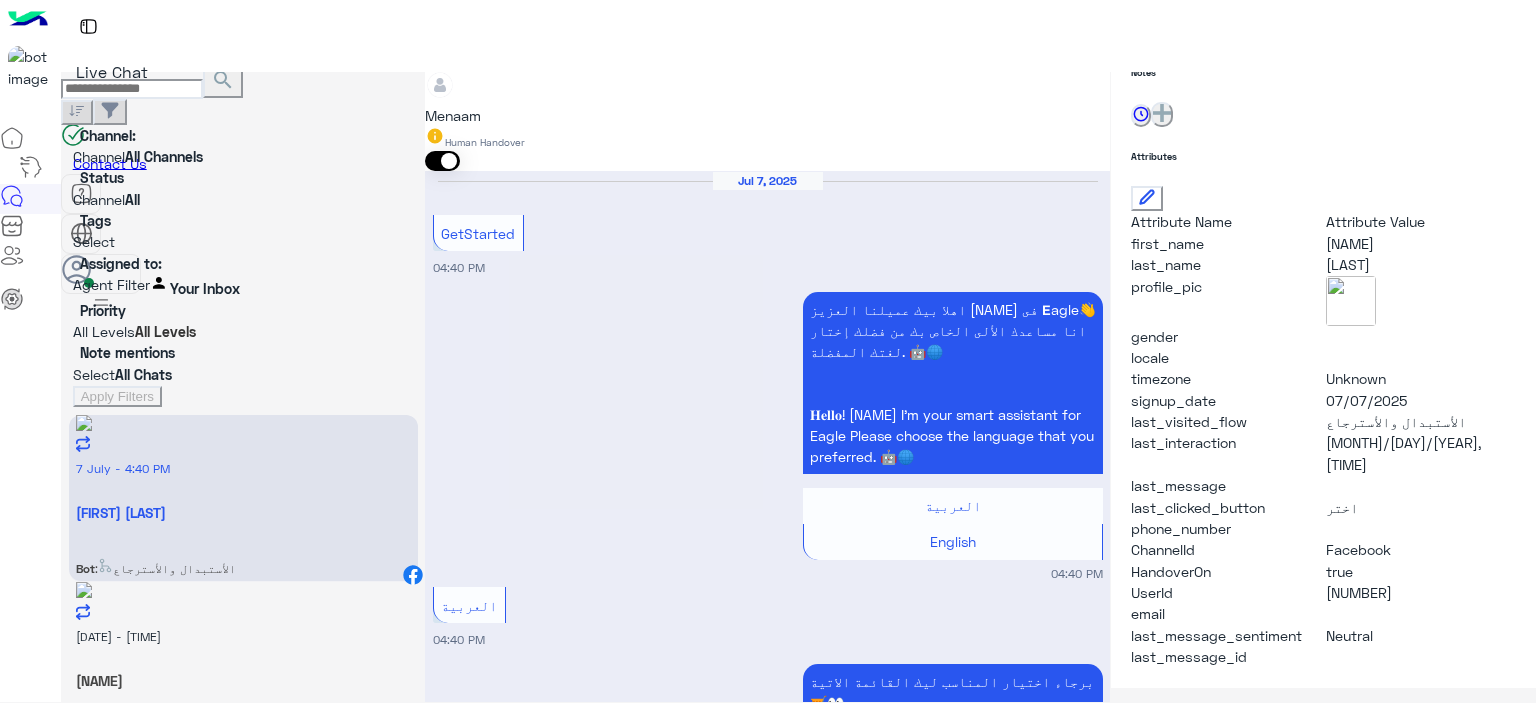 click at bounding box center [767, 2046] 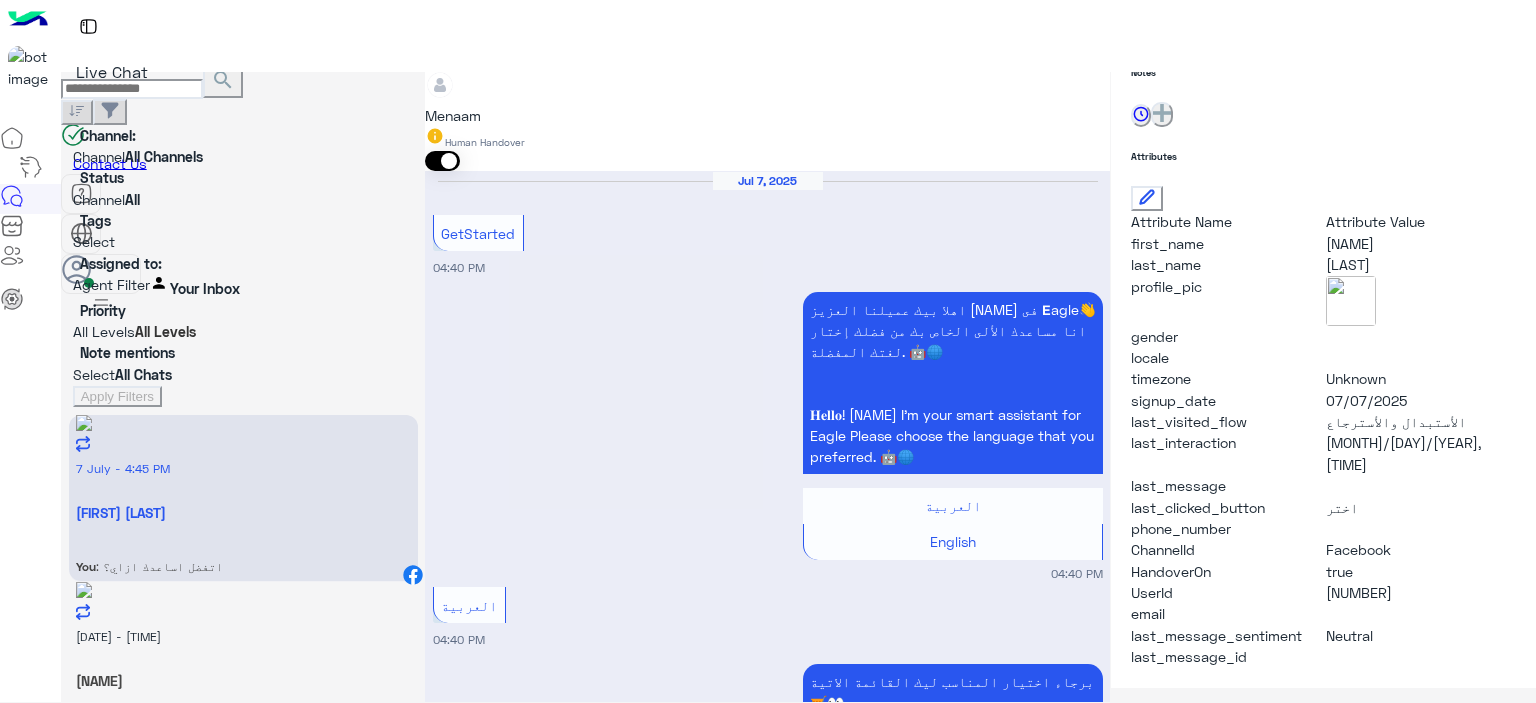 click on "[NAME]" at bounding box center (243, 512) 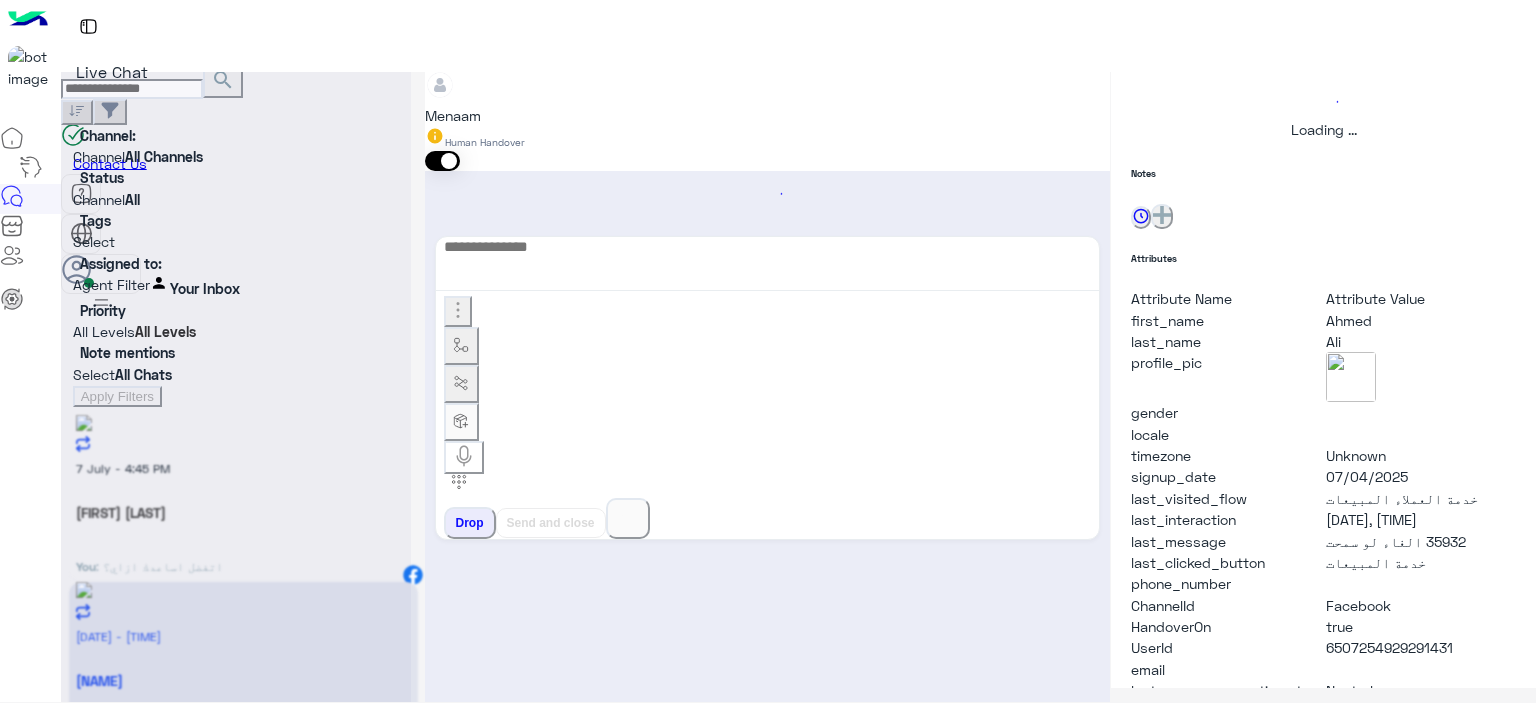 scroll, scrollTop: 0, scrollLeft: 0, axis: both 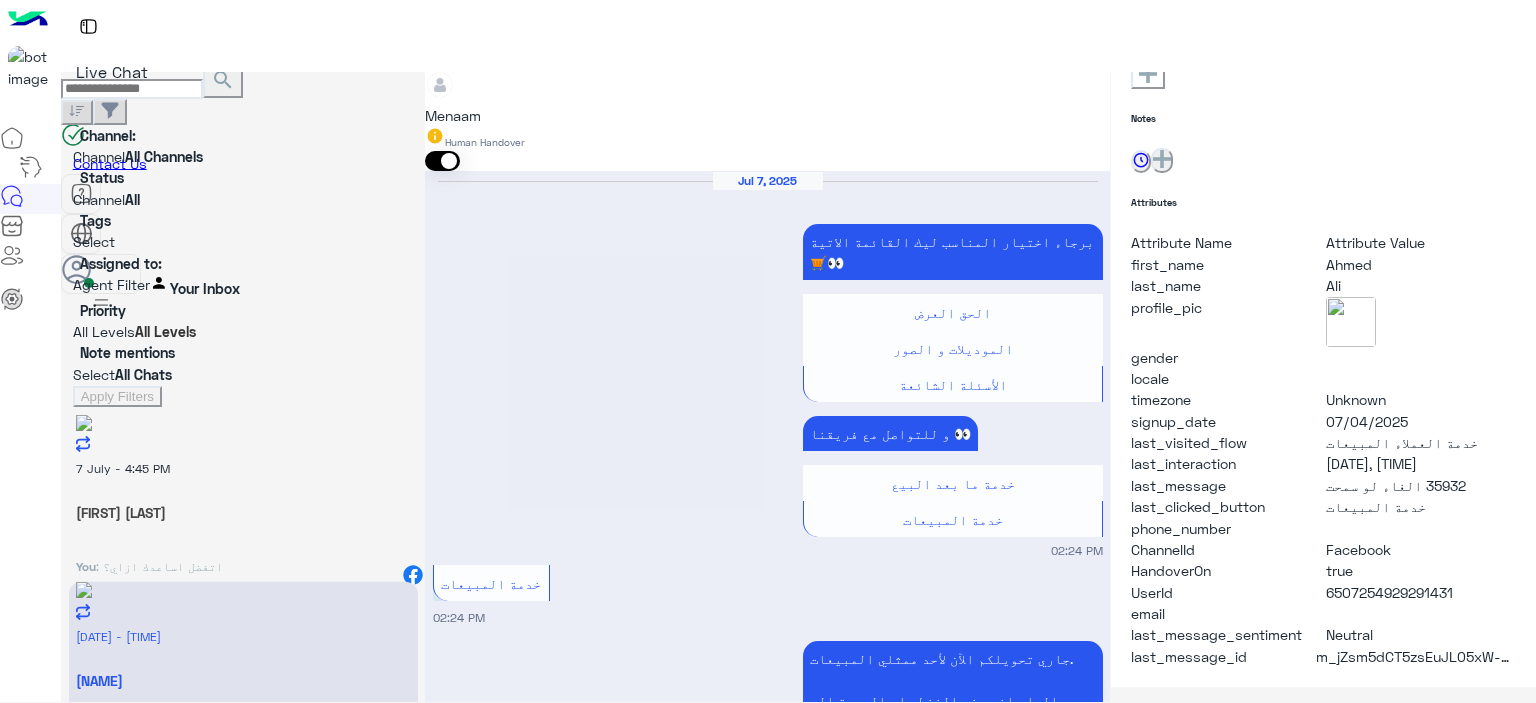 click on "35932 الغاء لو سمحت" at bounding box center [510, 2357] 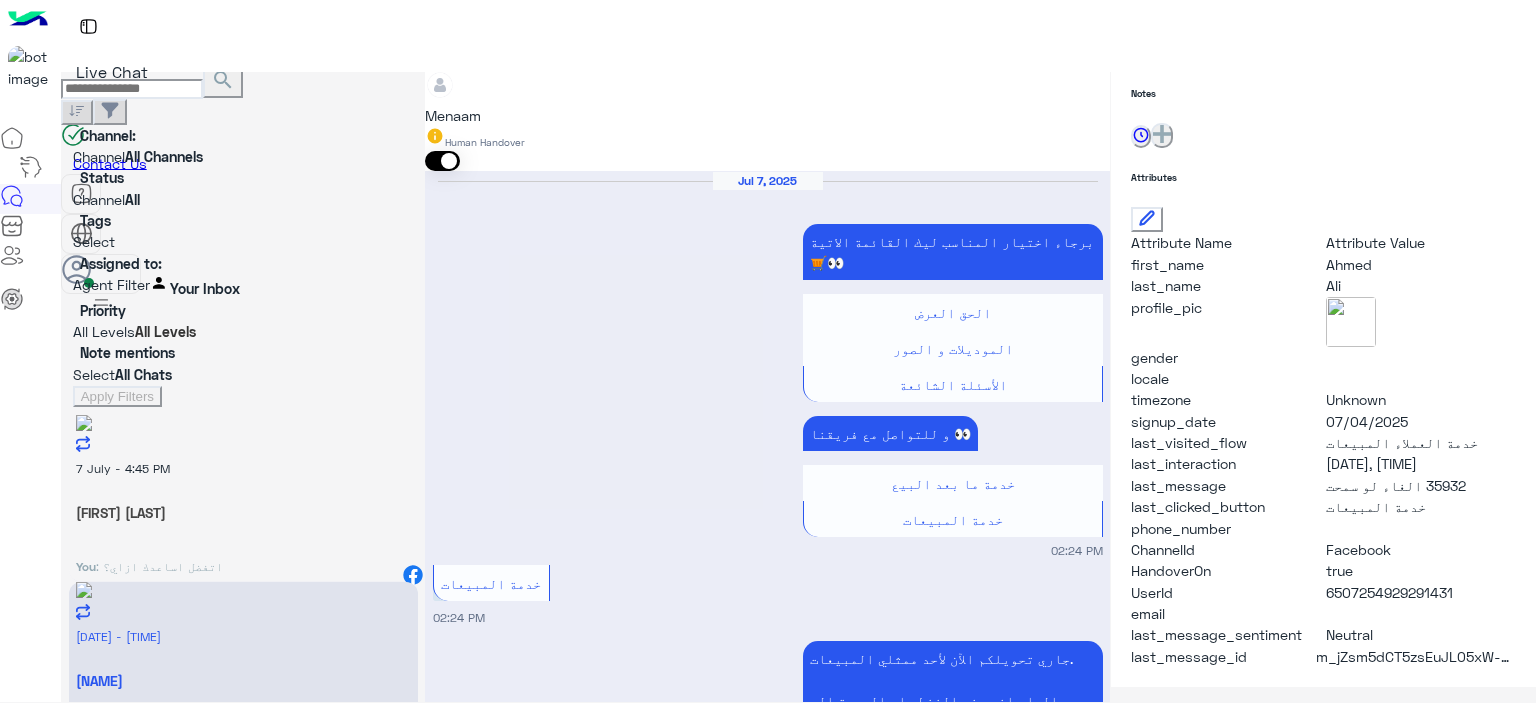 click at bounding box center [767, 2496] 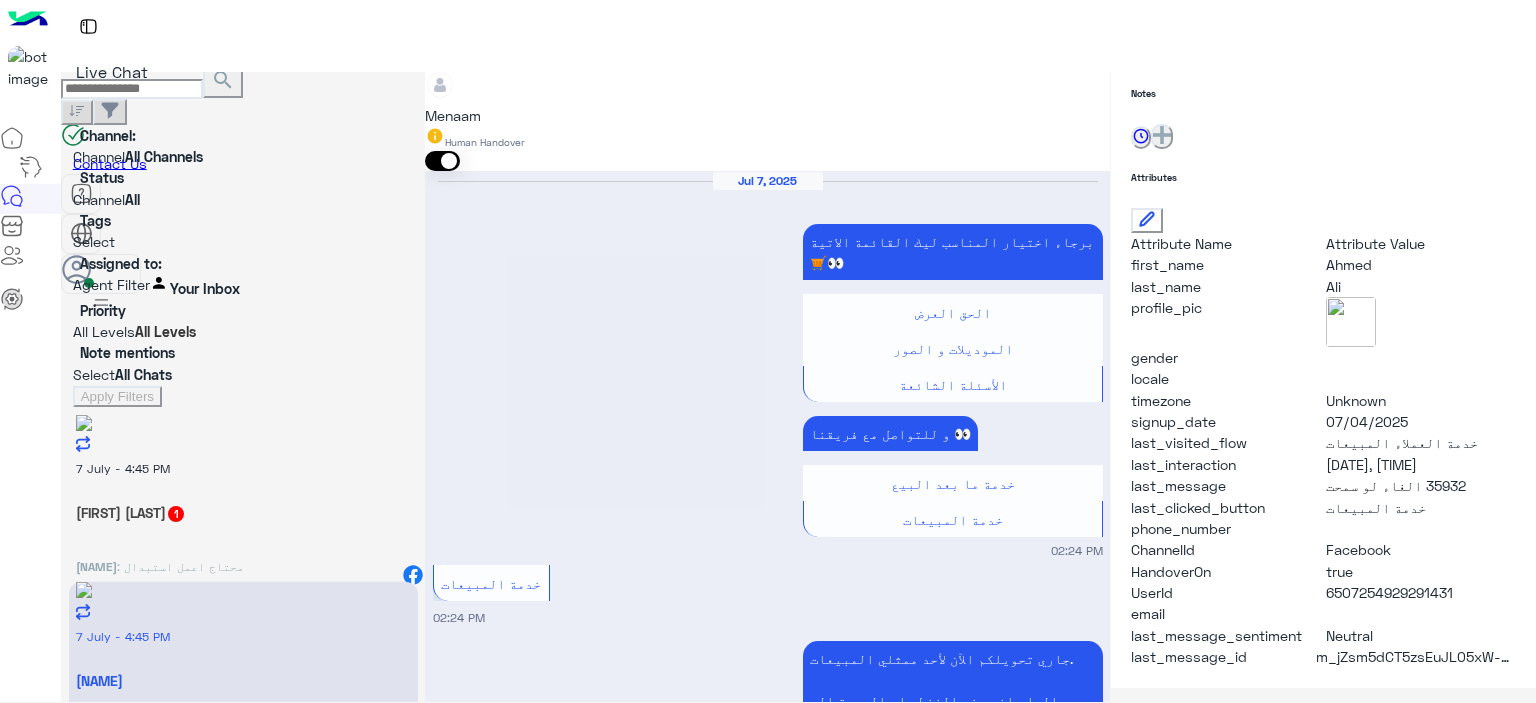 scroll, scrollTop: 456, scrollLeft: 0, axis: vertical 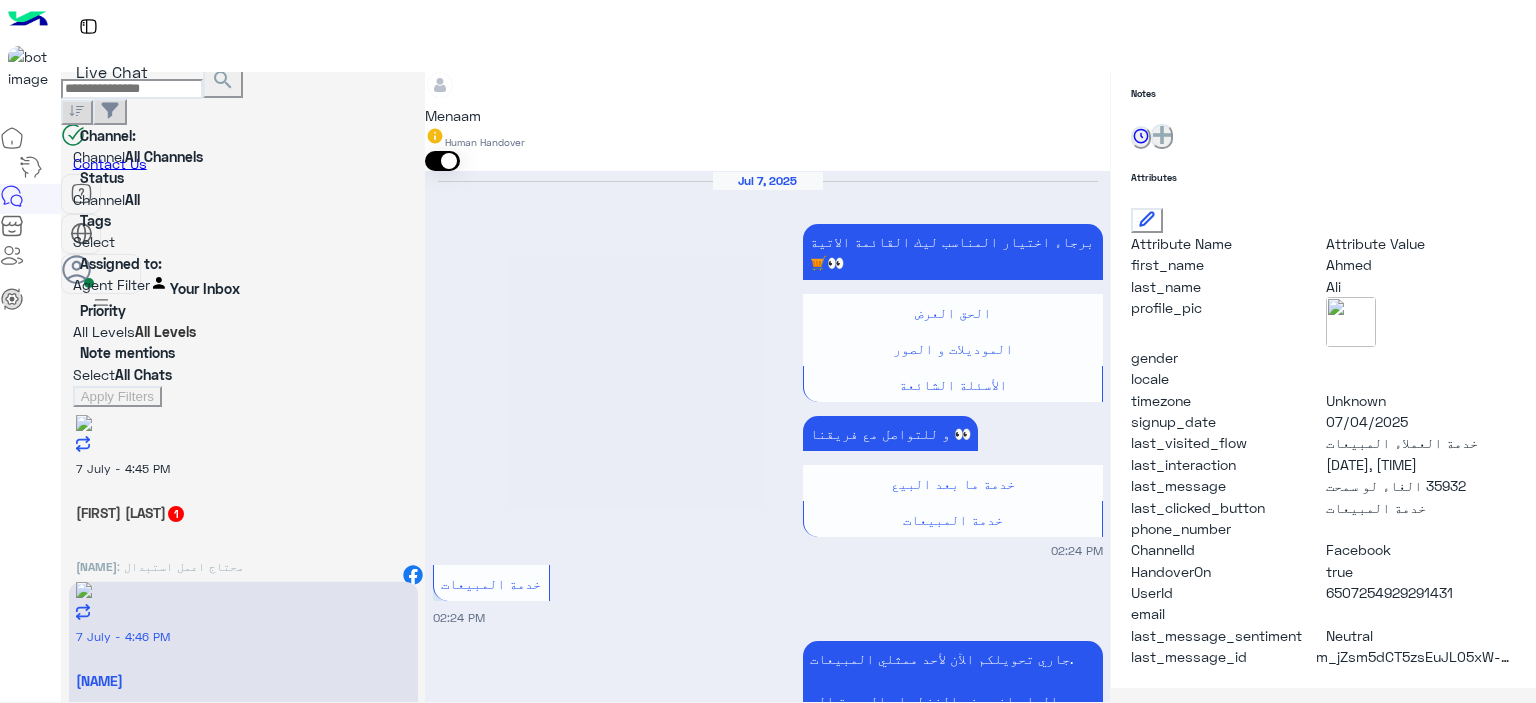 click on "Drop" at bounding box center [470, 3126] 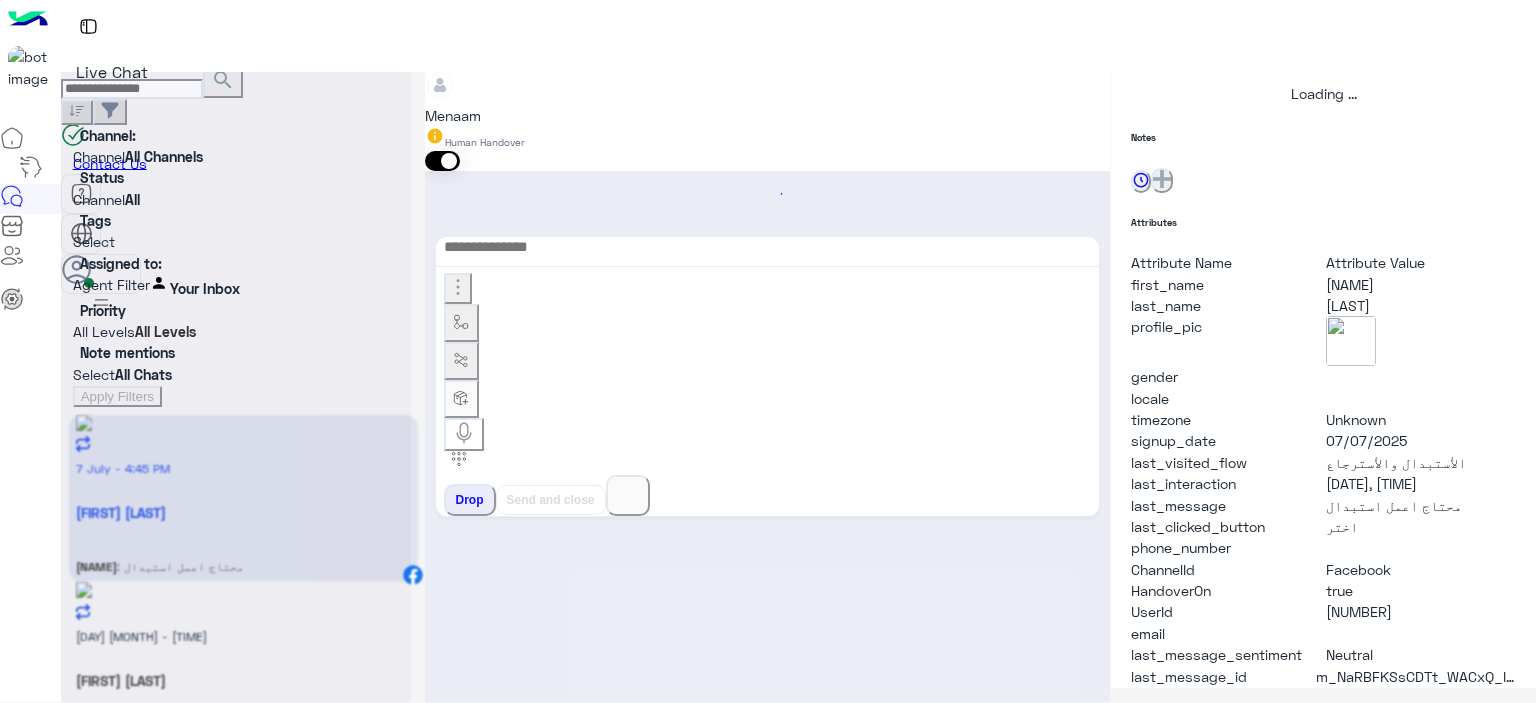 scroll, scrollTop: 514, scrollLeft: 0, axis: vertical 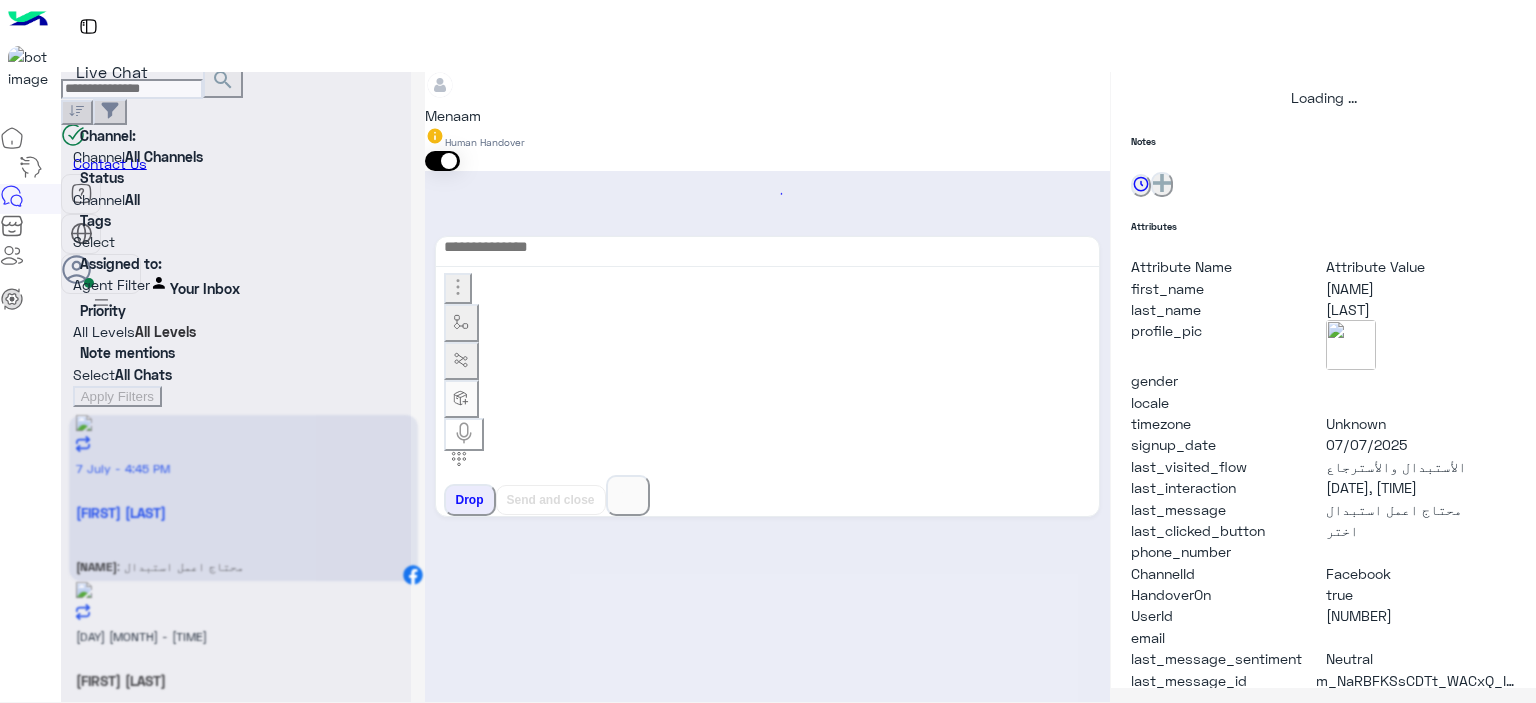 click on "[FIRST] [LAST]" at bounding box center [243, 512] 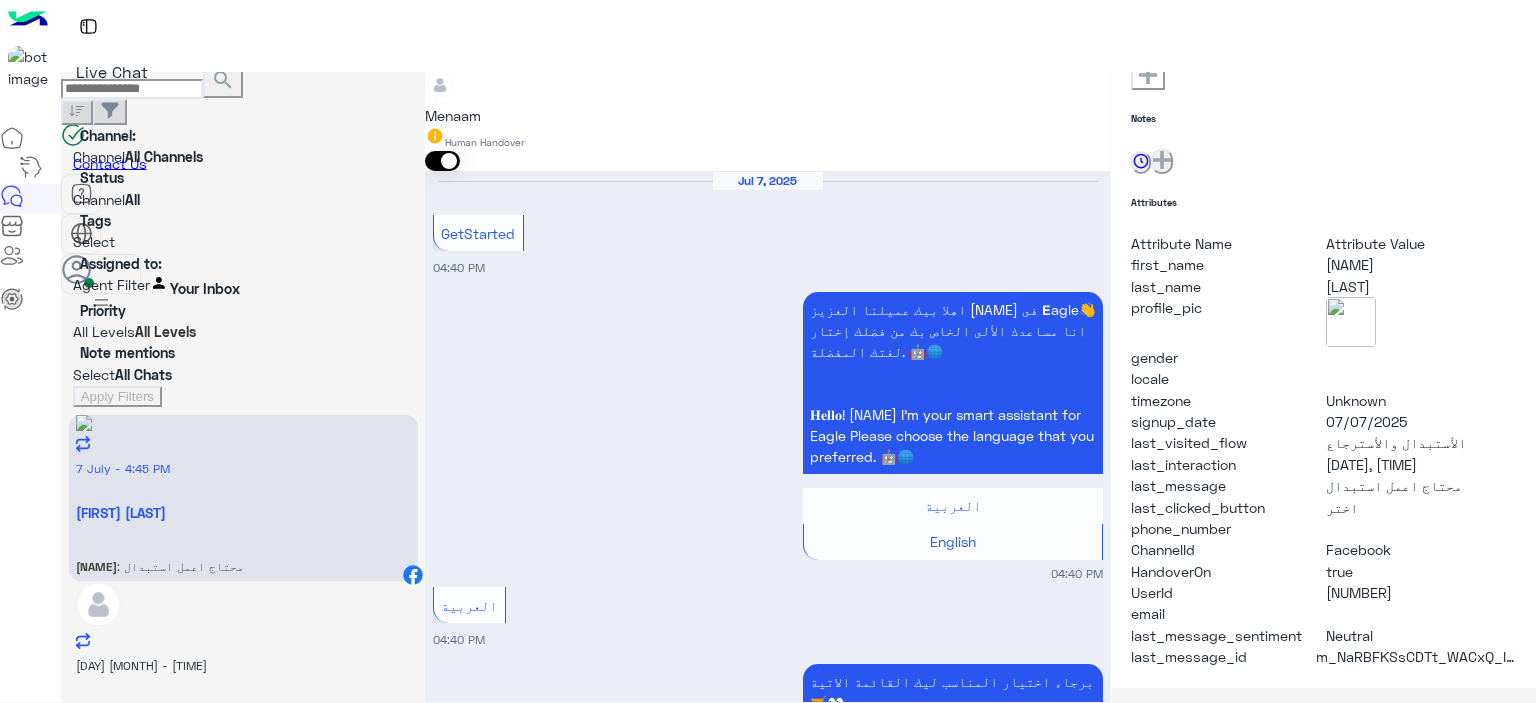 click at bounding box center [767, 2261] 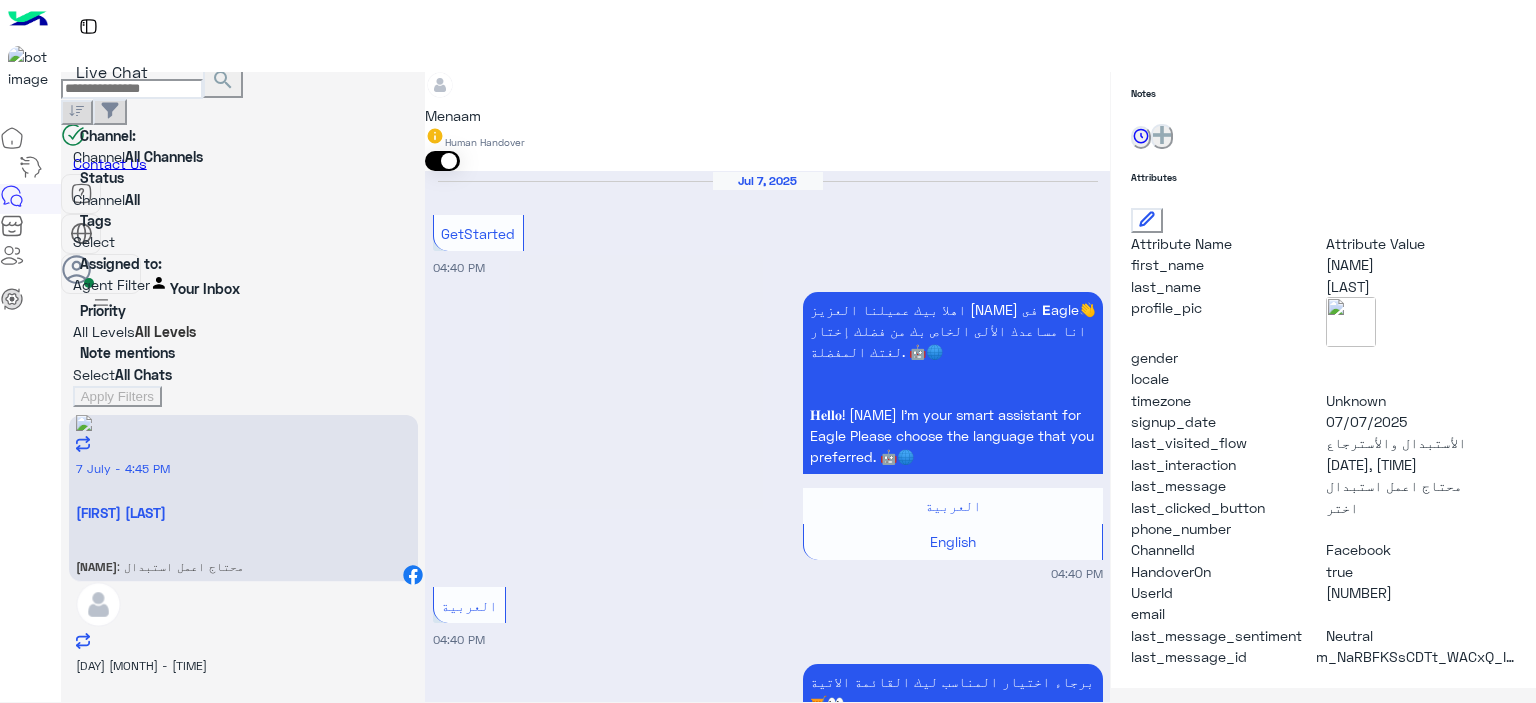 scroll, scrollTop: 456, scrollLeft: 0, axis: vertical 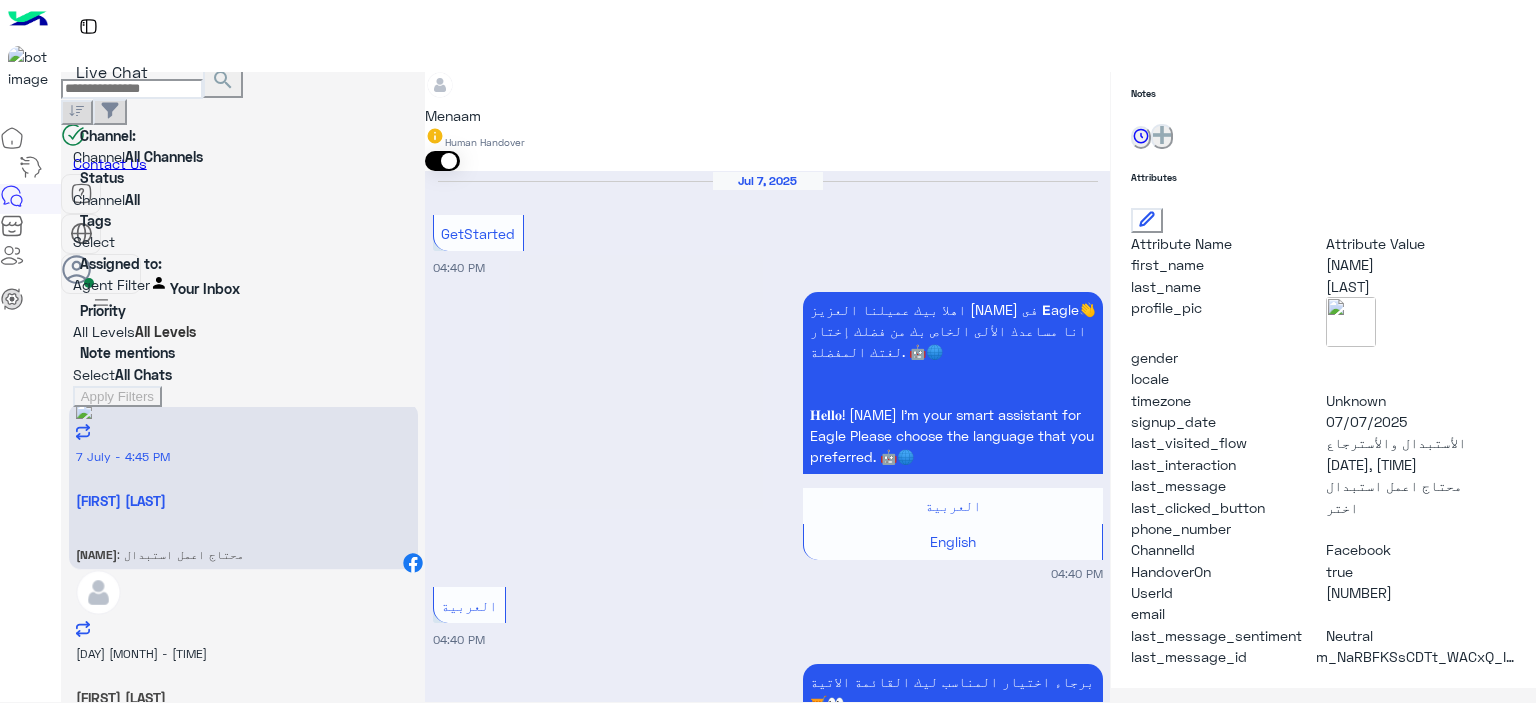click on "[DATE] - [TIME]" at bounding box center [243, 455] 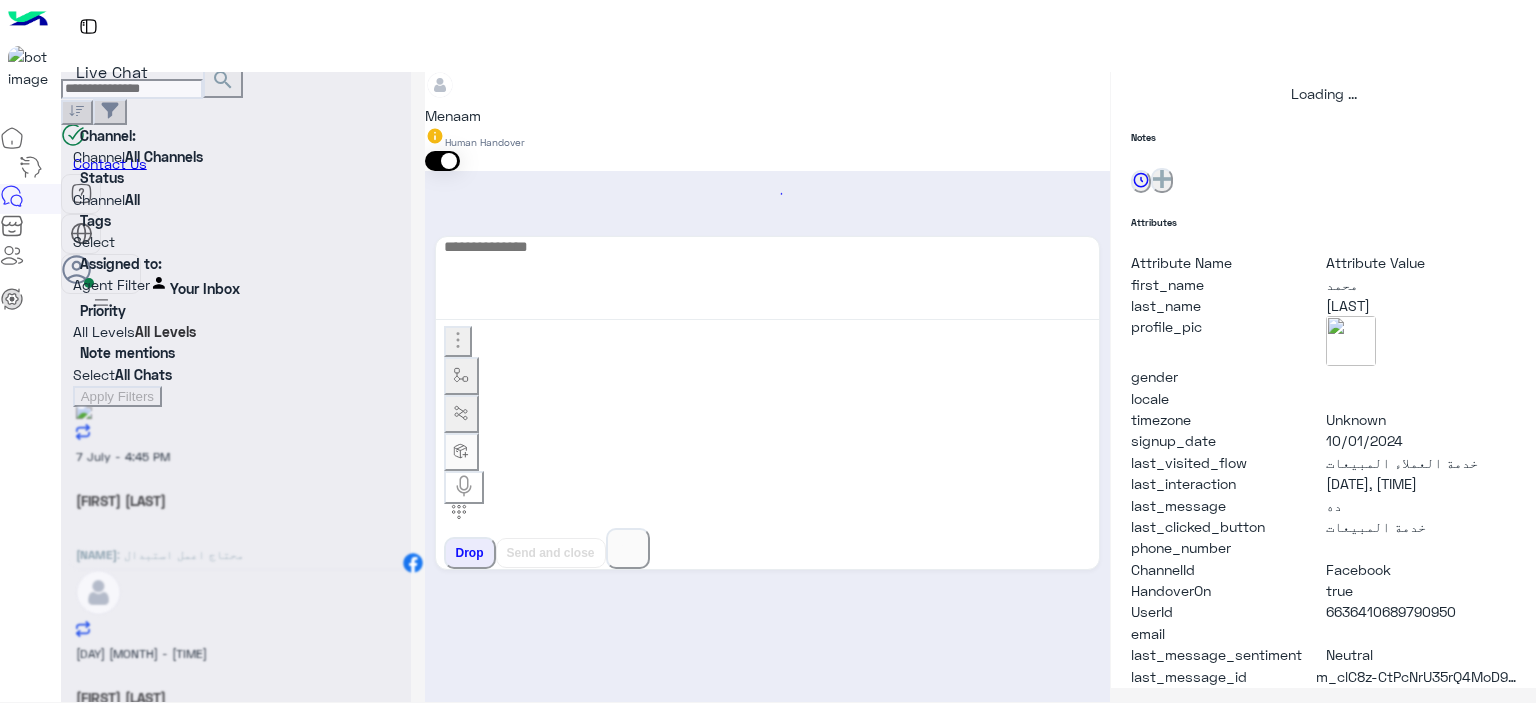 scroll, scrollTop: 0, scrollLeft: 0, axis: both 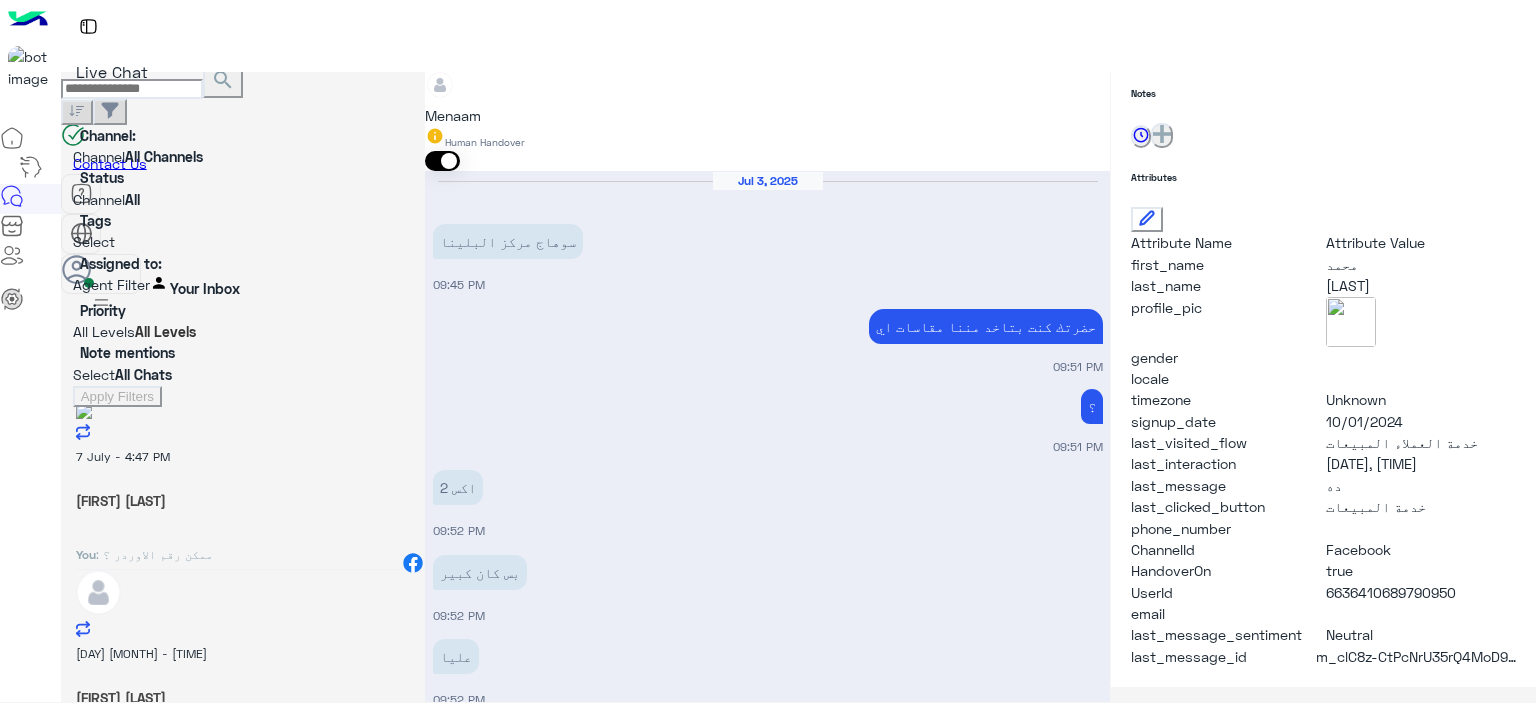 drag, startPoint x: 861, startPoint y: 468, endPoint x: 955, endPoint y: 475, distance: 94.26028 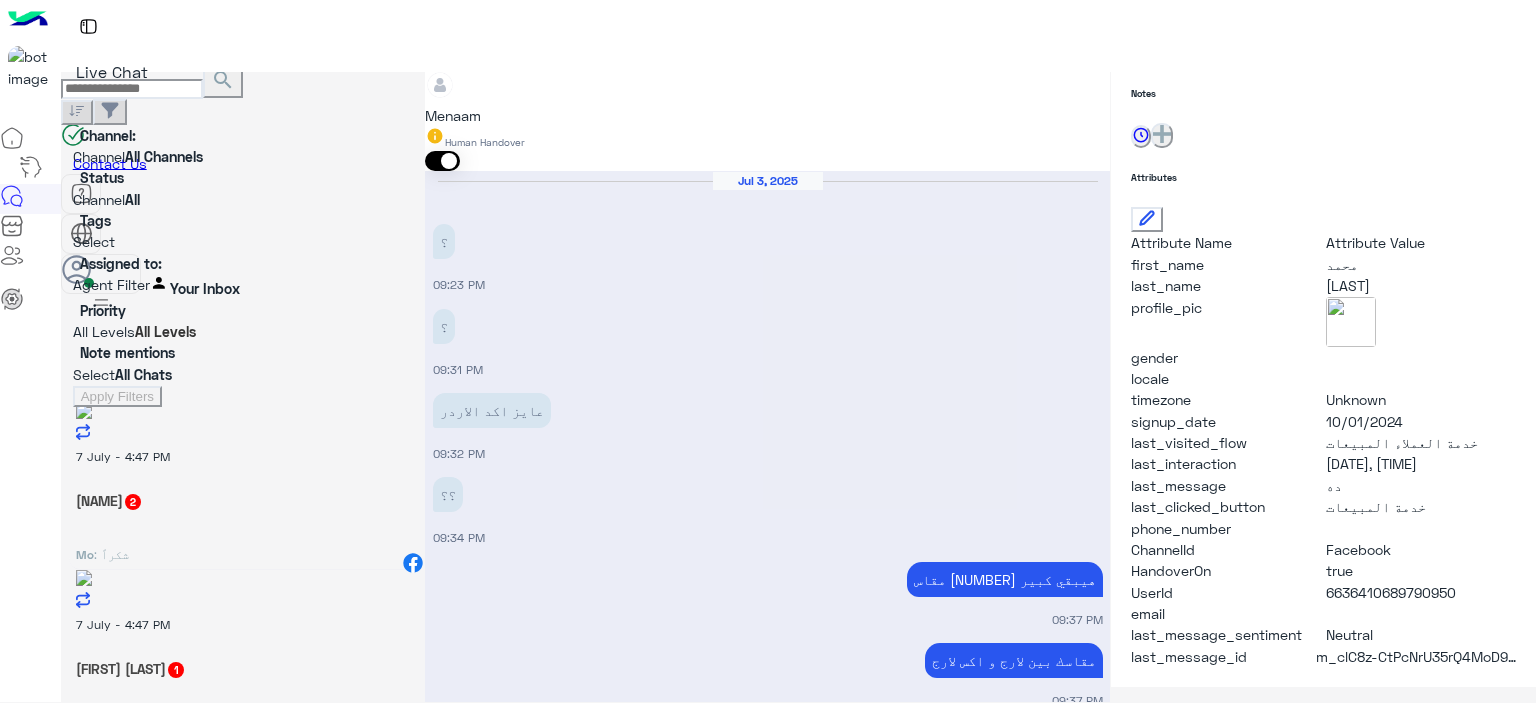 scroll, scrollTop: 3367, scrollLeft: 0, axis: vertical 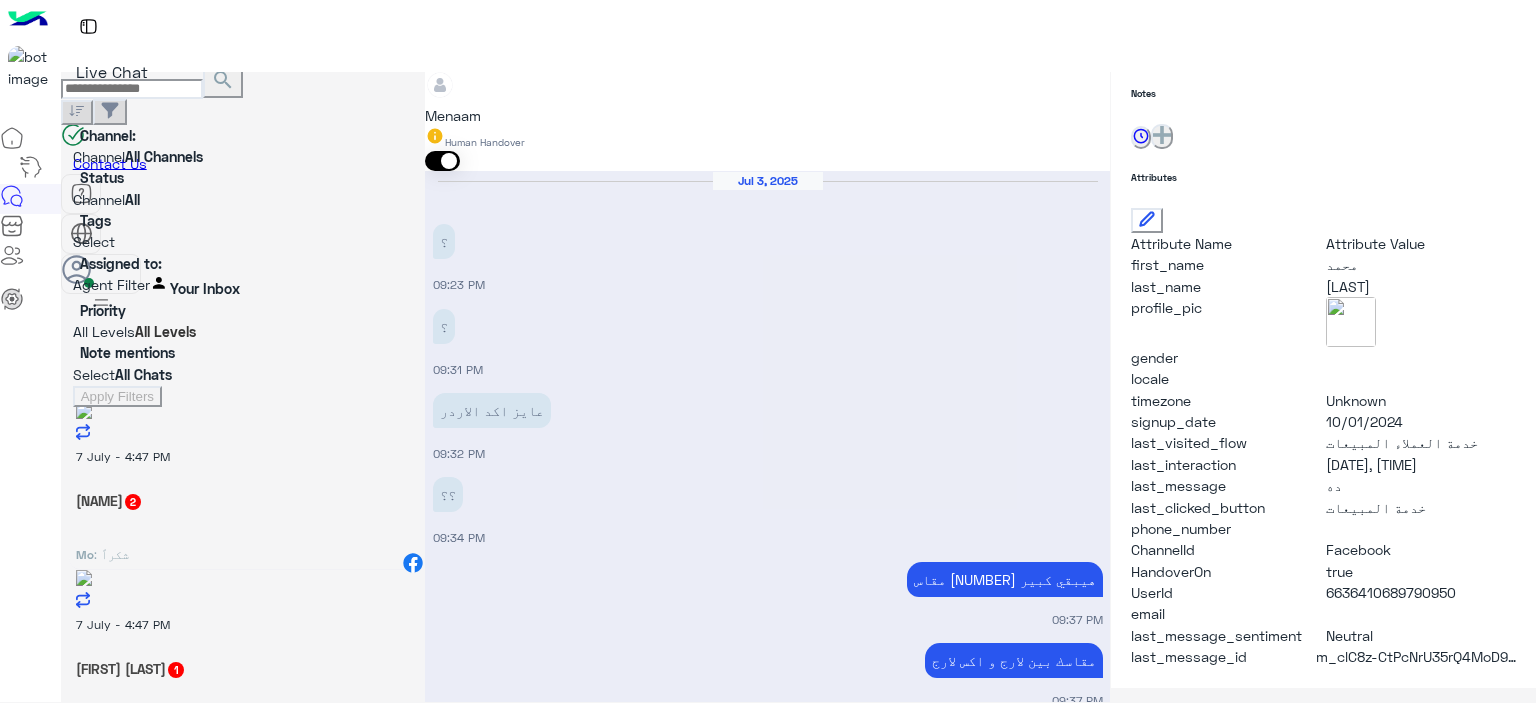 click on "7 July - 4:47 PM" at bounding box center [243, 455] 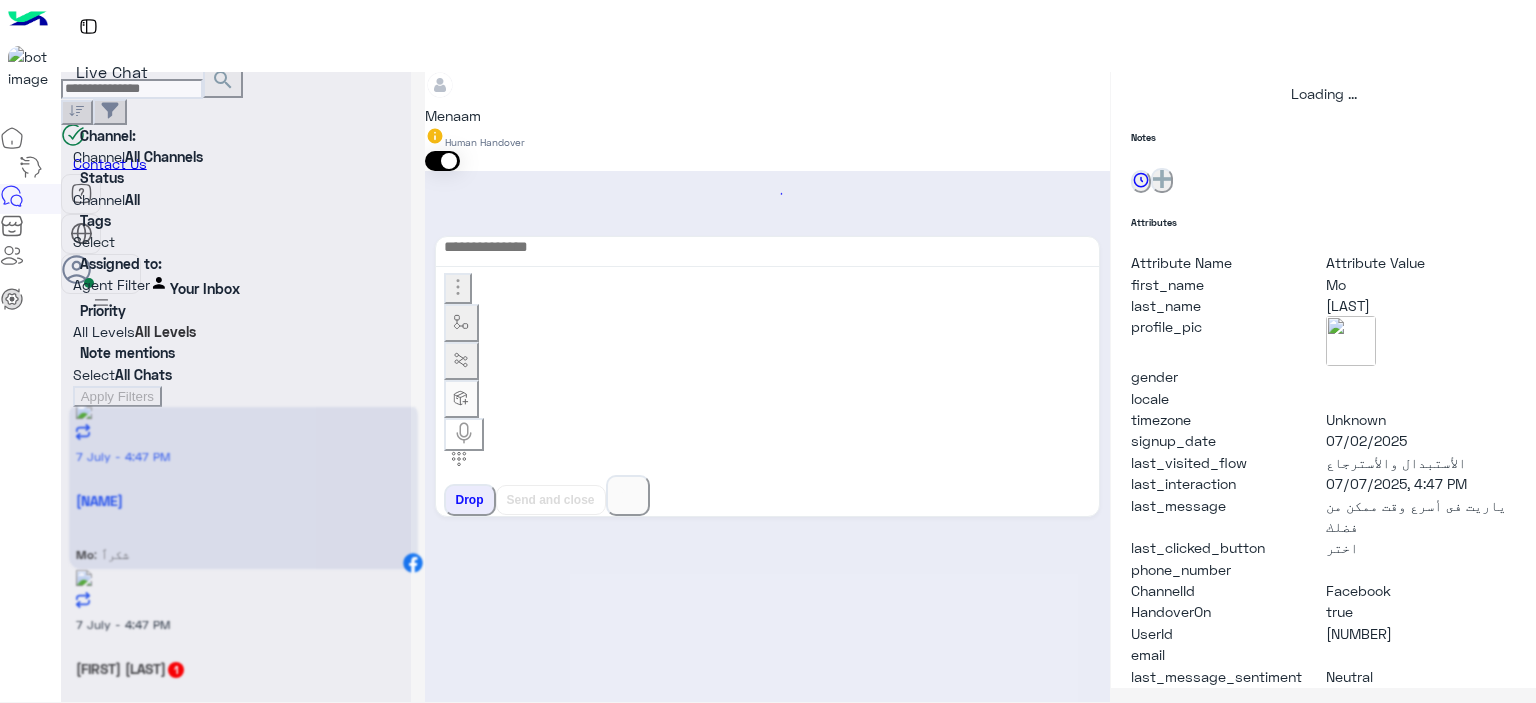 scroll, scrollTop: 0, scrollLeft: 0, axis: both 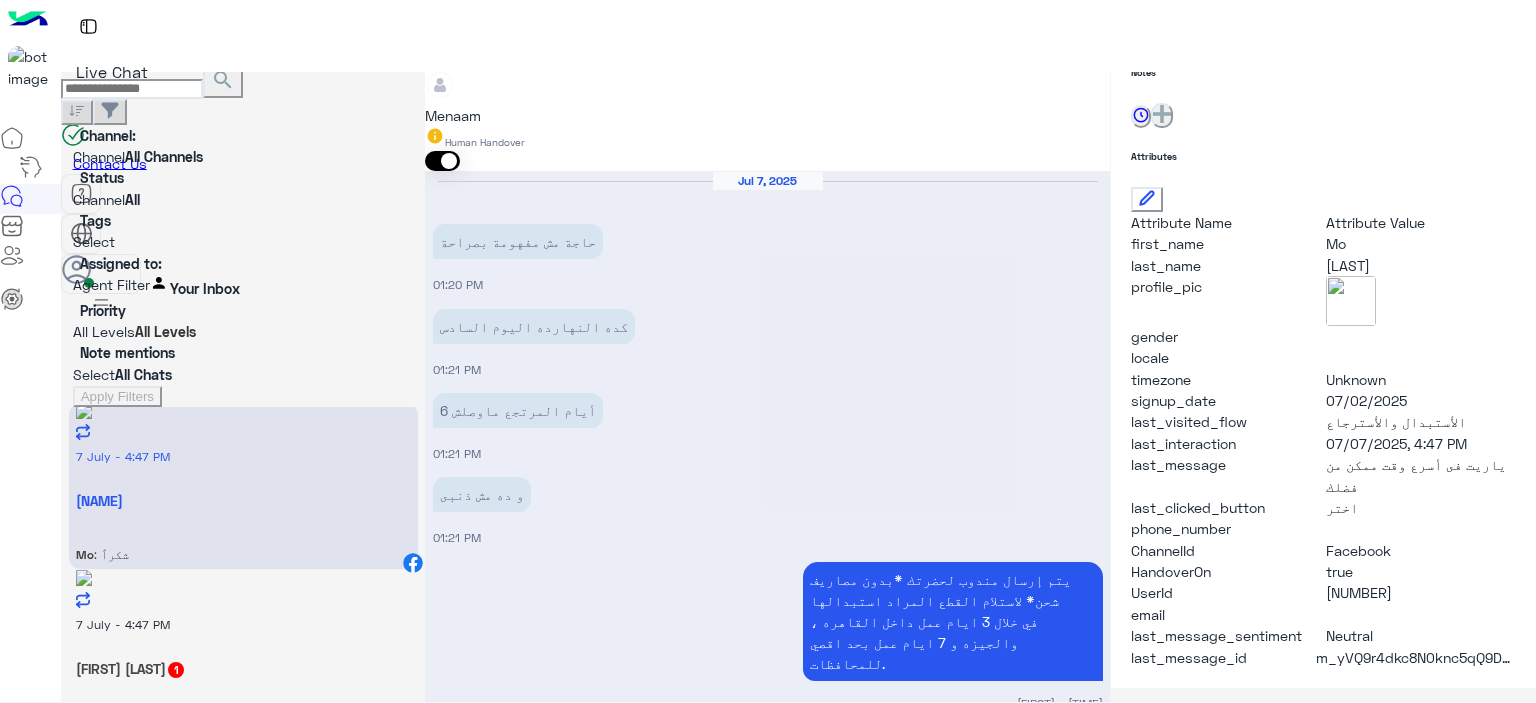 click on "Drop" at bounding box center (470, 2689) 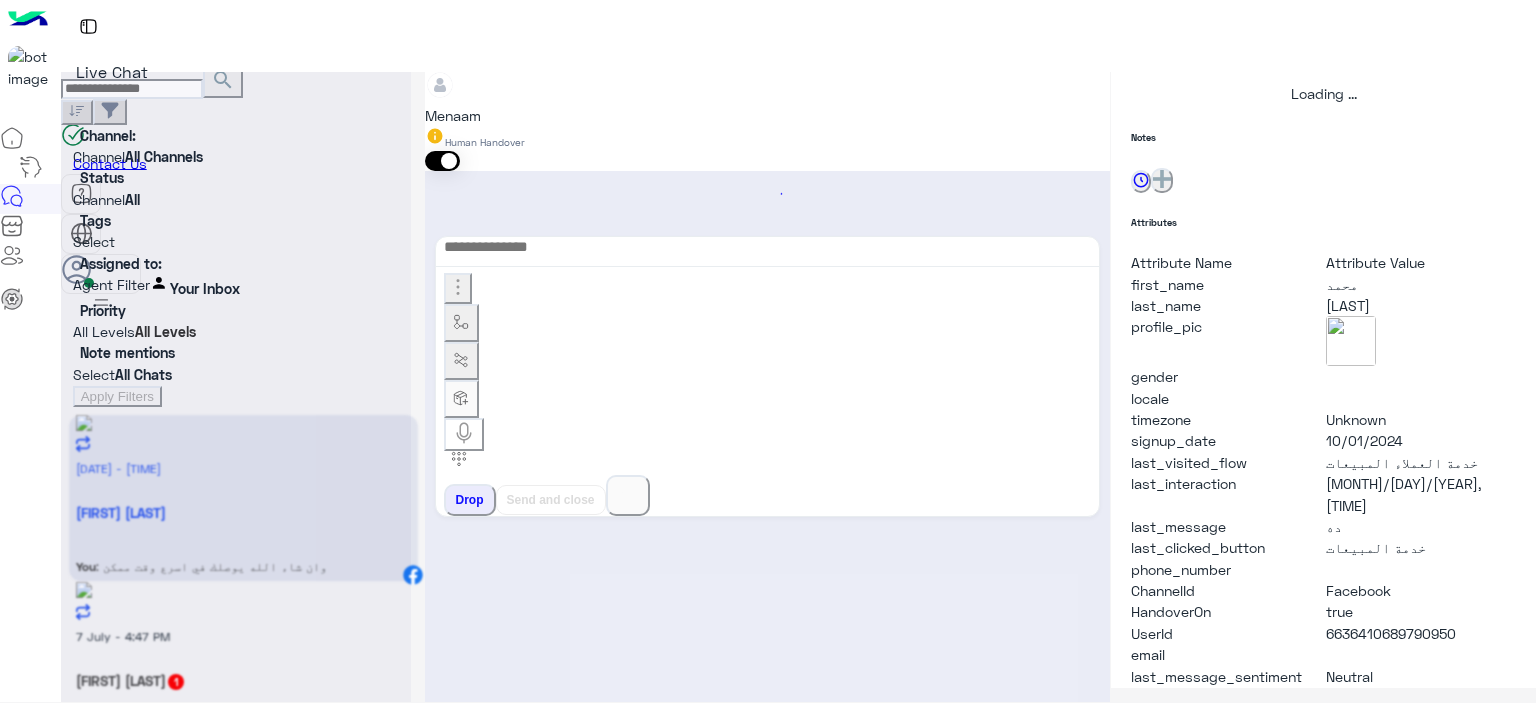 scroll, scrollTop: 514, scrollLeft: 0, axis: vertical 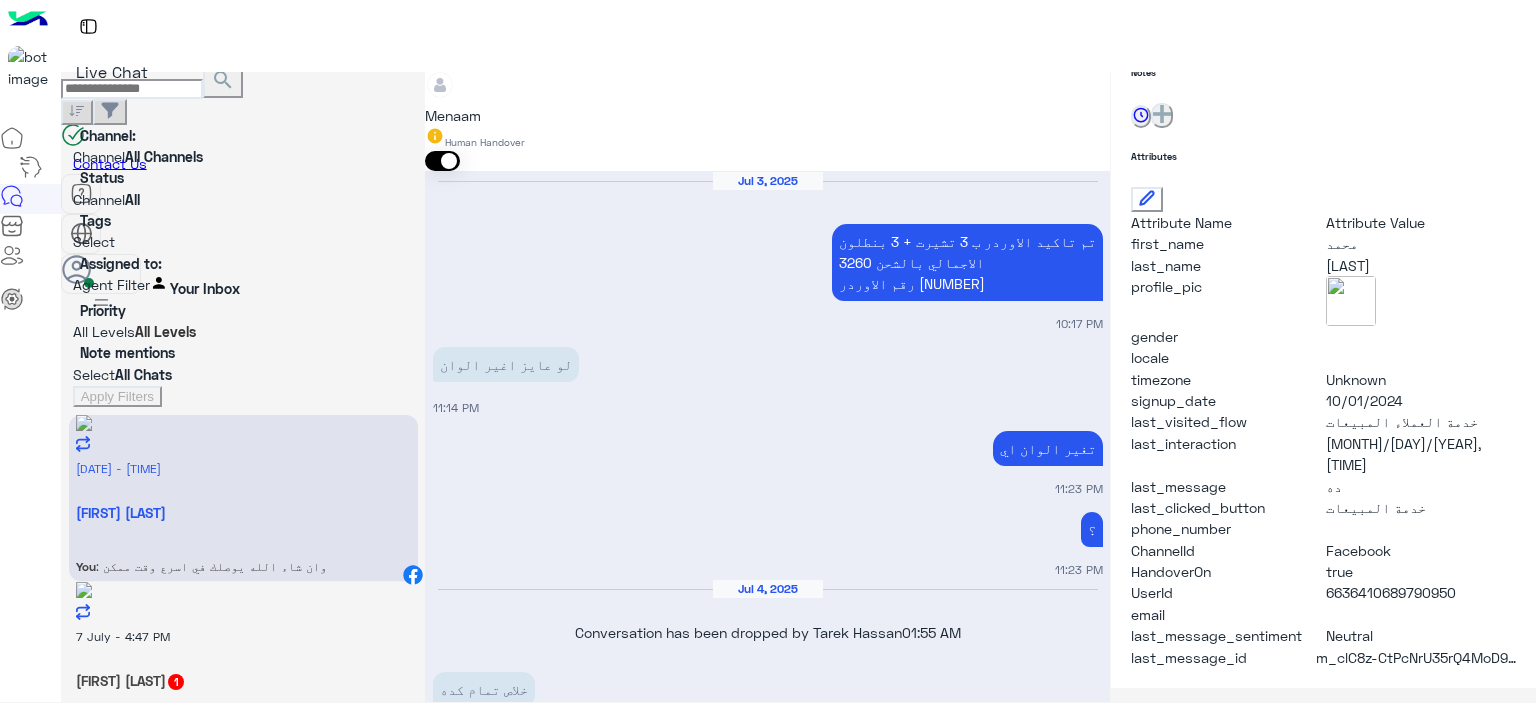 click on "[FIRST] [LAST] [NUMBER]" at bounding box center (243, 512) 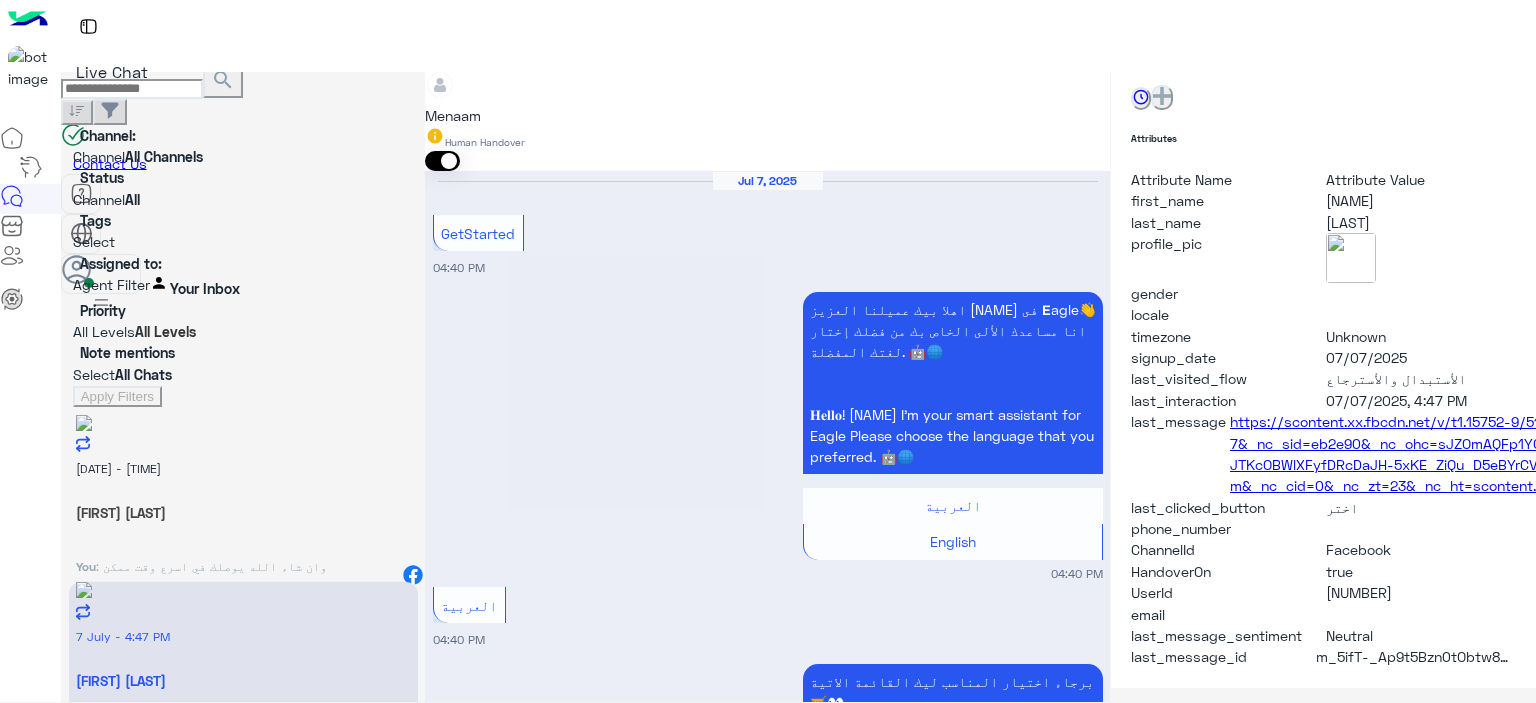 scroll, scrollTop: 452, scrollLeft: 0, axis: vertical 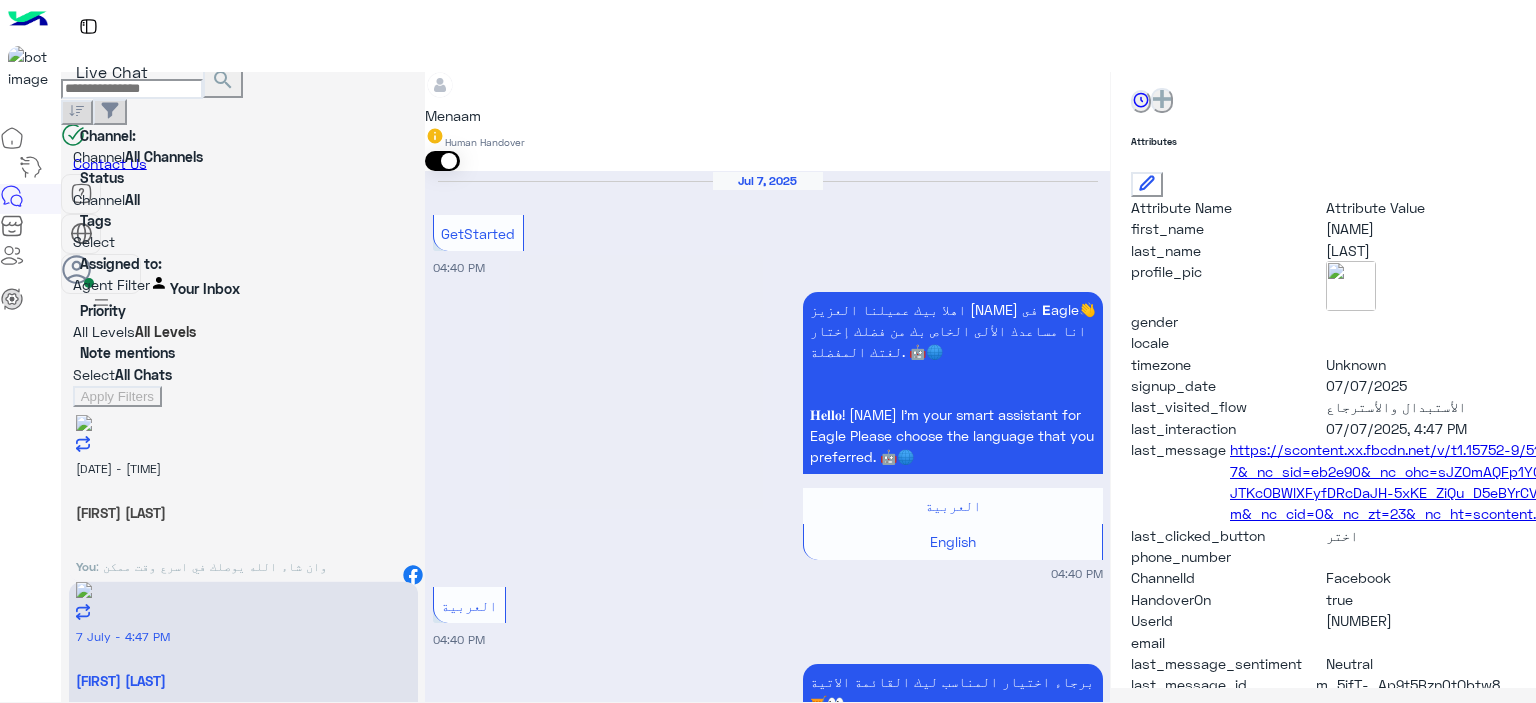 click at bounding box center [767, 2627] 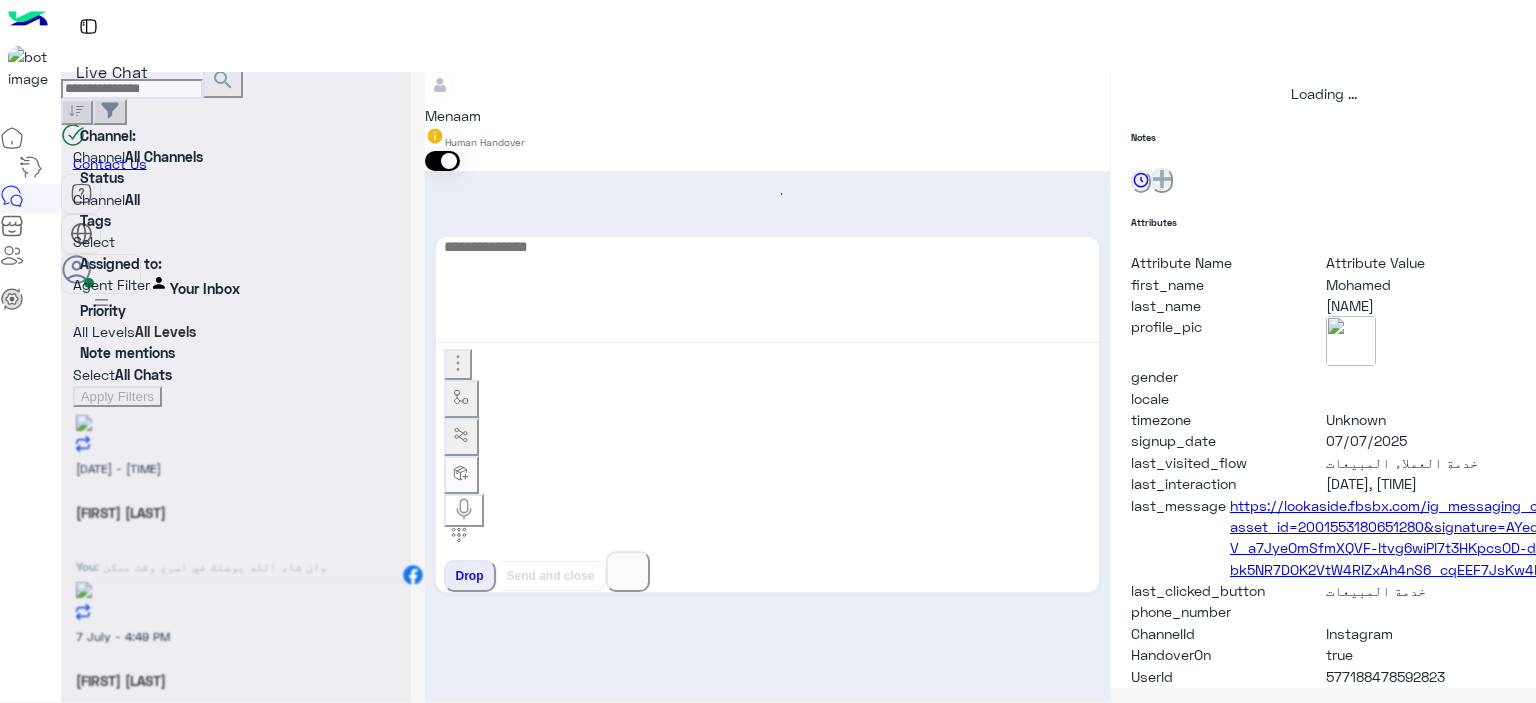 scroll, scrollTop: 0, scrollLeft: 0, axis: both 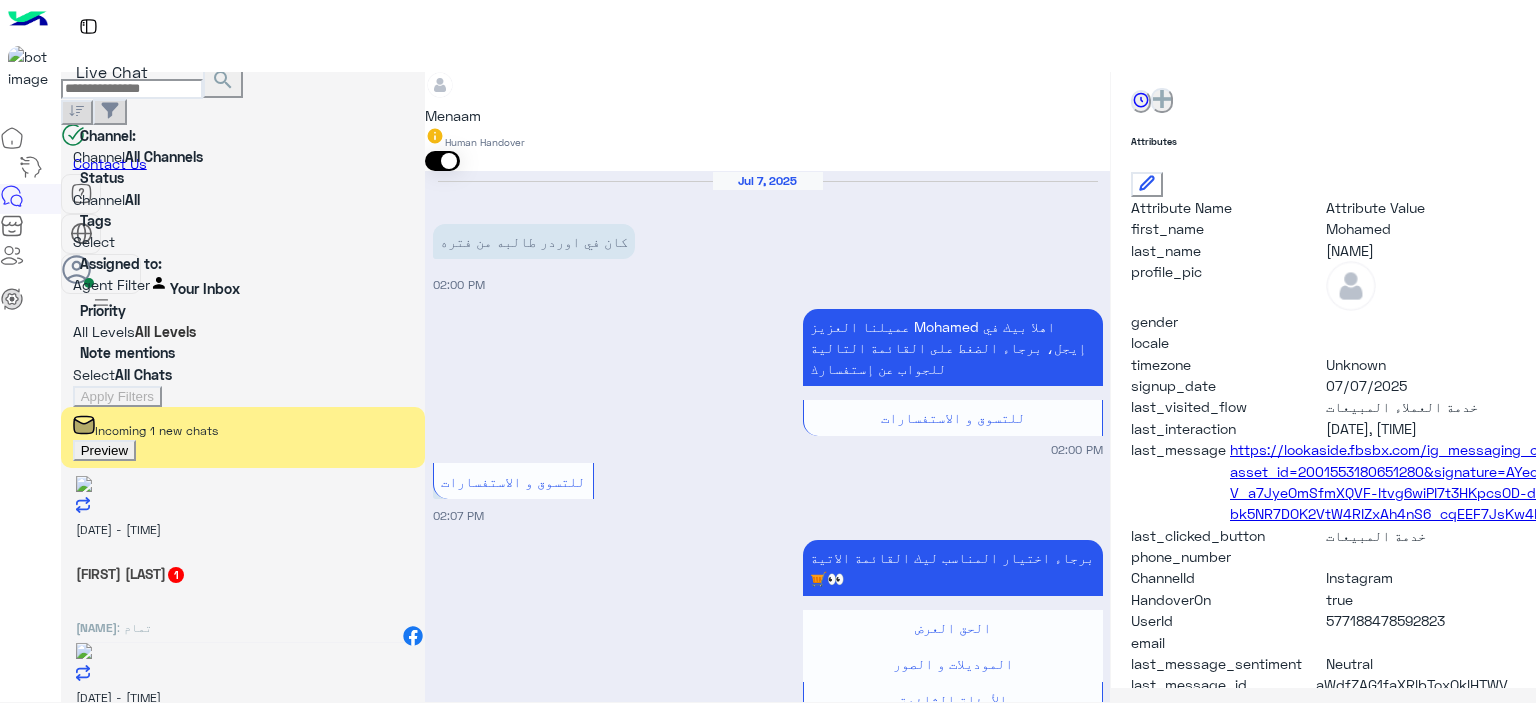 click on "[NAME]" at bounding box center (96, 627) 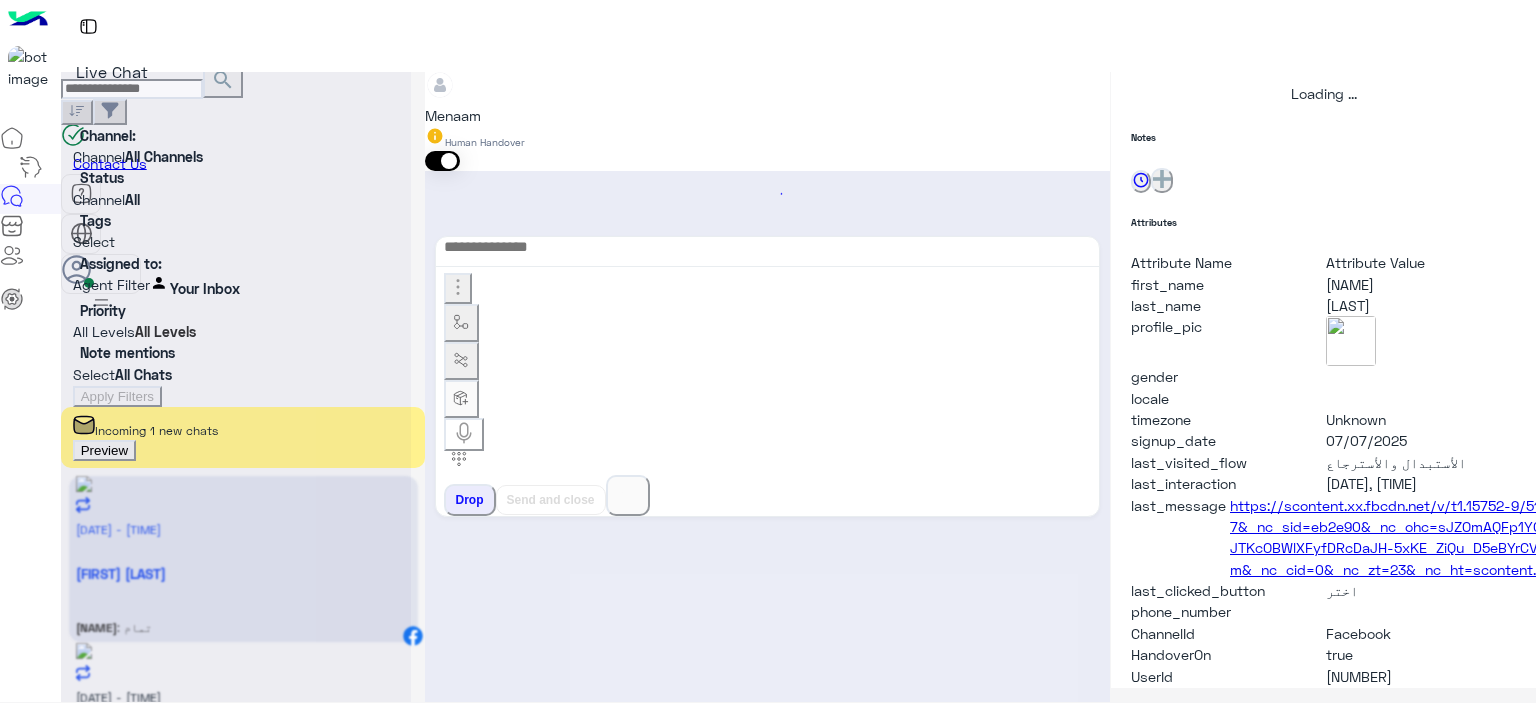 scroll, scrollTop: 514, scrollLeft: 0, axis: vertical 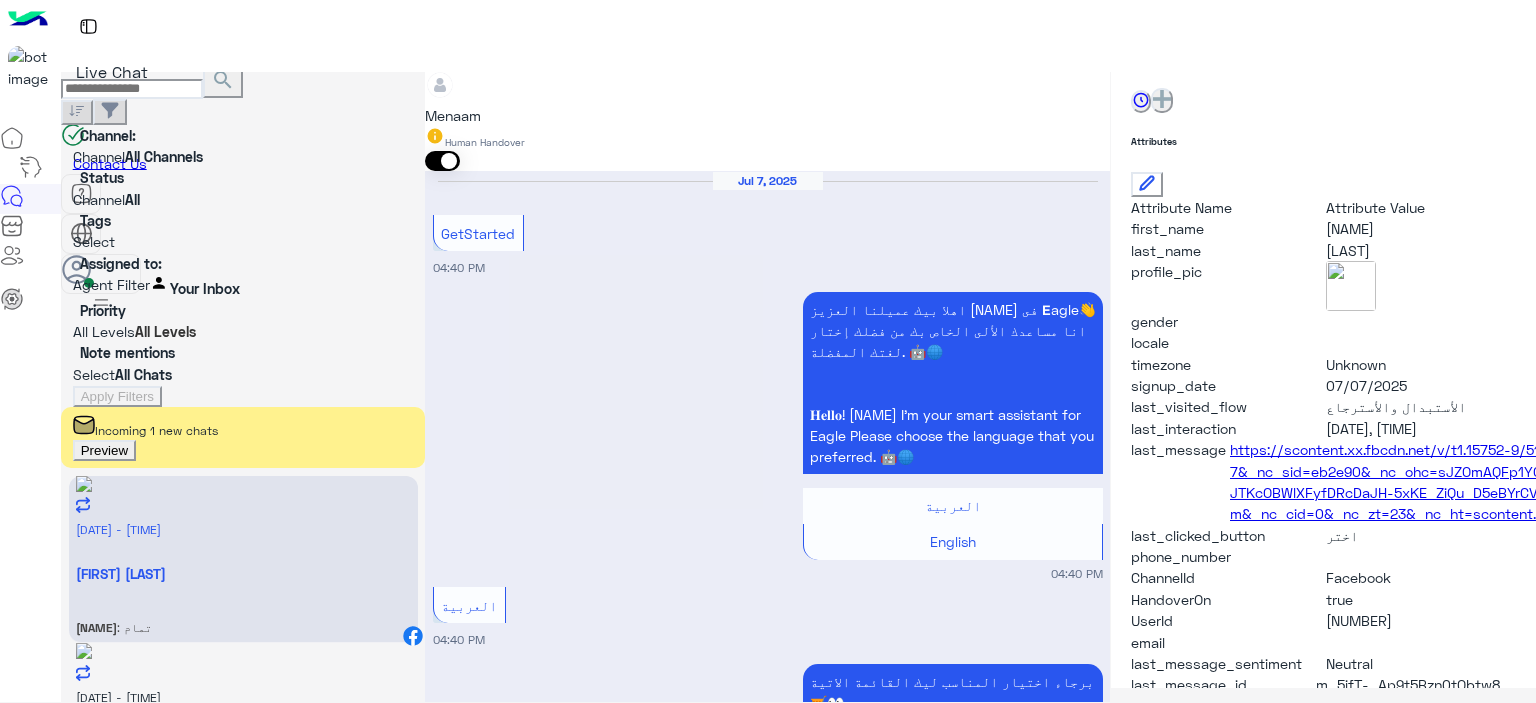 click at bounding box center (767, 3126) 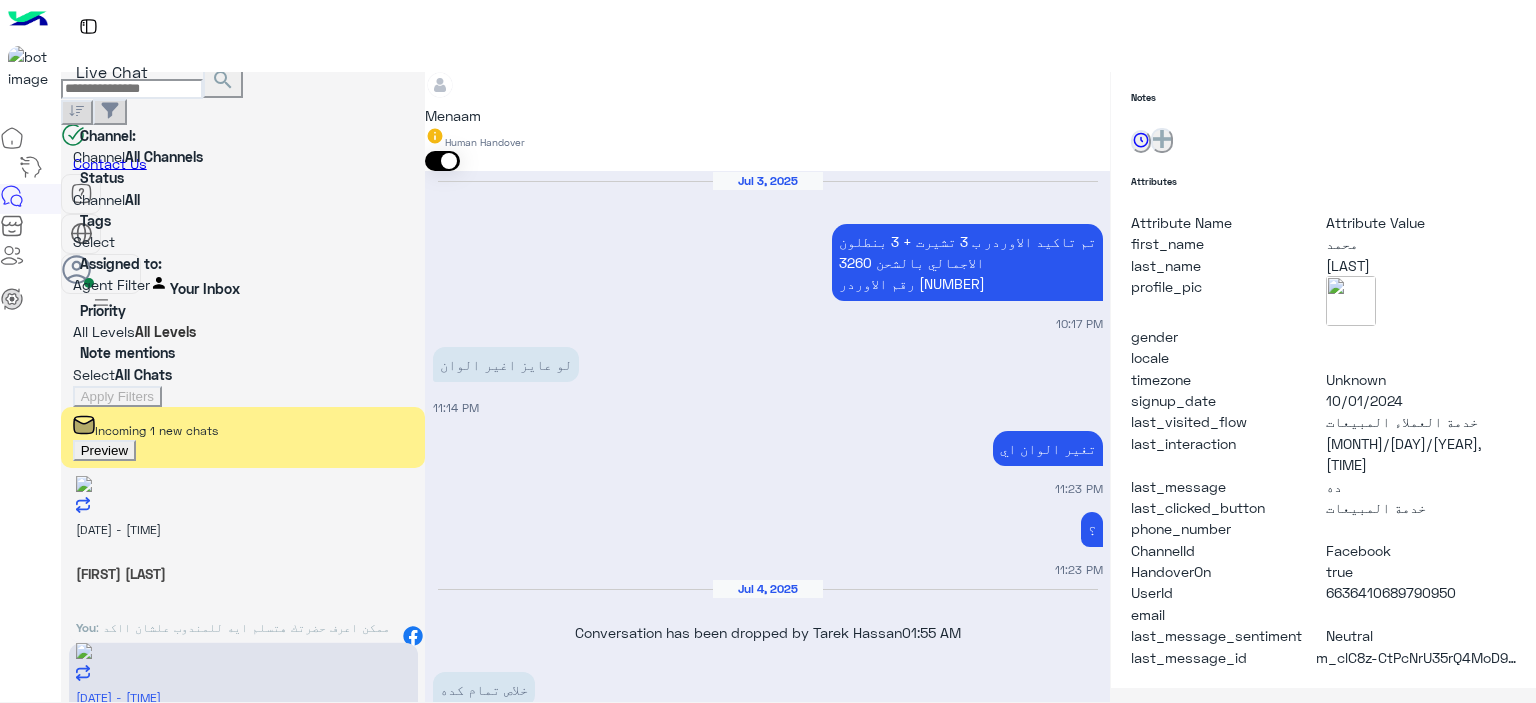 scroll, scrollTop: 452, scrollLeft: 0, axis: vertical 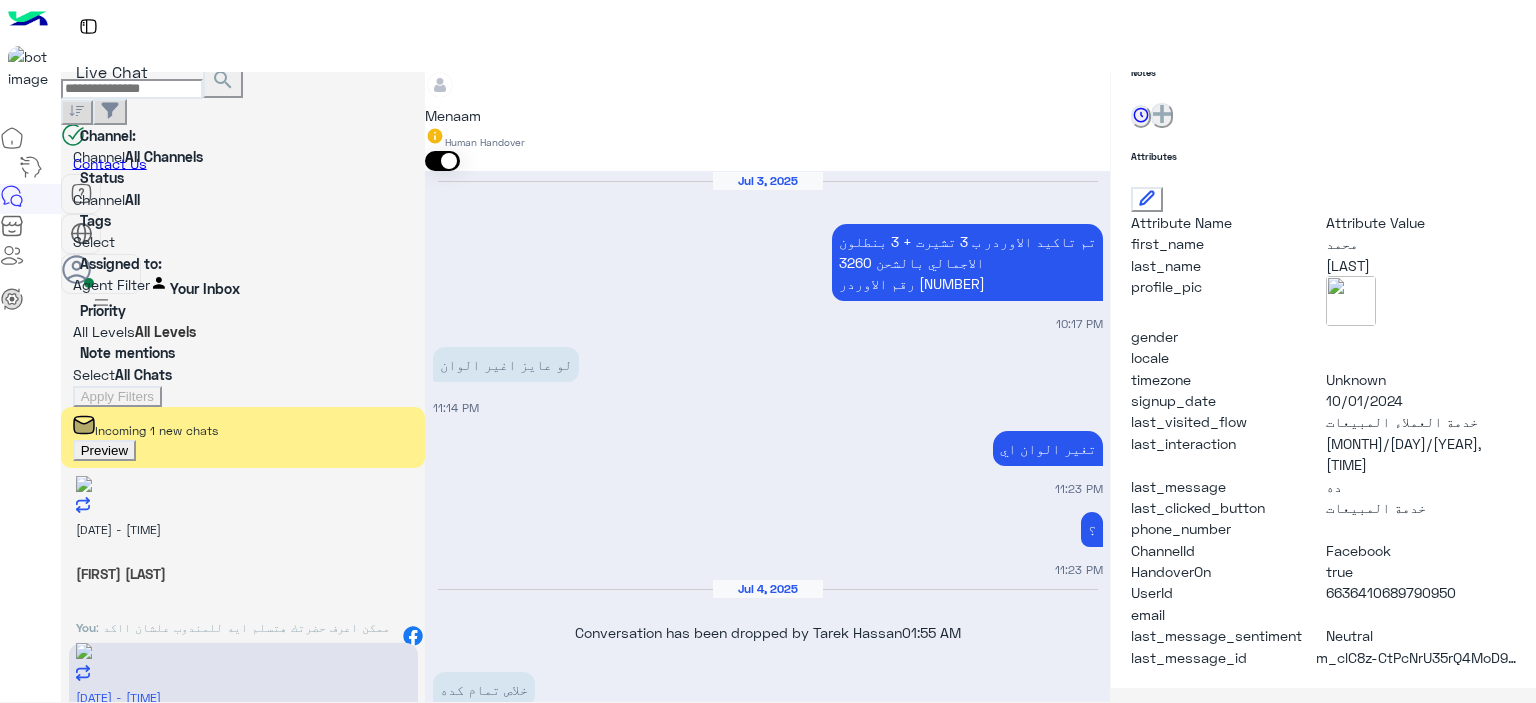 click on "[FIRST] [LAST]" at bounding box center [243, 573] 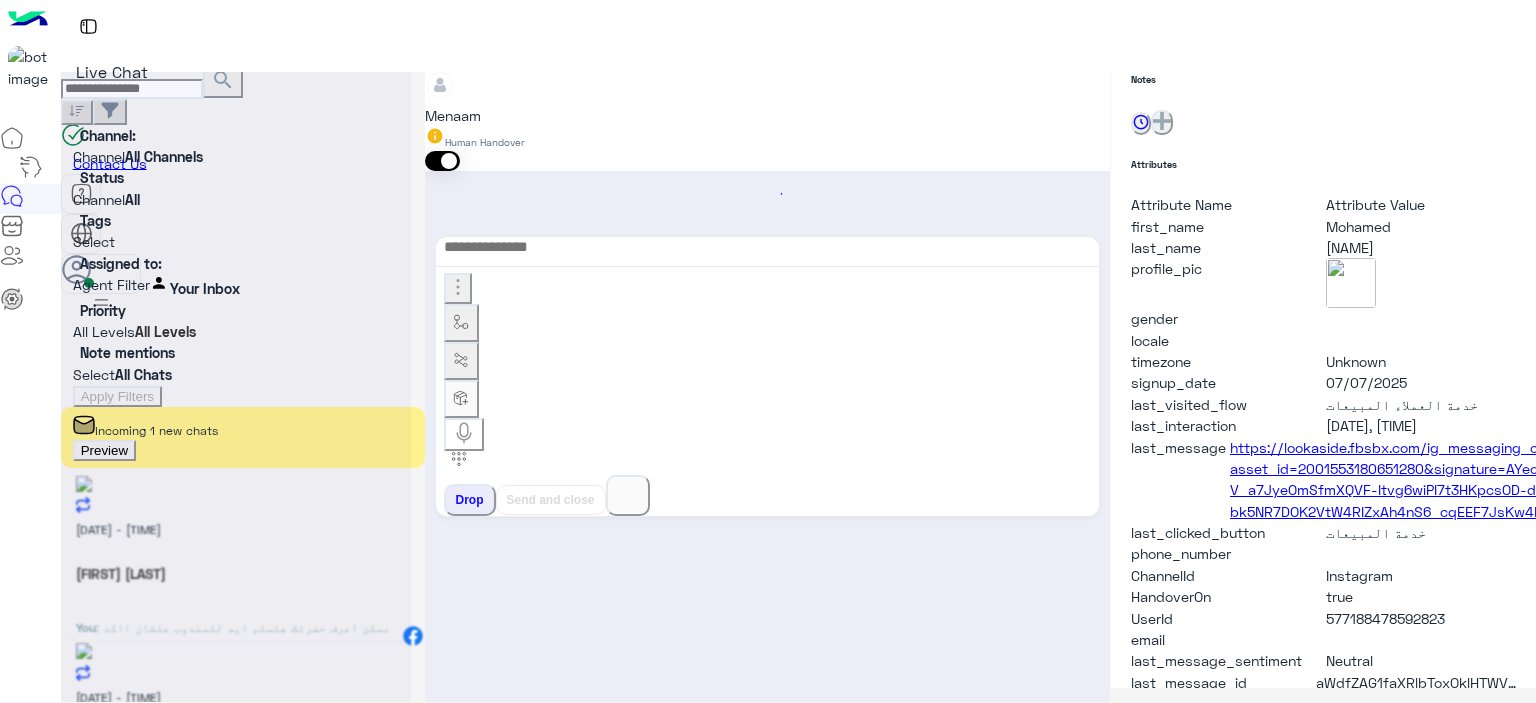 scroll, scrollTop: 452, scrollLeft: 0, axis: vertical 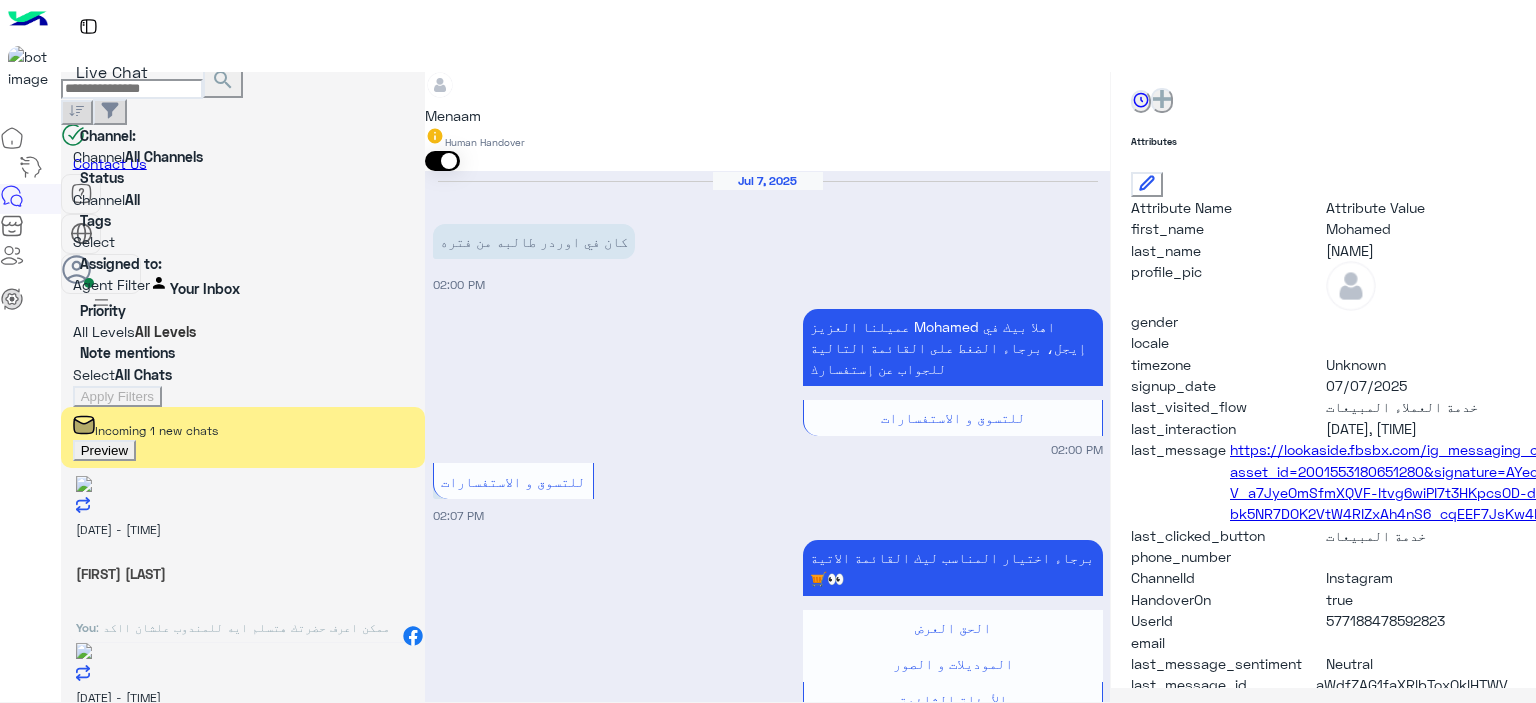 click on "[PHONE]" at bounding box center (466, 1574) 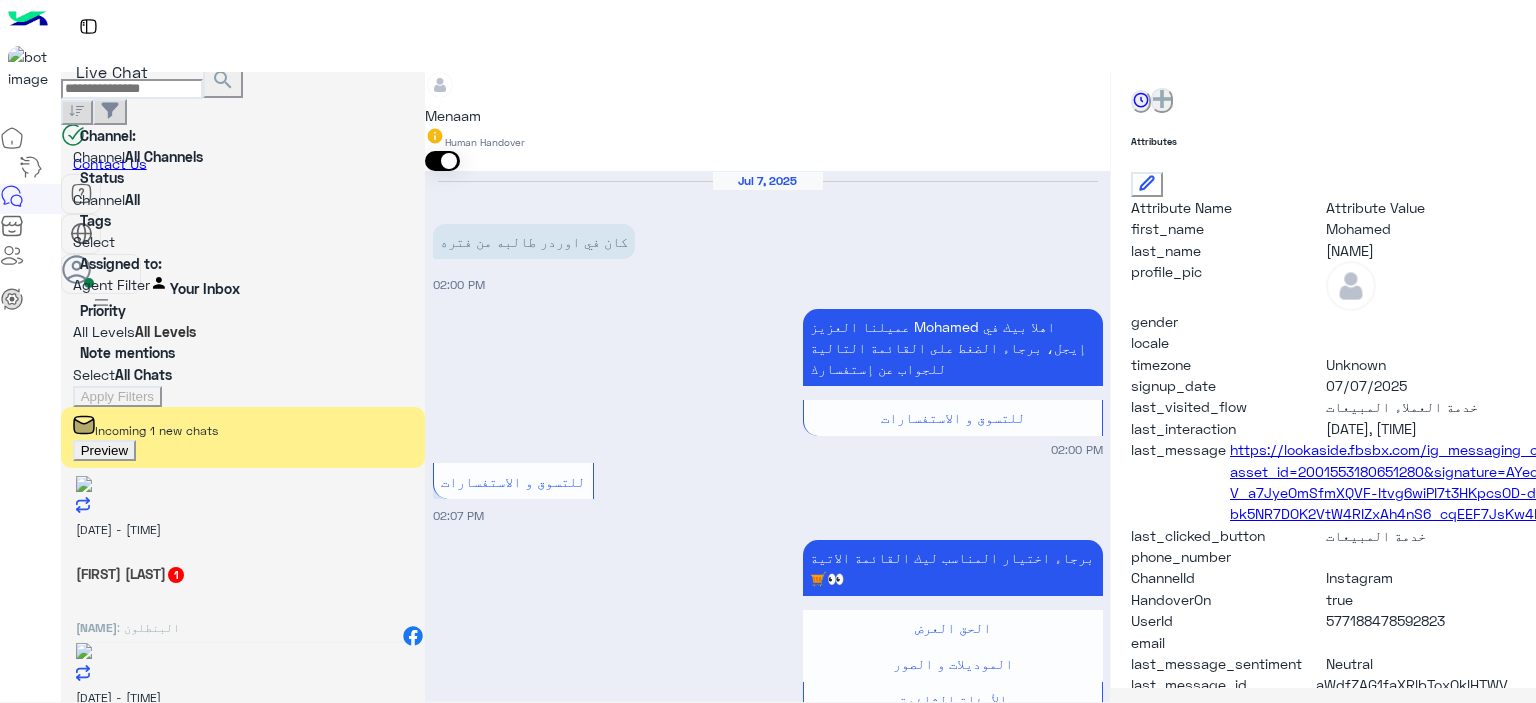 scroll, scrollTop: 1212, scrollLeft: 0, axis: vertical 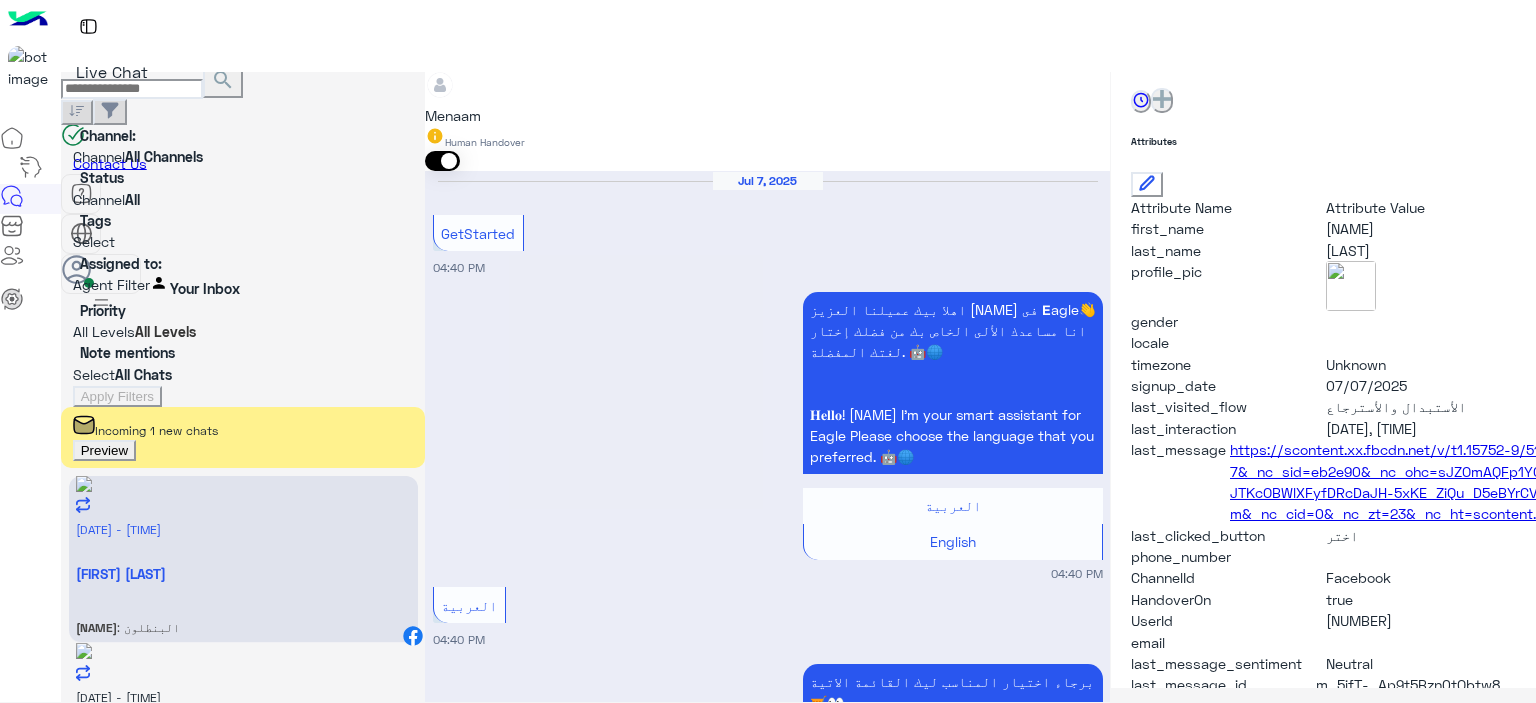click at bounding box center (767, 3283) 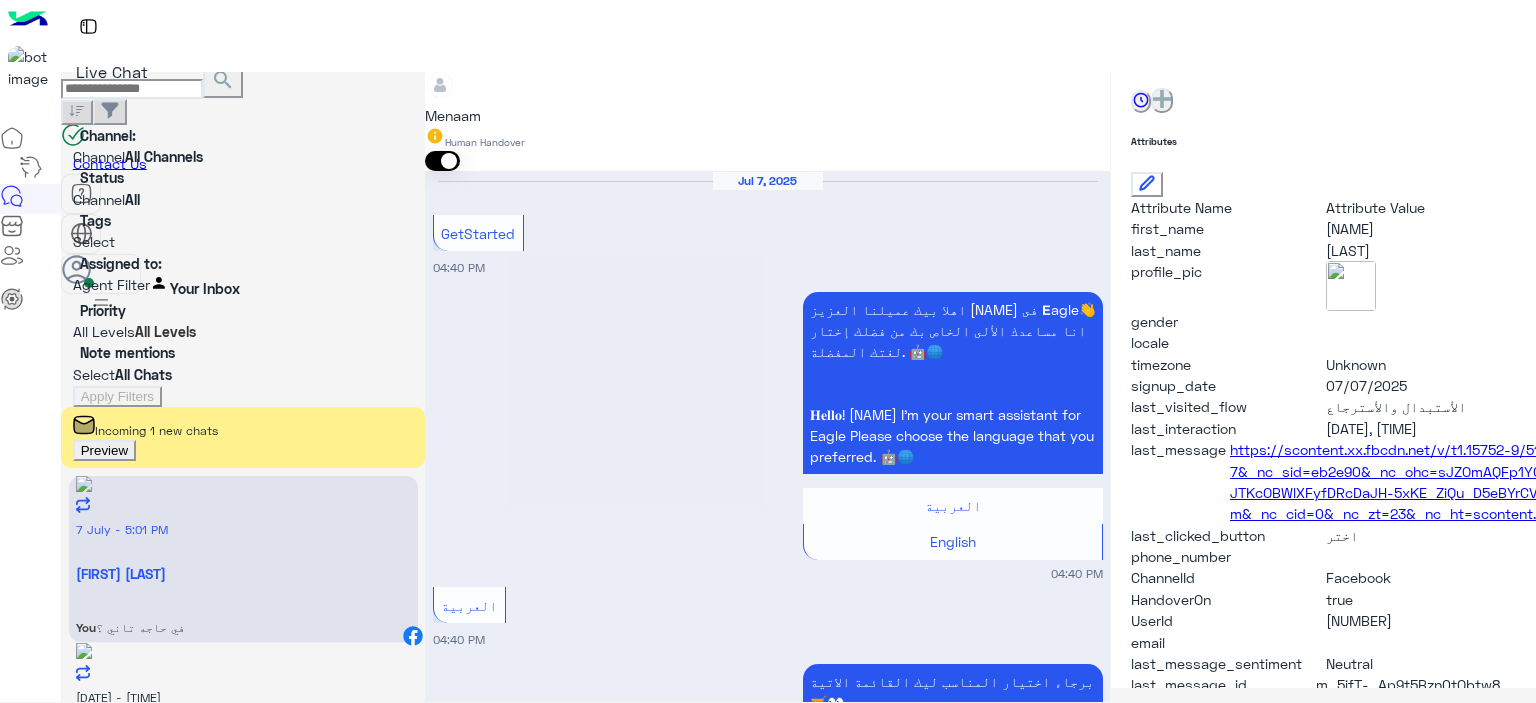 scroll, scrollTop: 1782, scrollLeft: 0, axis: vertical 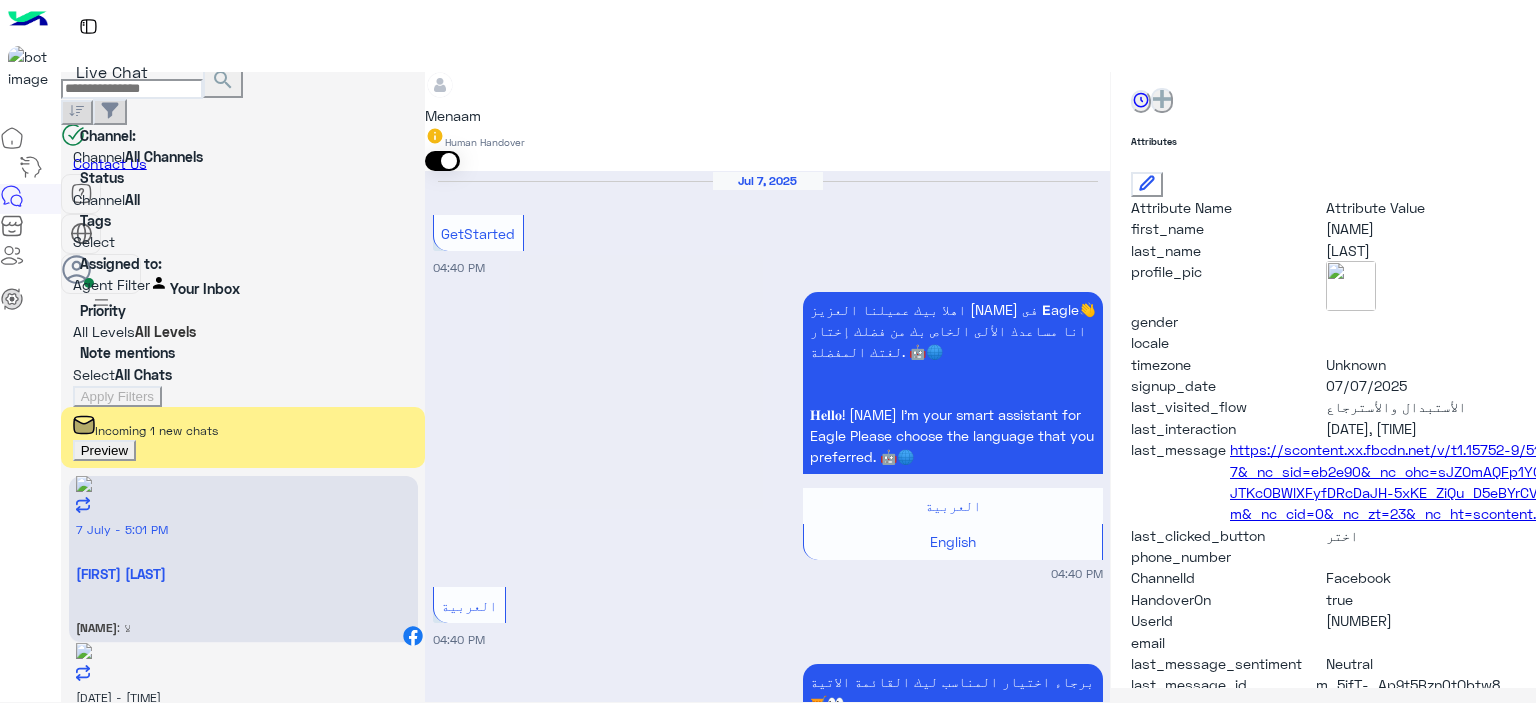 click at bounding box center [767, 3482] 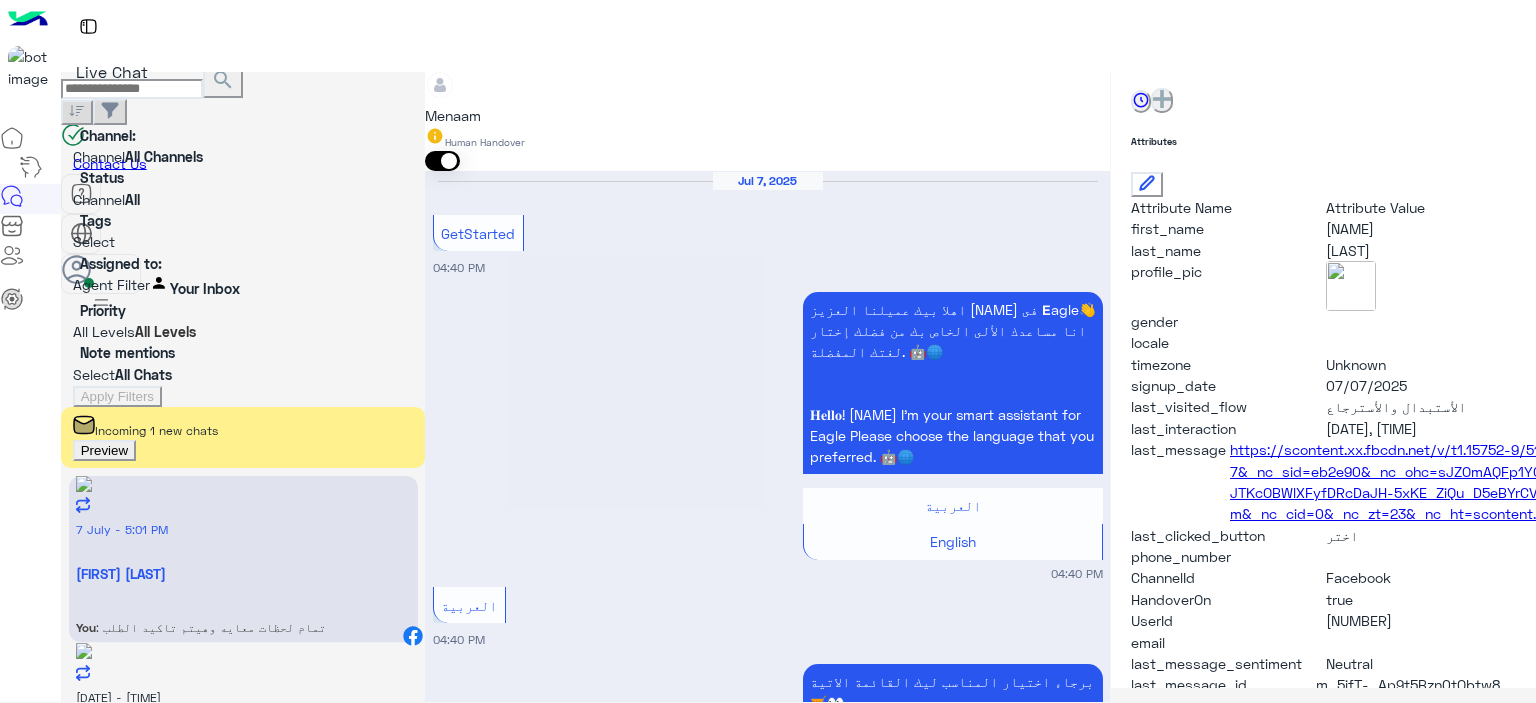 scroll, scrollTop: 1812, scrollLeft: 0, axis: vertical 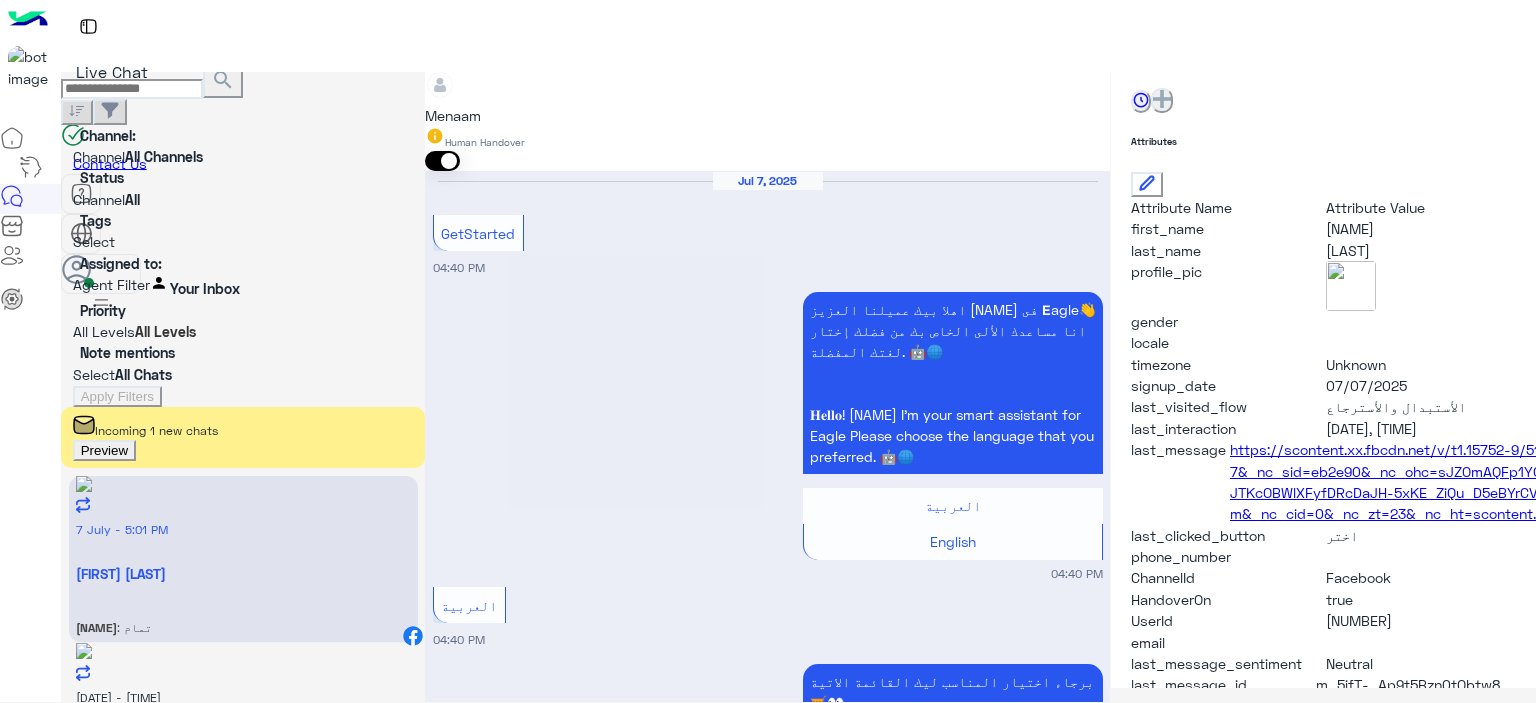 click at bounding box center (767, 3647) 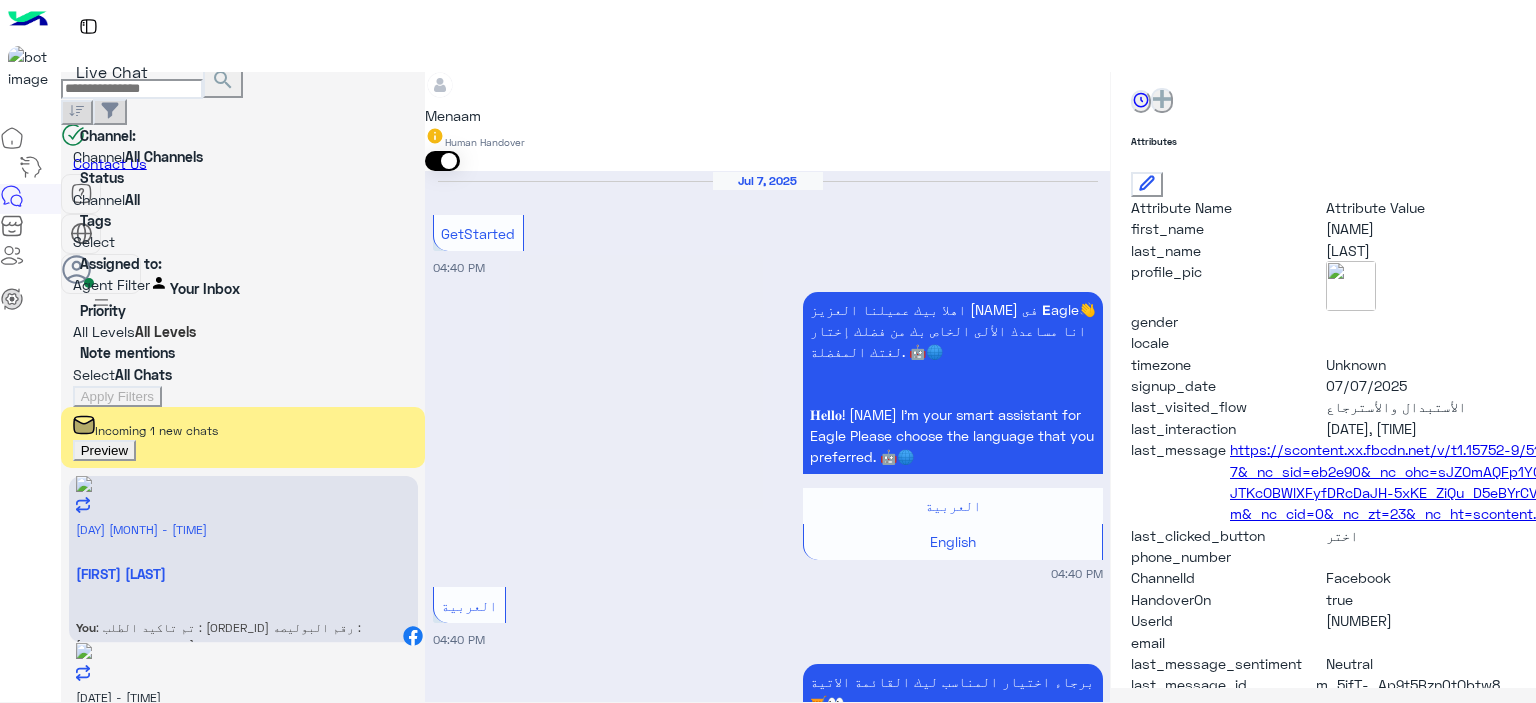 scroll, scrollTop: 2846, scrollLeft: 0, axis: vertical 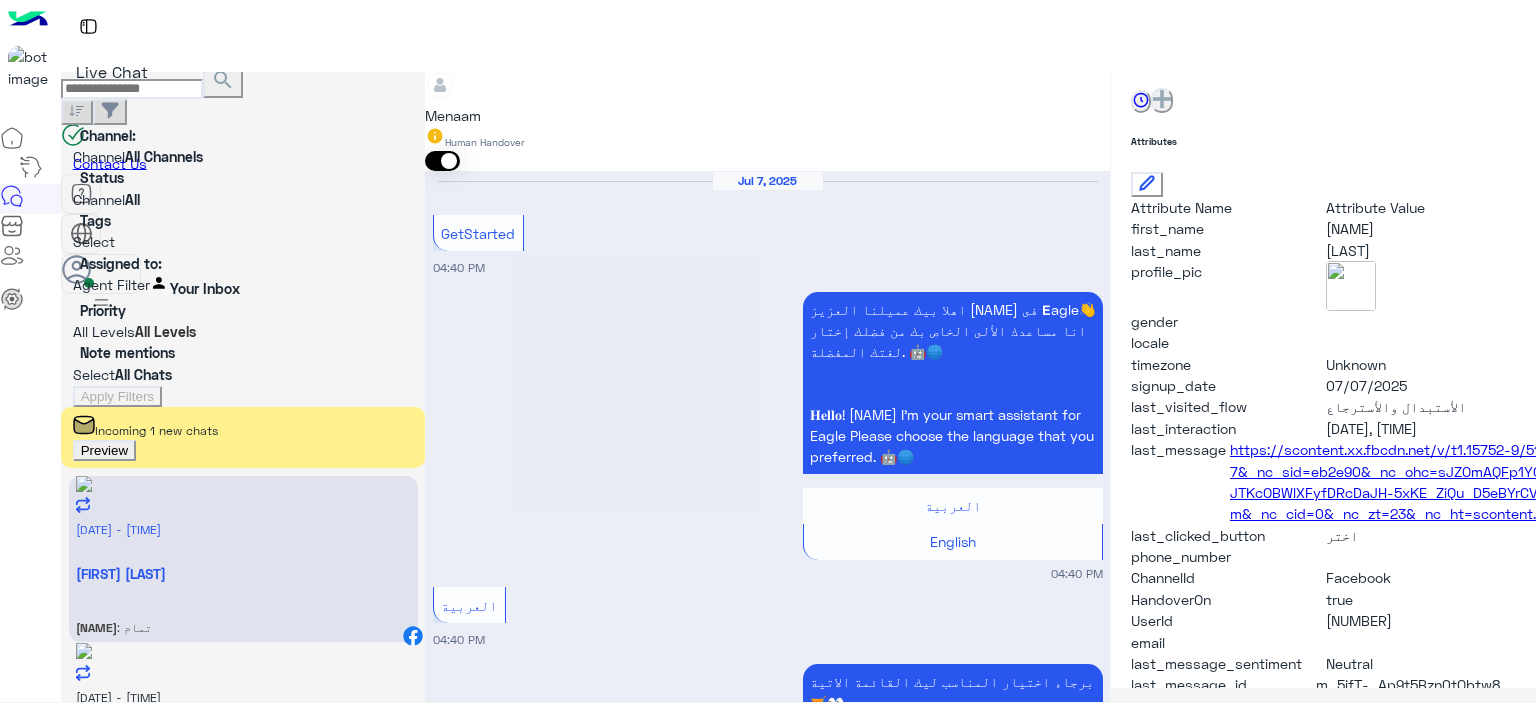 click on "Drop" at bounding box center [470, 4351] 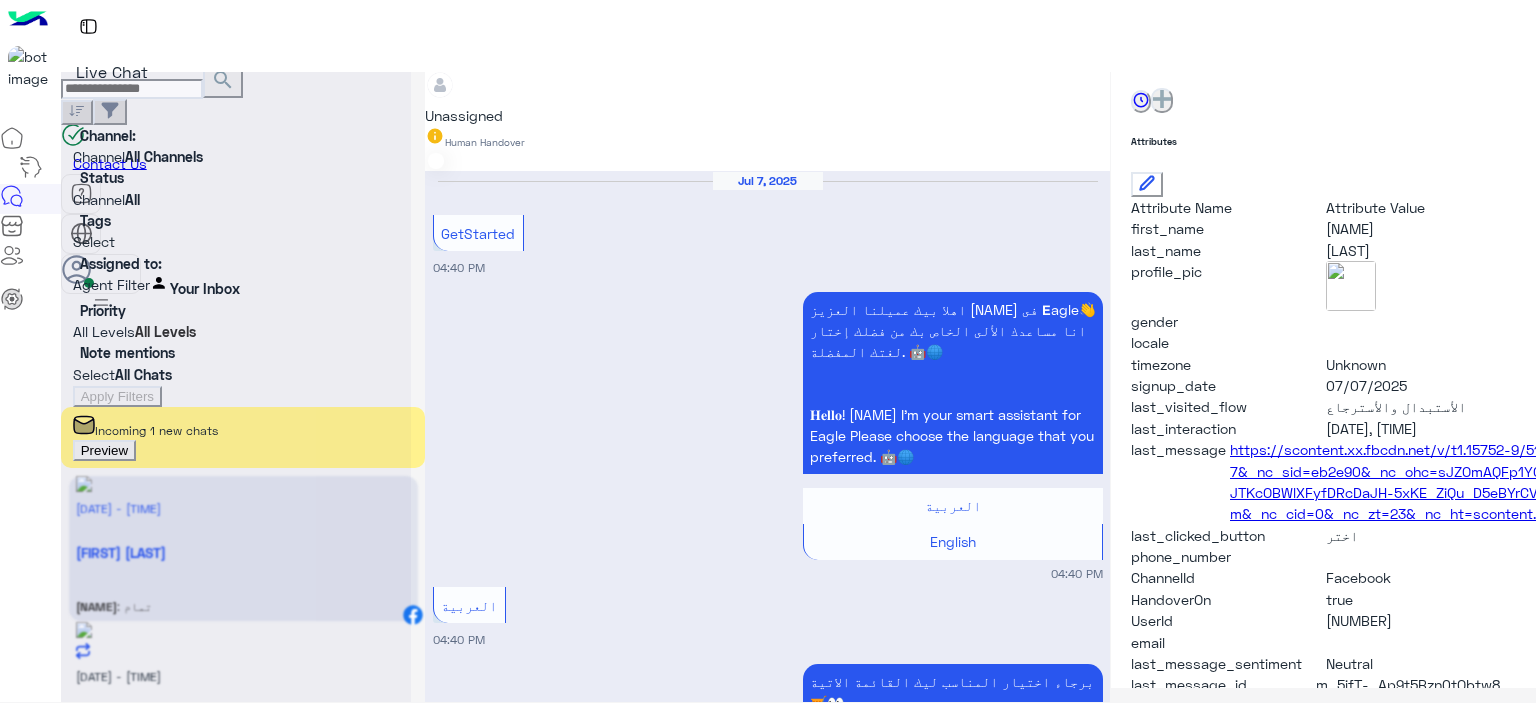 scroll, scrollTop: 2948, scrollLeft: 0, axis: vertical 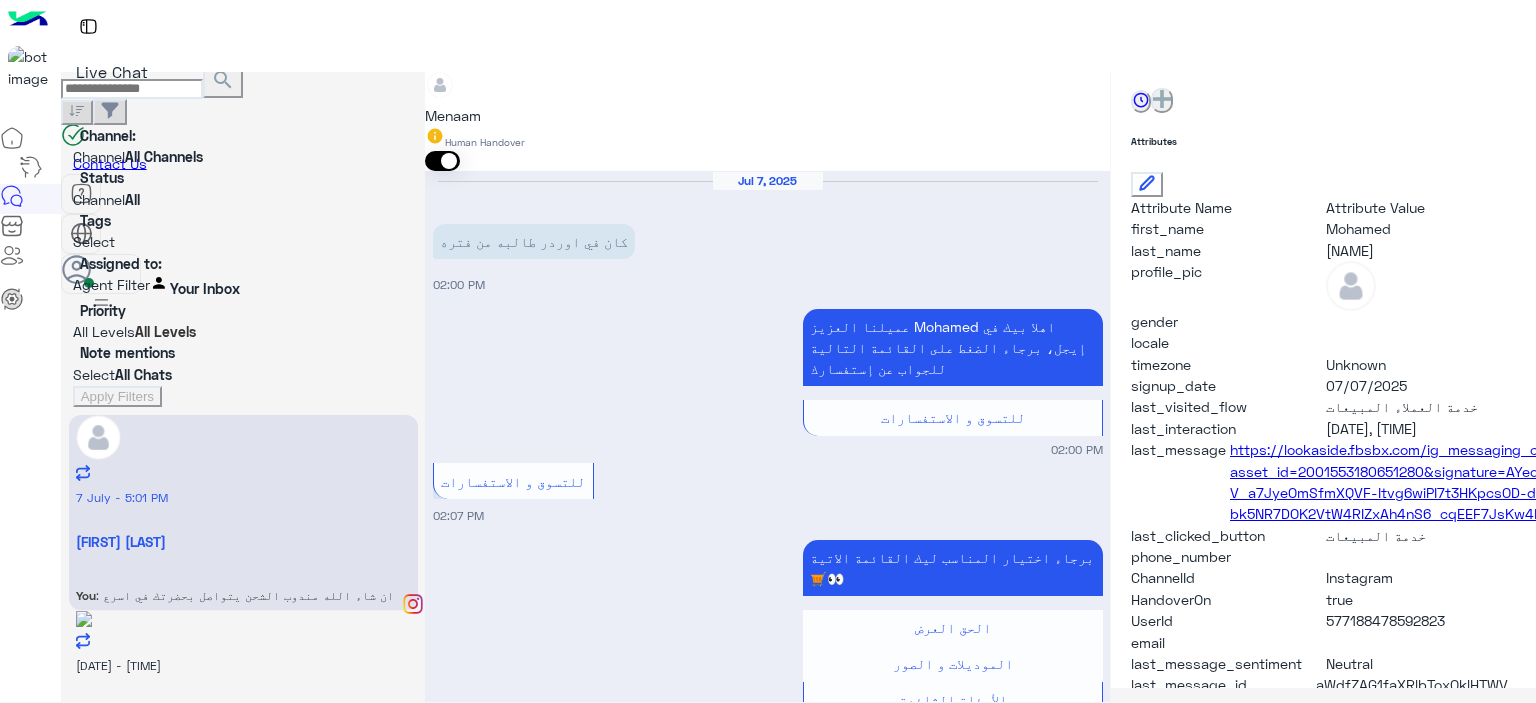 click on "Drop" at bounding box center [470, 2668] 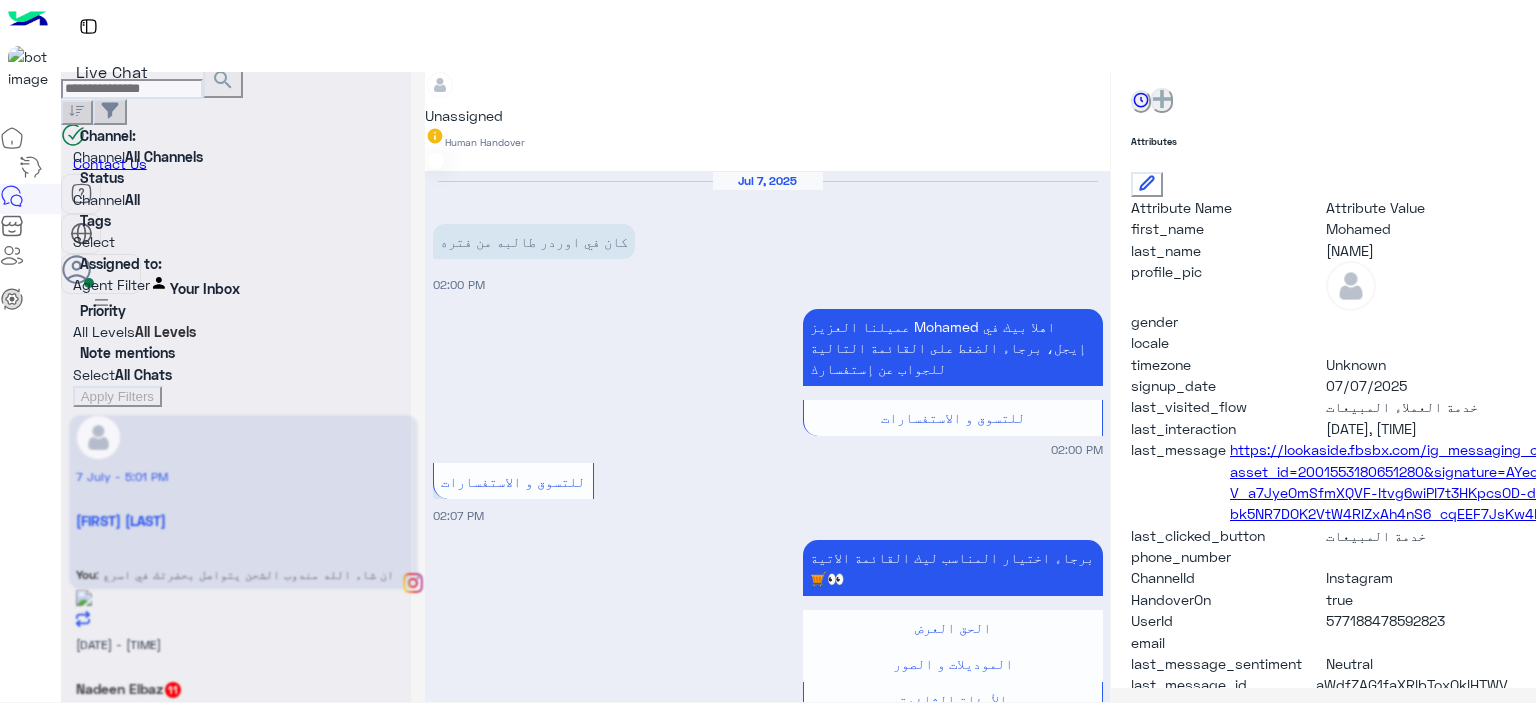 scroll, scrollTop: 0, scrollLeft: 0, axis: both 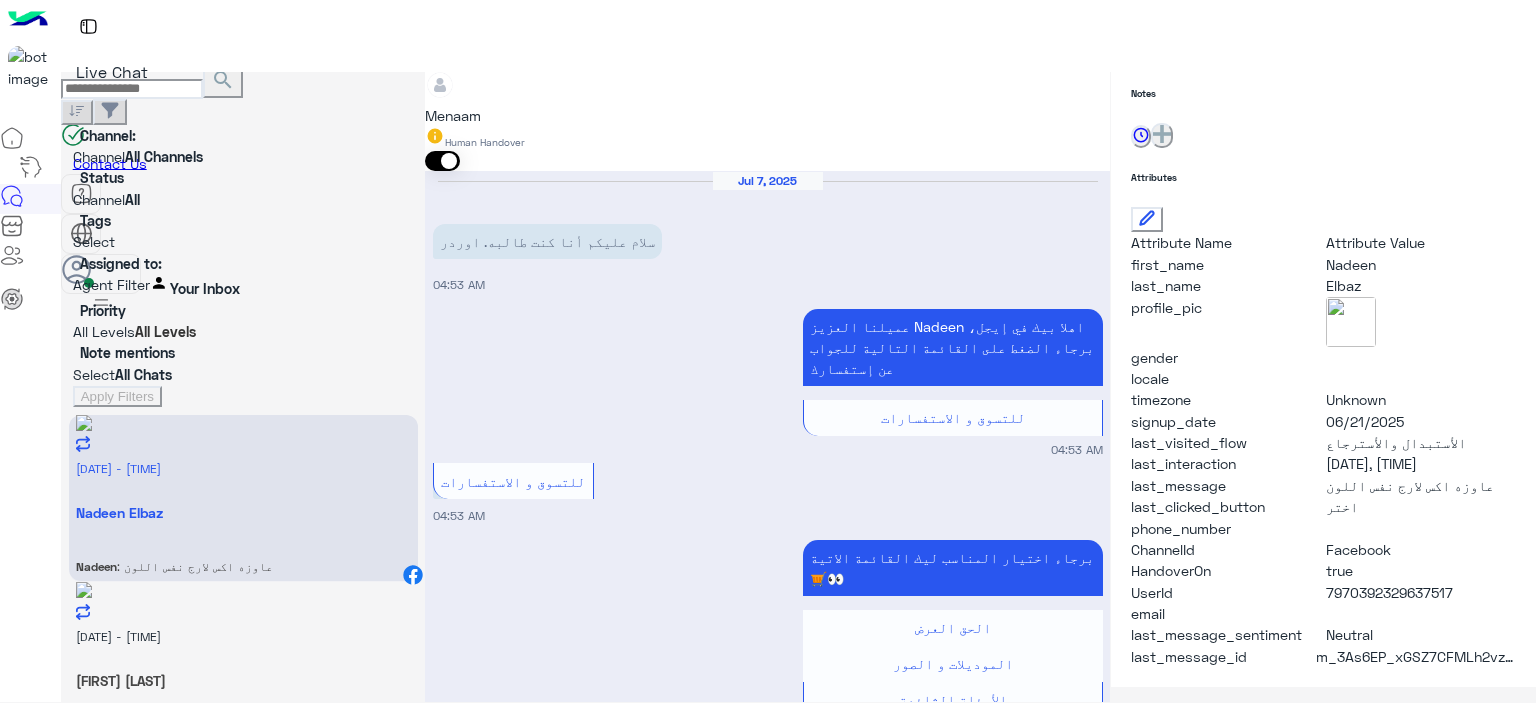 click at bounding box center (767, 6901) 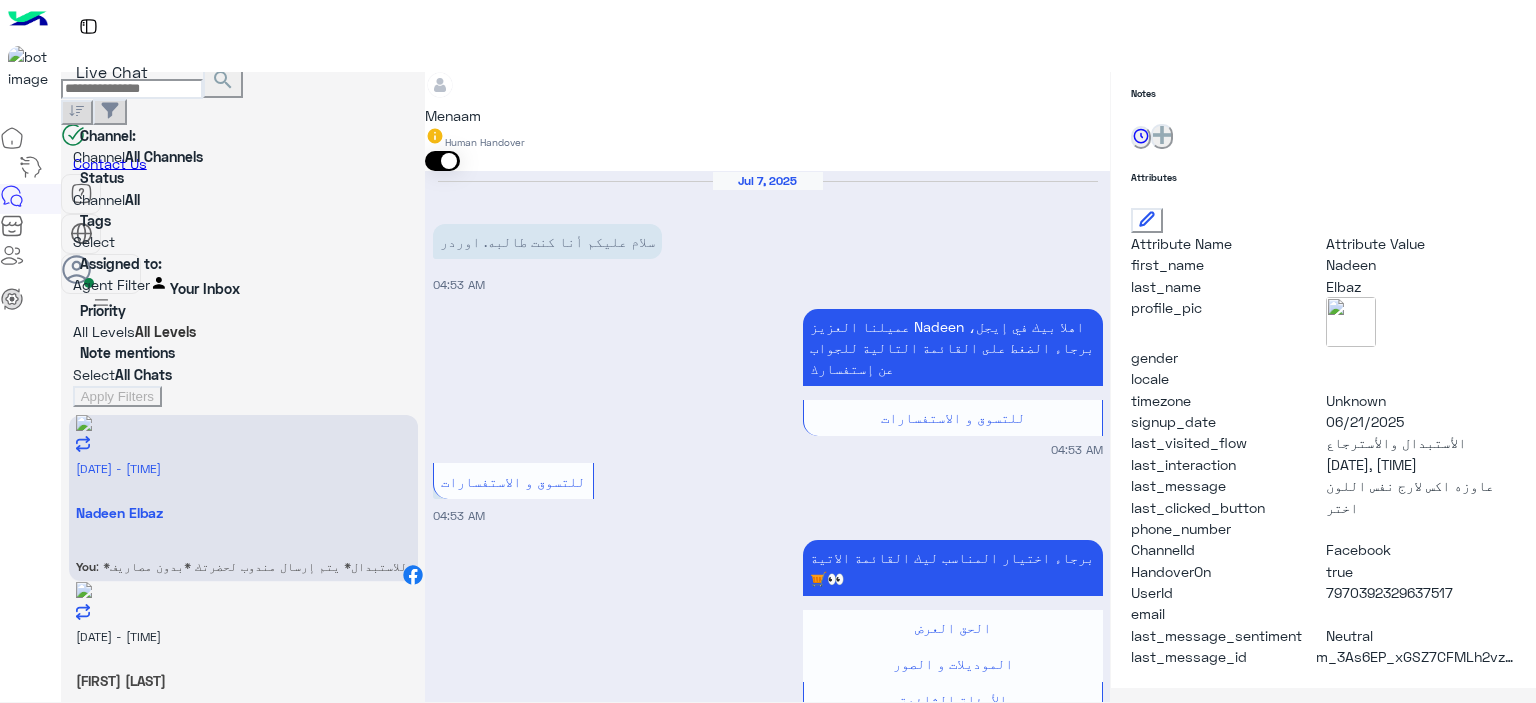 scroll, scrollTop: 456, scrollLeft: 0, axis: vertical 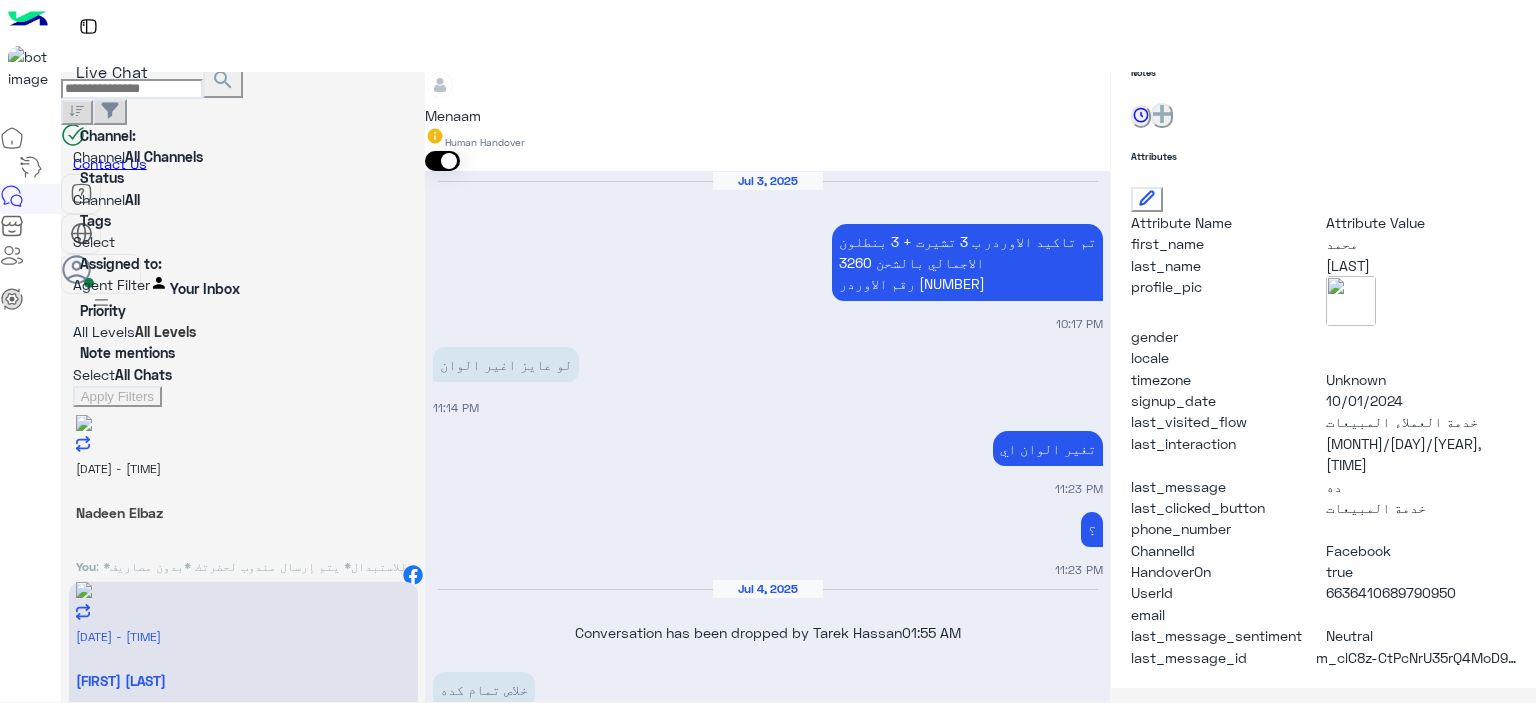click on "Drop" at bounding box center (470, 2657) 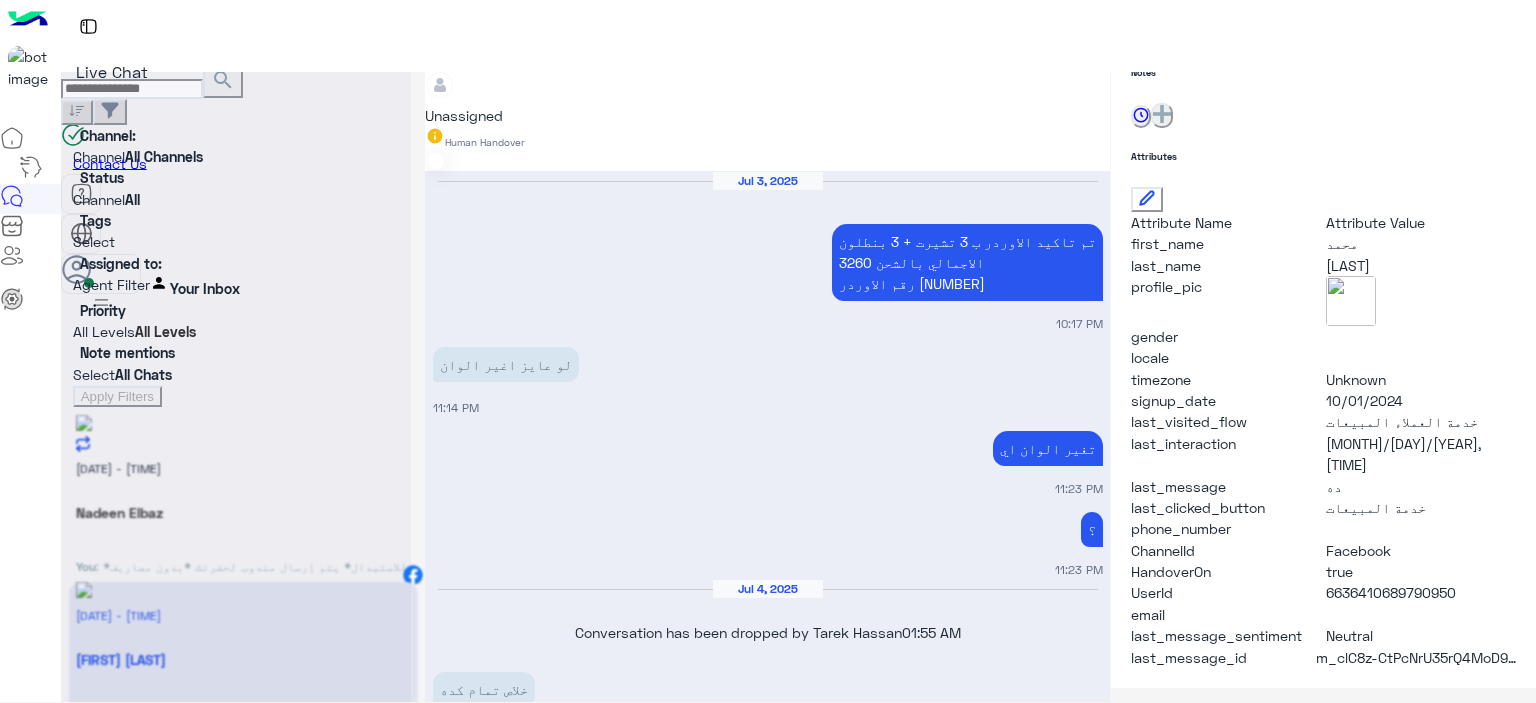 scroll, scrollTop: 1392, scrollLeft: 0, axis: vertical 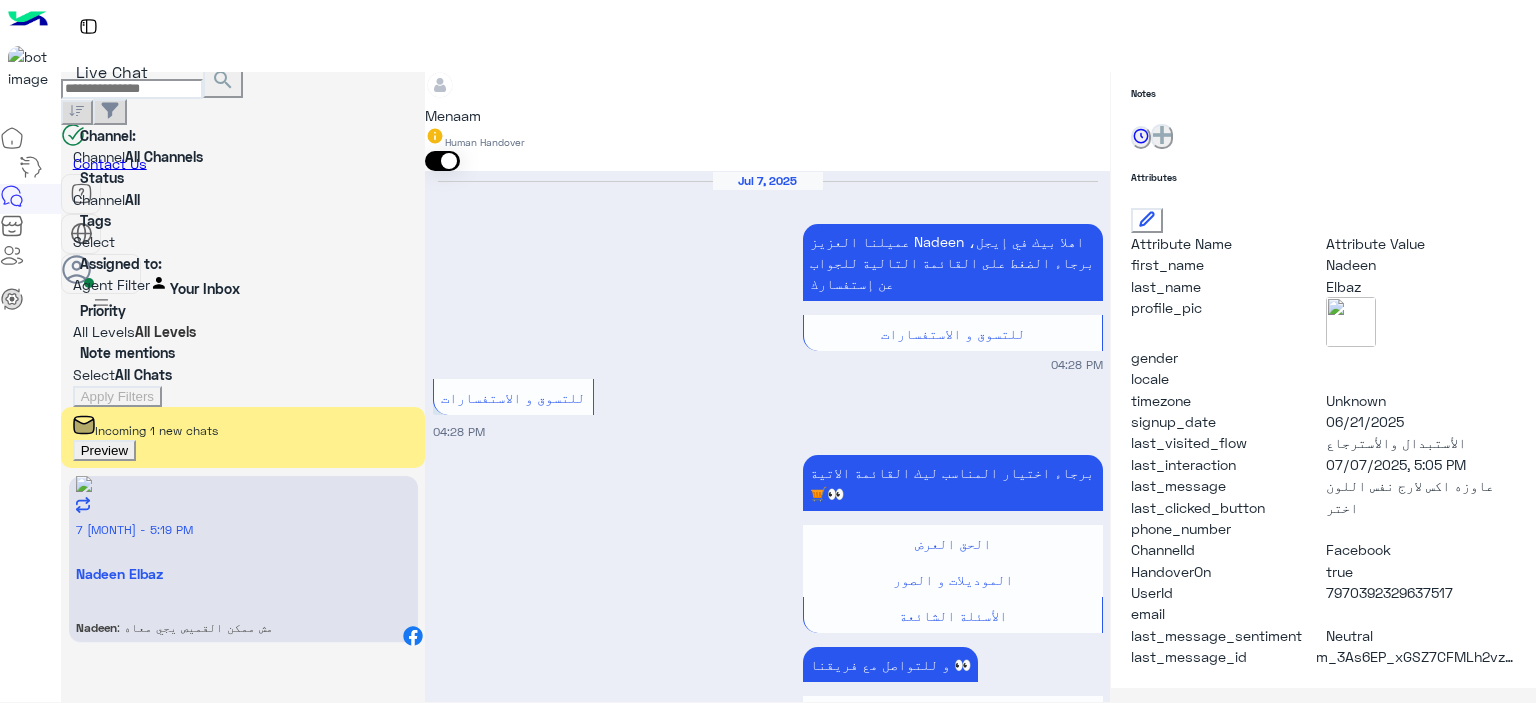 click at bounding box center (767, 4008) 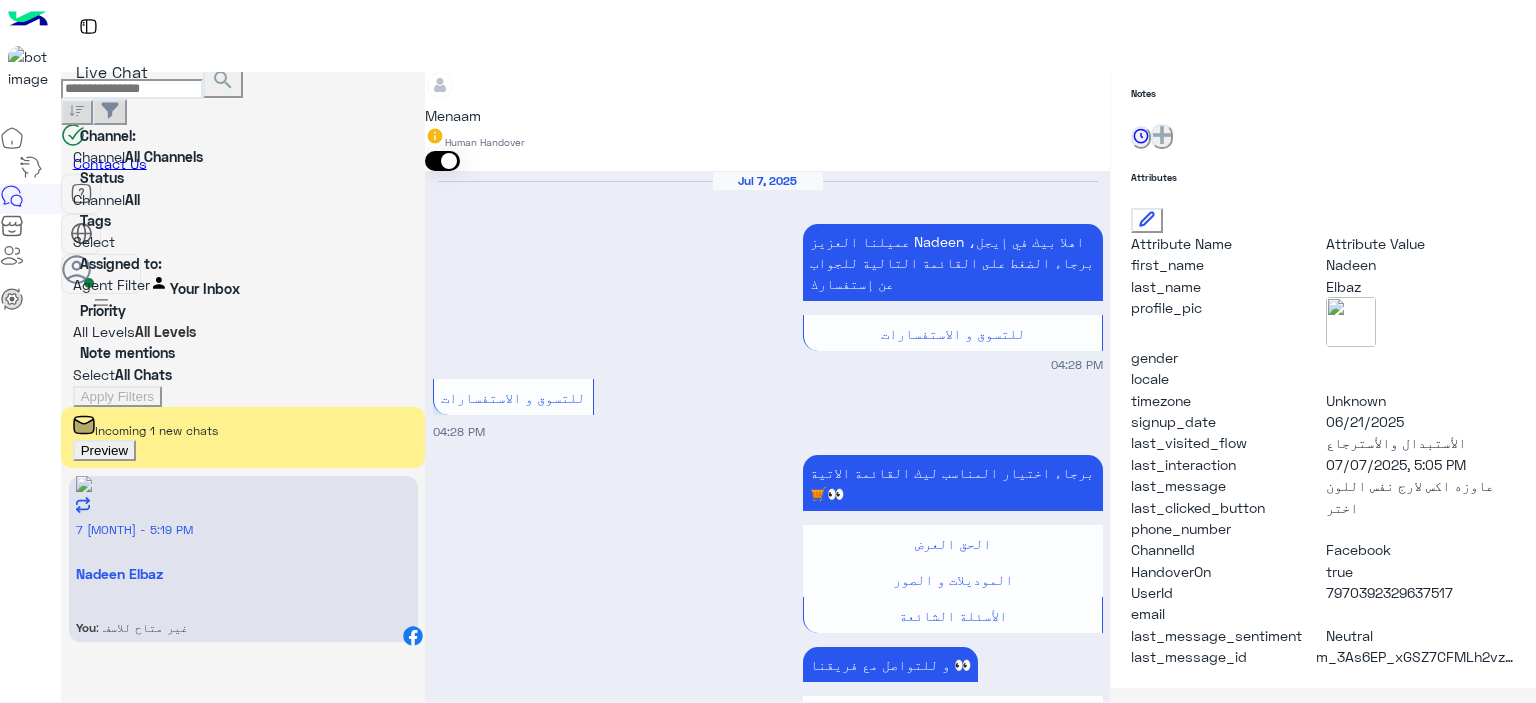 scroll, scrollTop: 3108, scrollLeft: 0, axis: vertical 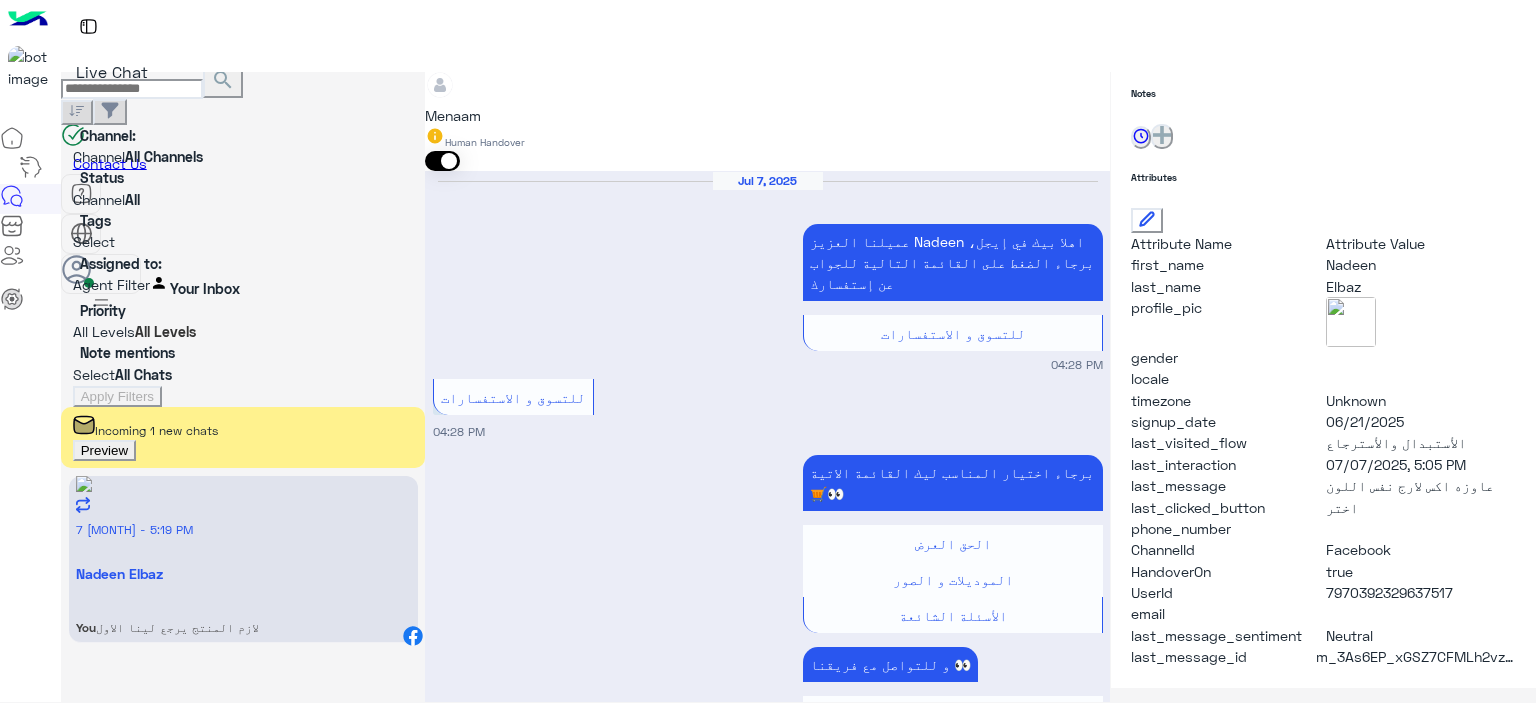 click on "Preview" at bounding box center (104, 450) 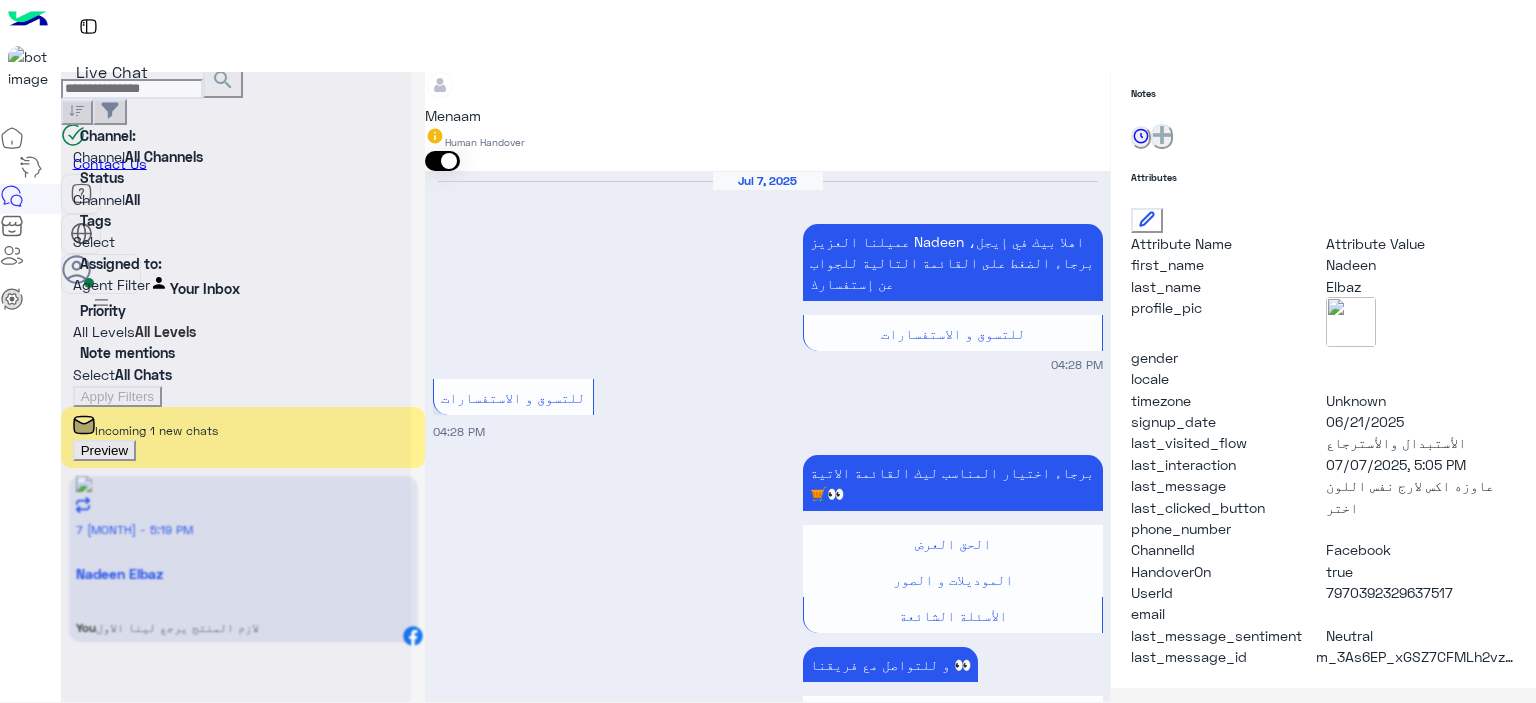 scroll, scrollTop: 3017, scrollLeft: 0, axis: vertical 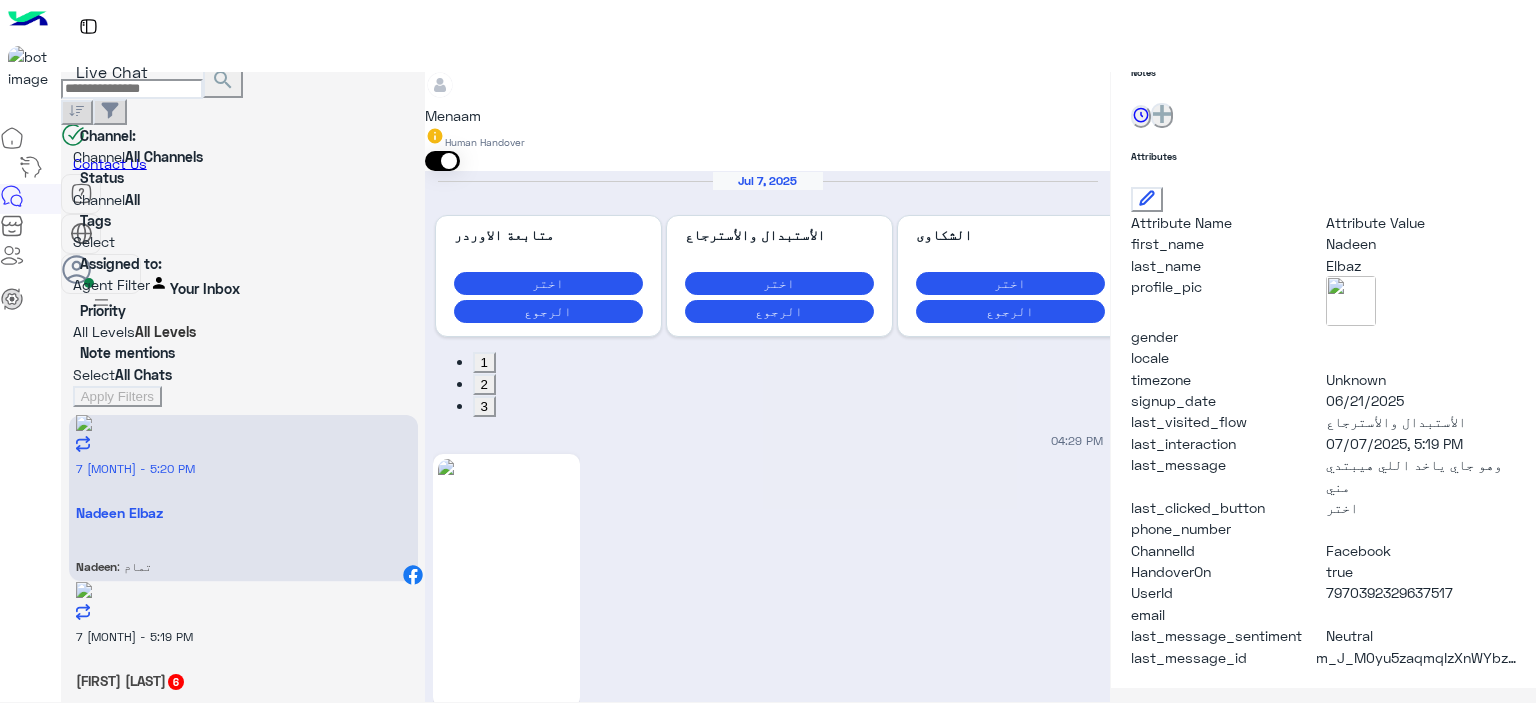 click on "[FIRST] [LAST] 6" at bounding box center (243, 512) 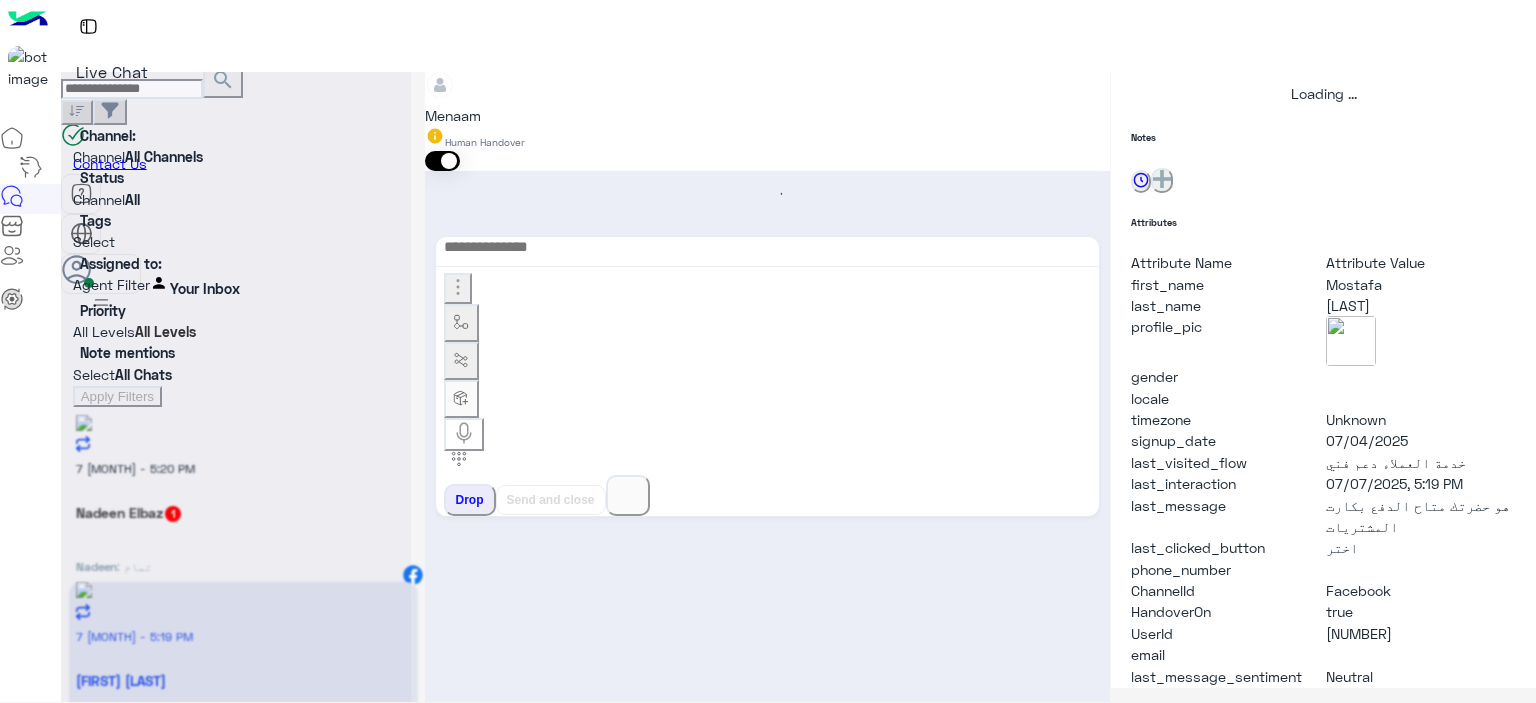 scroll, scrollTop: 514, scrollLeft: 0, axis: vertical 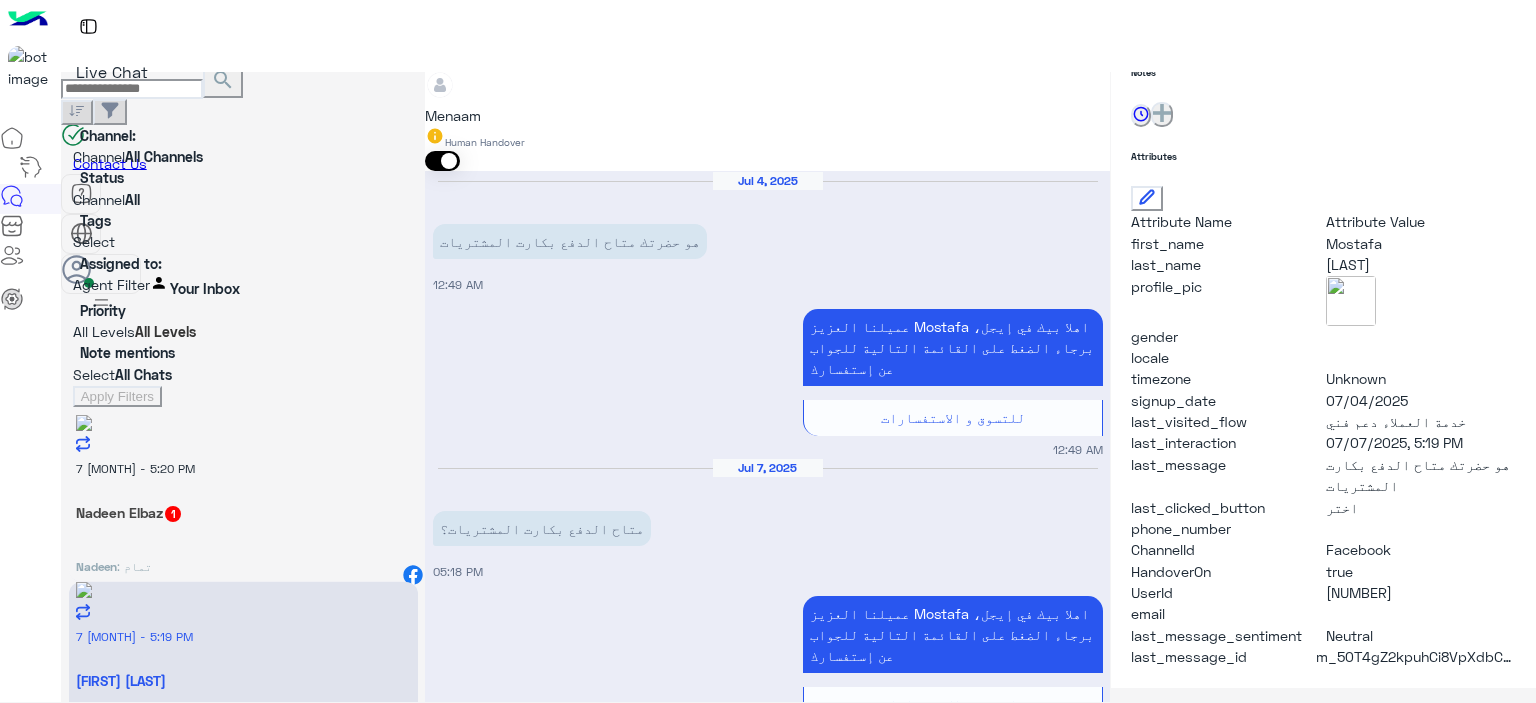 click at bounding box center (767, 75) 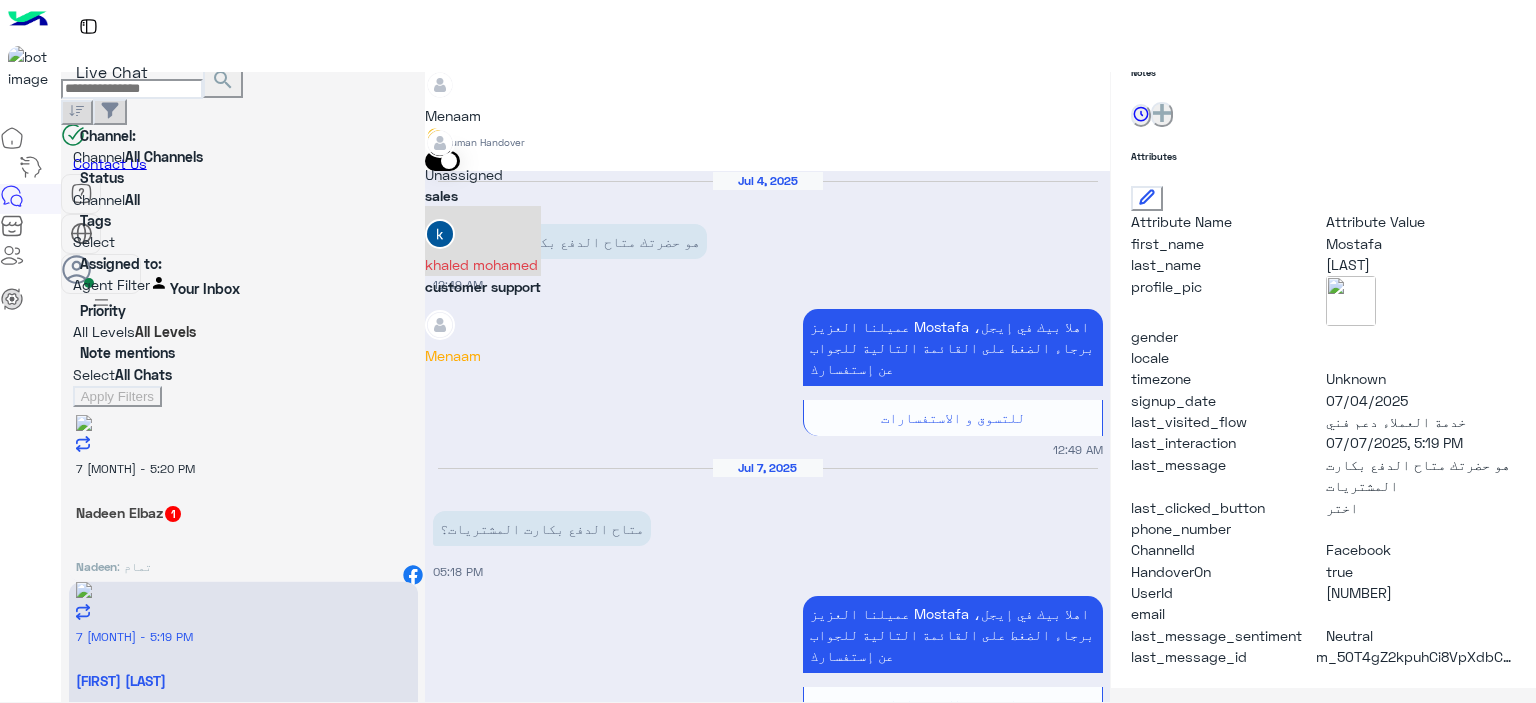 scroll, scrollTop: 76, scrollLeft: 0, axis: vertical 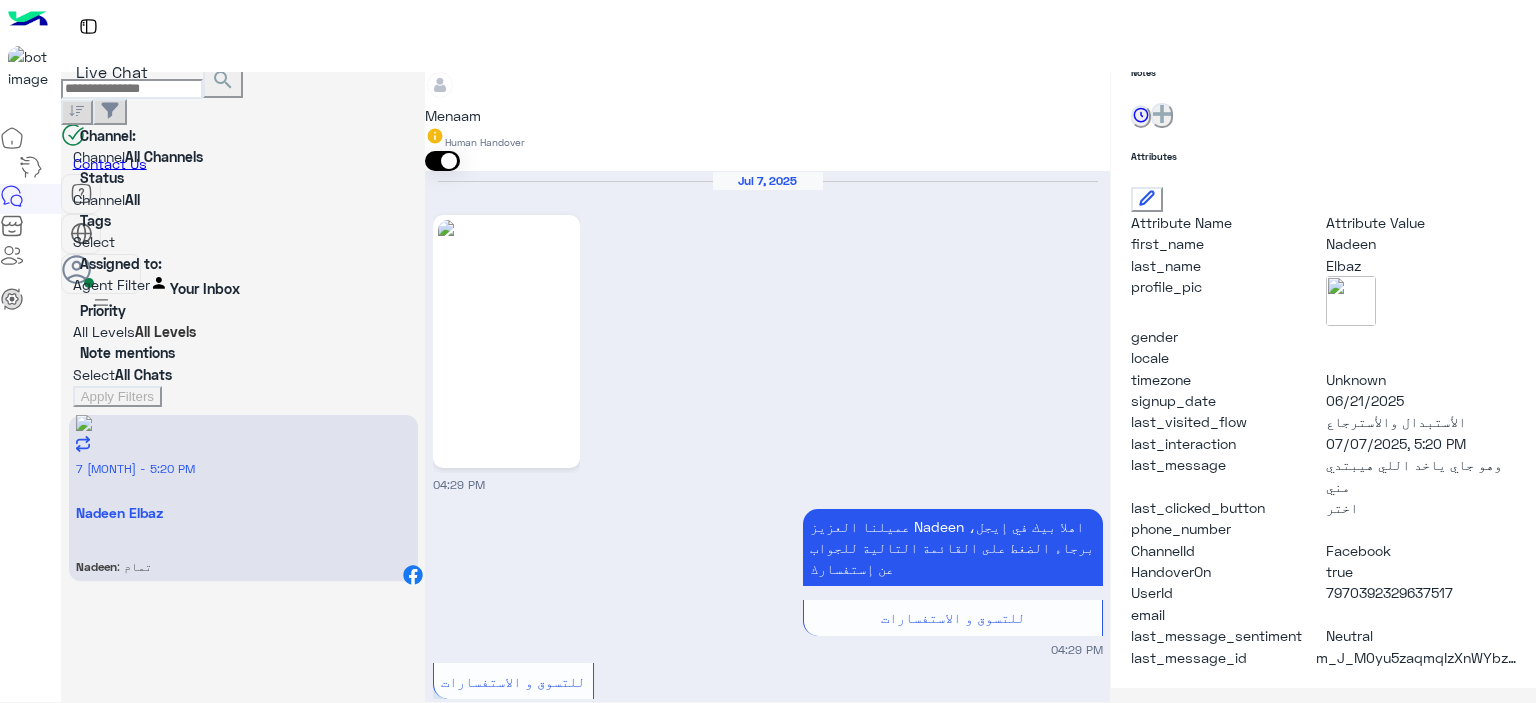 click at bounding box center [767, 3451] 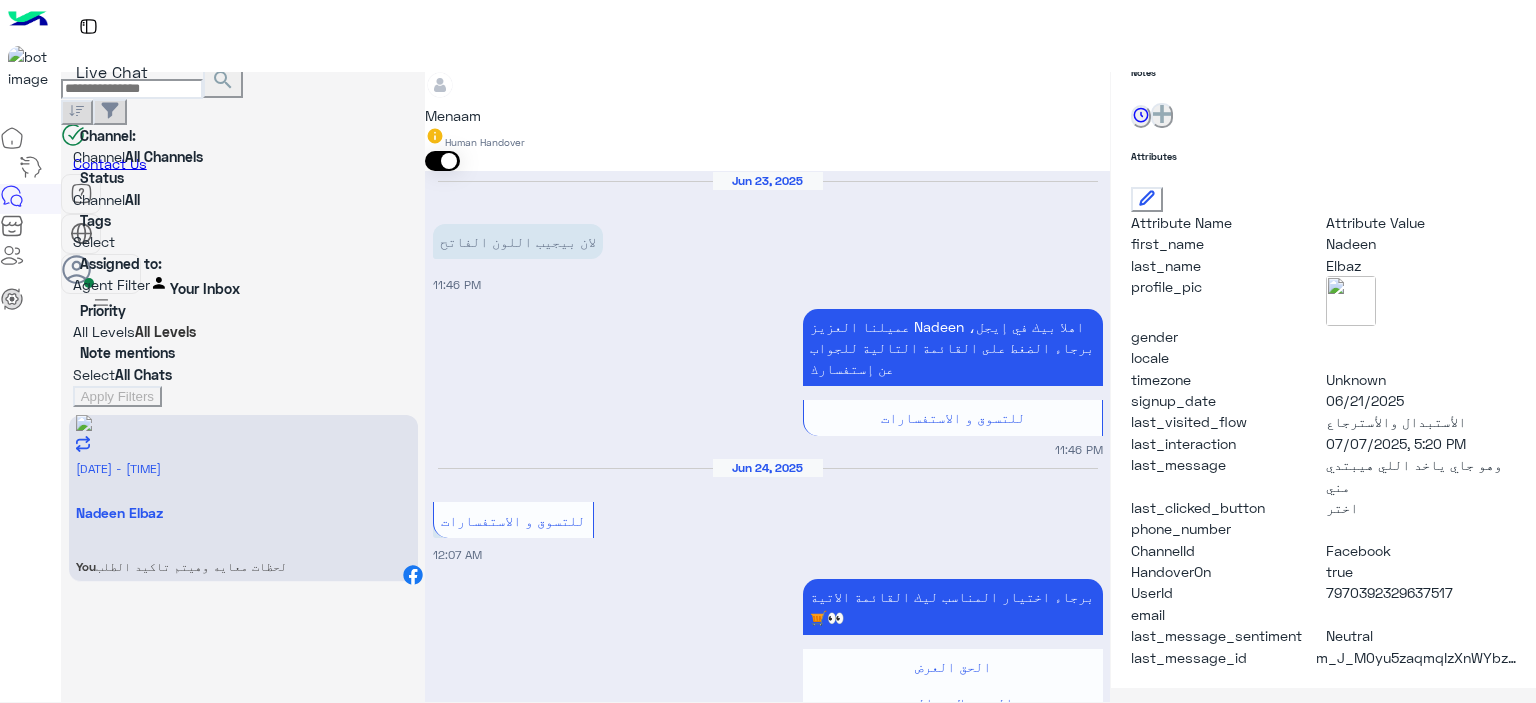 scroll, scrollTop: 2074, scrollLeft: 0, axis: vertical 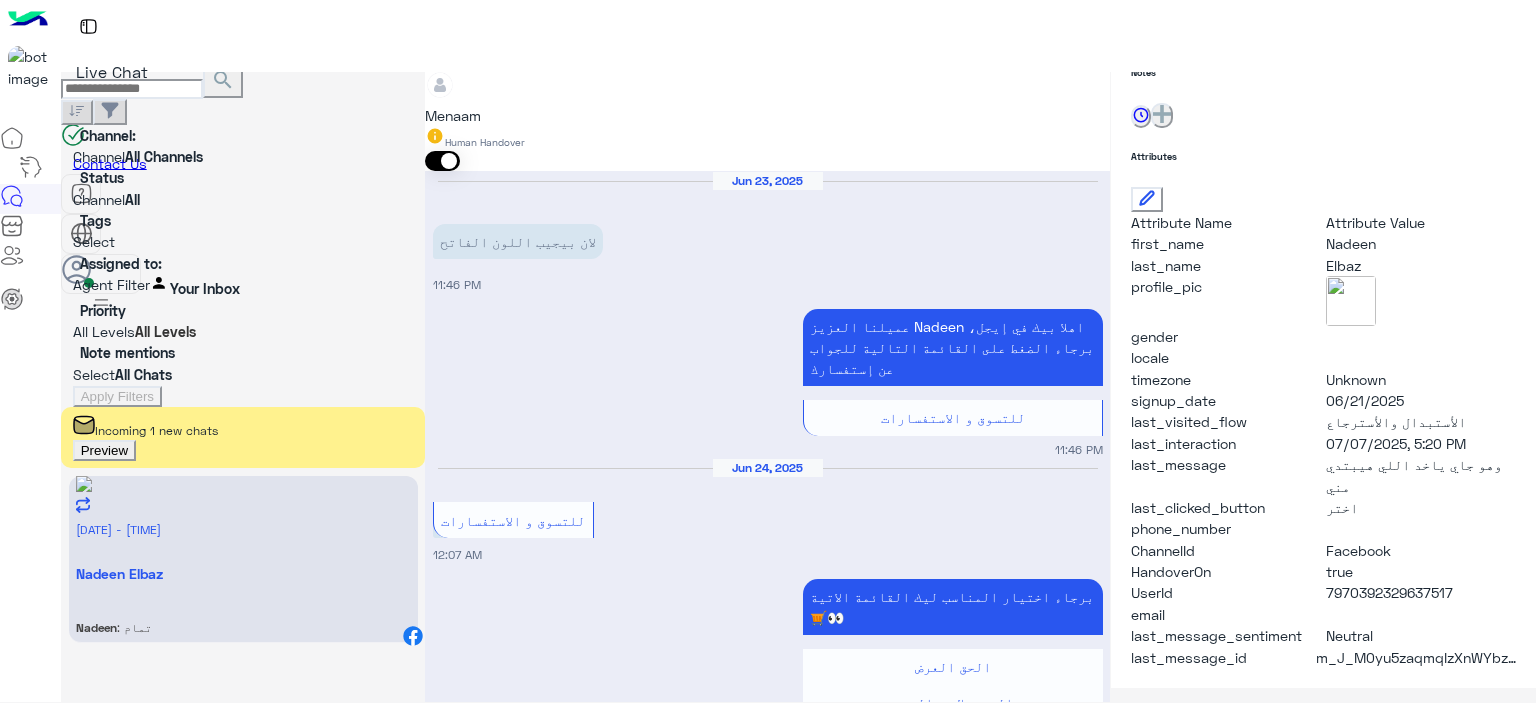 click at bounding box center [767, 9731] 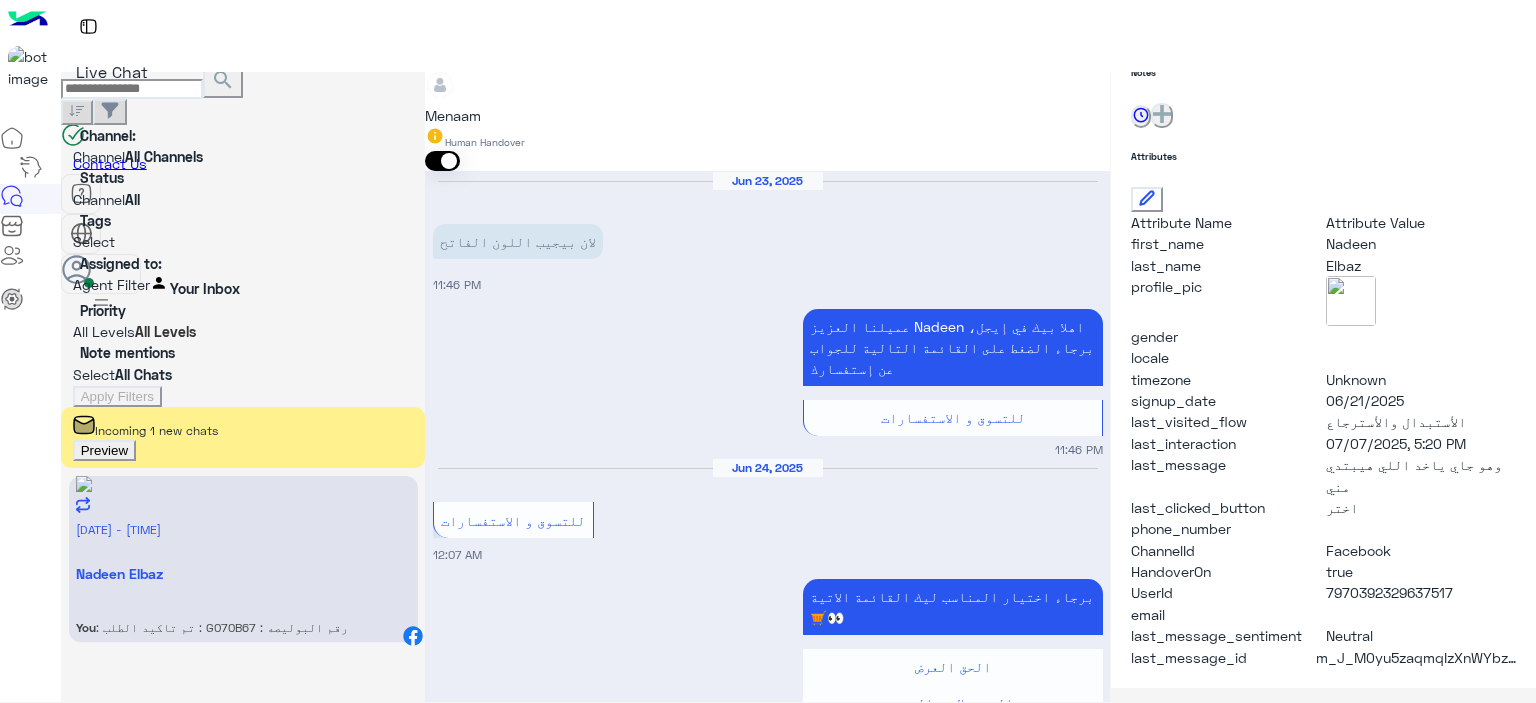 click on "تم تاكيد الطلب :    G070B67 رقم البوليصه :   51046900800 يوجد ف حسابك :   قميص  المرتجع بيوصل لينا ف خلال 3 ايام عمل من تاني يوم تسليمو للمندوب للقاهره والجيزه  و5 ايام عمل من تاني يوم تسليمو للمندوب للمحافظات تقدر تتابع معانا بعد المده الموضحه اول ما المنتج يرجع ل مخازن الشركه    حضرتك بتتواصل معانا  ومسؤل التبديلات بيتابع مع حضرتك لتاكيد اوردر جديد  المندوب هيتواصل معاك خلال 3 ايام عمل بحد اقصي لاستلام المنتج من حضرتك  تنبيه❌  ف حاله عدم التواصل مع حضرتك من قبل المندوب ف خلال المده برجاء التواصل معانا مره اخري للتواصل مع شركه الشحن" at bounding box center [953, 9974] 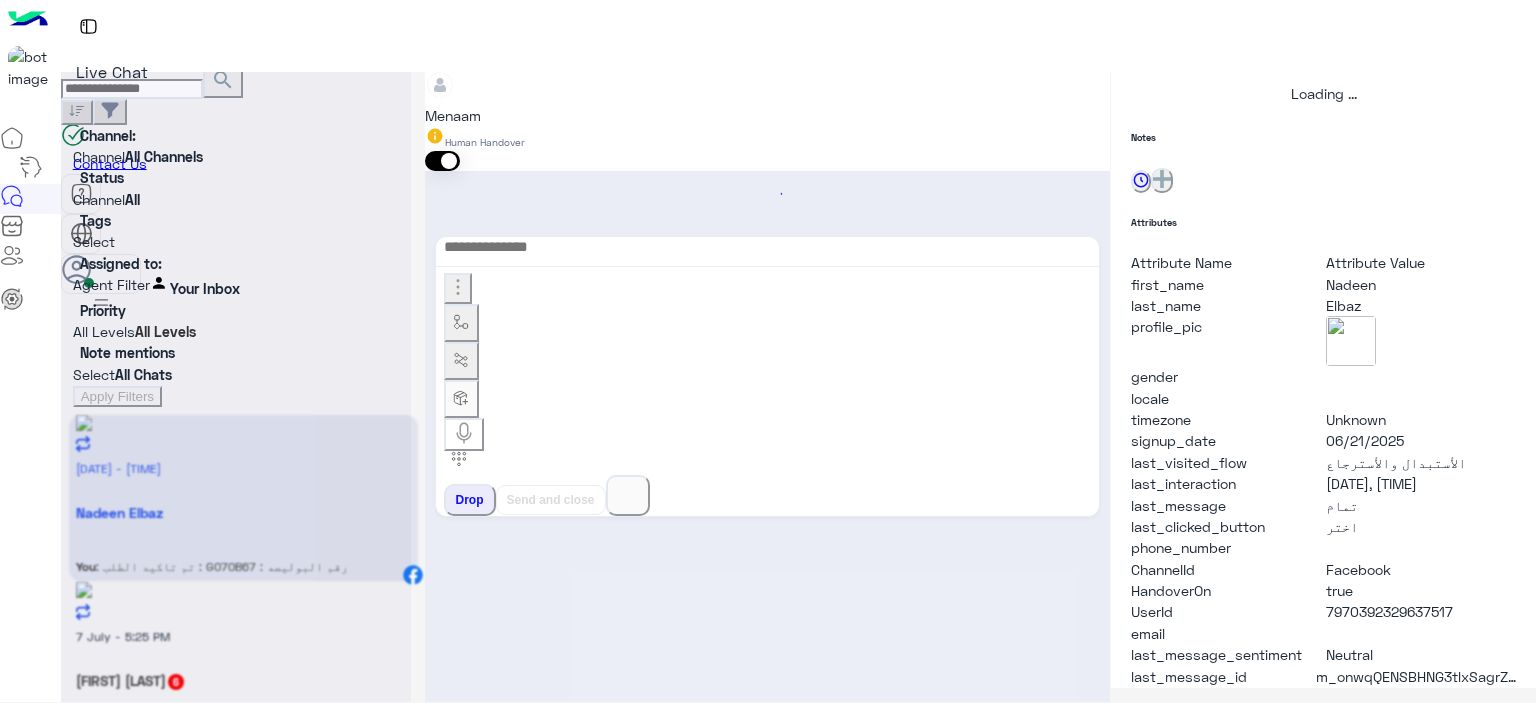 scroll, scrollTop: 514, scrollLeft: 0, axis: vertical 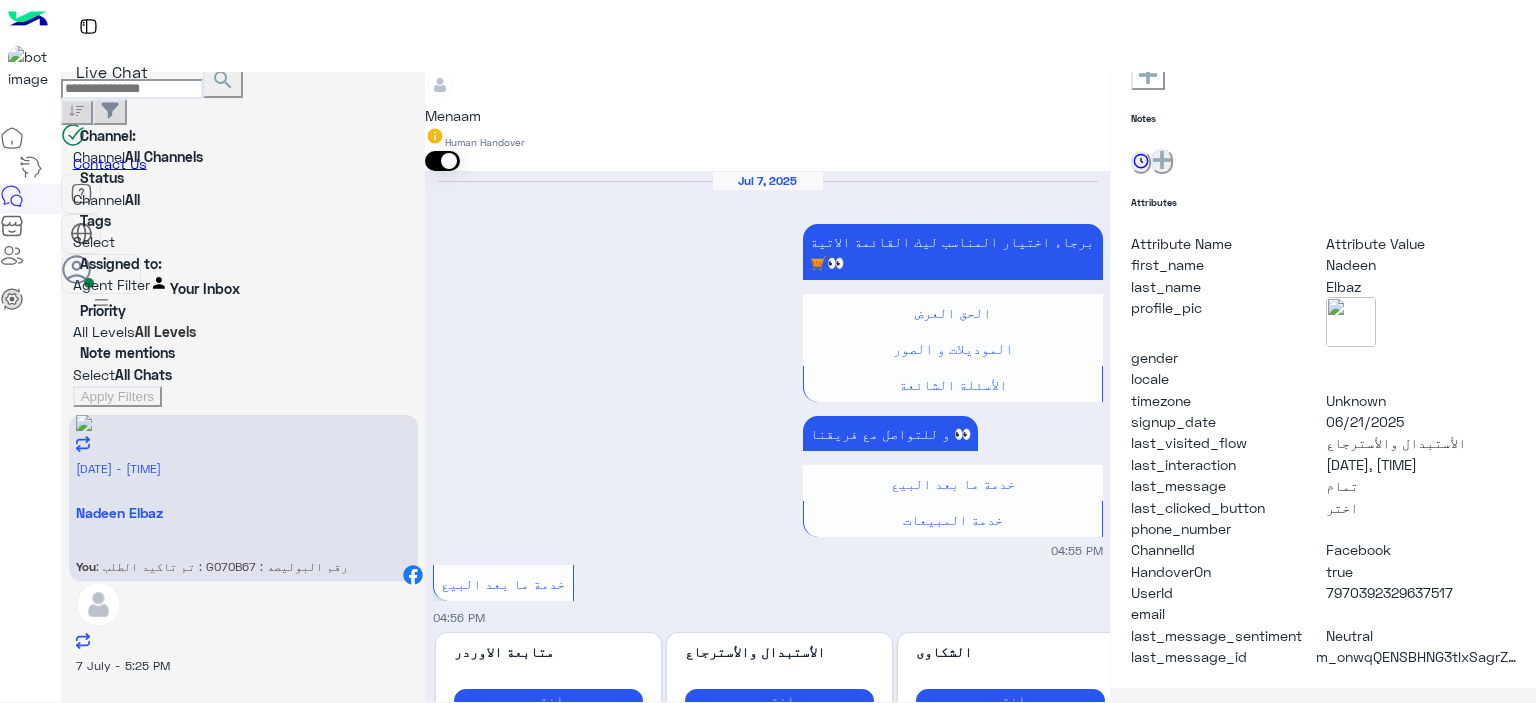 click on "Ahmed" at bounding box center (86, 566) 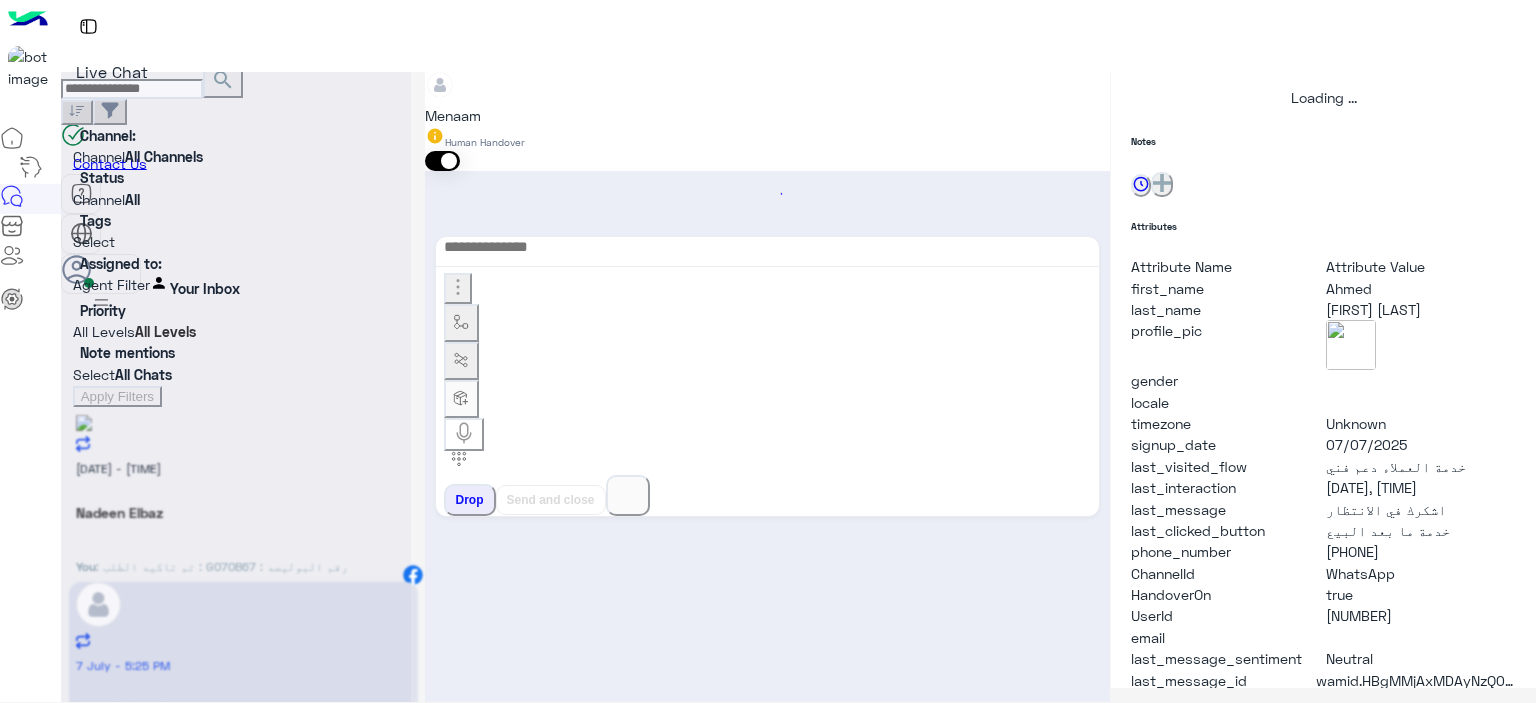 scroll, scrollTop: 514, scrollLeft: 0, axis: vertical 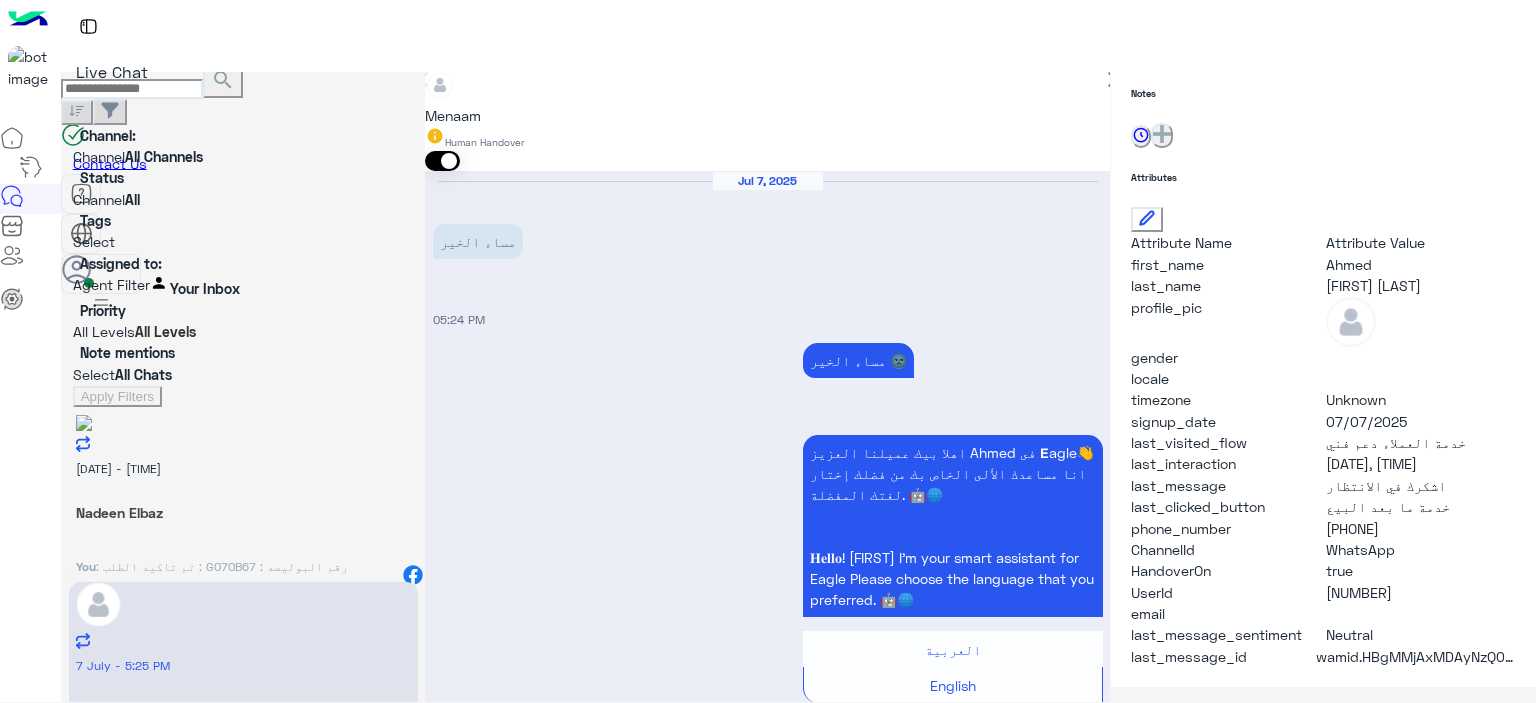 click at bounding box center [767, 2467] 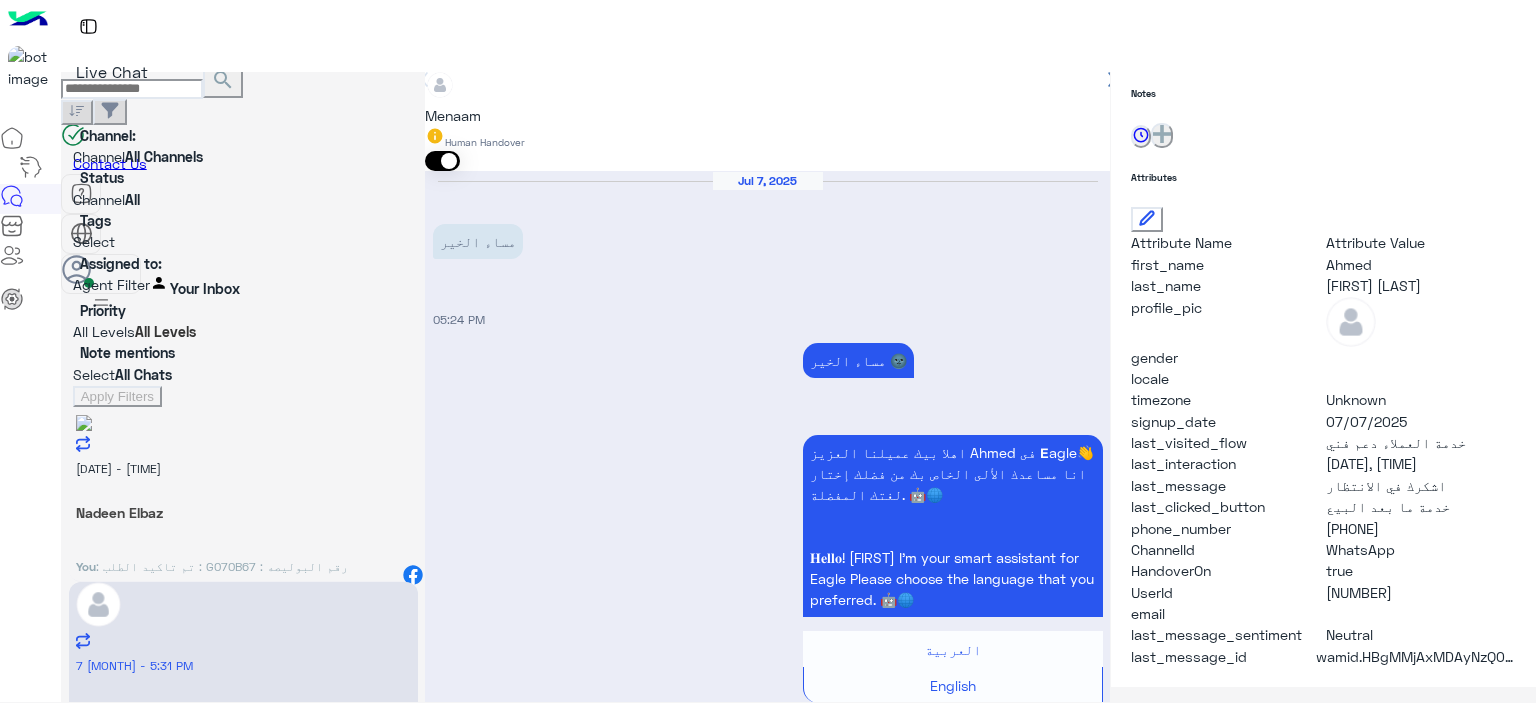 scroll, scrollTop: 1406, scrollLeft: 0, axis: vertical 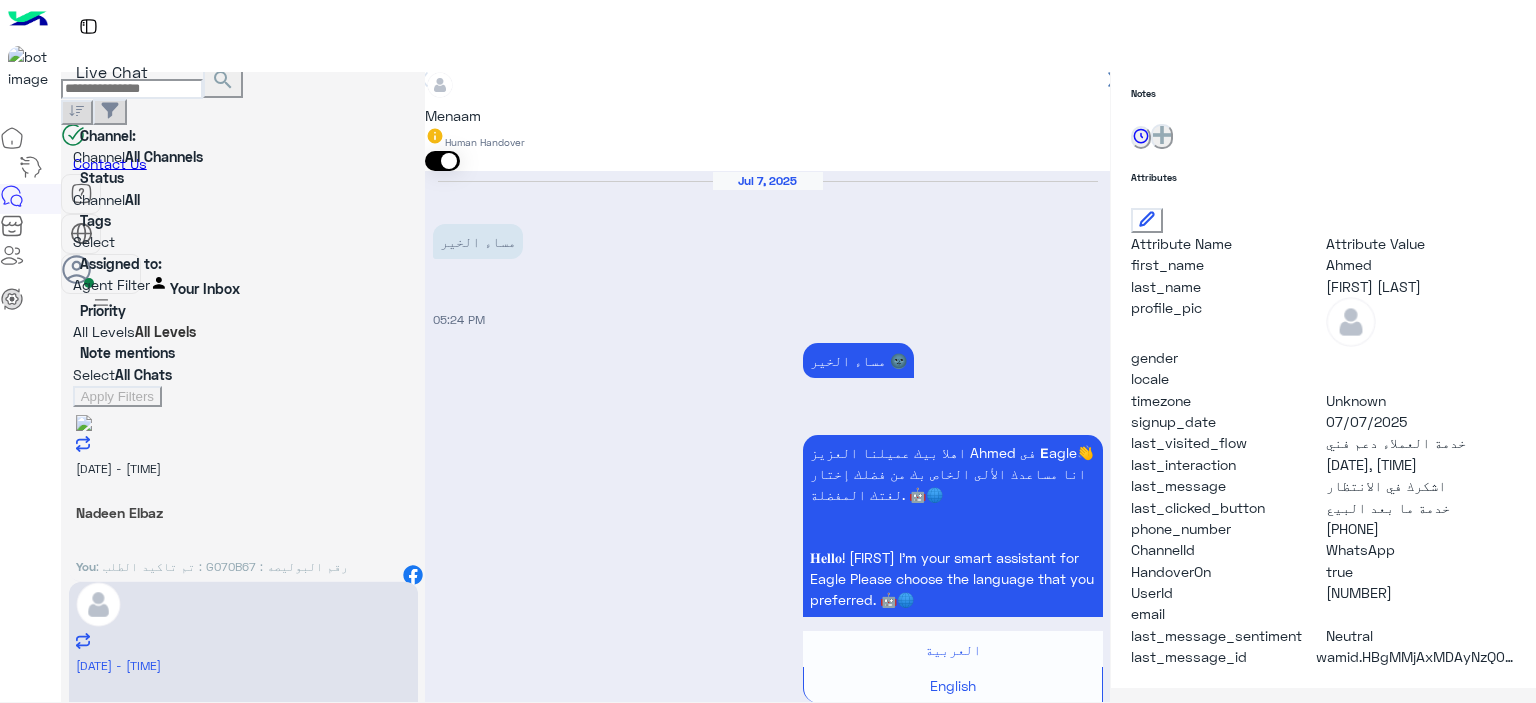 type on "****" 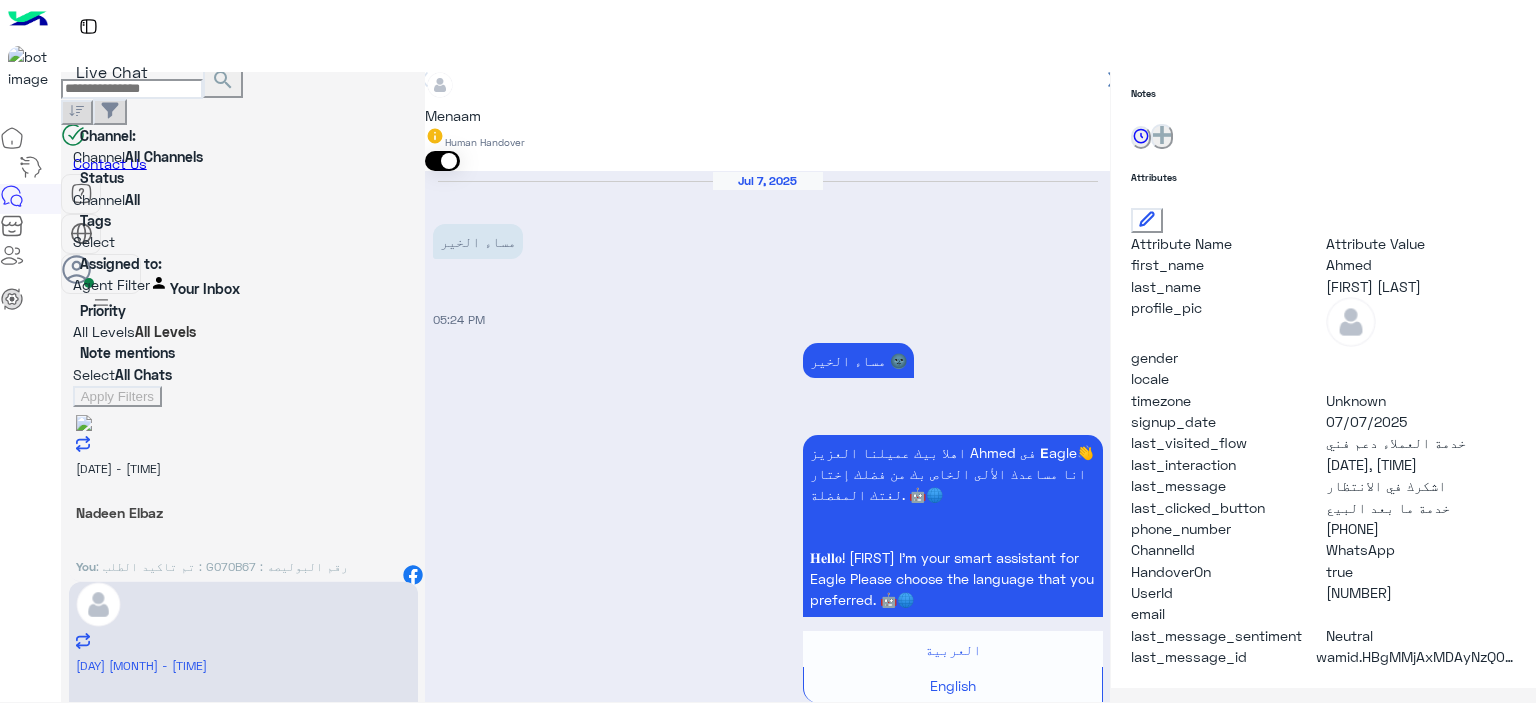 scroll, scrollTop: 1995, scrollLeft: 0, axis: vertical 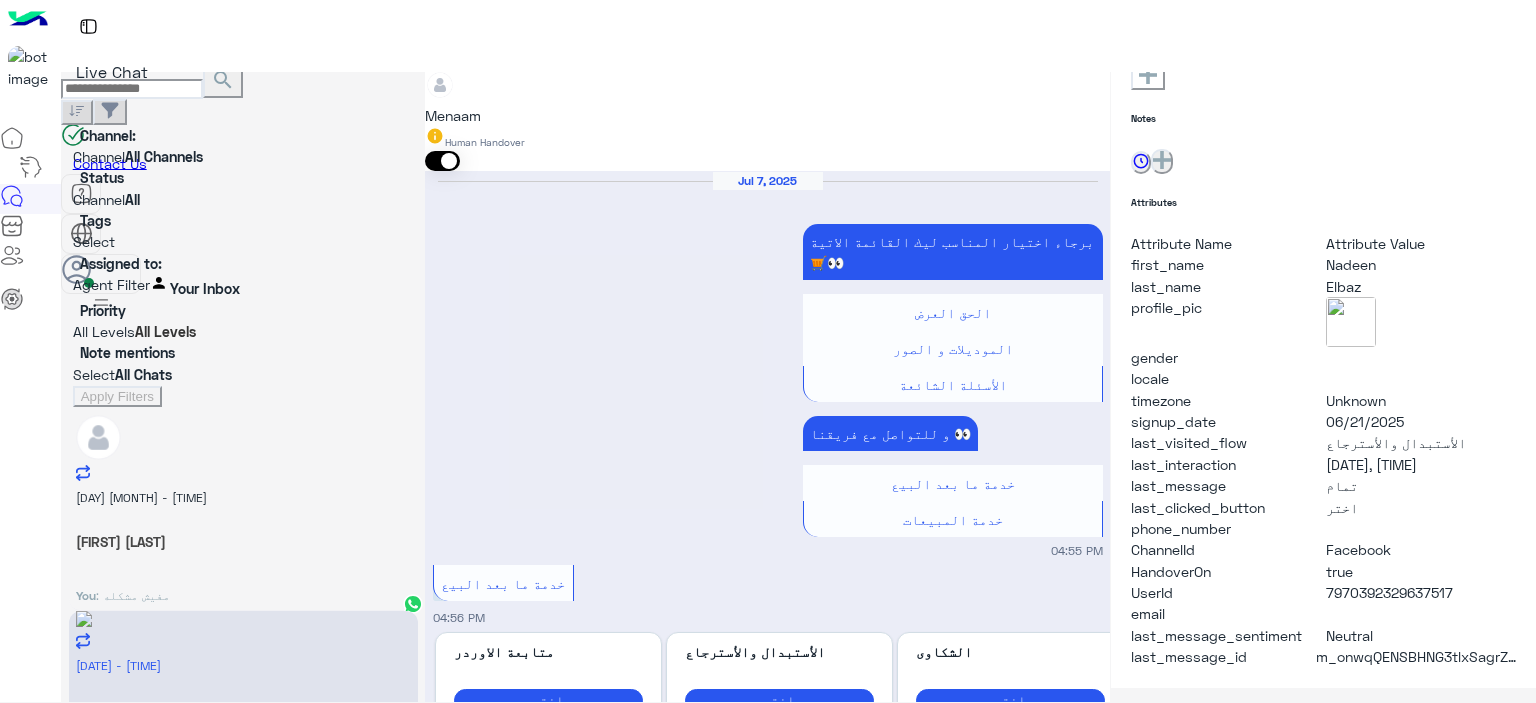 click on "Drop   Send and close" at bounding box center [767, 3760] 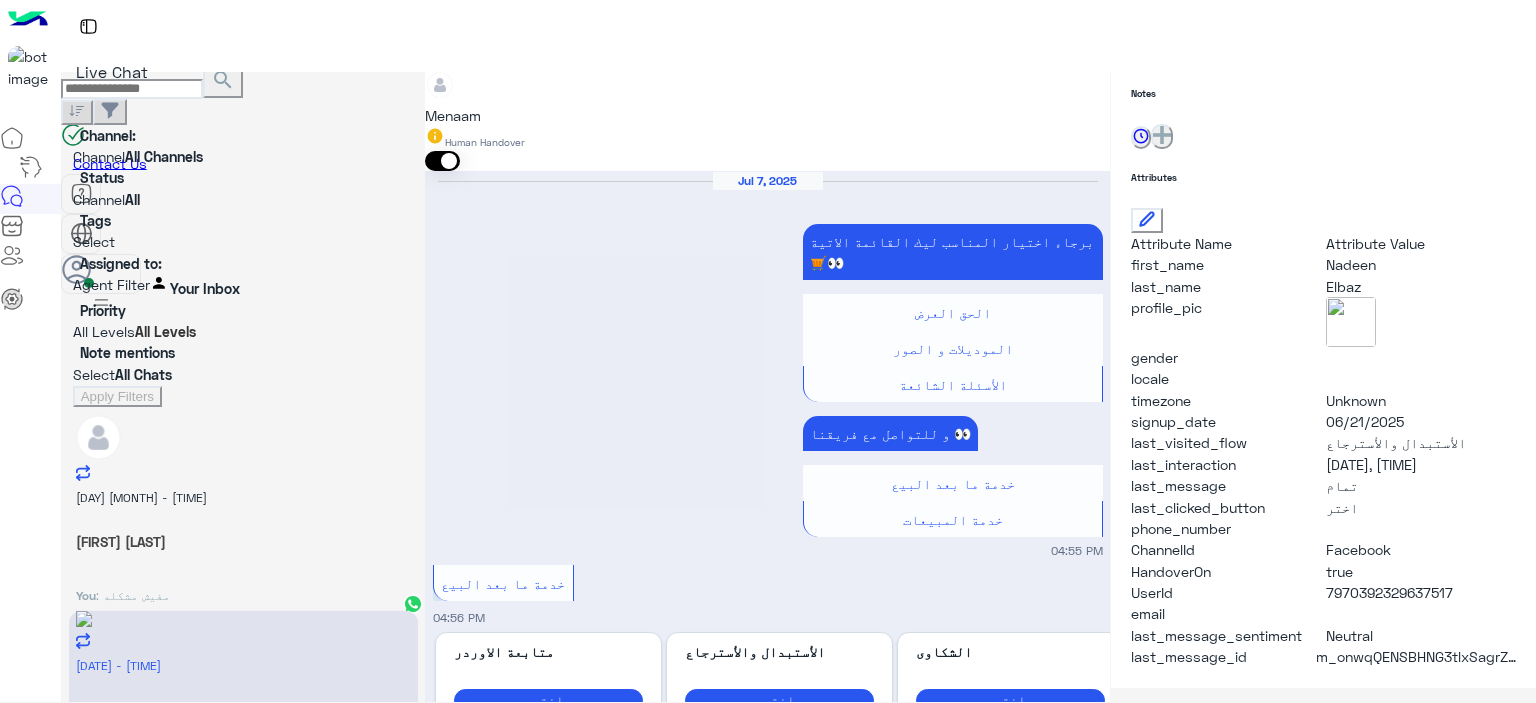 scroll, scrollTop: 456, scrollLeft: 0, axis: vertical 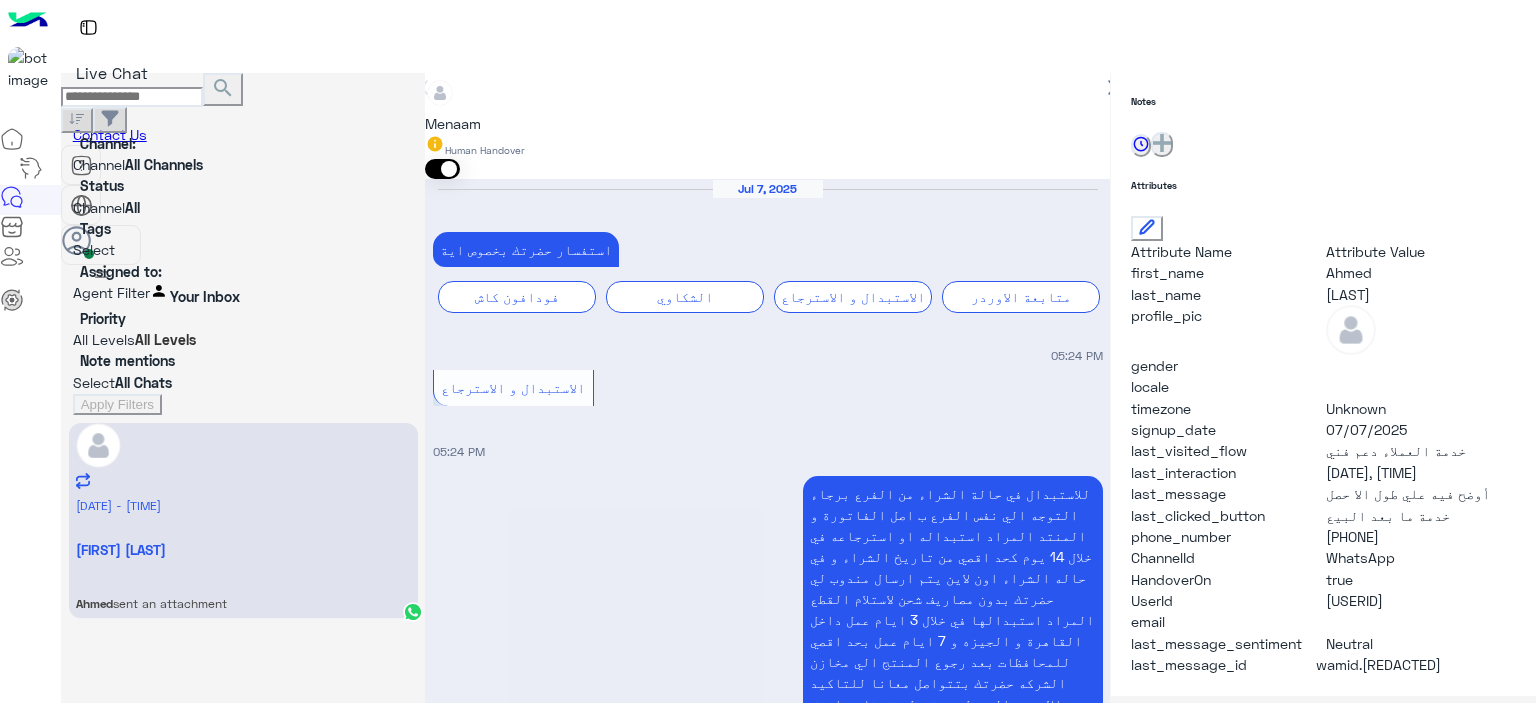 click at bounding box center (767, 3041) 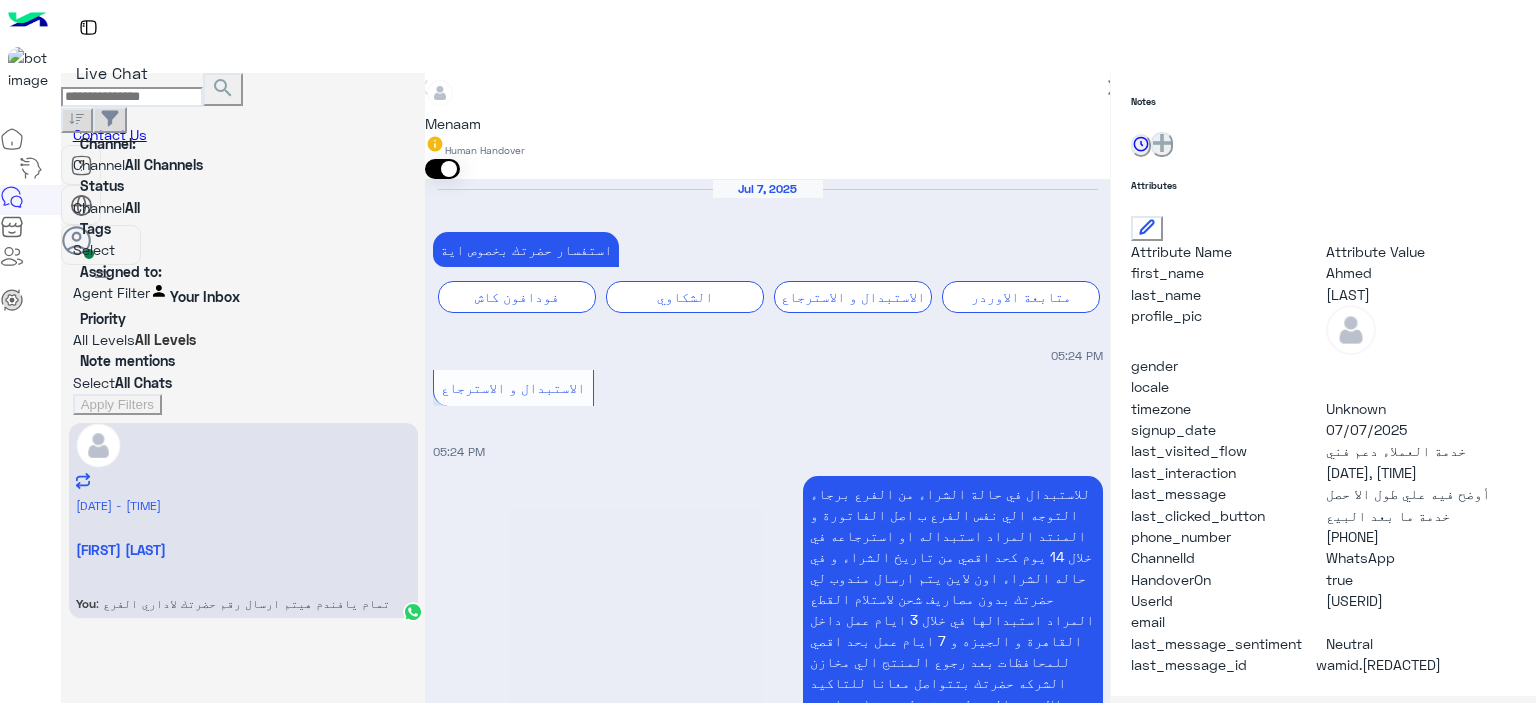 drag, startPoint x: 1376, startPoint y: 213, endPoint x: 1427, endPoint y: 238, distance: 56.797886 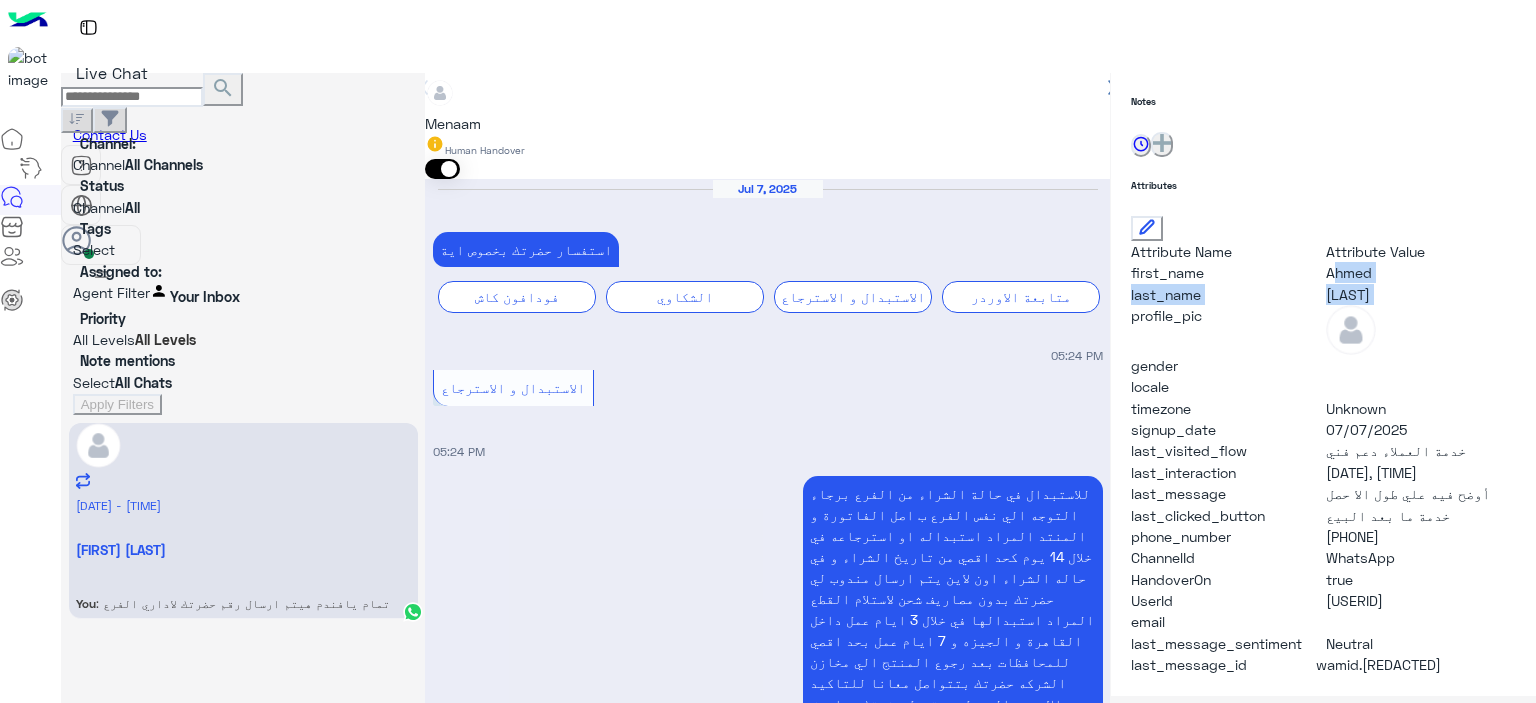 drag, startPoint x: 1350, startPoint y: 211, endPoint x: 1412, endPoint y: 233, distance: 65.78754 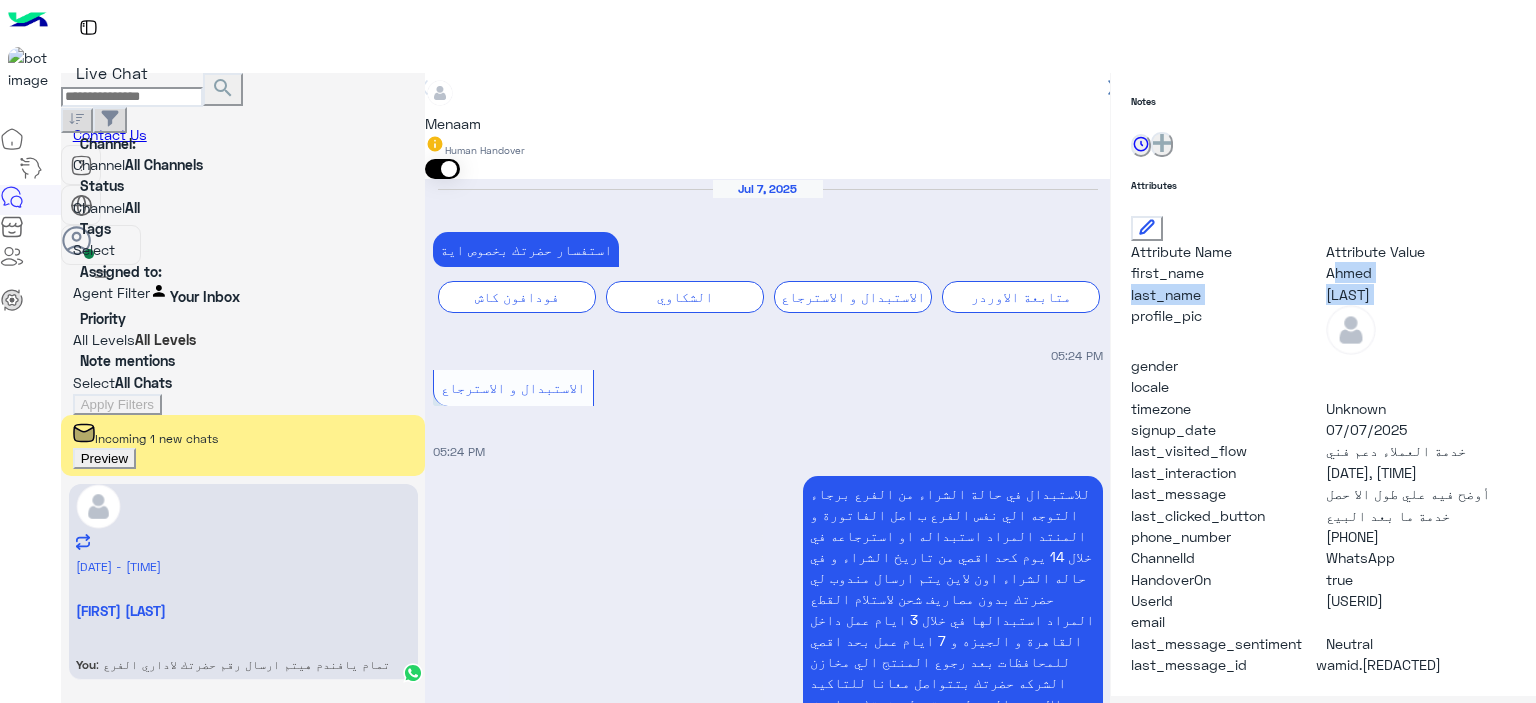 click on "Preview" at bounding box center (104, 458) 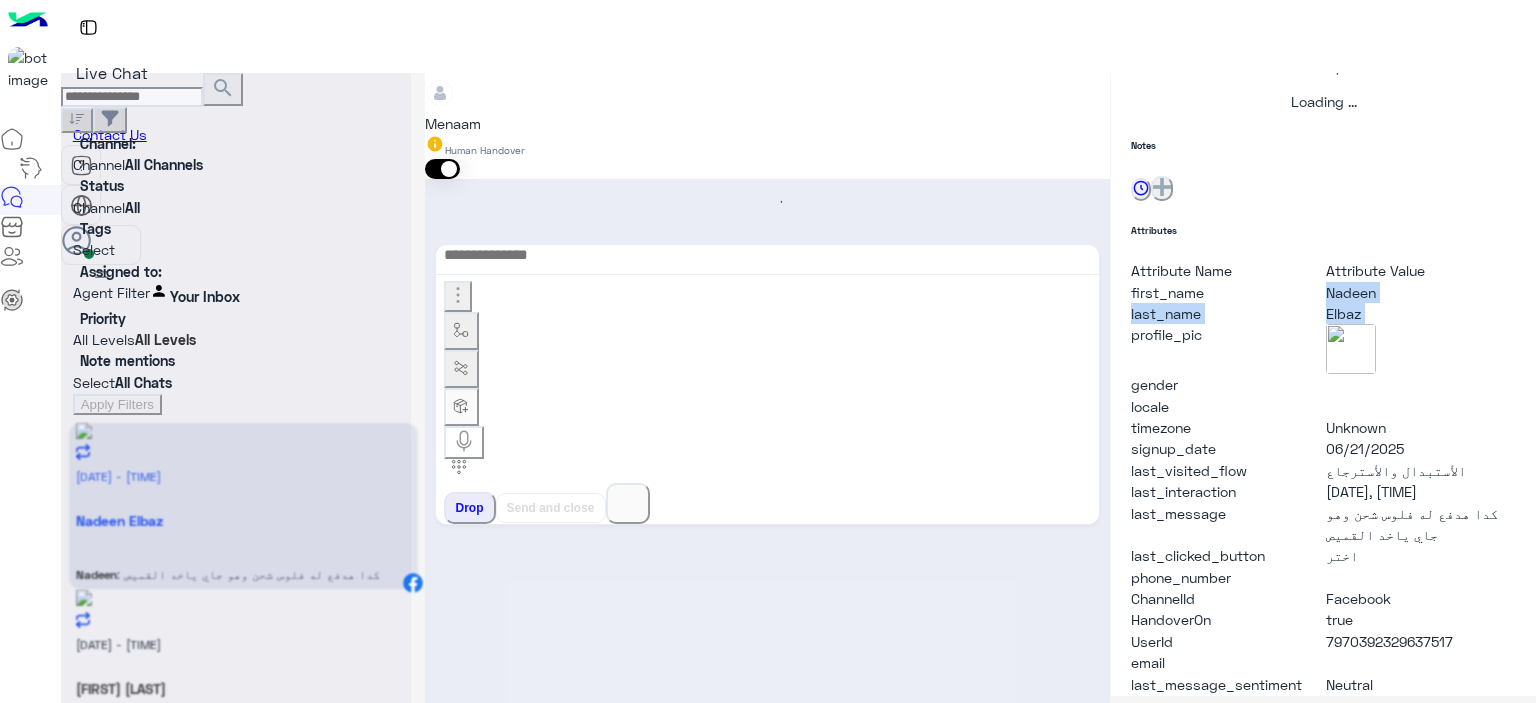 scroll, scrollTop: 514, scrollLeft: 0, axis: vertical 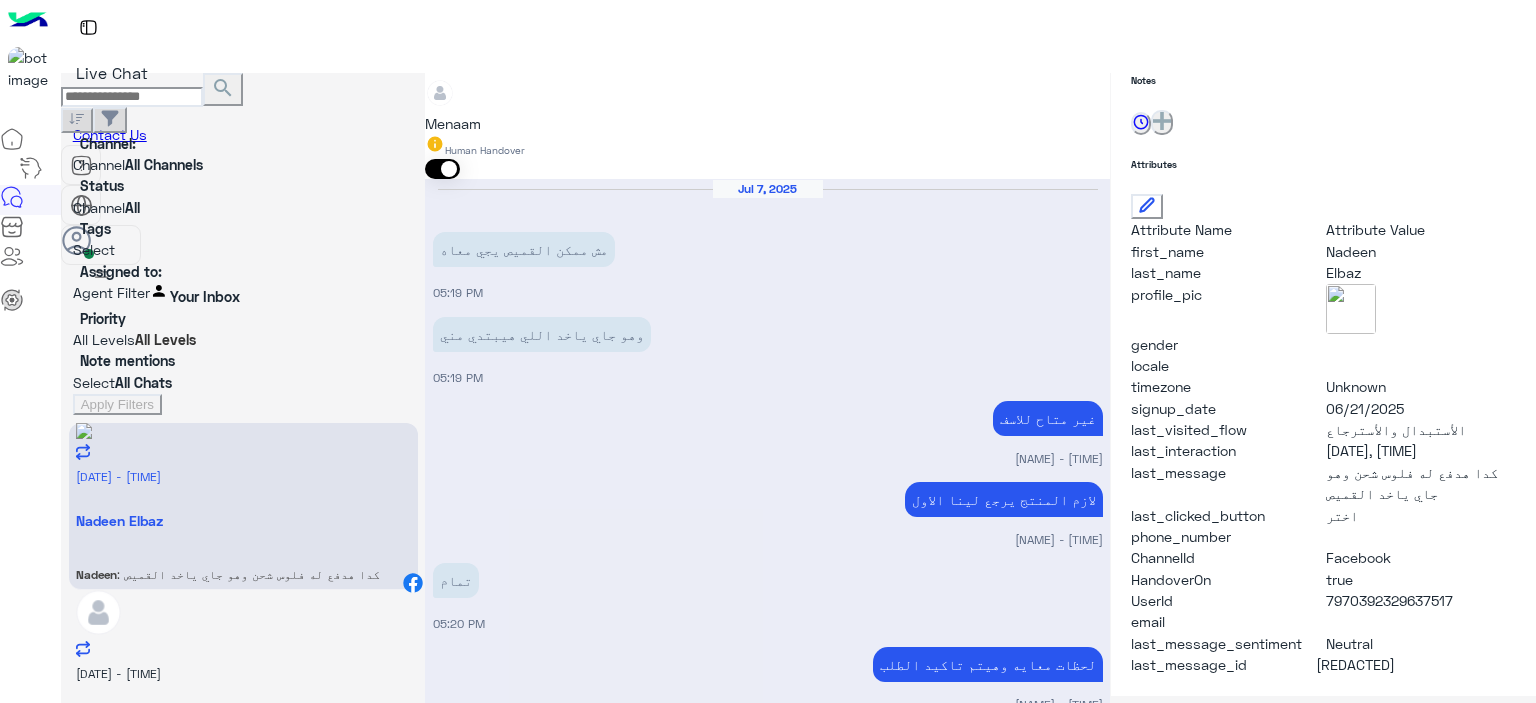 click at bounding box center [767, 3184] 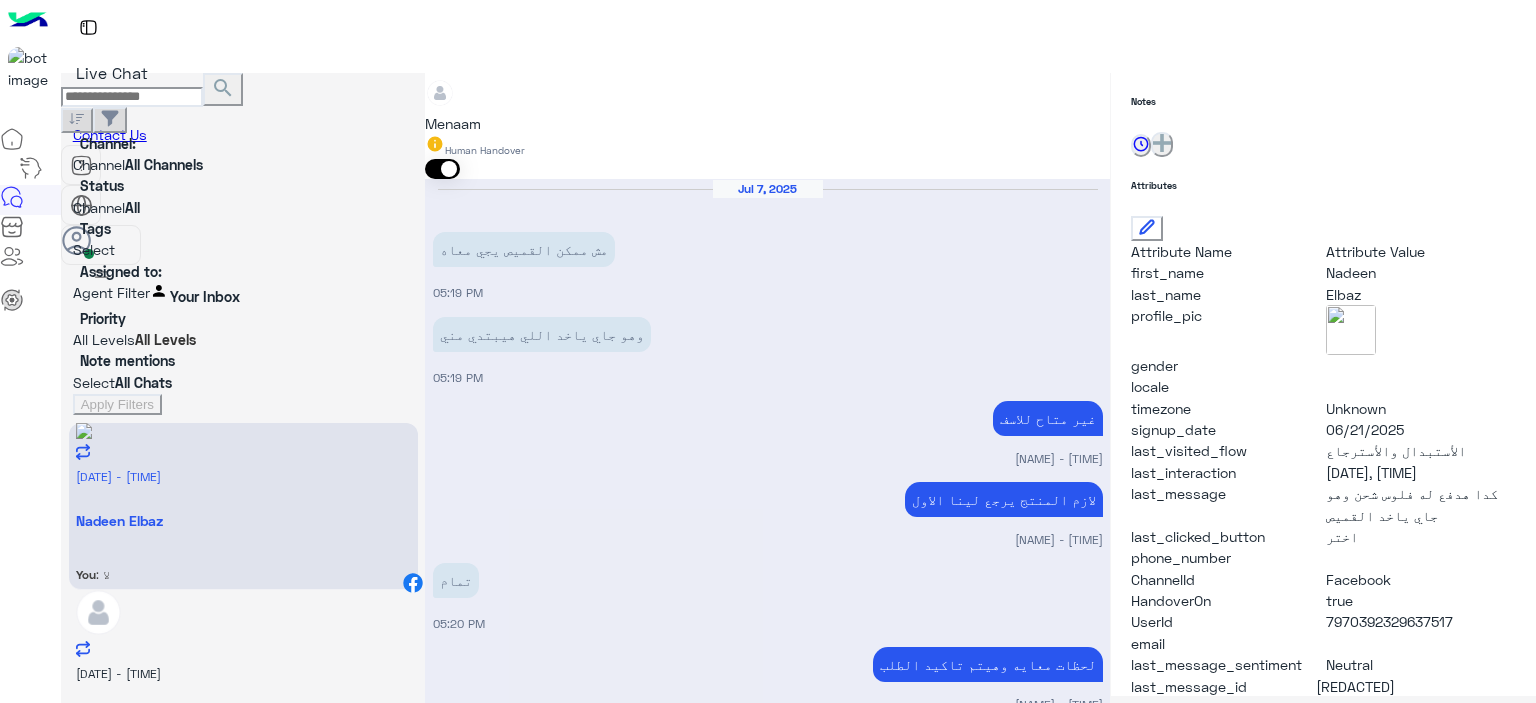 scroll, scrollTop: 456, scrollLeft: 0, axis: vertical 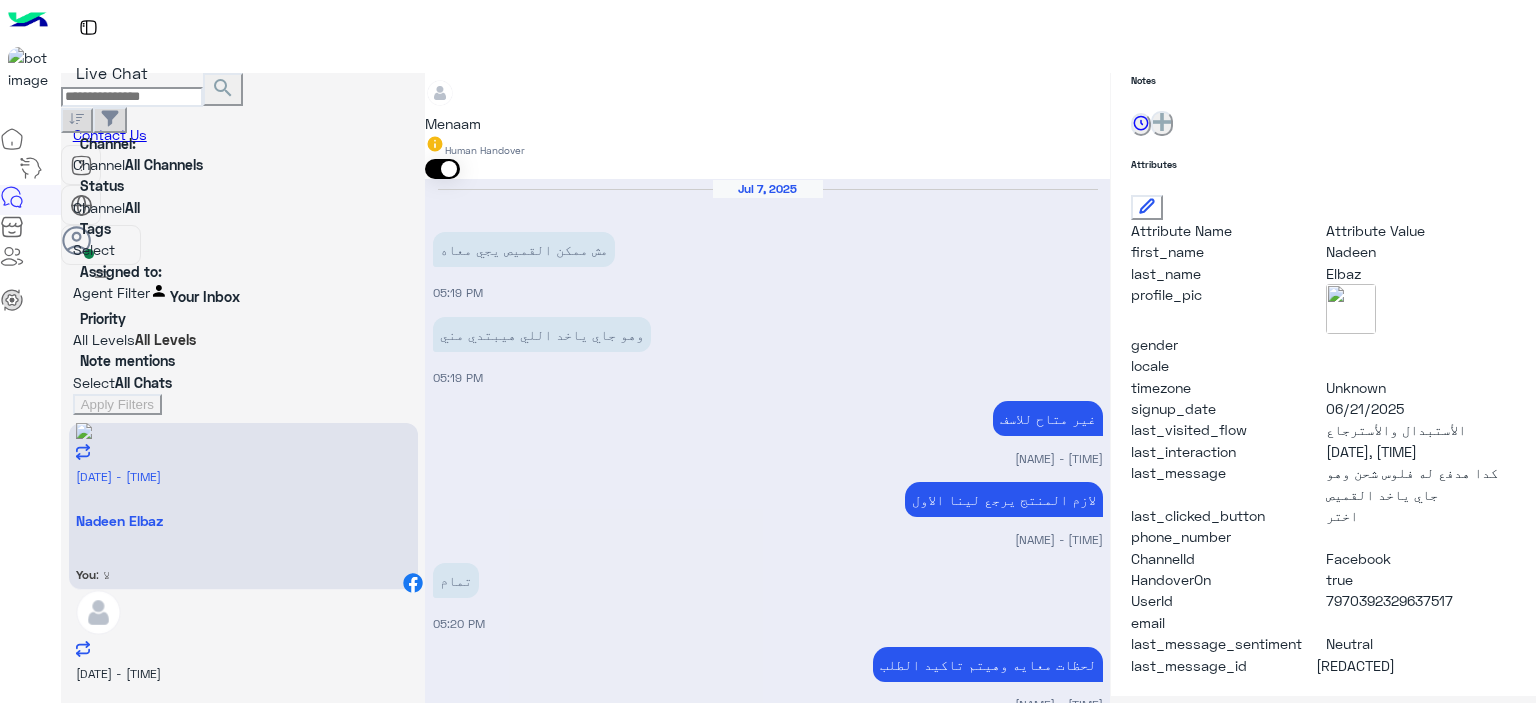 type on "**********" 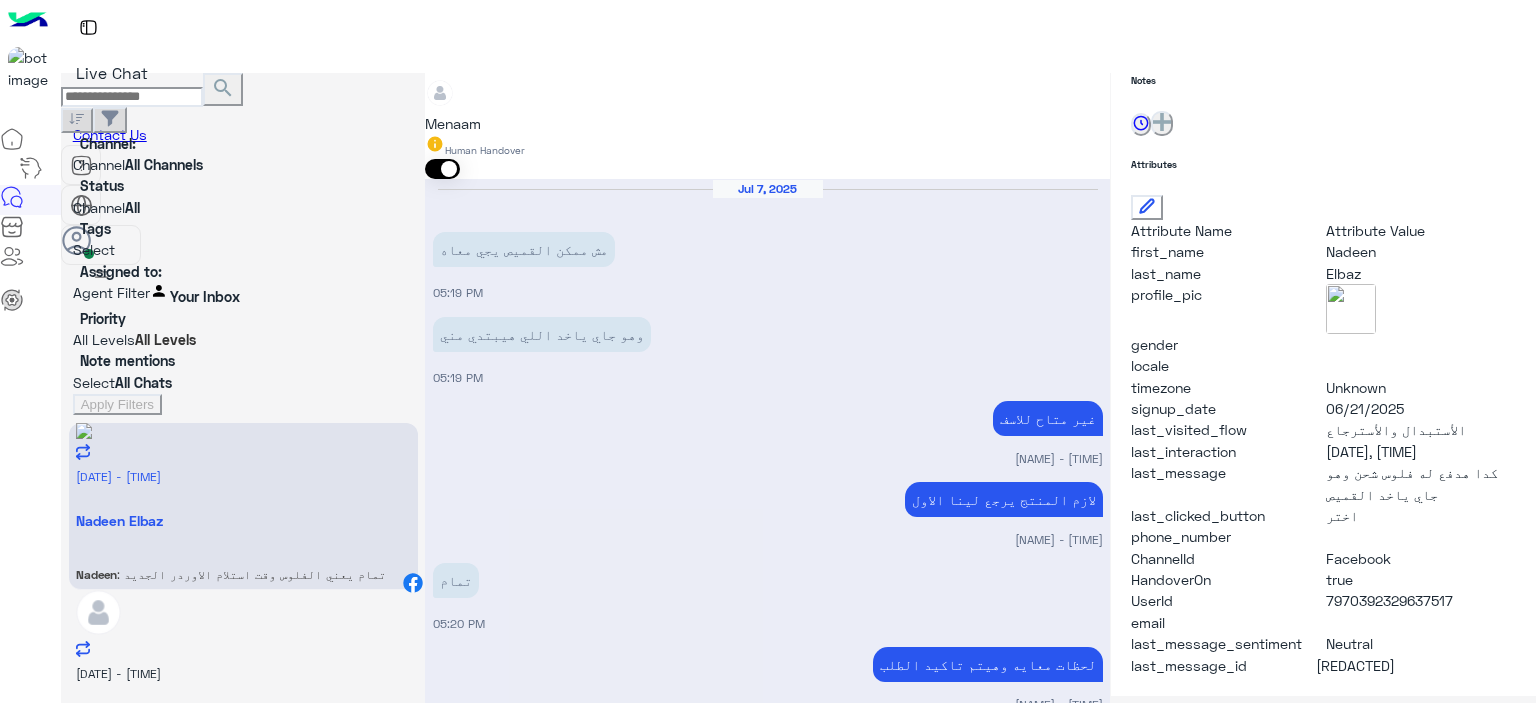 click on ": تمام يافندم هيتم ارسال رقم حضرتك لاداري الفرع وهيتم الاتصال بحضرتك في اسرع وقت ممكن من خلال اداري الفرع وهيبلغ حضرتك بكل التفاصيل" at bounding box center (251, 574) 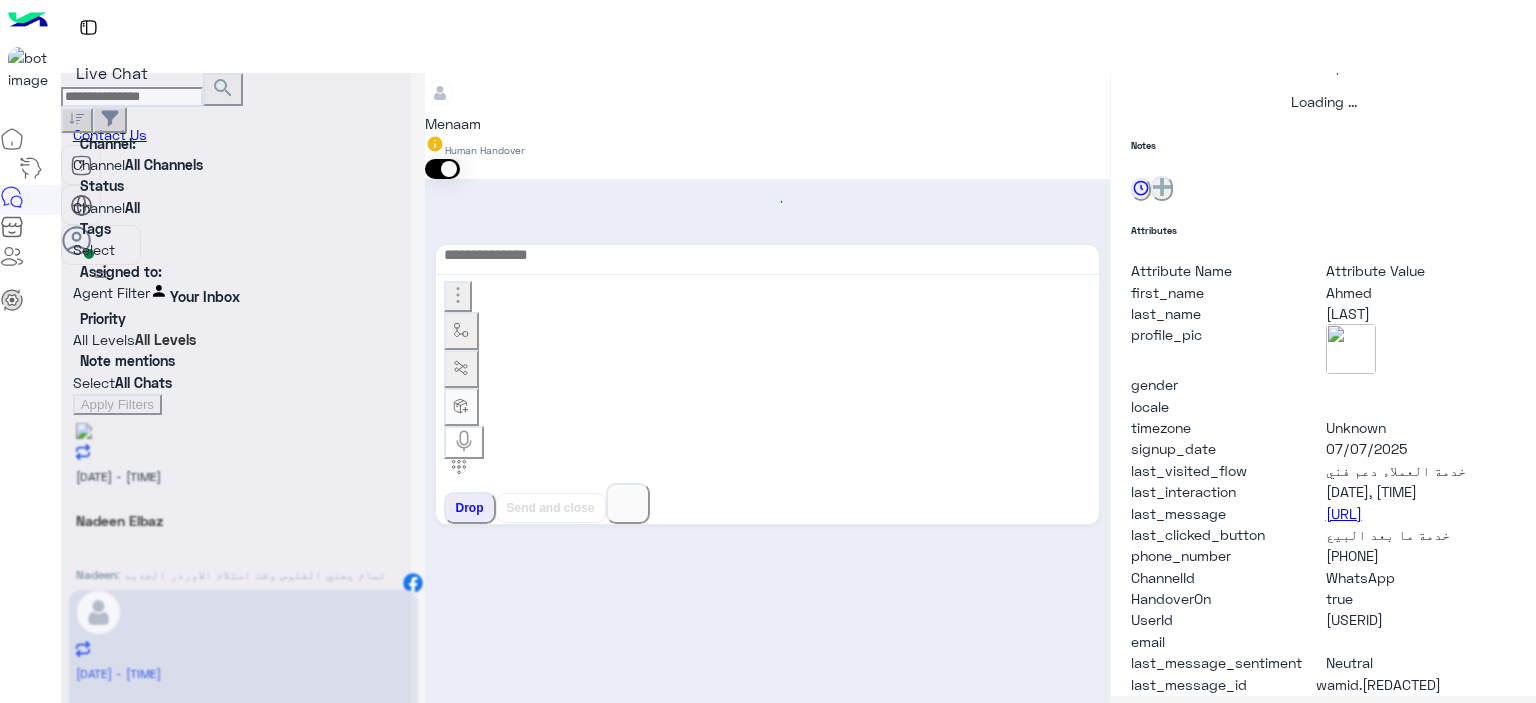 scroll, scrollTop: 0, scrollLeft: 0, axis: both 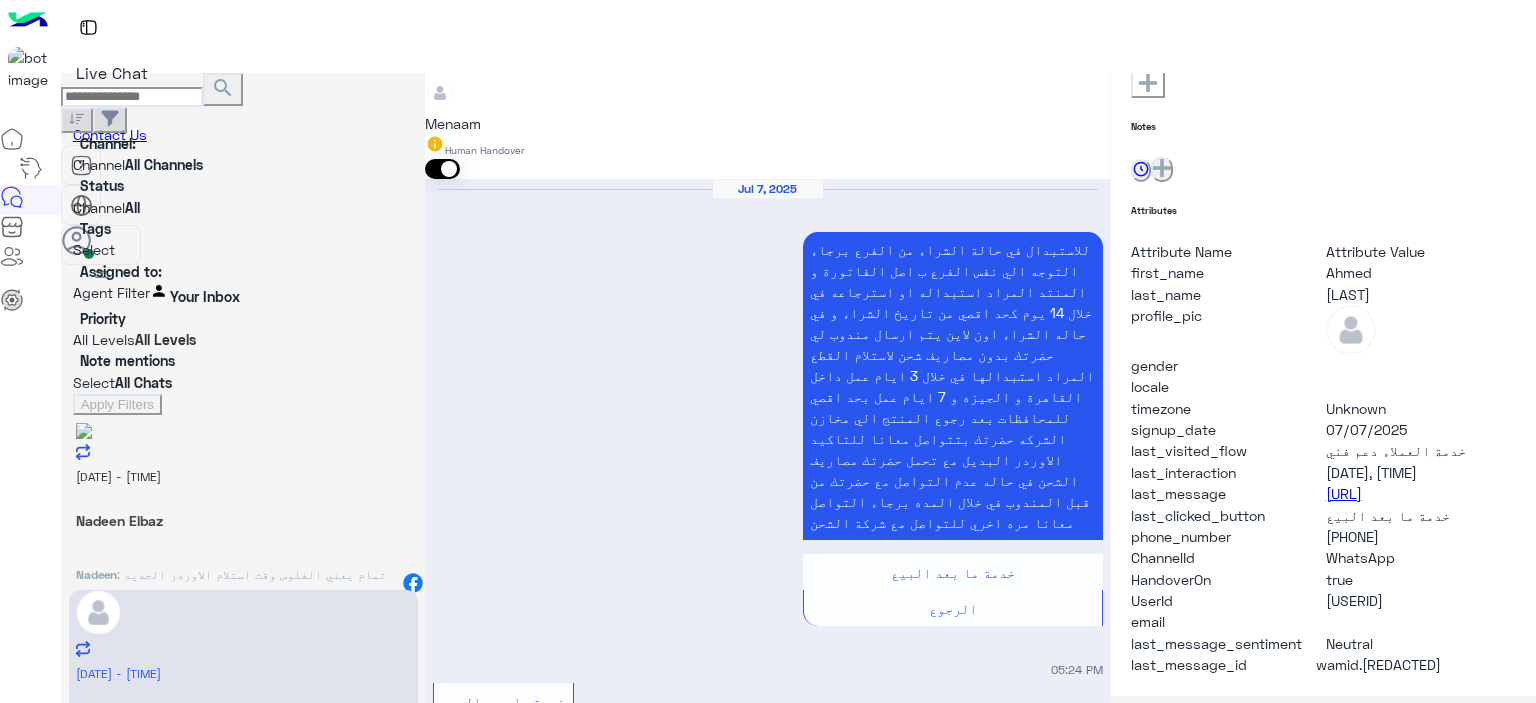 click on ": تمام يعني الفلوس وقت استلام الاوردر الجديد" at bounding box center [251, 574] 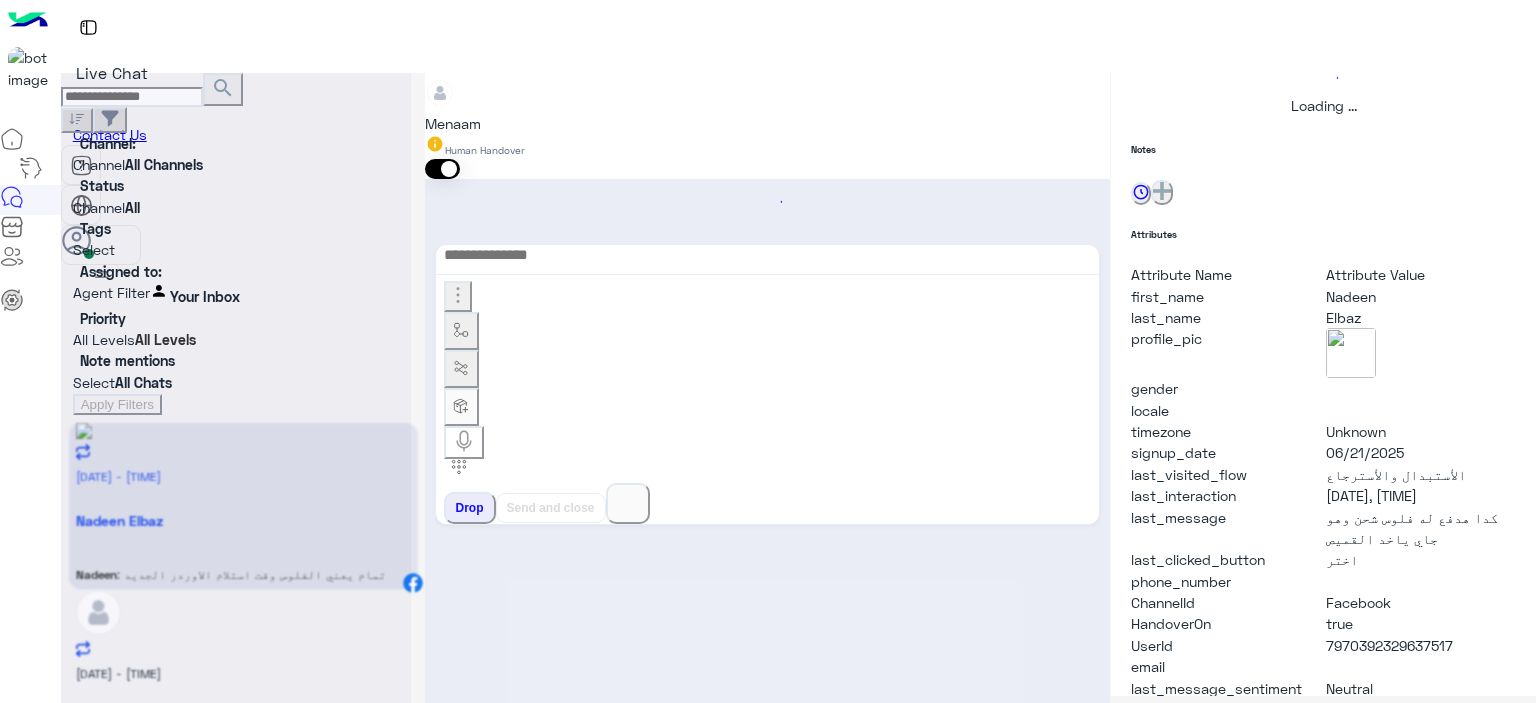 scroll, scrollTop: 514, scrollLeft: 0, axis: vertical 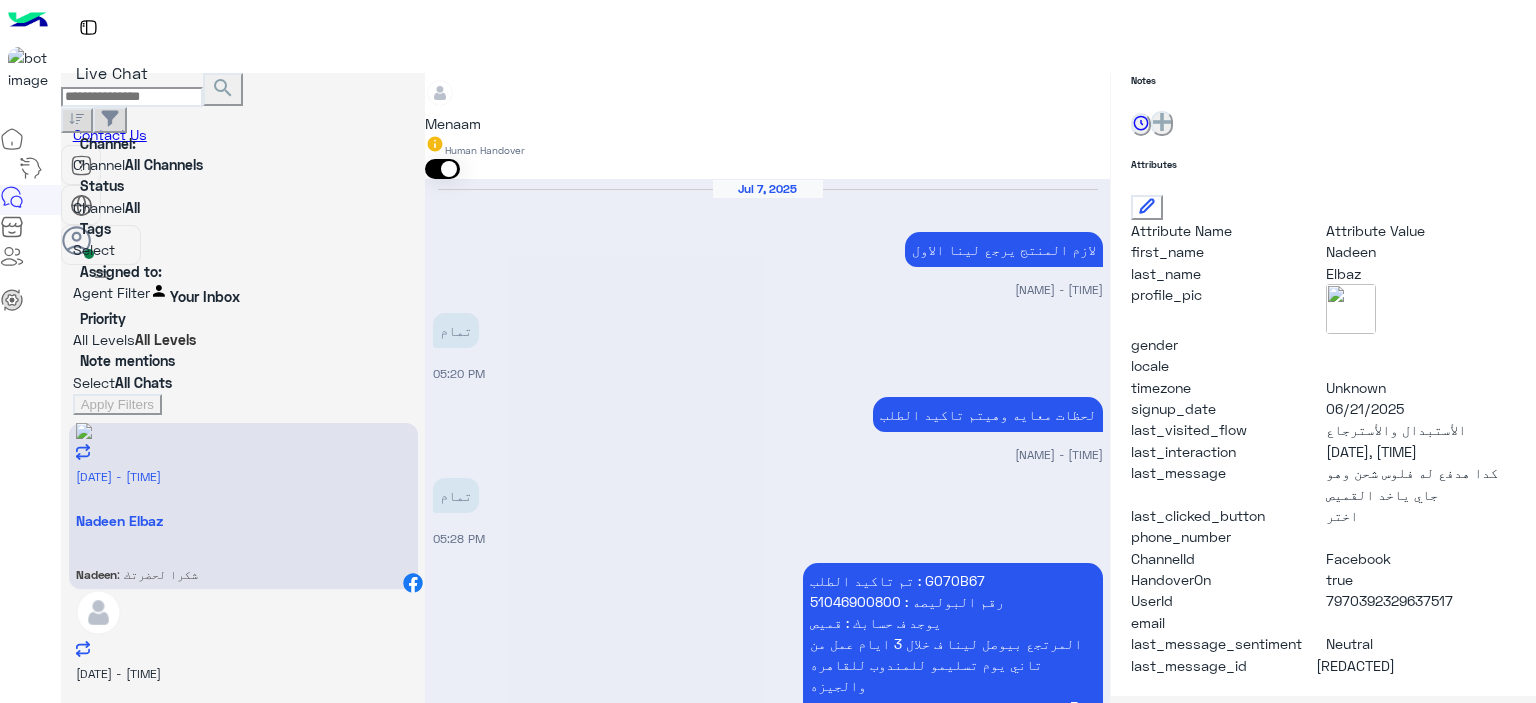 click at bounding box center (767, 3255) 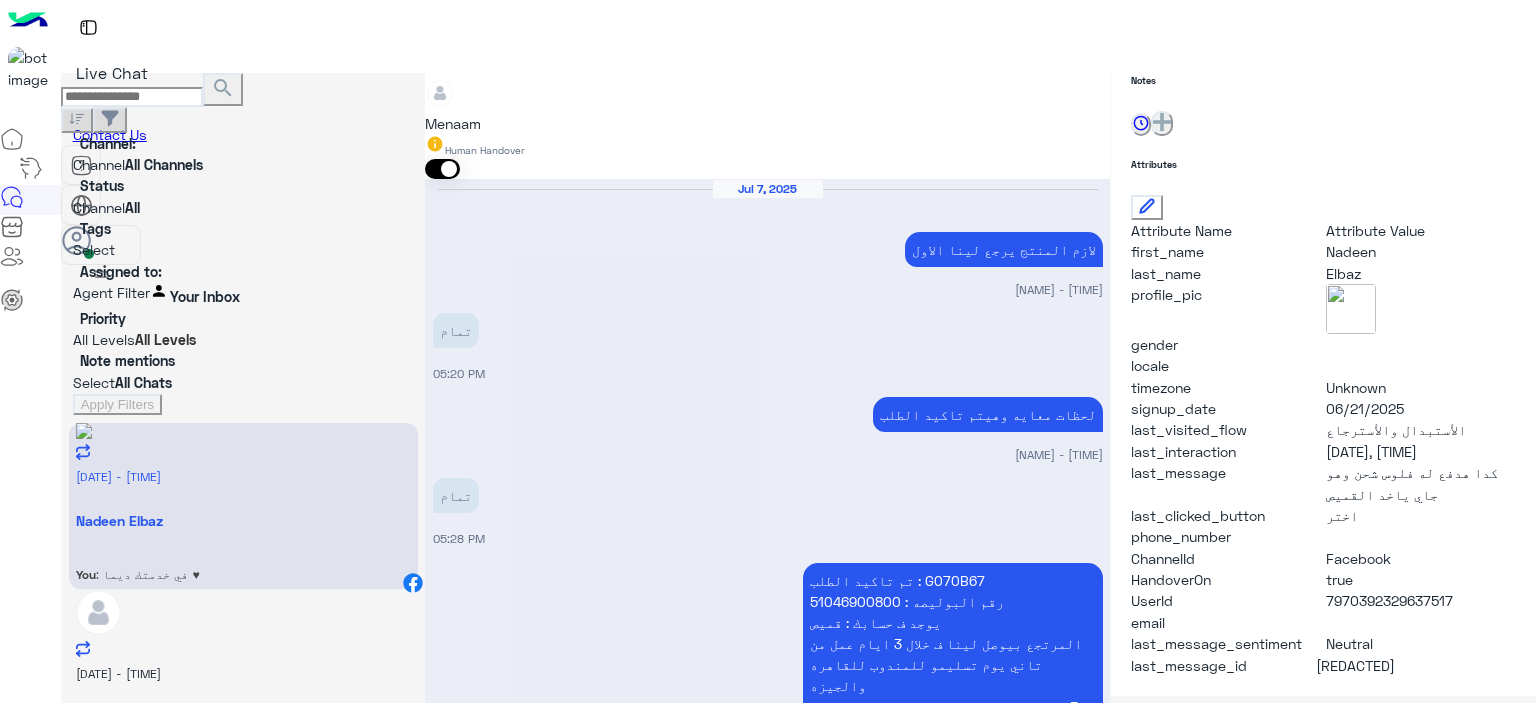 click on "Drop" at bounding box center (470, 3539) 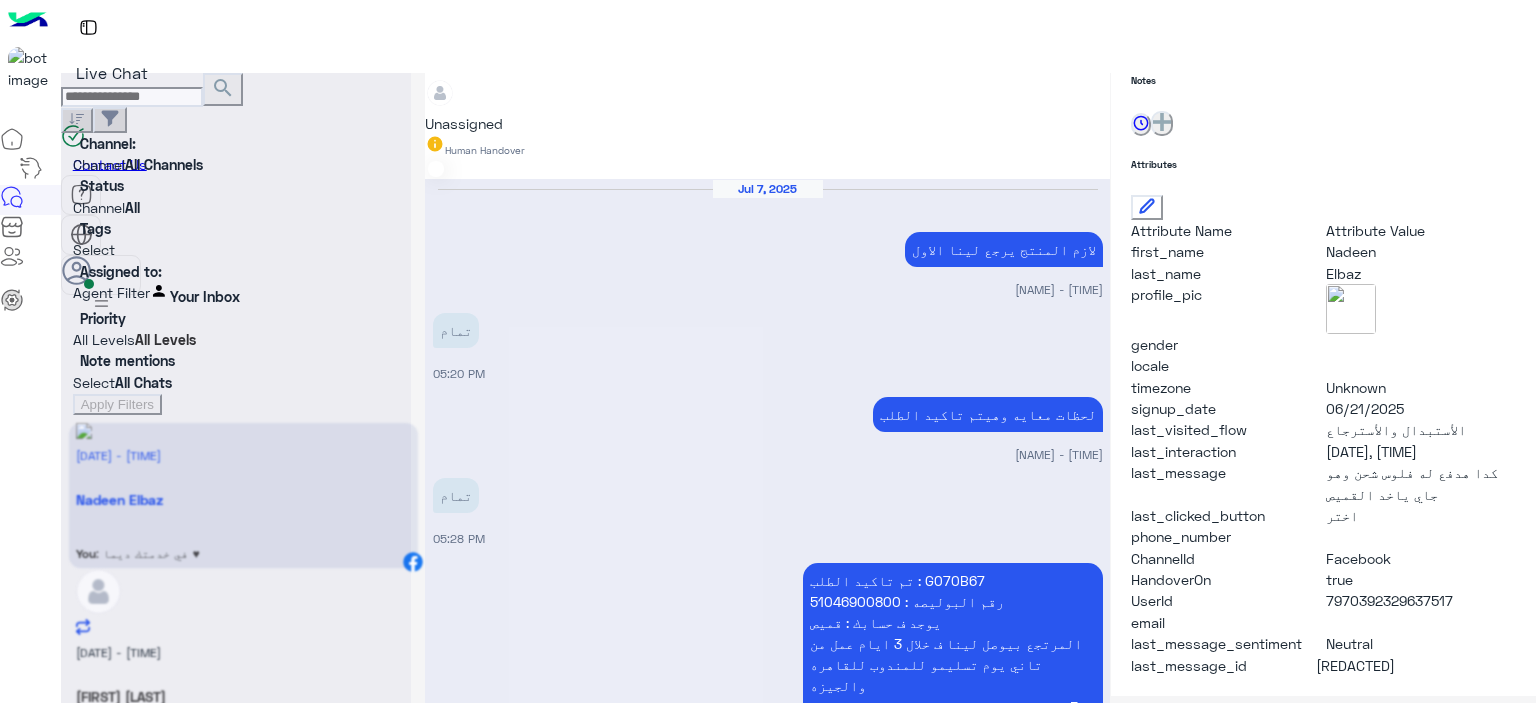 scroll, scrollTop: 2128, scrollLeft: 0, axis: vertical 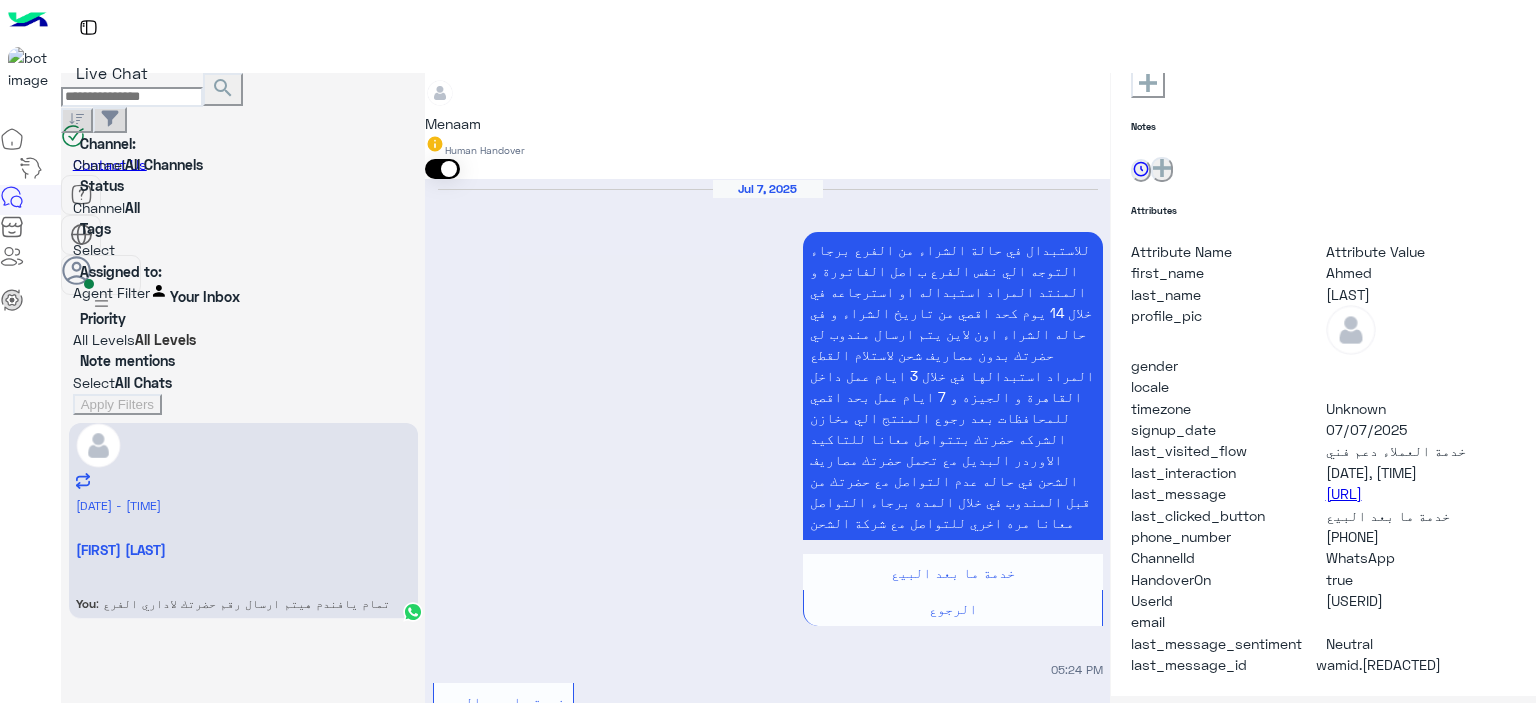 click on "Drop" at bounding box center [470, 3178] 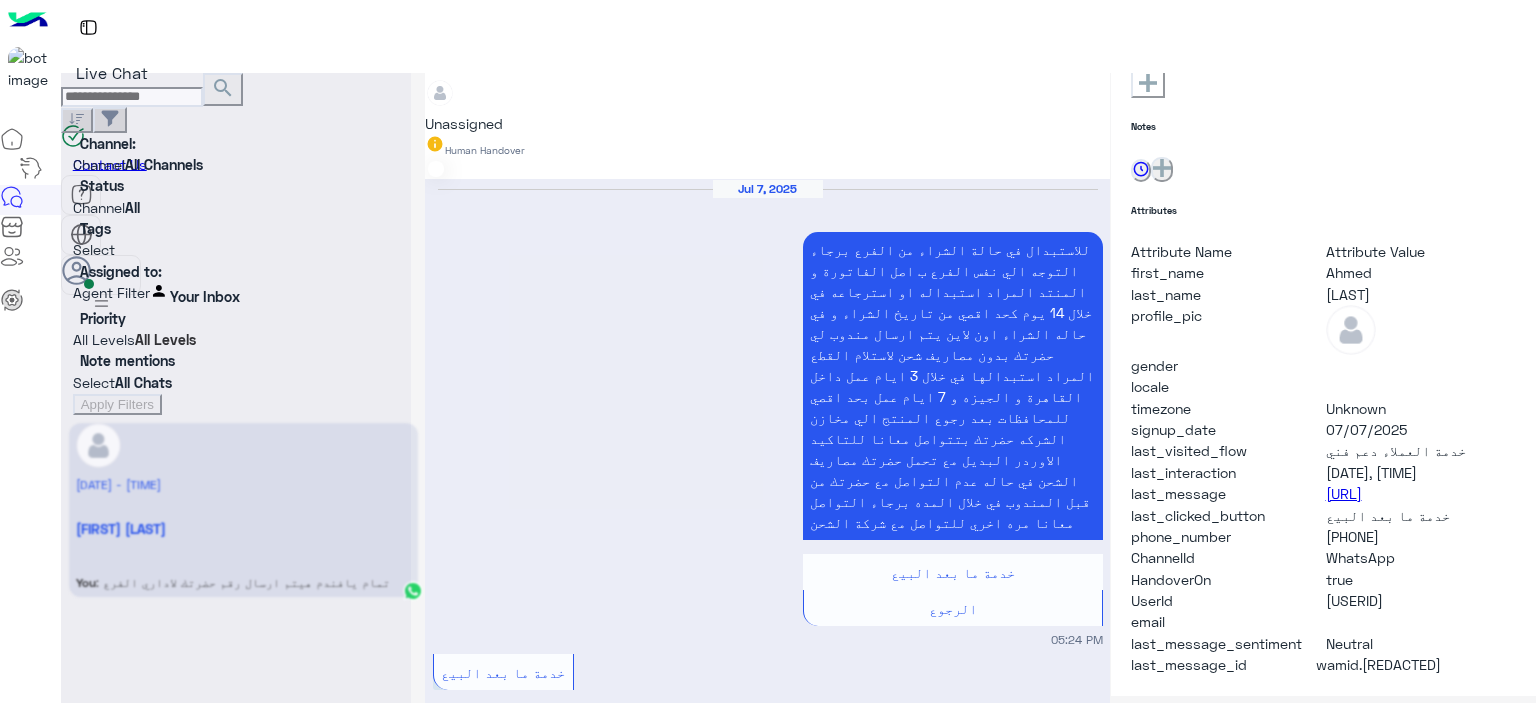 scroll, scrollTop: 0, scrollLeft: 0, axis: both 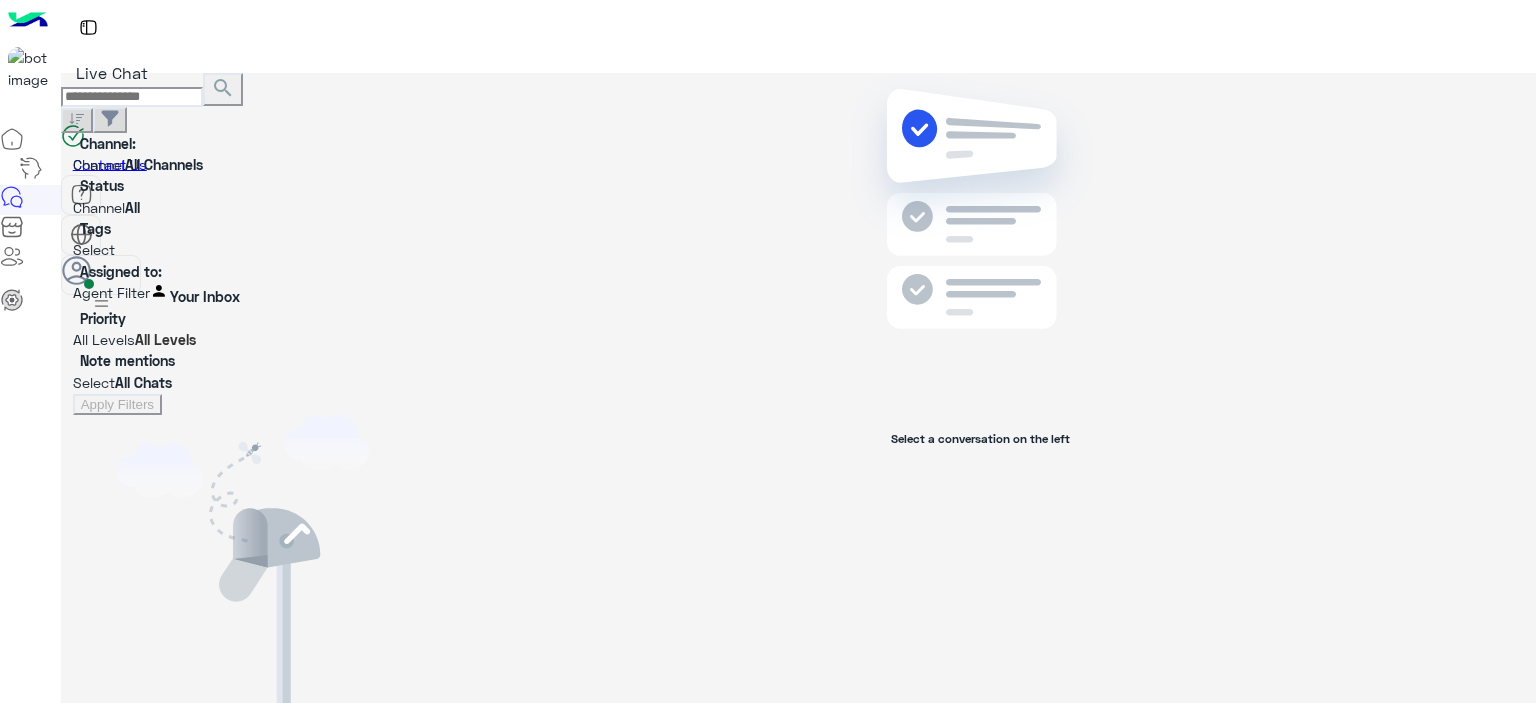 click at bounding box center (101, 303) 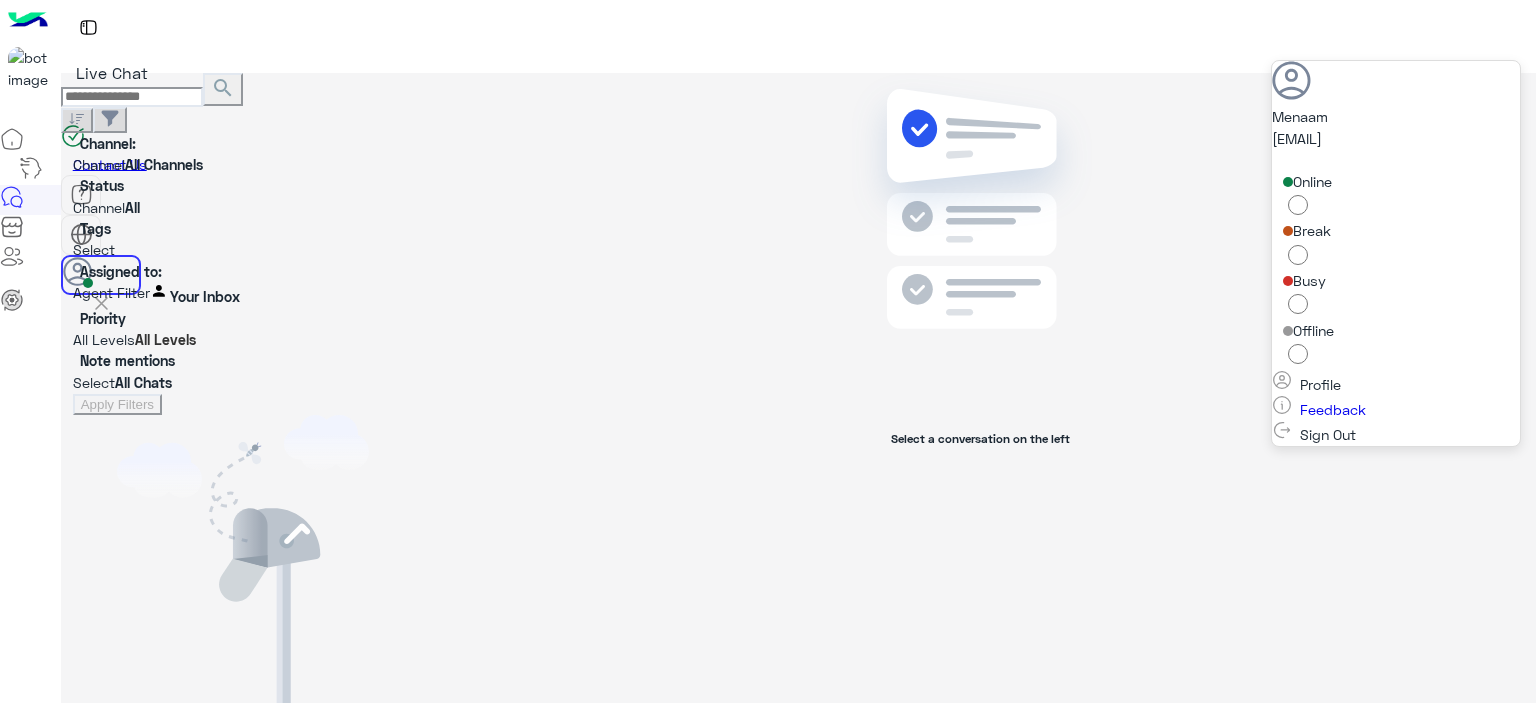 click on "Offline" at bounding box center [1396, 345] 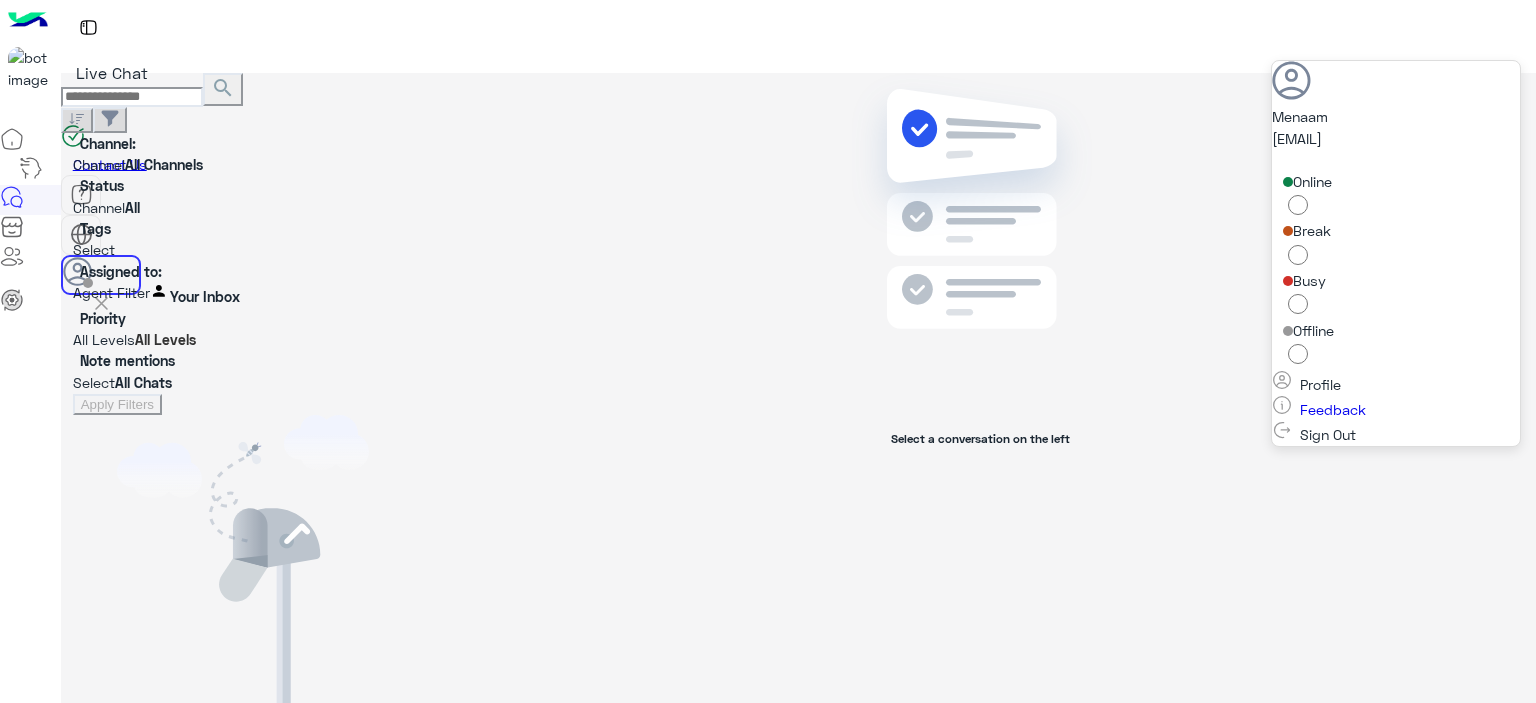 click on "Select a conversation on the left" at bounding box center (980, 392) 